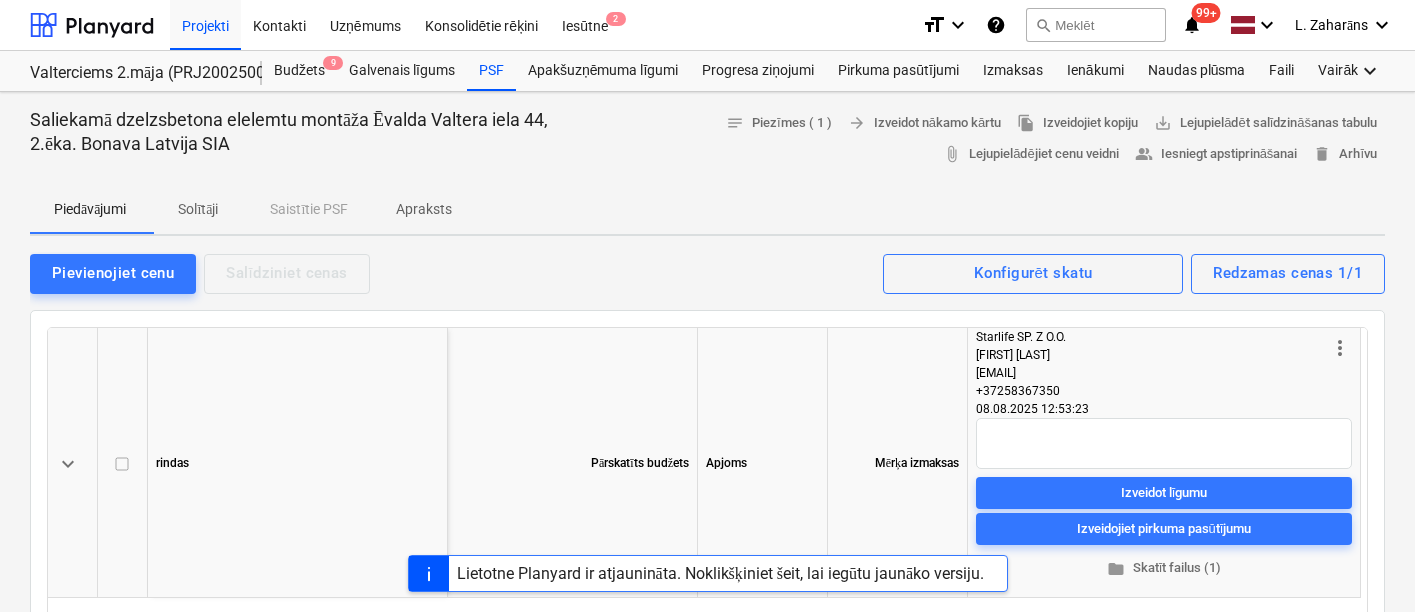 scroll, scrollTop: 196, scrollLeft: 0, axis: vertical 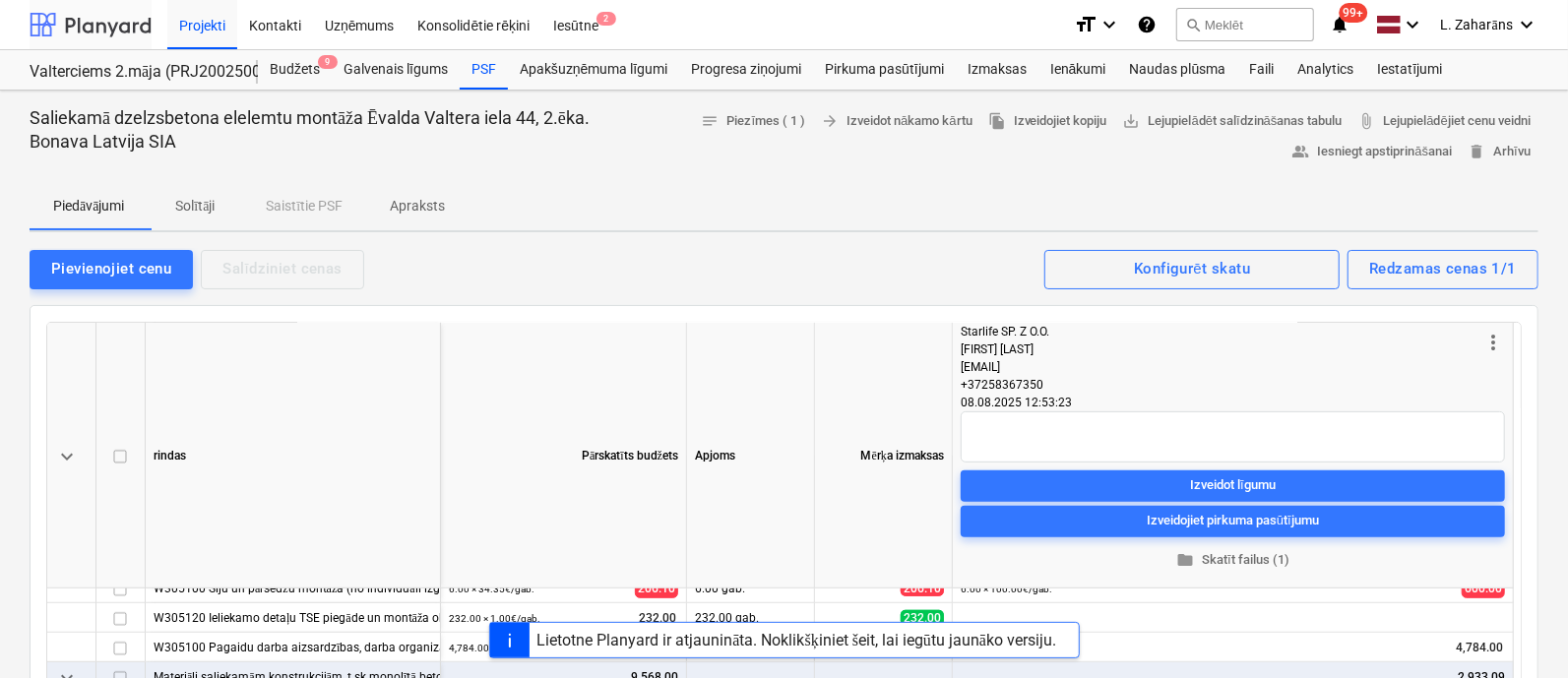 click at bounding box center [91, 25] 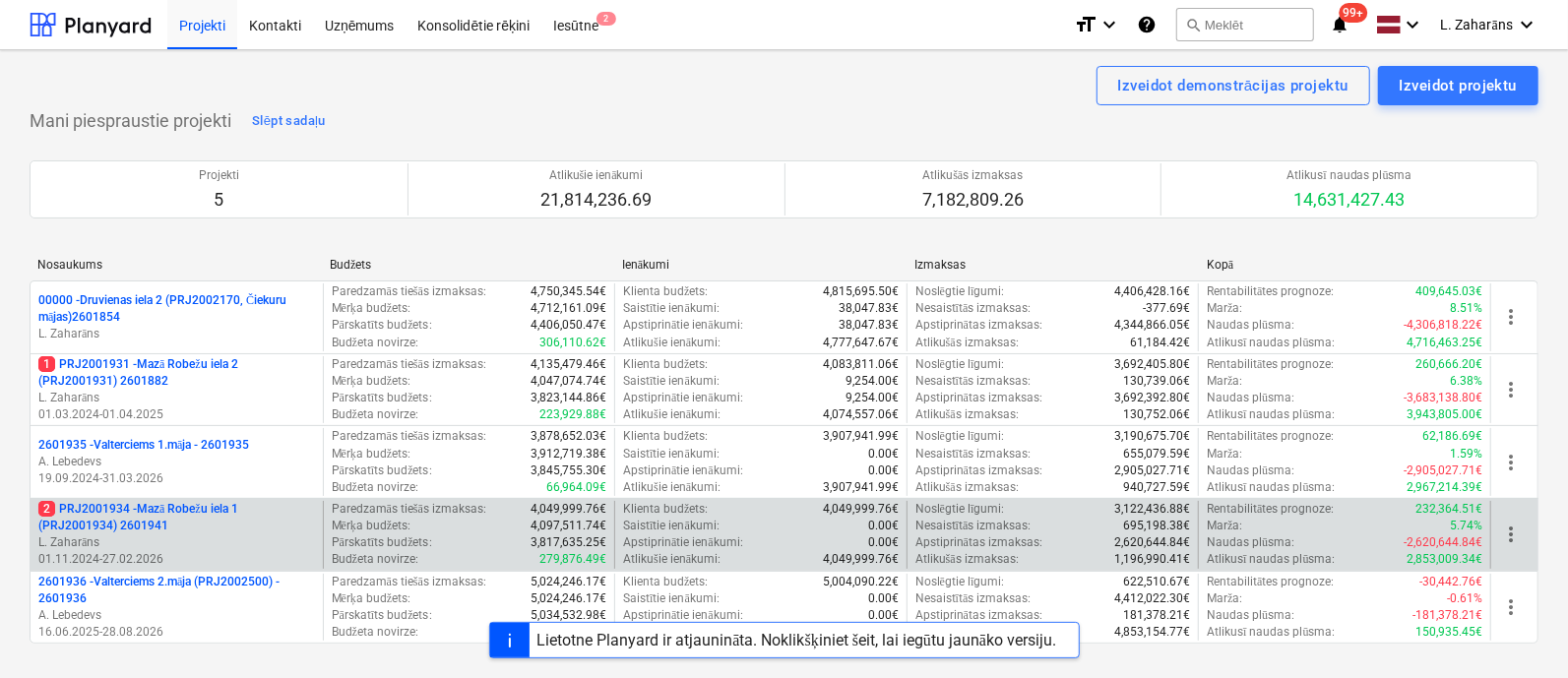click on "2  PRJ2001934 -  Mazā Robežu iela 1 (PRJ2001934)  2601941" at bounding box center (176, 518) 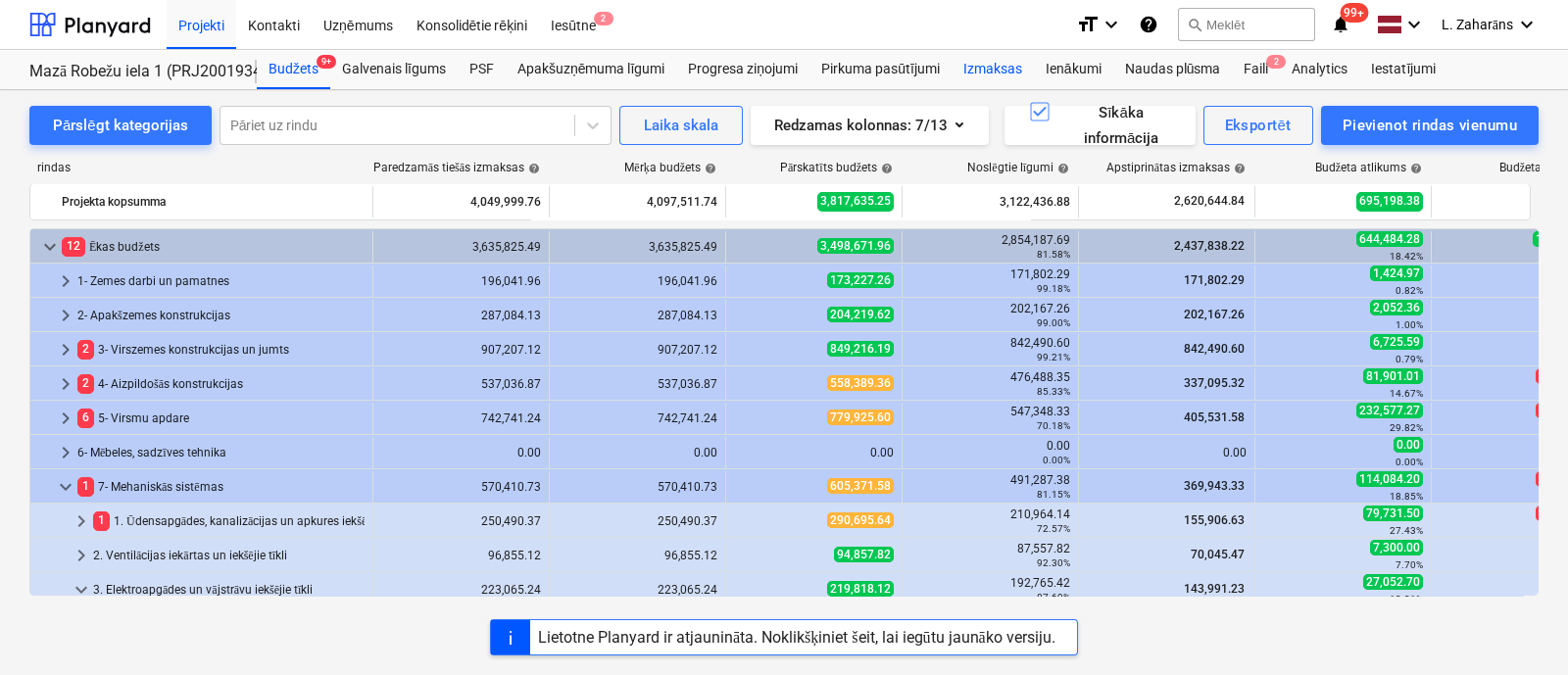 click on "Izmaksas" at bounding box center (993, 70) 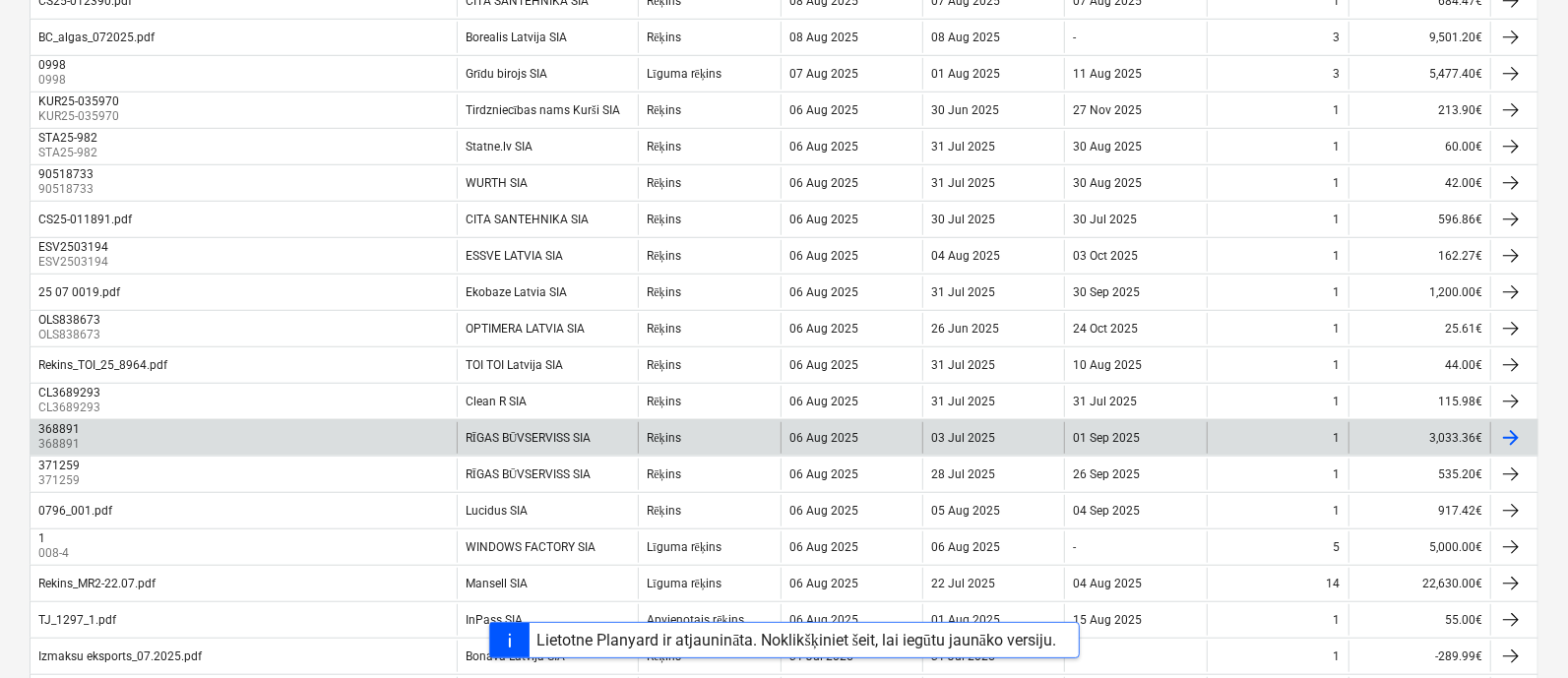 scroll, scrollTop: 860, scrollLeft: 0, axis: vertical 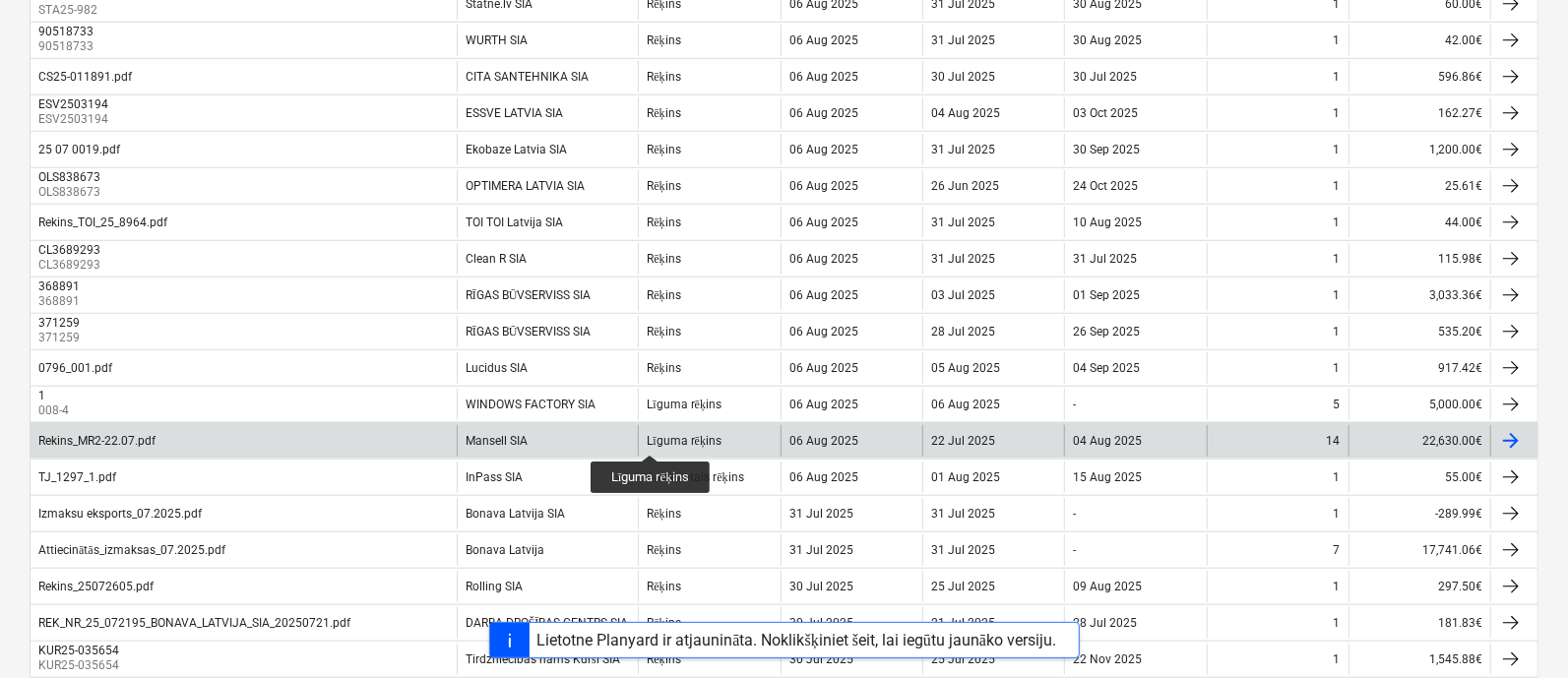 click on "Līguma rēķins" at bounding box center (684, 441) 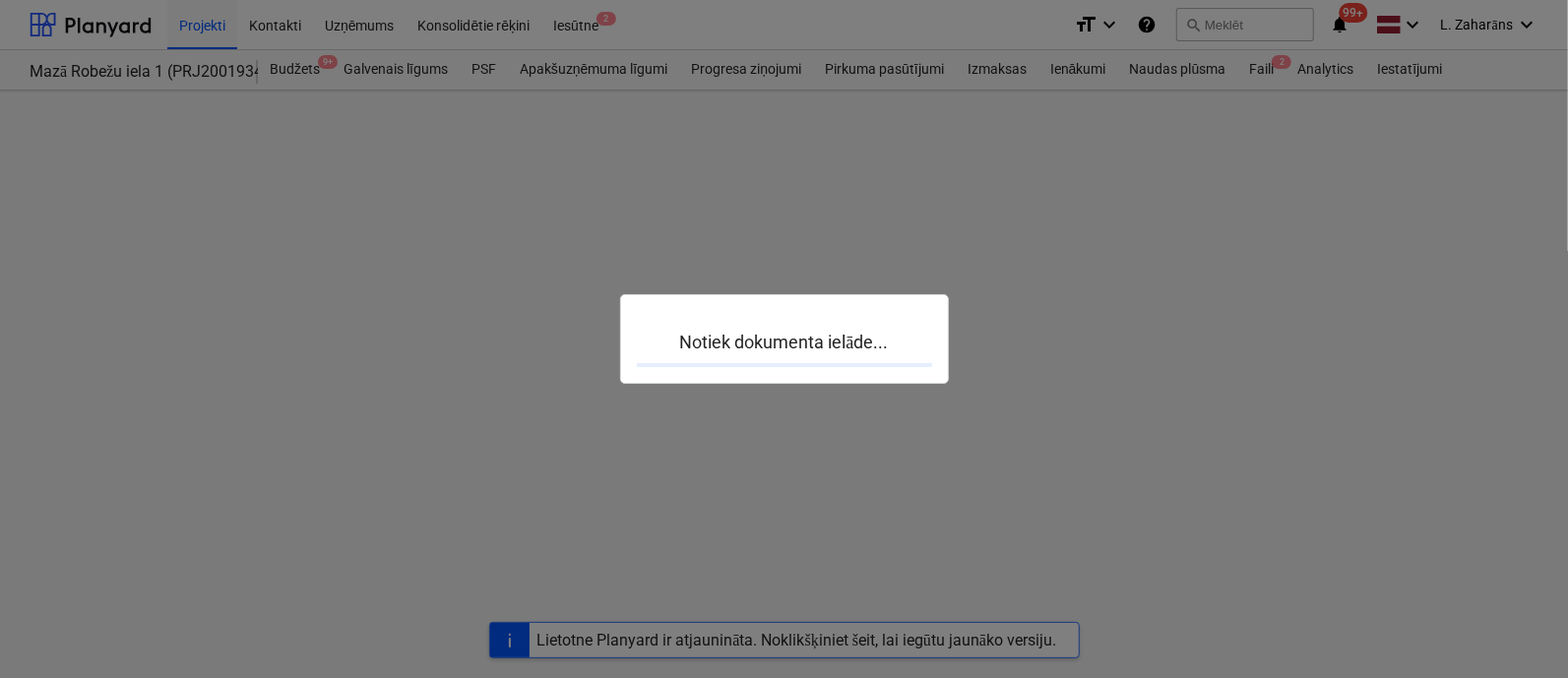 scroll, scrollTop: 0, scrollLeft: 0, axis: both 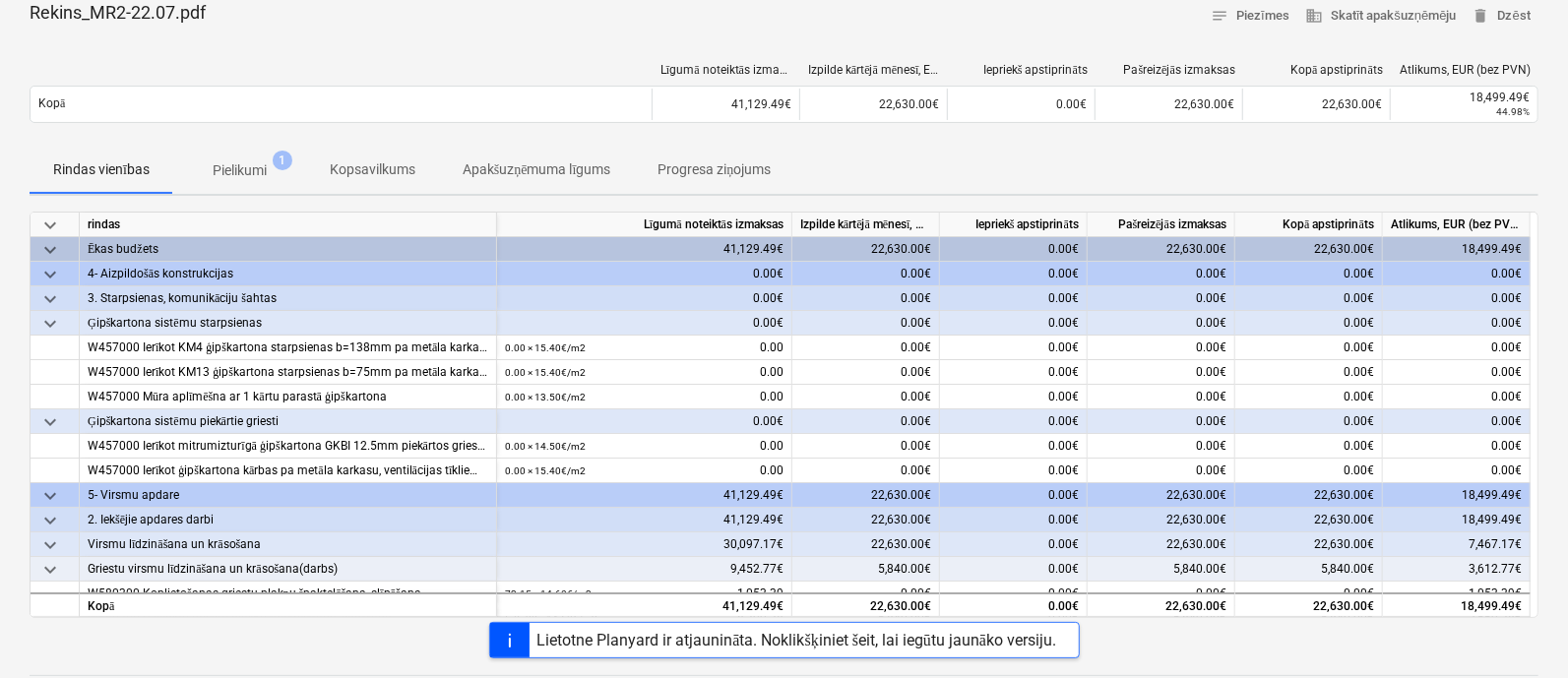 drag, startPoint x: 256, startPoint y: 150, endPoint x: 235, endPoint y: 168, distance: 27.658633 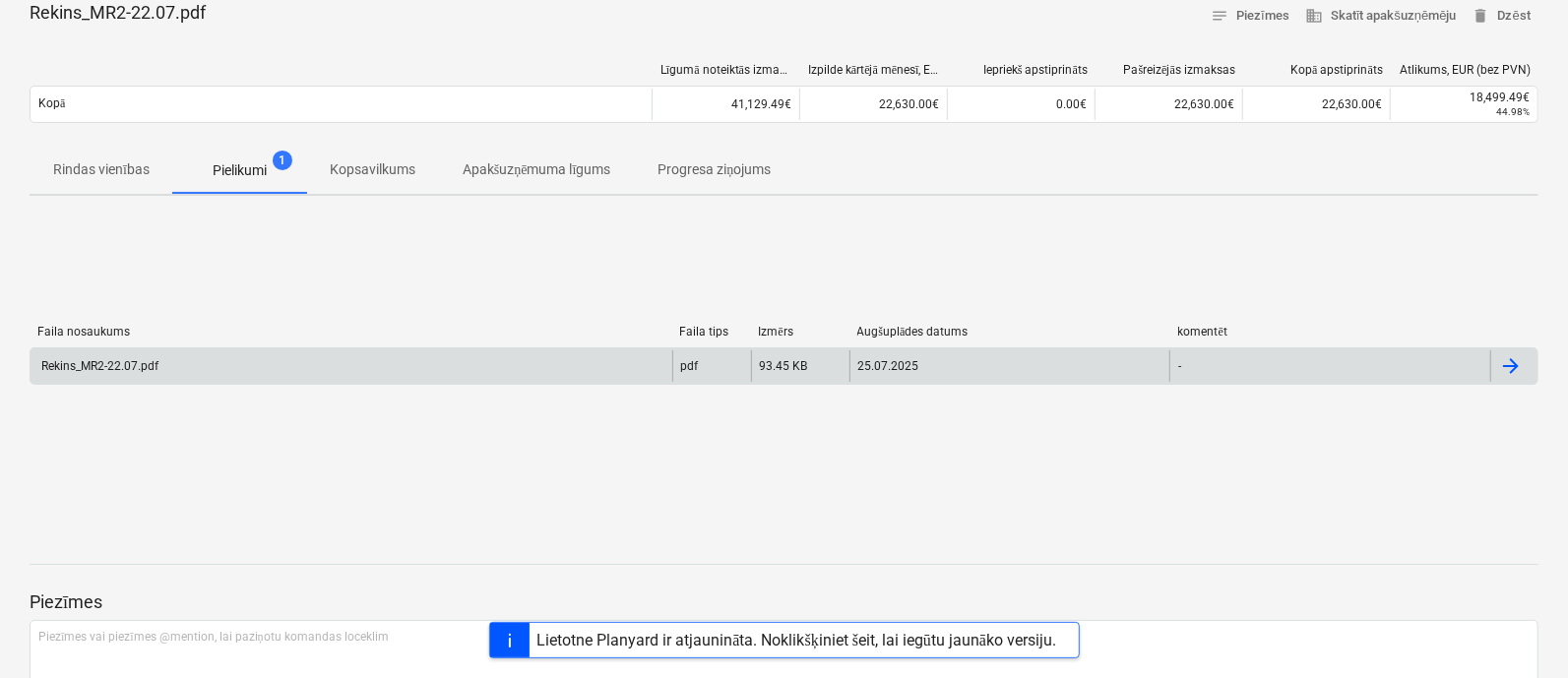 click on "Rekins_MR2-22.07.pdf" at bounding box center [351, 366] 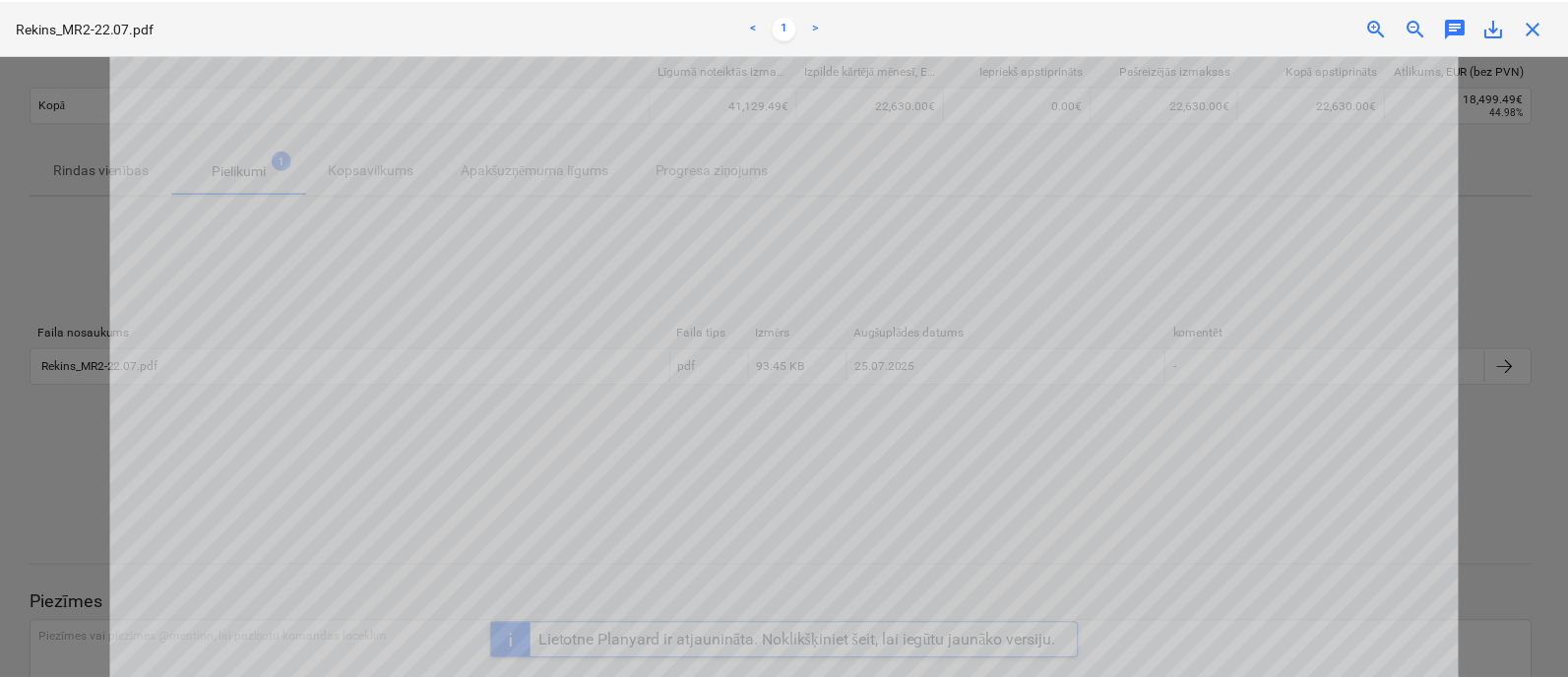 scroll, scrollTop: 738, scrollLeft: 0, axis: vertical 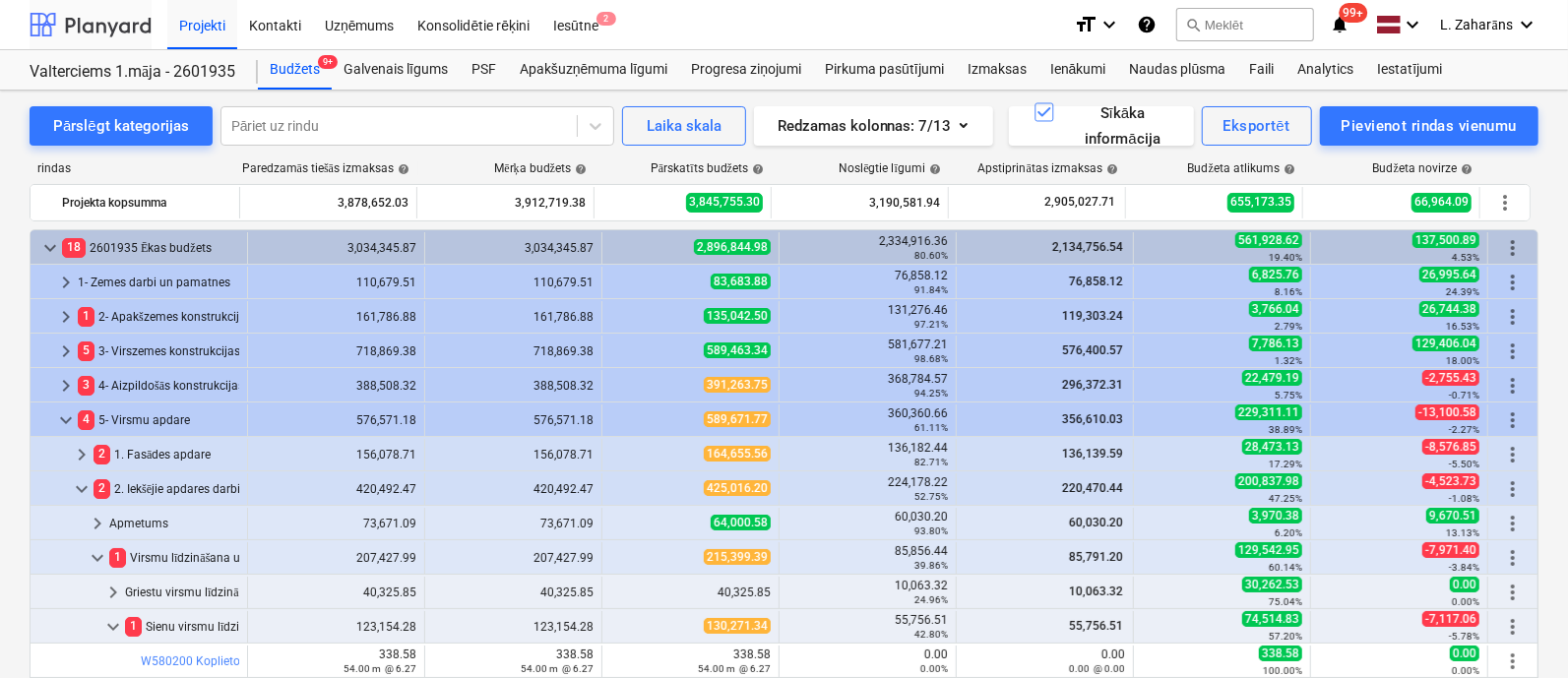 click at bounding box center (91, 25) 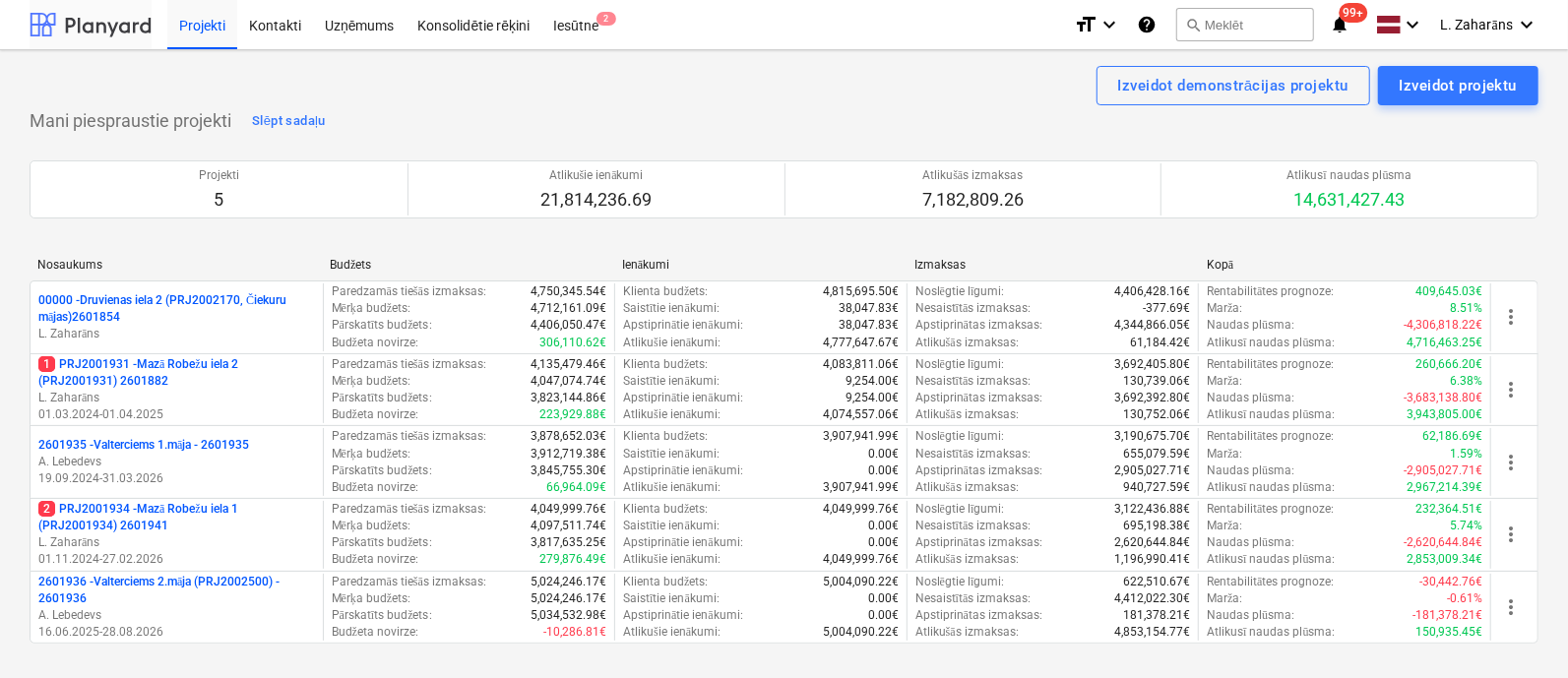 click at bounding box center [91, 25] 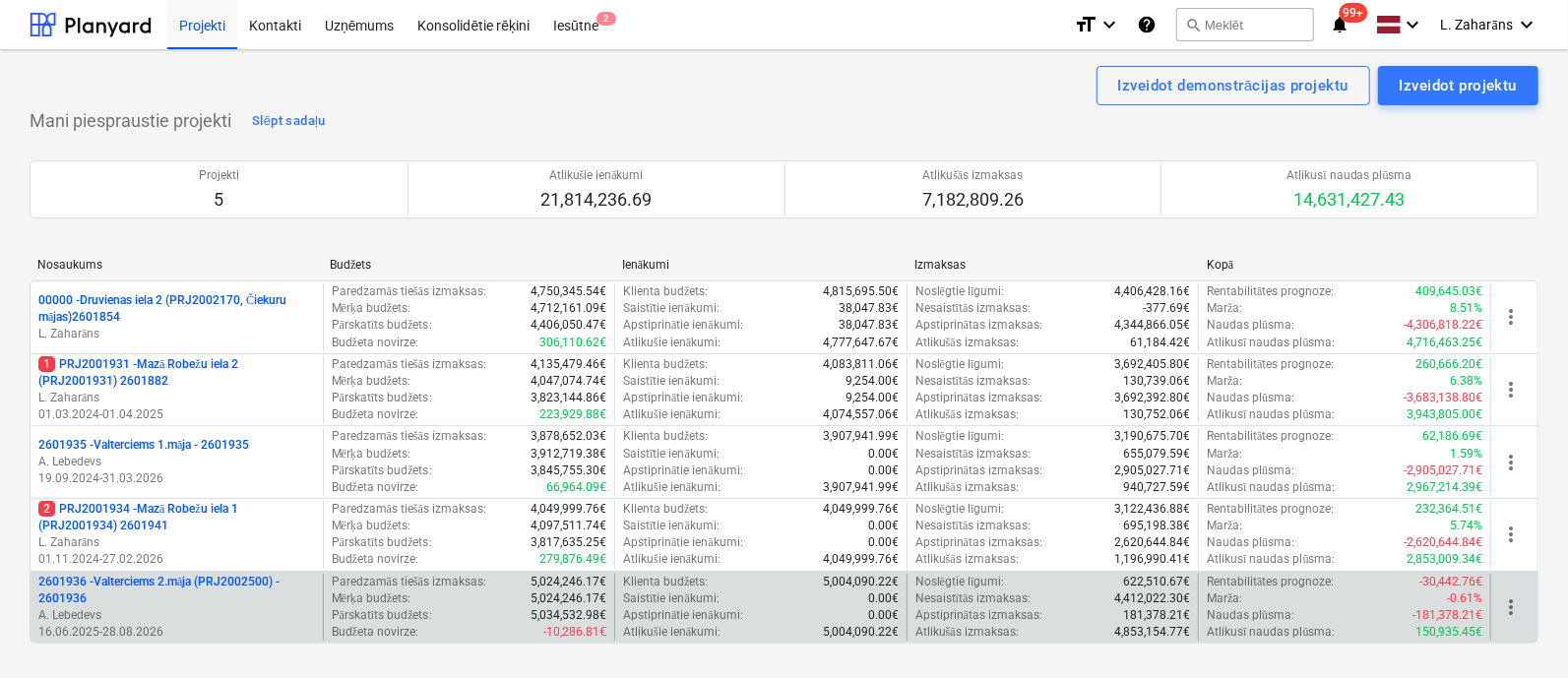 click on "2601936 -  Valterciems 2.māja (PRJ2002500) - 2601936" at bounding box center (176, 590) 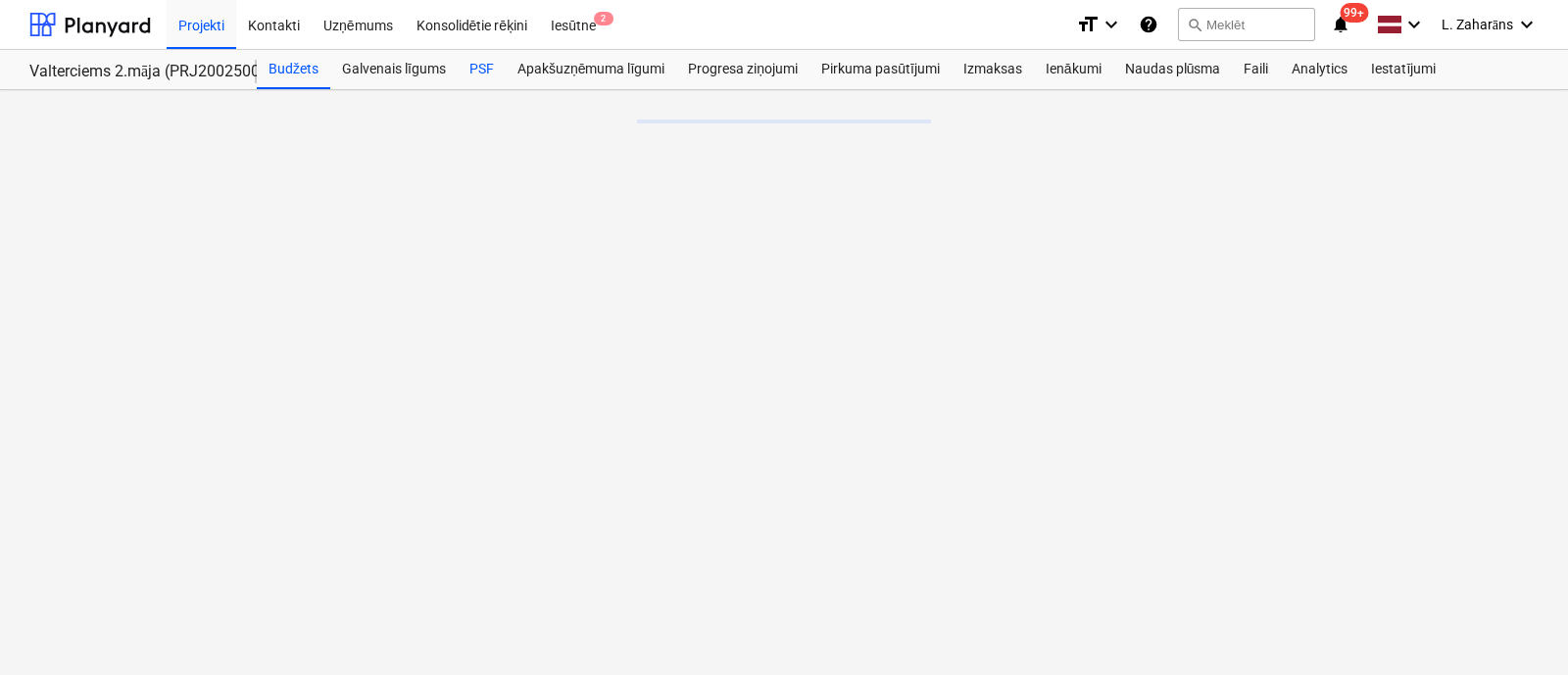 click on "PSF" at bounding box center (481, 70) 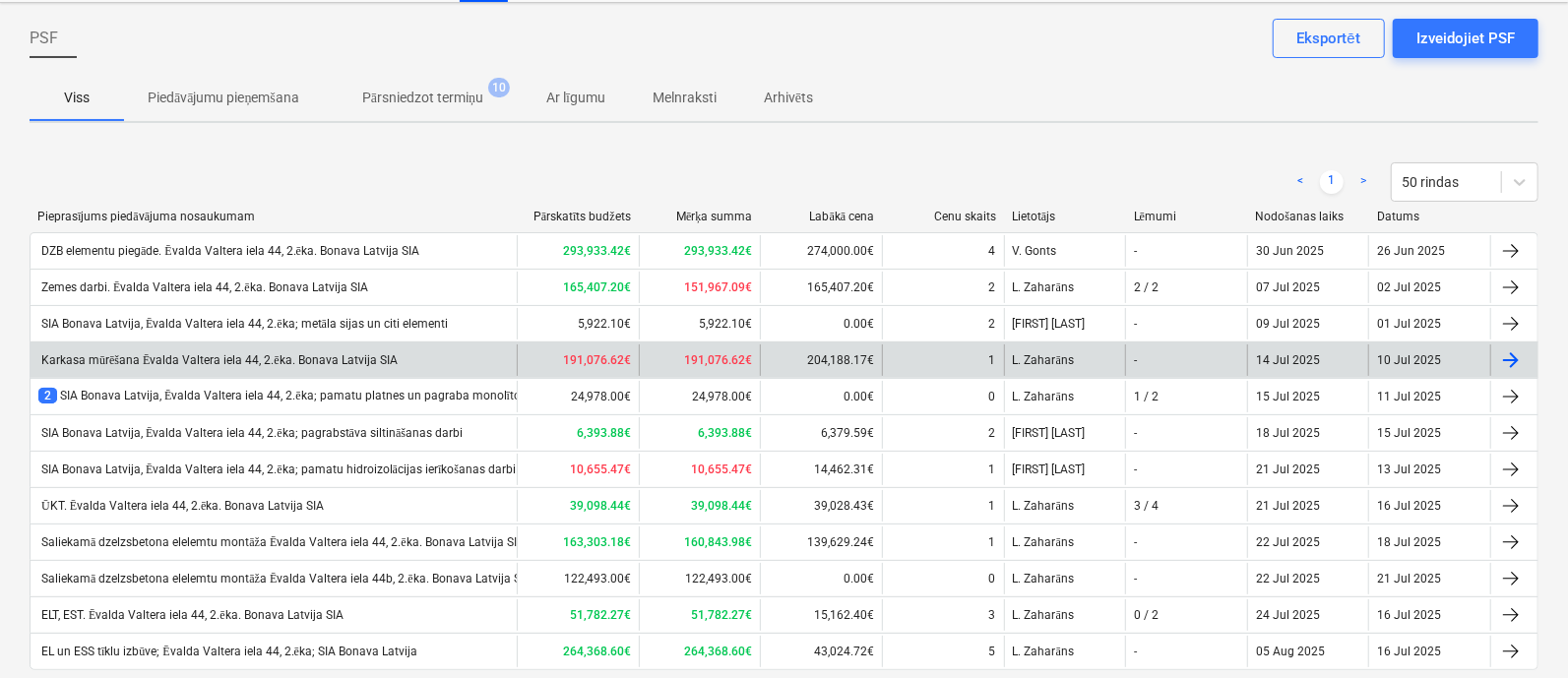 scroll, scrollTop: 186, scrollLeft: 0, axis: vertical 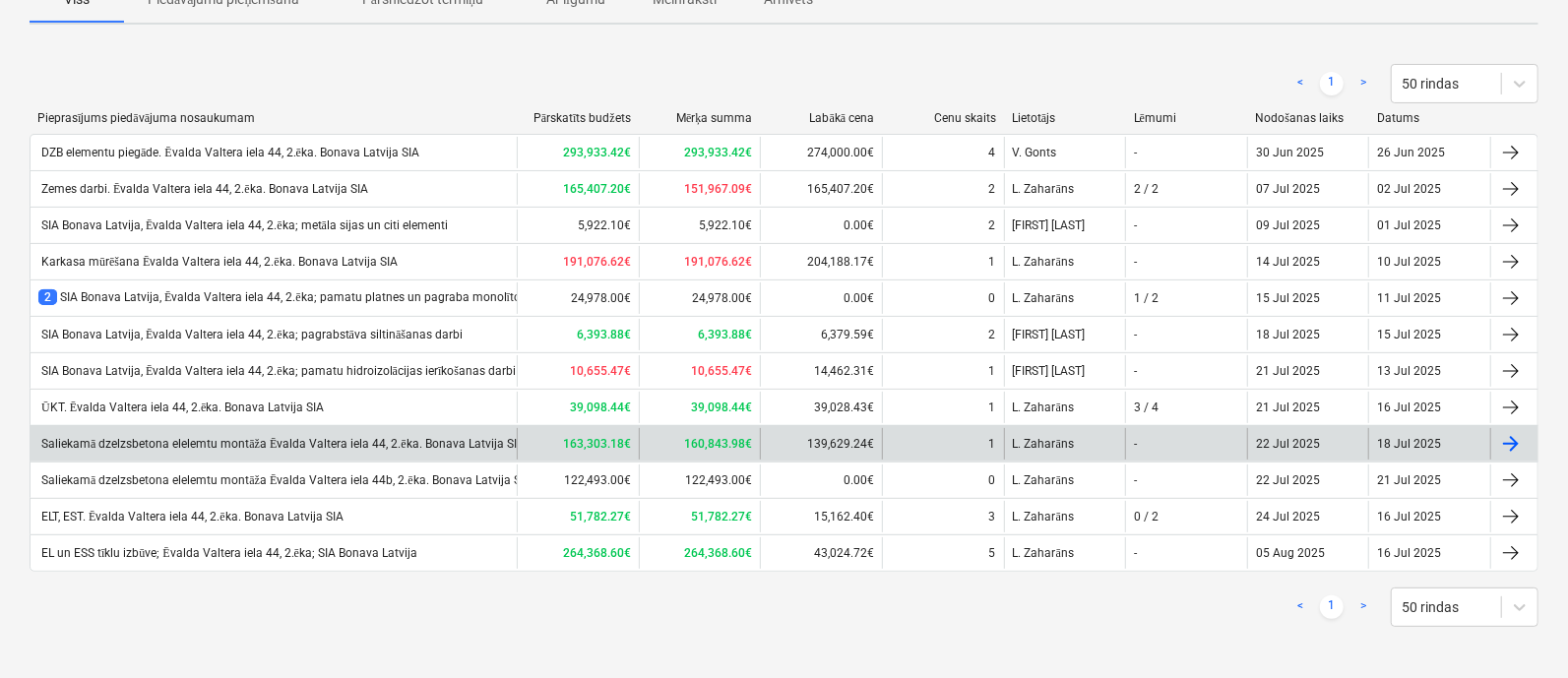 click on "Saliekamā dzelzsbetona elelemtu montāža Ēvalda Valtera iela 44, 2.ēka. Bonava Latvija SIA" at bounding box center [282, 444] 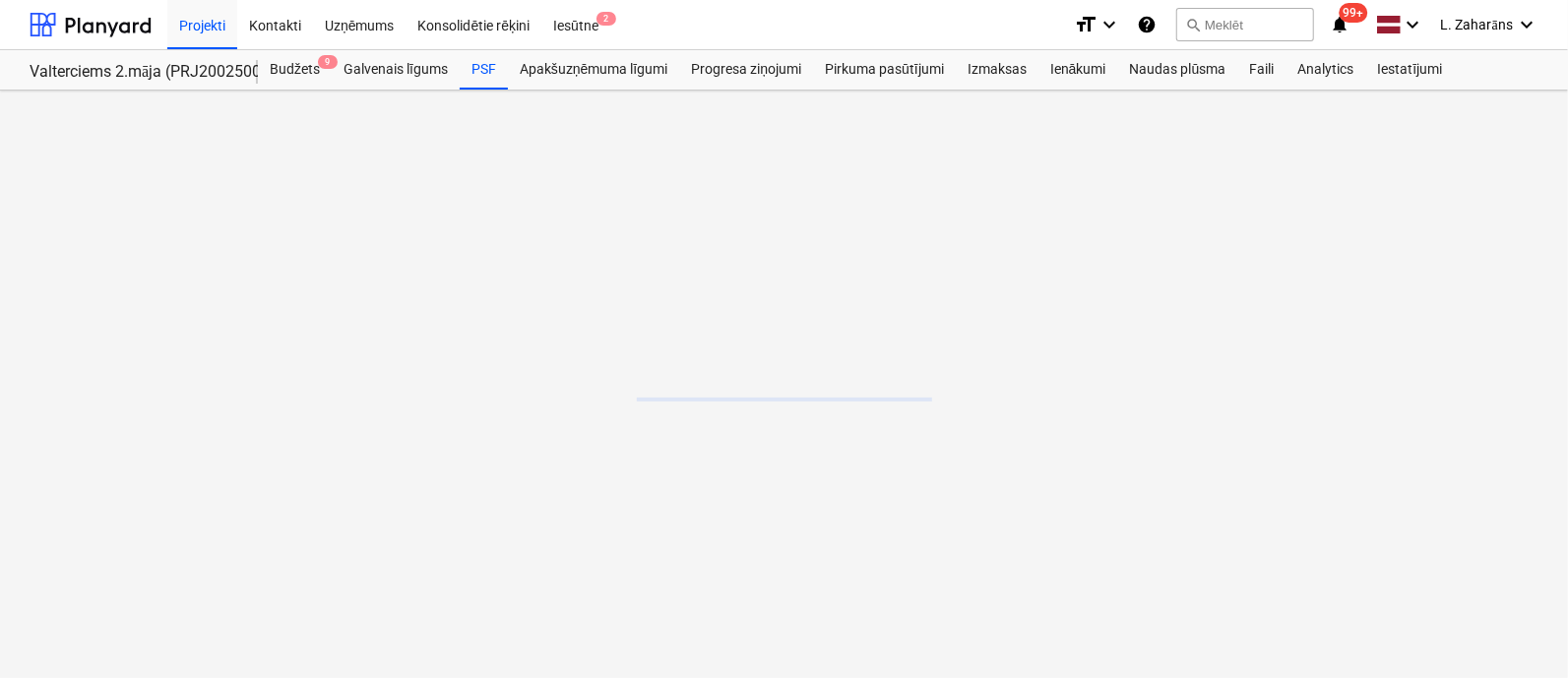 scroll, scrollTop: 0, scrollLeft: 0, axis: both 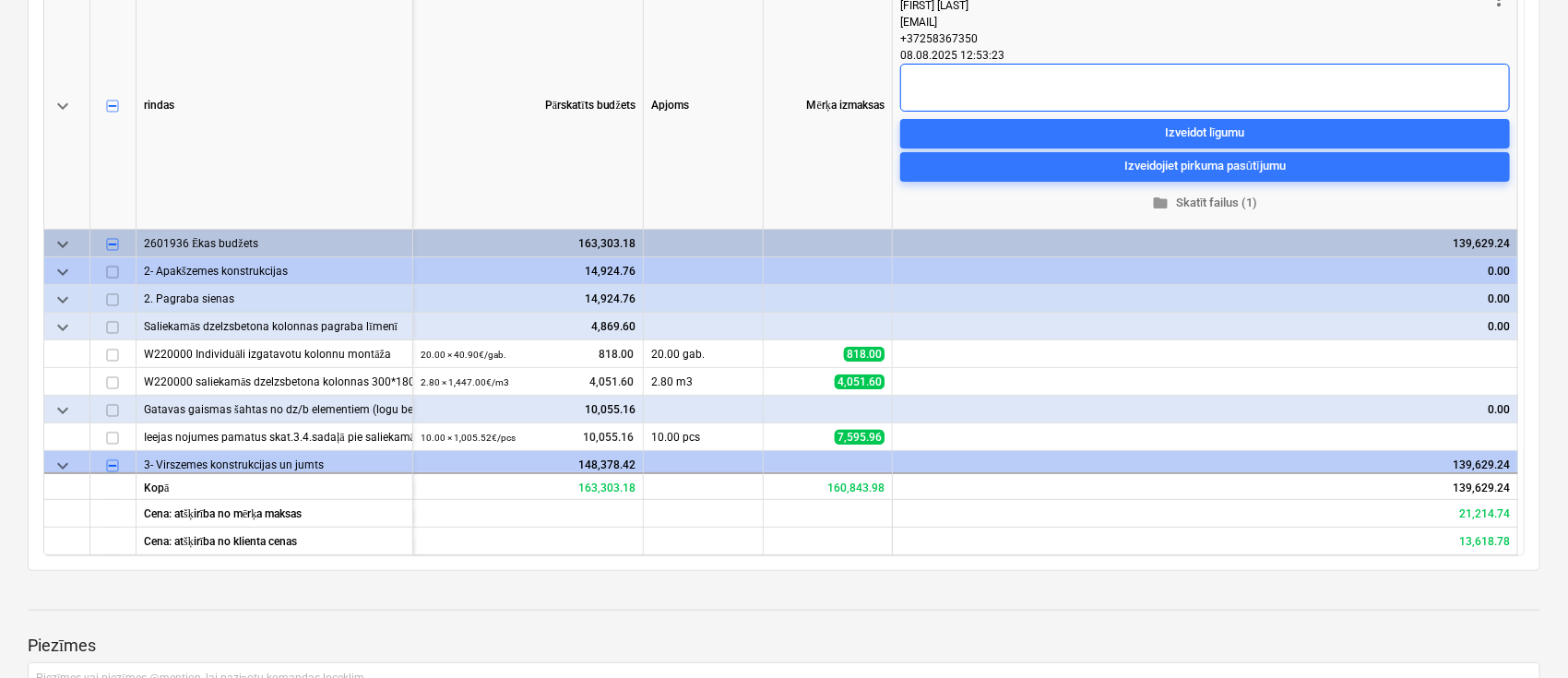 click at bounding box center [1205, 88] 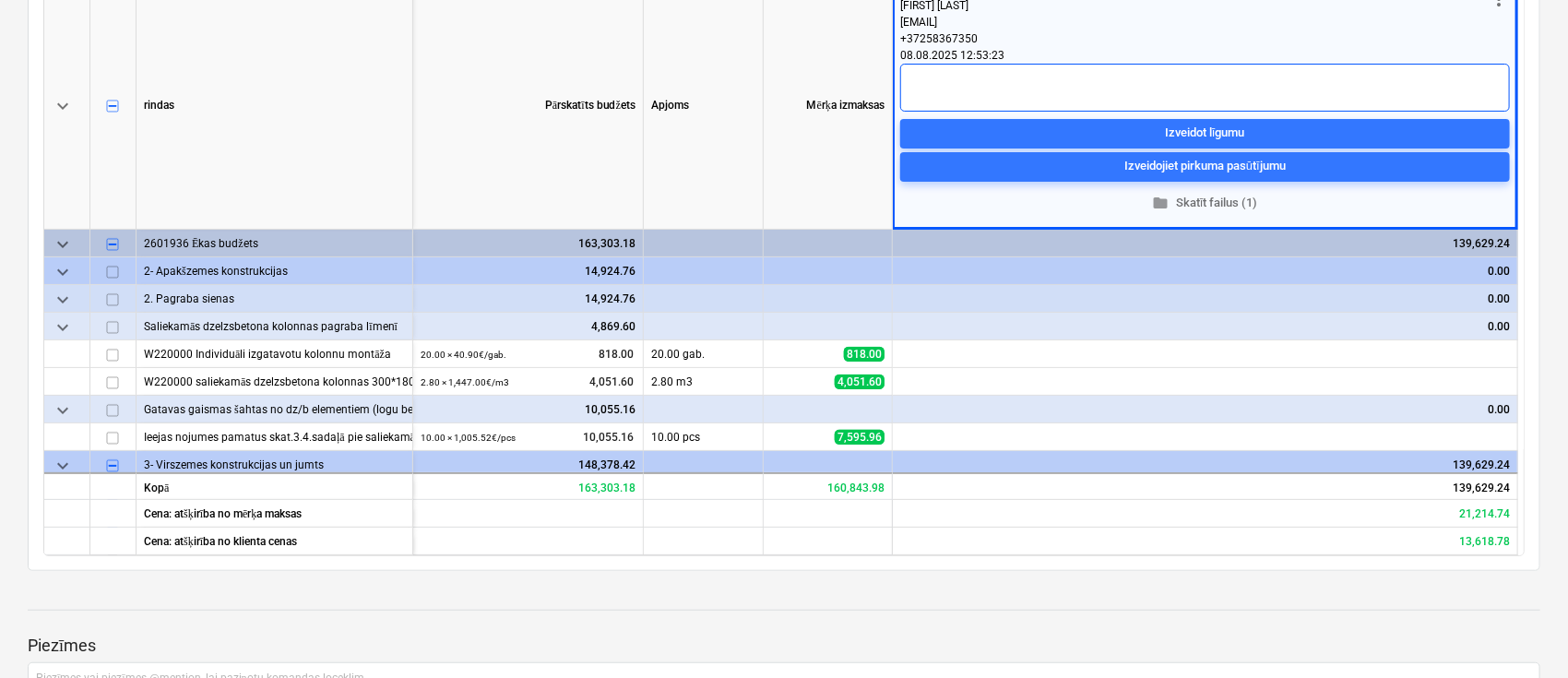 type on "x" 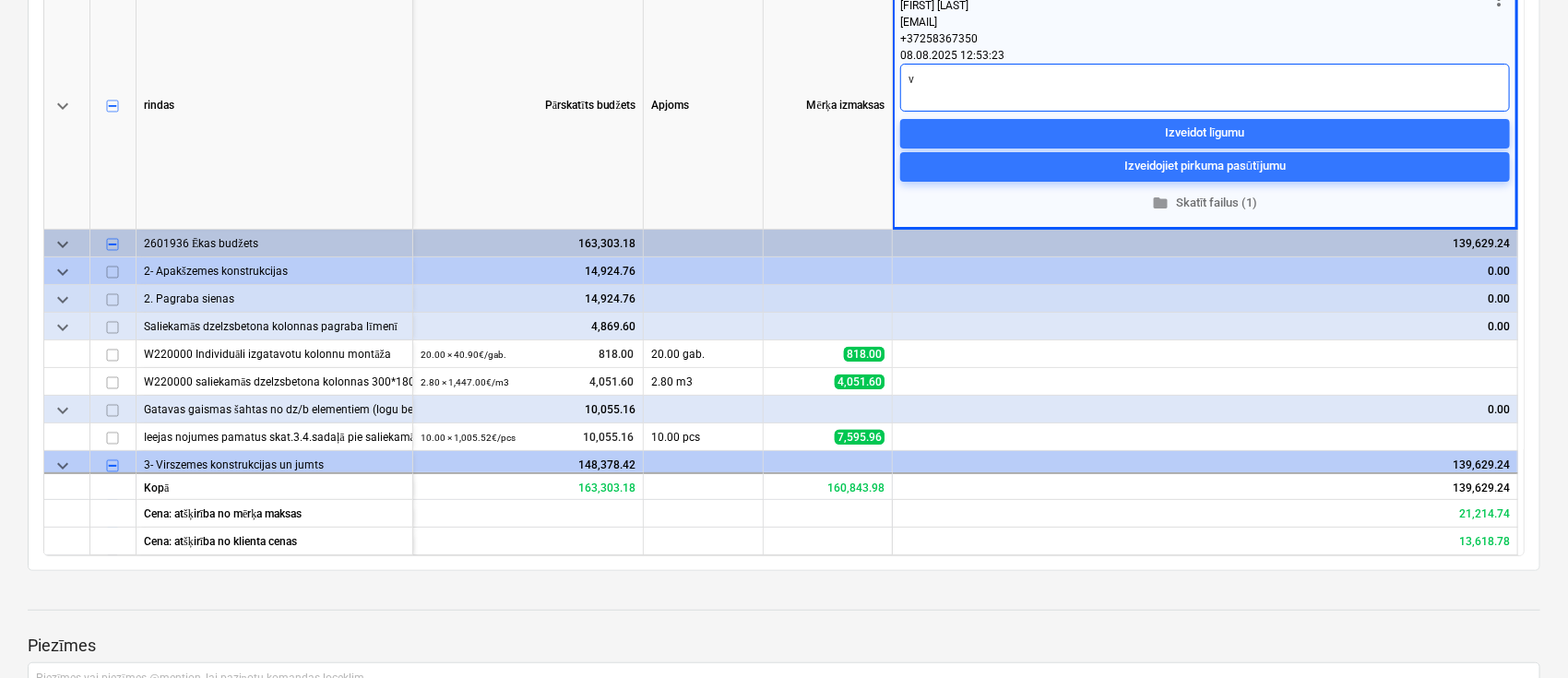type on "x" 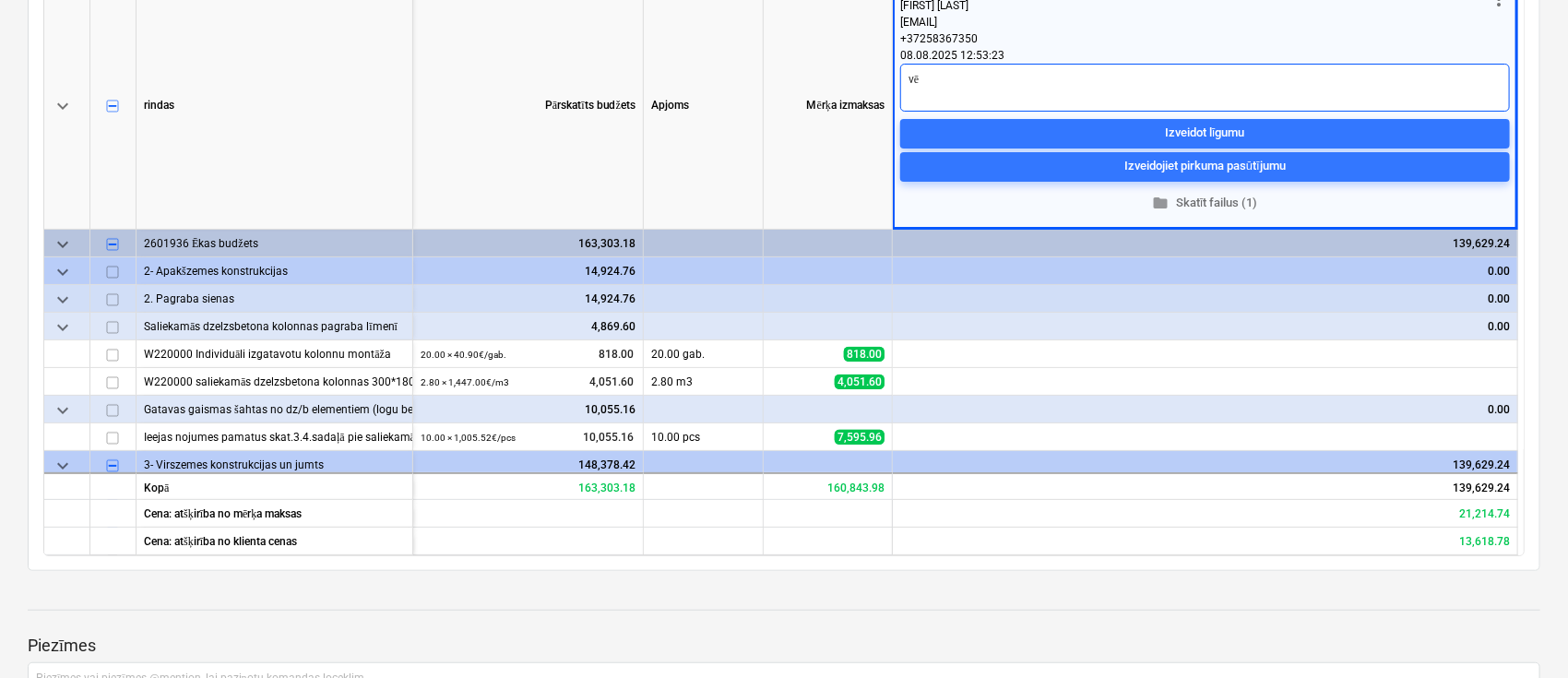 type on "x" 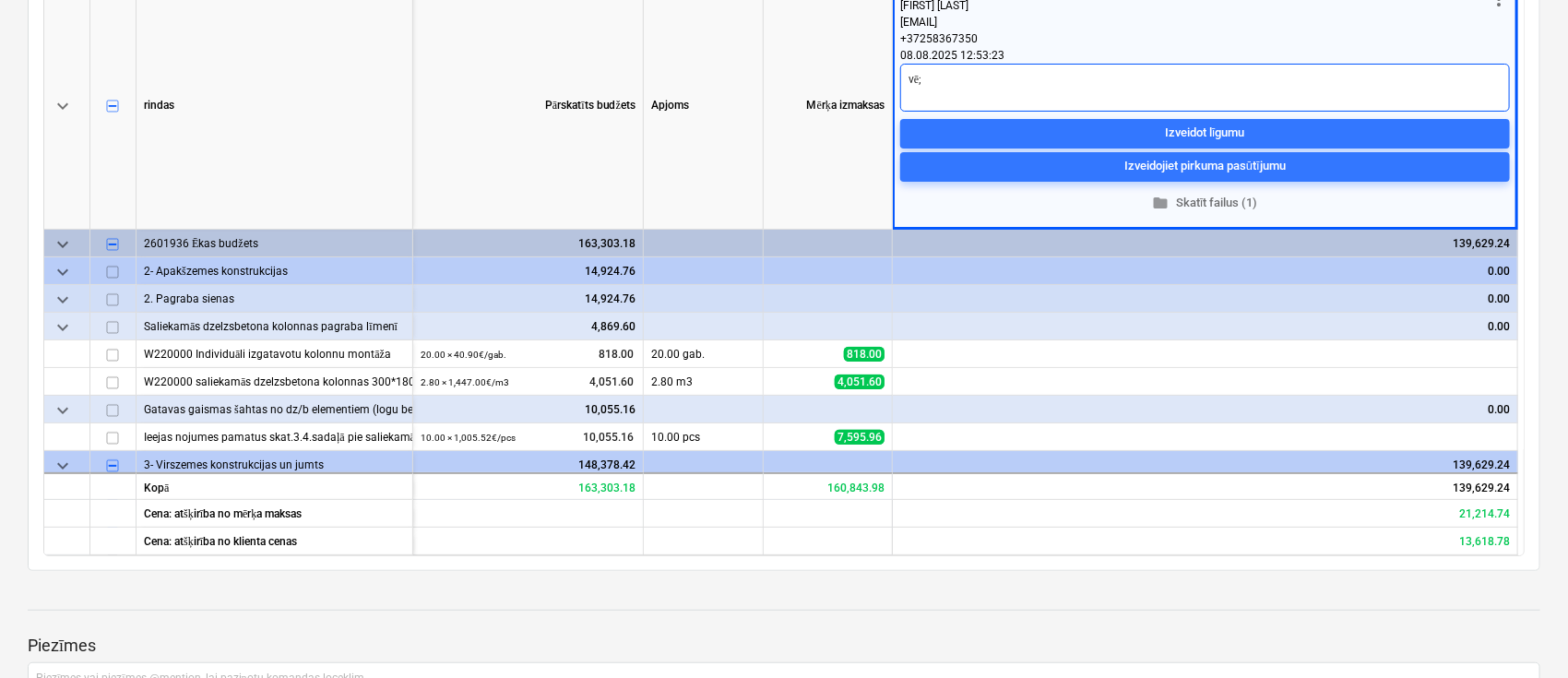 type on "vē;" 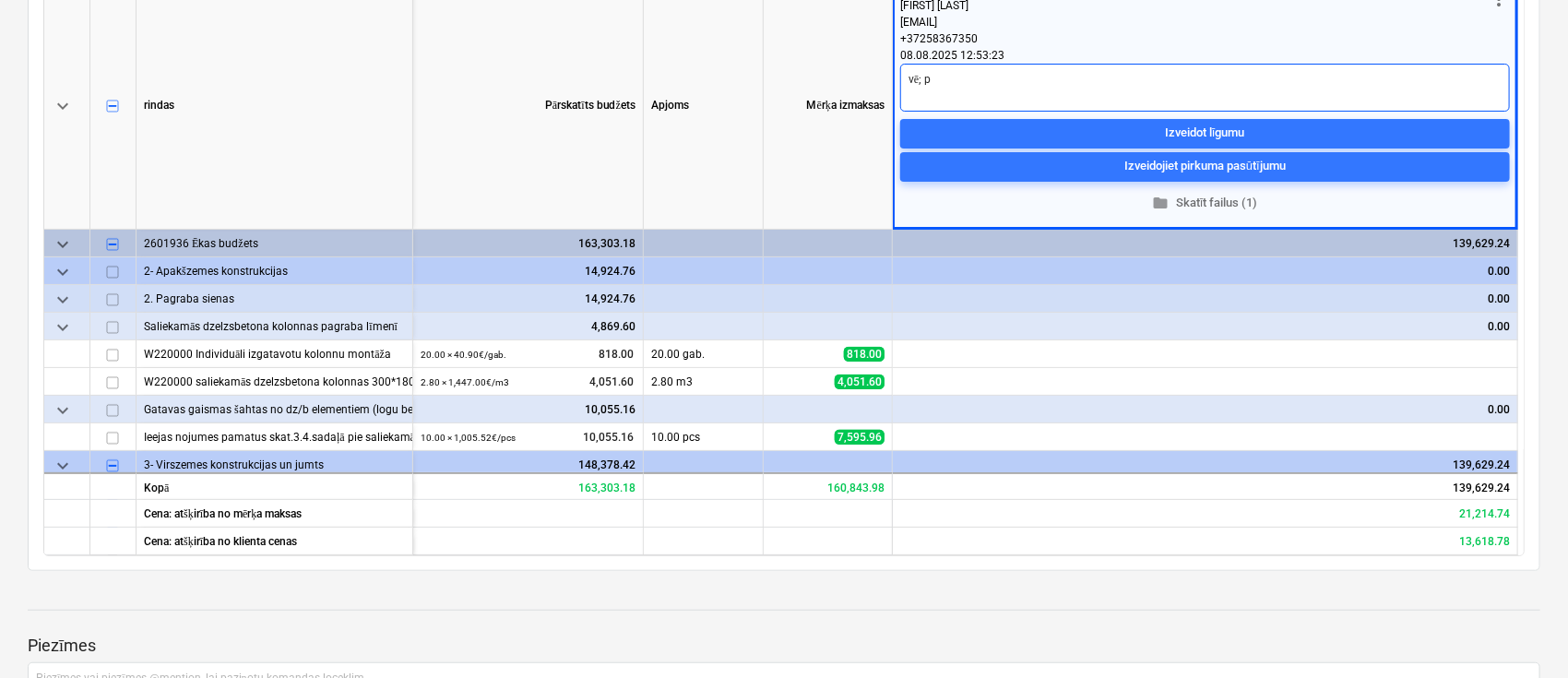 type on "x" 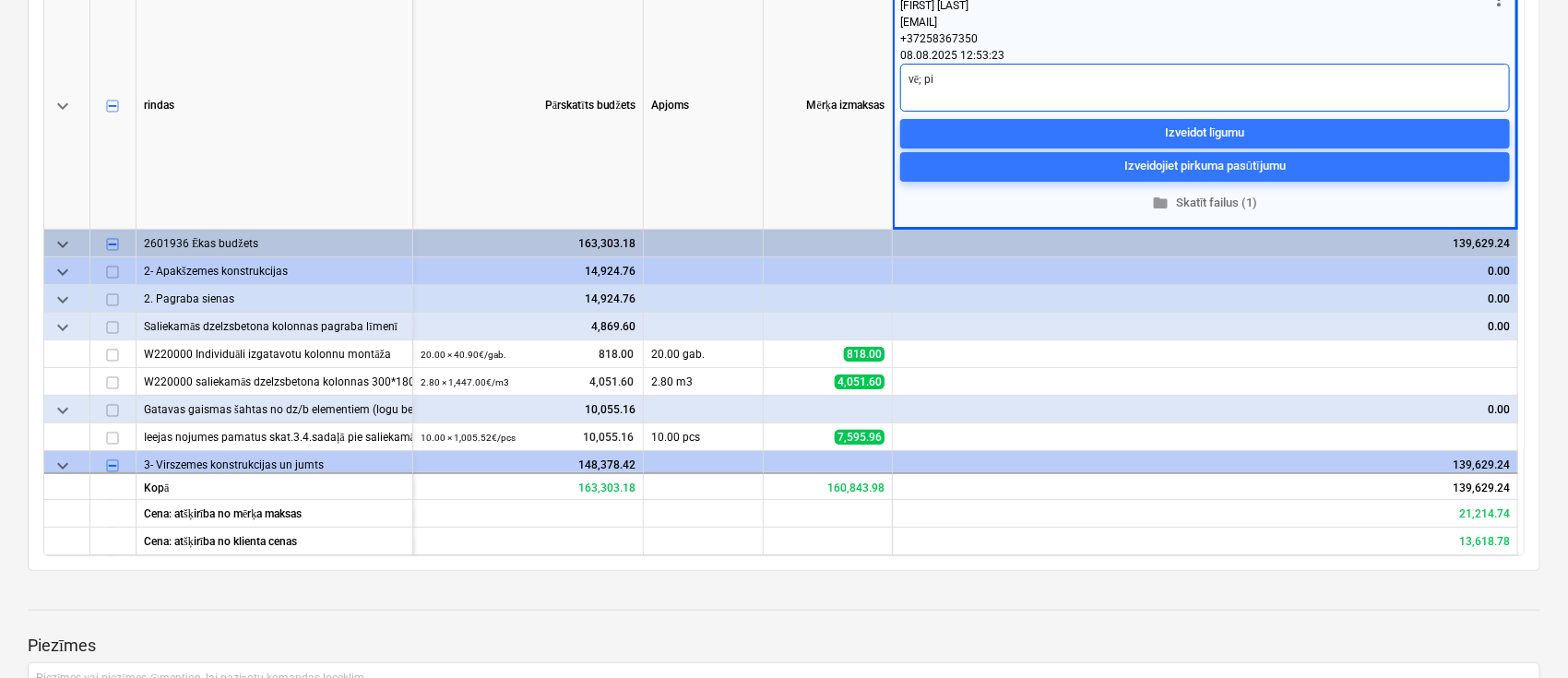type on "x" 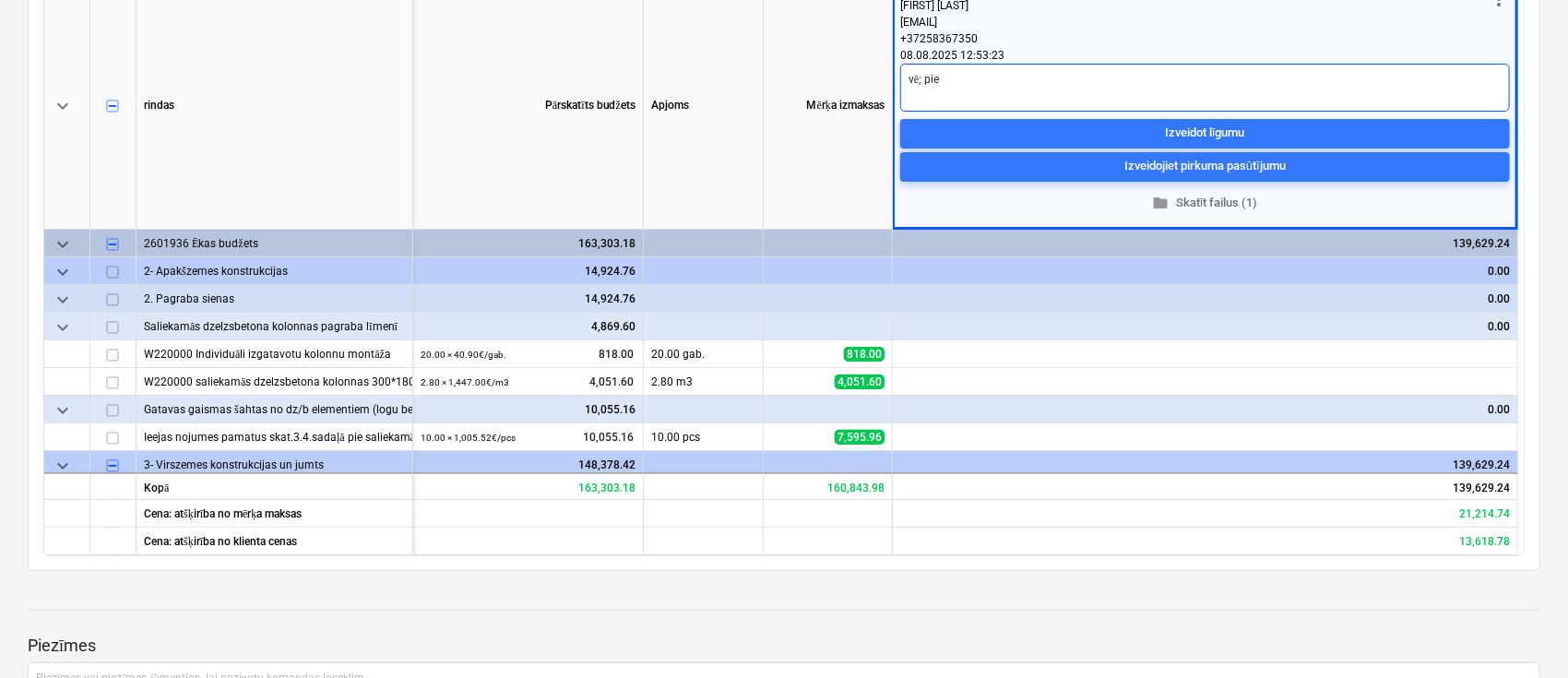 type on "x" 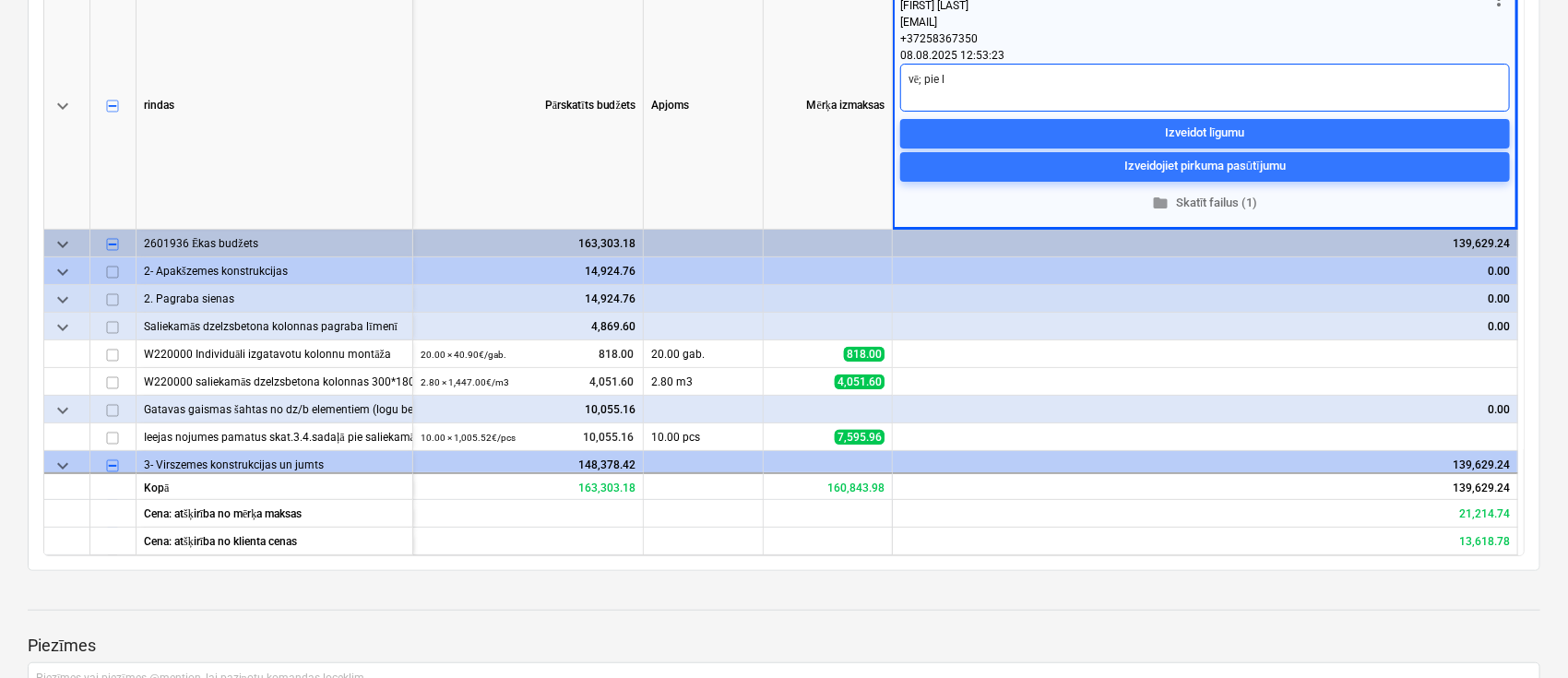 type on "x" 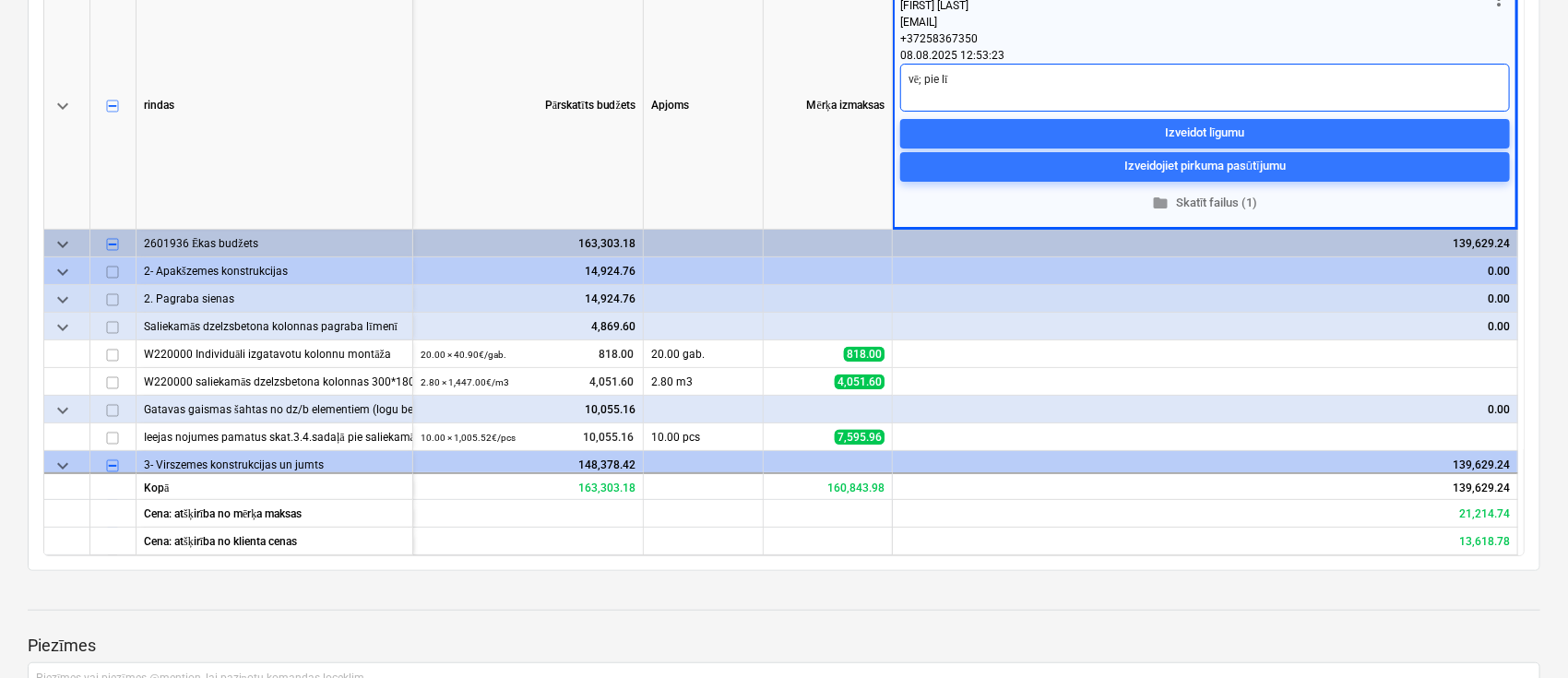 type on "x" 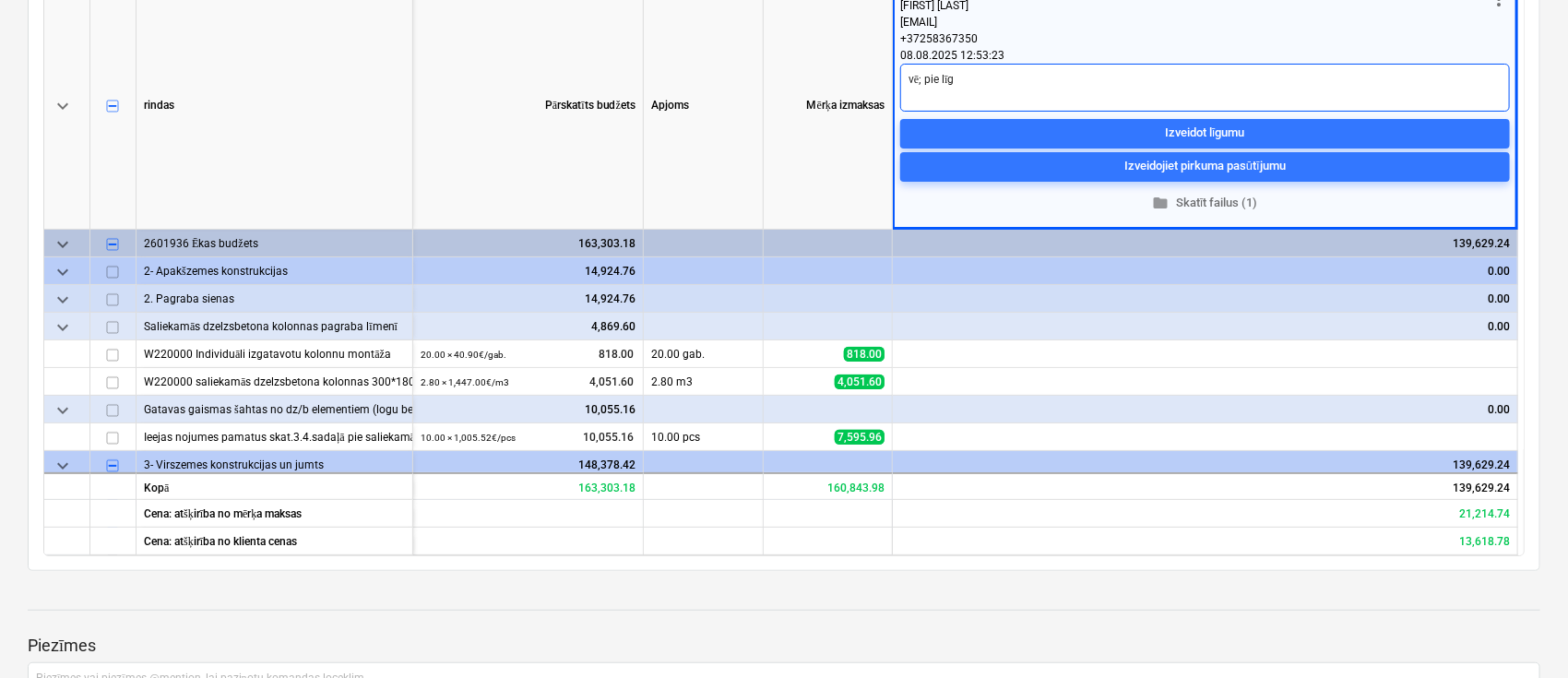 type on "x" 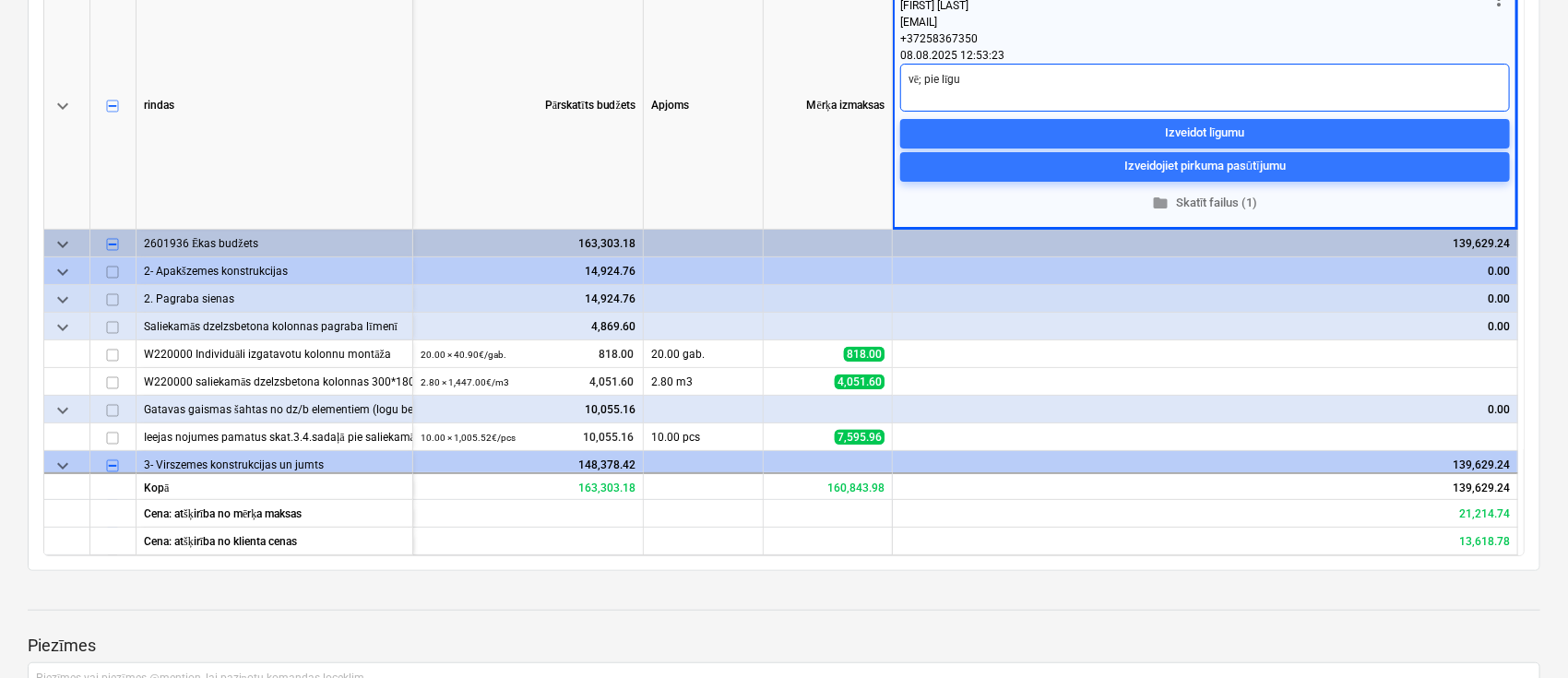 type on "x" 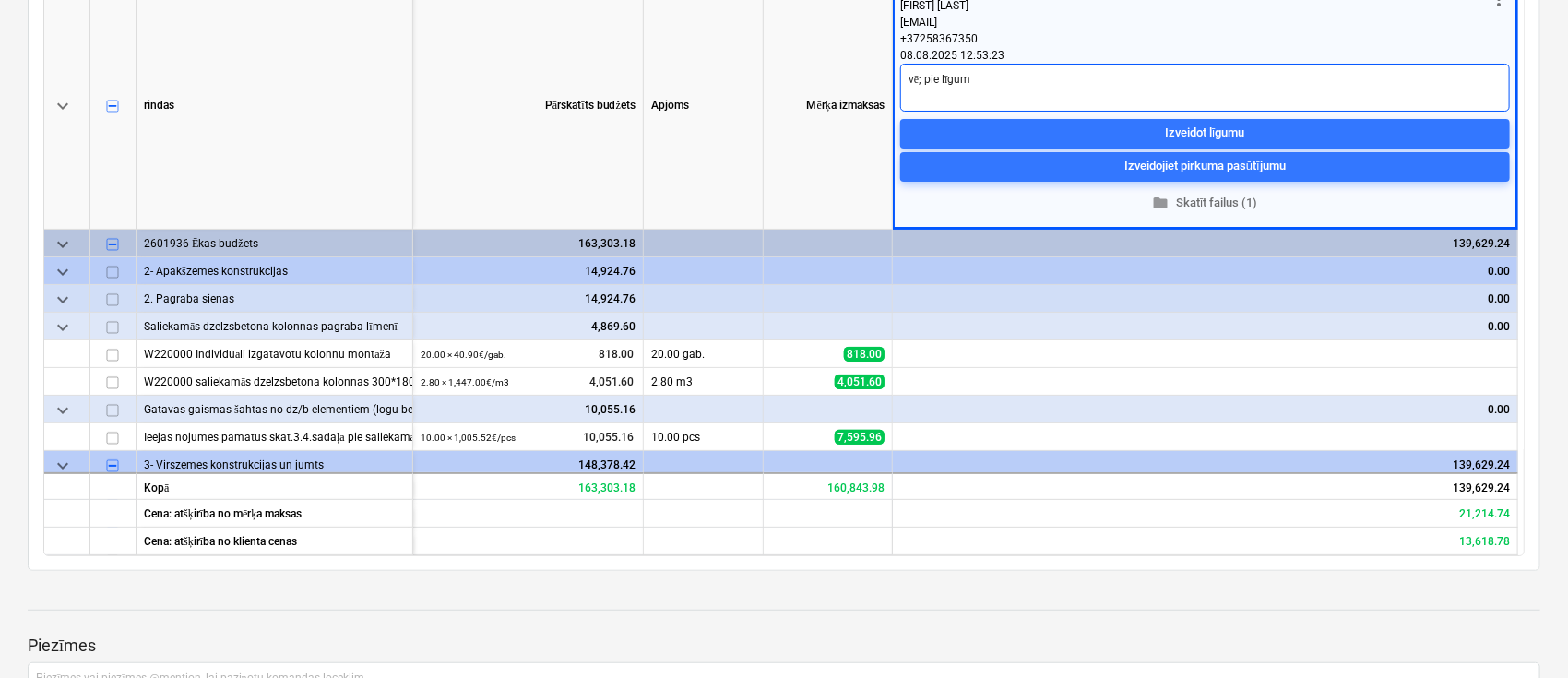 type on "x" 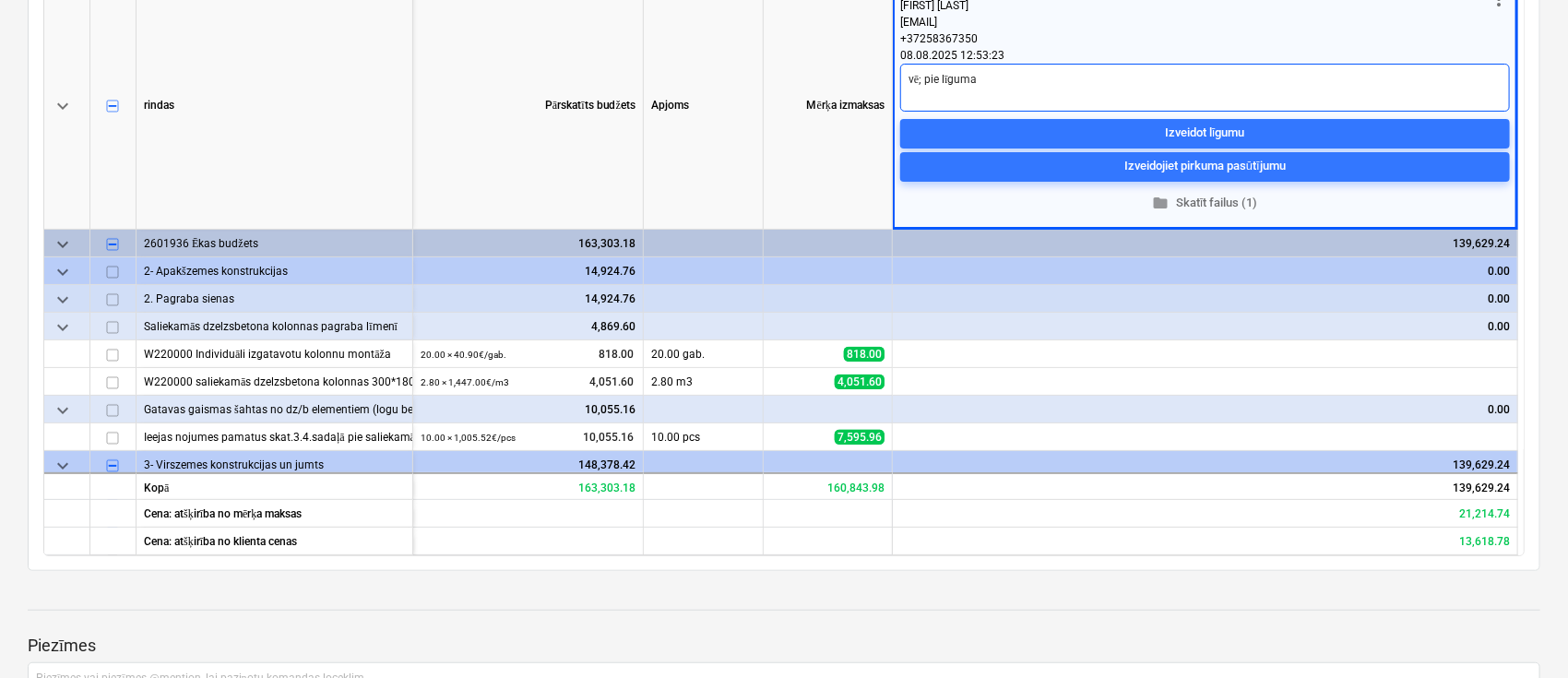 type on "x" 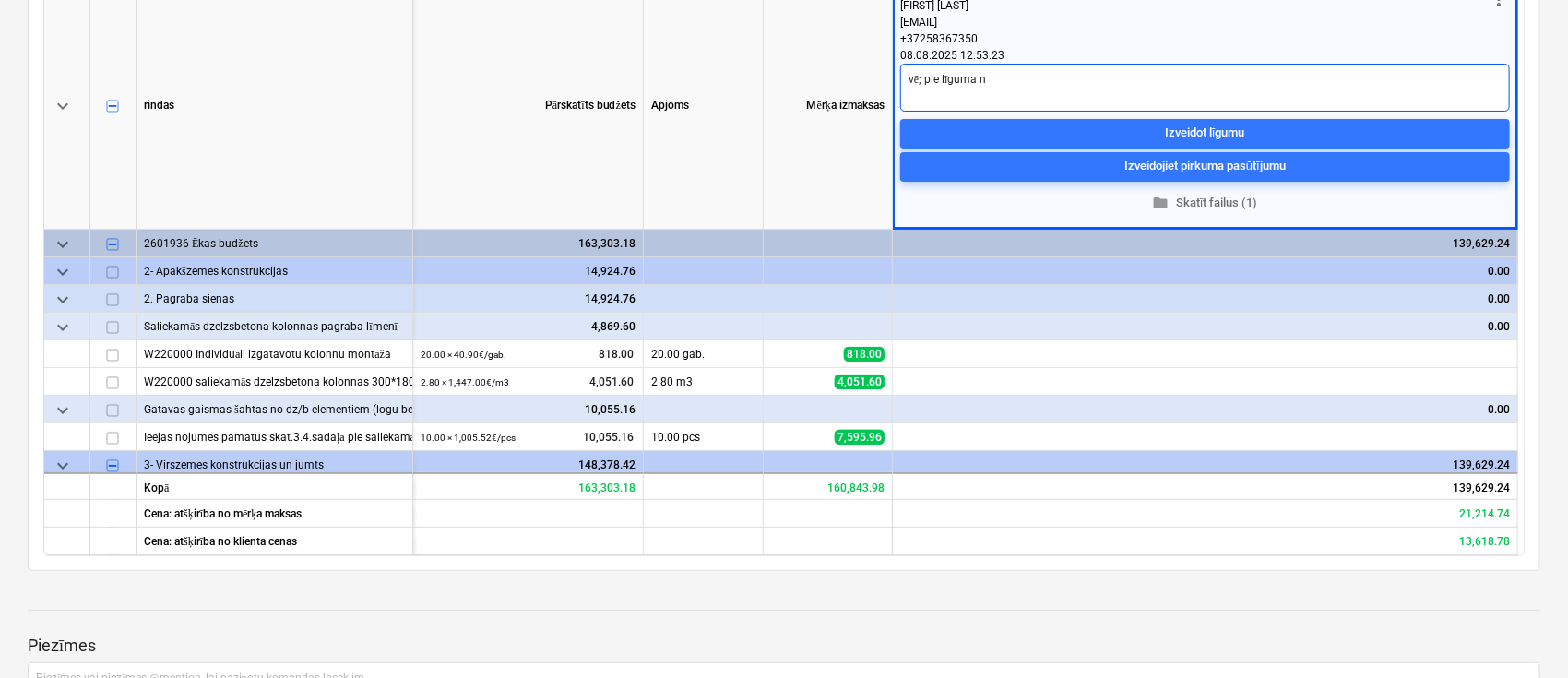 type on "x" 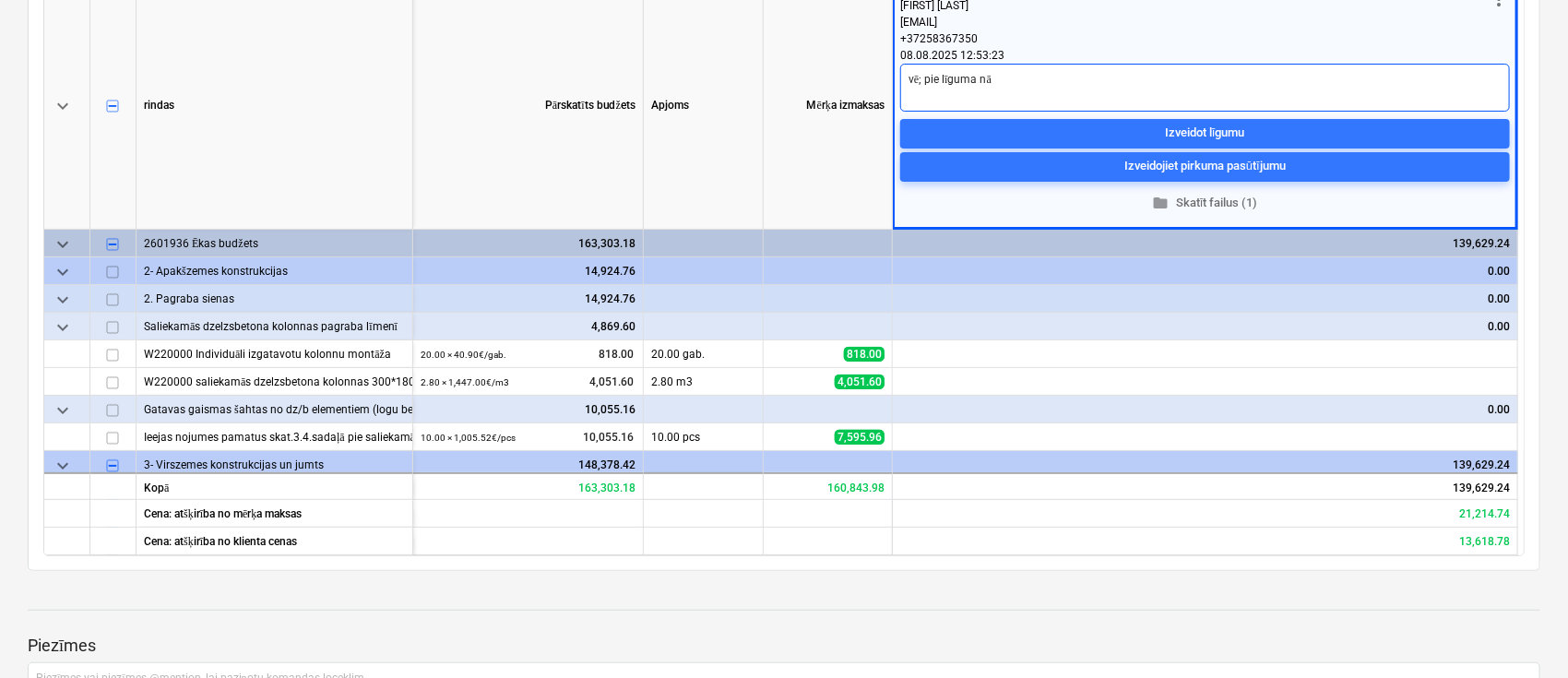 type on "vē; pie līguma nāk" 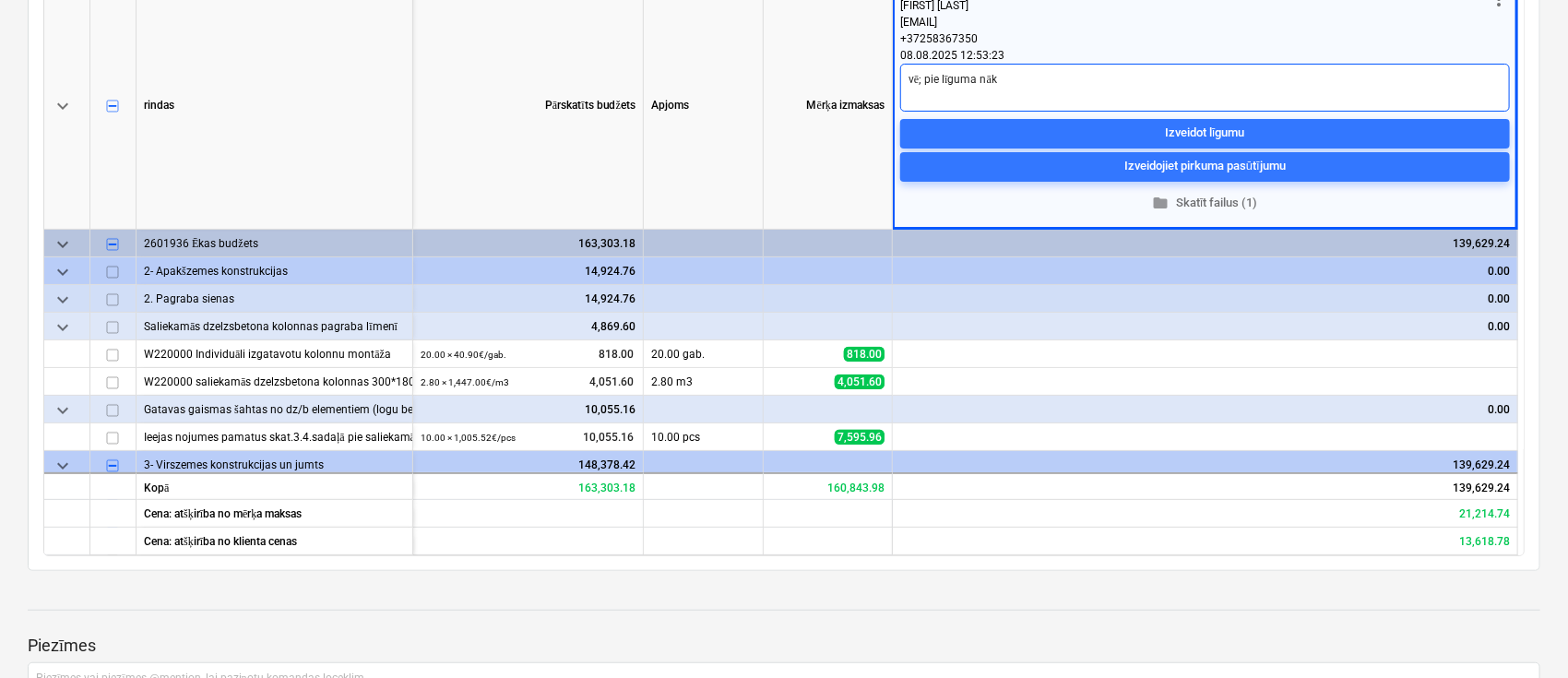 type on "x" 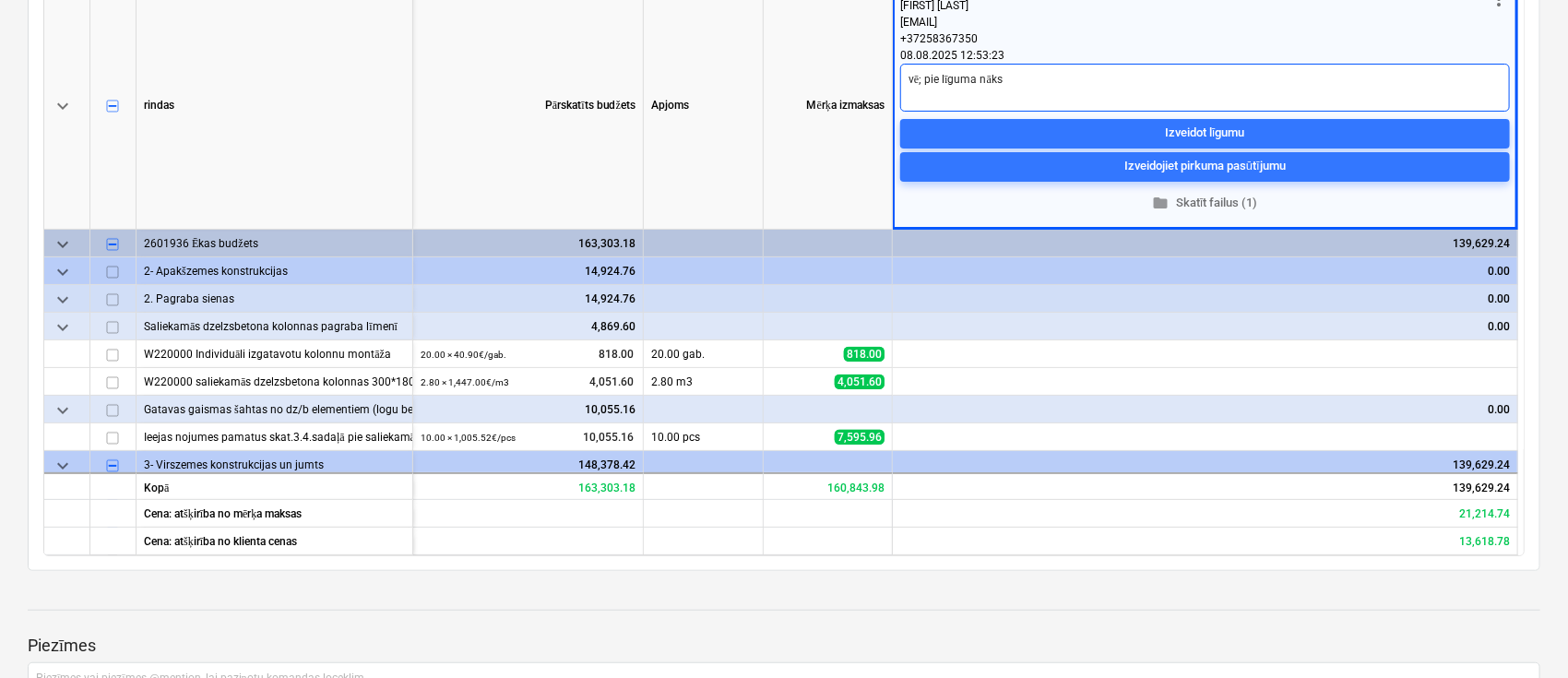 type on "x" 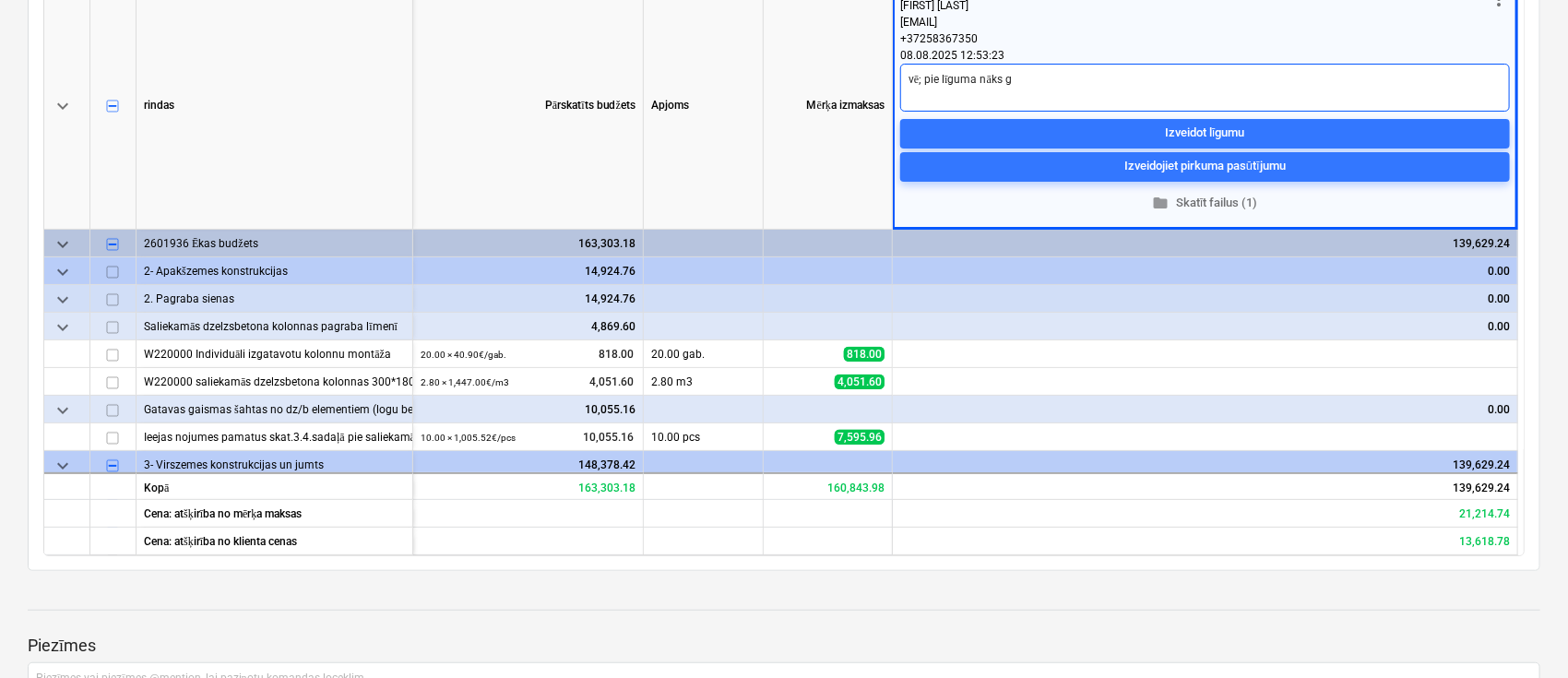 type on "vē; pie līguma nāks ga" 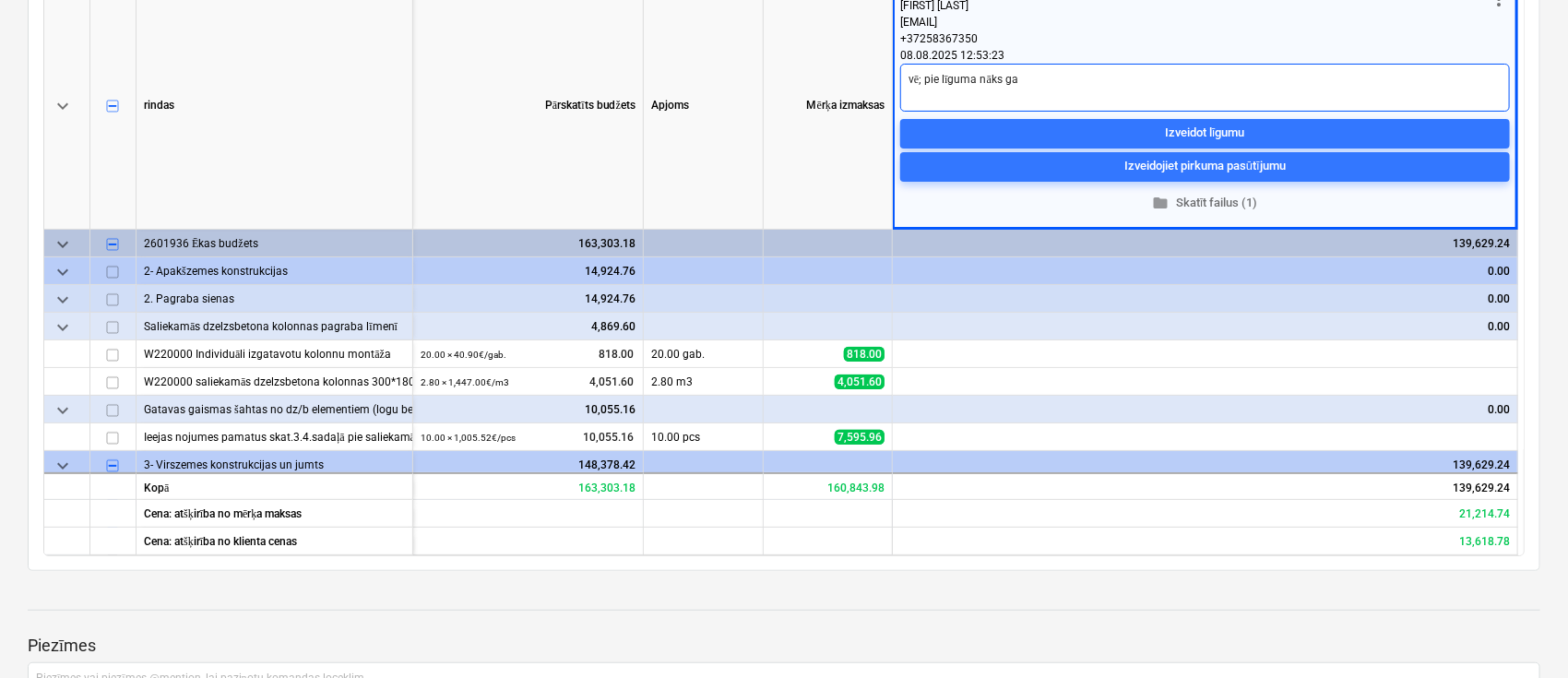 type on "x" 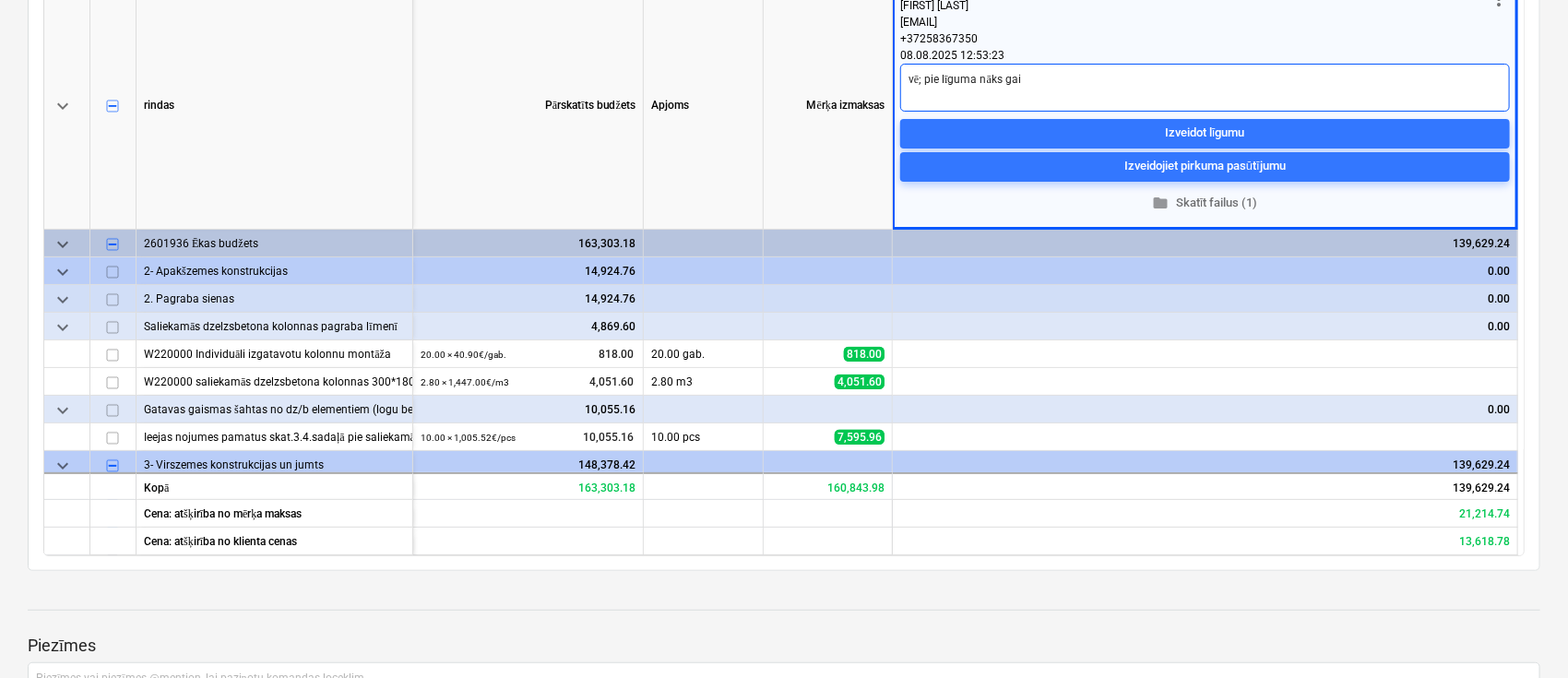type on "x" 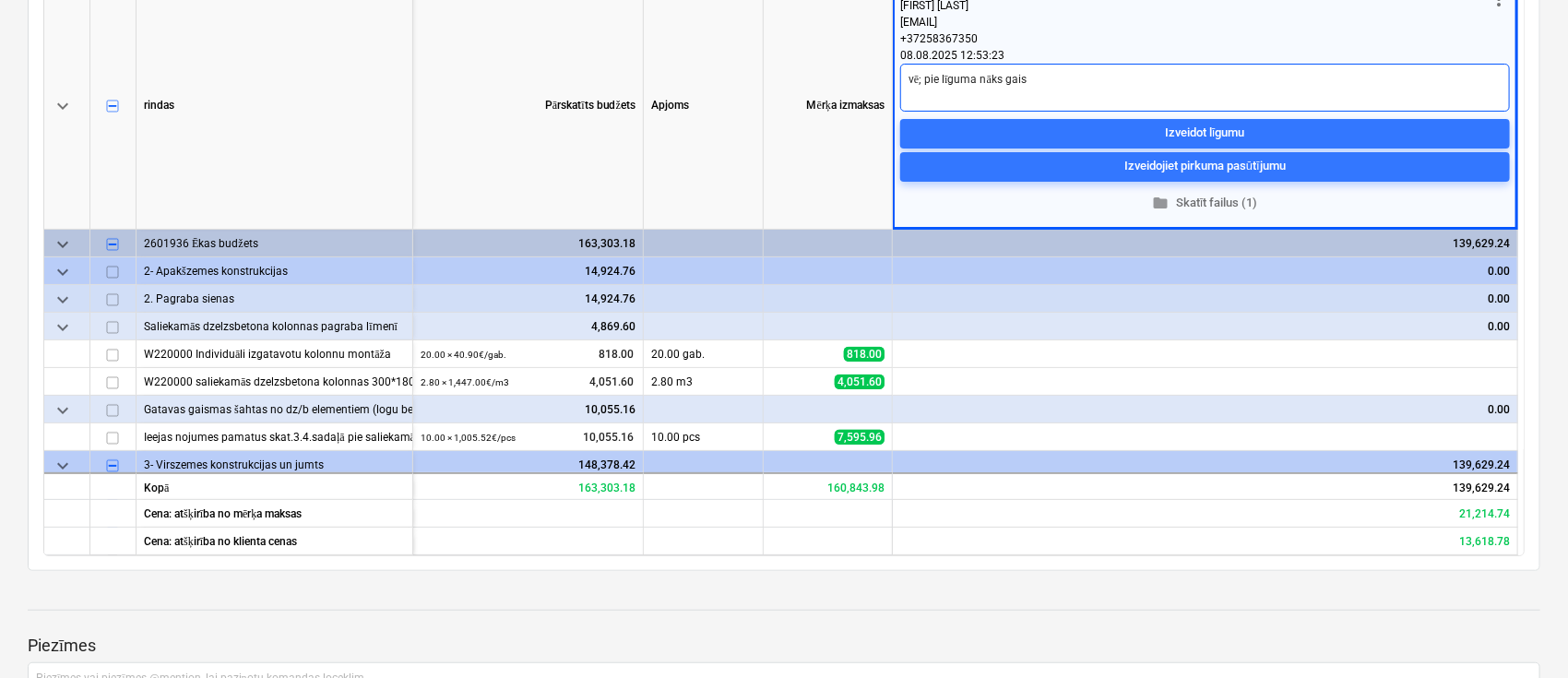 type on "x" 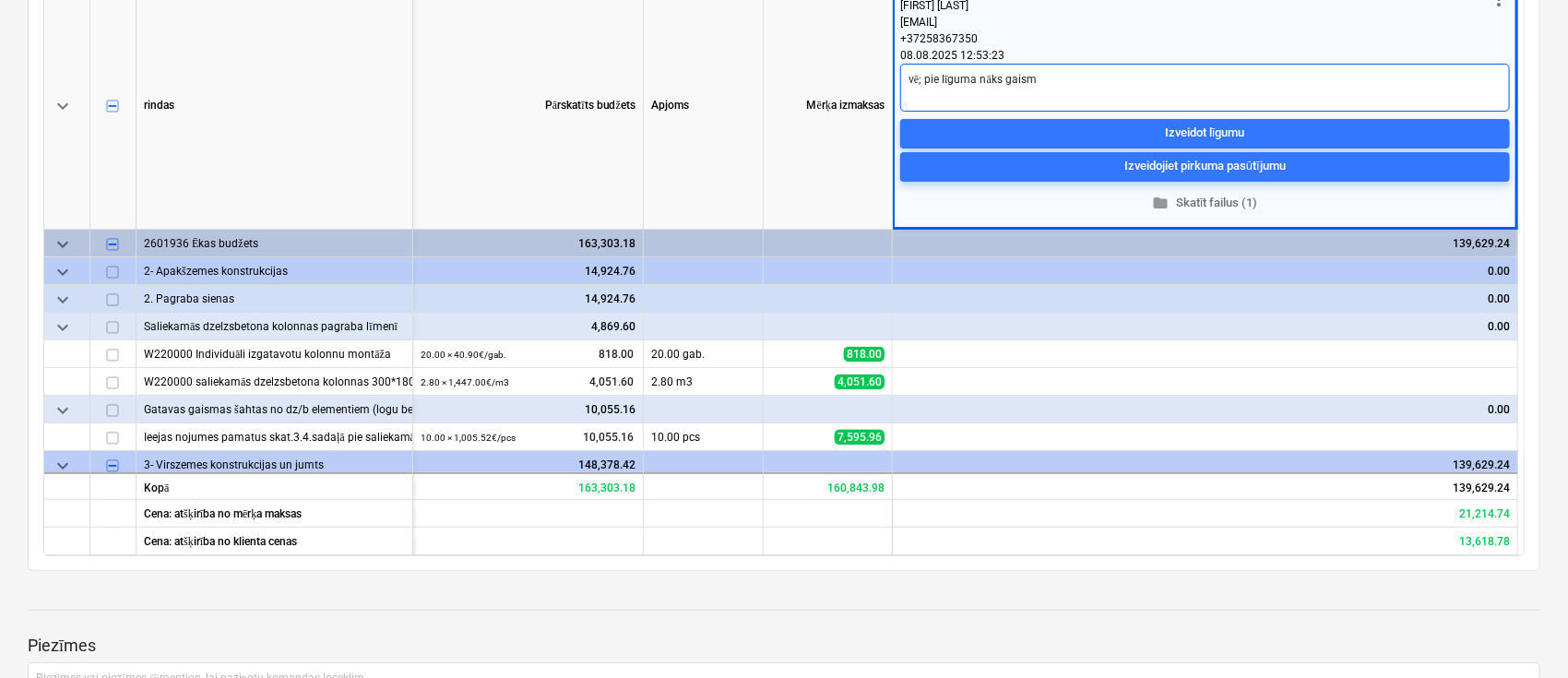 type on "vē; pie līguma nāks gaisma" 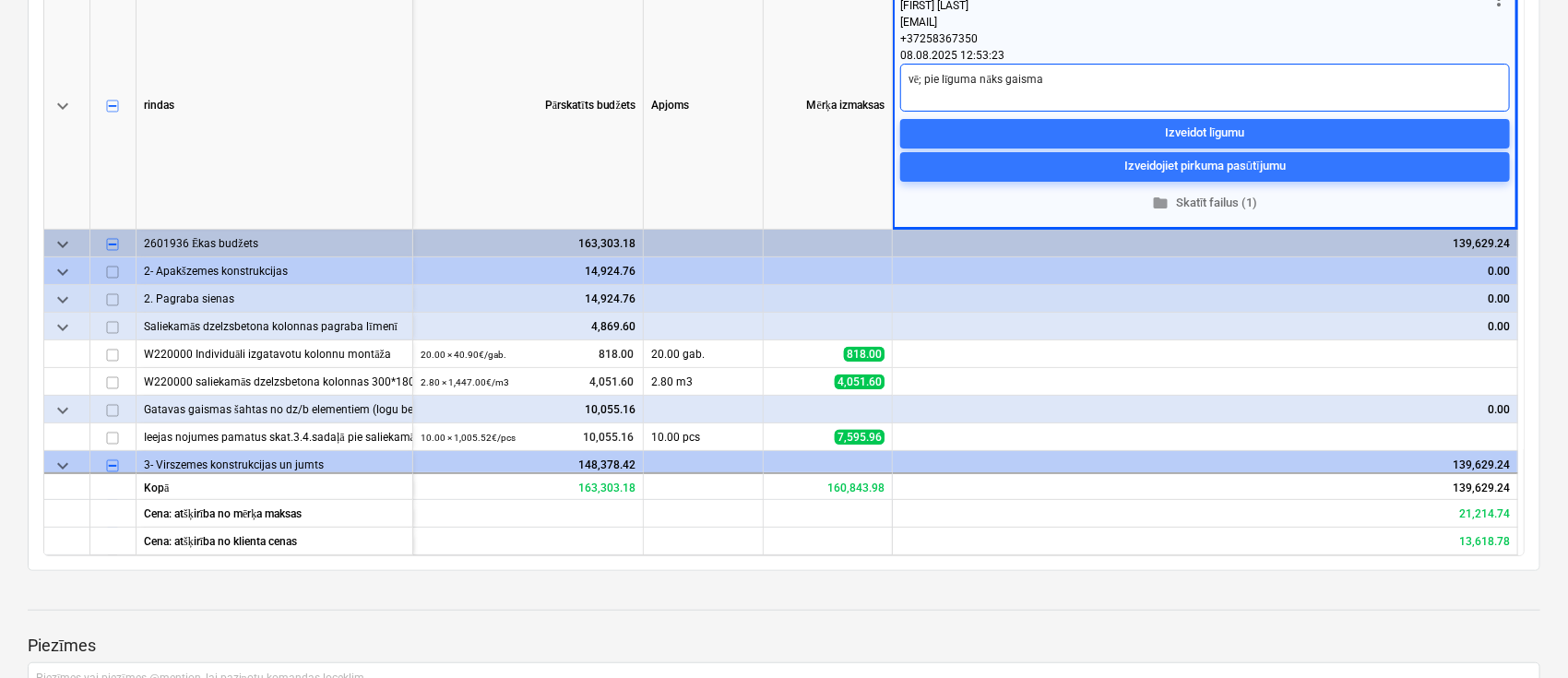 type on "x" 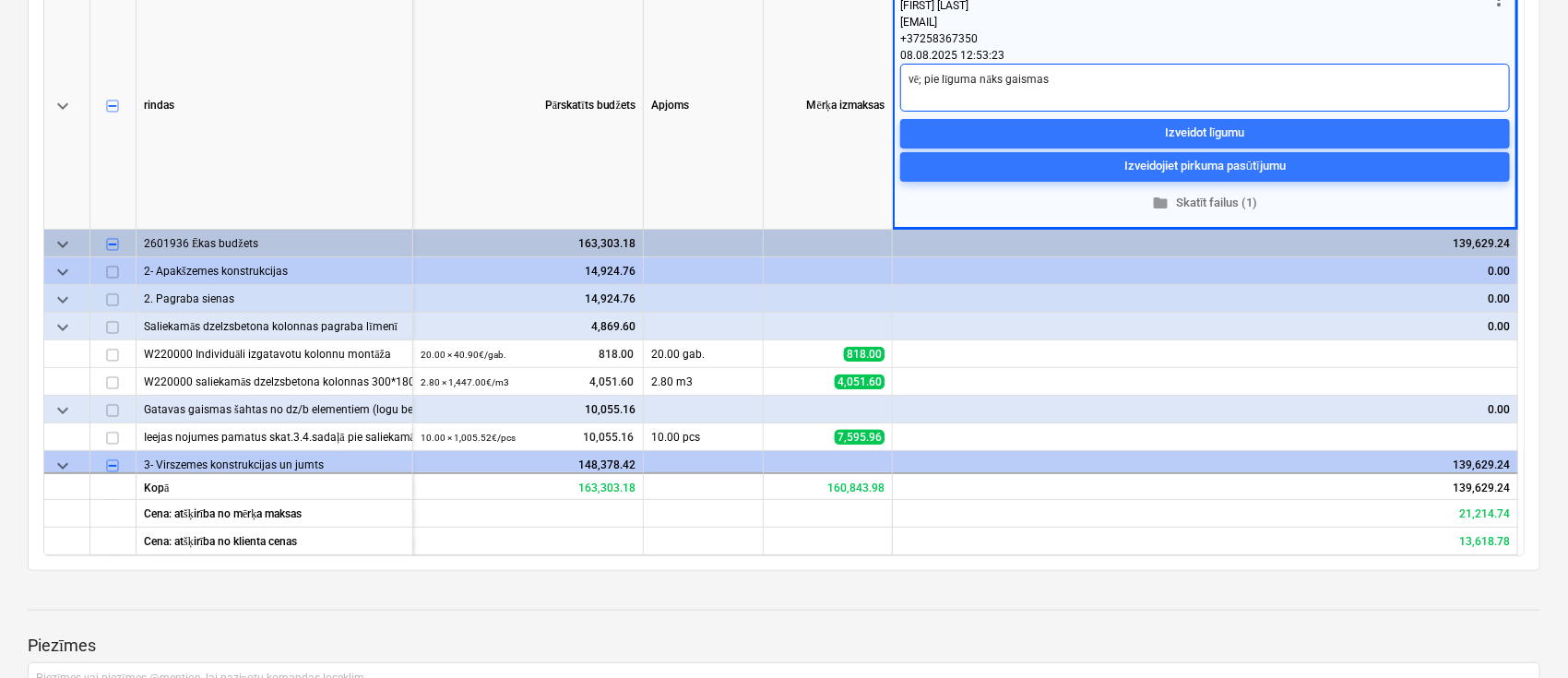 type on "vē; pie līguma nāks gaismas" 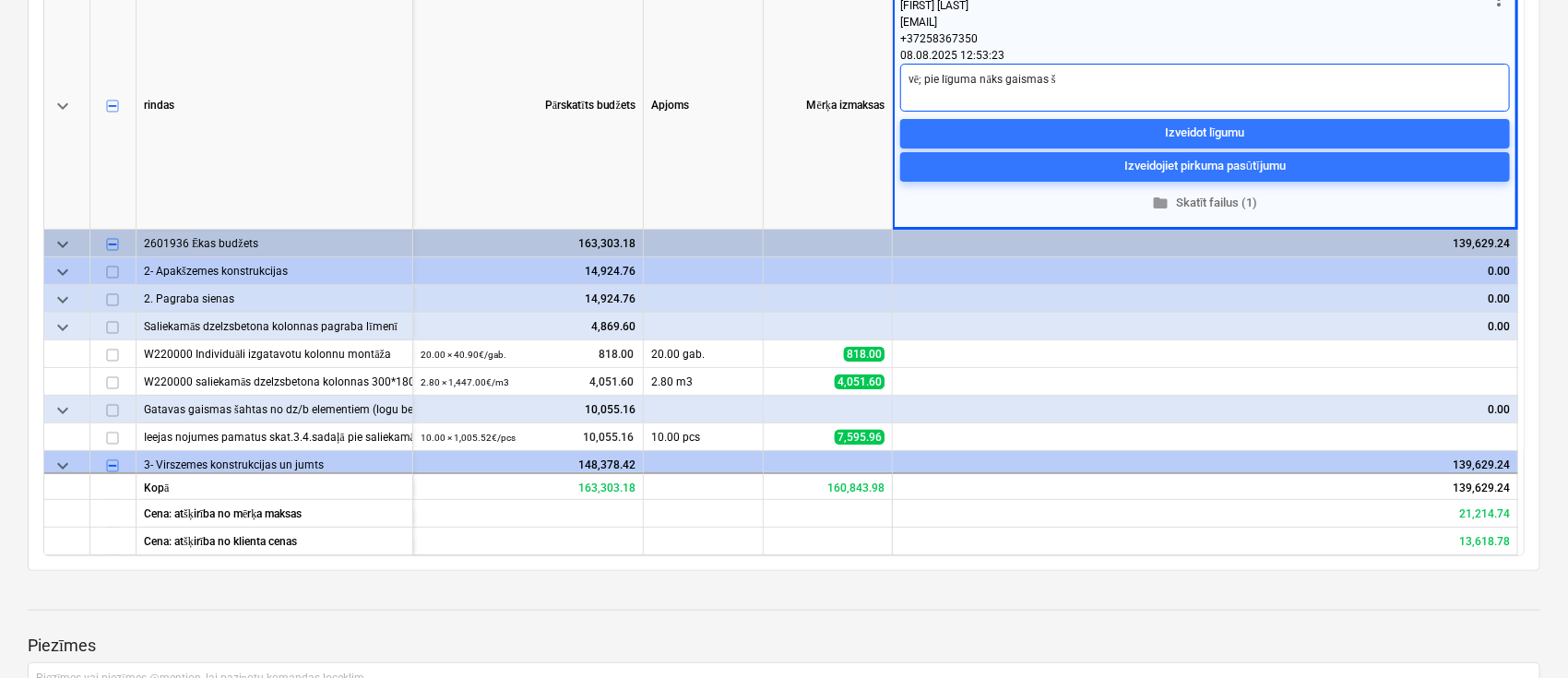 type on "x" 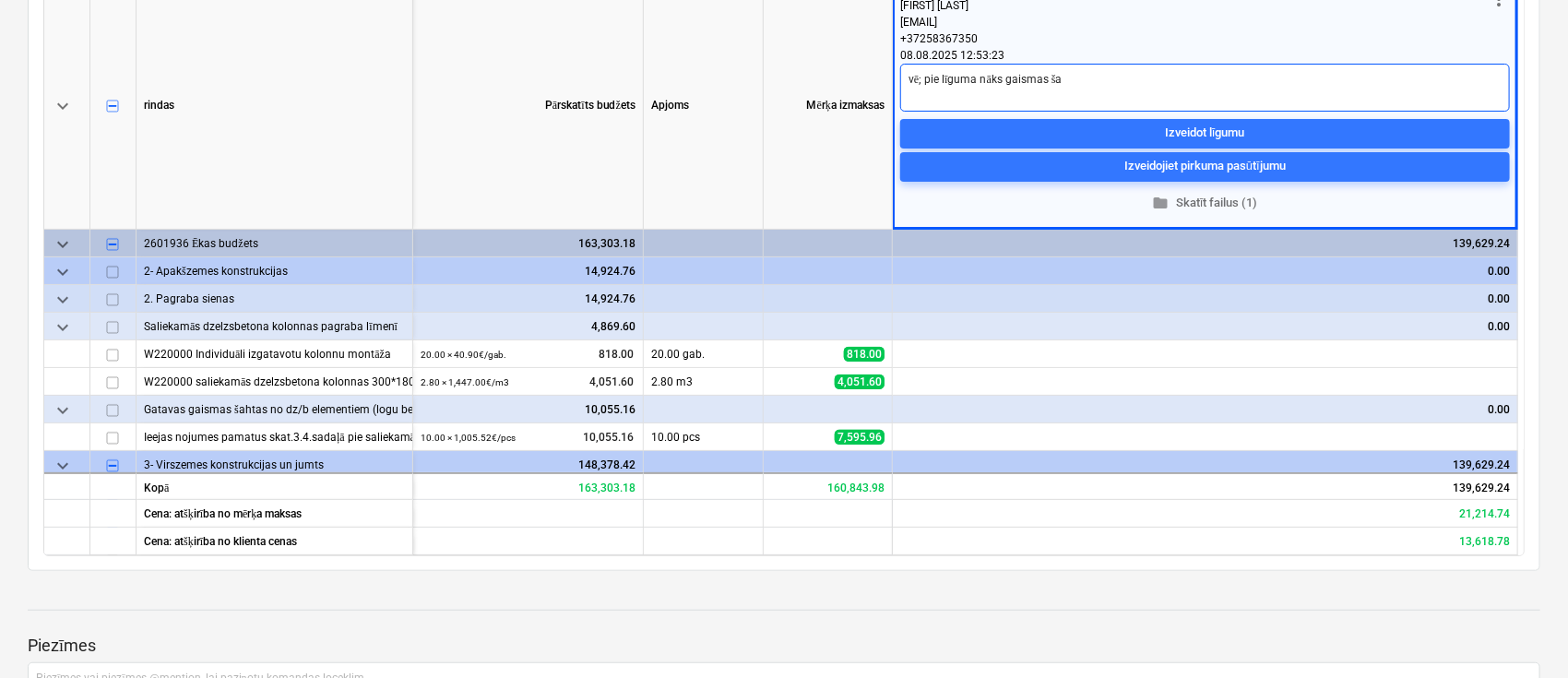 type on "x" 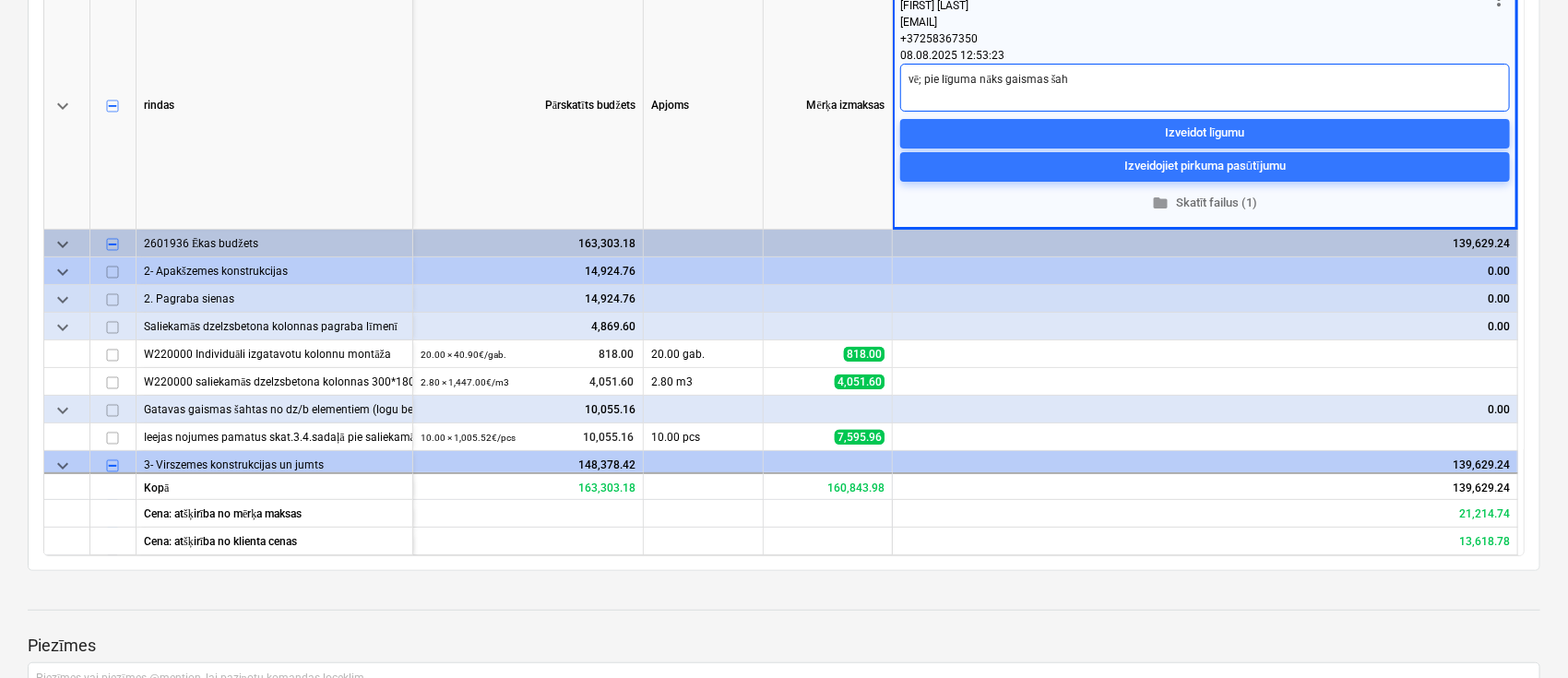 type on "x" 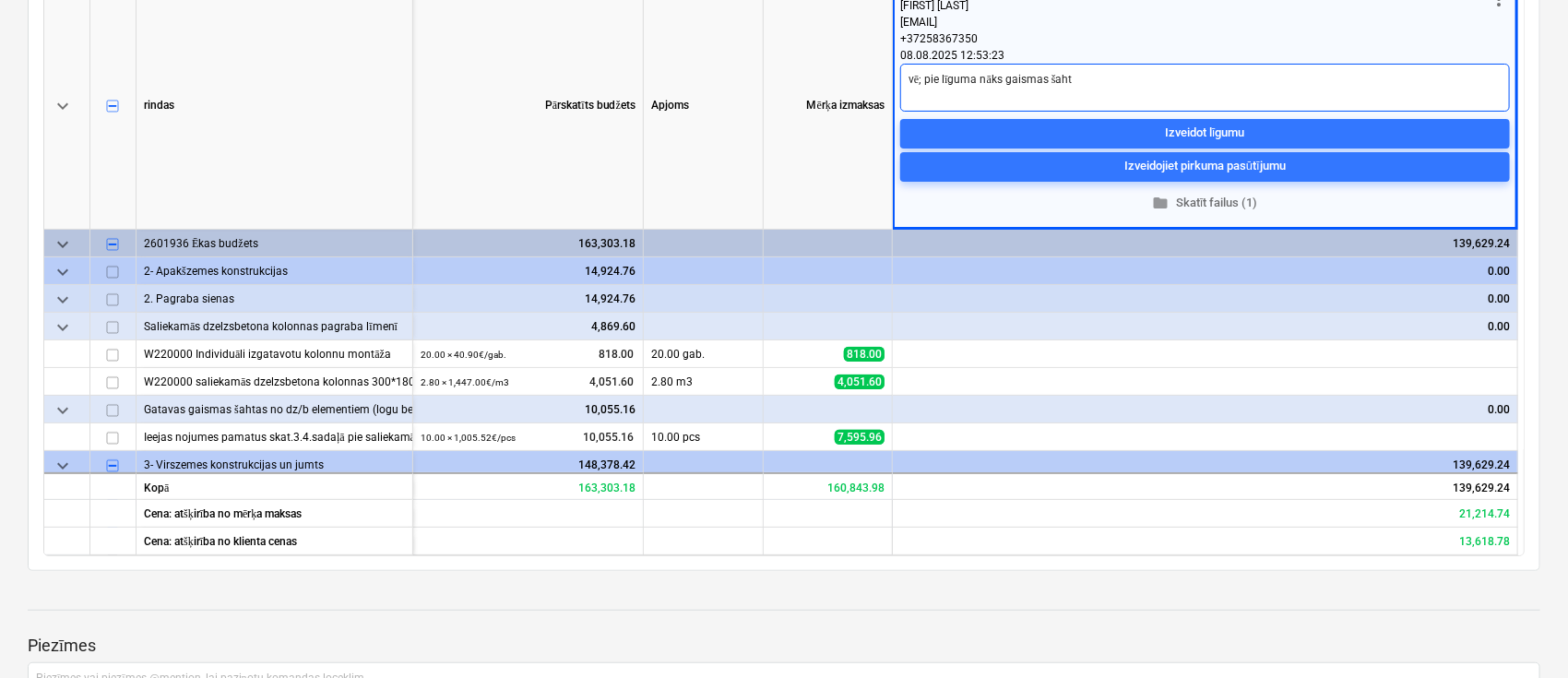 type on "x" 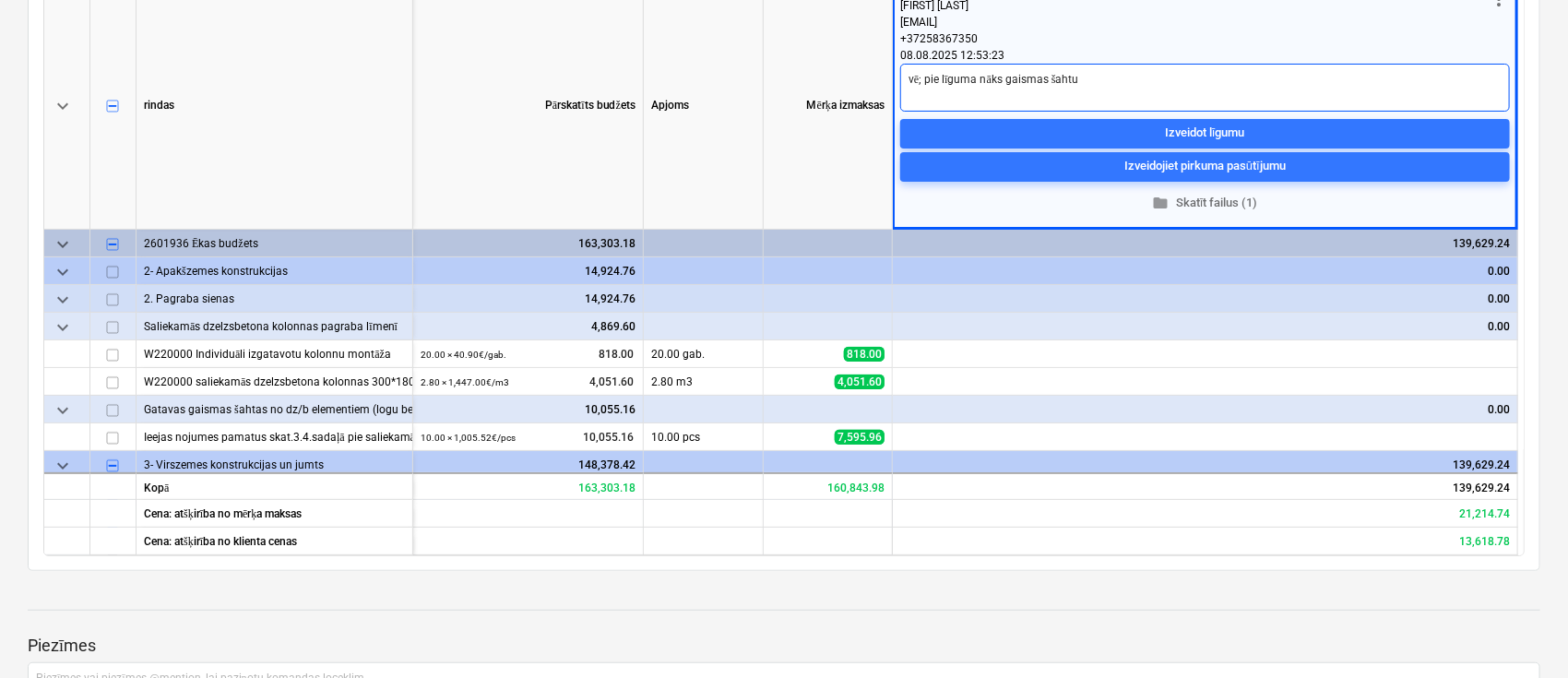 type on "x" 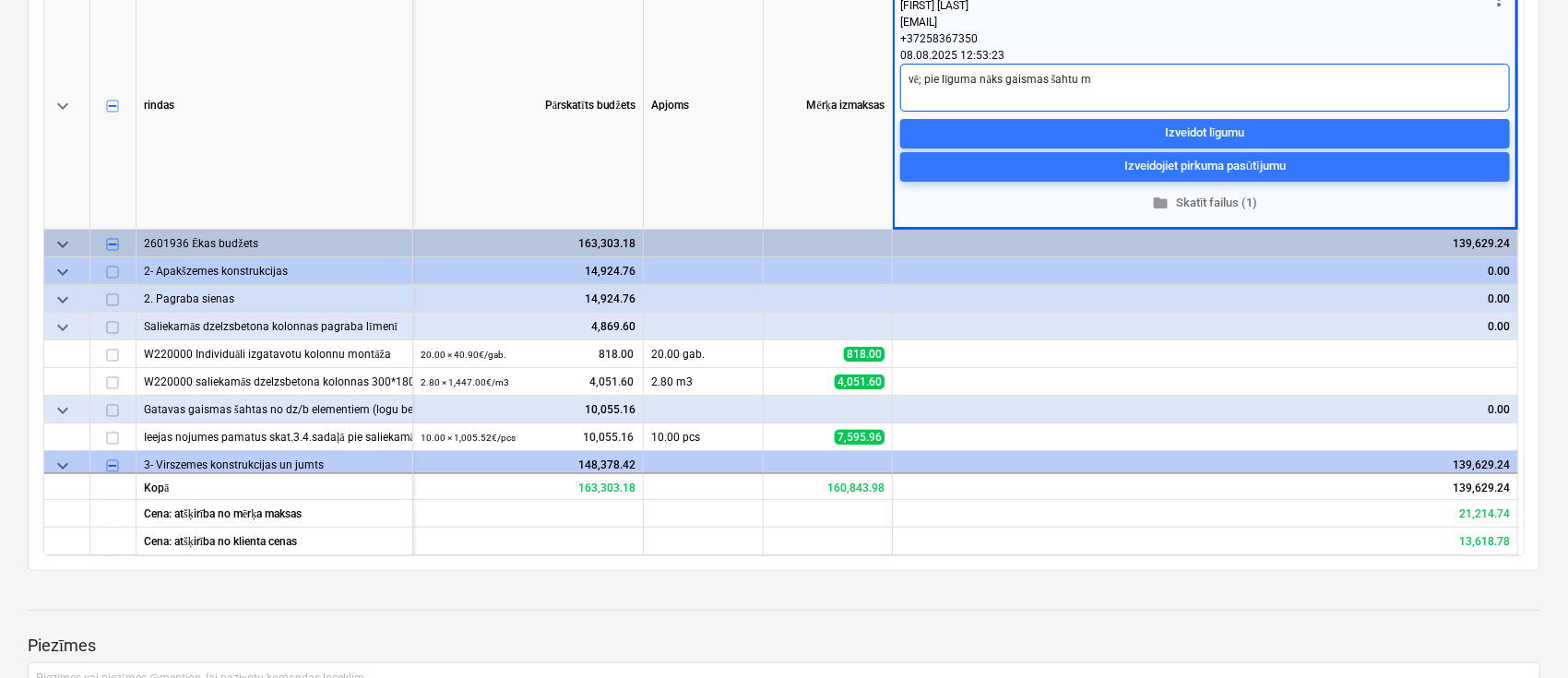 type on "x" 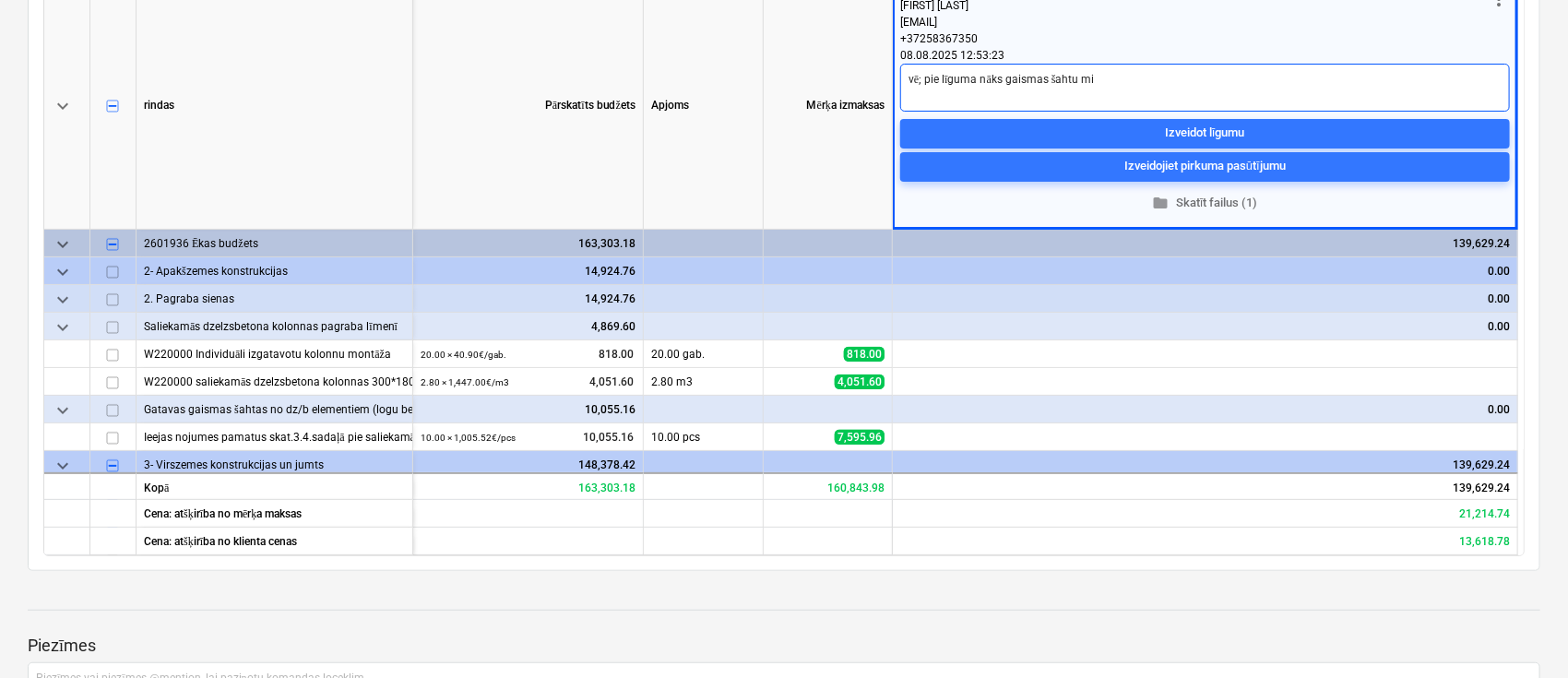 type on "x" 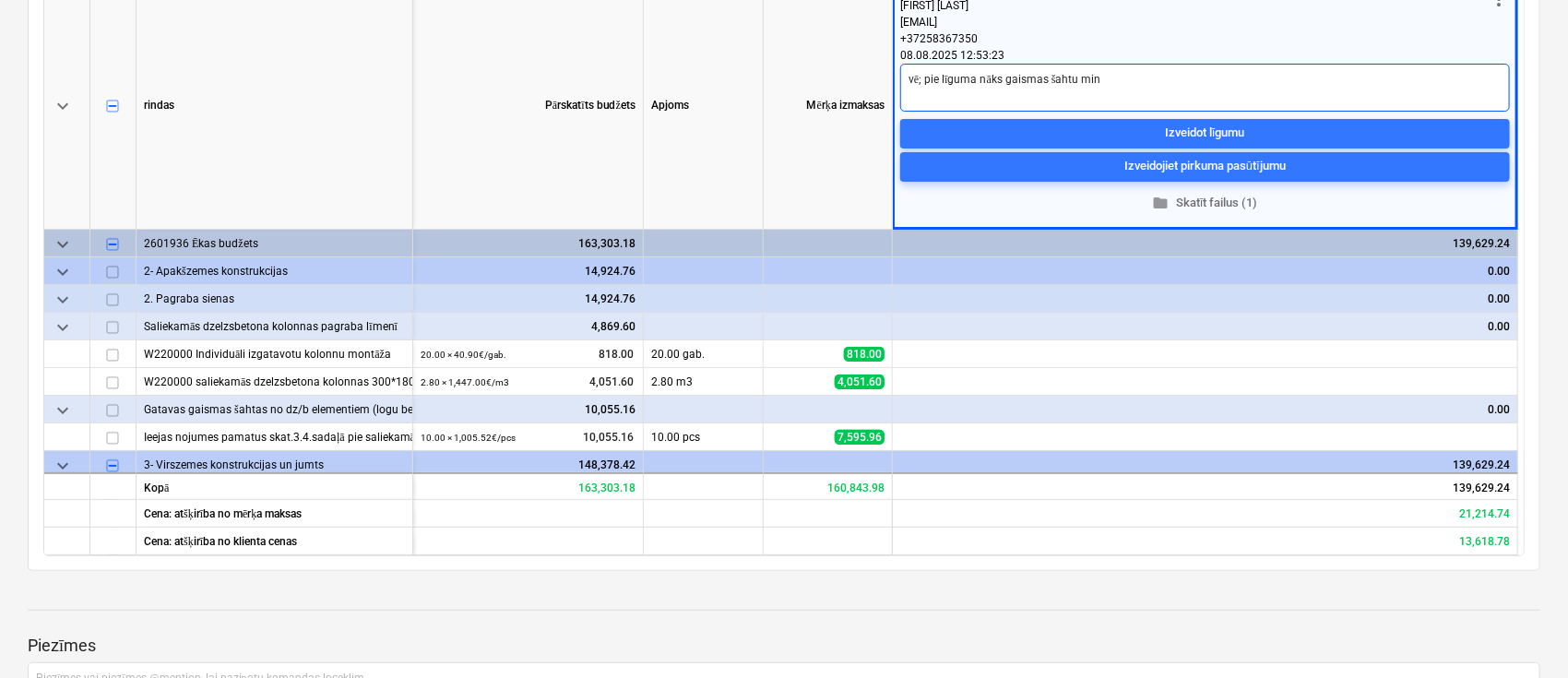 type on "x" 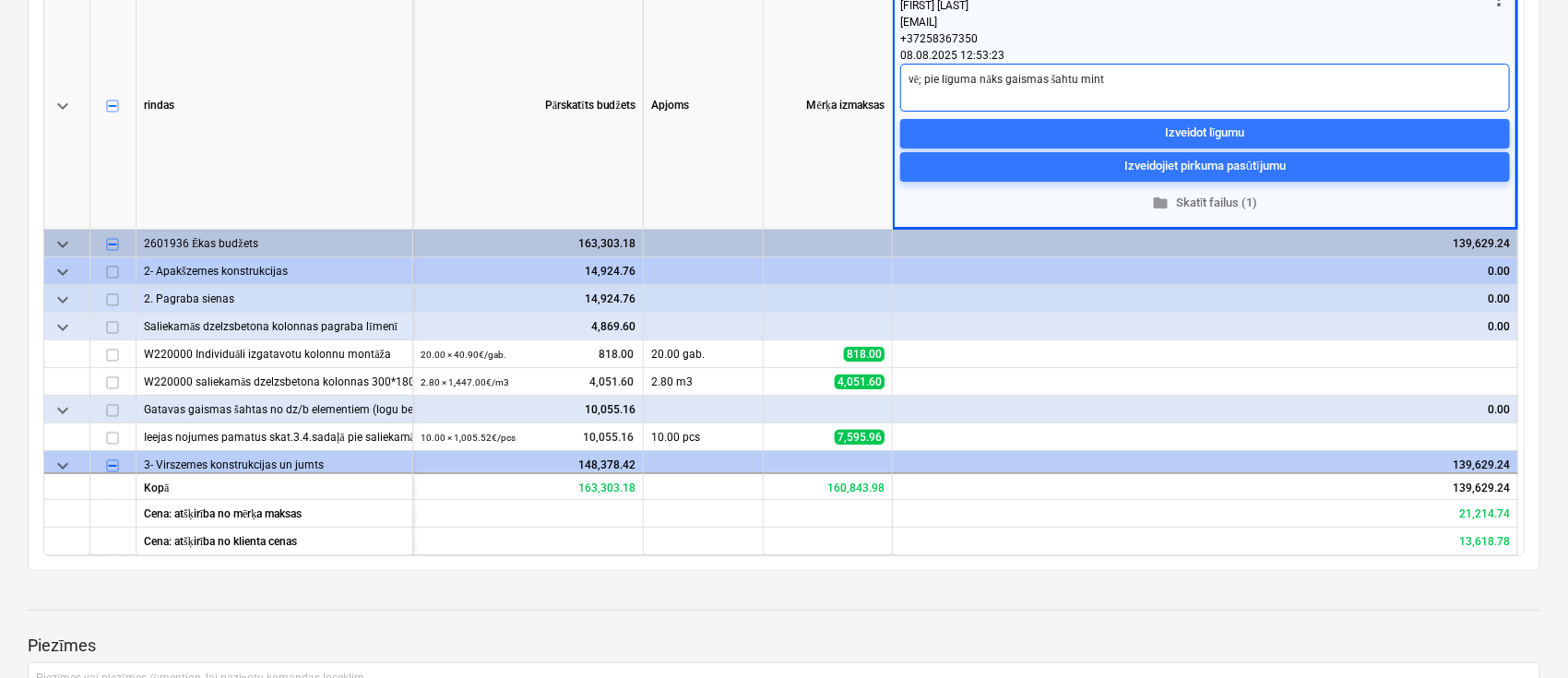 type on "x" 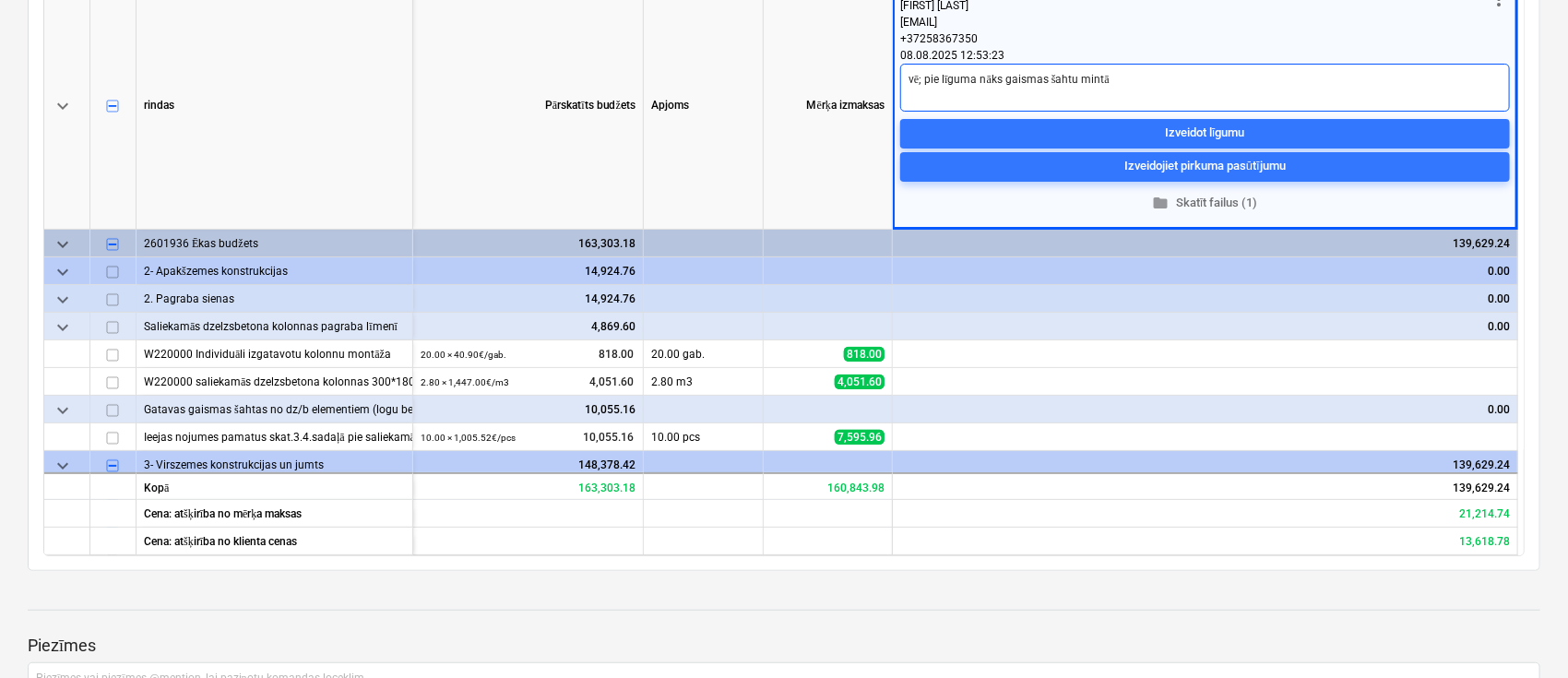type on "x" 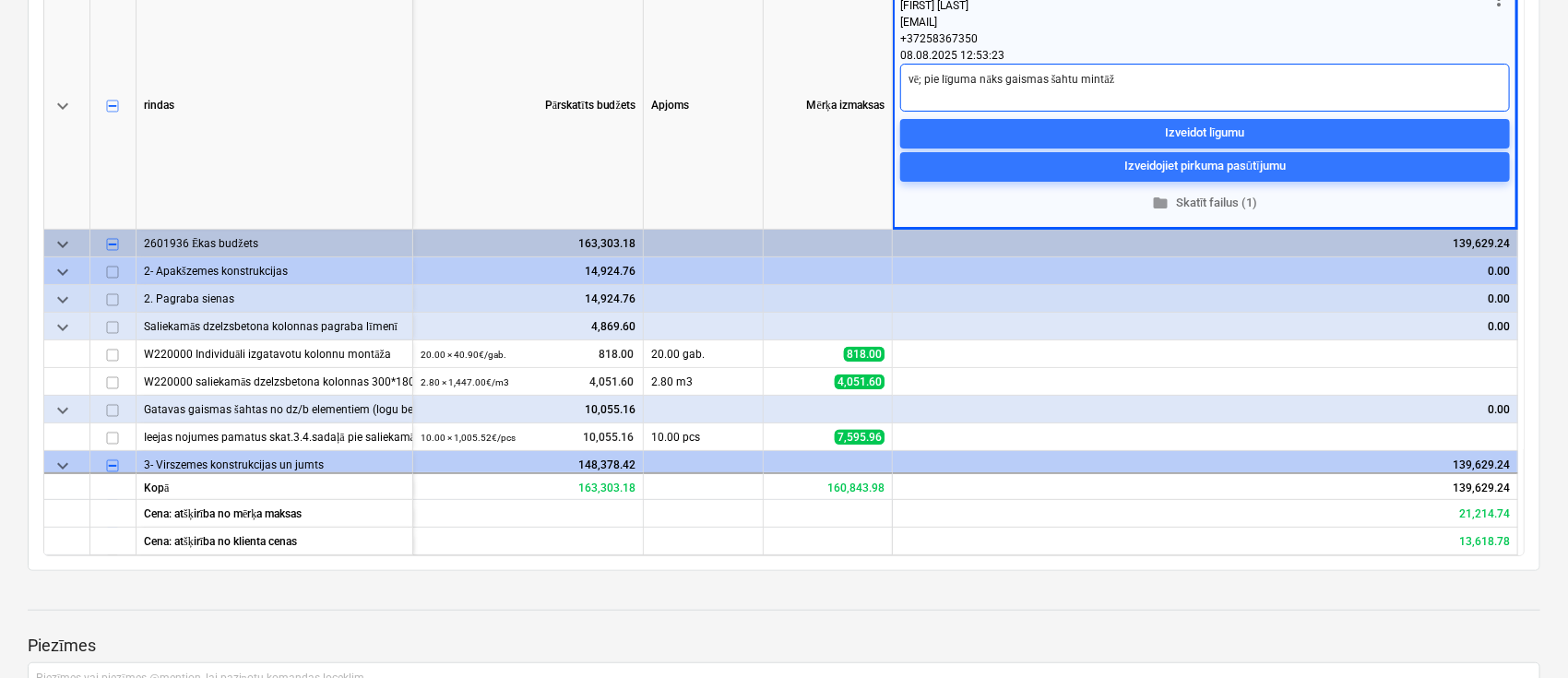 type on "x" 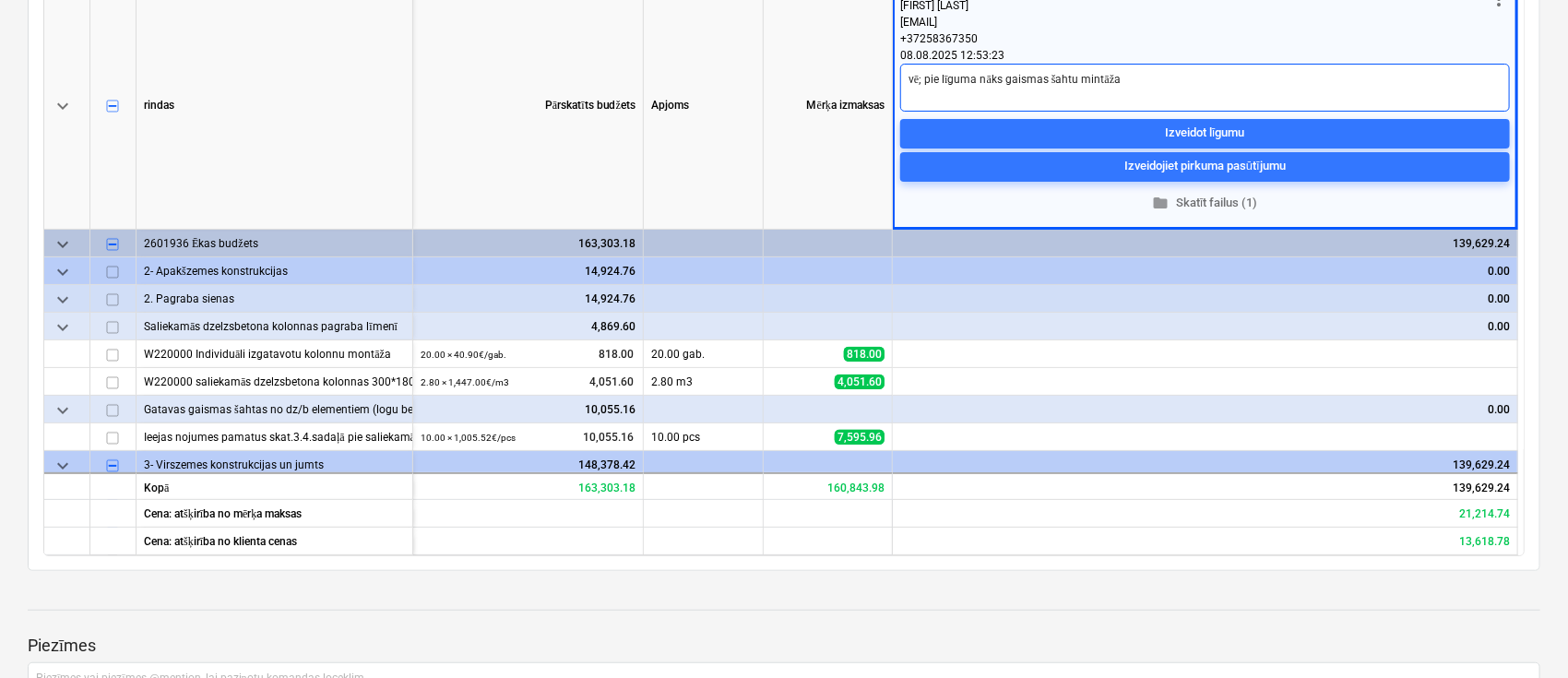 click on "vē; pie līguma nāks gaismas šahtu mintāža" at bounding box center (1205, 88) 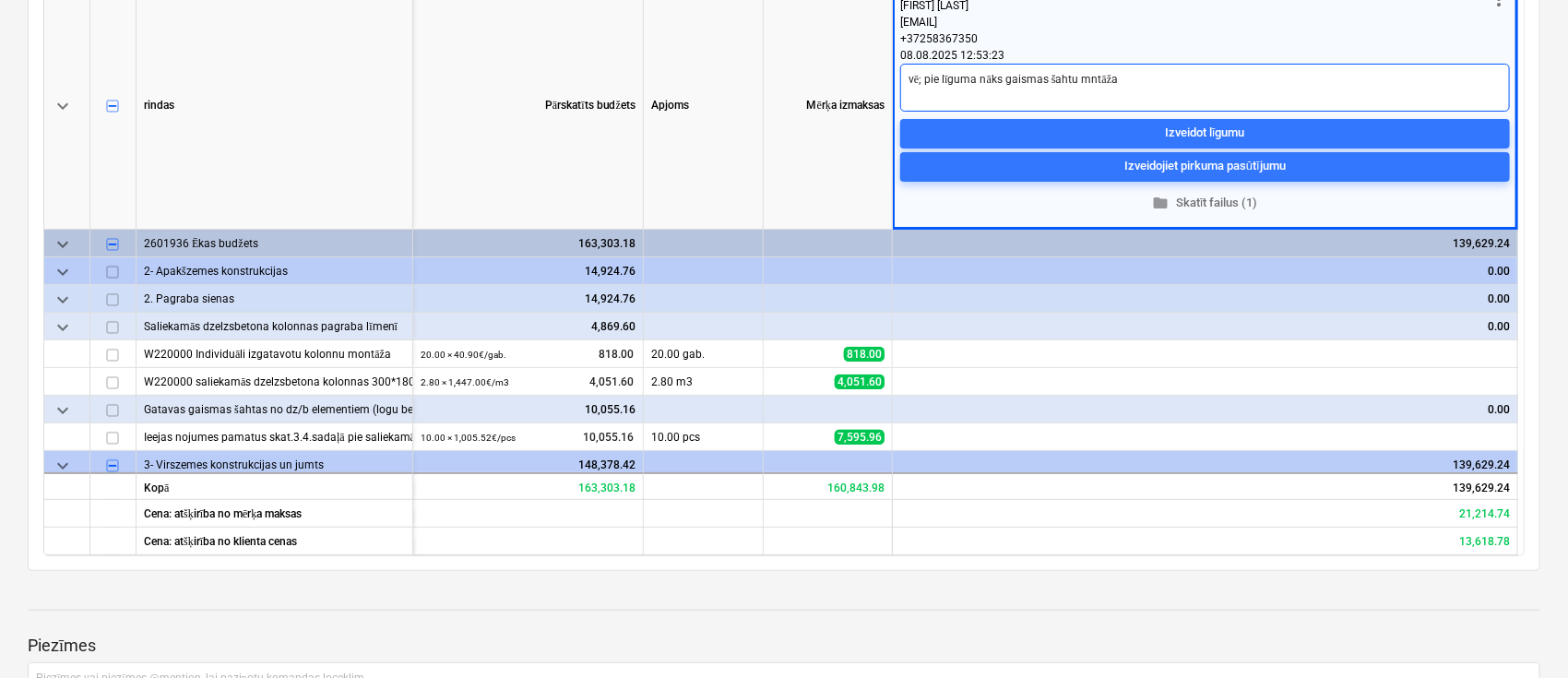 type on "x" 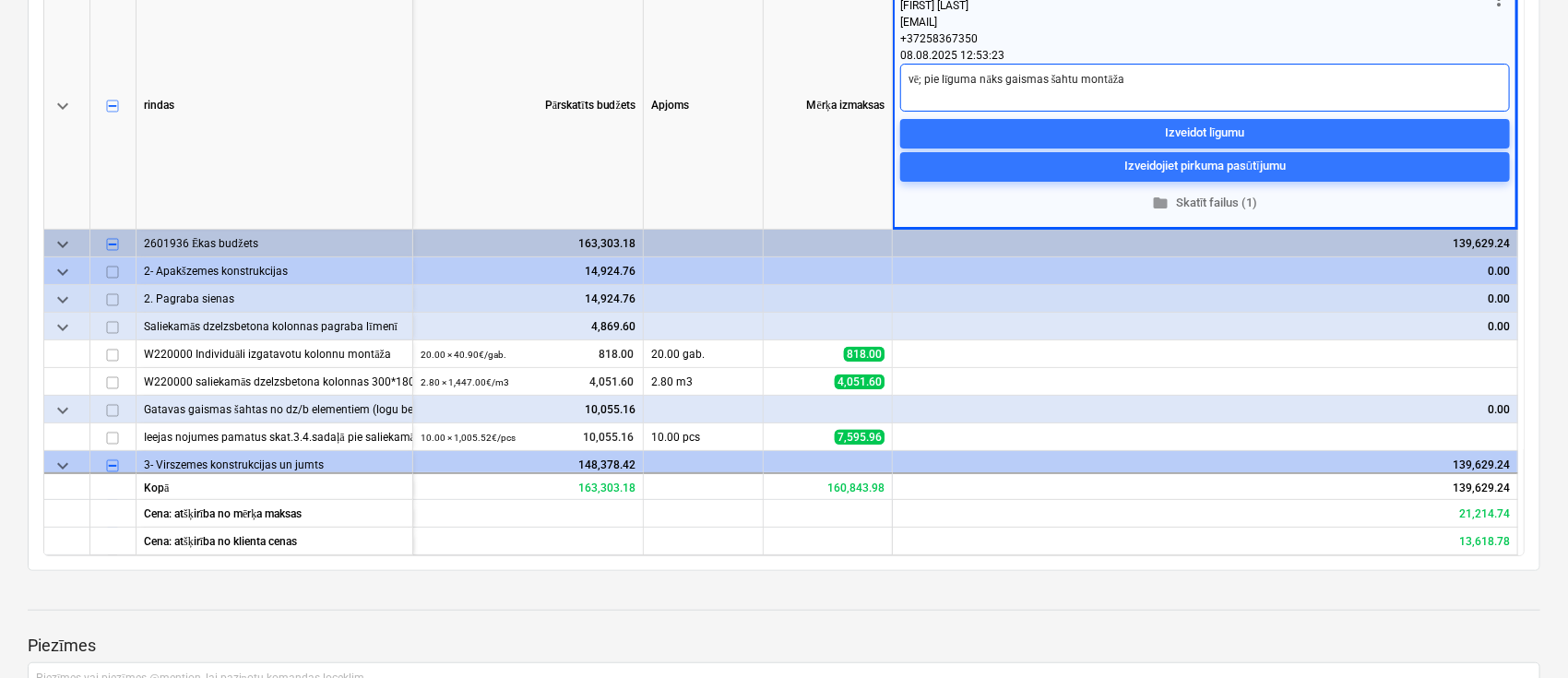 type on "vē; pie līguma nāks gaismas šahtu montāža" 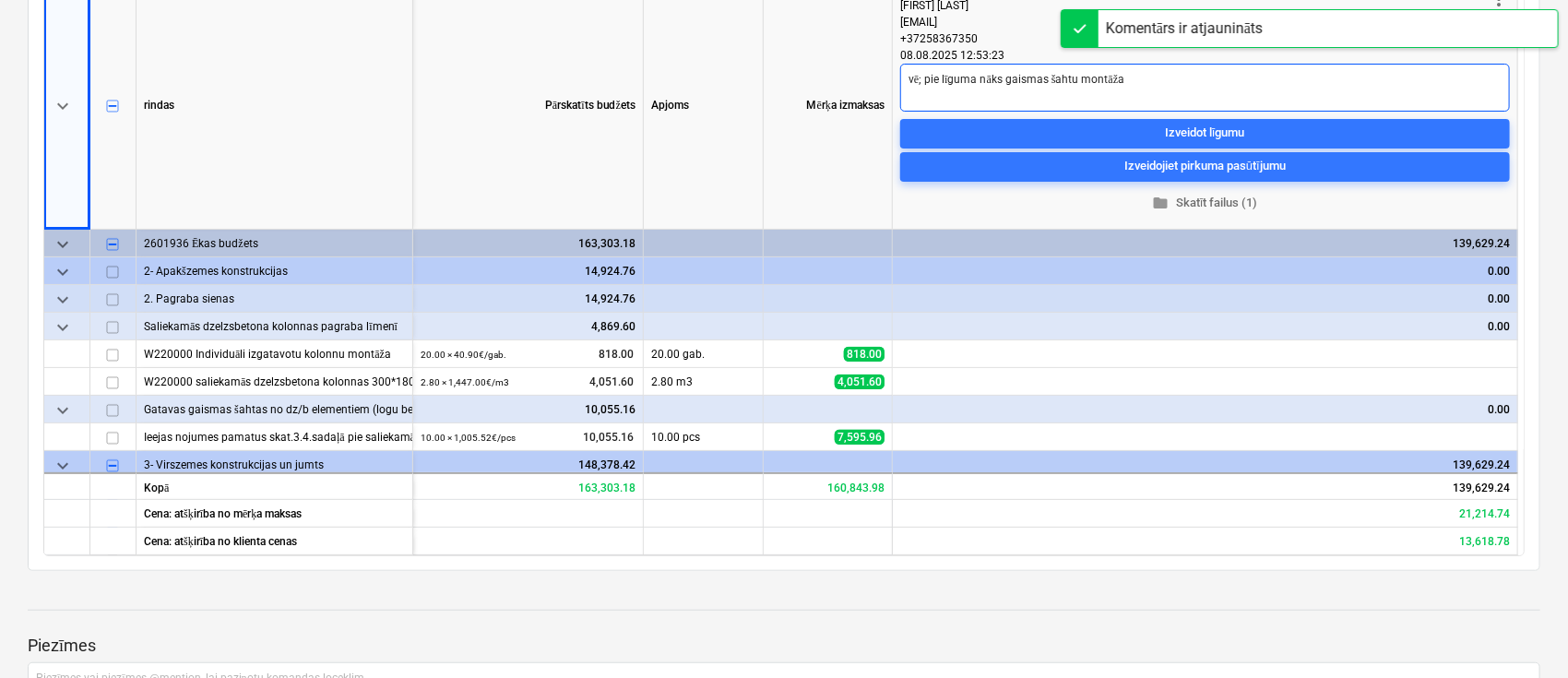 drag, startPoint x: 1290, startPoint y: 90, endPoint x: 1260, endPoint y: 92, distance: 30.06659 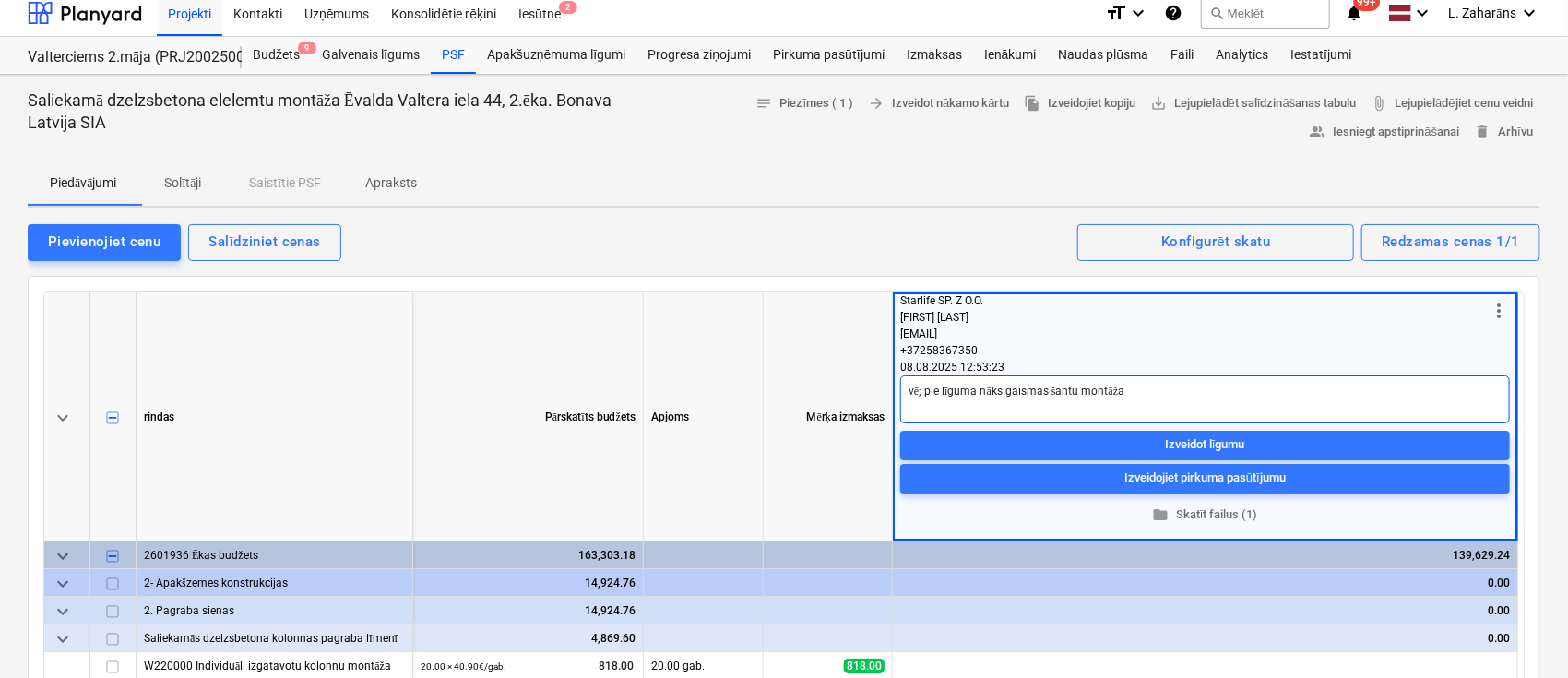 scroll, scrollTop: 0, scrollLeft: 0, axis: both 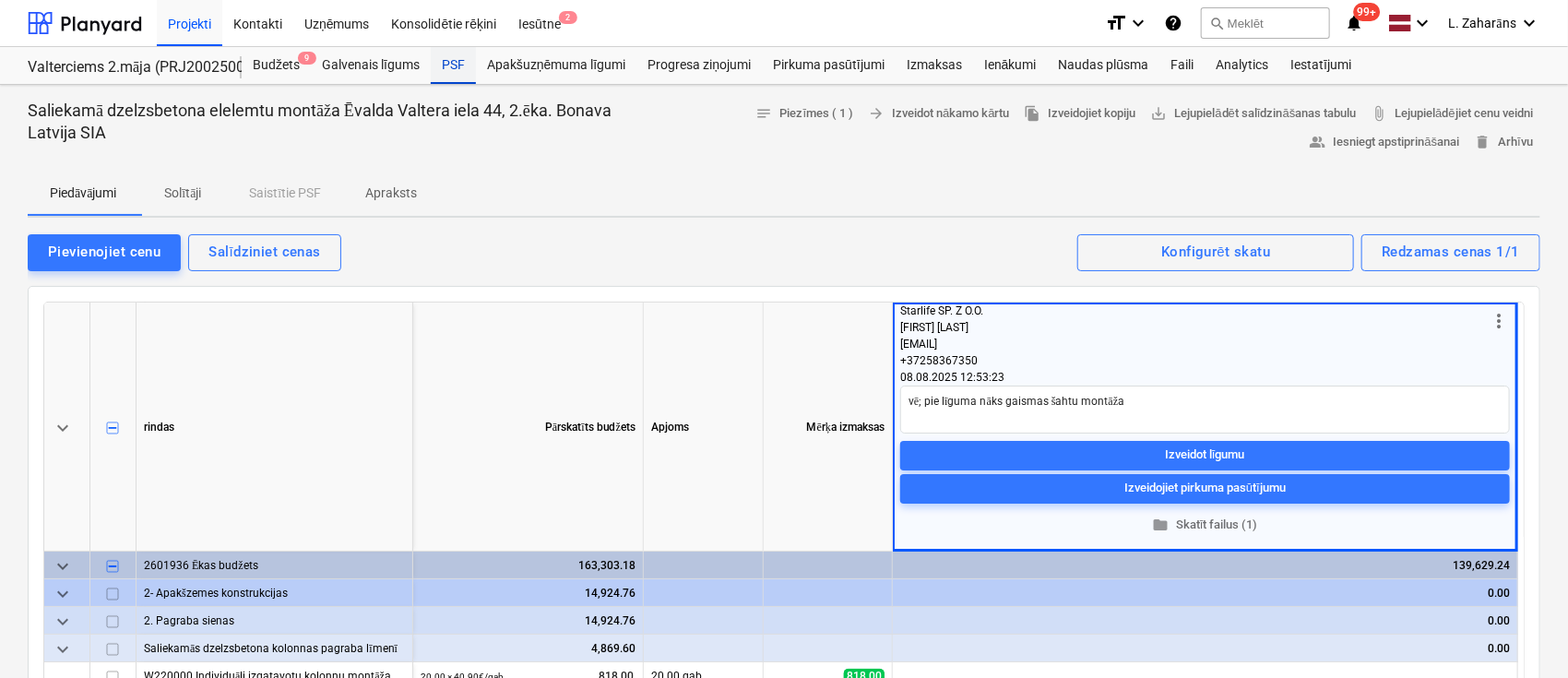 click on "PSF" at bounding box center [453, 65] 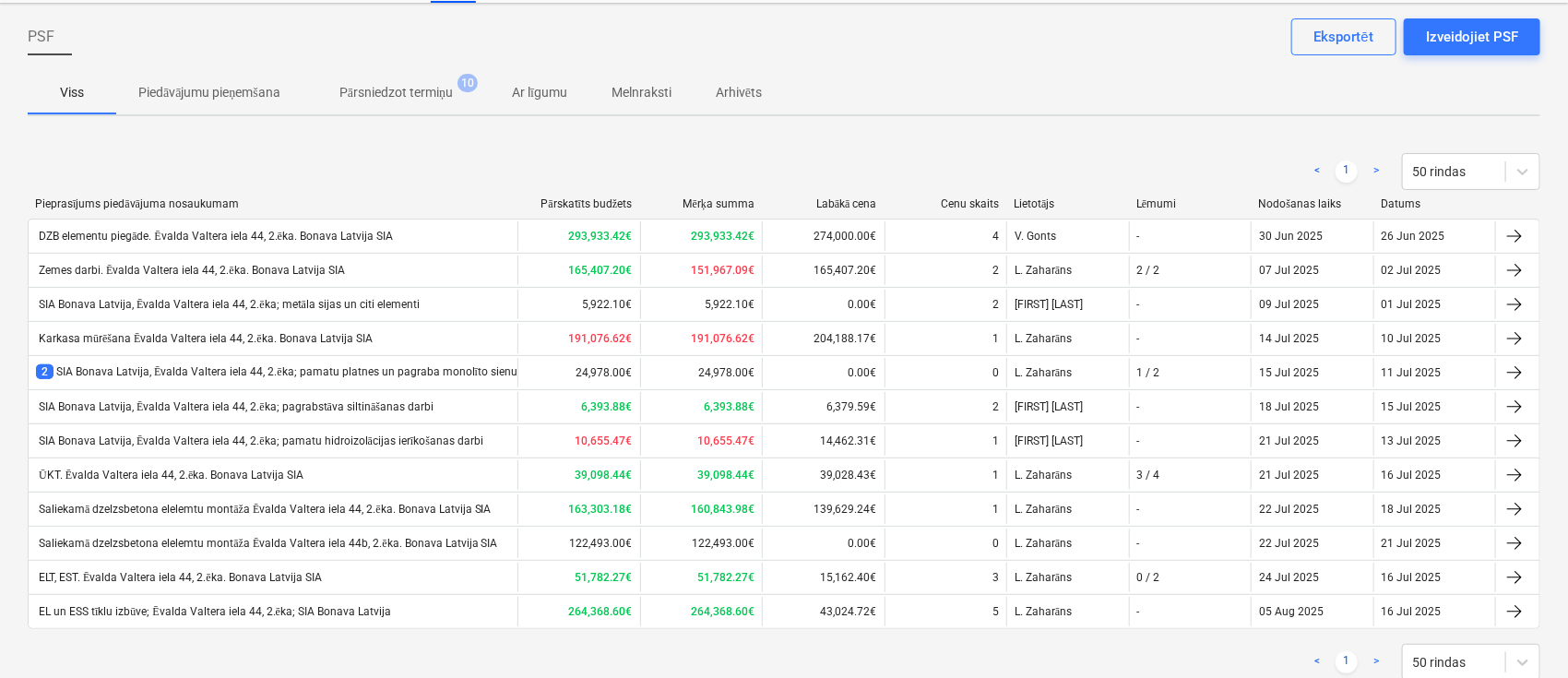 scroll, scrollTop: 133, scrollLeft: 0, axis: vertical 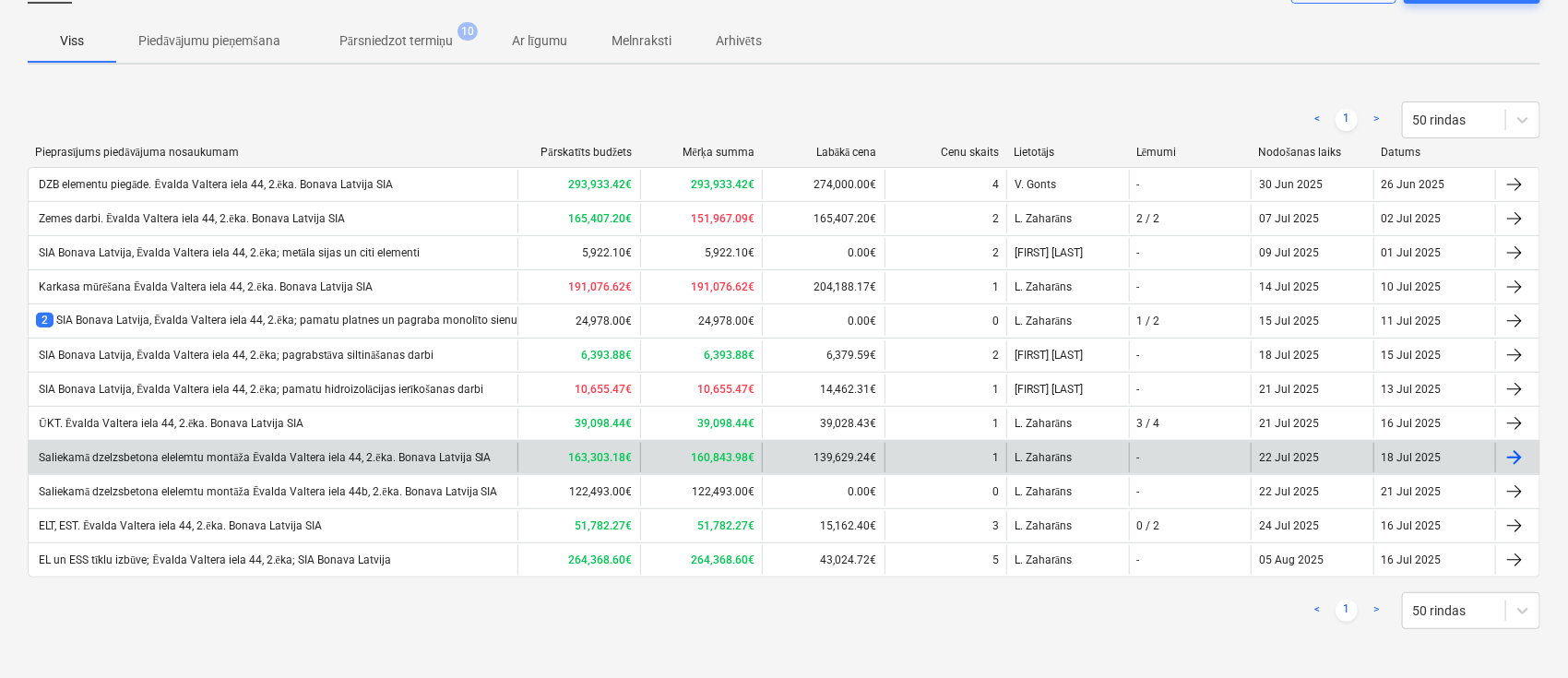 click on "Saliekamā dzelzsbetona elelemtu montāža Ēvalda Valtera iela 44, 2.ēka. Bonava Latvija SIA" at bounding box center [264, 458] 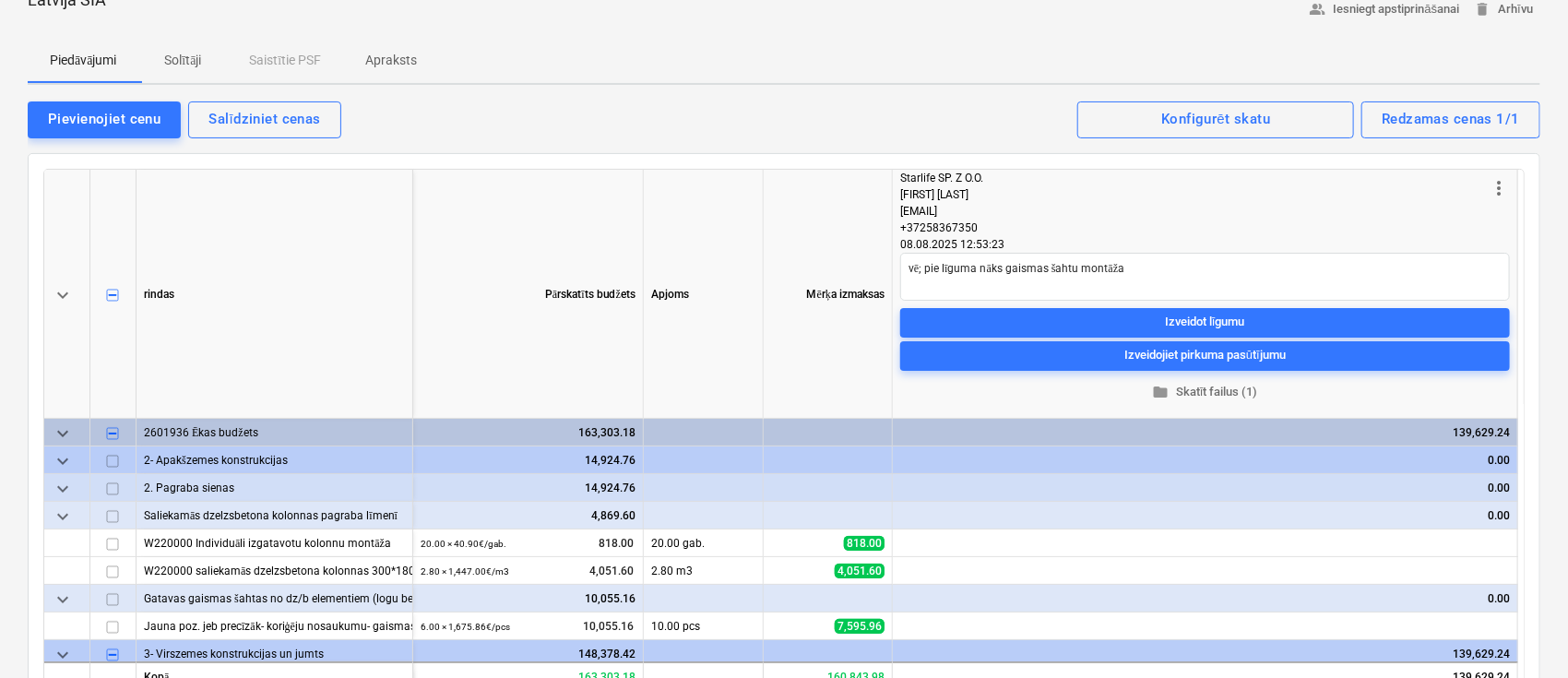 scroll, scrollTop: 0, scrollLeft: 0, axis: both 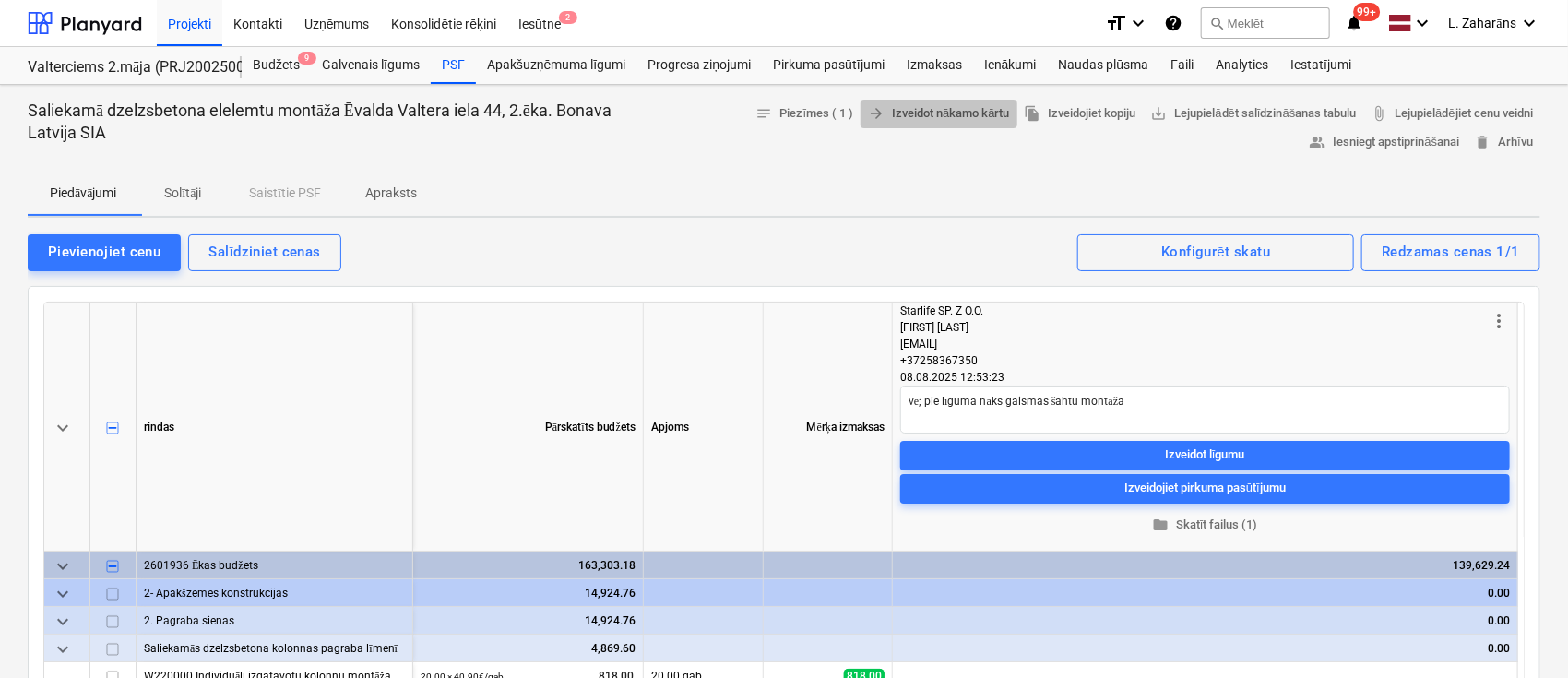 click on "arrow_forward Izveidot nākamo kārtu" at bounding box center (938, 113) 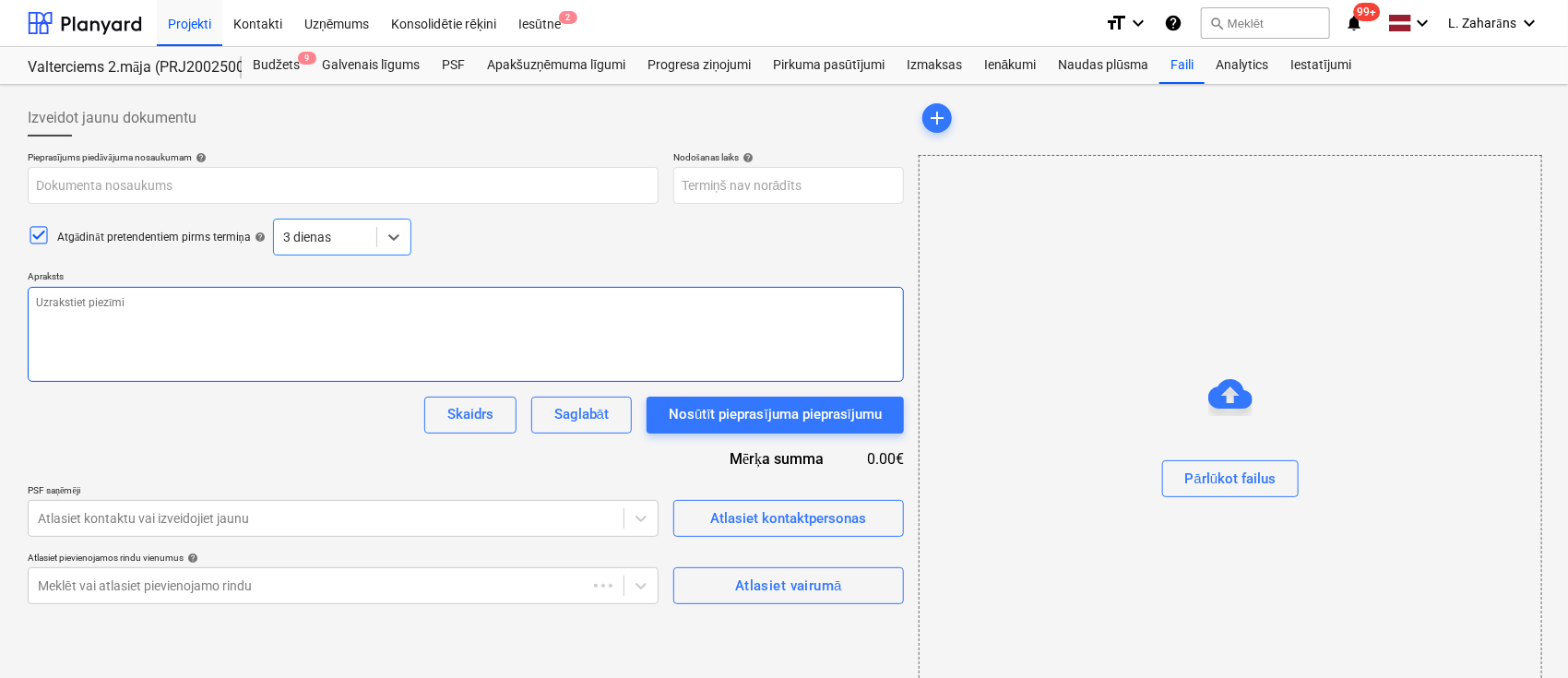 type on "x" 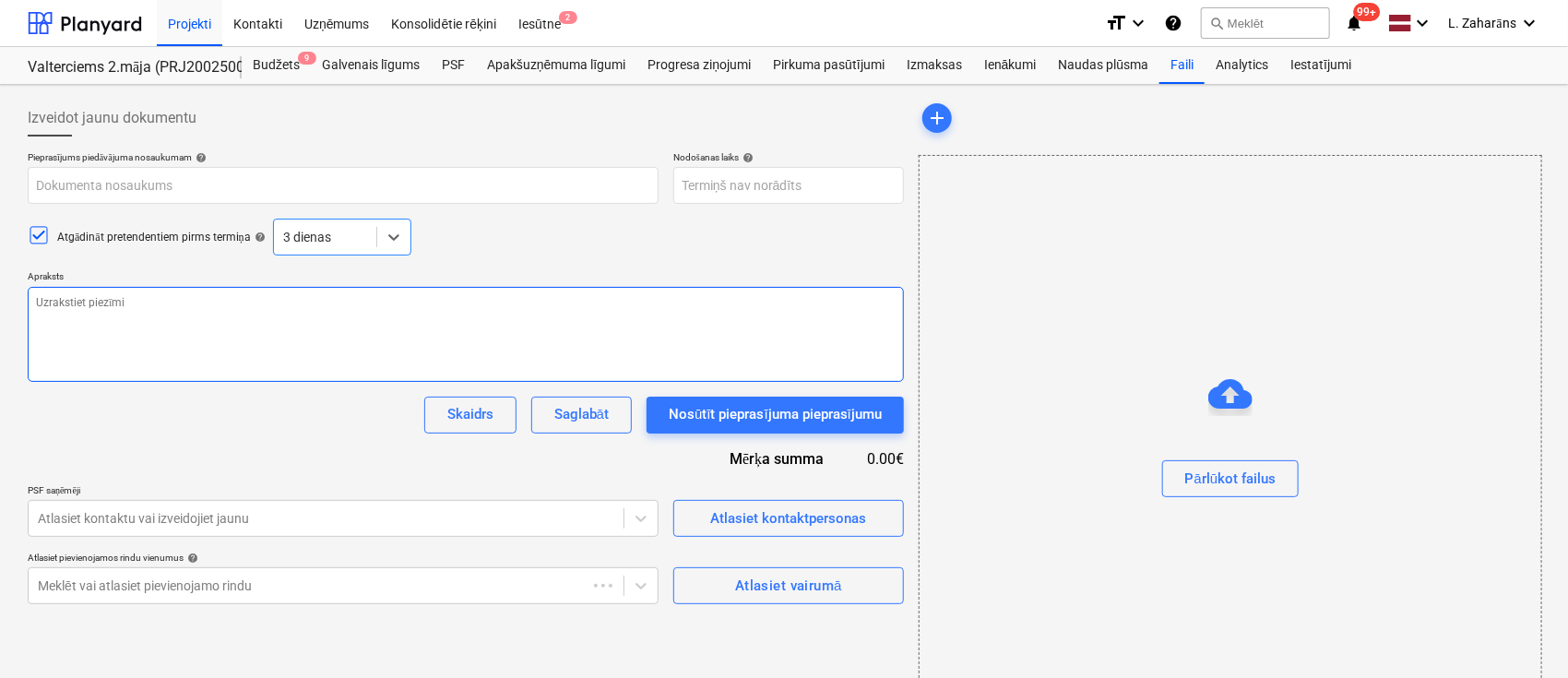 type on "Saliekamā dzelzsbetona elelemtu montāža Ēvalda Valtera iela 44, 2.ēka. Bonava Latvija SIA" 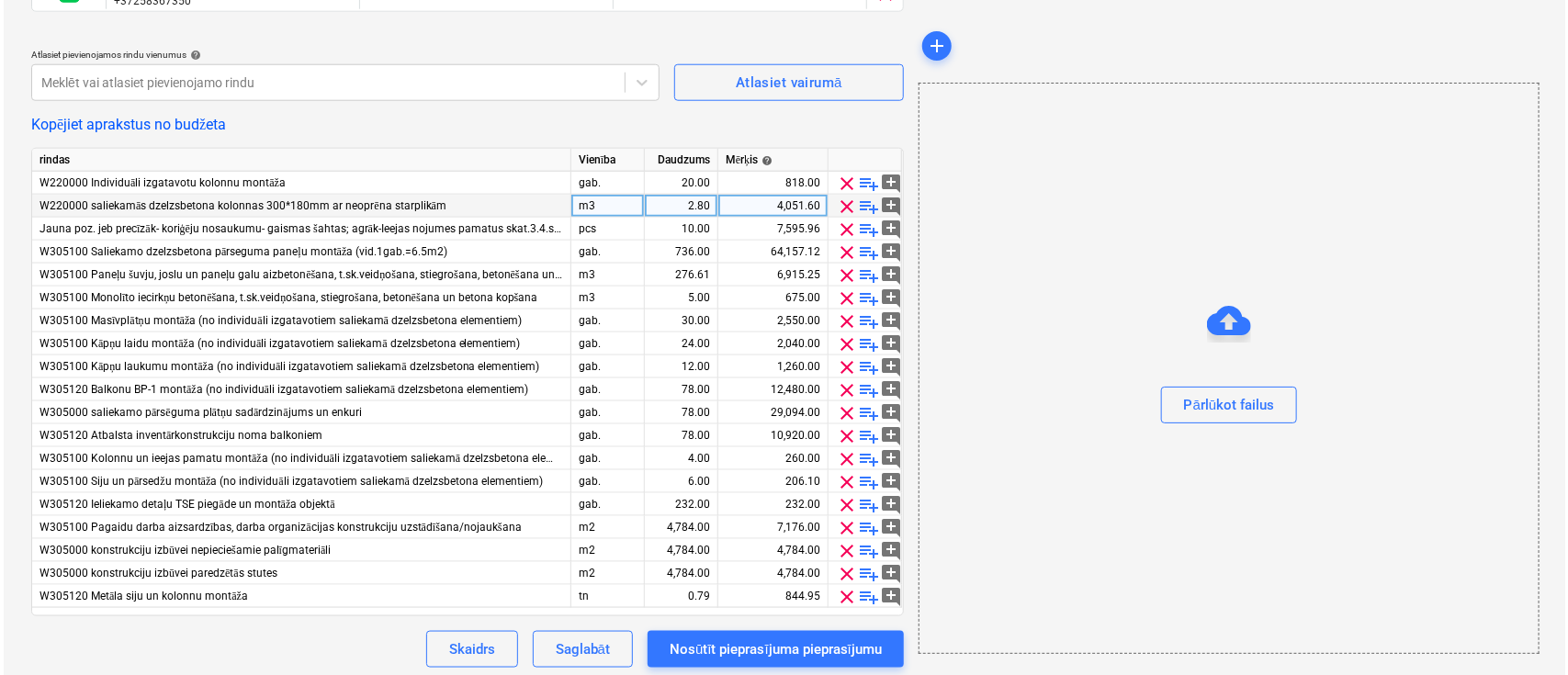 scroll, scrollTop: 948, scrollLeft: 0, axis: vertical 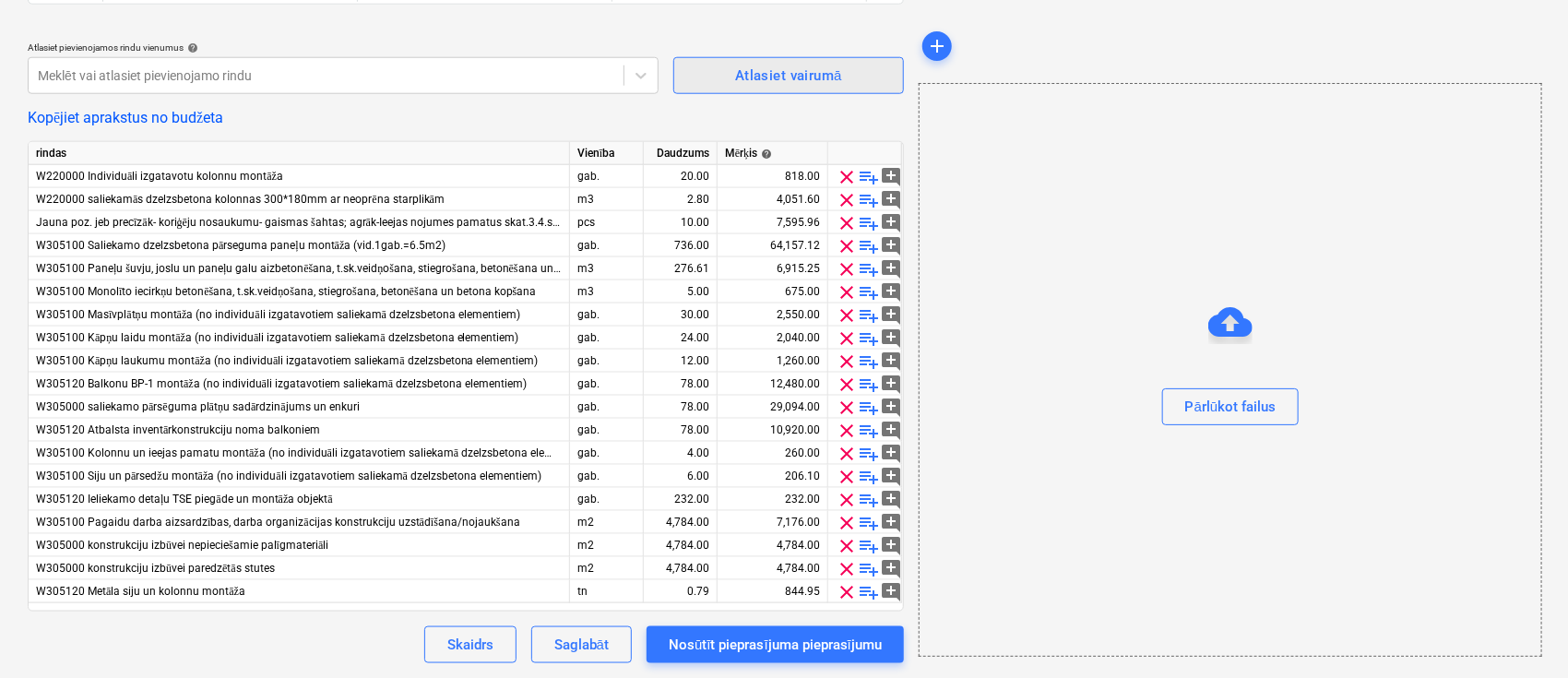 click on "Atlasiet vairumā" at bounding box center (789, 76) 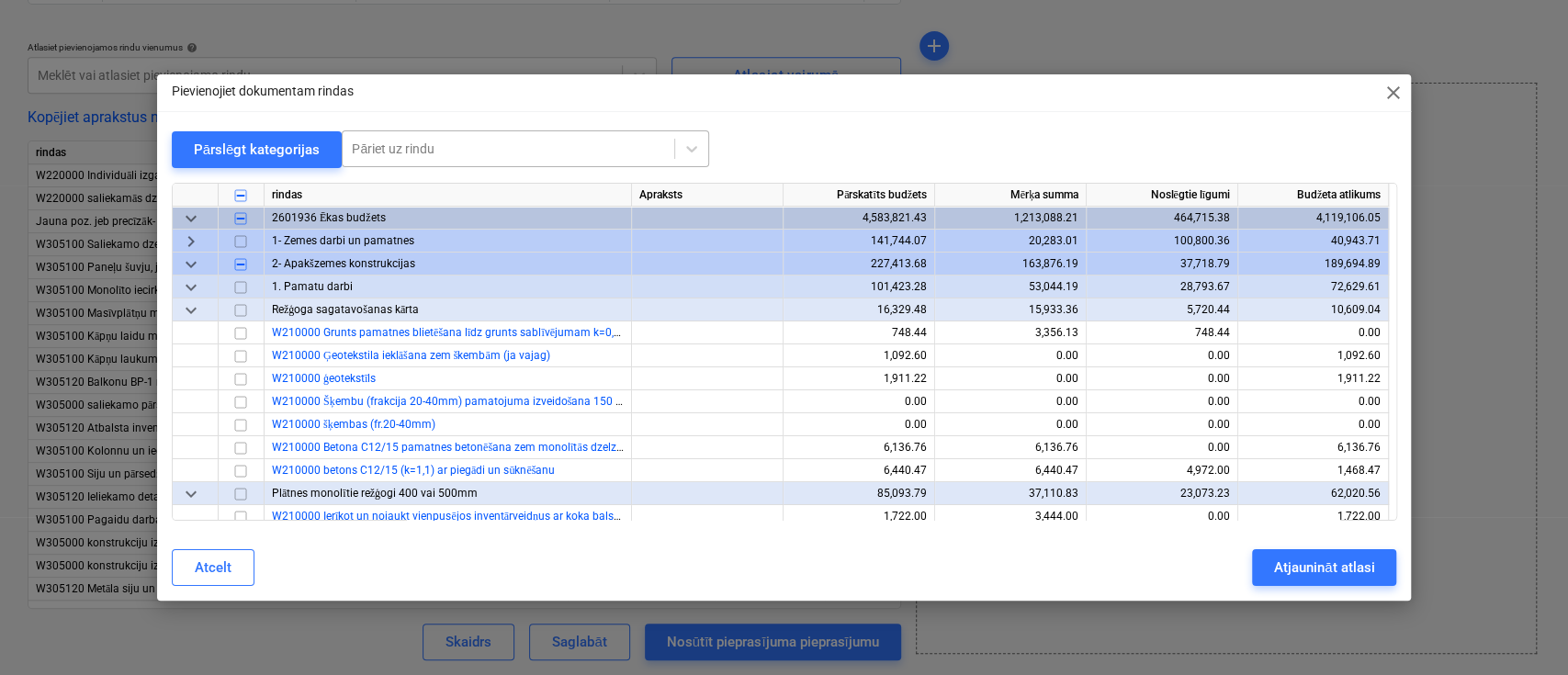 click at bounding box center (508, 149) 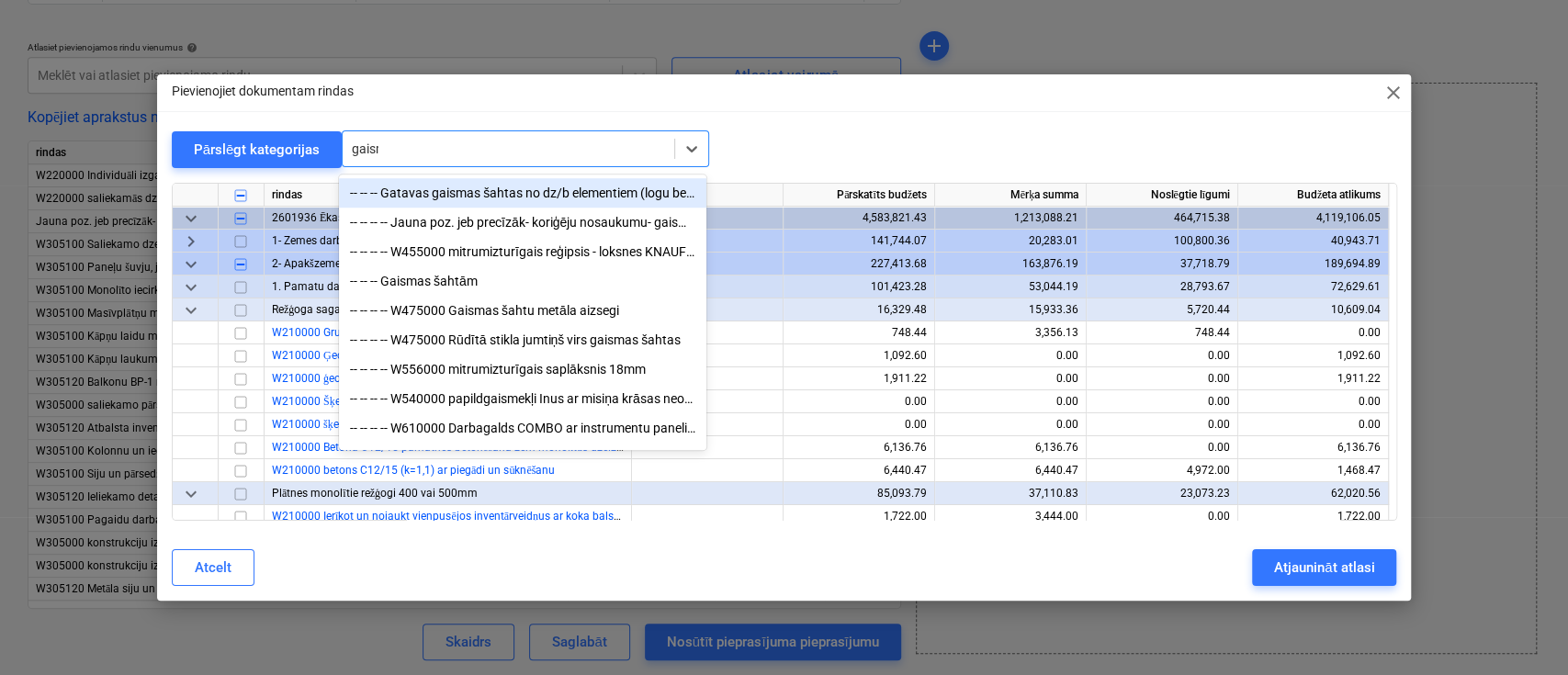 type on "gaisma" 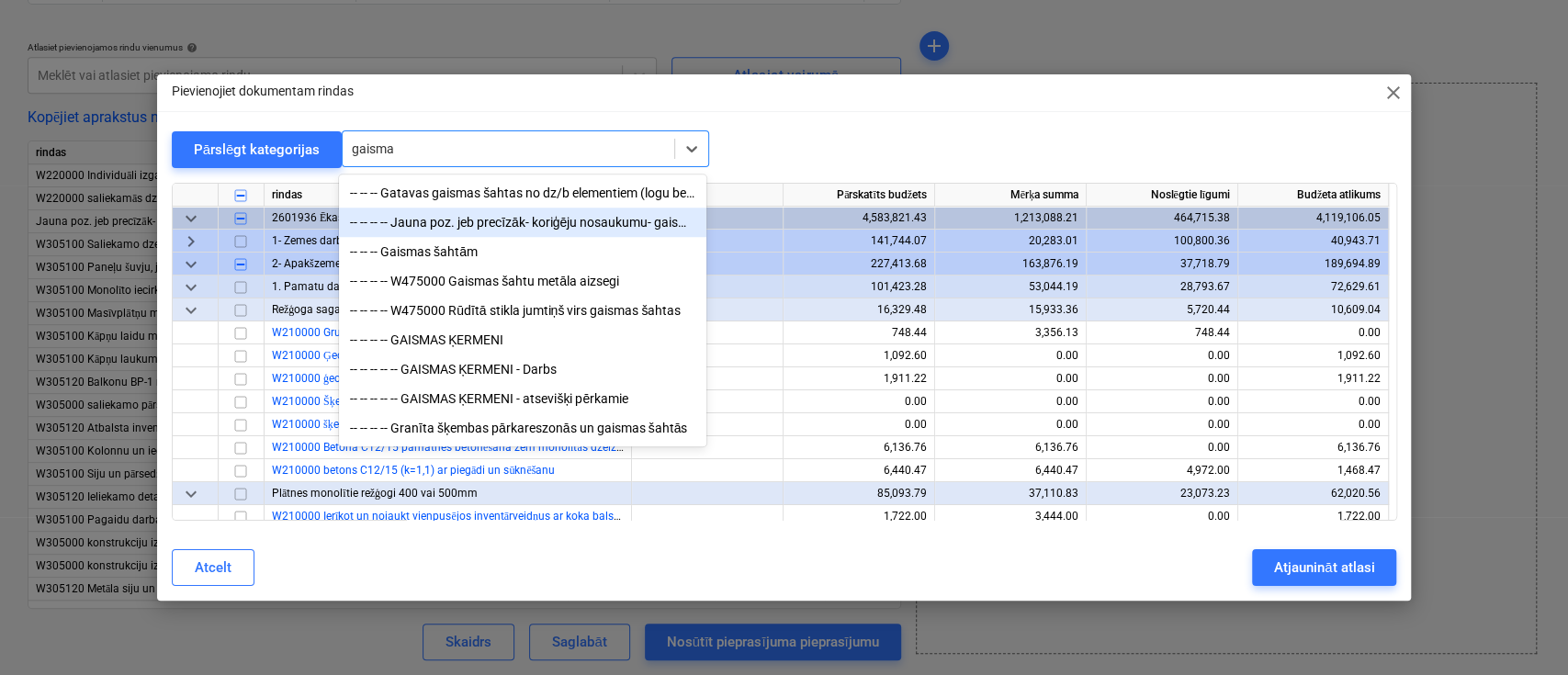 click on "-- -- -- --   Jauna poz. jeb precīzāk- koriģēju nosaukumu- gaismas šahtas;    agrāk-Ieejas nojumes pamatus skat.3.4.sadaļā pie saliekamām kolonnām" at bounding box center (523, 222) 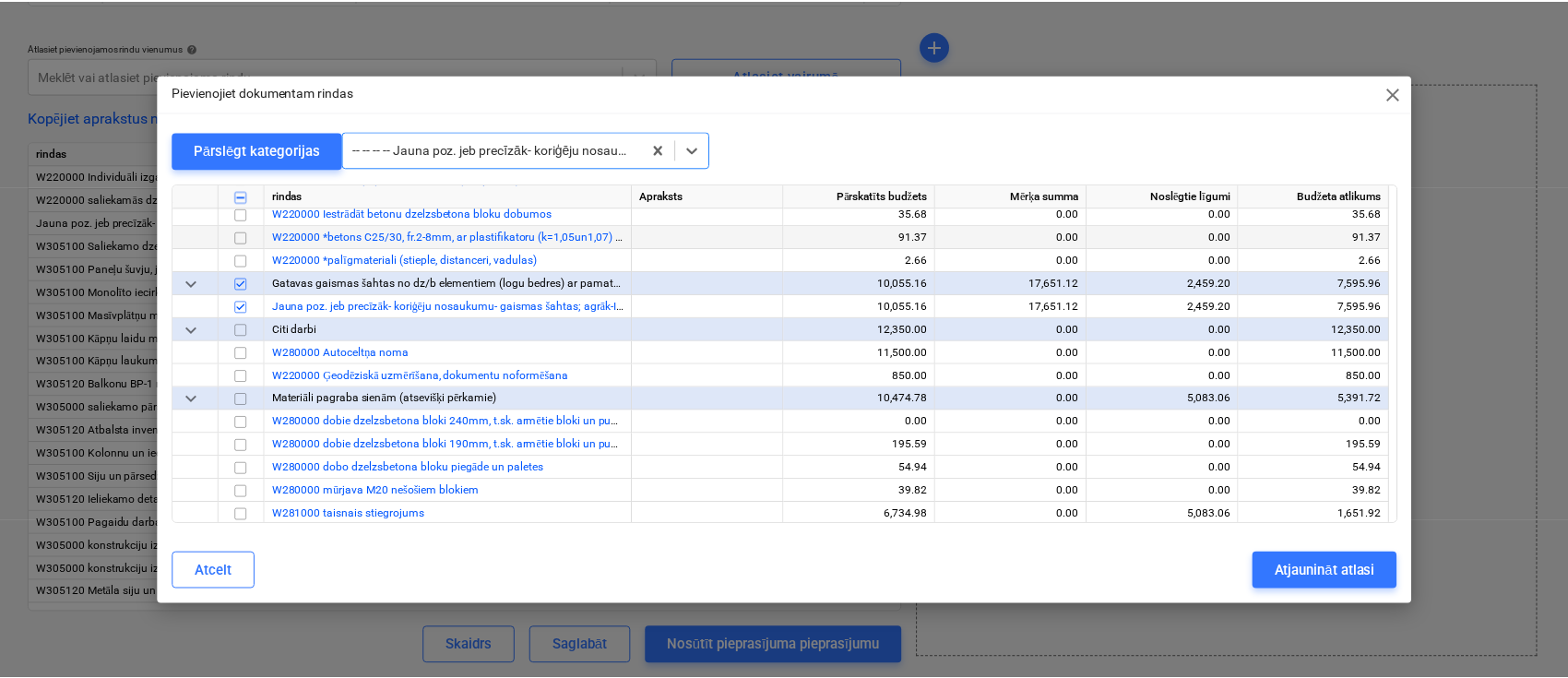 scroll, scrollTop: 2229, scrollLeft: 0, axis: vertical 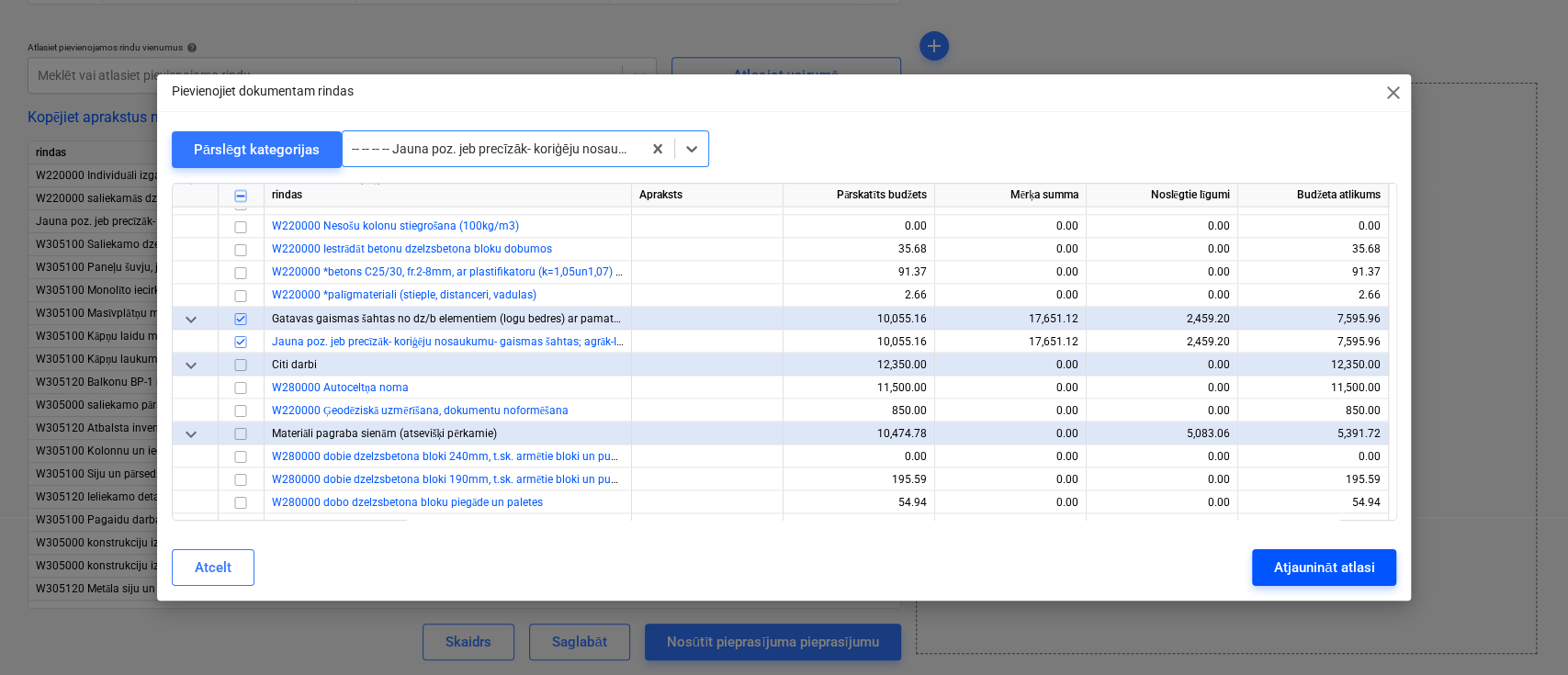 click on "Atjaunināt atlasi" at bounding box center (1324, 568) 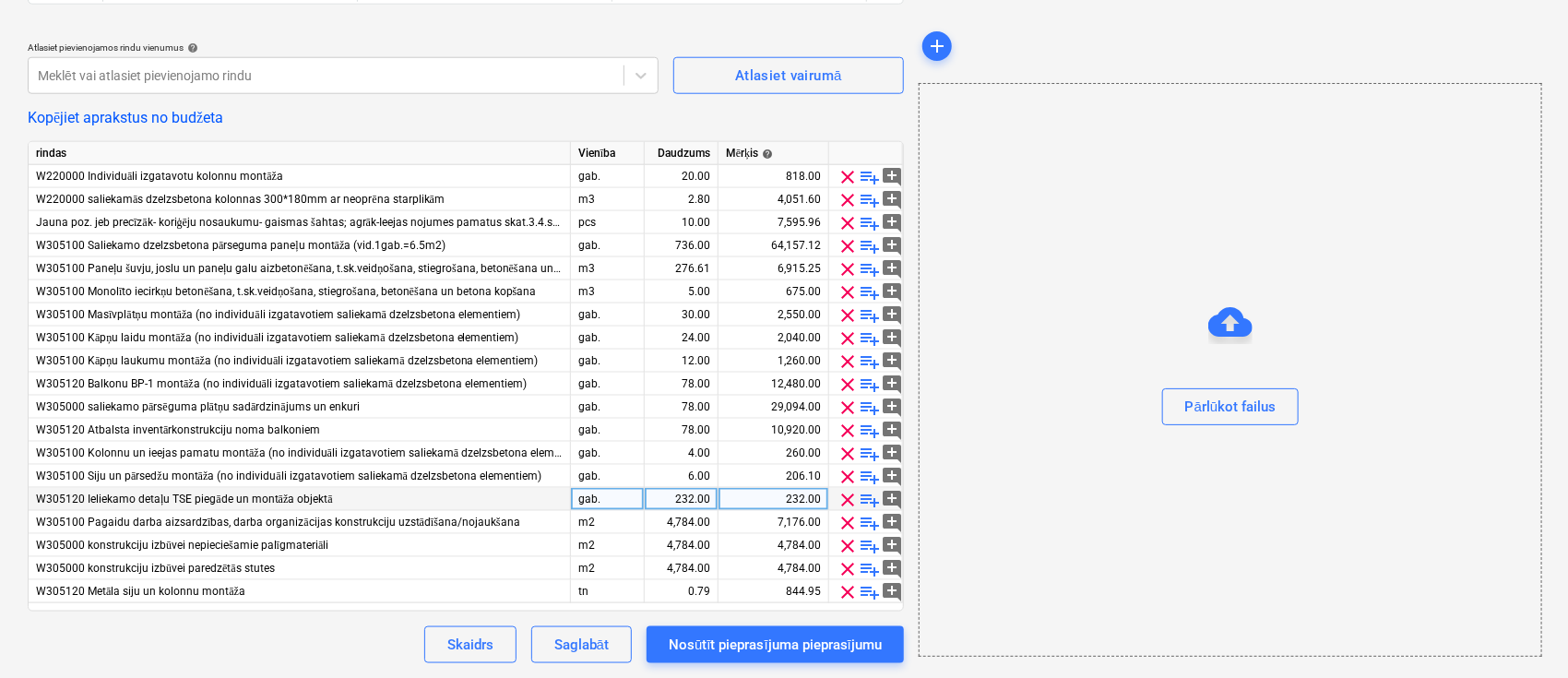 click on "clear" at bounding box center [848, 500] 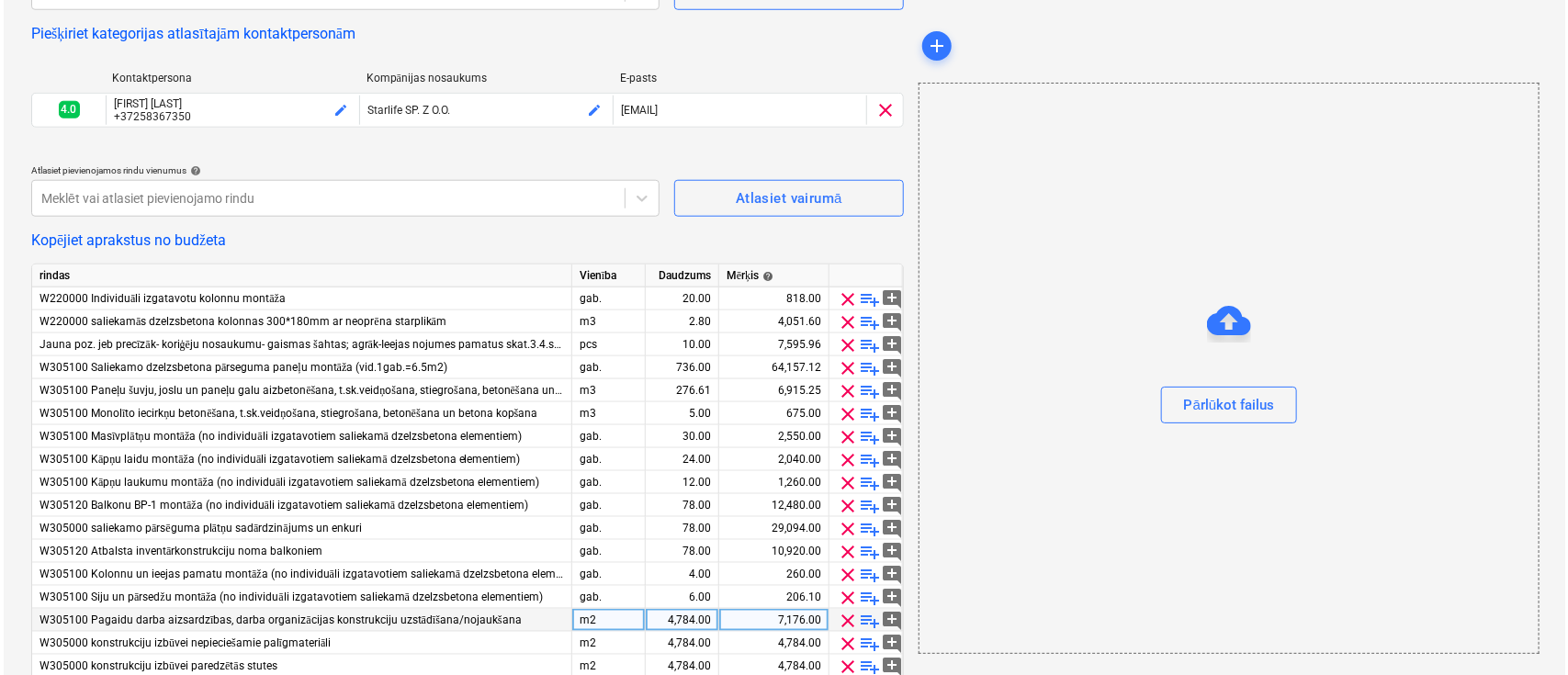 scroll, scrollTop: 802, scrollLeft: 0, axis: vertical 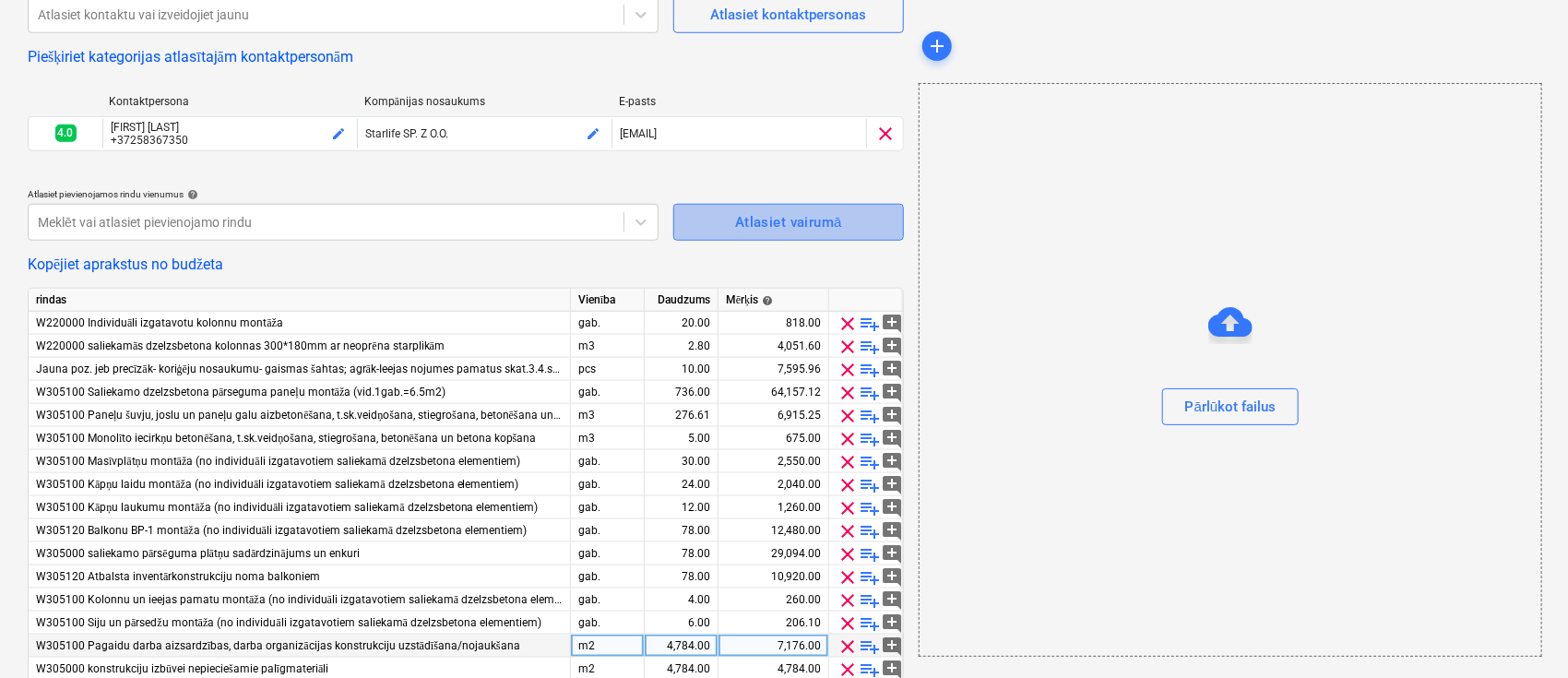 click on "Atlasiet vairumā" at bounding box center [789, 222] 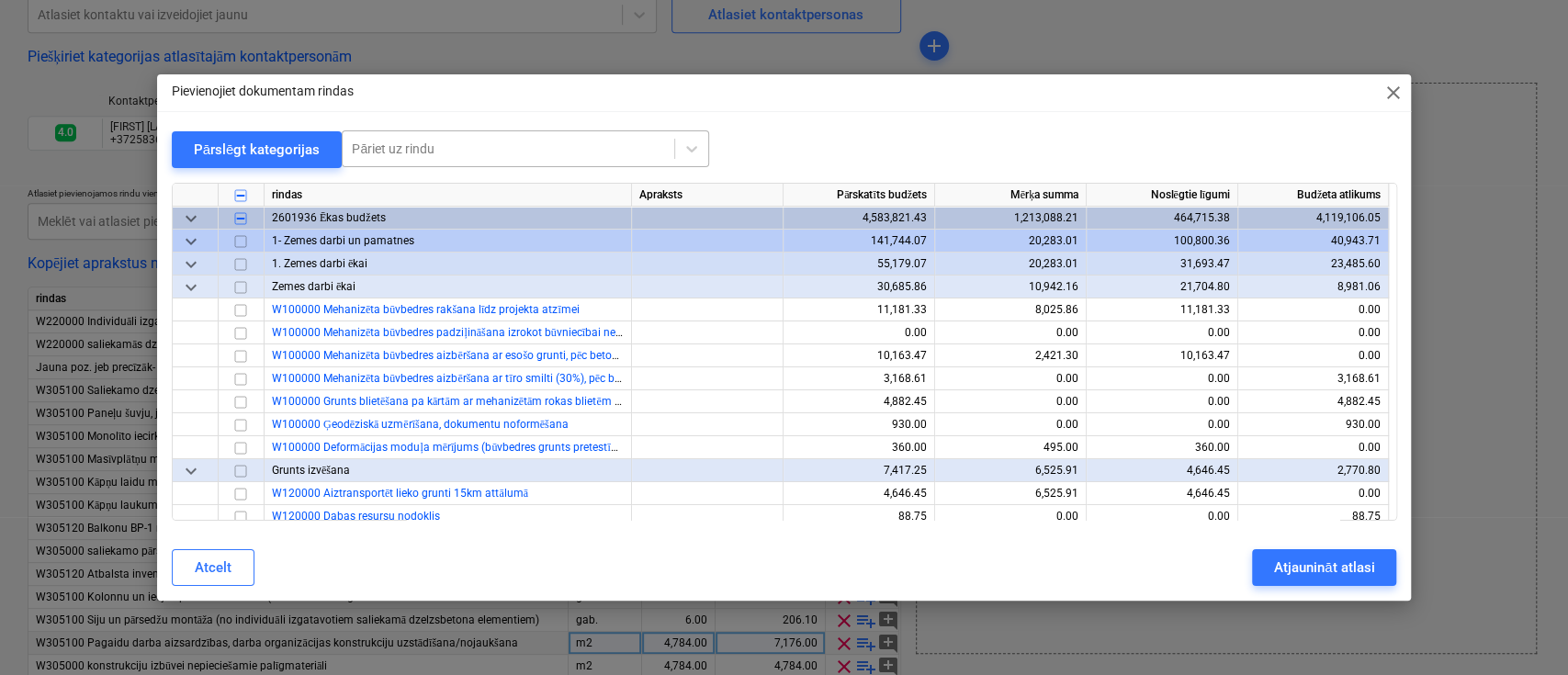 click on "Pāriet uz rindu" at bounding box center [508, 149] 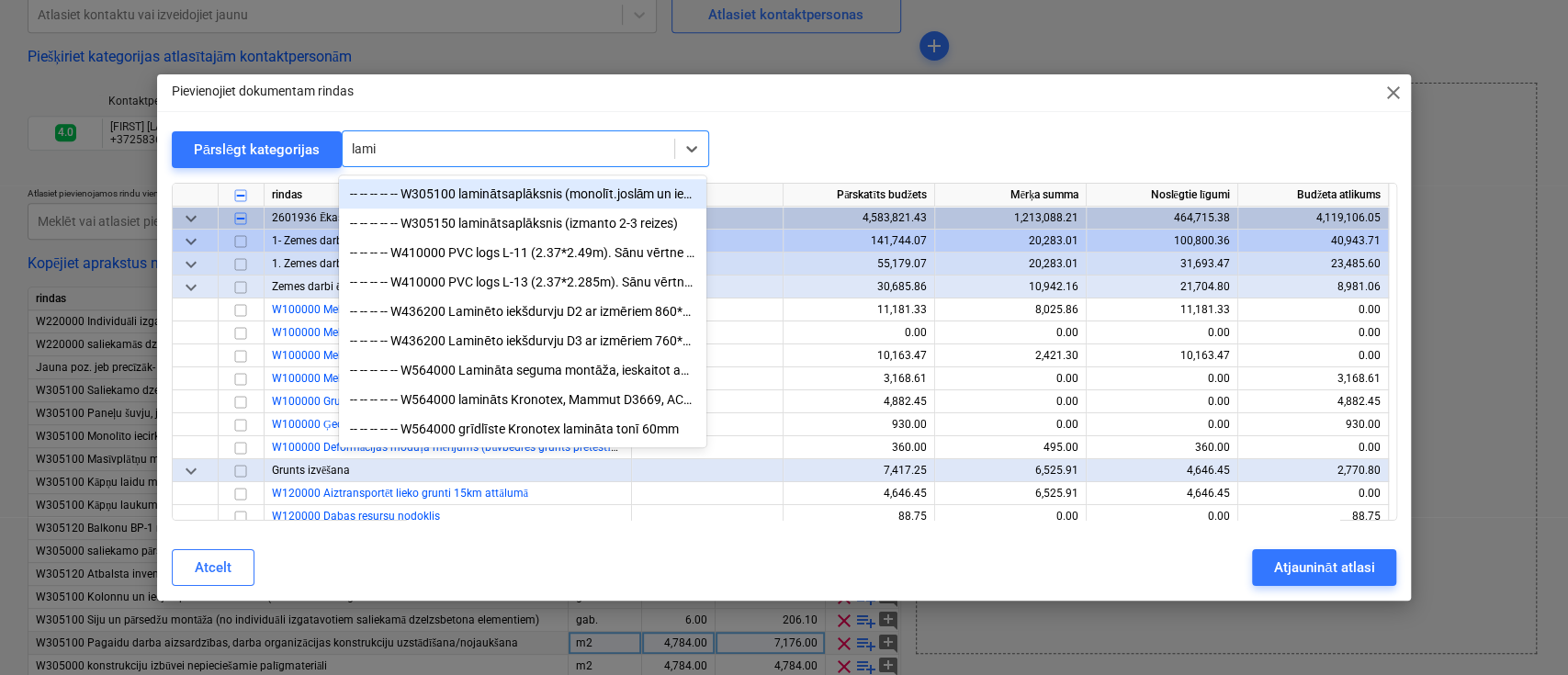 type on "lamin" 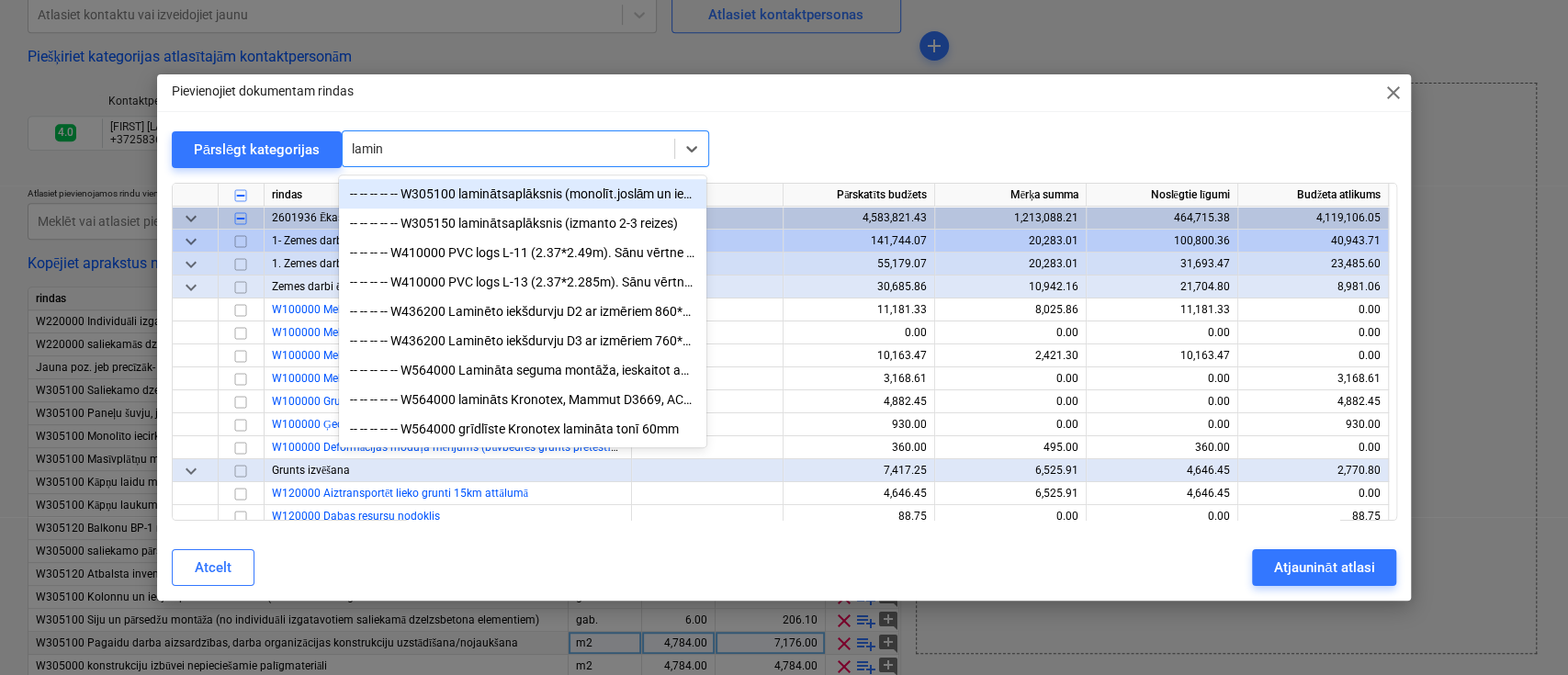 click on "-- -- -- -- --  W305100 laminātsaplāksnis (monolīt.joslām un iecirkņiem)" at bounding box center [523, 194] 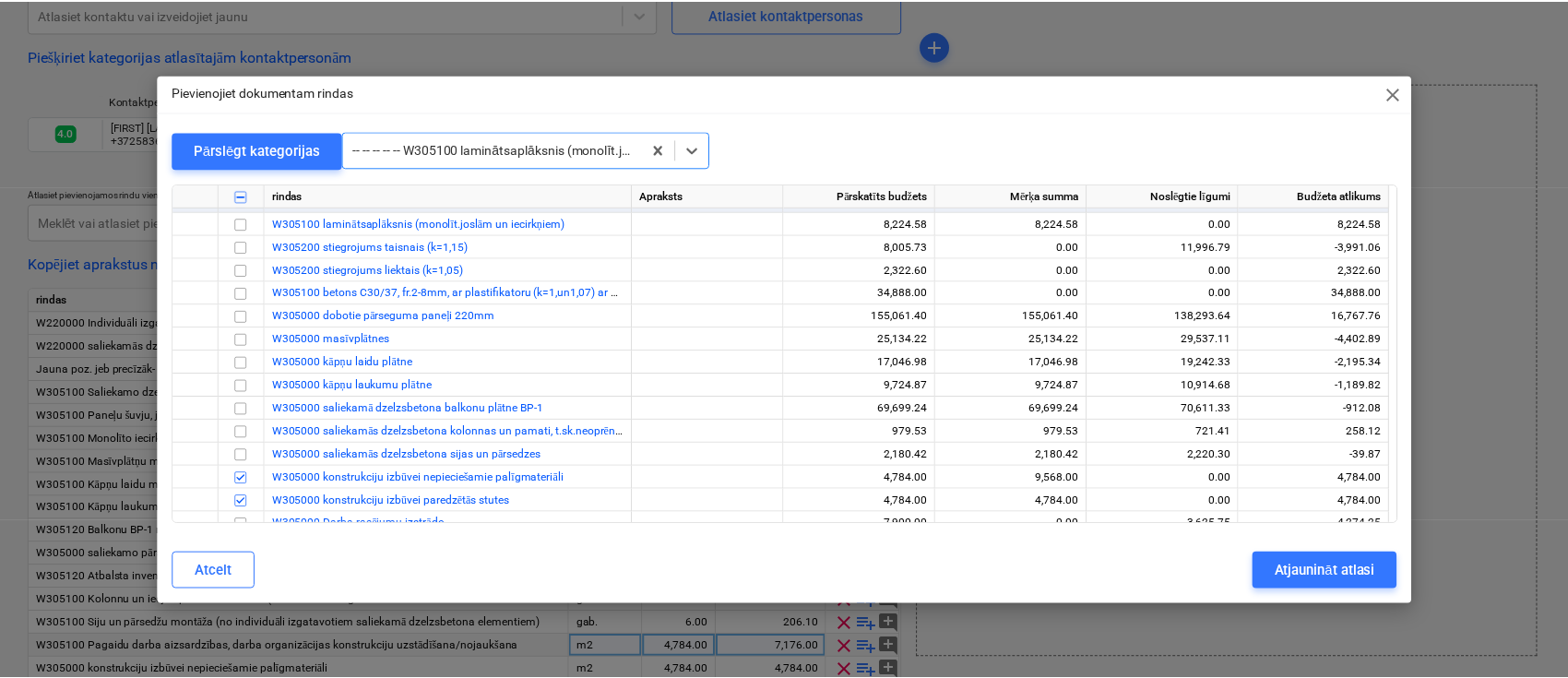scroll, scrollTop: 3574, scrollLeft: 0, axis: vertical 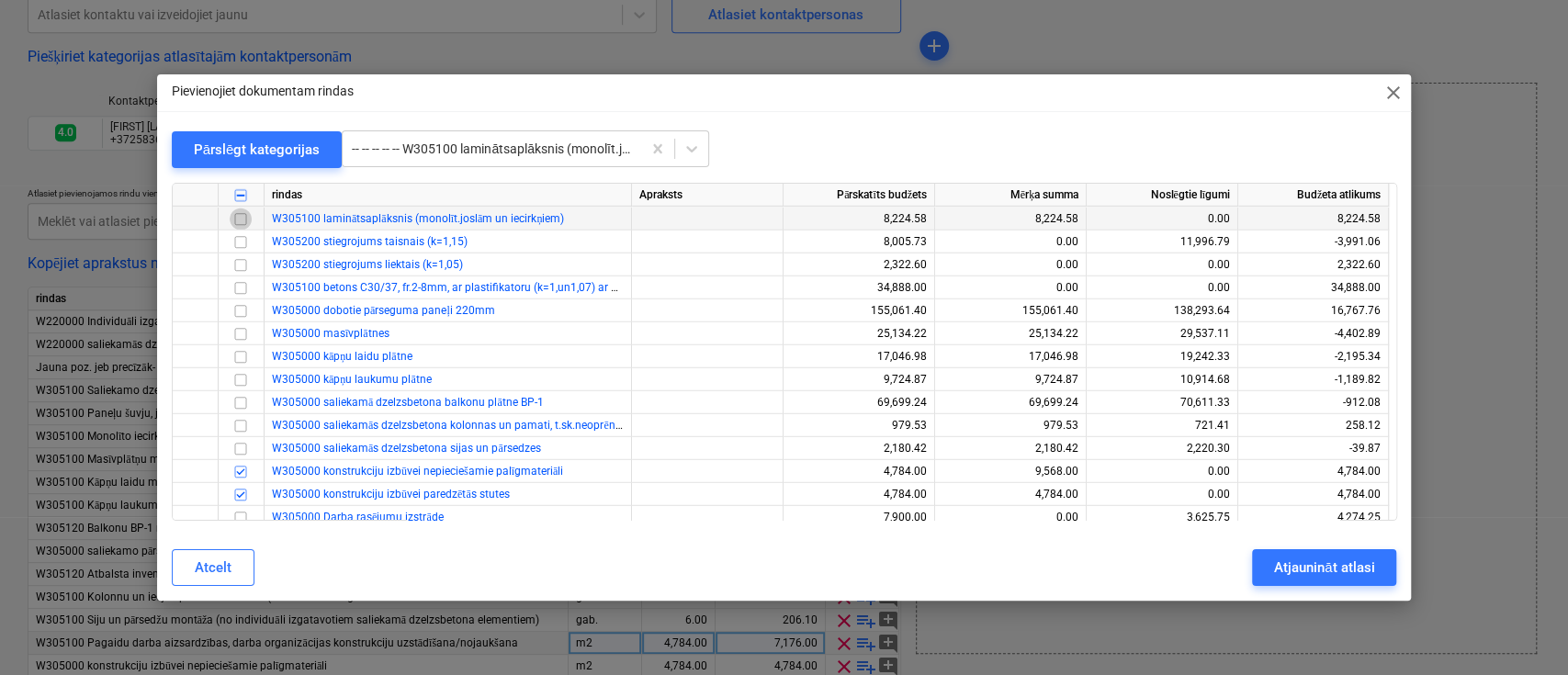 click at bounding box center (241, 219) 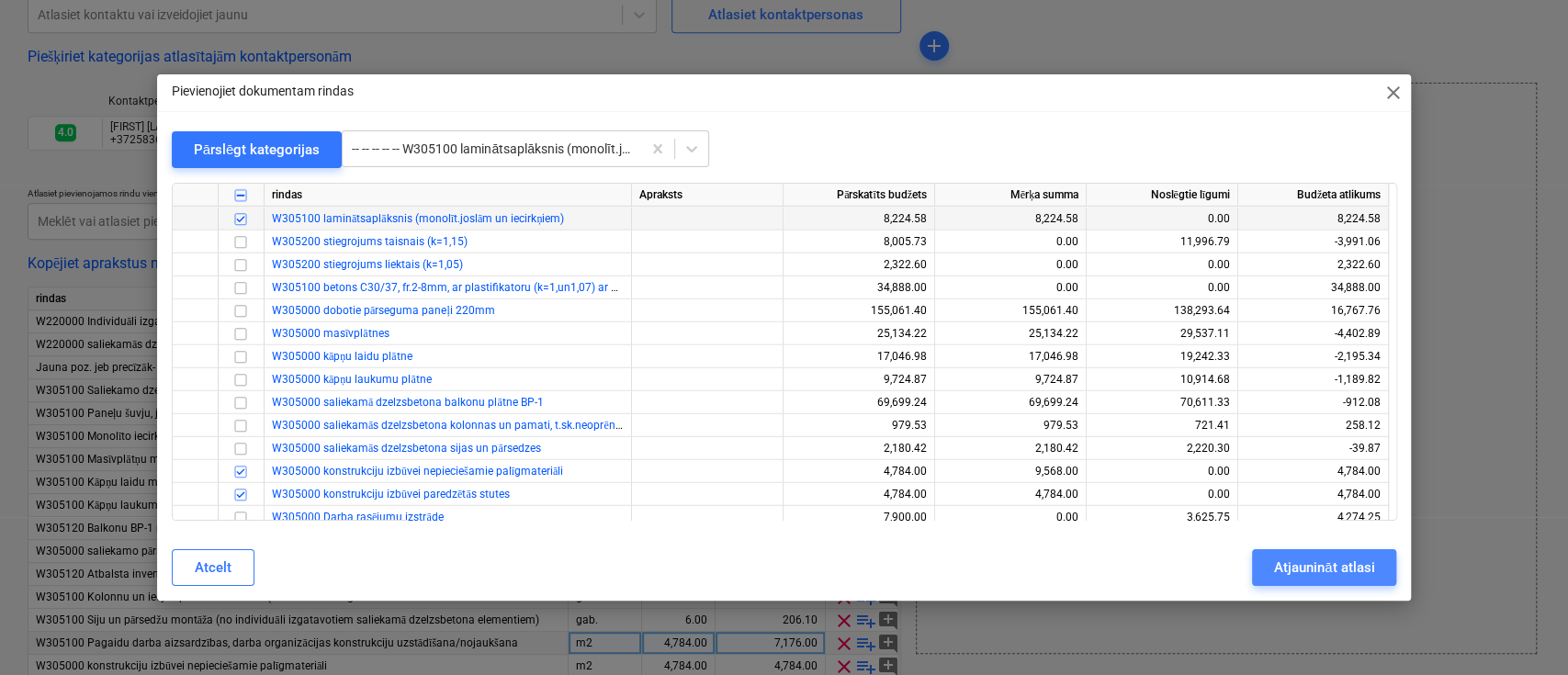 click on "Atjaunināt atlasi" at bounding box center [1324, 568] 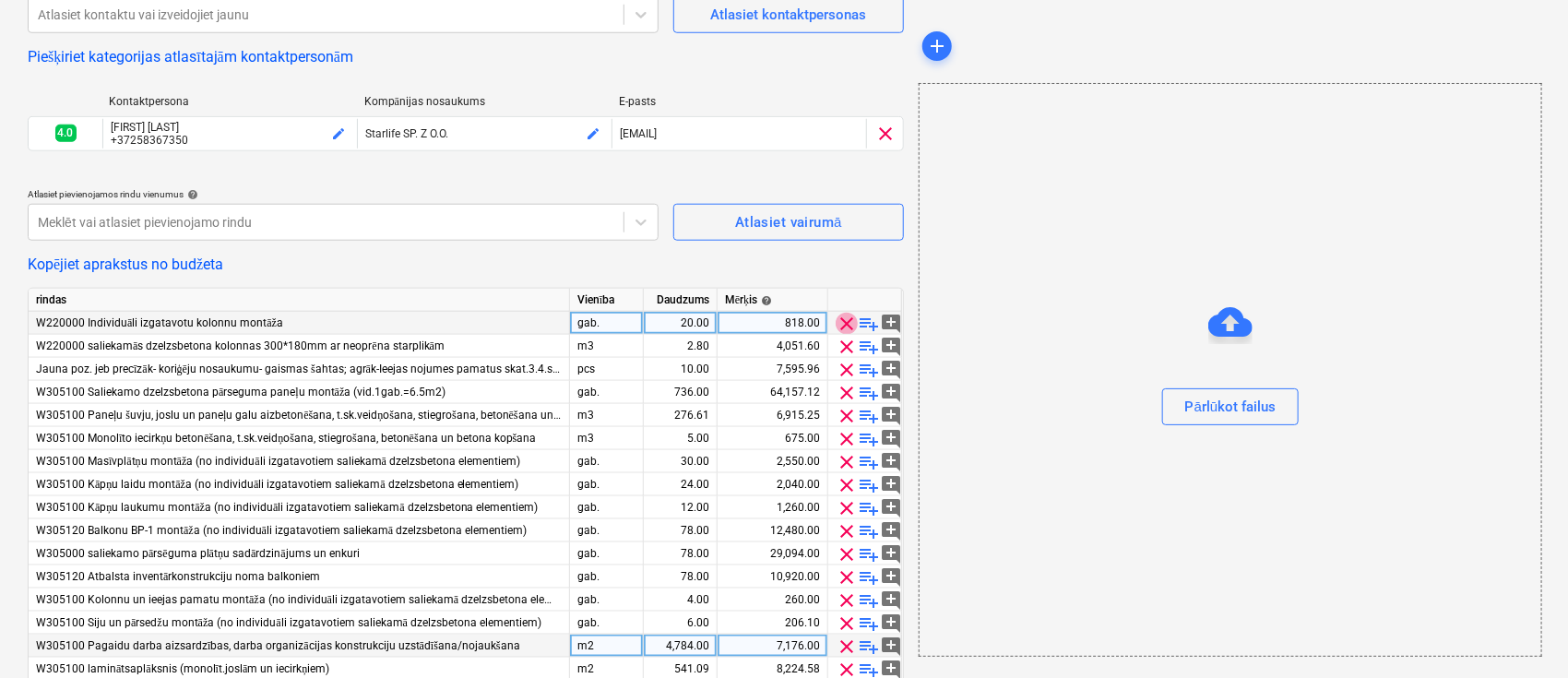 click on "clear" at bounding box center [847, 324] 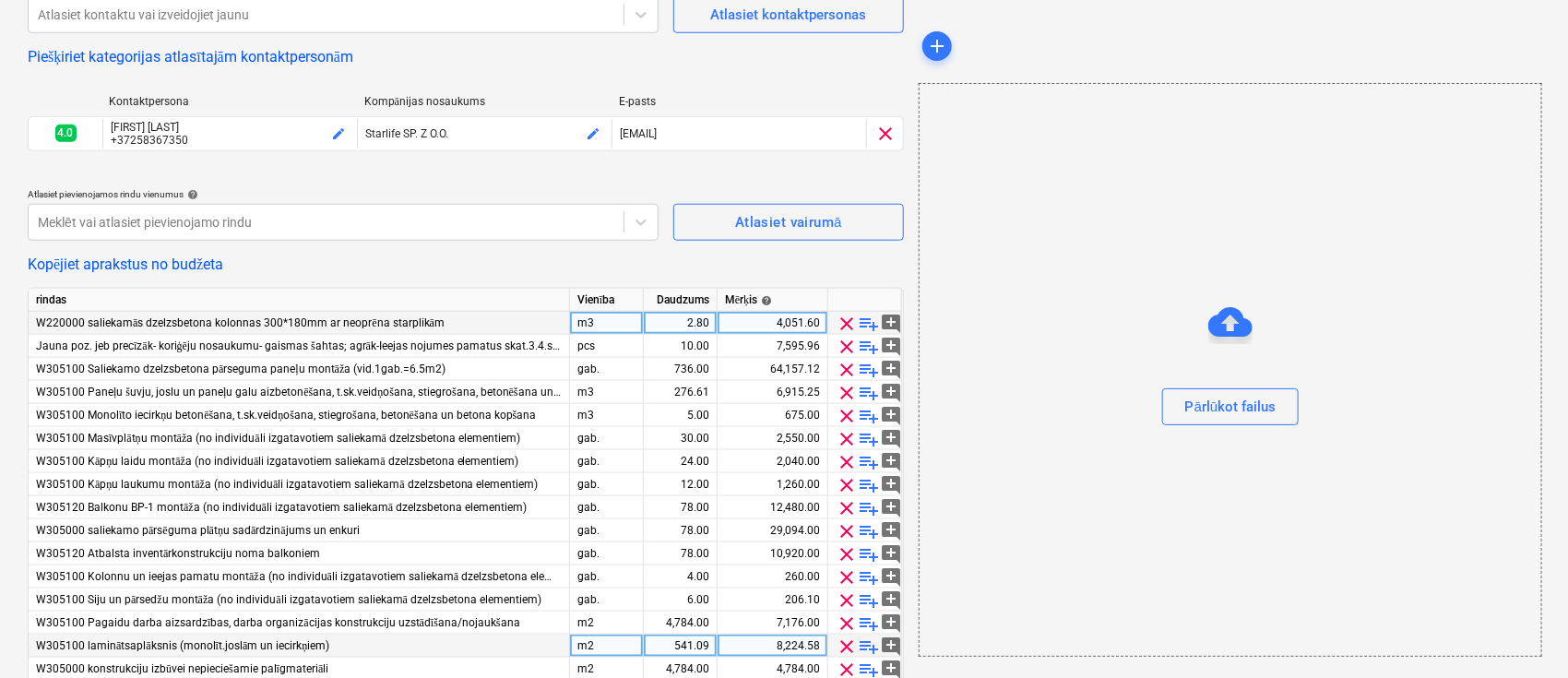 click on "clear" at bounding box center [847, 324] 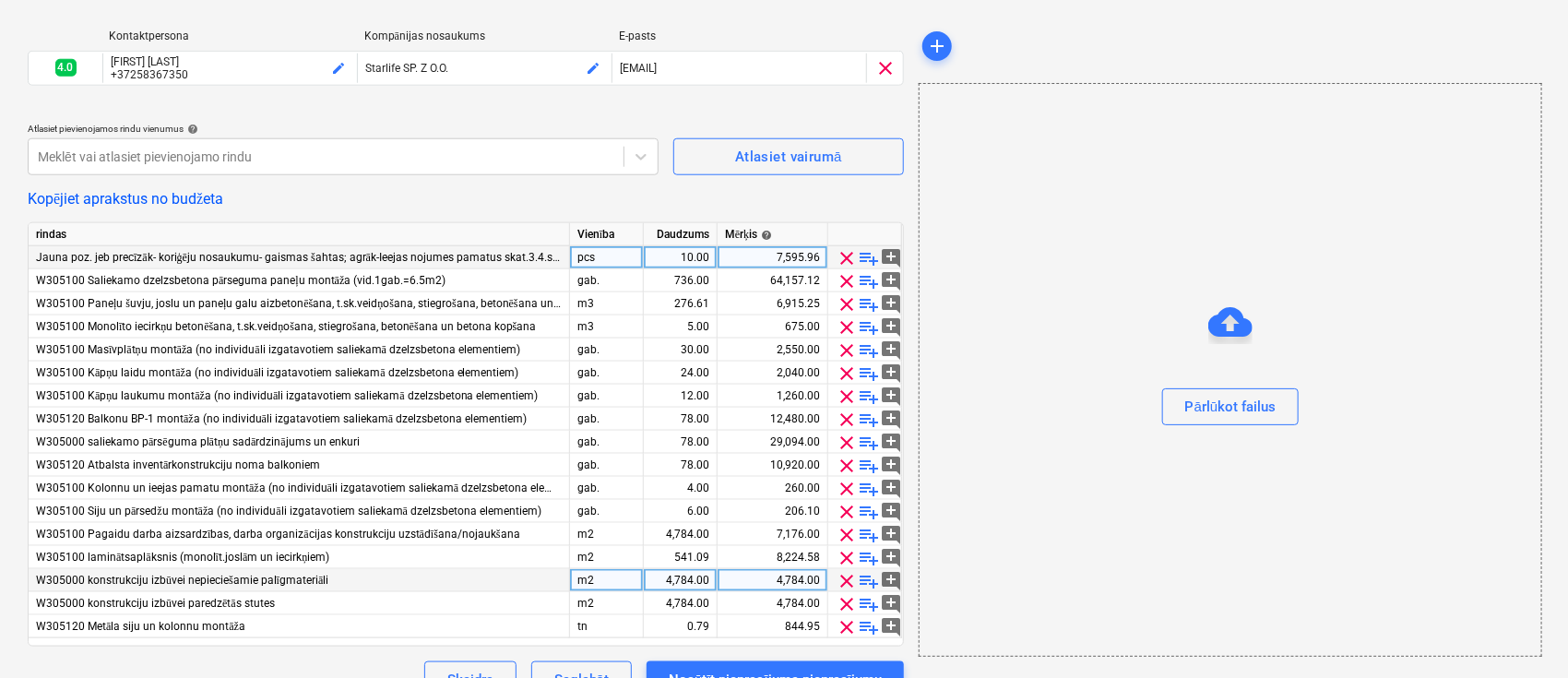scroll, scrollTop: 906, scrollLeft: 0, axis: vertical 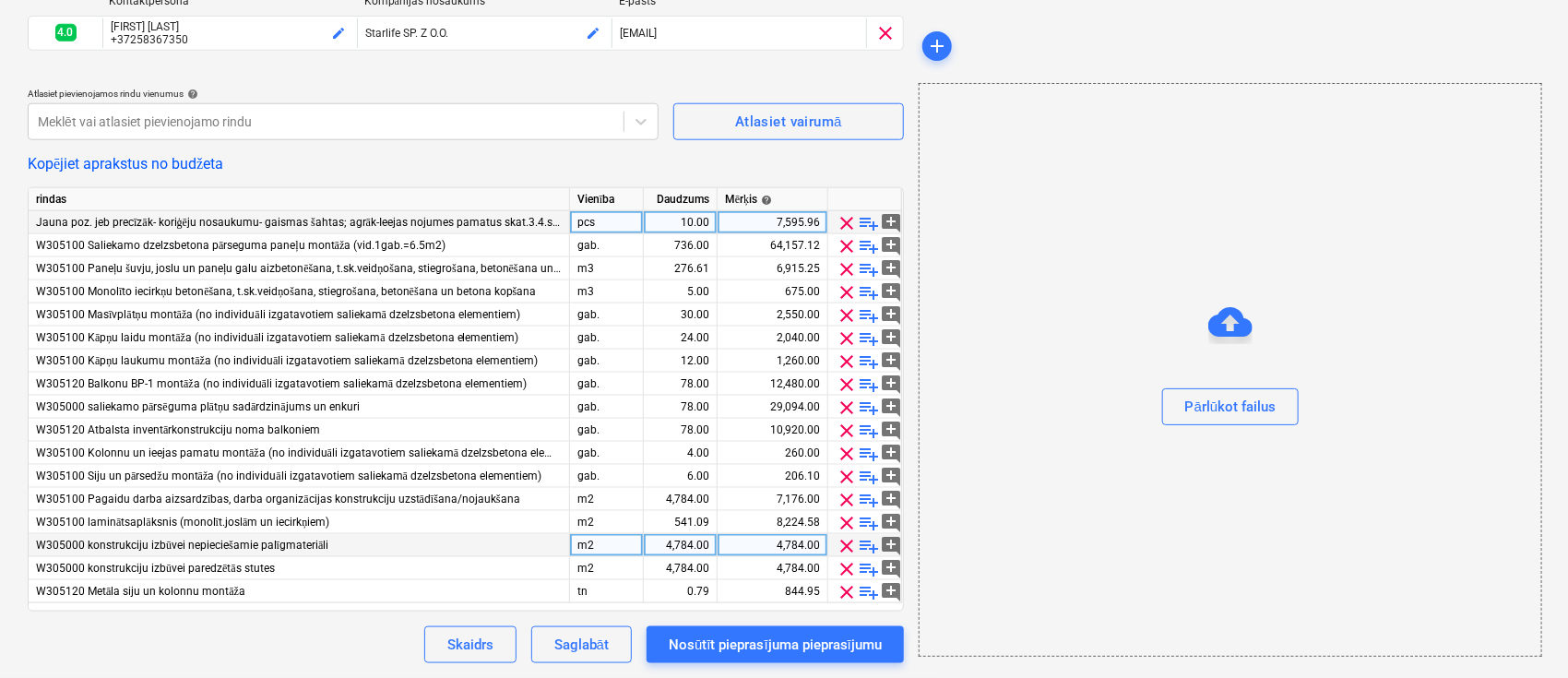 click on "10.00" at bounding box center [680, 222] 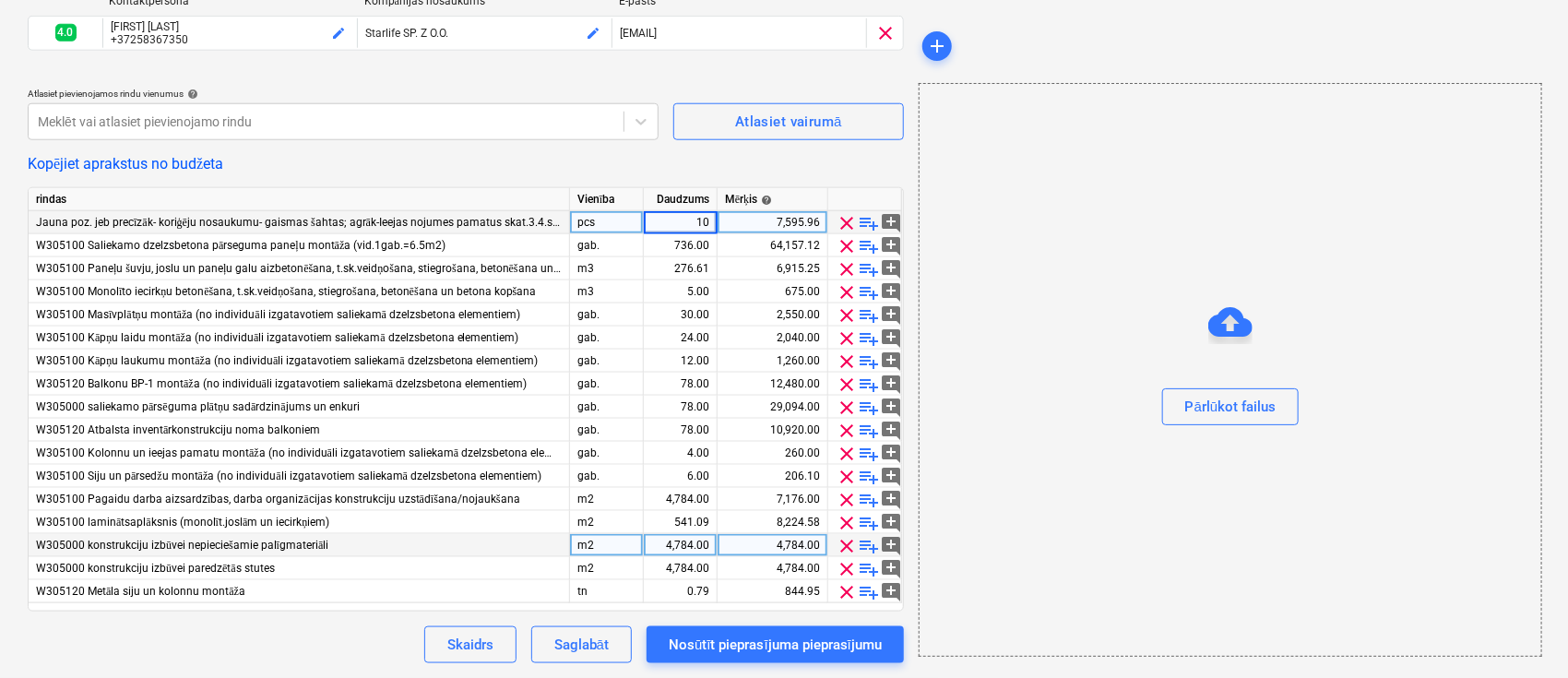 type on "6" 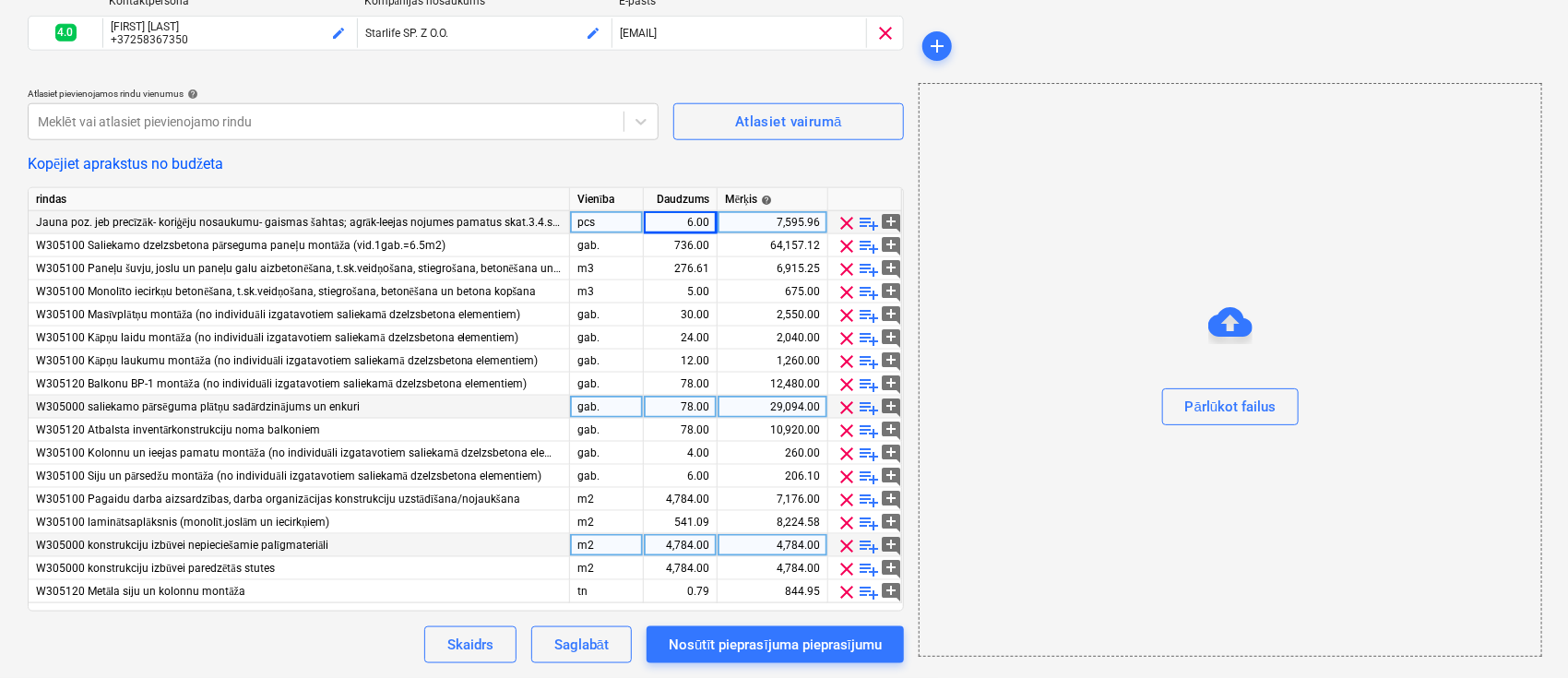 click on "clear" at bounding box center [847, 408] 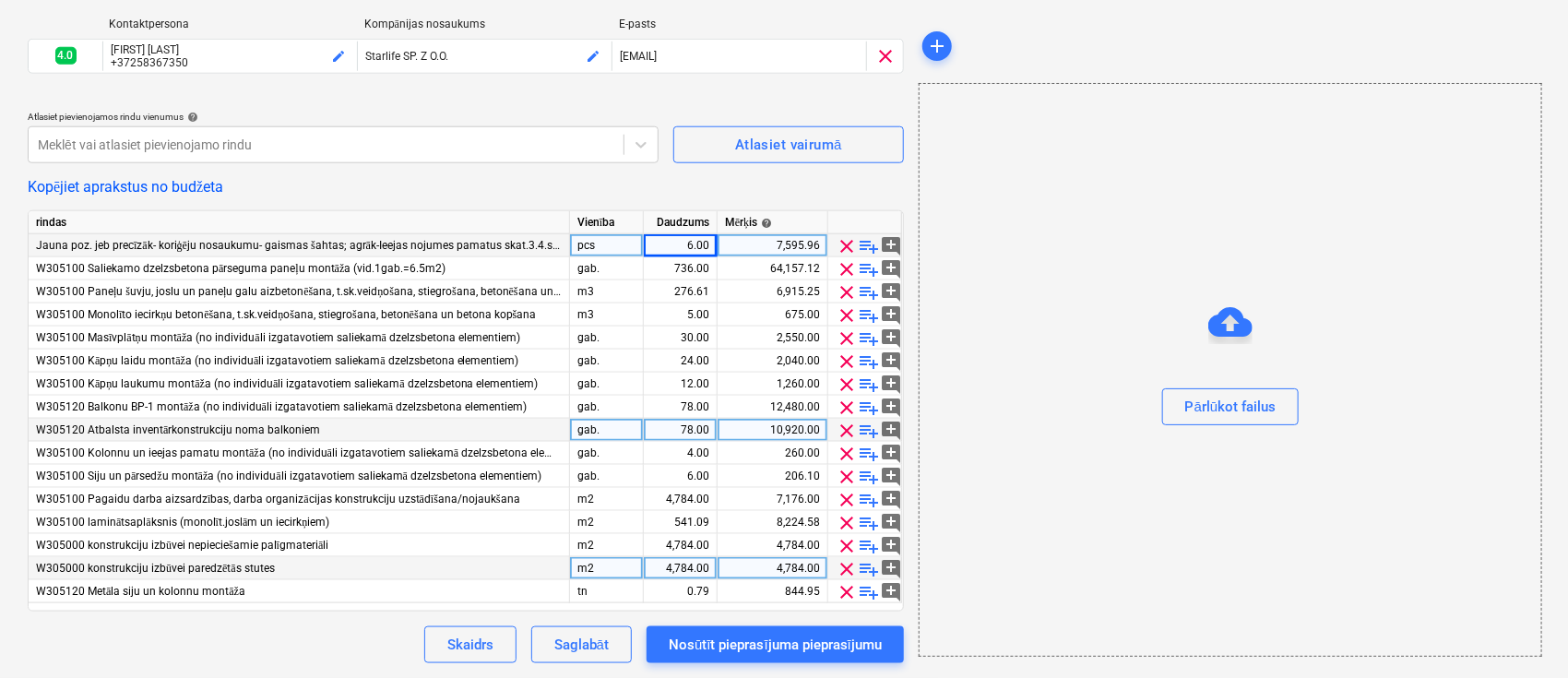 scroll, scrollTop: 883, scrollLeft: 0, axis: vertical 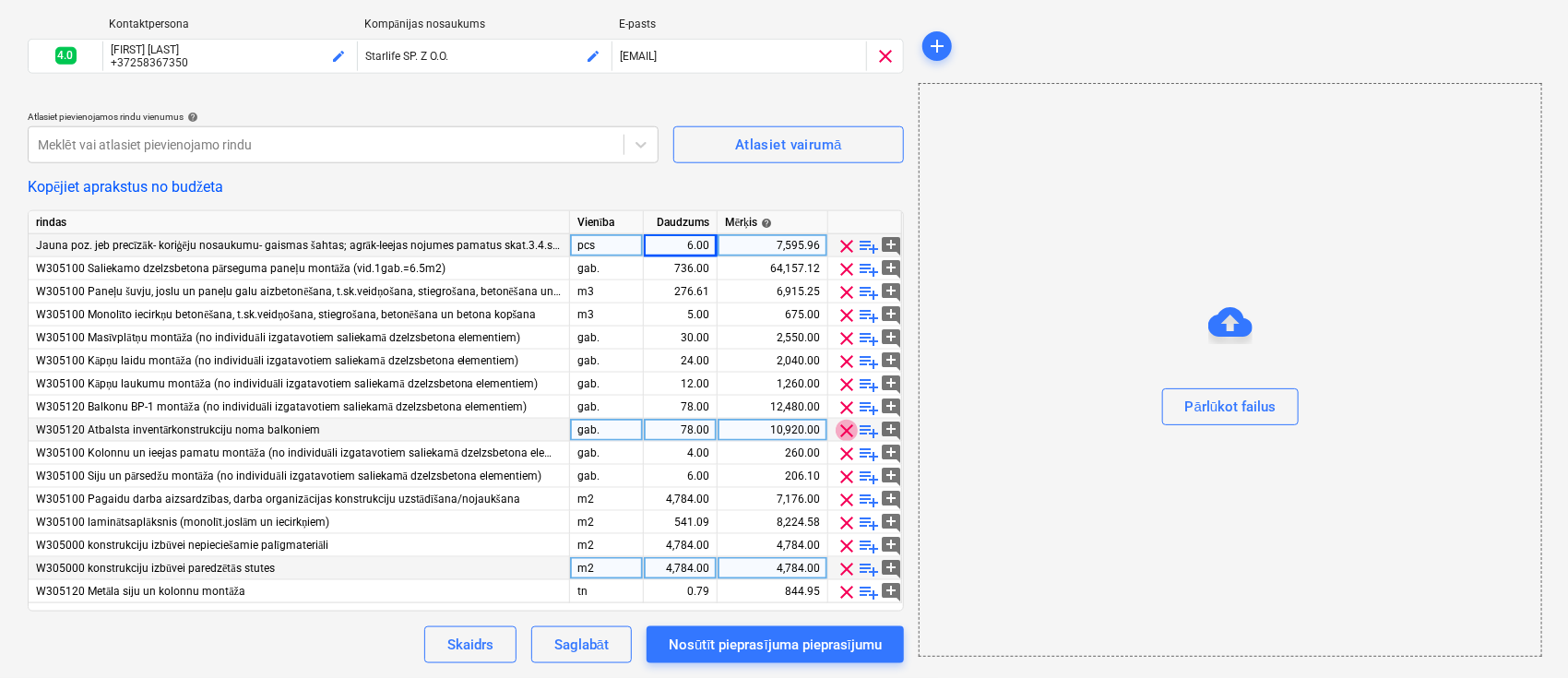 click on "clear" at bounding box center (847, 431) 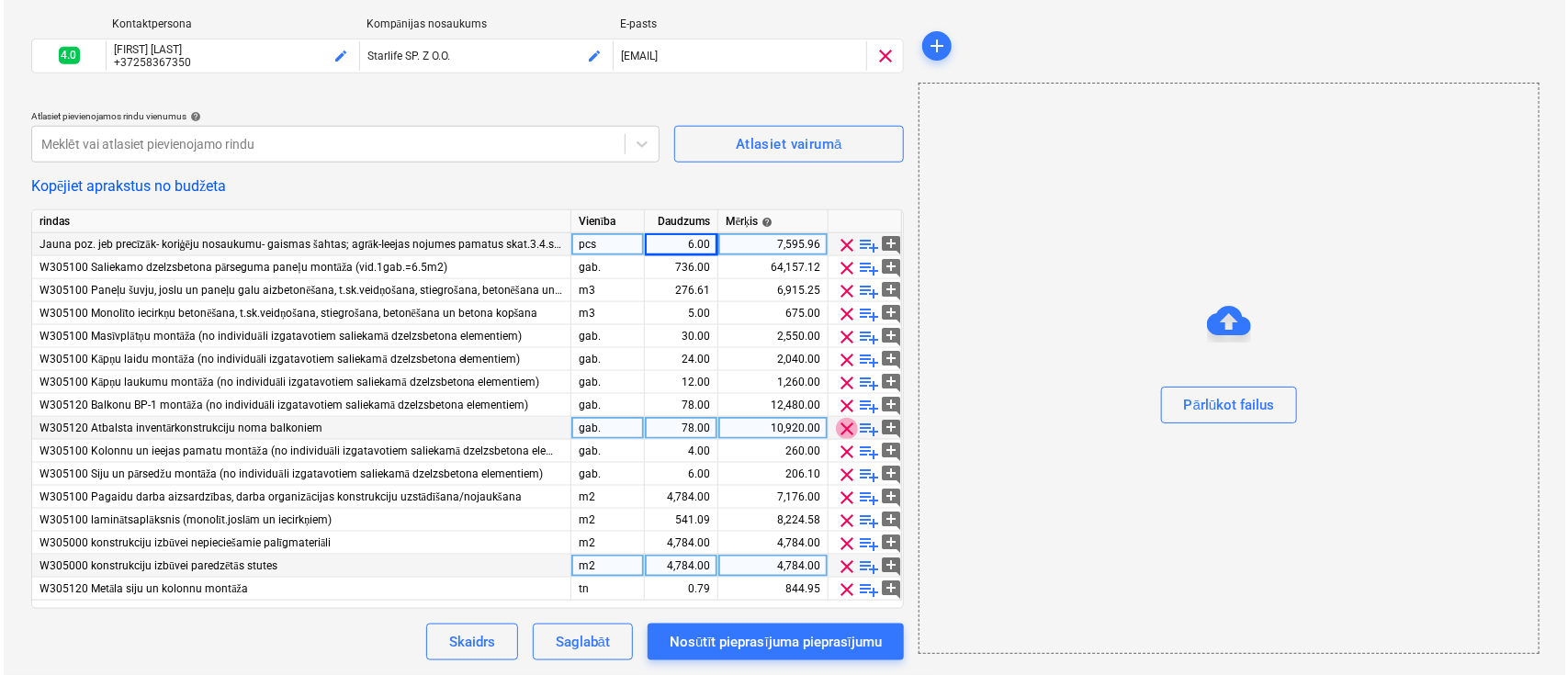 scroll, scrollTop: 856, scrollLeft: 0, axis: vertical 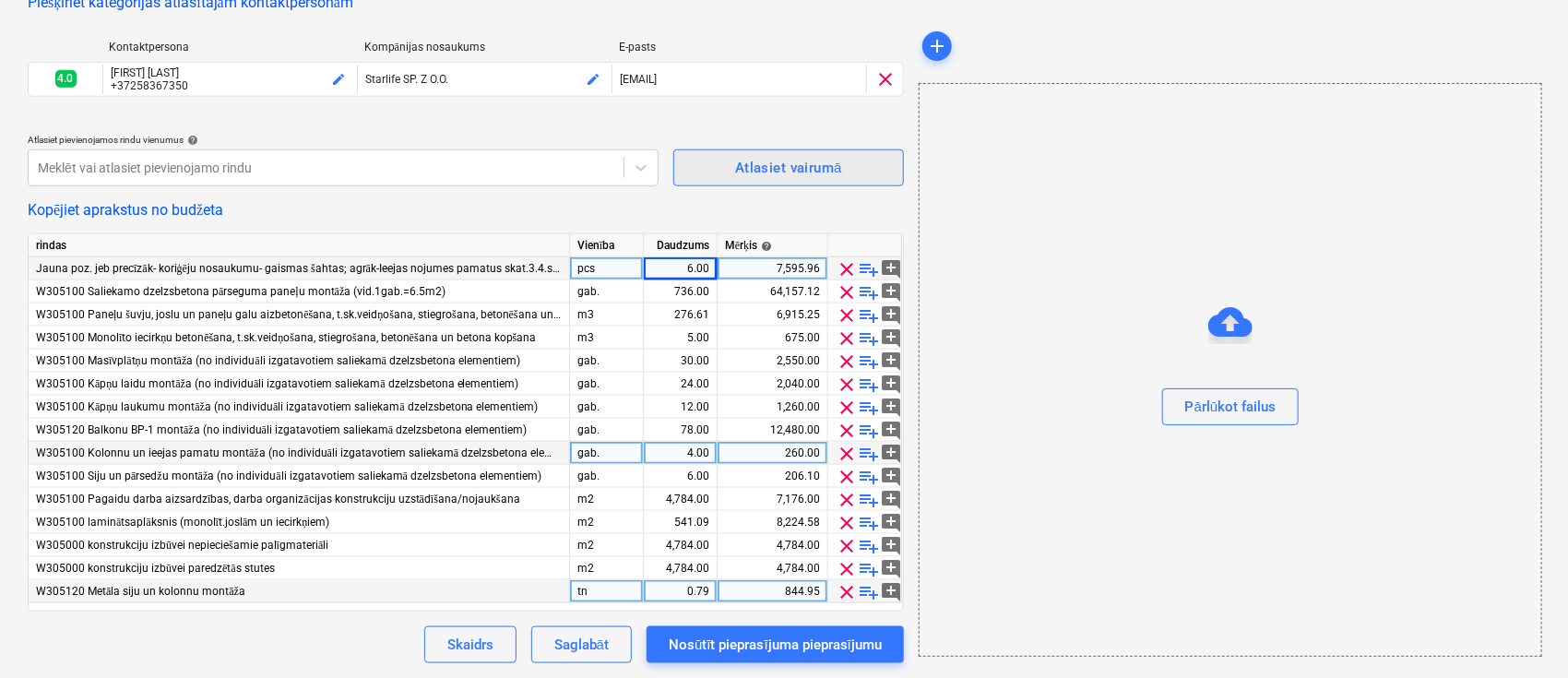 click on "Atlasiet vairumā" at bounding box center [789, 168] 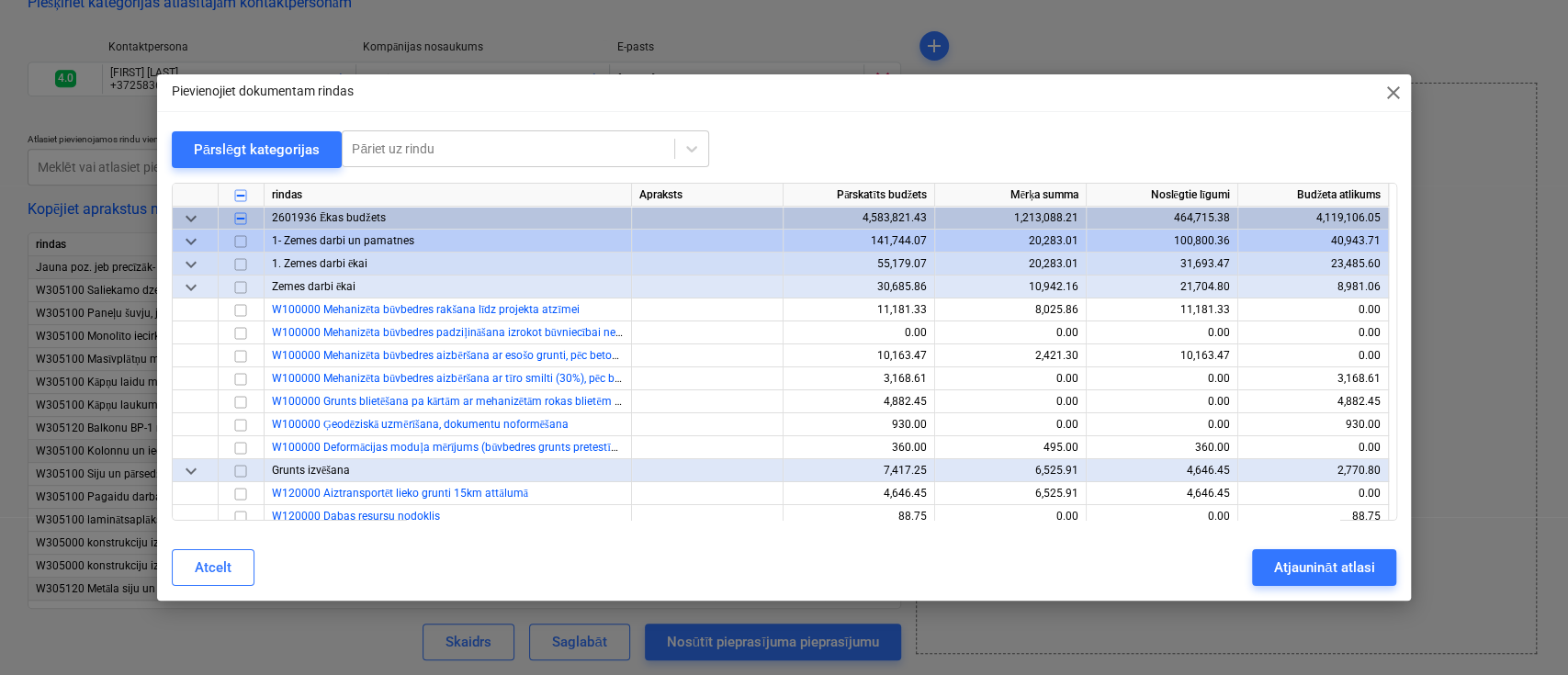 click on "keyboard_arrow_down" at bounding box center (191, 241) 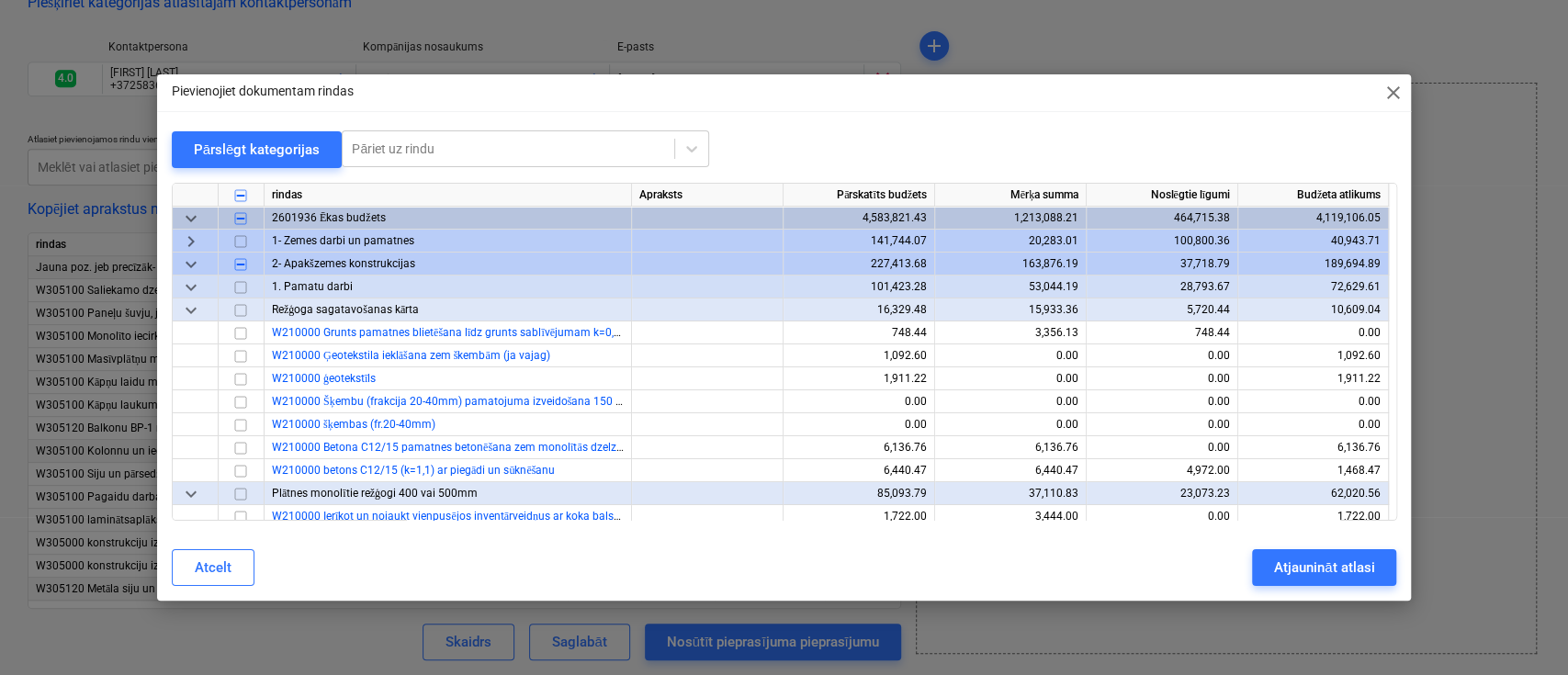 click on "keyboard_arrow_down" at bounding box center [191, 264] 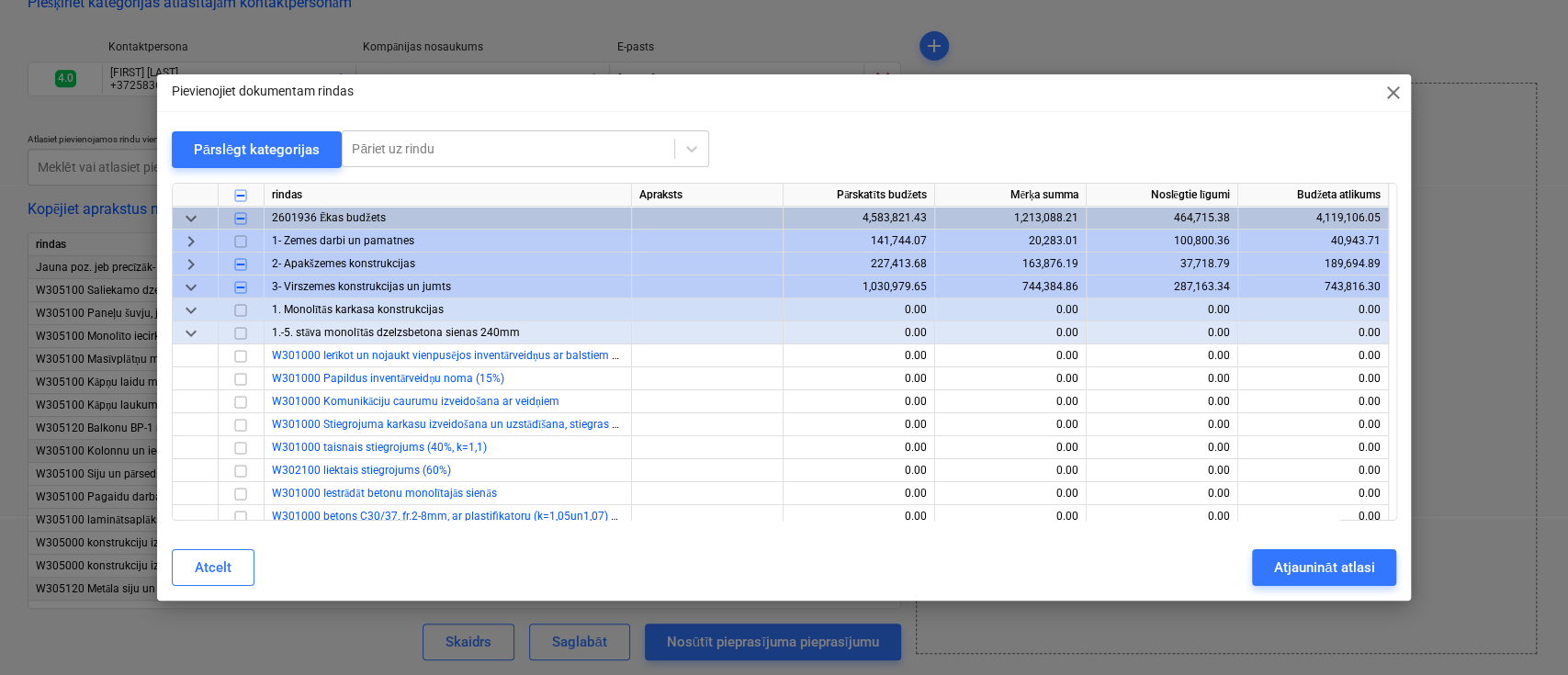 click on "keyboard_arrow_down" at bounding box center [191, 309] 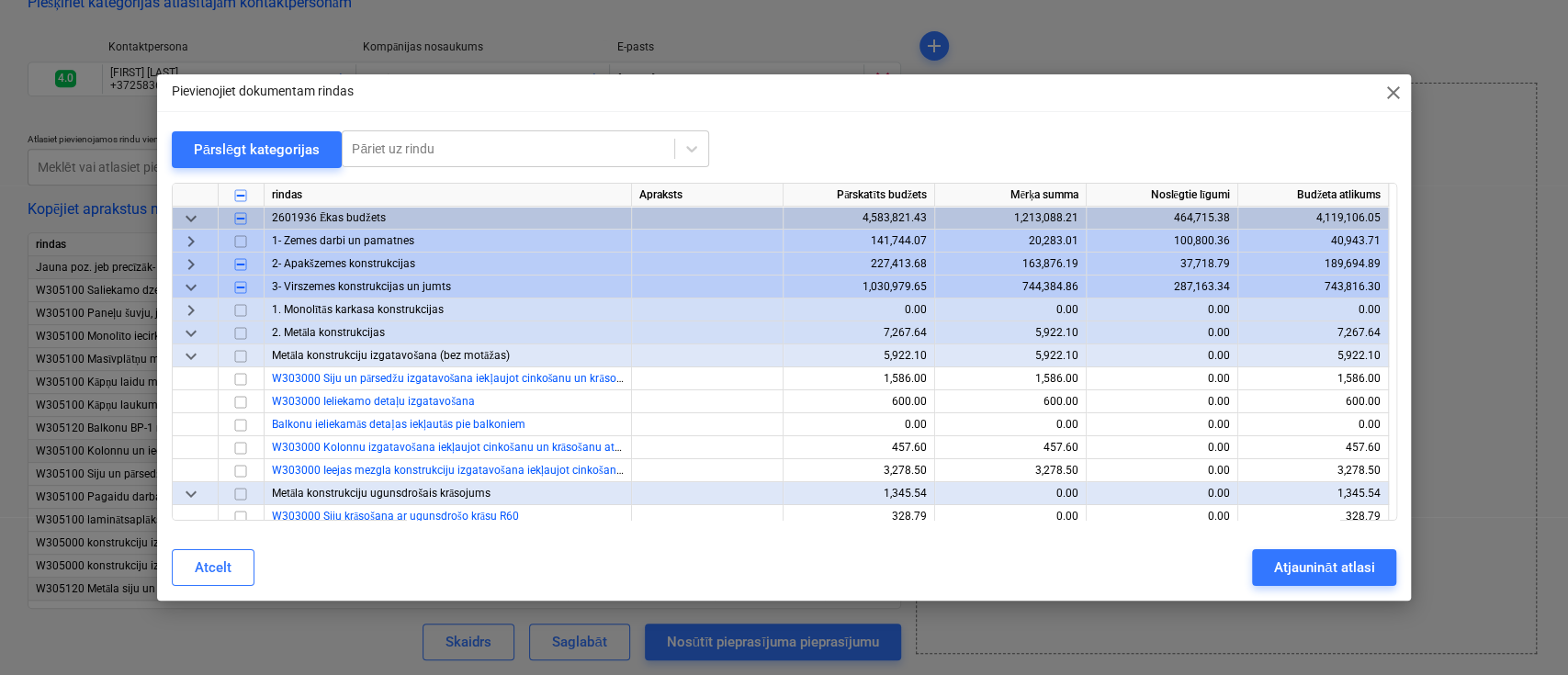 click on "keyboard_arrow_down" at bounding box center [191, 332] 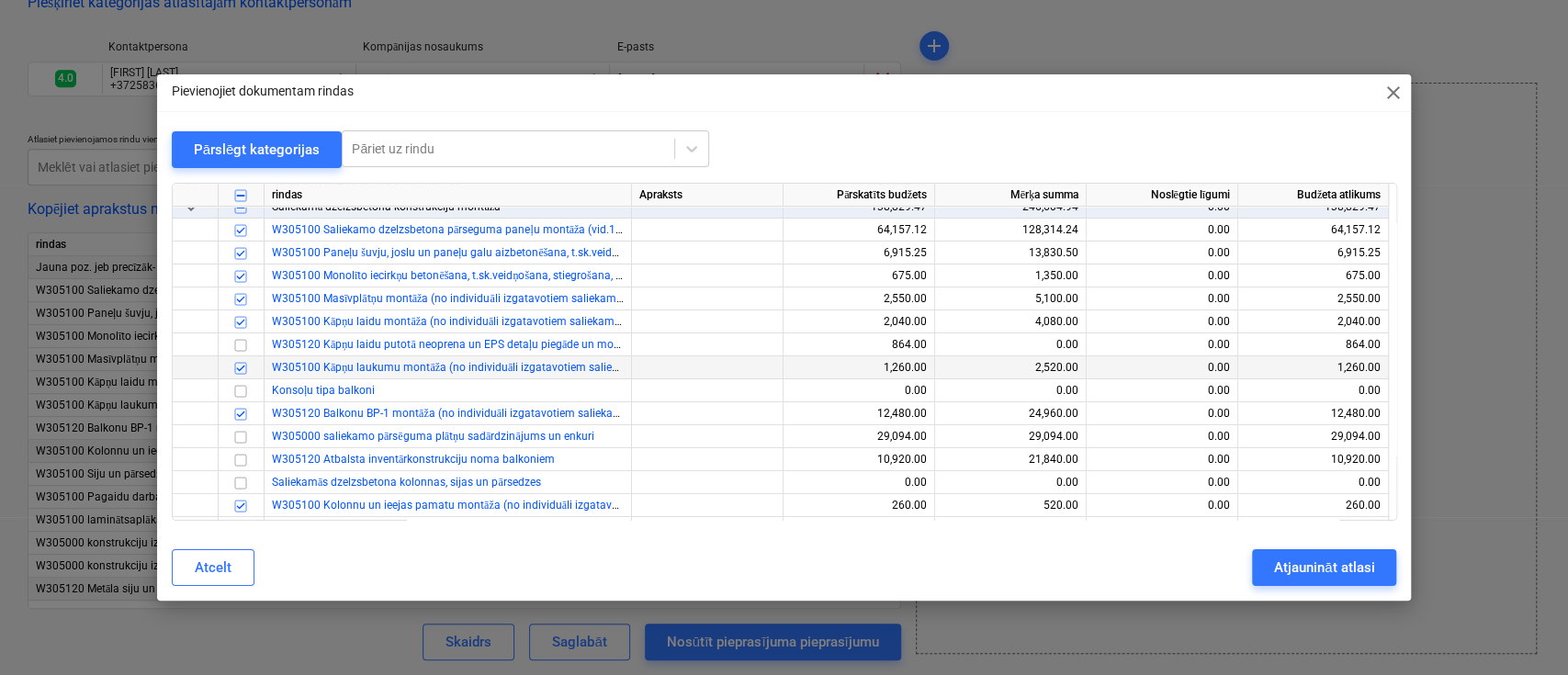 scroll, scrollTop: 244, scrollLeft: 0, axis: vertical 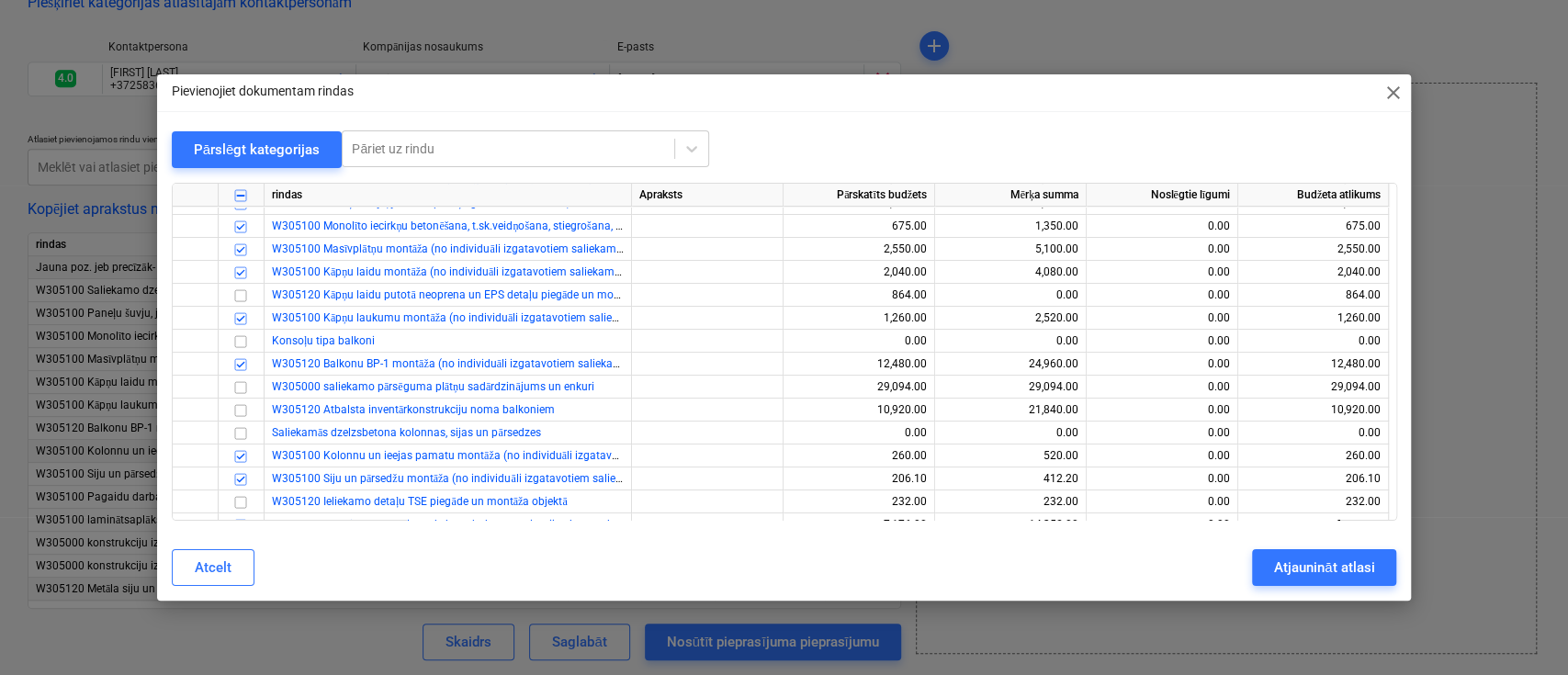 drag, startPoint x: 1394, startPoint y: 85, endPoint x: 1346, endPoint y: 96, distance: 49.244289 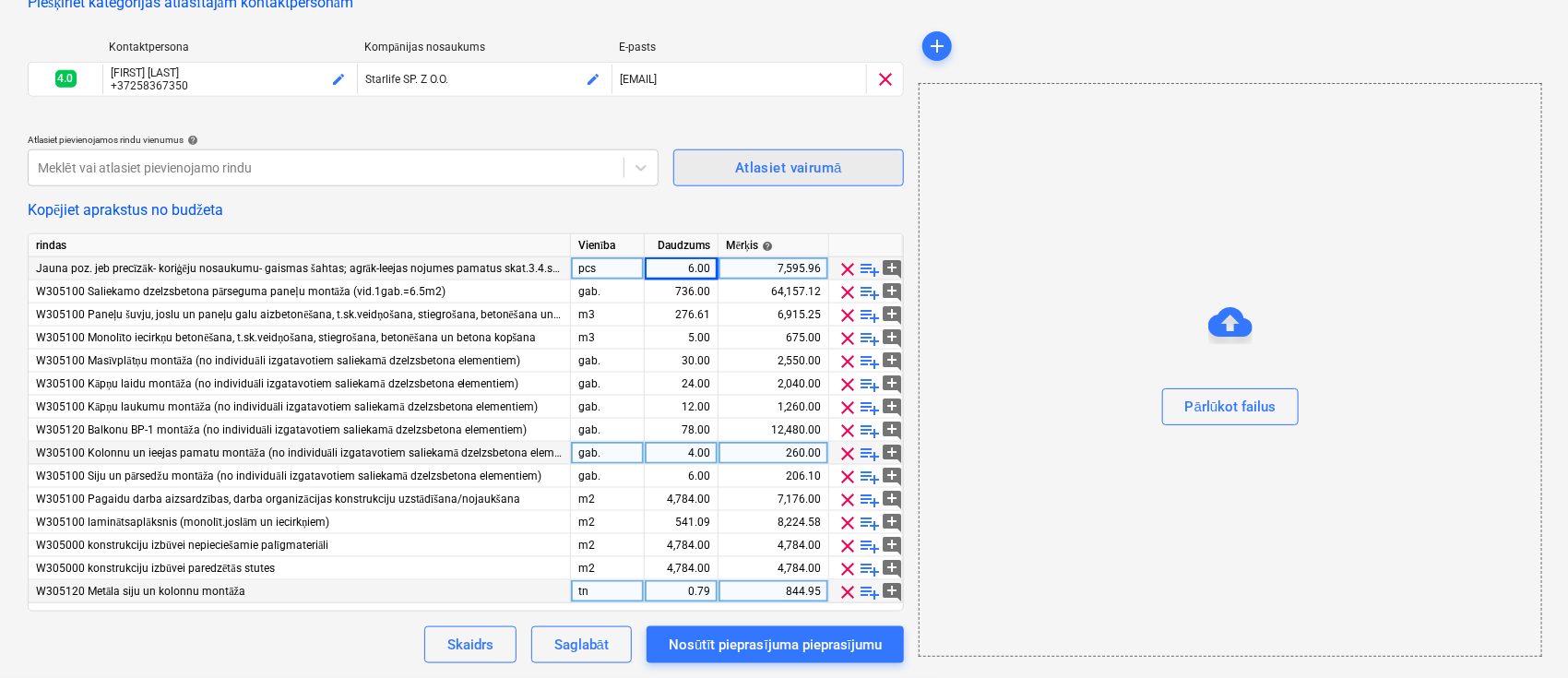 click on "Atlasiet vairumā" at bounding box center [789, 168] 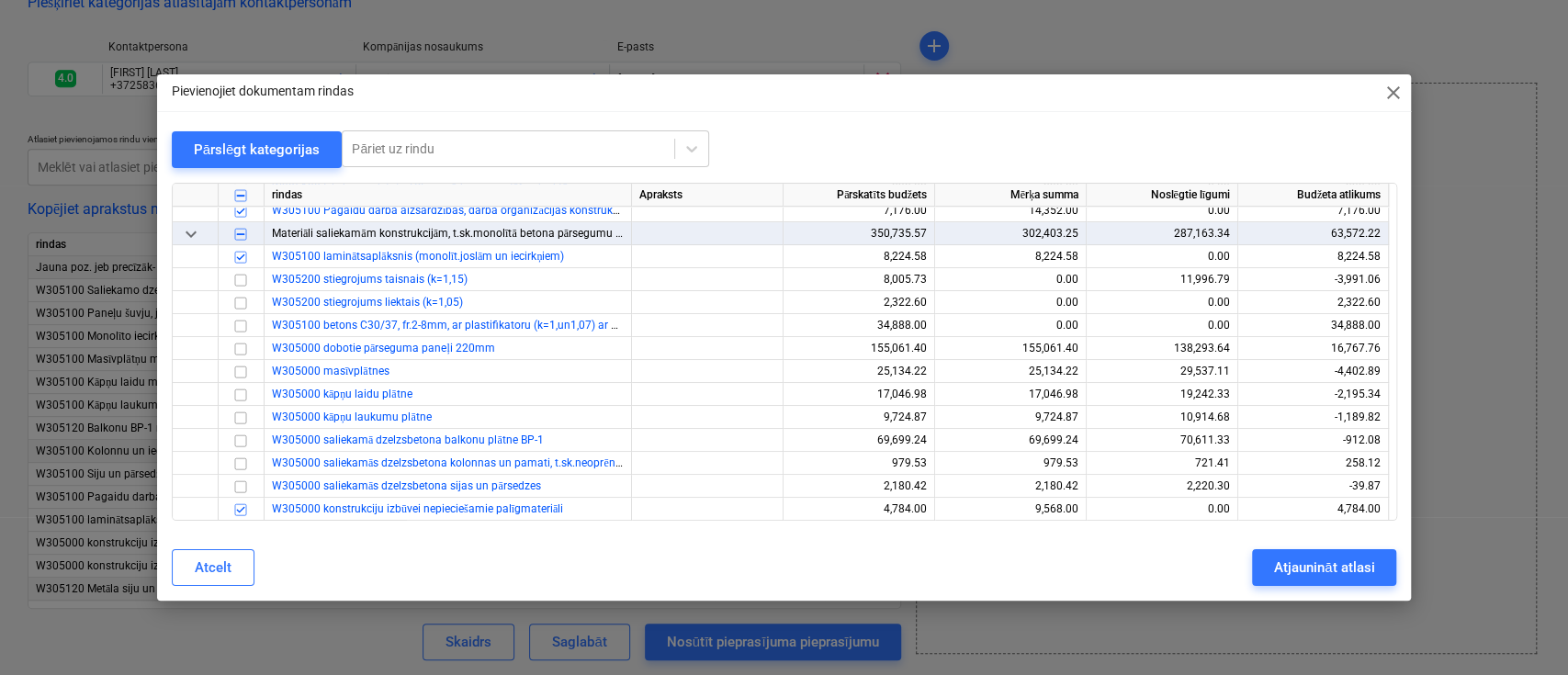 scroll, scrollTop: 612, scrollLeft: 0, axis: vertical 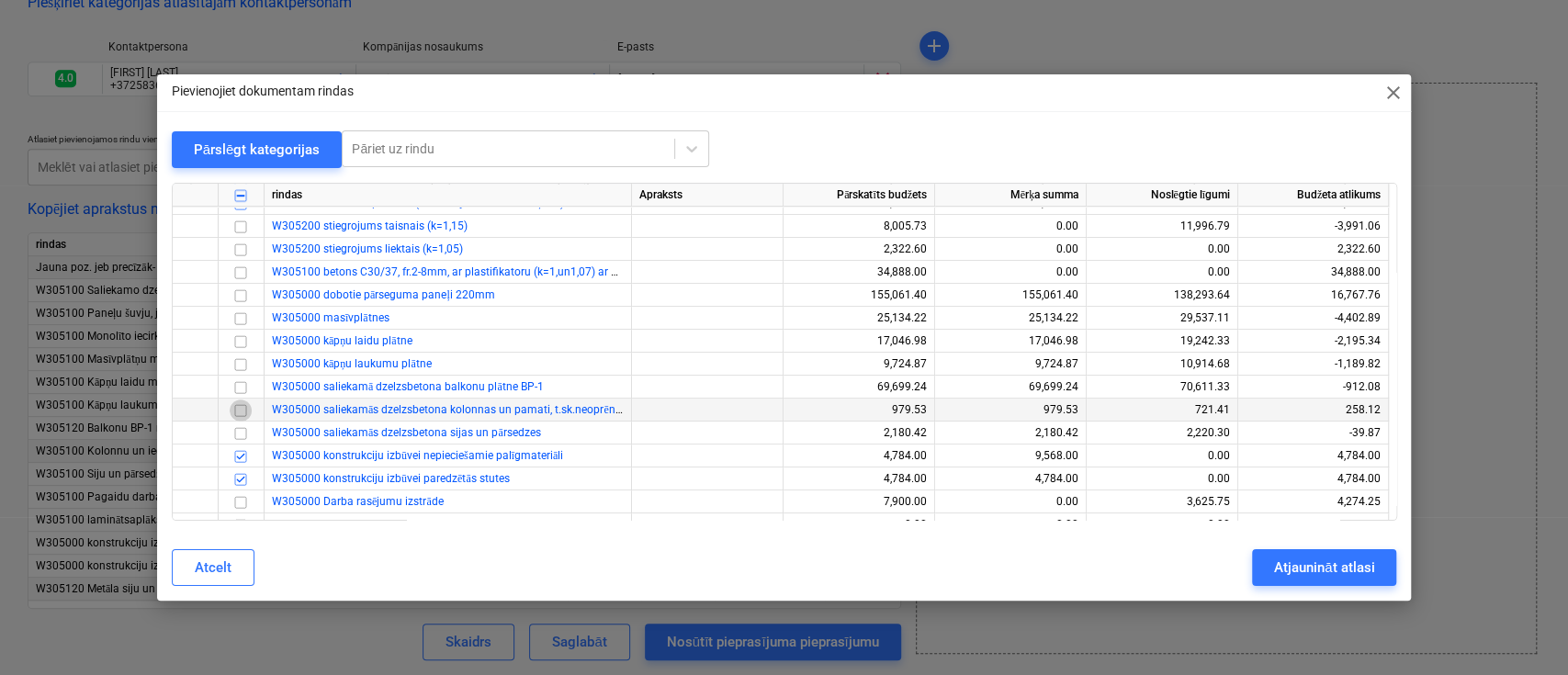 click at bounding box center (241, 410) 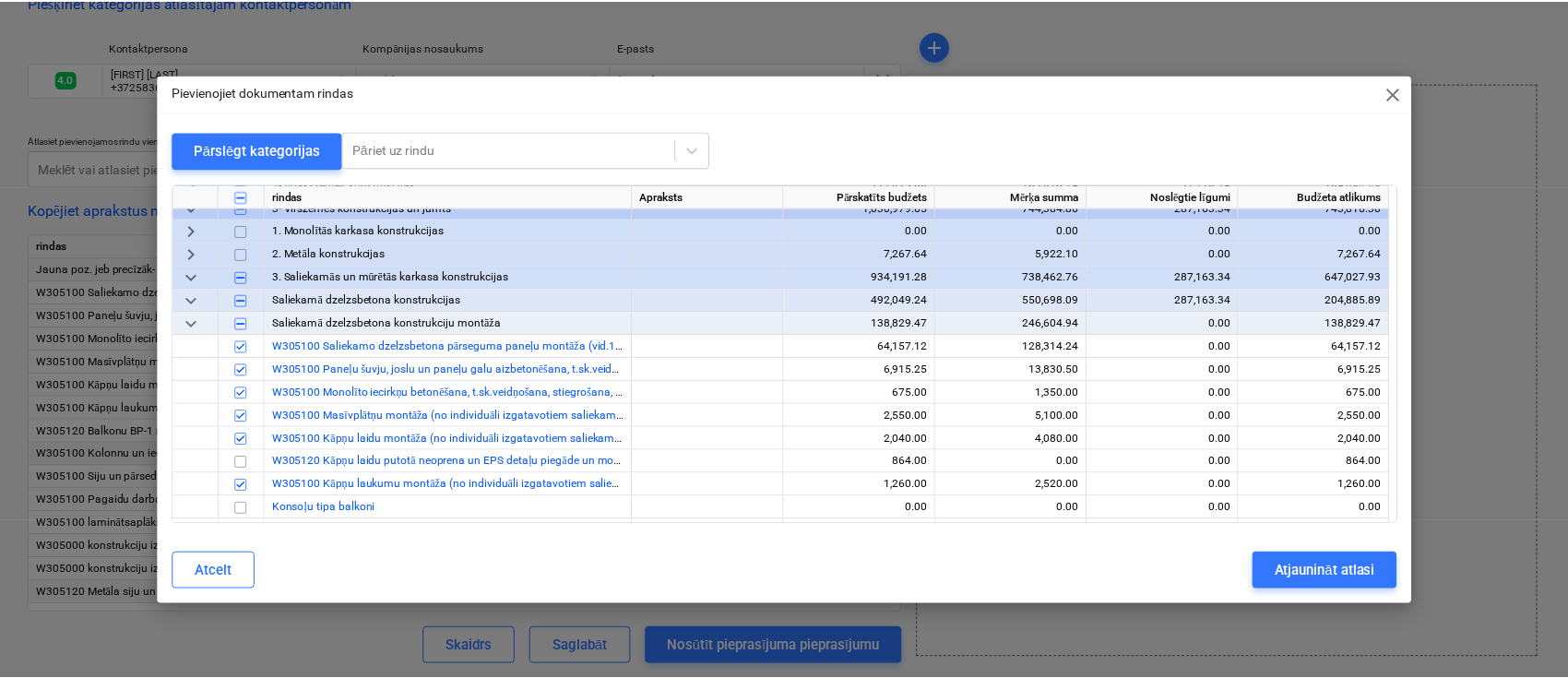 scroll, scrollTop: 0, scrollLeft: 0, axis: both 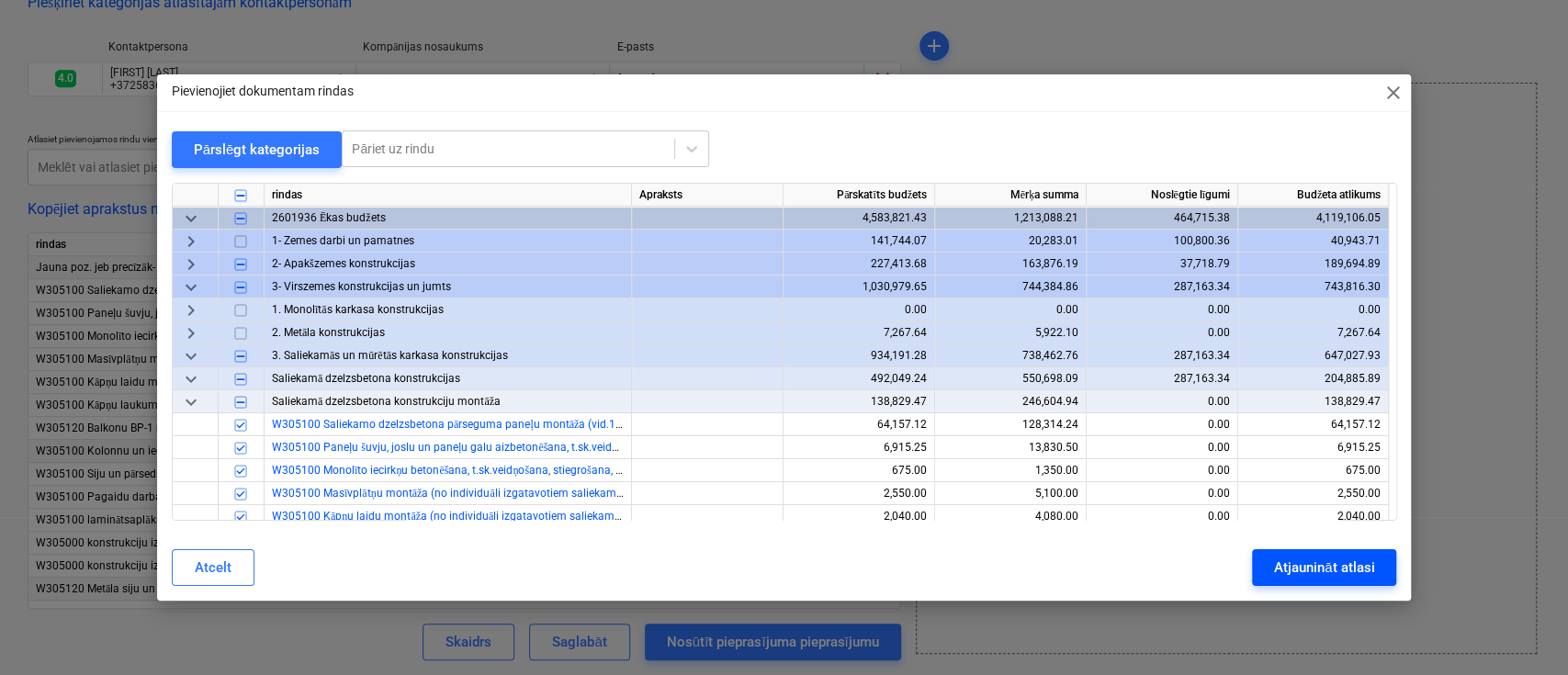 click on "Atjaunināt atlasi" at bounding box center (1324, 568) 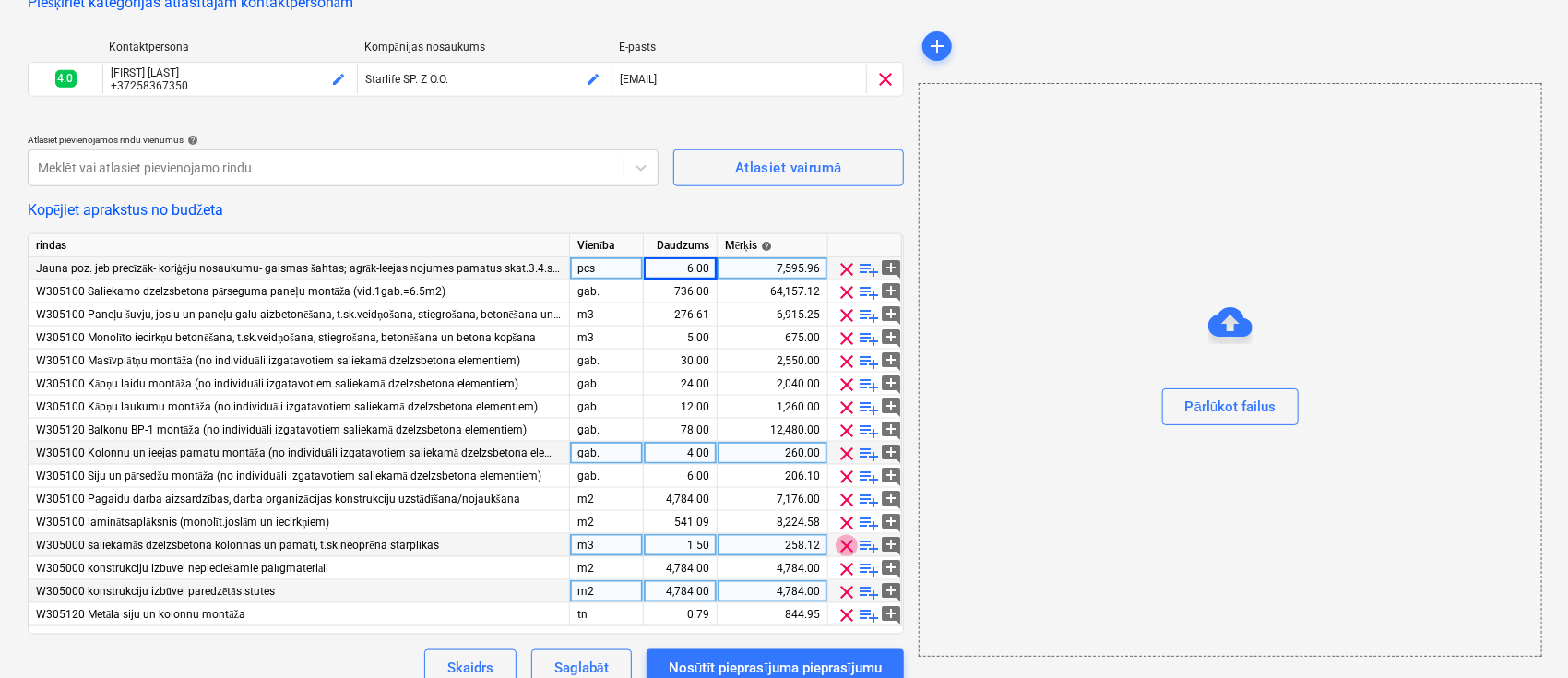 click on "clear" at bounding box center (847, 546) 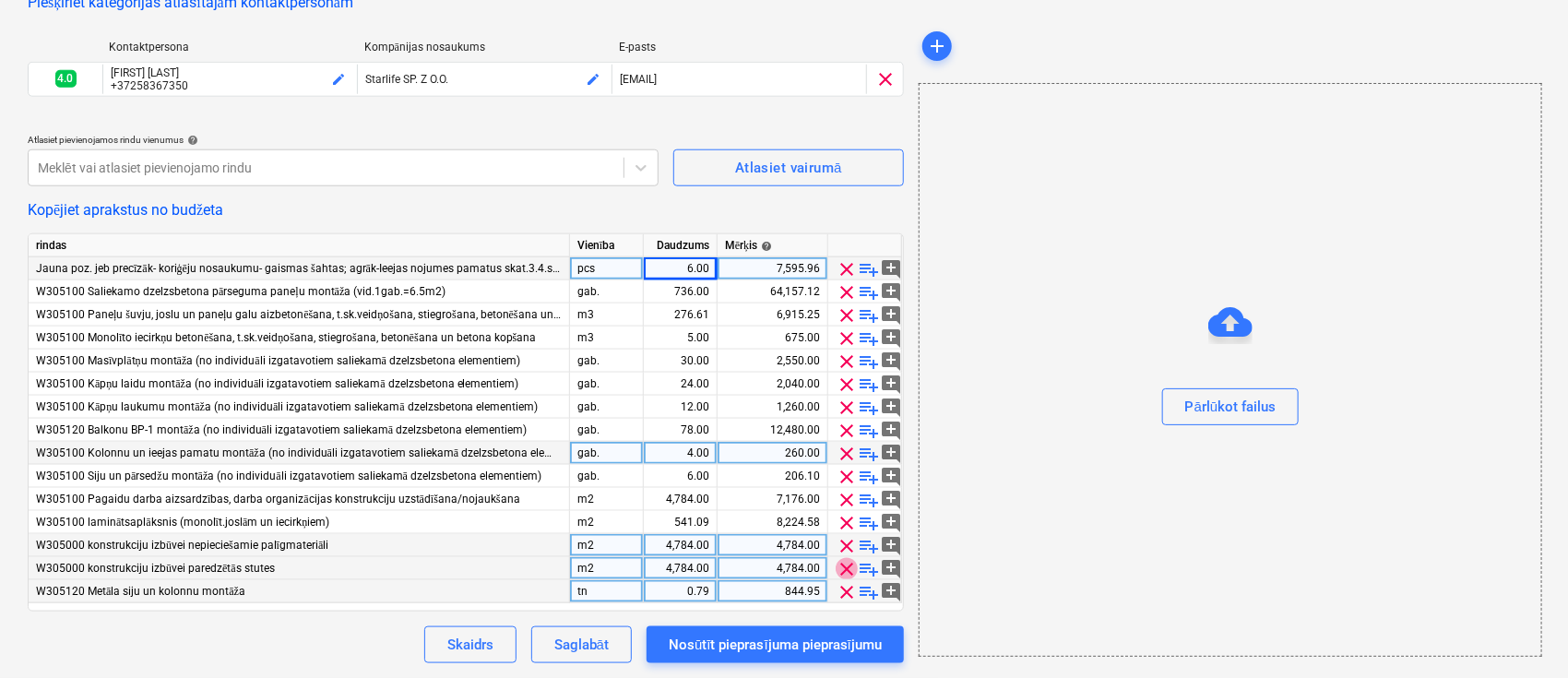 click on "clear" at bounding box center (847, 569) 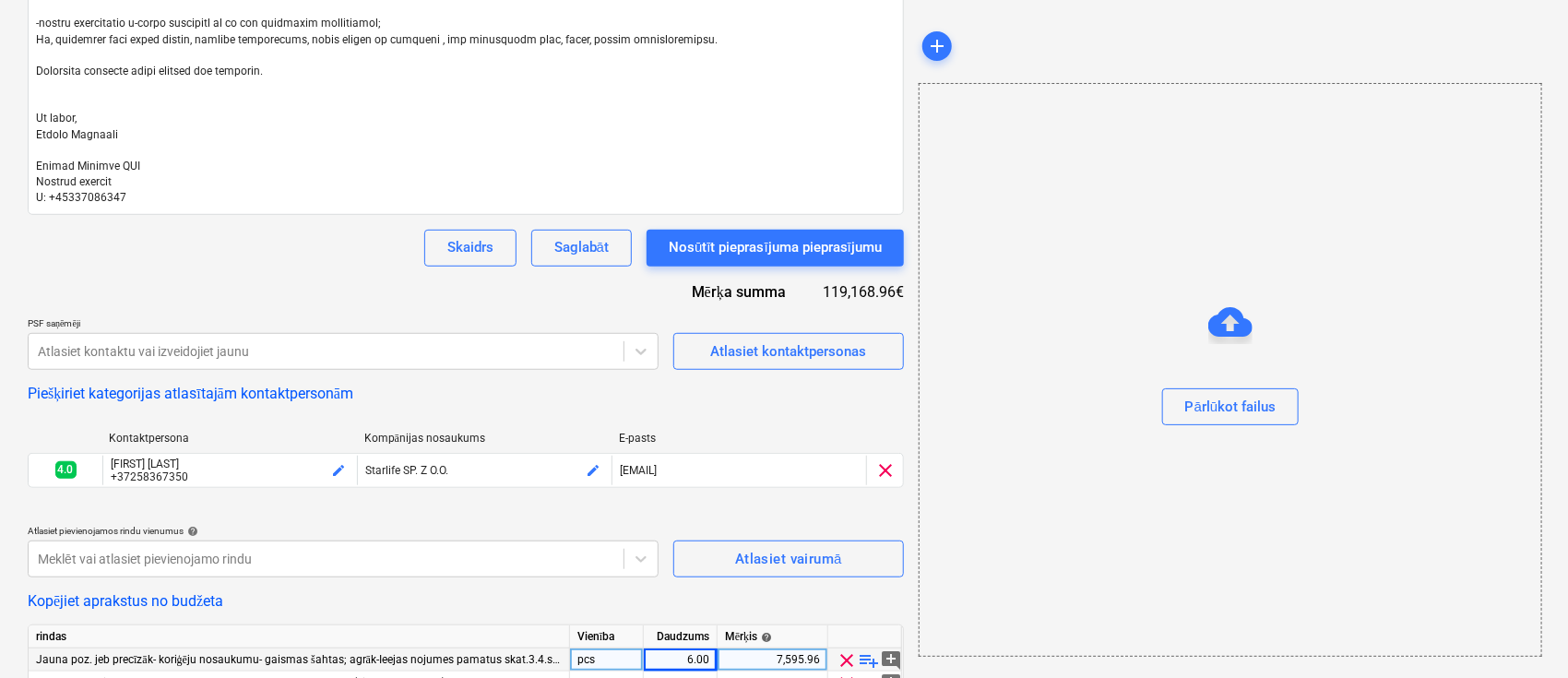 scroll, scrollTop: 468, scrollLeft: 0, axis: vertical 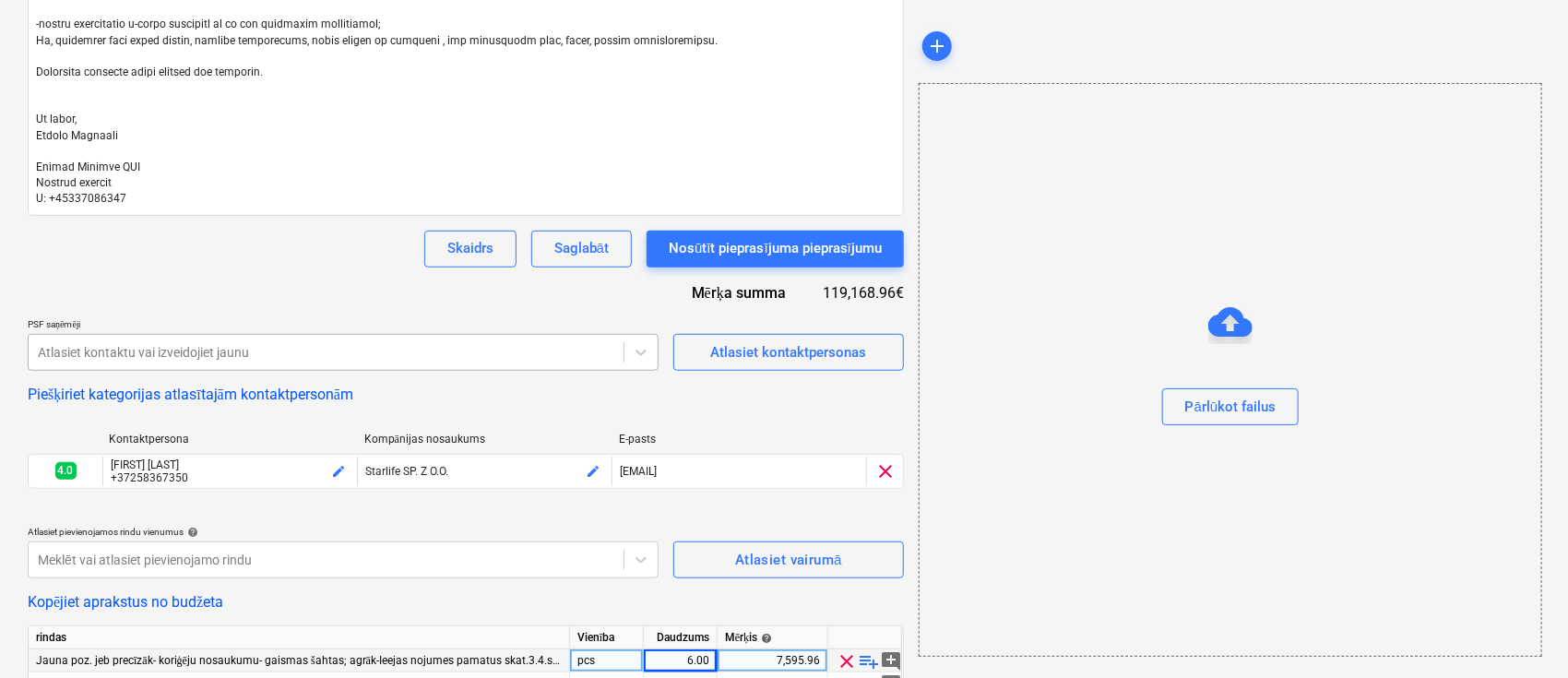 click at bounding box center (326, 352) 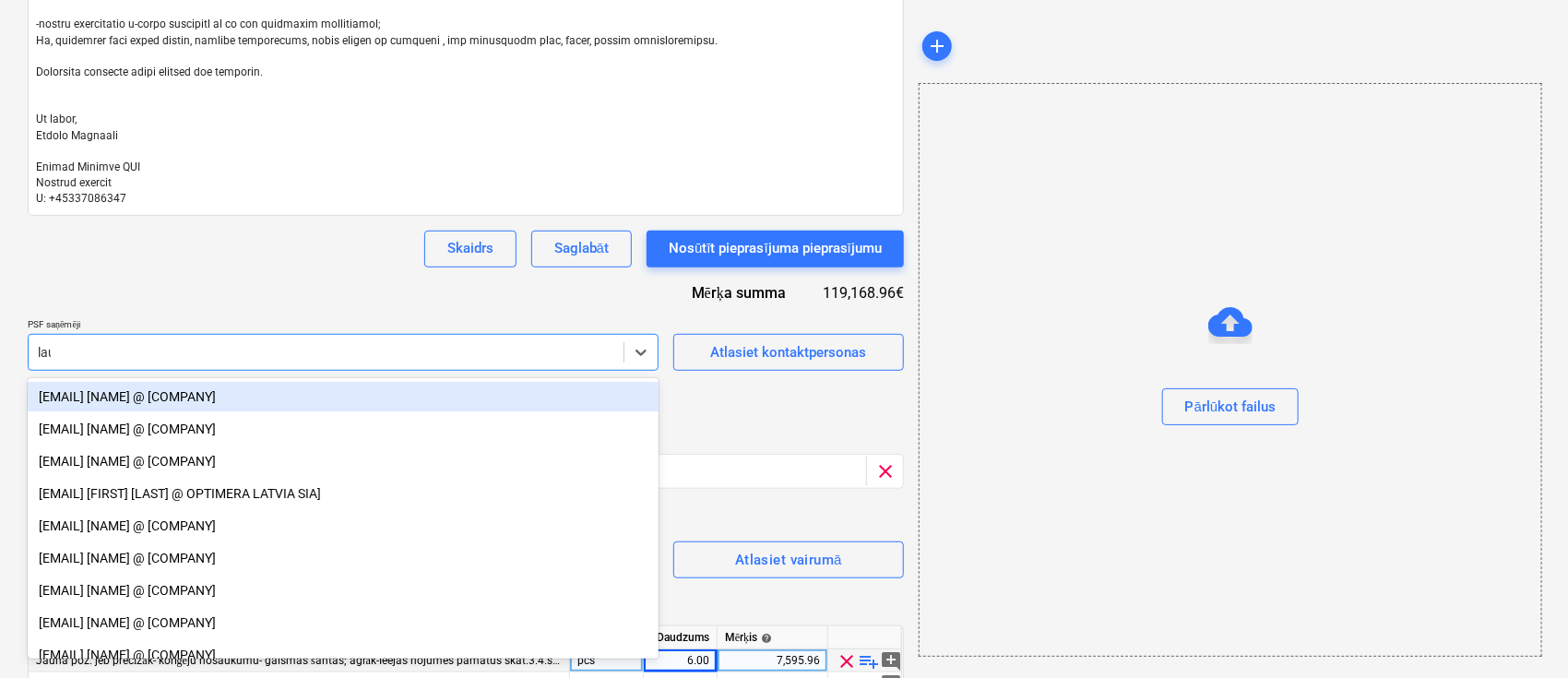 type on "laur" 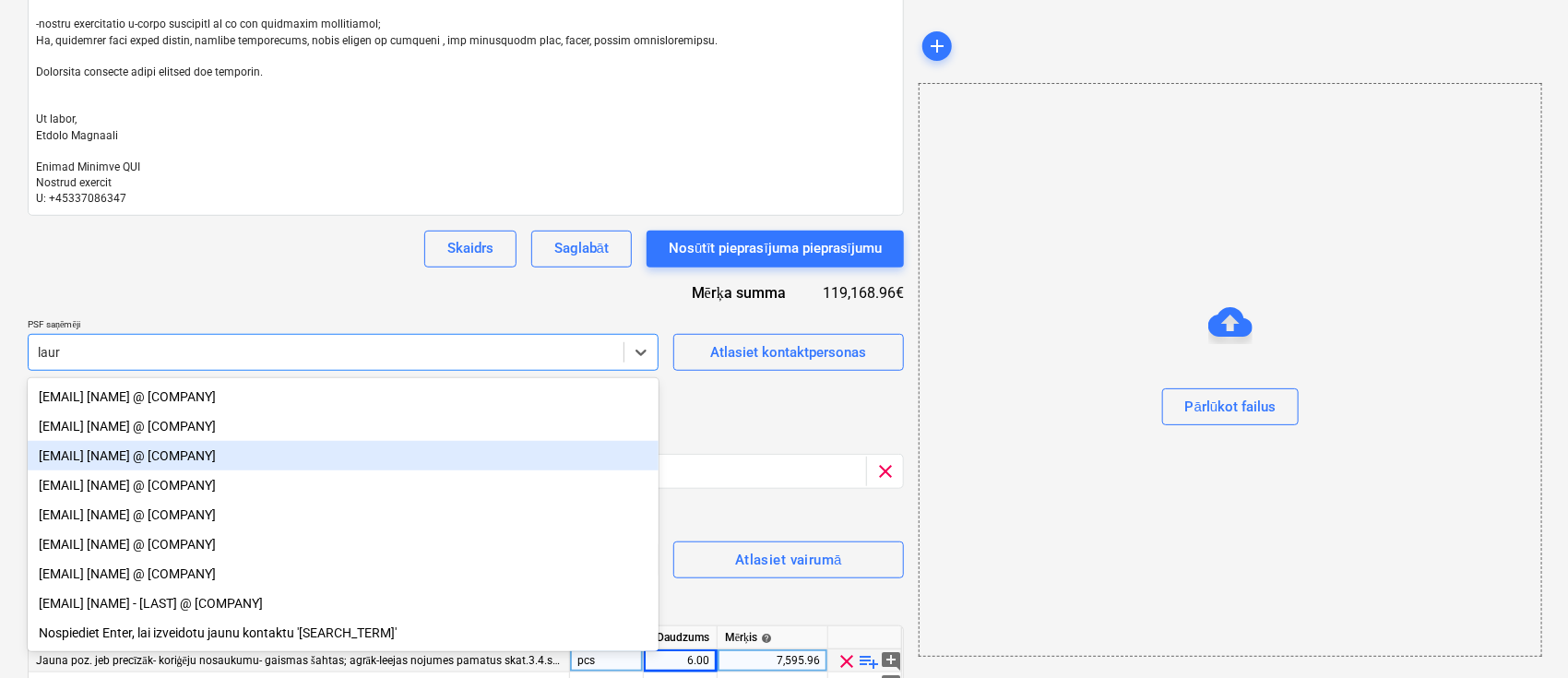 click on "lauris.zaharans@bonava.com [Lauris Zaharāns @ Bonava Latvija]" at bounding box center (343, 456) 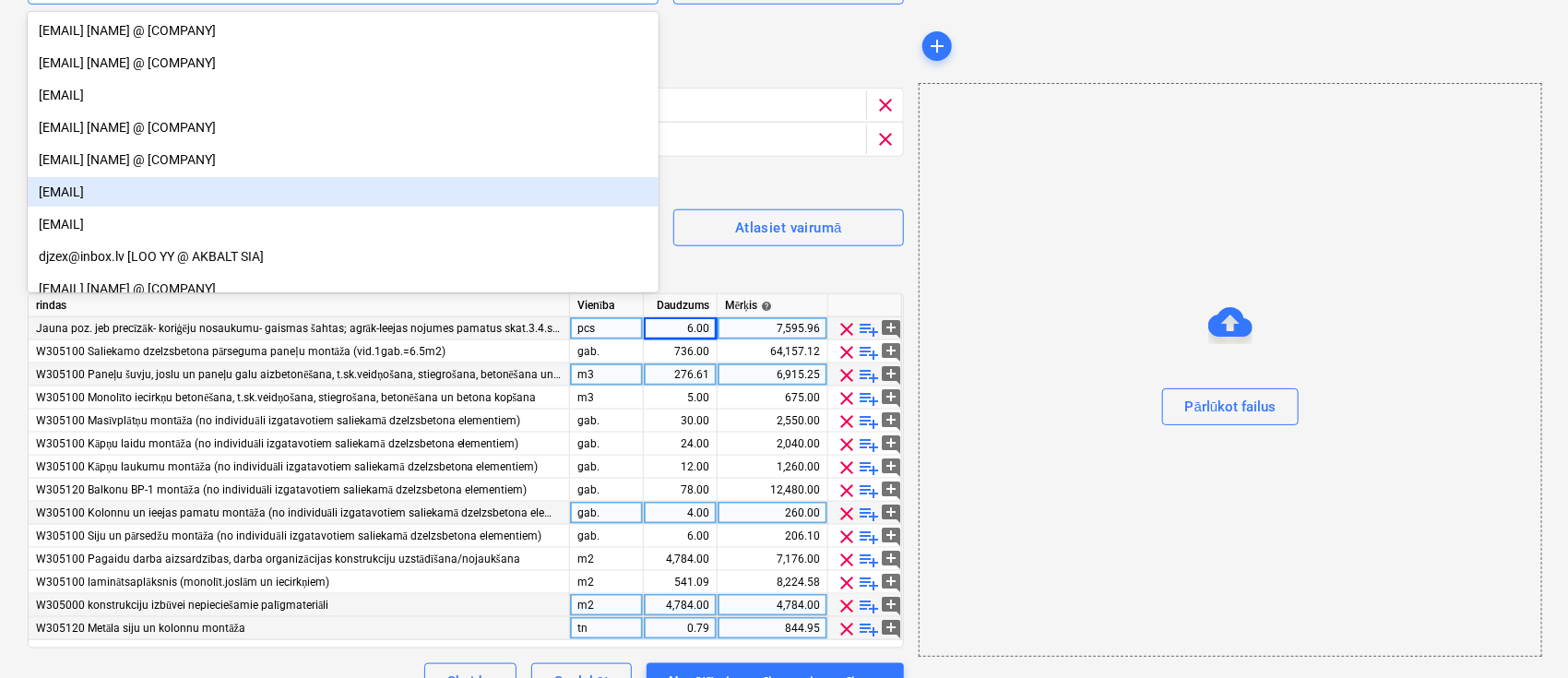 scroll, scrollTop: 861, scrollLeft: 0, axis: vertical 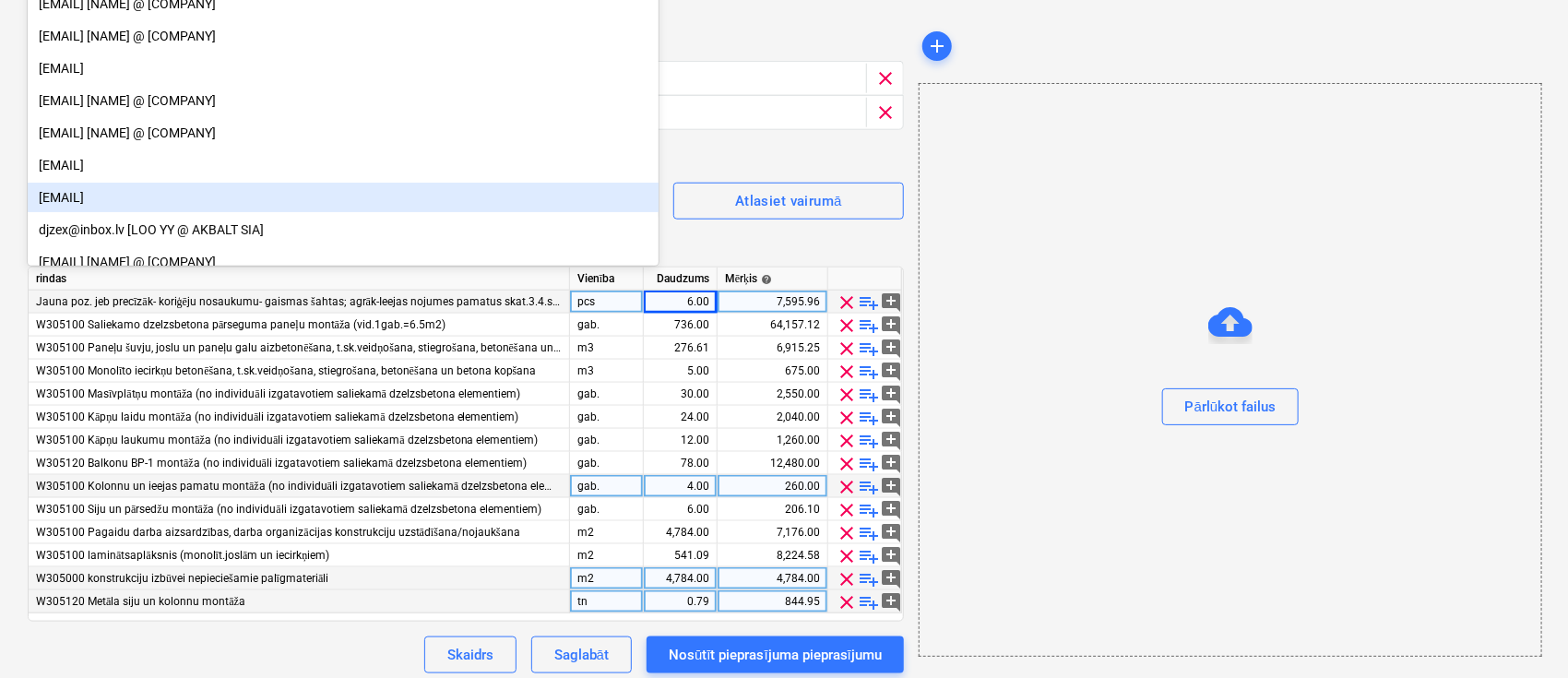 click on "Kontaktpersona Kompānijas nosaukums E-pasts 4.0 Sergei Missuno +37258367350 edit Starlife SP. Z O.O. edit sergei.missuno@gmail.com clear - Lauris Zaharāns 28281782 edit Bonava Latvija edit lauris.zaharans@bonava.com clear Please wait" at bounding box center (466, 89) 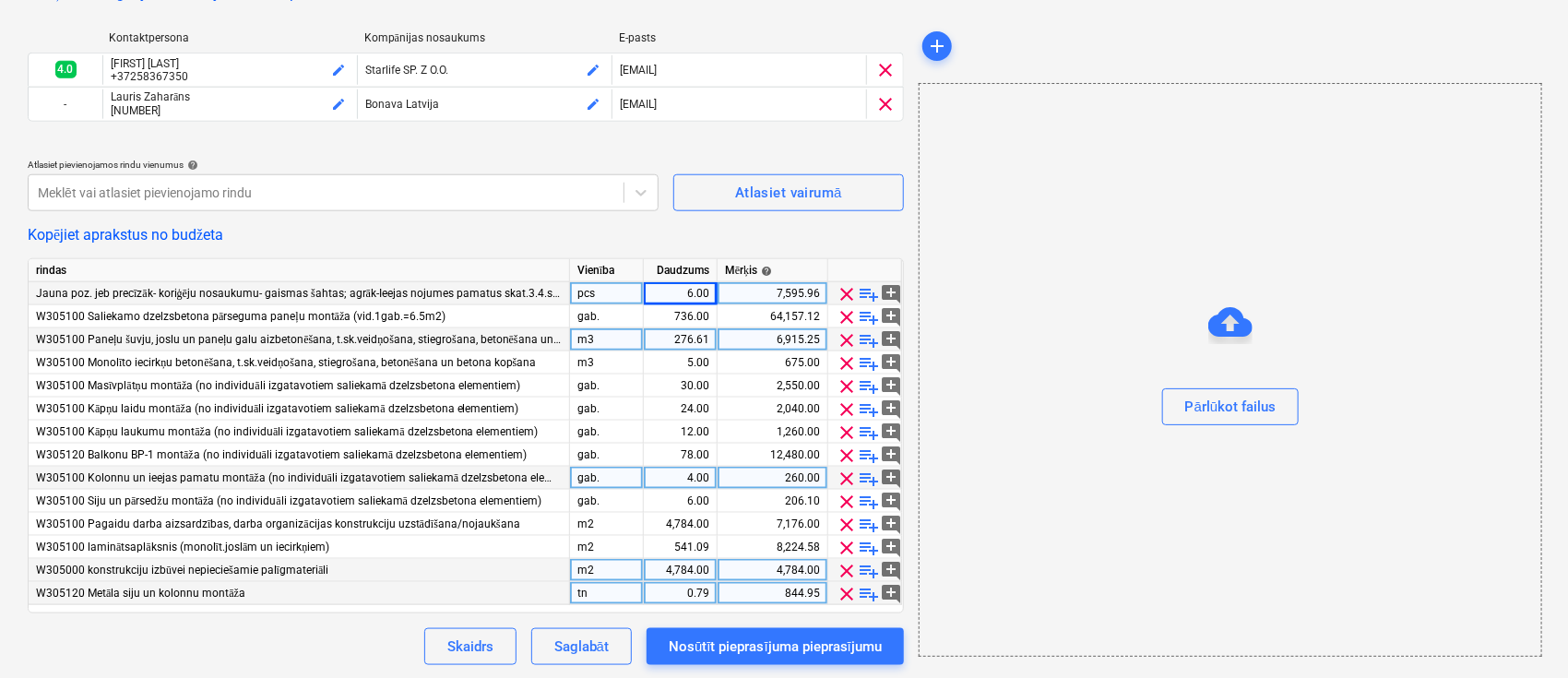 scroll, scrollTop: 871, scrollLeft: 0, axis: vertical 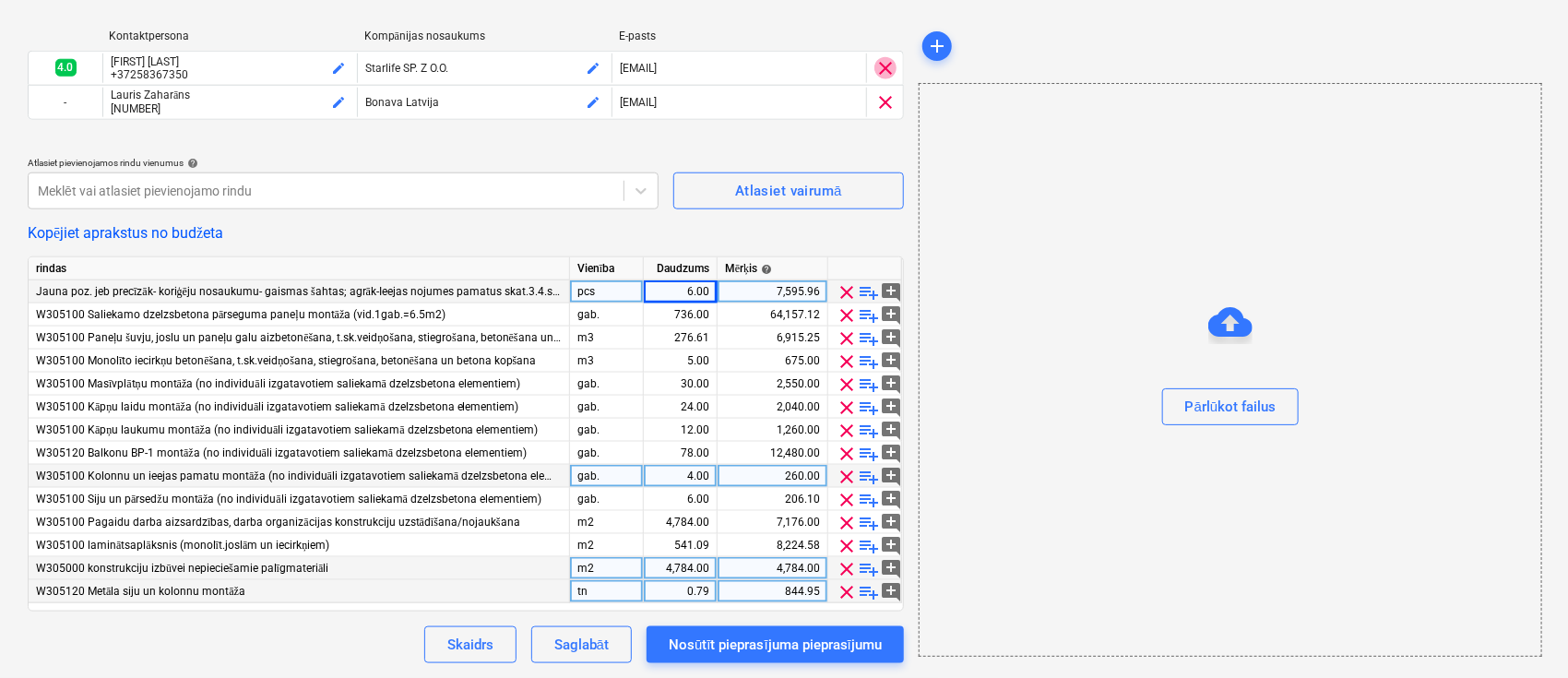 click on "clear" at bounding box center (885, 68) 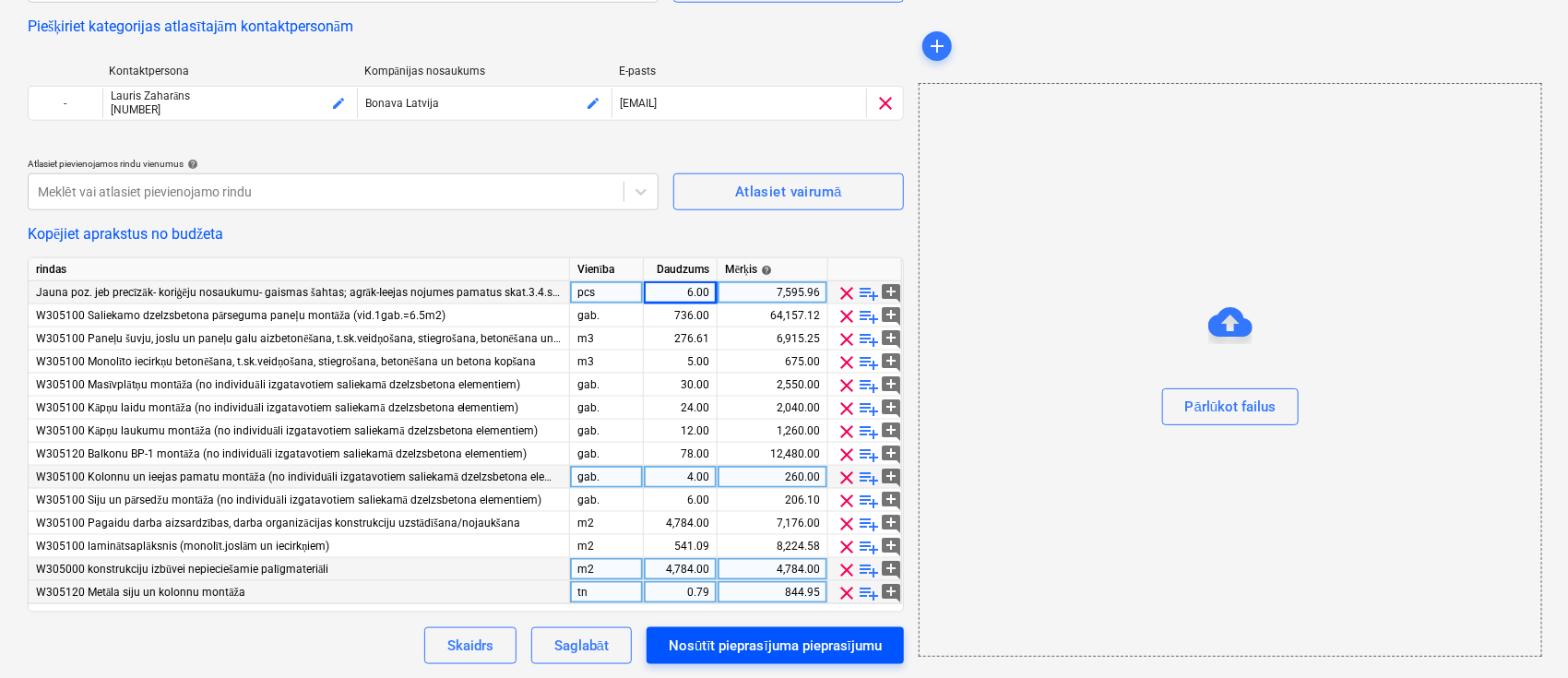 click on "Nosūtīt pieprasījuma pieprasījumu" at bounding box center (775, 646) 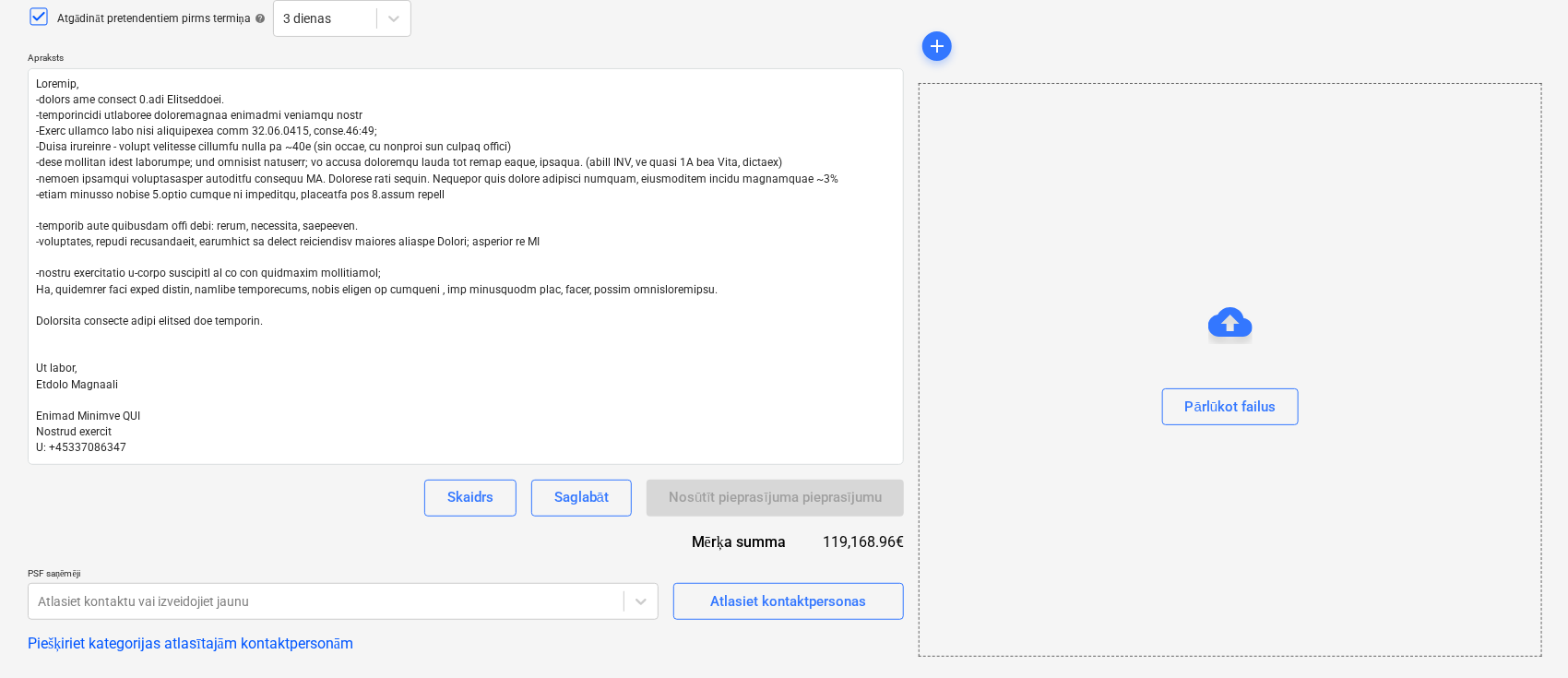 scroll, scrollTop: 0, scrollLeft: 0, axis: both 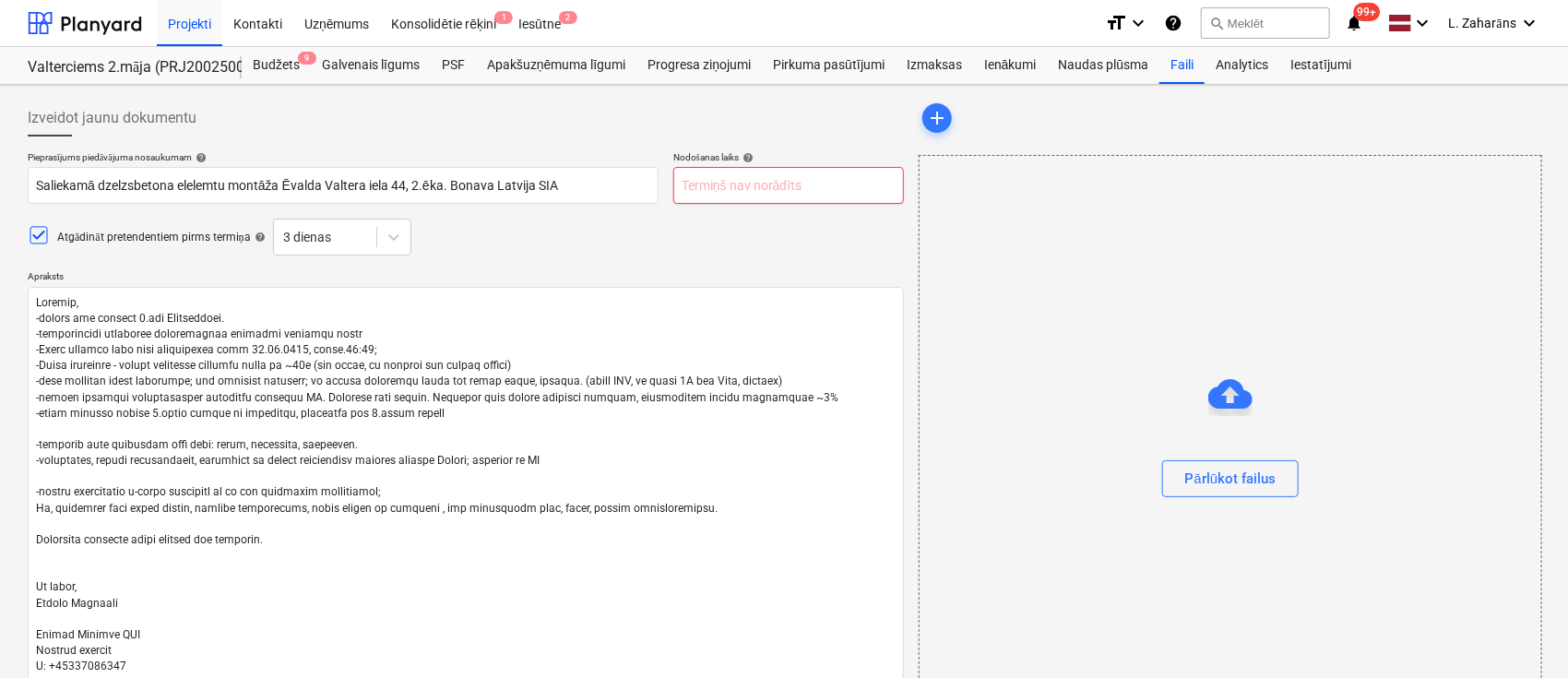 click on "Projekti Kontakti Uzņēmums Konsolidētie rēķini 1 Iesūtne 2 format_size keyboard_arrow_down help search Meklēt notifications 99+ keyboard_arrow_down L. Zaharāns keyboard_arrow_down Valterciems 2.māja (PRJ2002500) - 2601936 Budžets 9 Galvenais līgums PSF Apakšuzņēmuma līgumi Progresa ziņojumi Pirkuma pasūtījumi Izmaksas Ienākumi Naudas plūsma Faili Analytics Iestatījumi Izveidot jaunu dokumentu Pieprasījums piedāvājuma nosaukumam help Saliekamā dzelzsbetona elelemtu montāža Ēvalda Valtera iela 44, 2.ēka. Bonava Latvija SIA Nodošanas laiks help Press the down arrow key to interact with the calendar and
select a date. Press the question mark key to get the keyboard shortcuts for changing dates. Atgādināt pretendentiem pirms termiņa help 3 dienas Apraksts Skaidrs Saglabāt Nosūtīt pieprasījuma pieprasījumu Mērķa summa 119,168.96€ PSF saņēmēji Atlasiet kontaktu vai izveidojiet jaunu Atlasiet kontaktpersonas Piešķiriet kategorijas atlasītajām kontaktpersonām -" at bounding box center (784, 339) 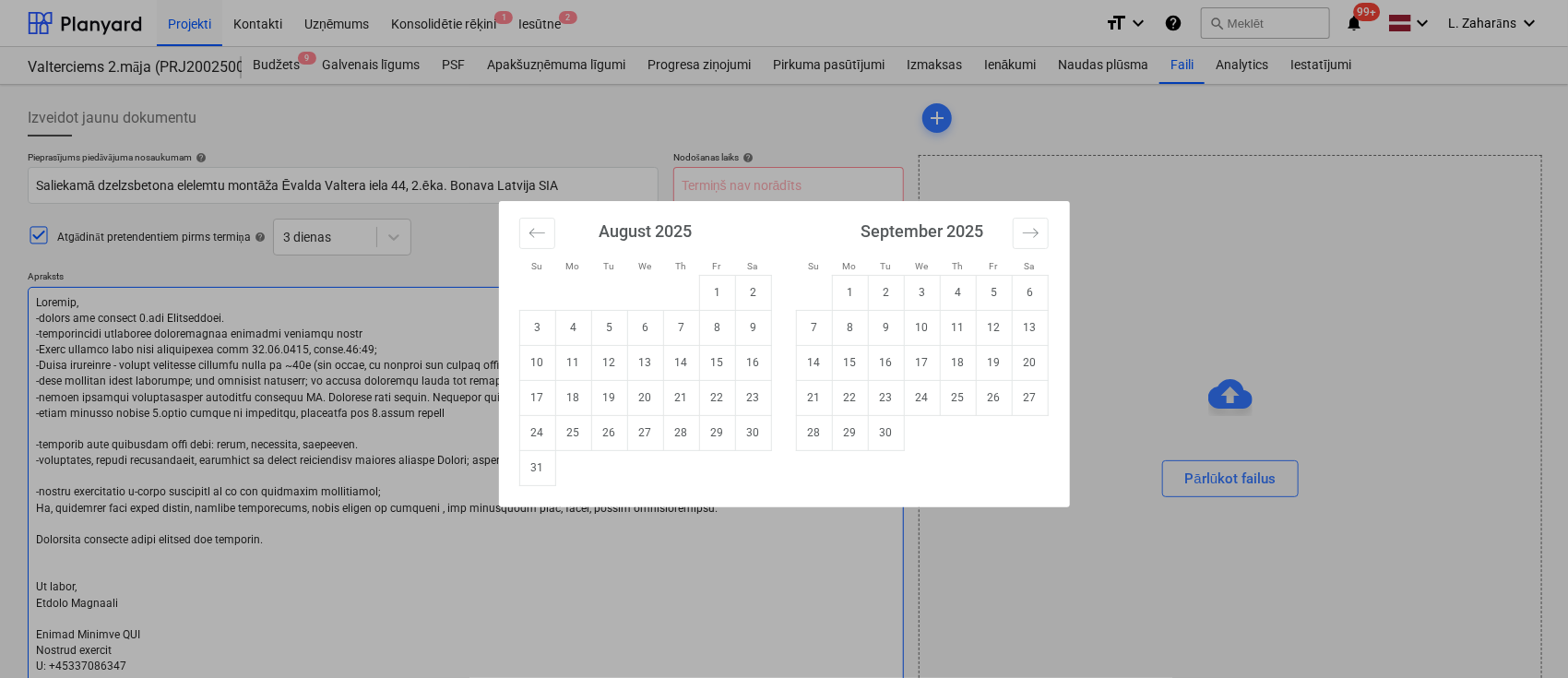 click on "8" at bounding box center (717, 327) 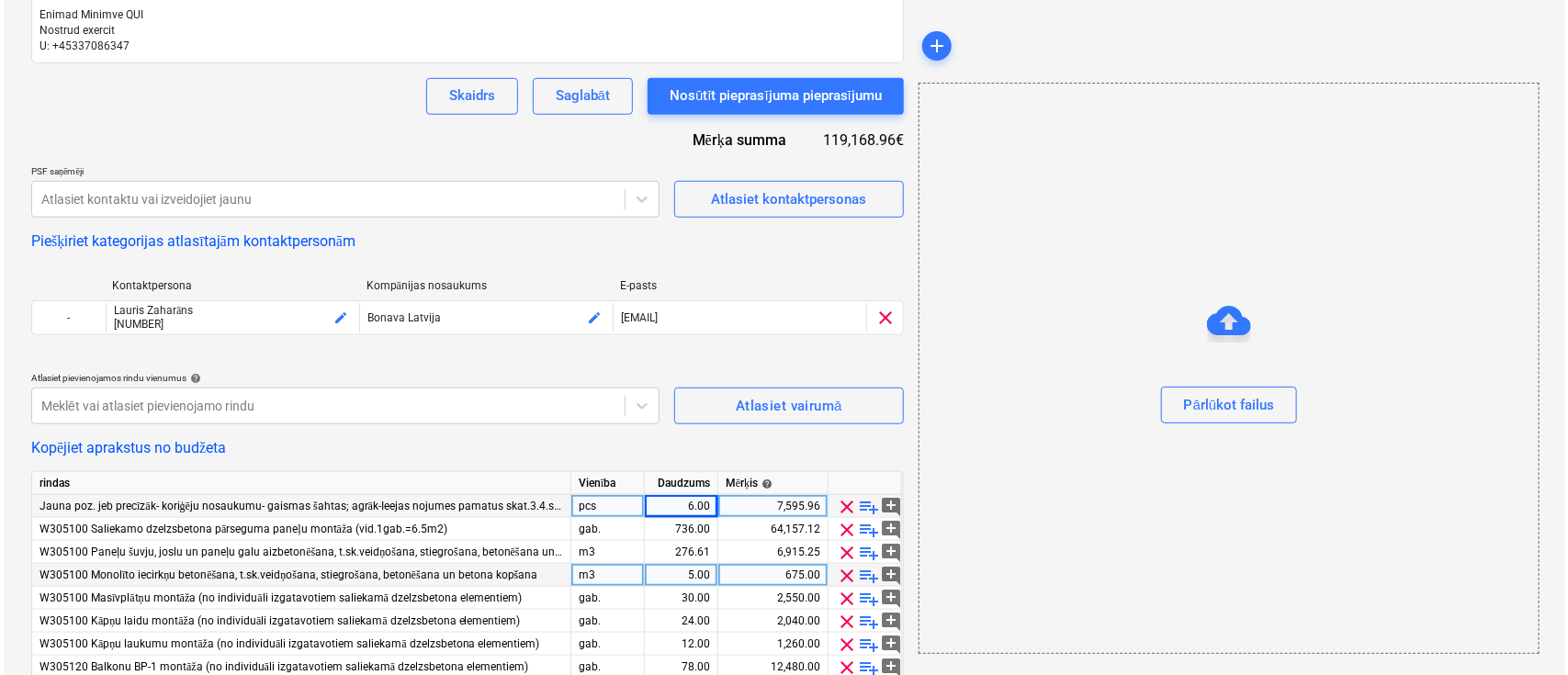 scroll, scrollTop: 833, scrollLeft: 0, axis: vertical 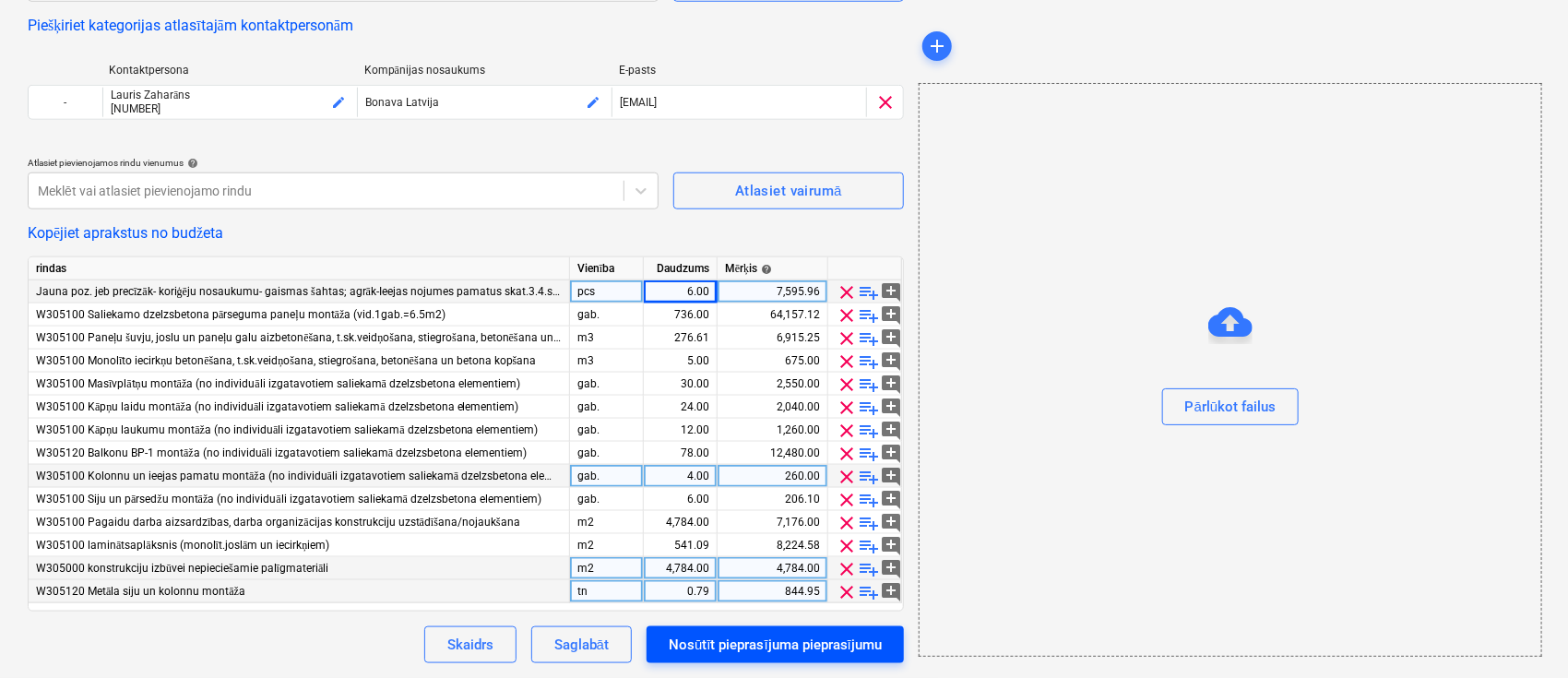 click on "Nosūtīt pieprasījuma pieprasījumu" at bounding box center [775, 645] 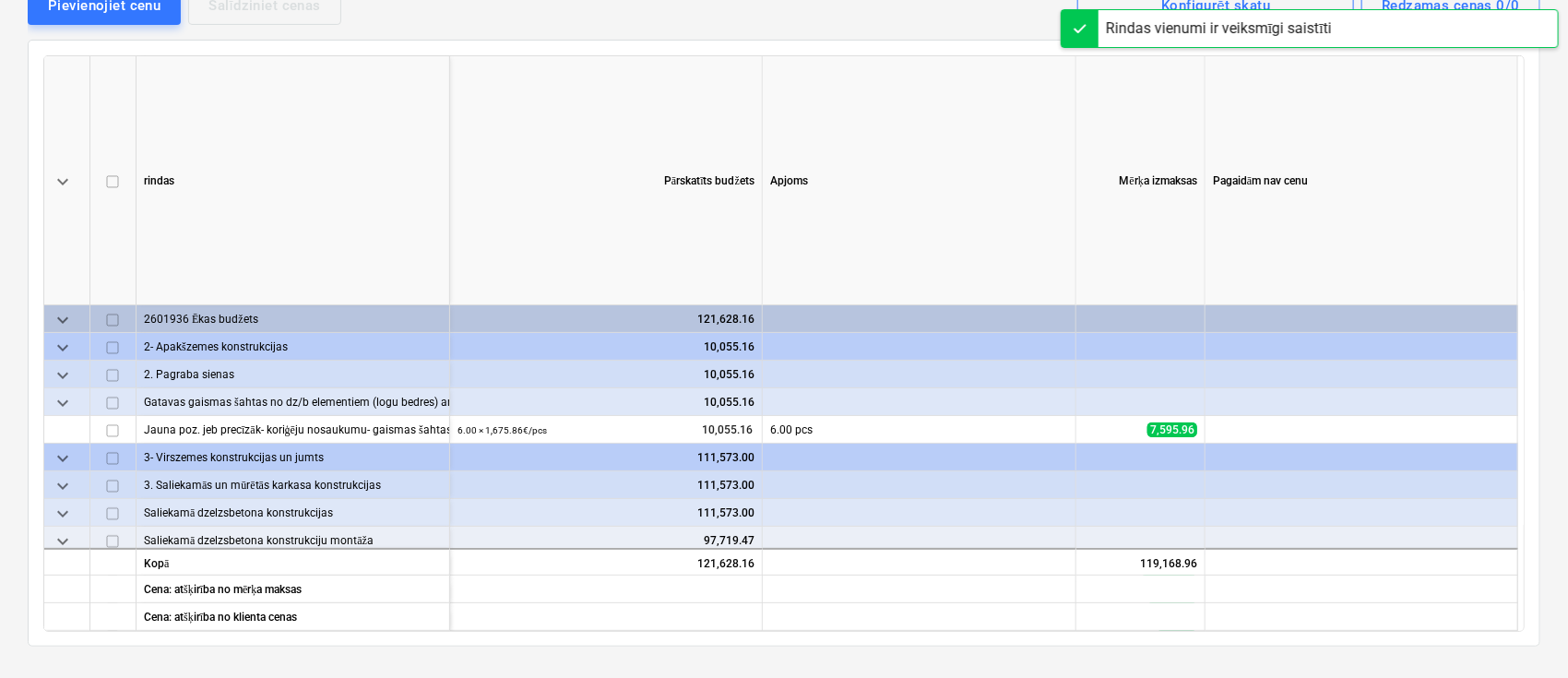 scroll, scrollTop: 0, scrollLeft: 0, axis: both 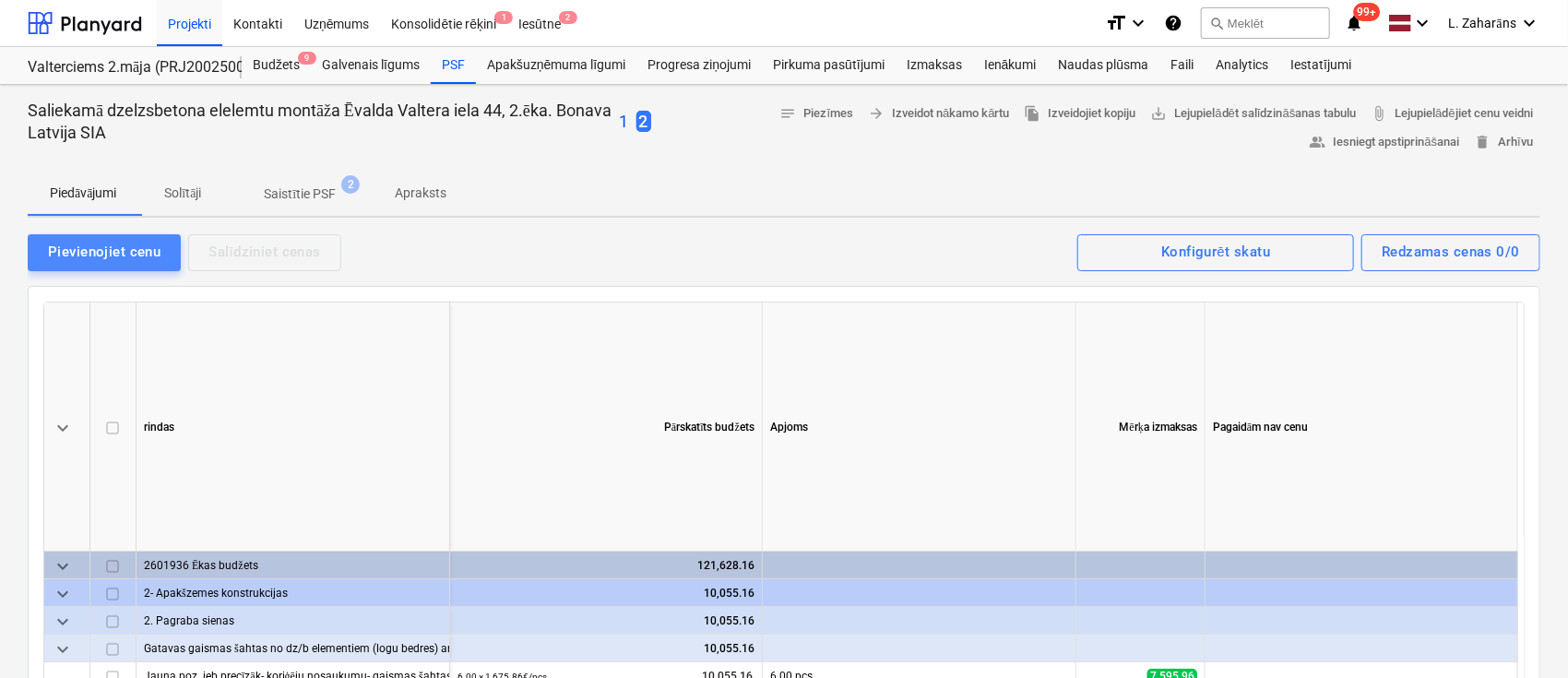click on "Pievienojiet cenu" at bounding box center [104, 252] 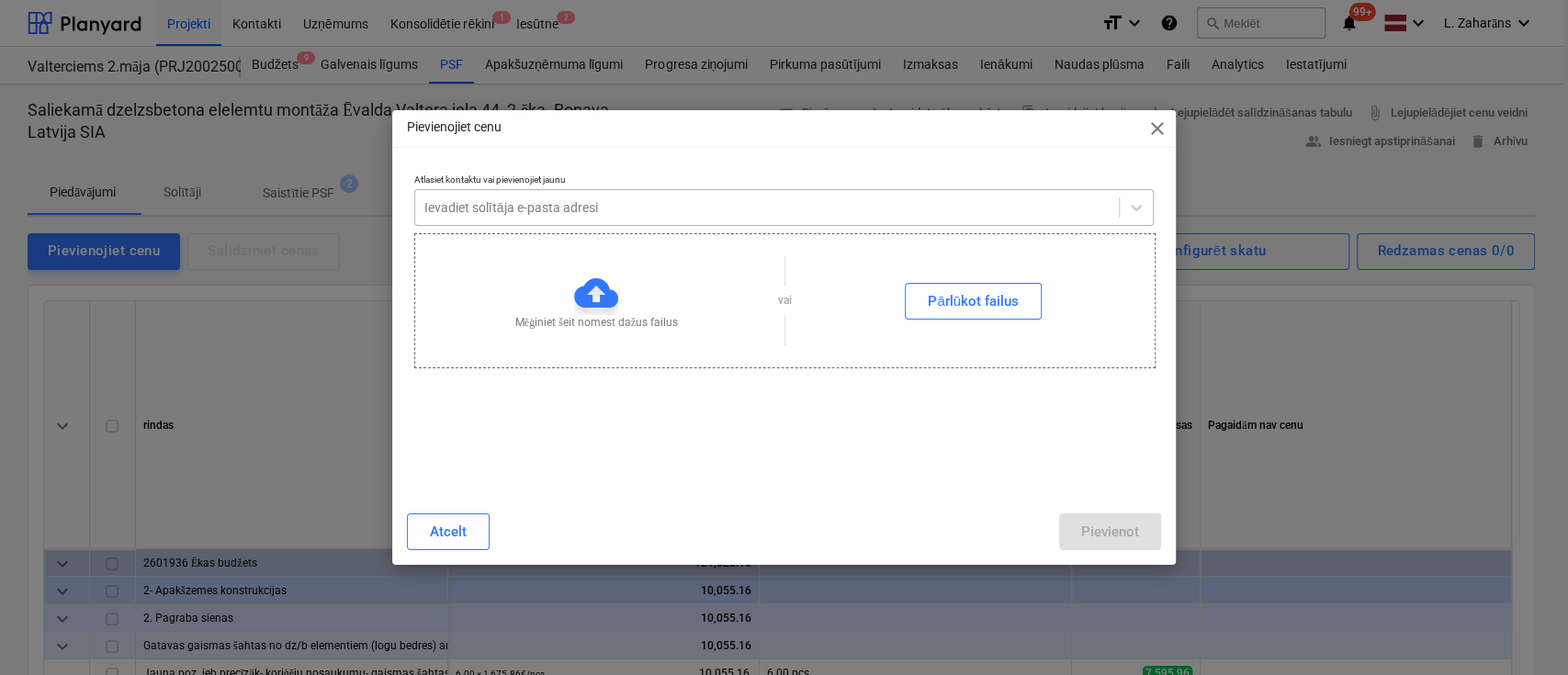 click at bounding box center (767, 208) 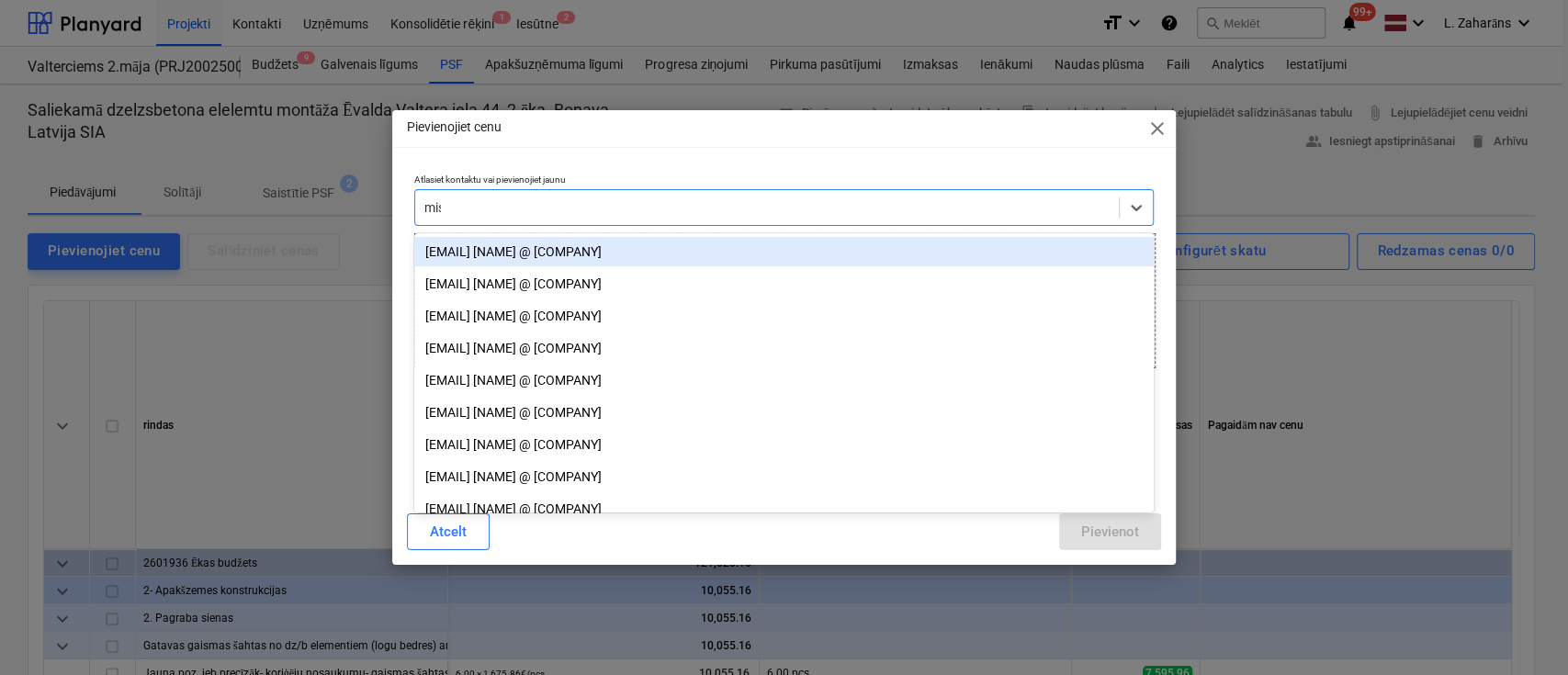 type on "miss" 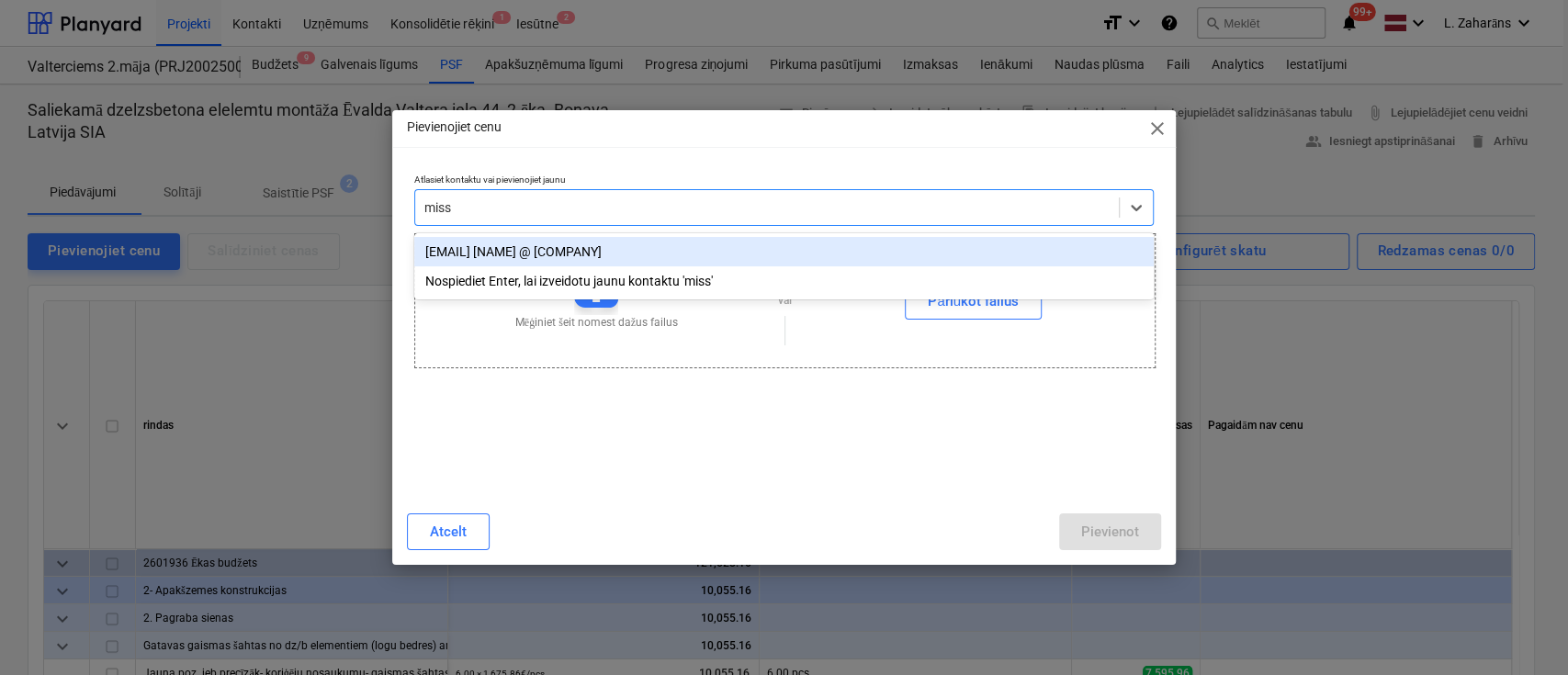 click on "sergei.missuno@gmail.com [Sergei Missuno @ Starlife SP. Z O.O.]" at bounding box center [784, 252] 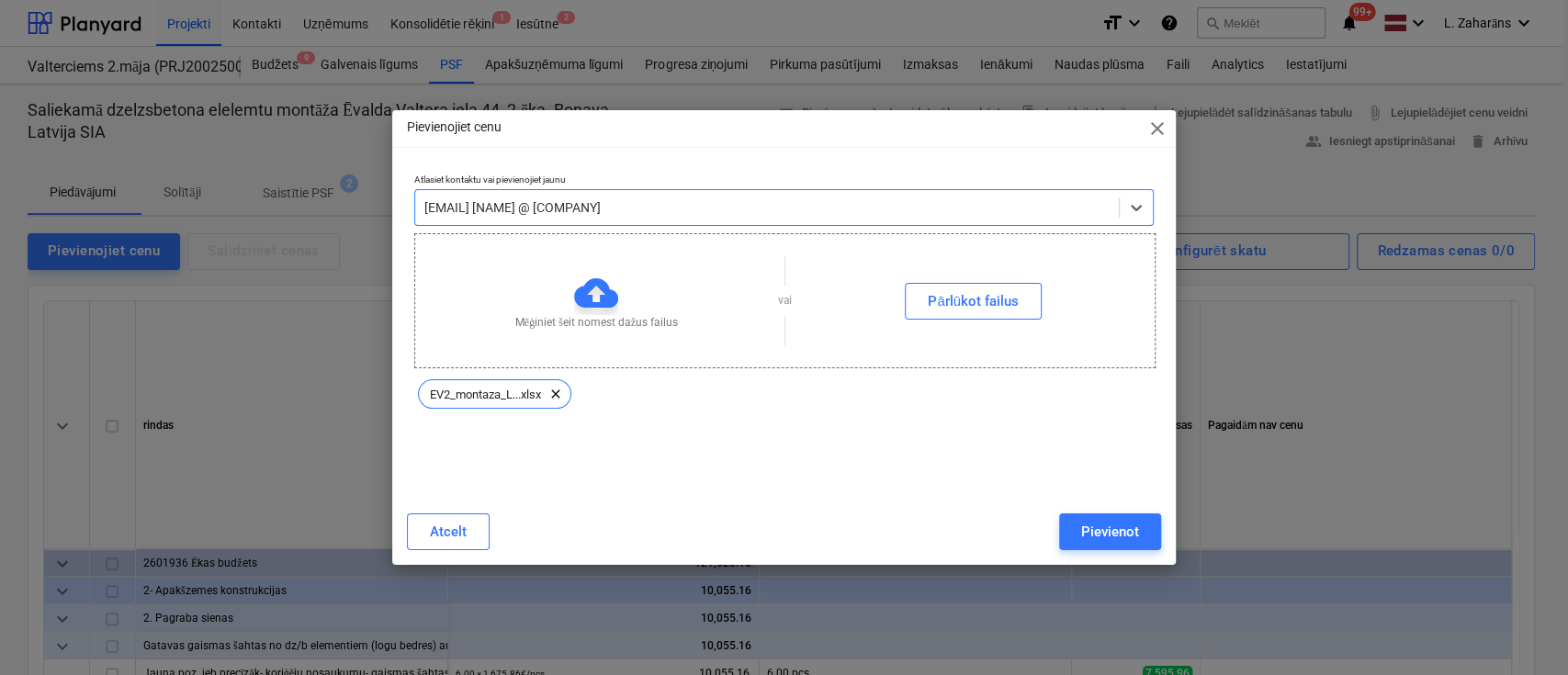 click on "Pievienot" at bounding box center [1110, 532] 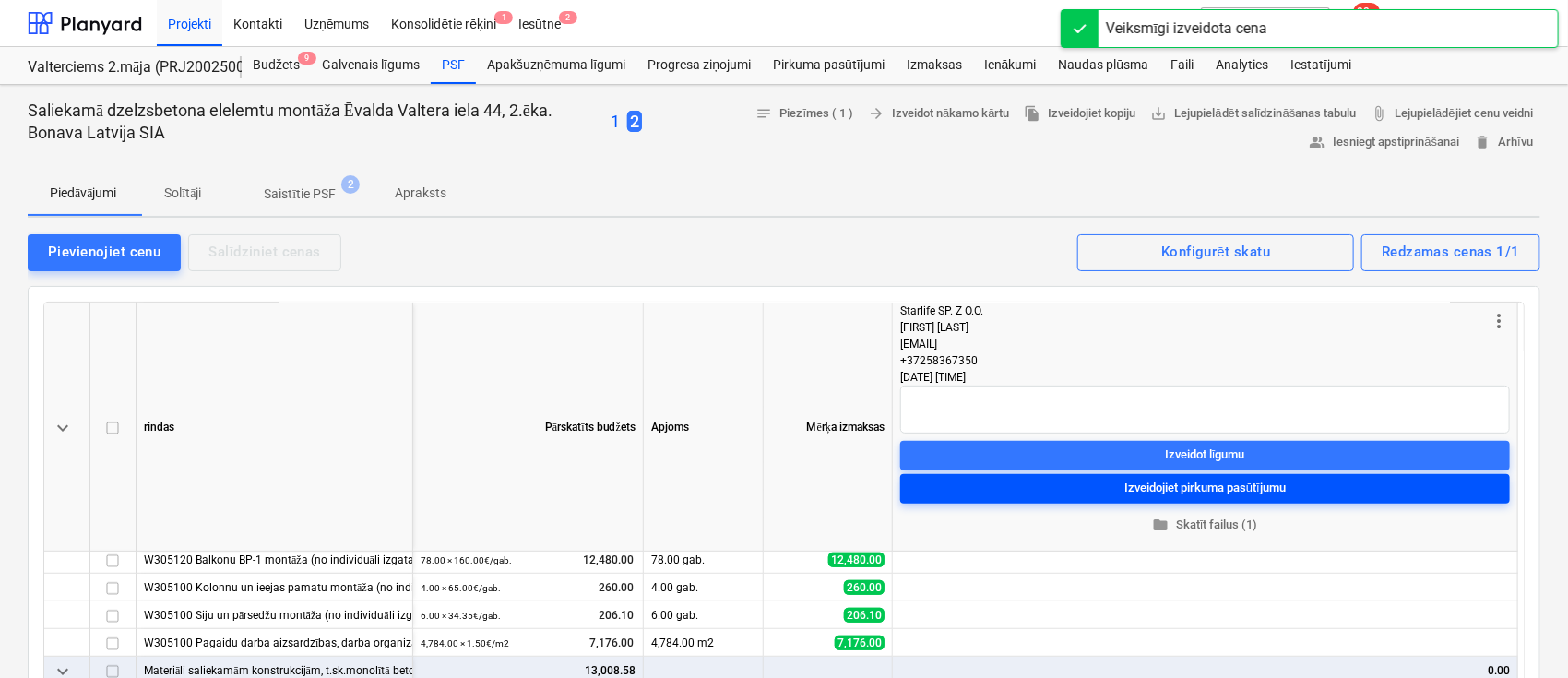scroll, scrollTop: 52, scrollLeft: 0, axis: vertical 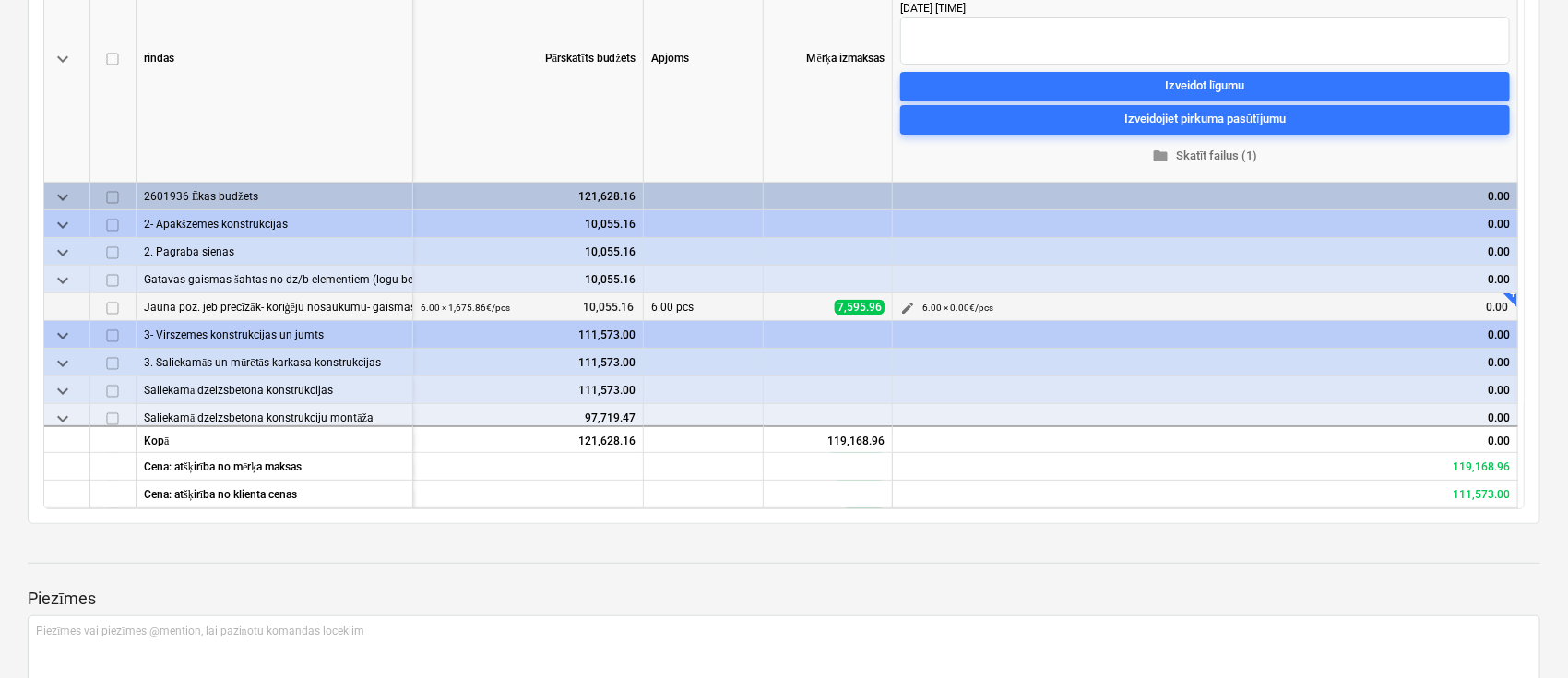 click on "edit" at bounding box center [908, 308] 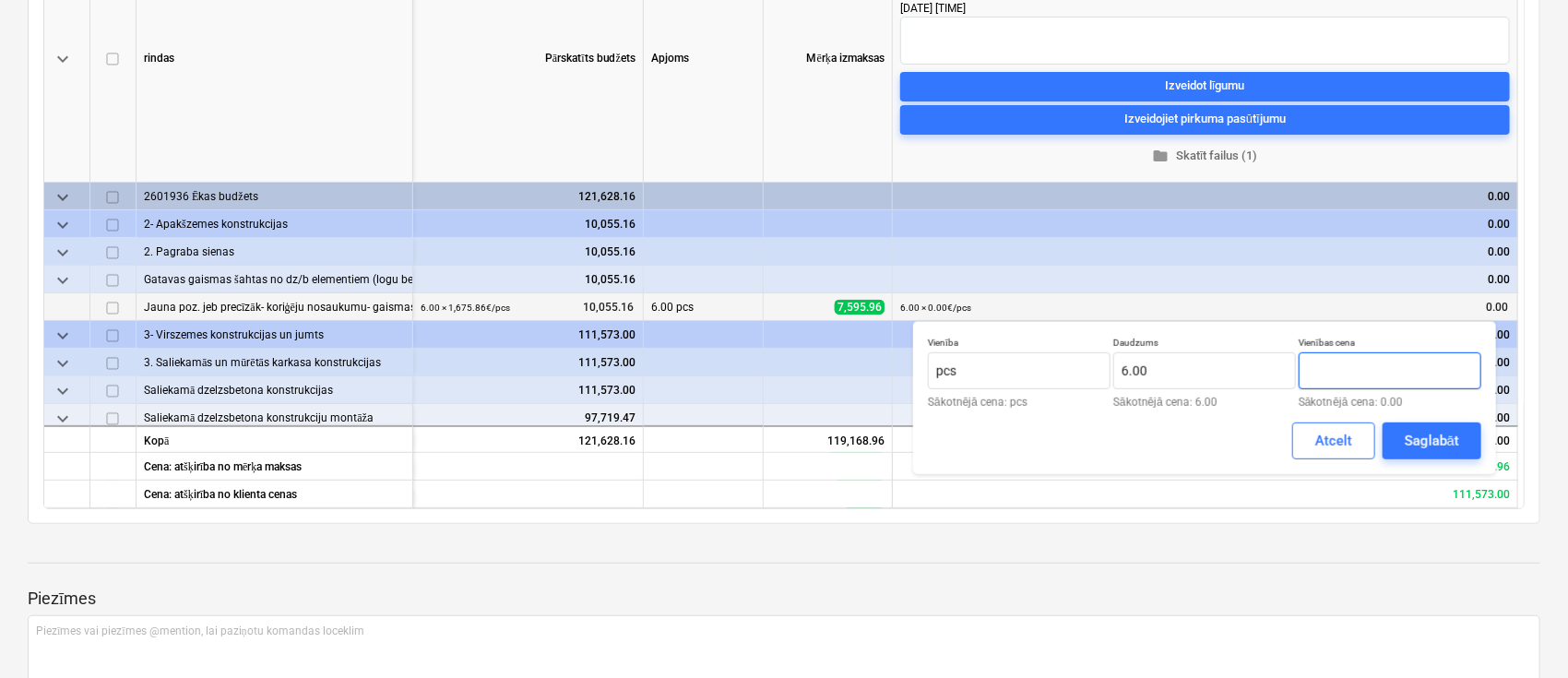 click at bounding box center [1390, 371] 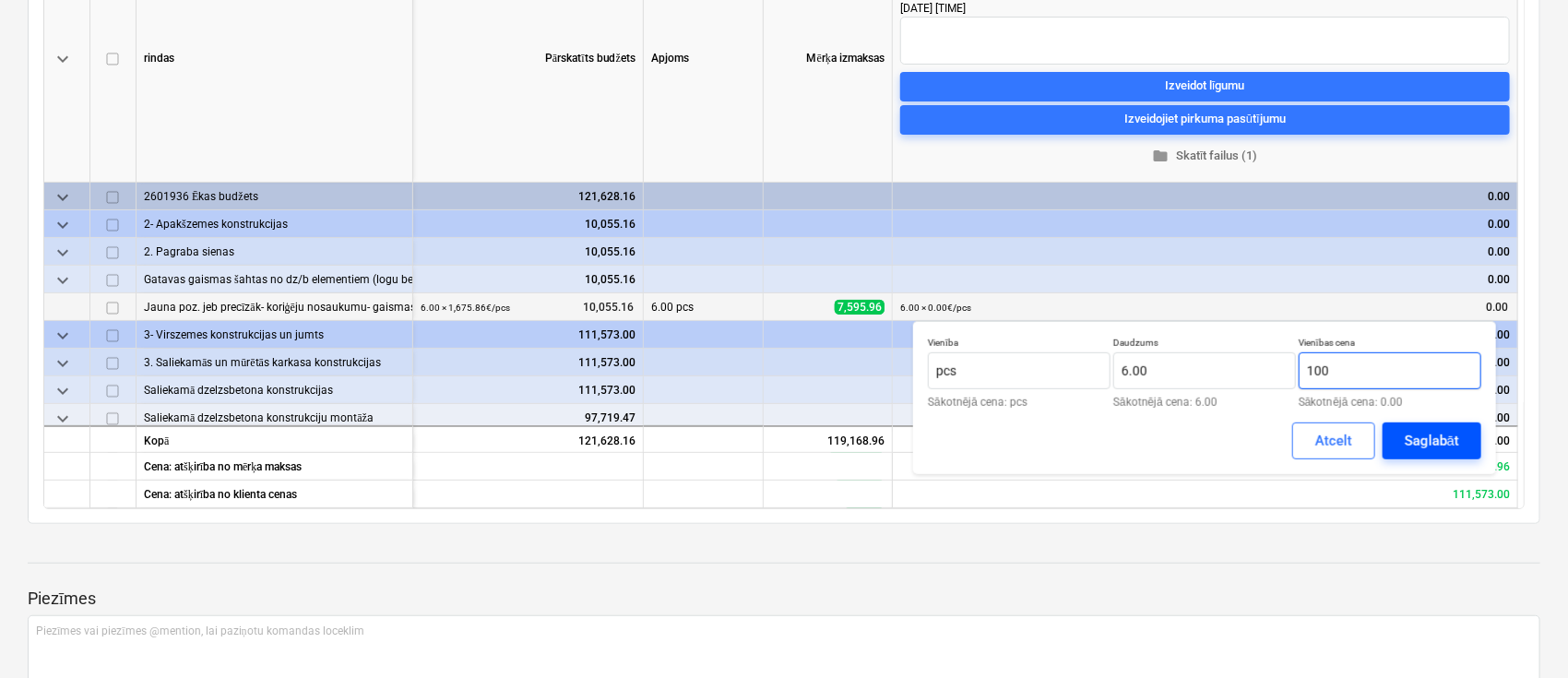 type on "100" 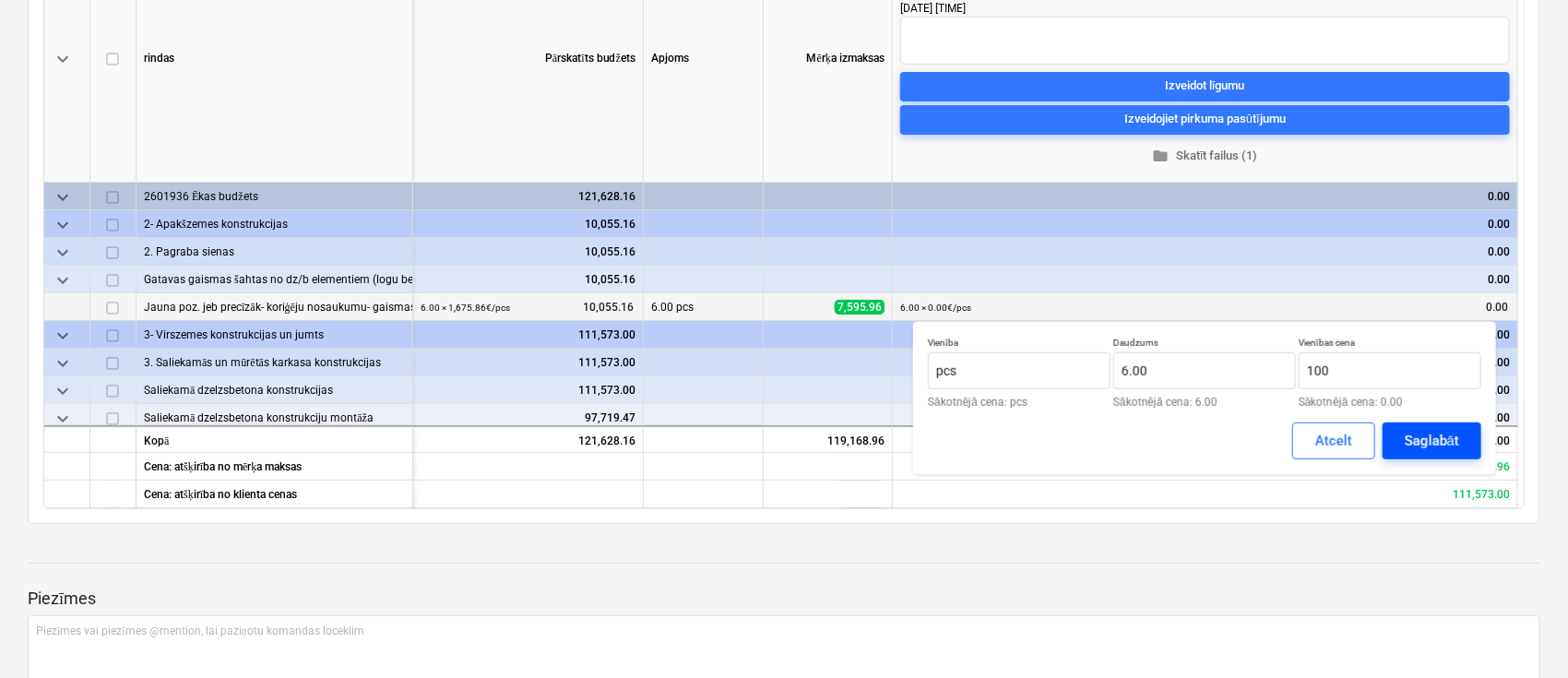 click on "Saglabāt" at bounding box center [1431, 441] 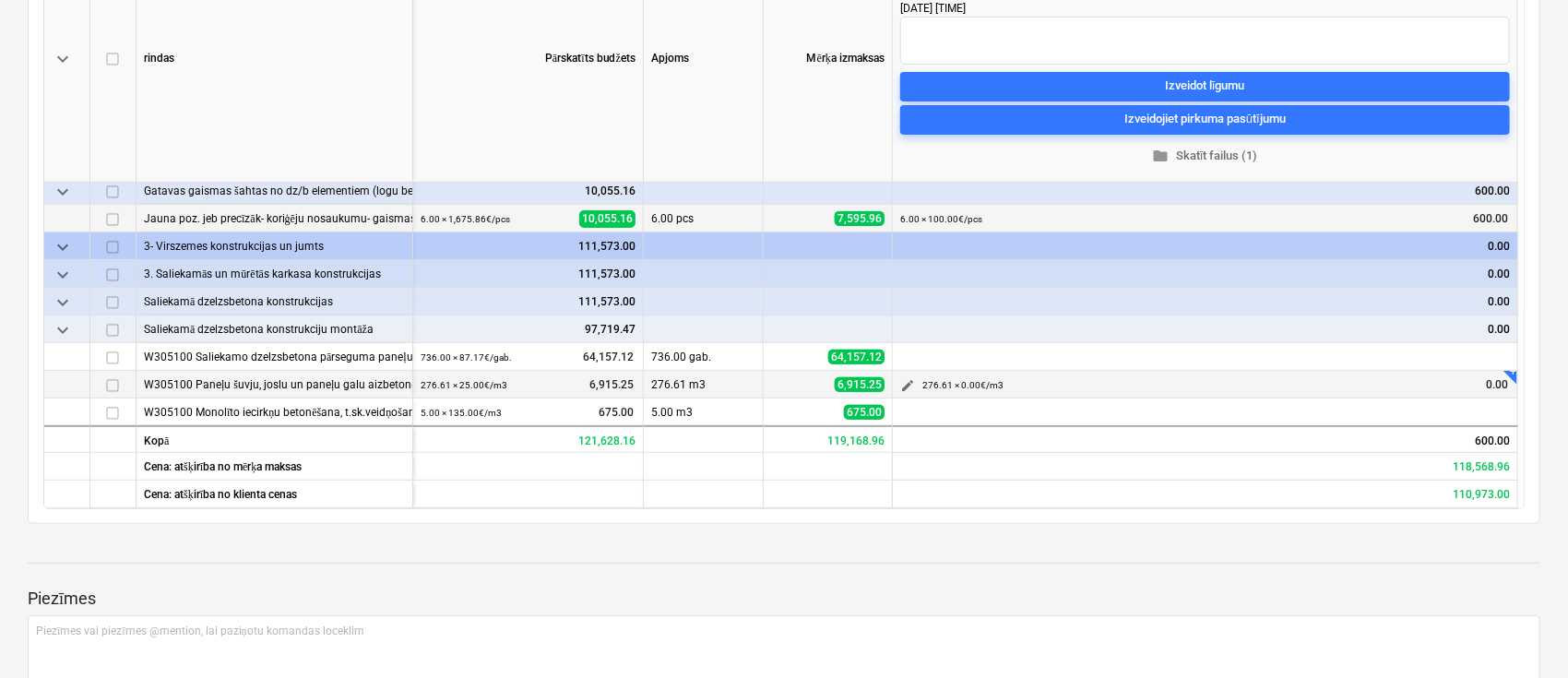 scroll, scrollTop: 123, scrollLeft: 0, axis: vertical 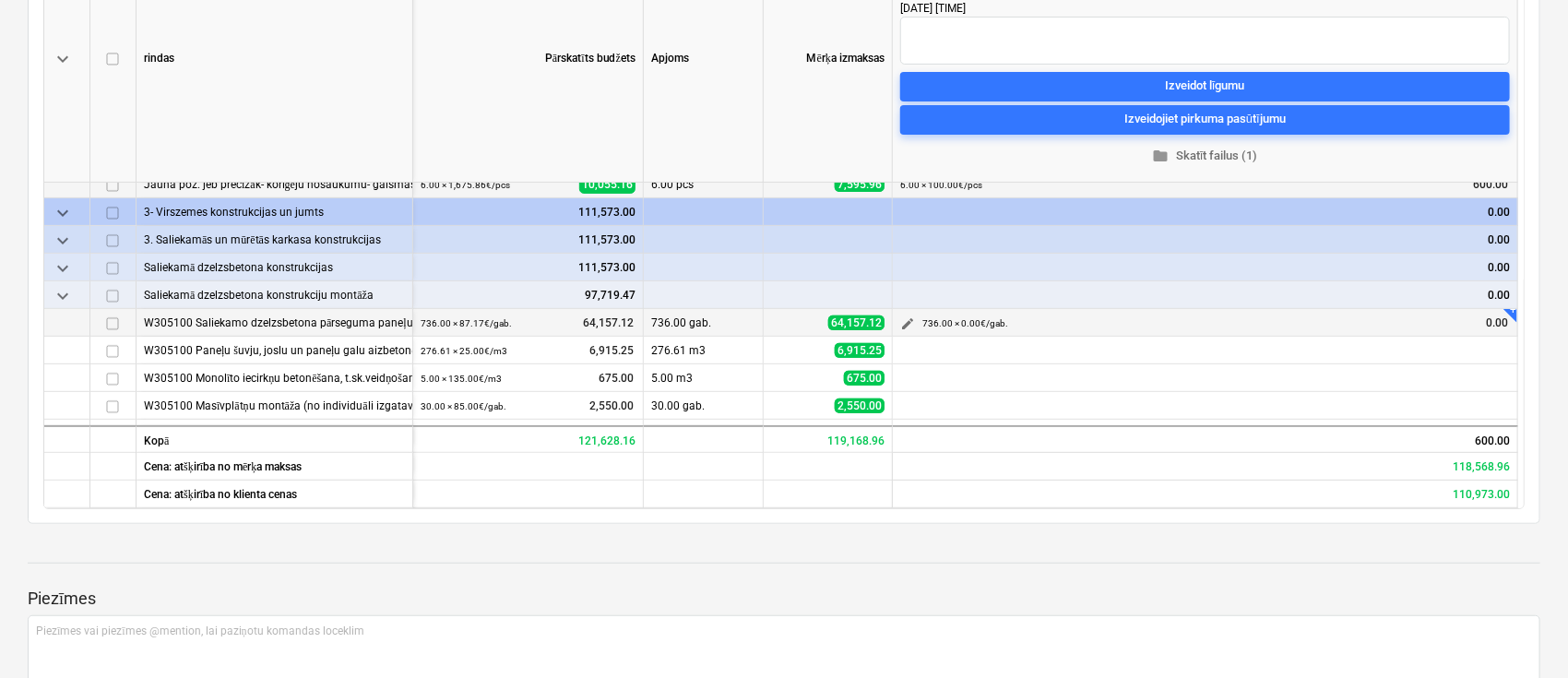 click on "edit" at bounding box center [908, 324] 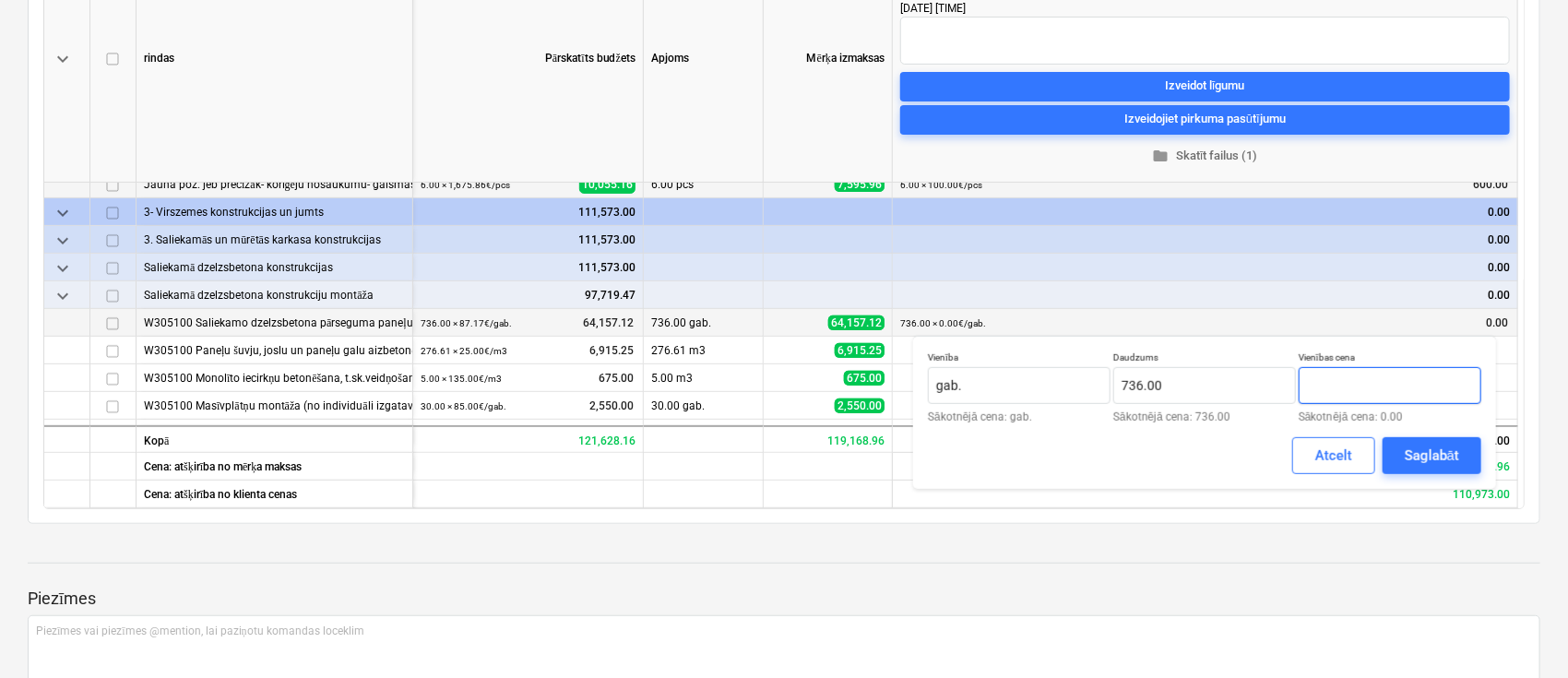 click at bounding box center (1390, 386) 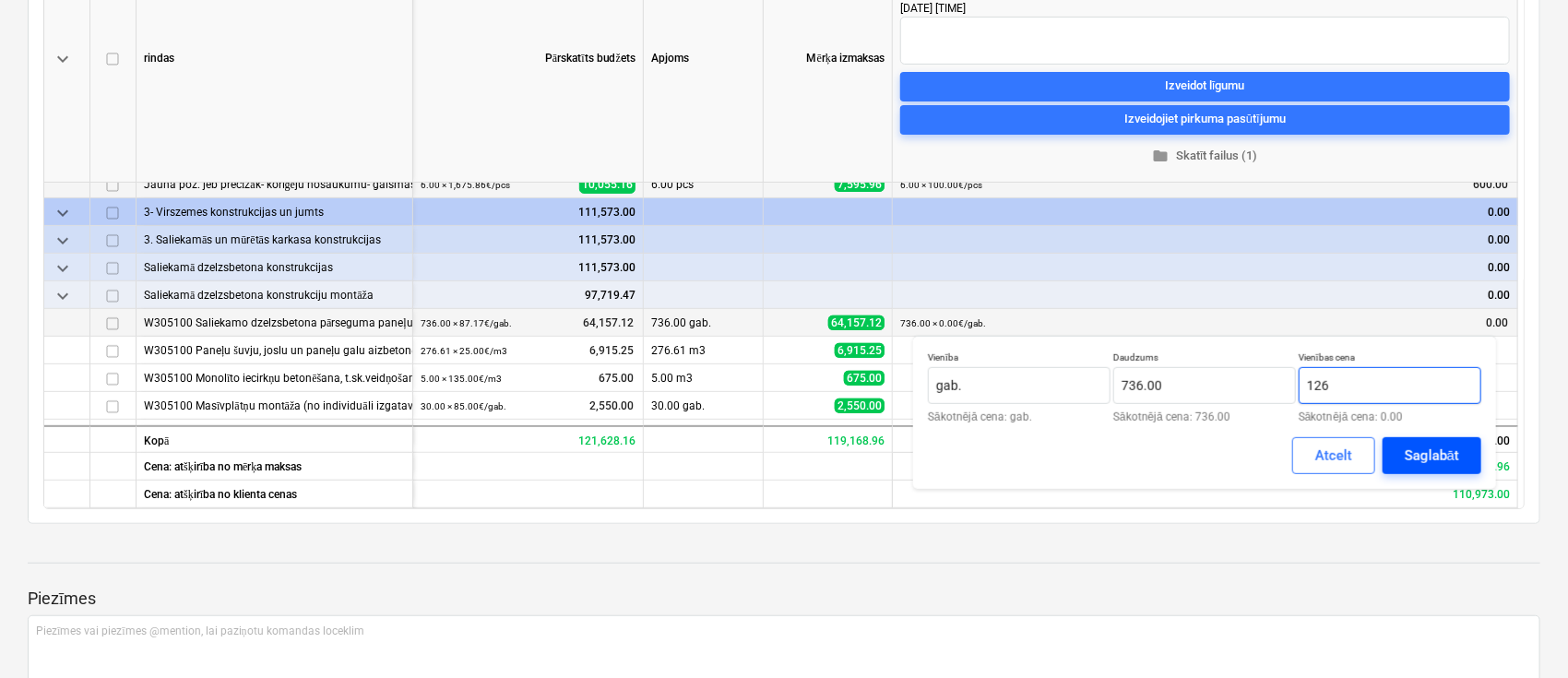 type on "126" 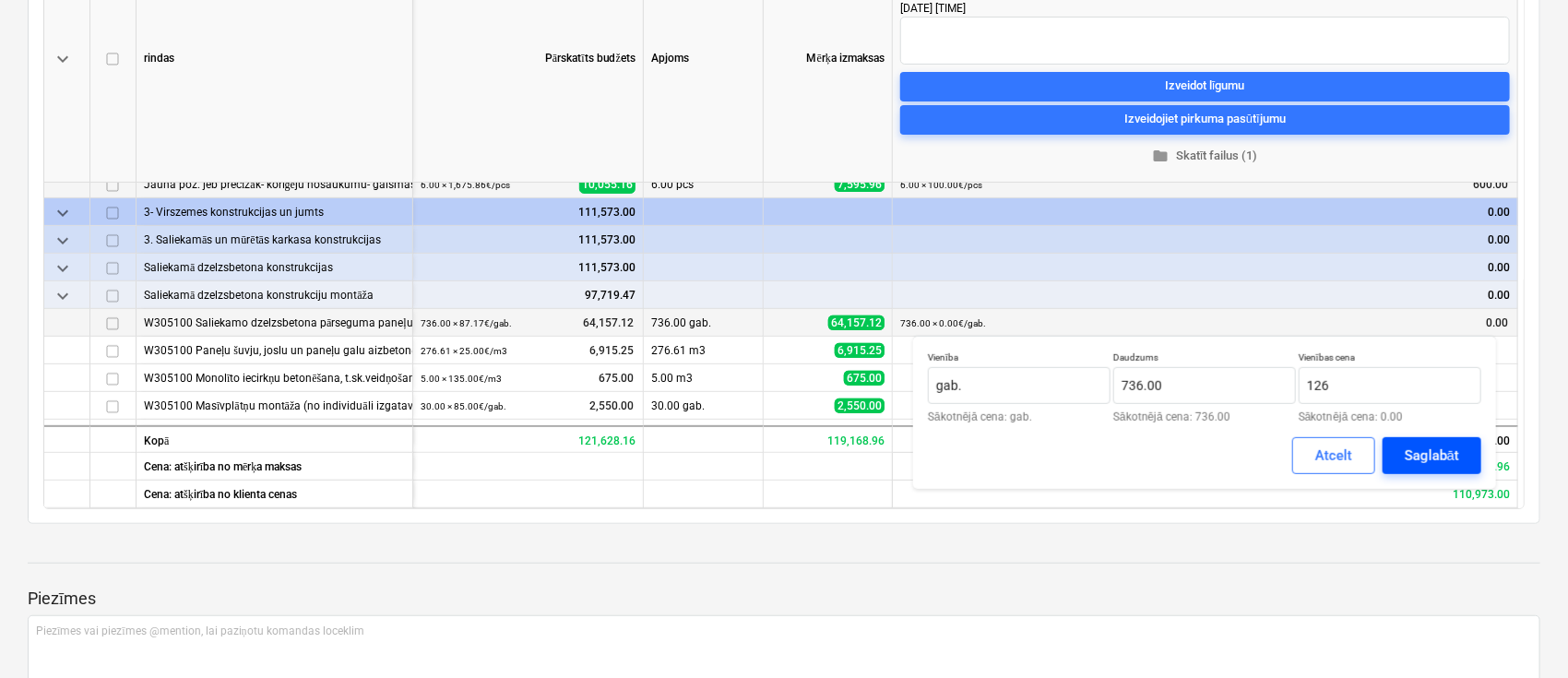 click on "Saglabāt" at bounding box center (1431, 456) 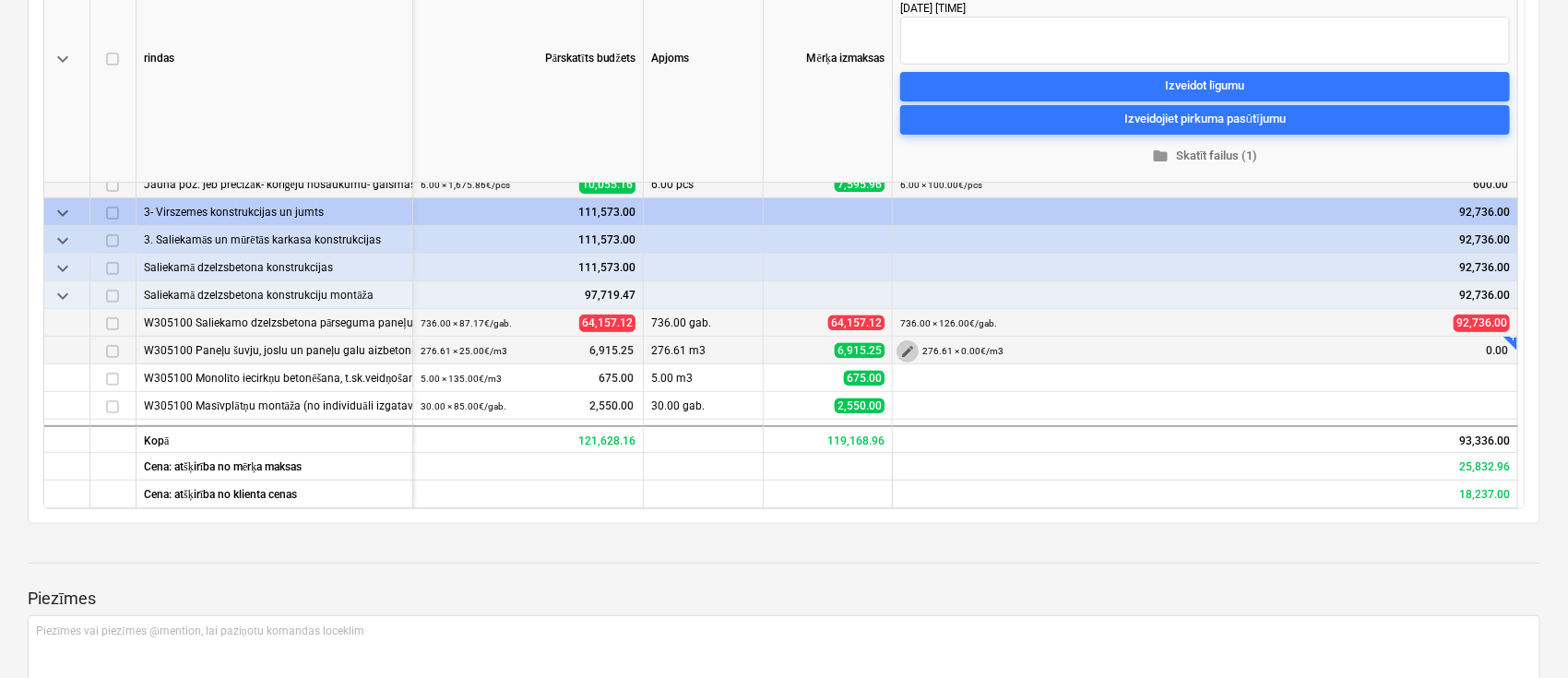click on "edit" at bounding box center [908, 351] 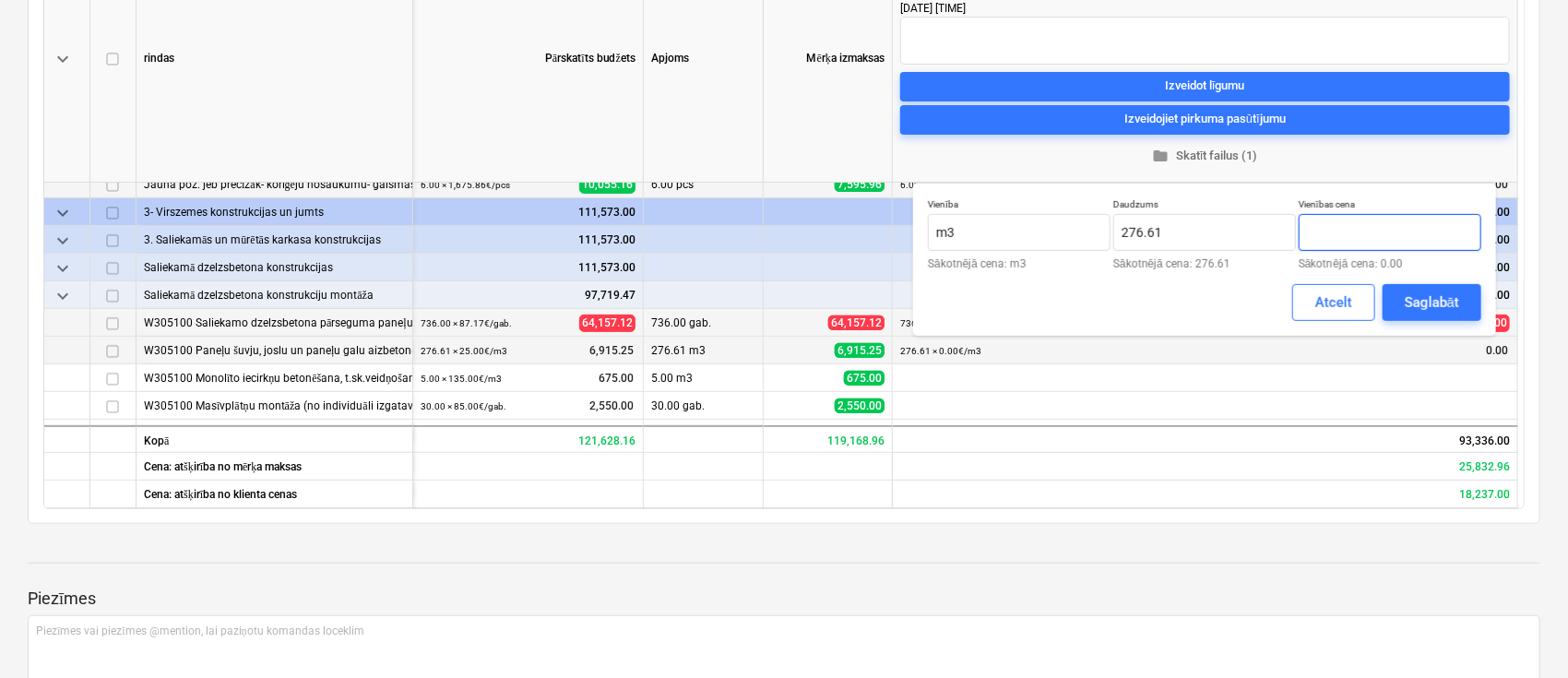 click at bounding box center [1390, 232] 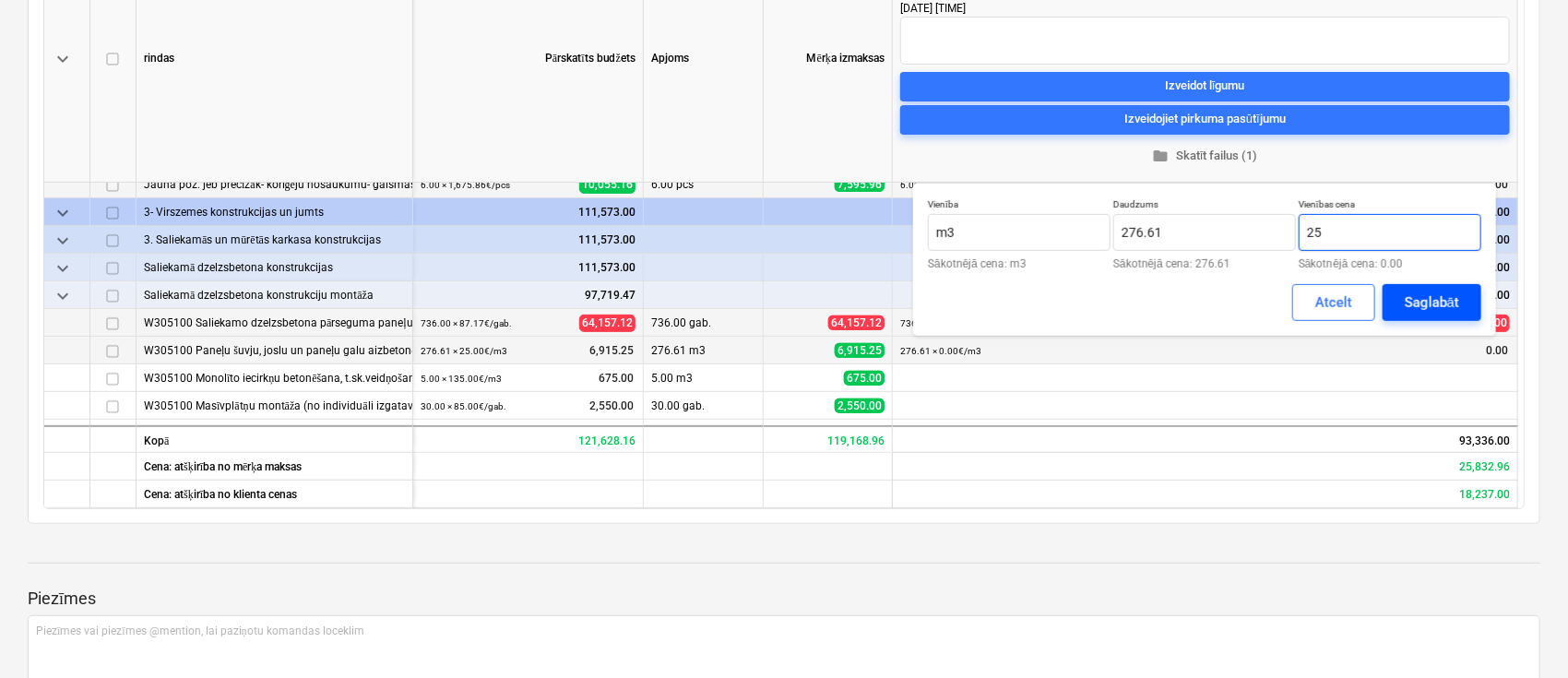 type on "25" 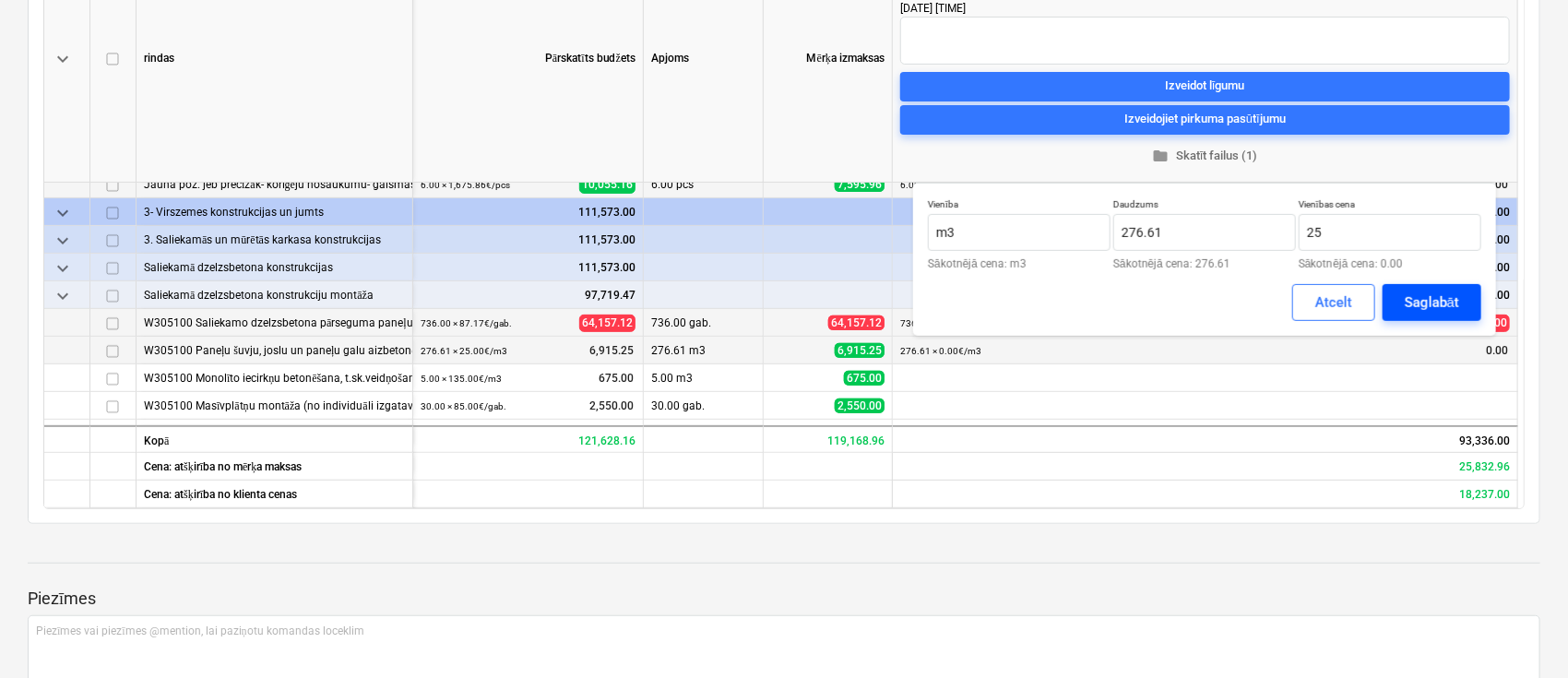 click on "Saglabāt" at bounding box center (1431, 303) 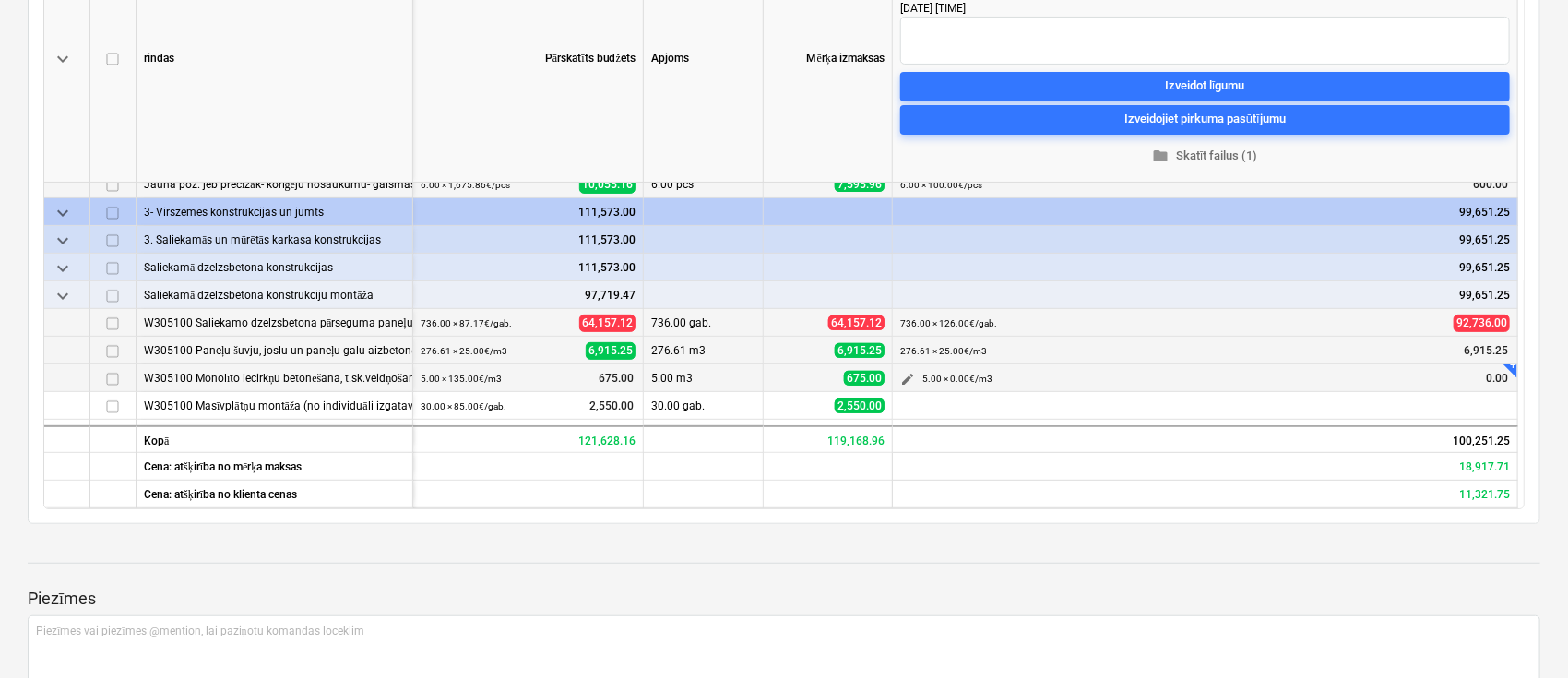 click on "edit" at bounding box center (908, 379) 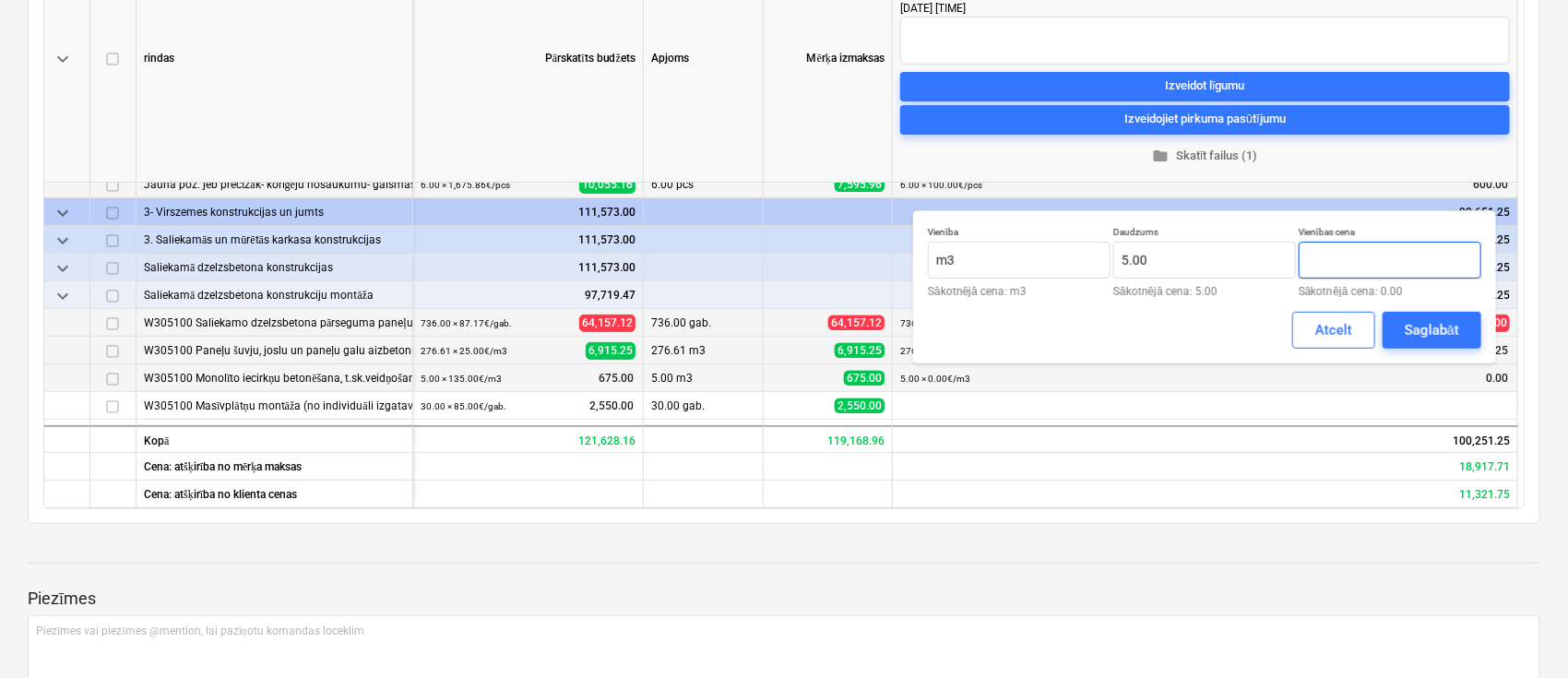 click at bounding box center [1390, 260] 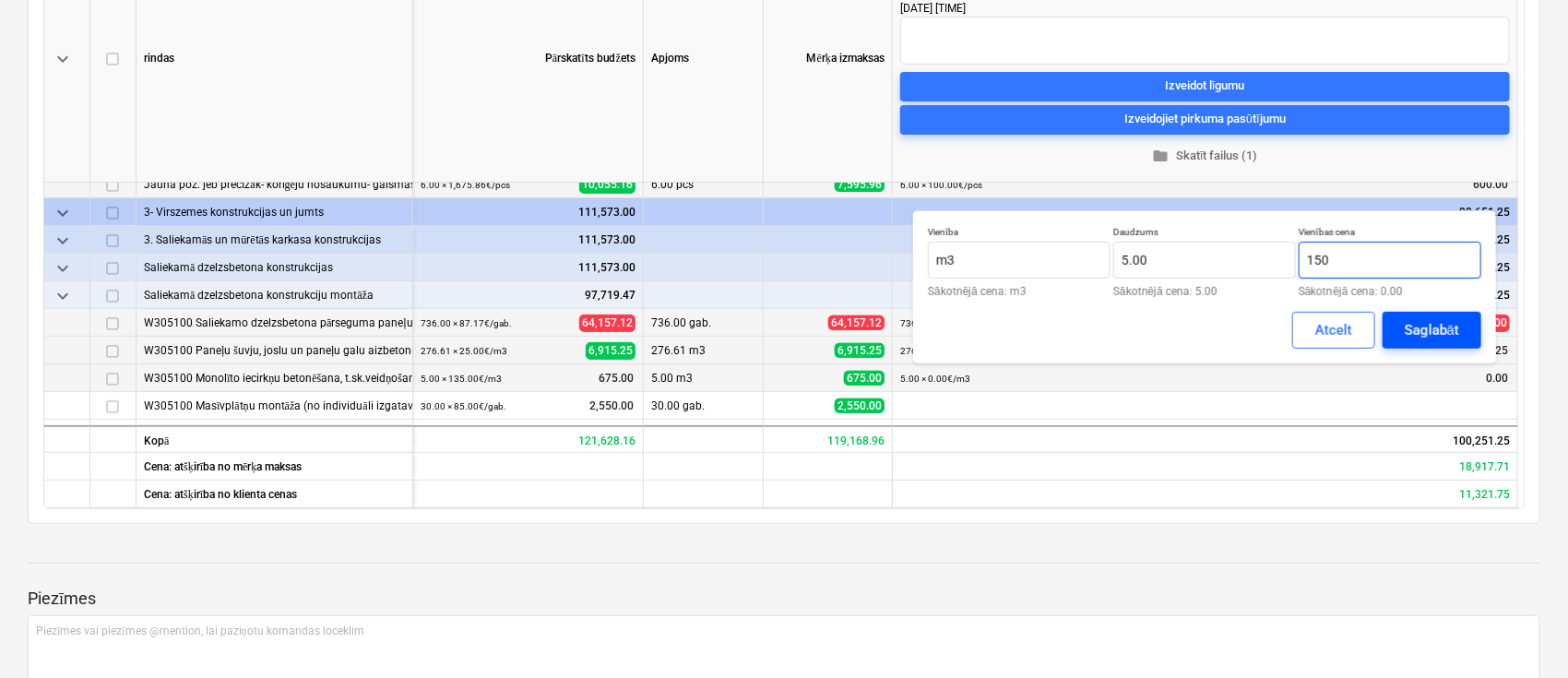 type on "150" 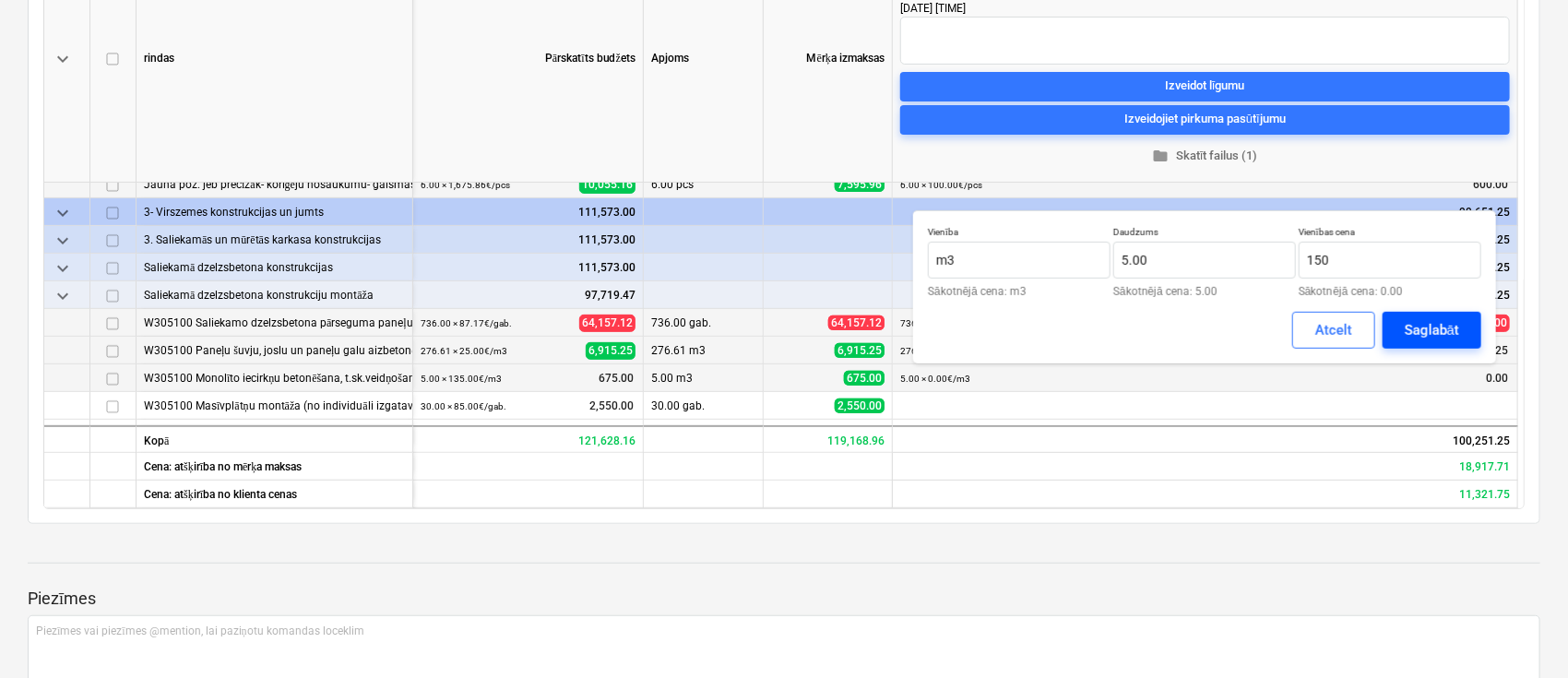 click on "Saglabāt" at bounding box center (1431, 330) 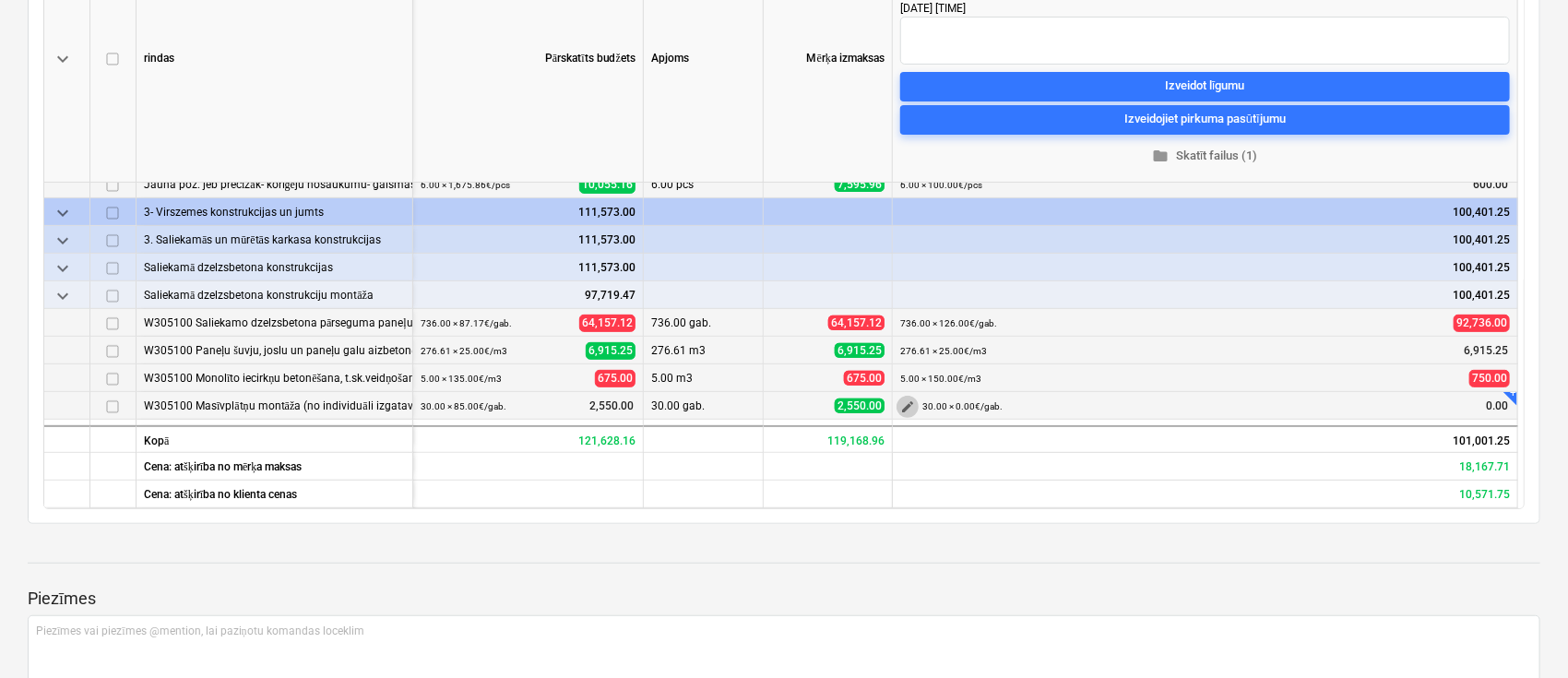 click on "edit" at bounding box center (908, 407) 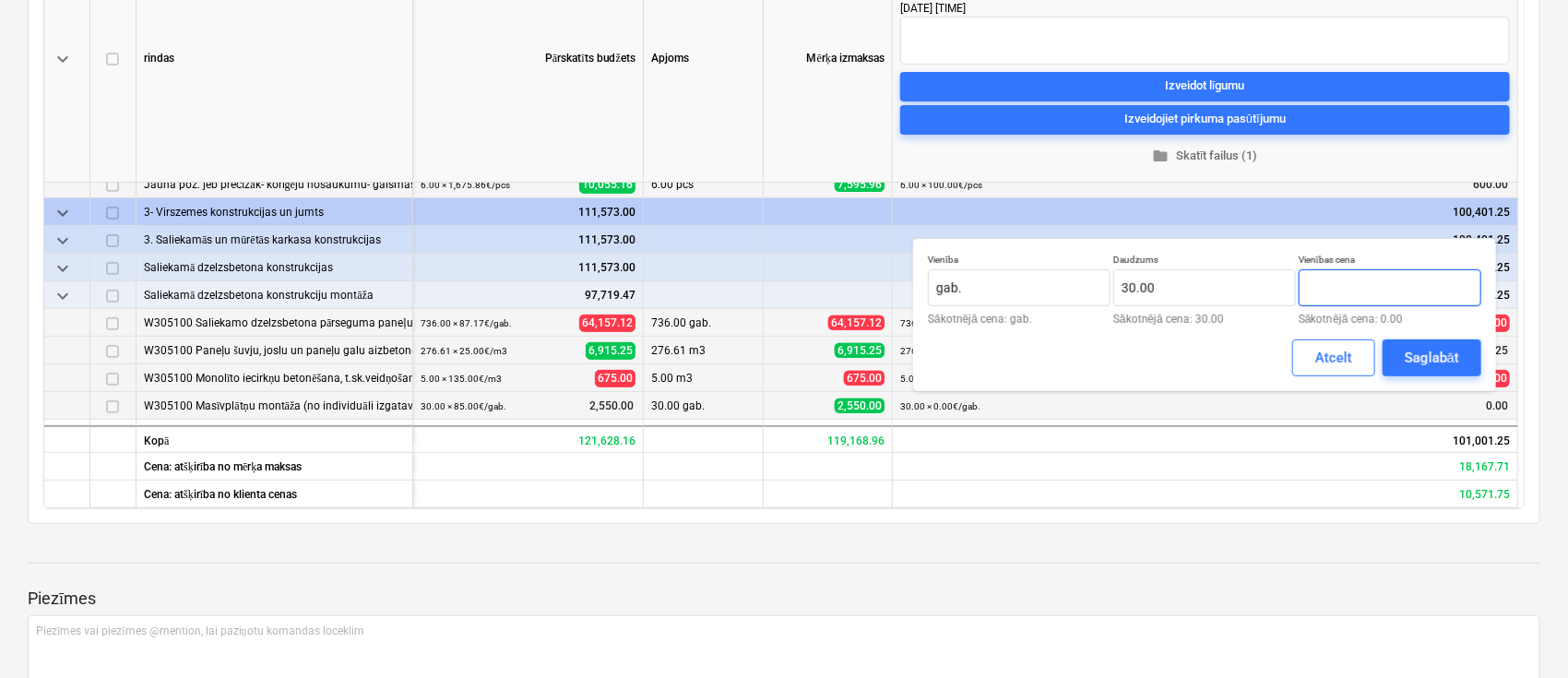 click at bounding box center [1390, 288] 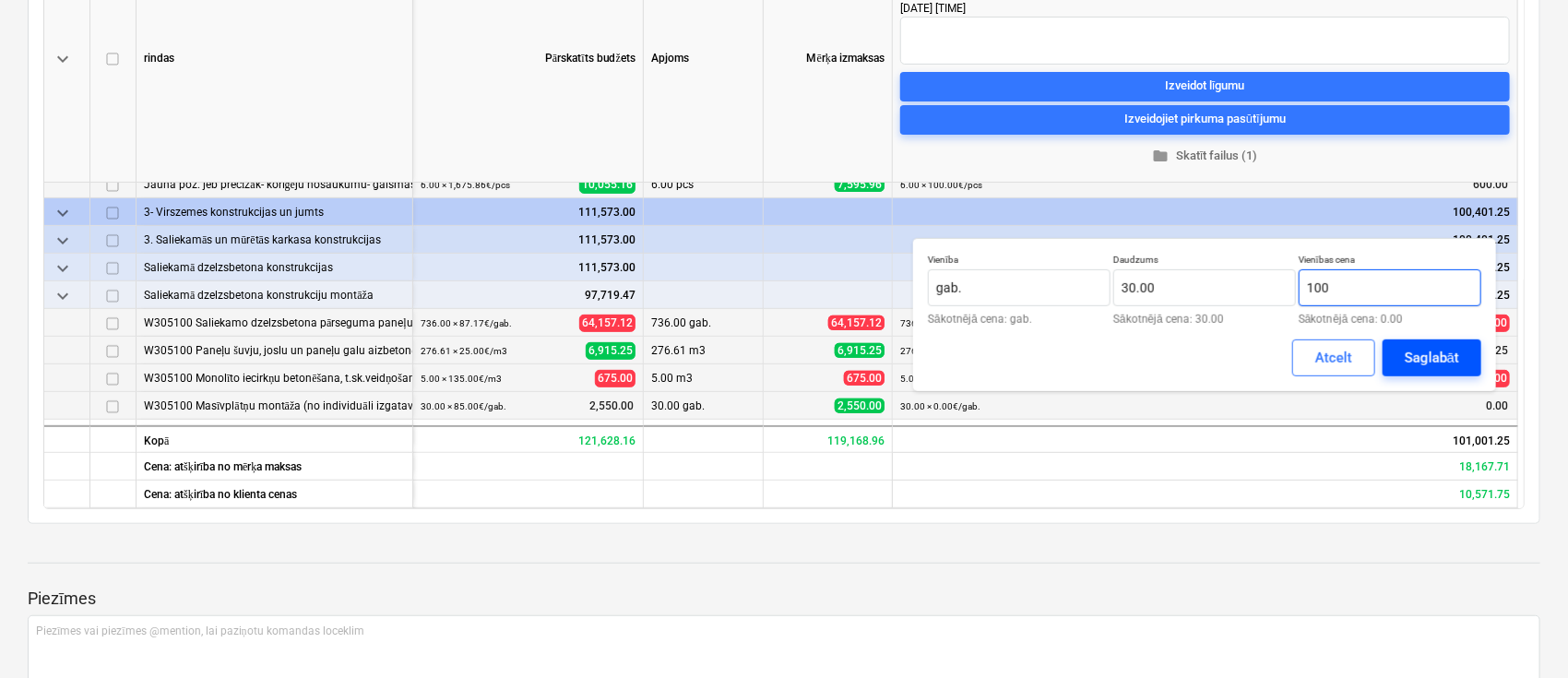 type on "100" 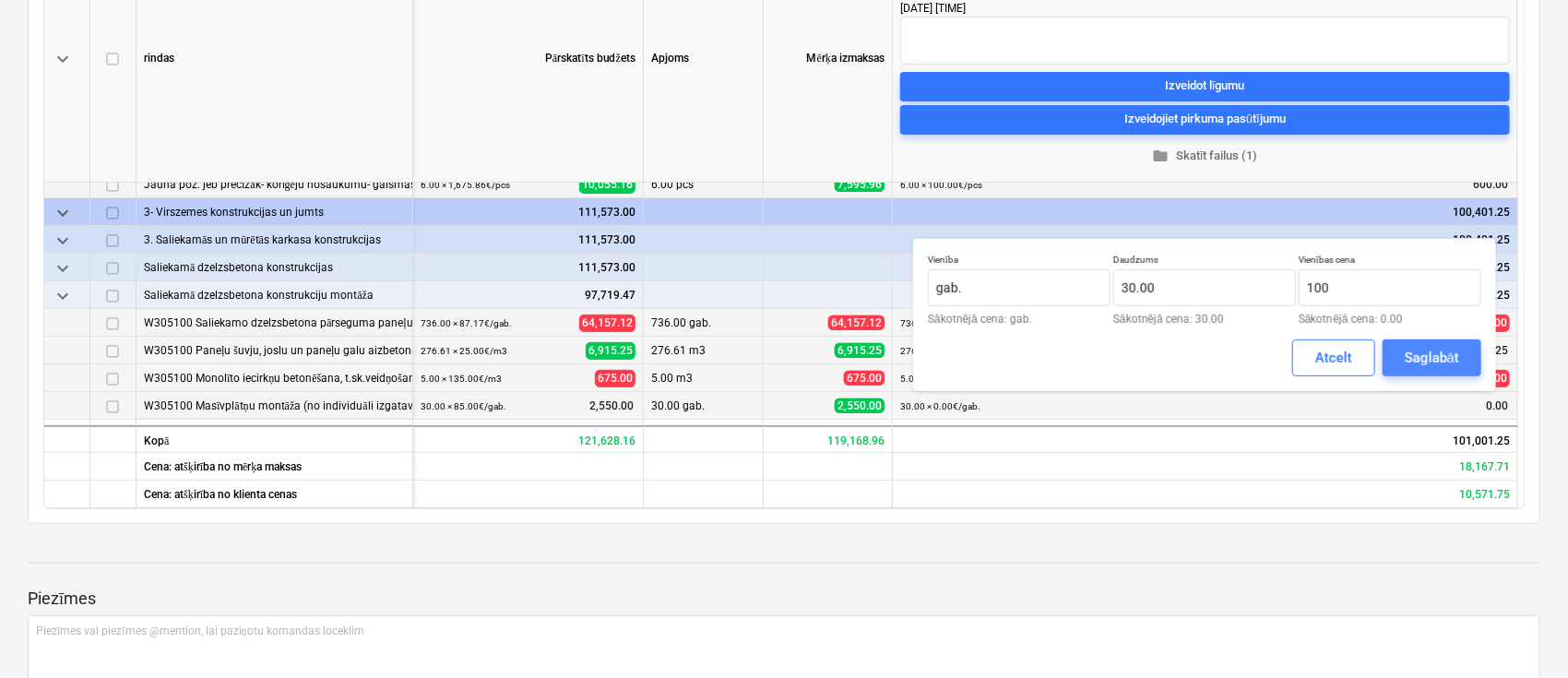 click on "Saglabāt" at bounding box center (1431, 358) 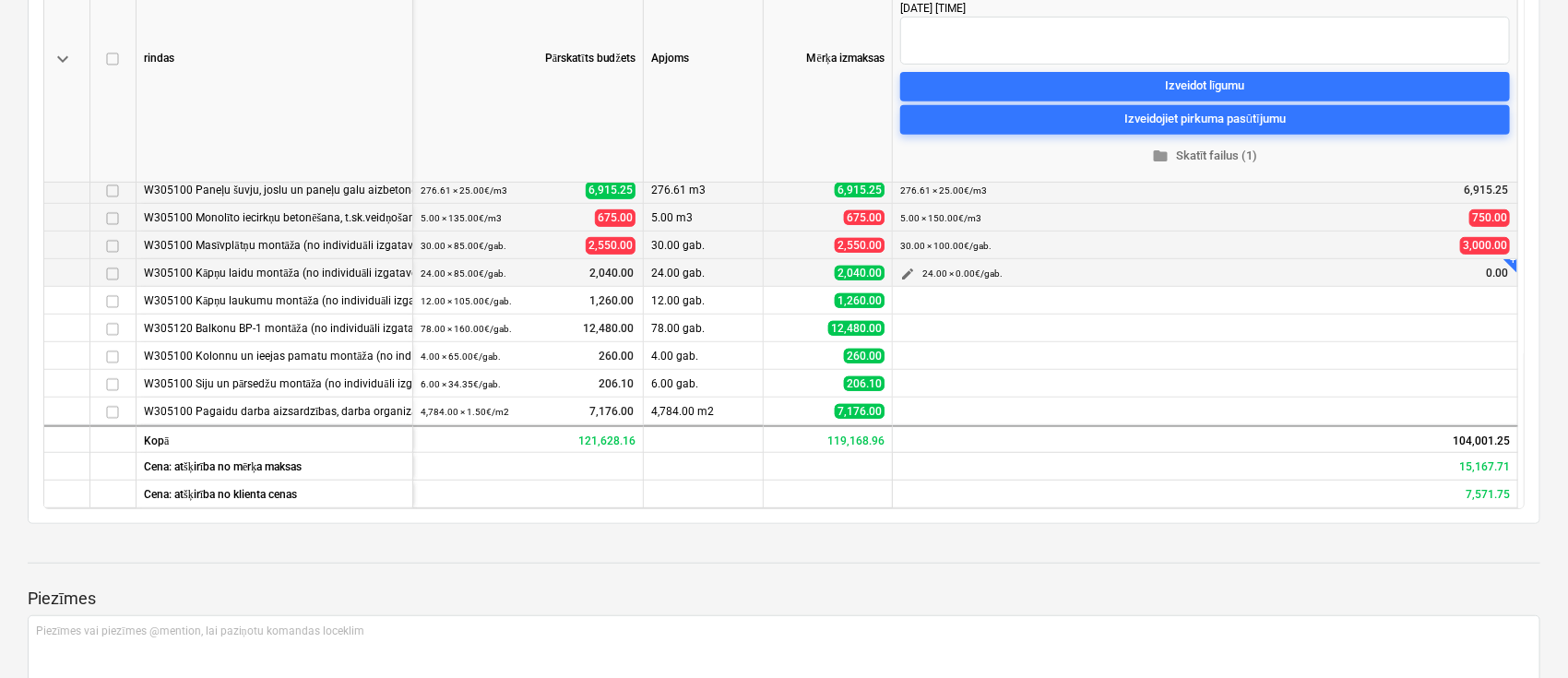 scroll, scrollTop: 245, scrollLeft: 0, axis: vertical 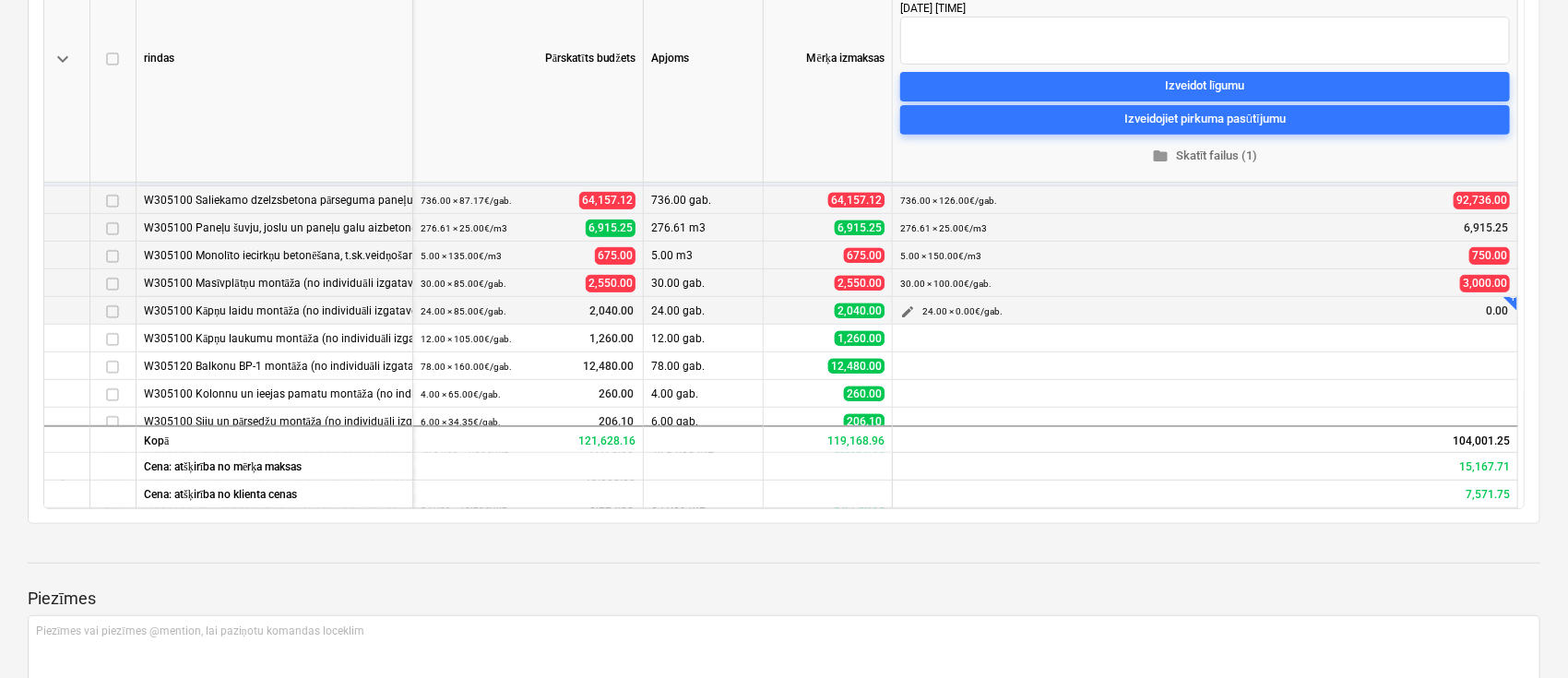 click on "edit" at bounding box center [908, 312] 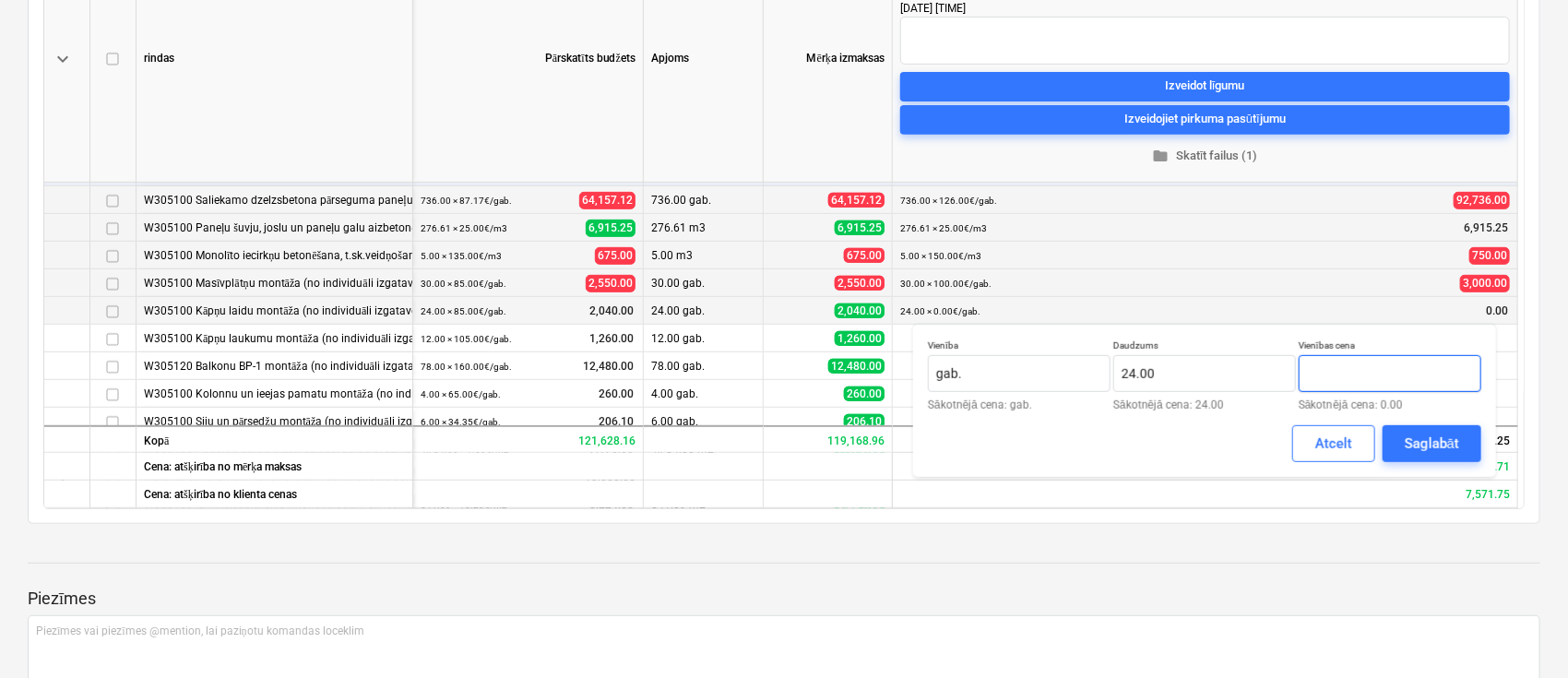 click at bounding box center (1390, 374) 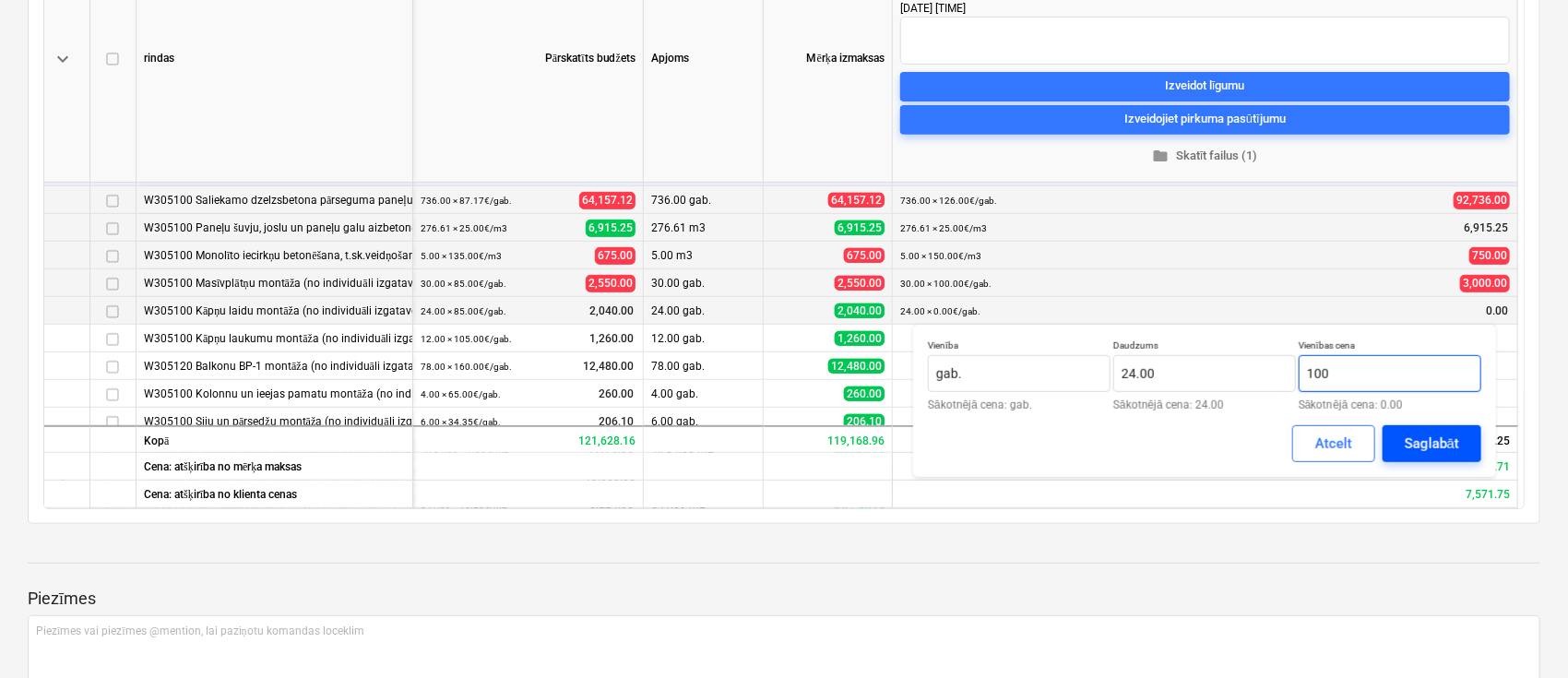 type on "100" 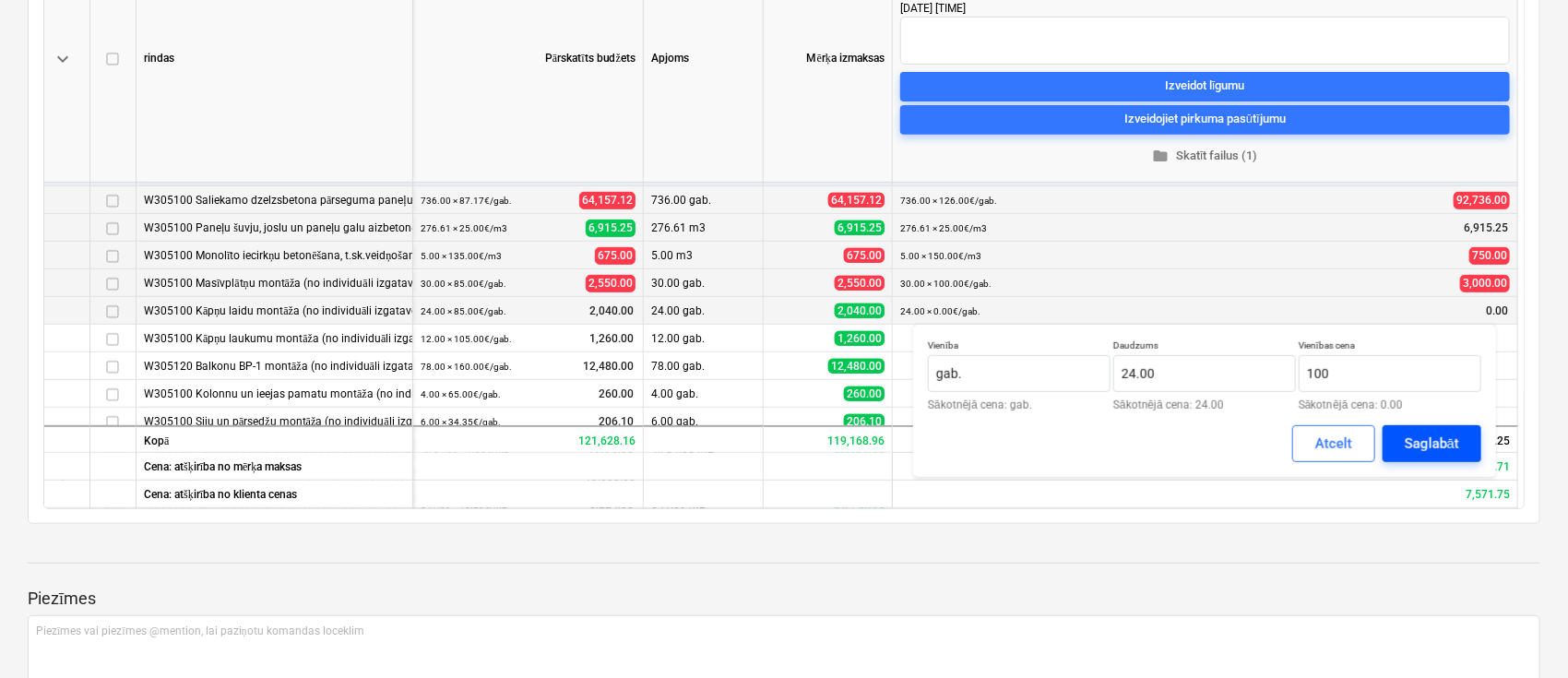 click on "Saglabāt" at bounding box center [1431, 444] 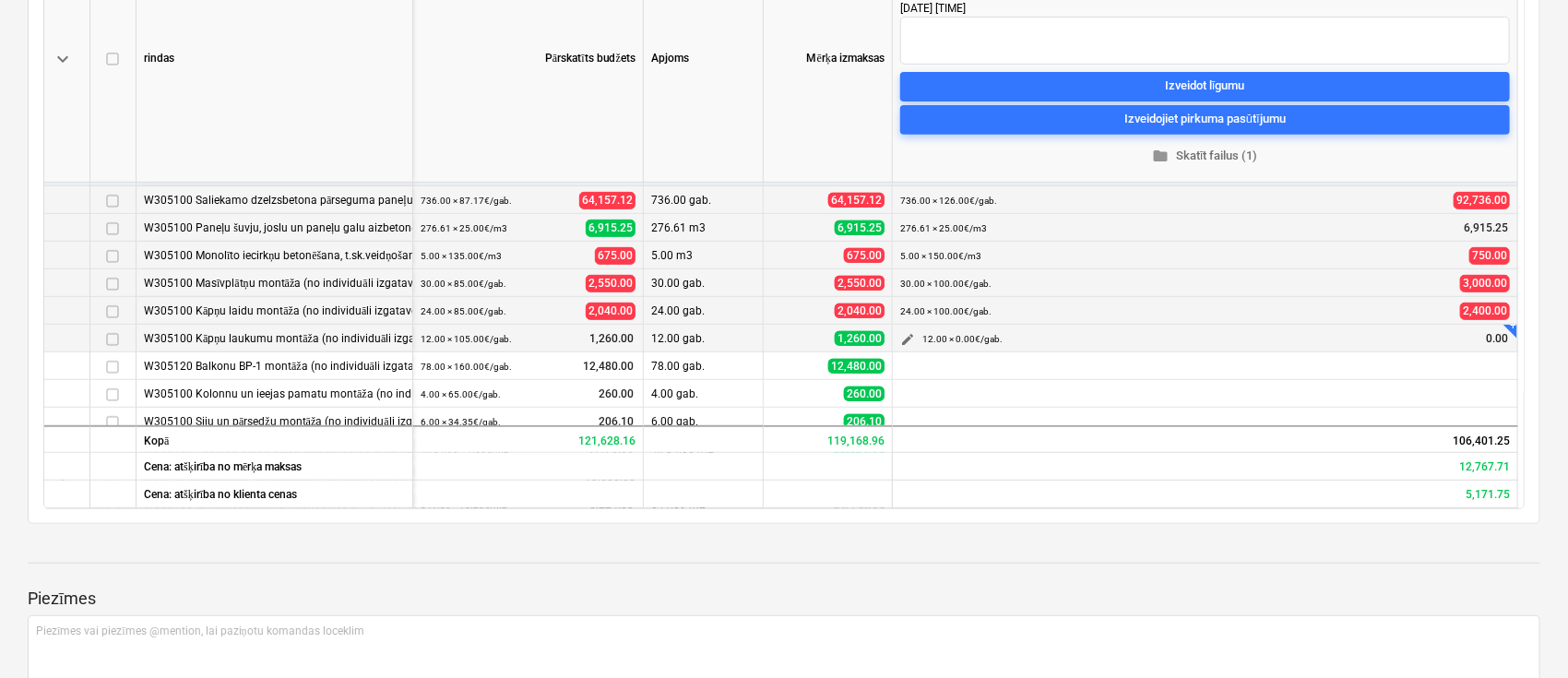 click on "edit" at bounding box center (908, 339) 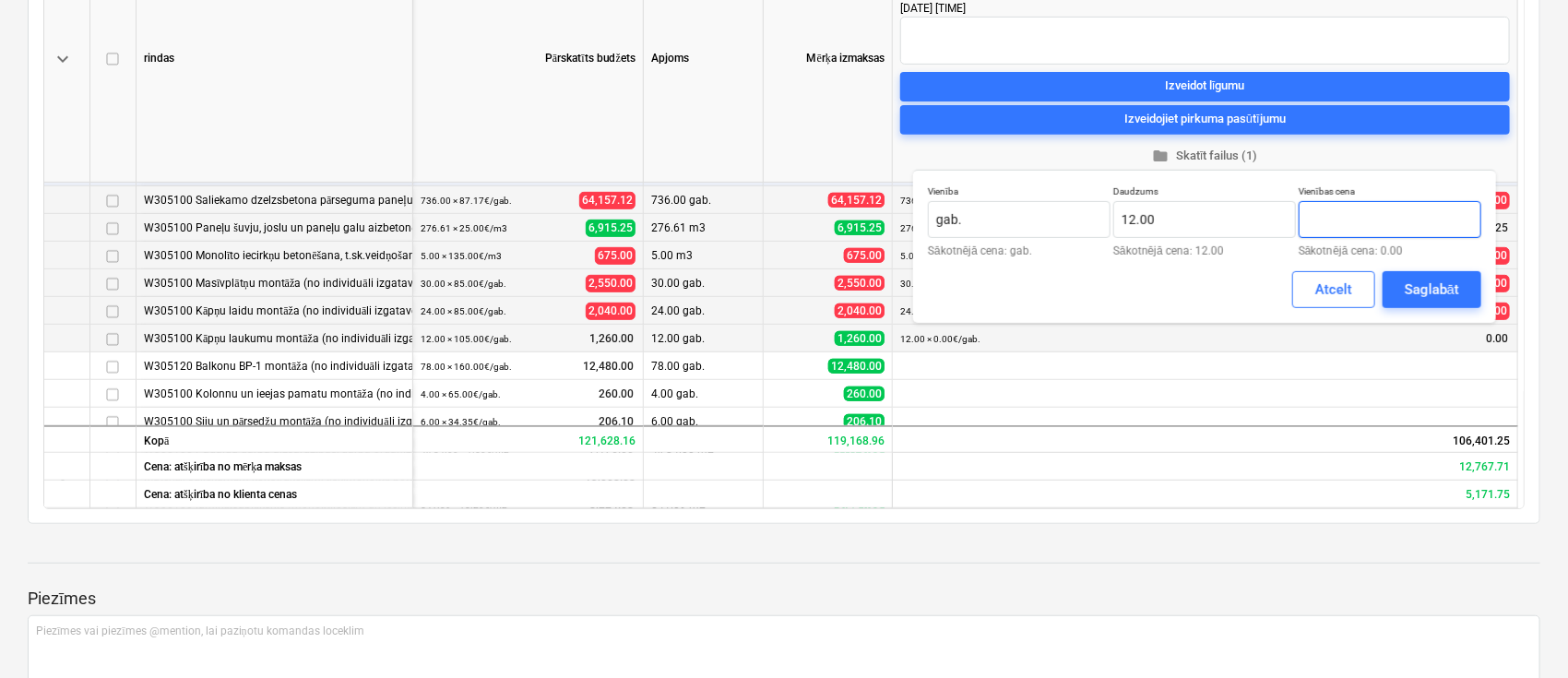 click at bounding box center [1390, 220] 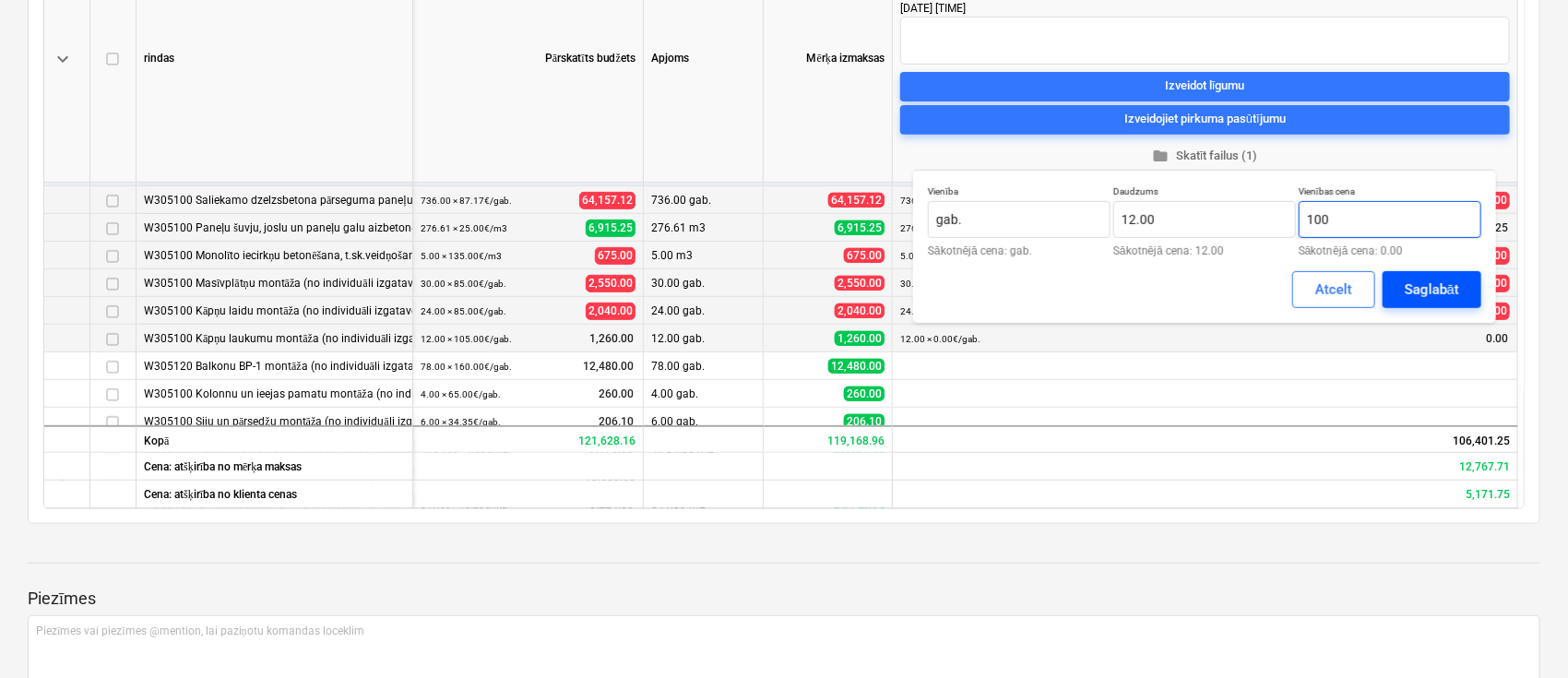 type on "100" 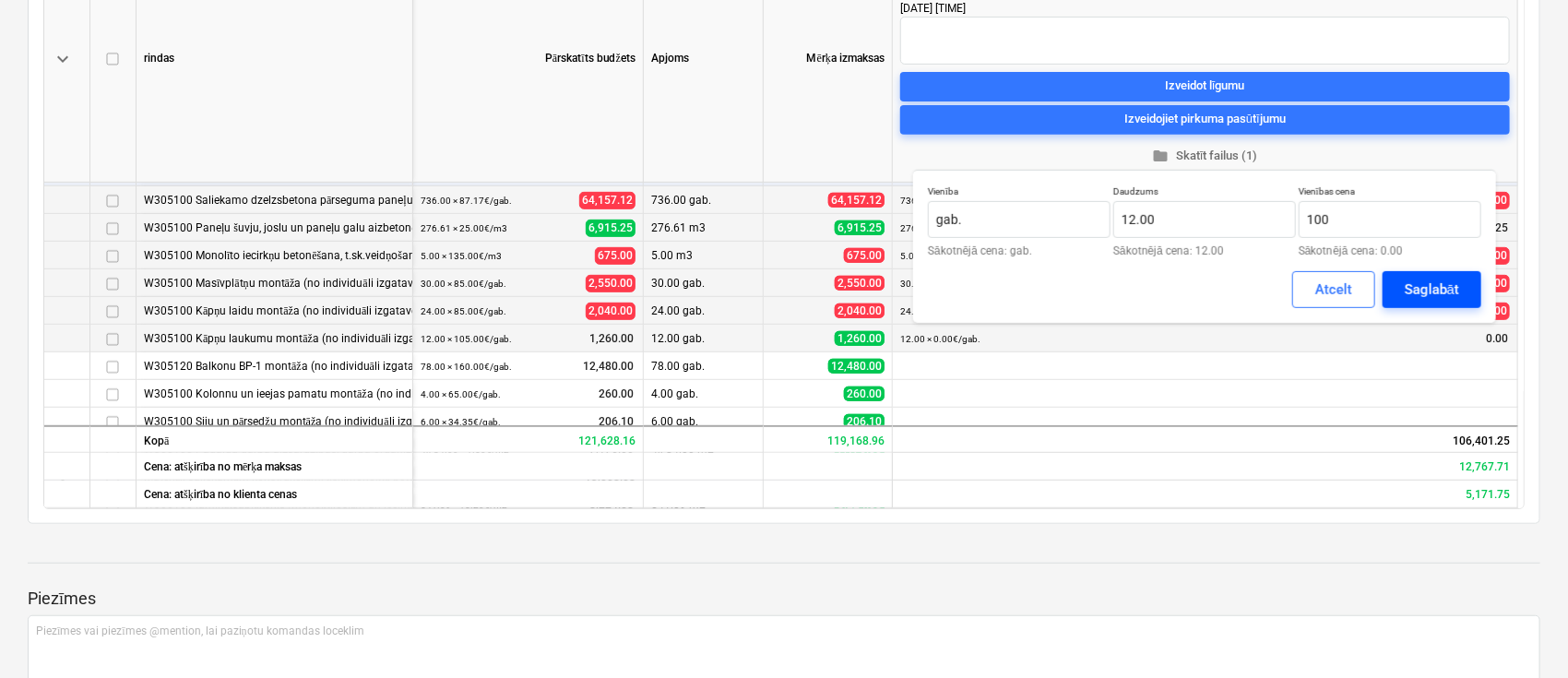 click on "Saglabāt" at bounding box center (1431, 290) 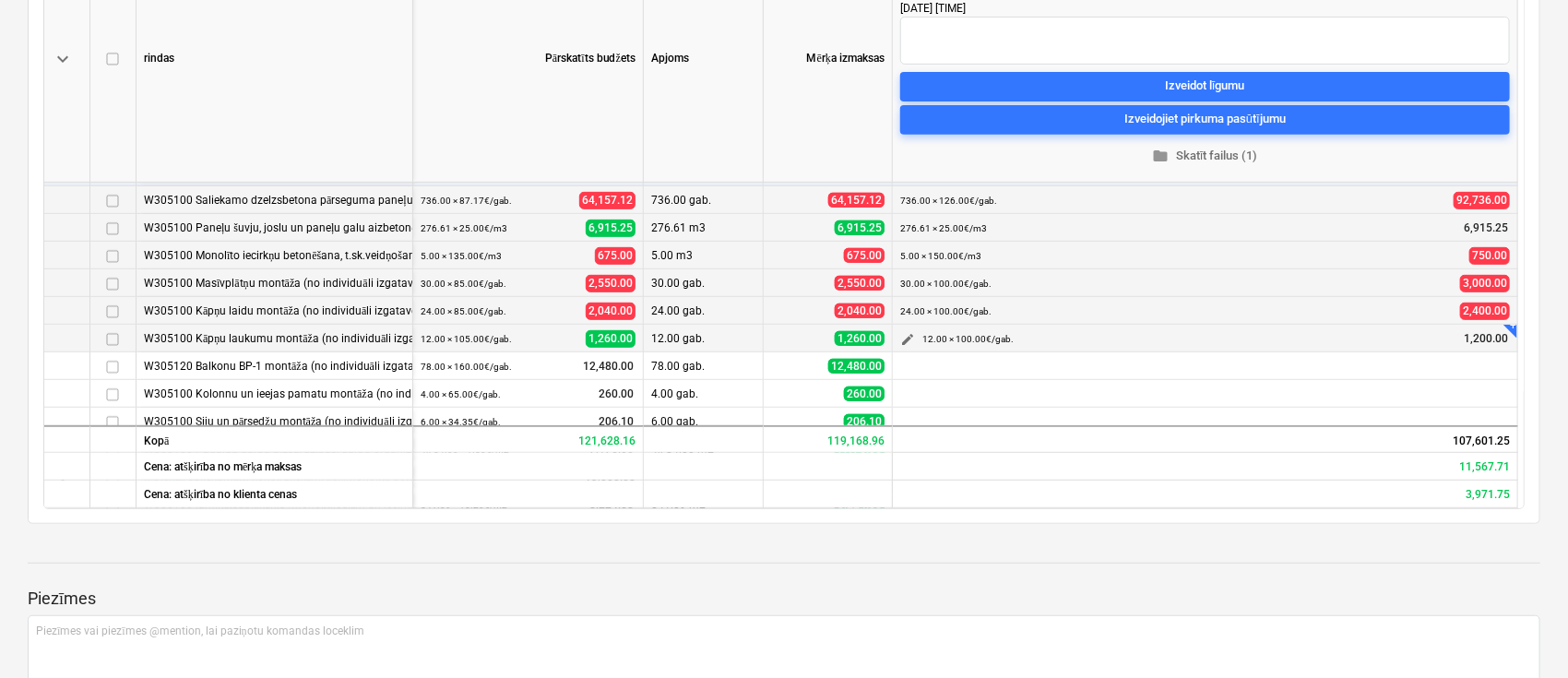 click on "edit" at bounding box center [908, 339] 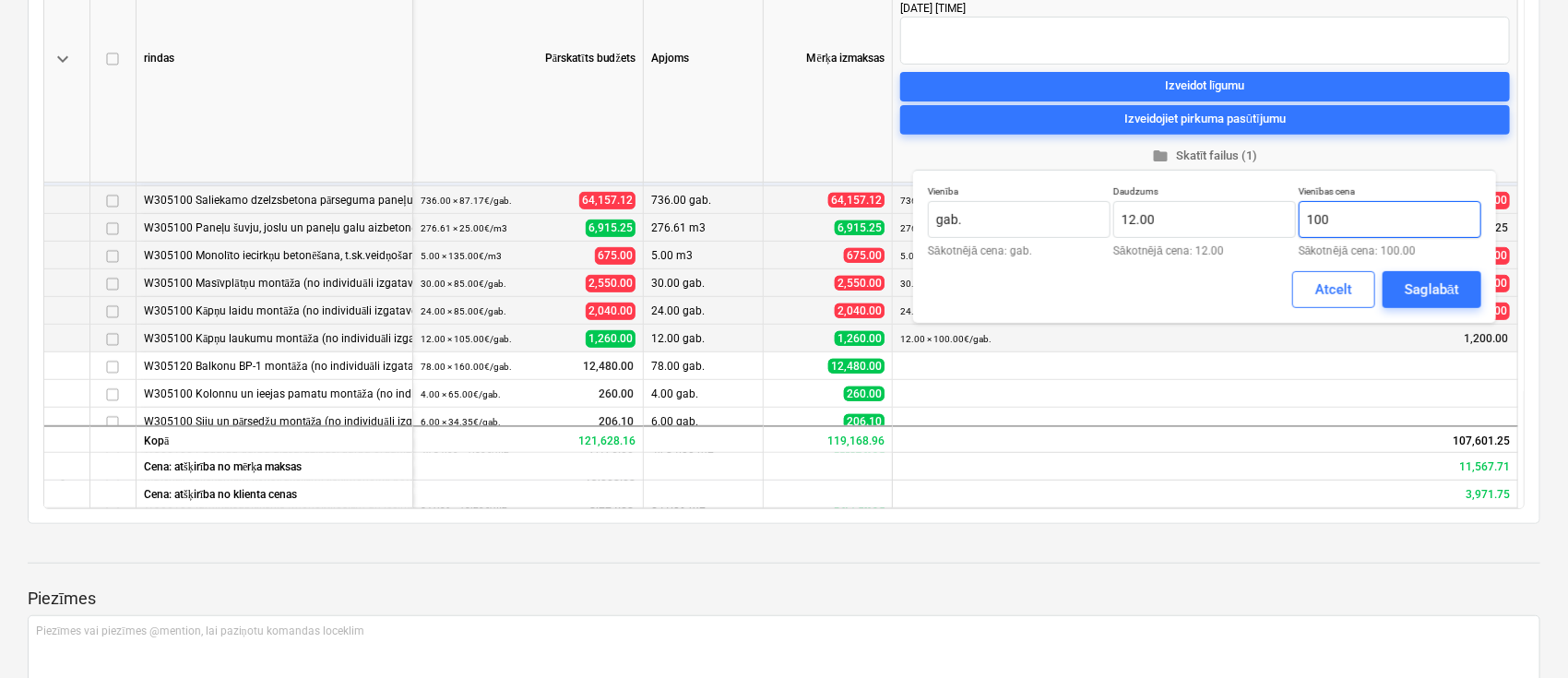 click on "100" at bounding box center (1390, 220) 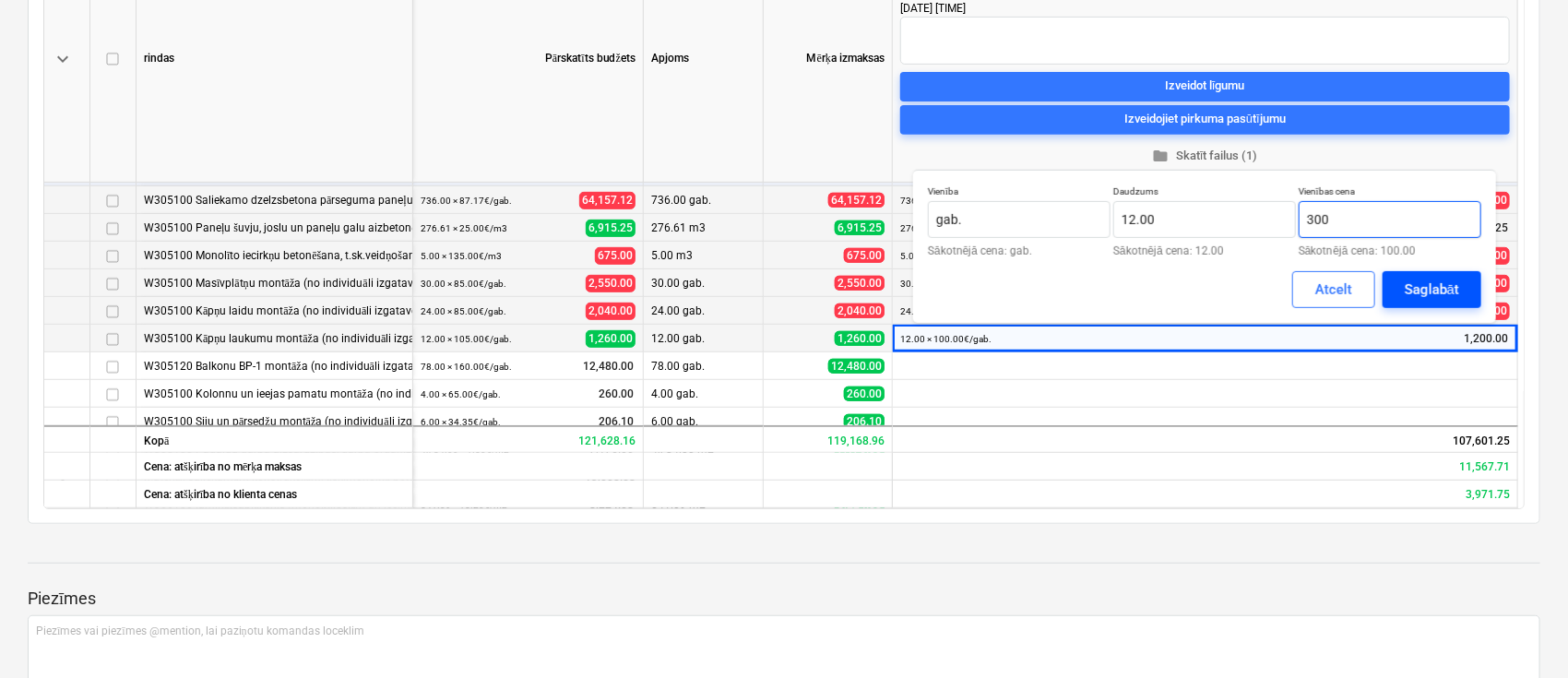 type on "300" 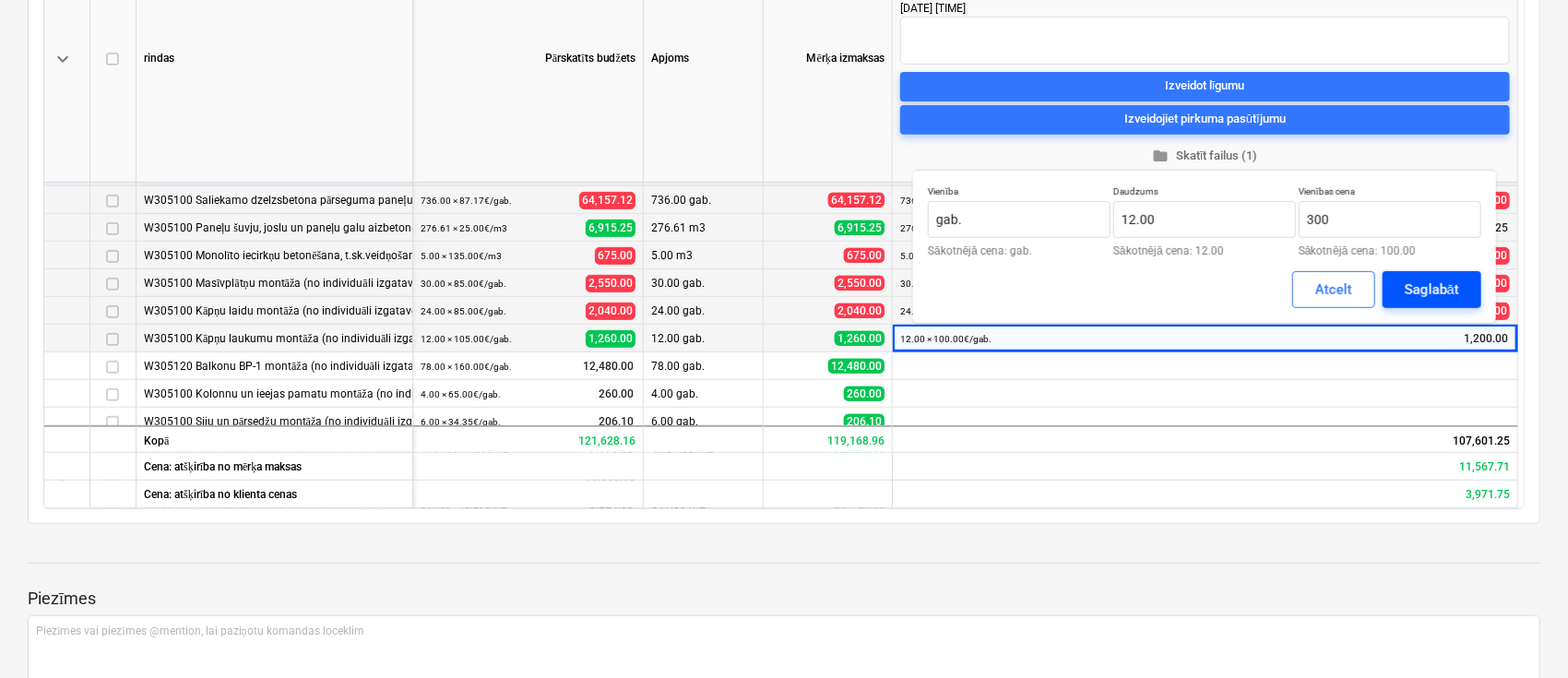 click on "Saglabāt" at bounding box center (1431, 290) 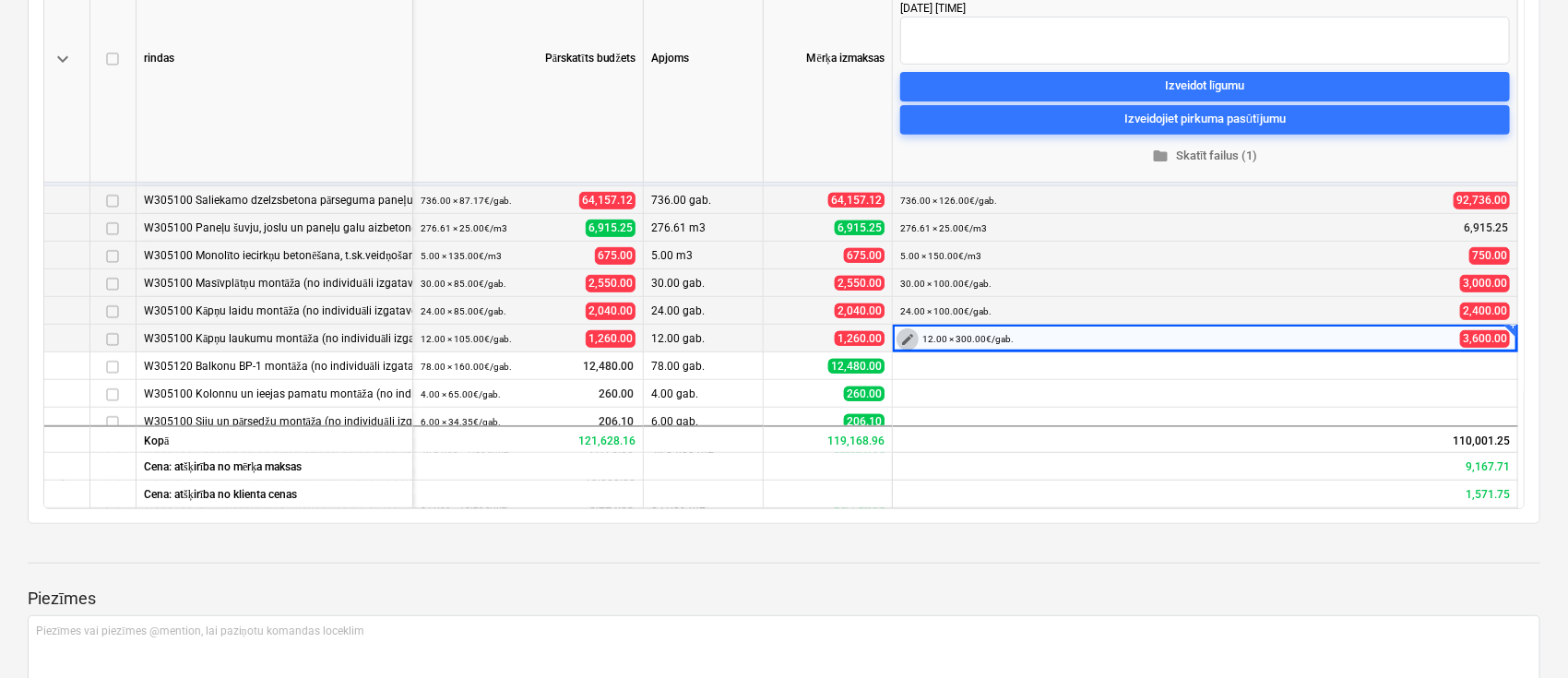 click on "edit" at bounding box center (908, 339) 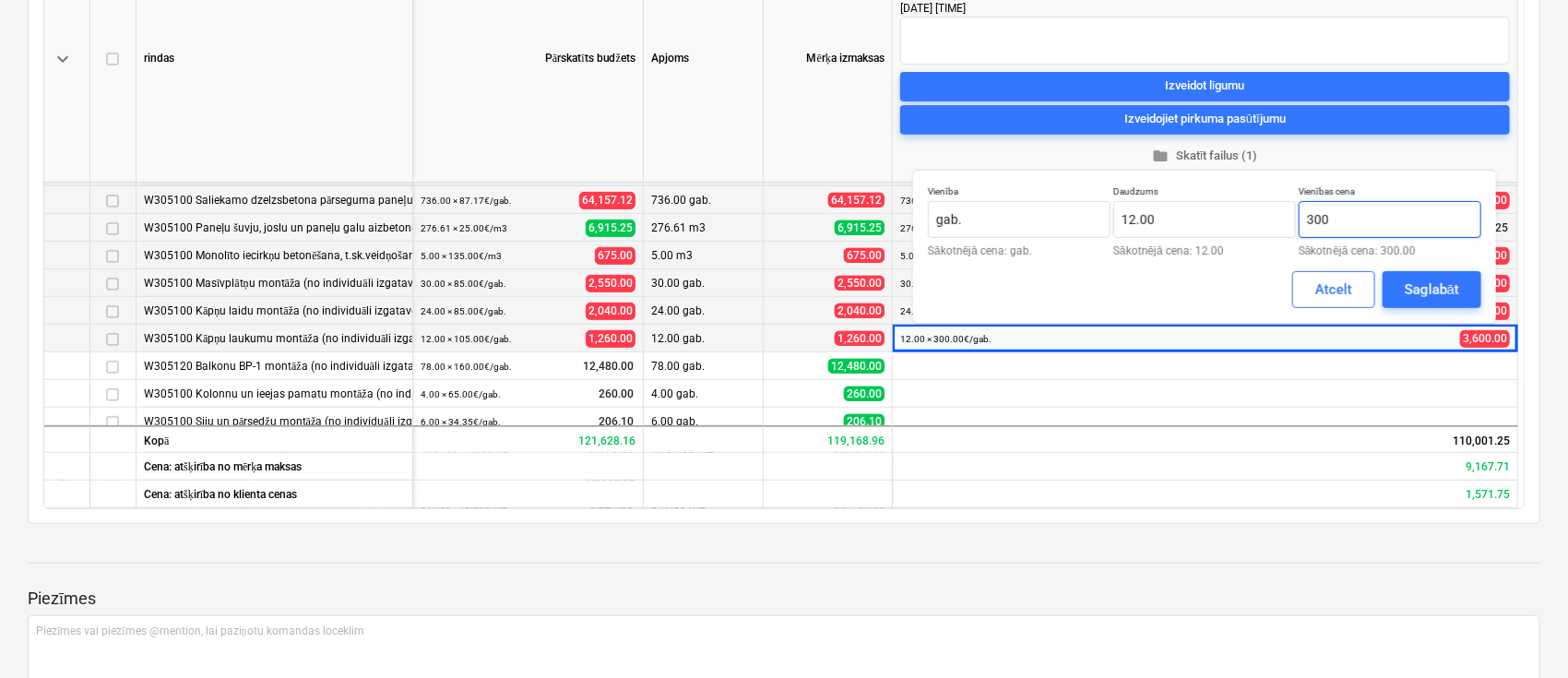 click on "300" at bounding box center [1390, 220] 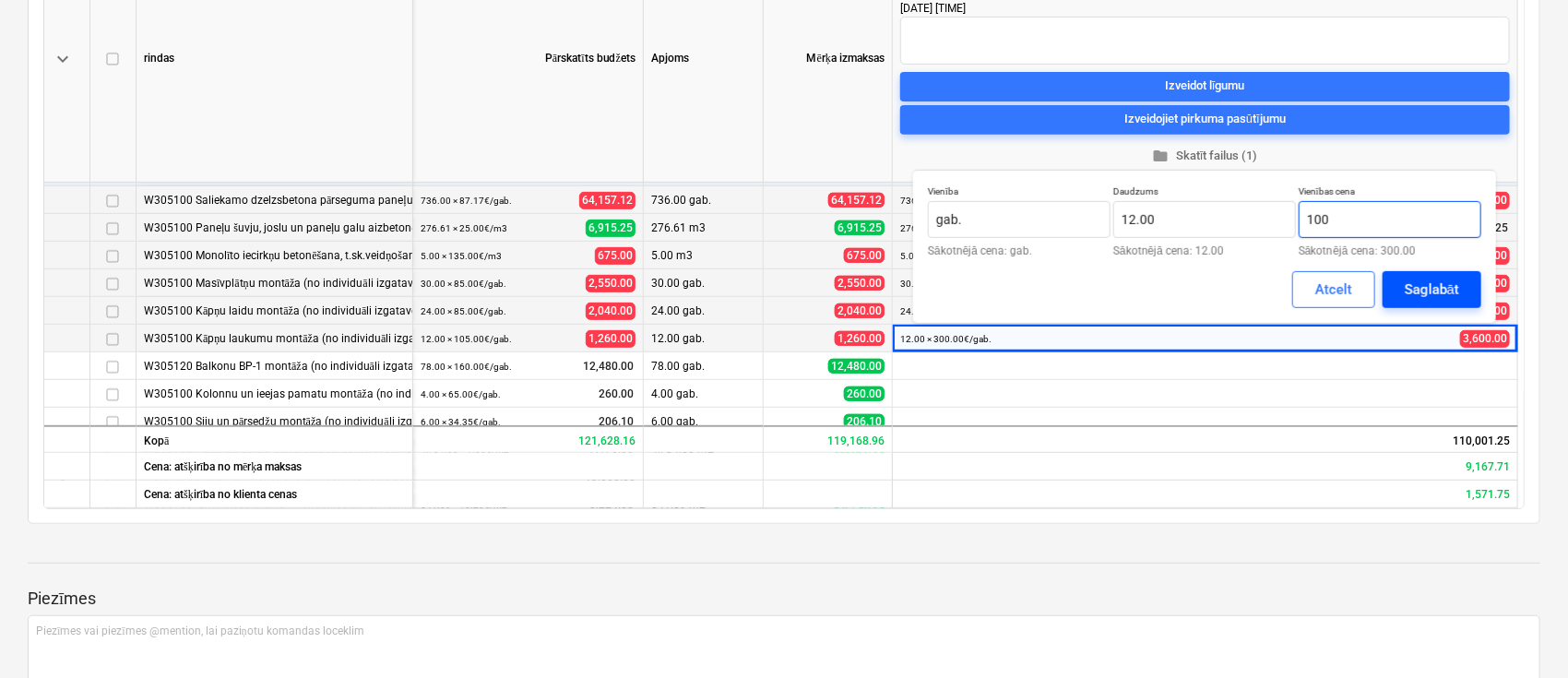 type on "100" 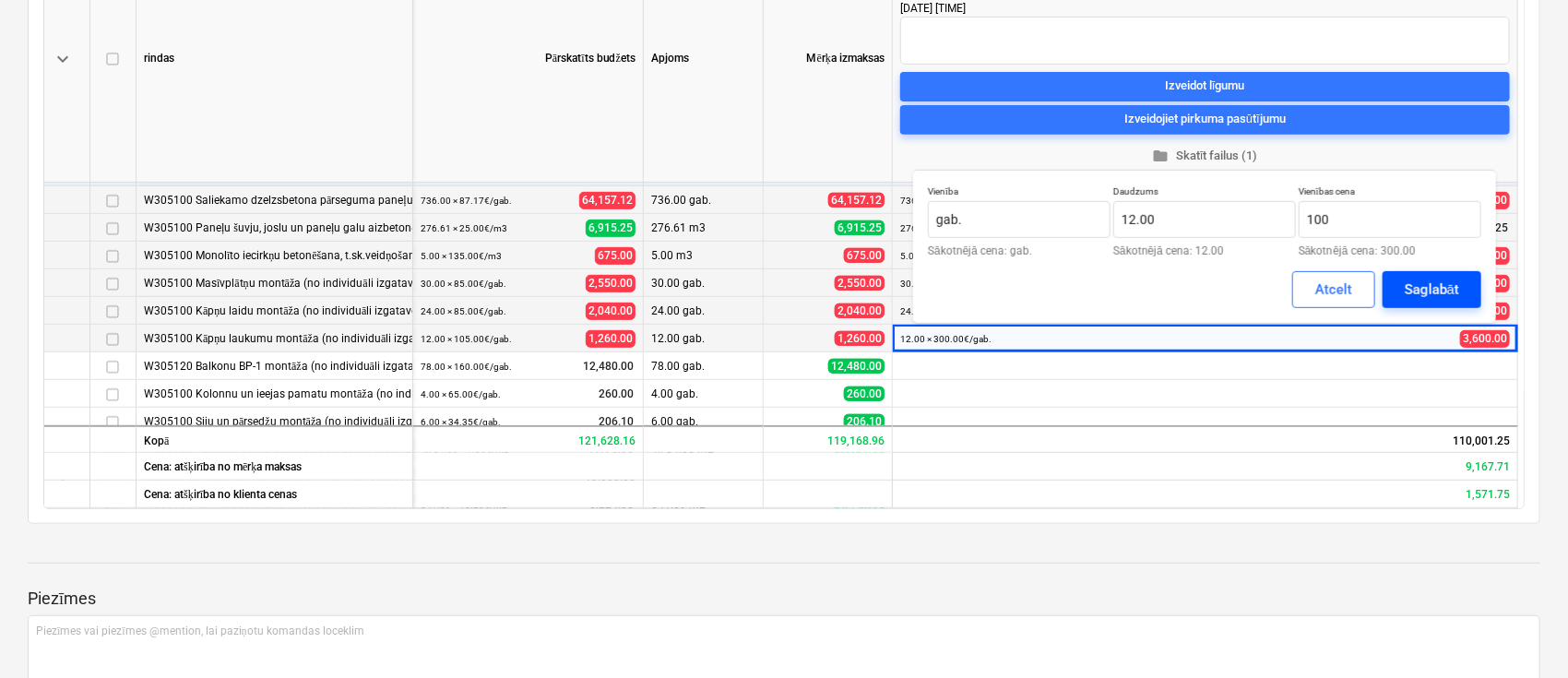 click on "Saglabāt" at bounding box center [1431, 290] 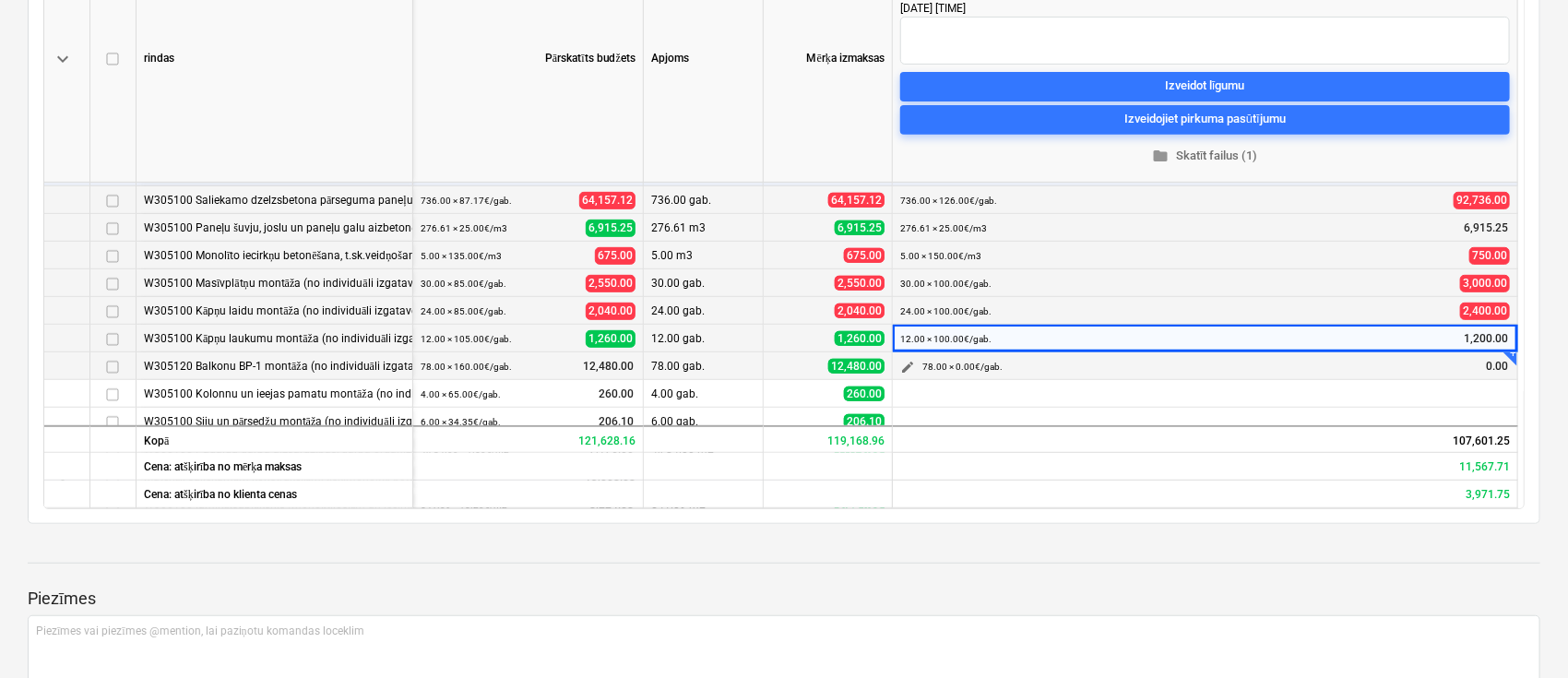 click on "edit" at bounding box center (908, 367) 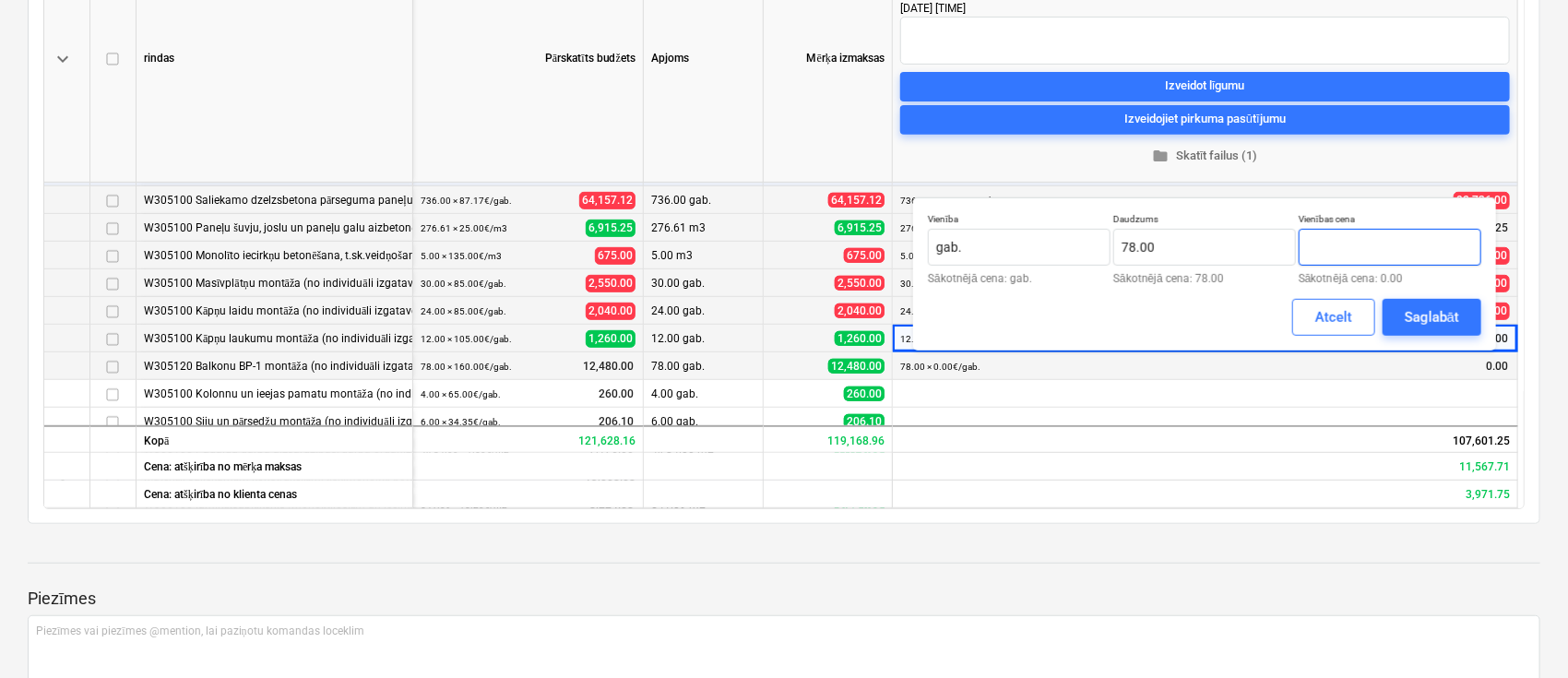 click at bounding box center [1390, 247] 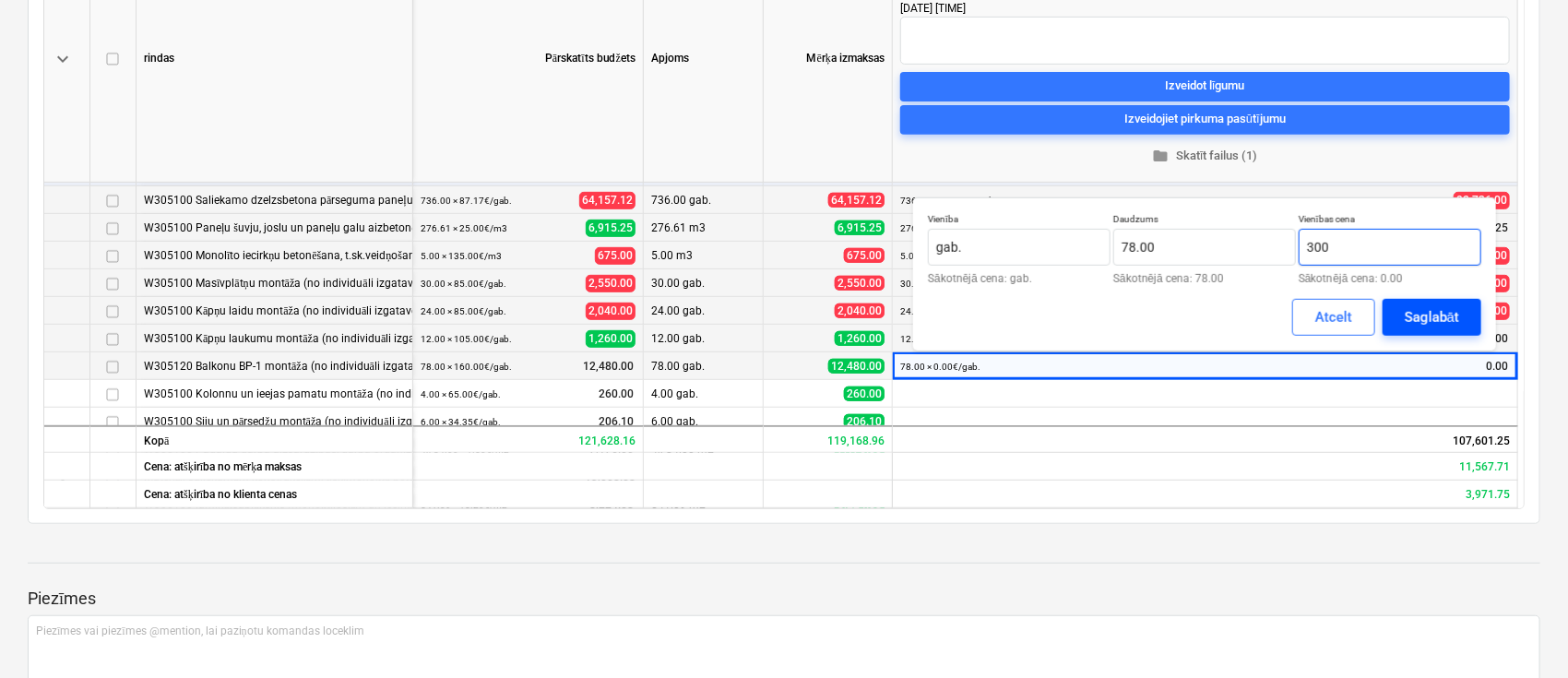 type on "300" 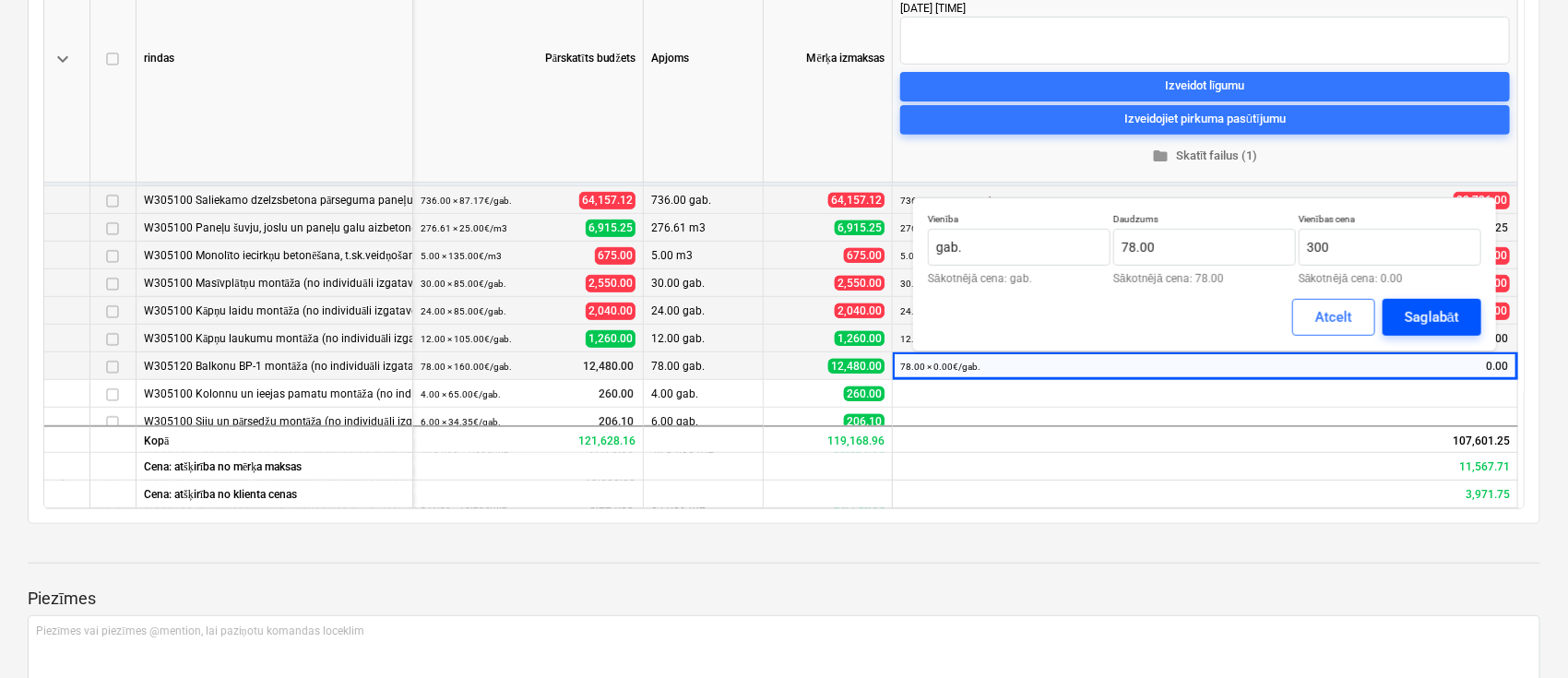 click on "Saglabāt" at bounding box center [1431, 317] 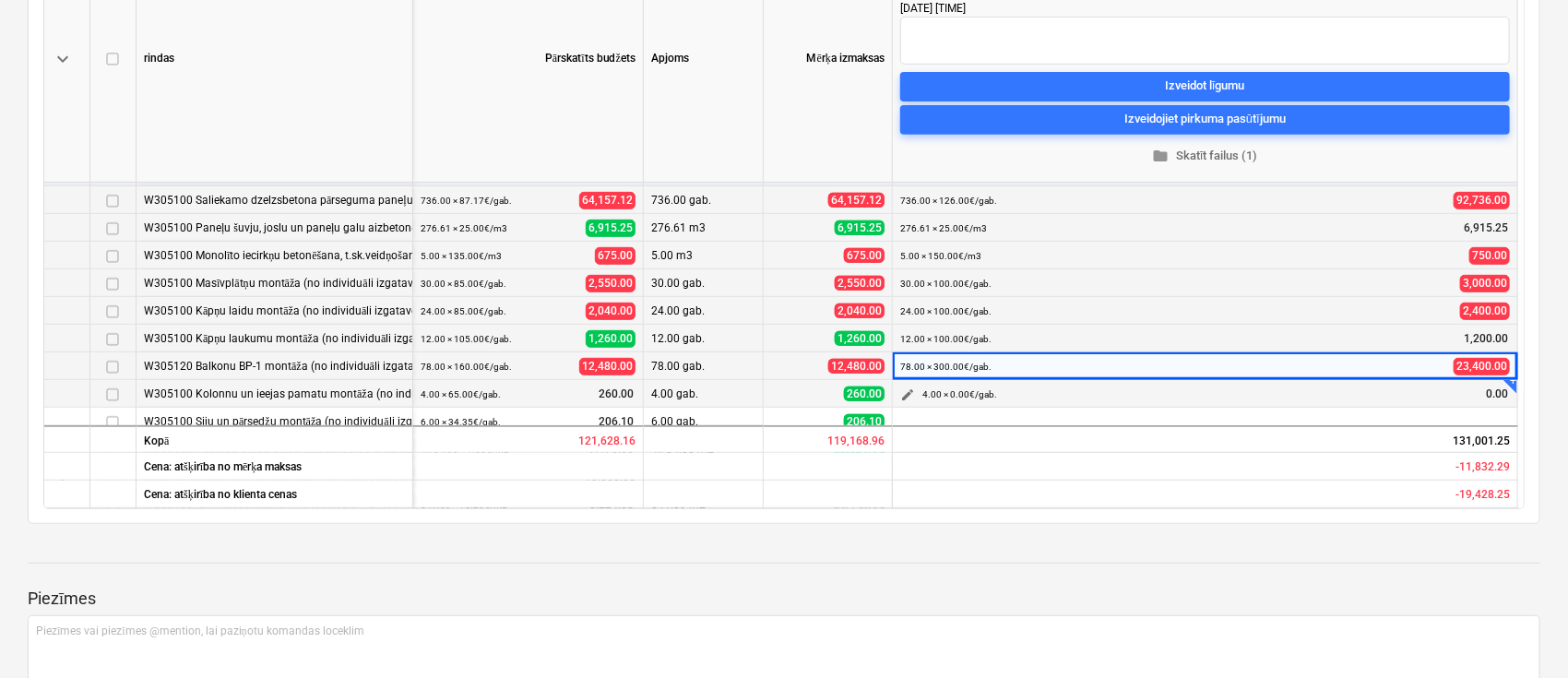 click on "edit" at bounding box center [908, 395] 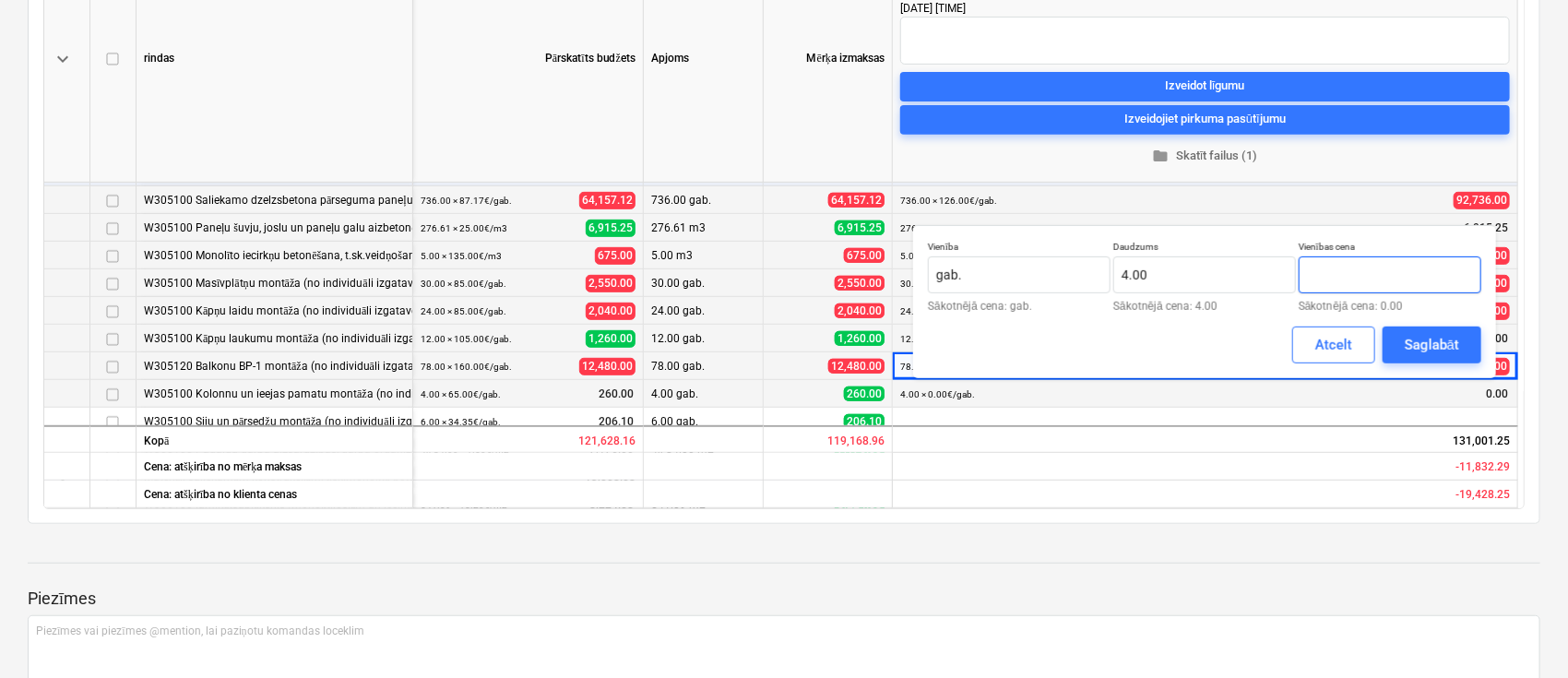 click at bounding box center [1390, 275] 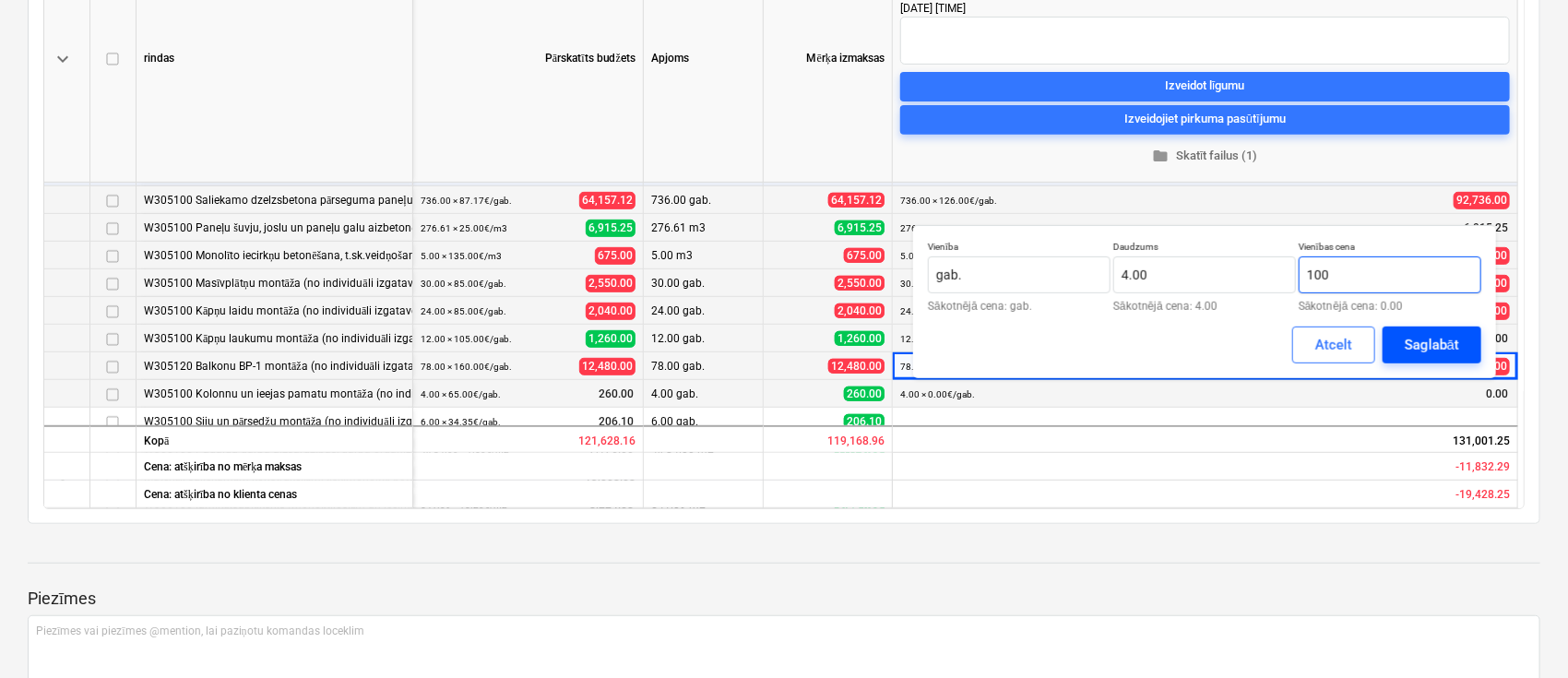 type on "100" 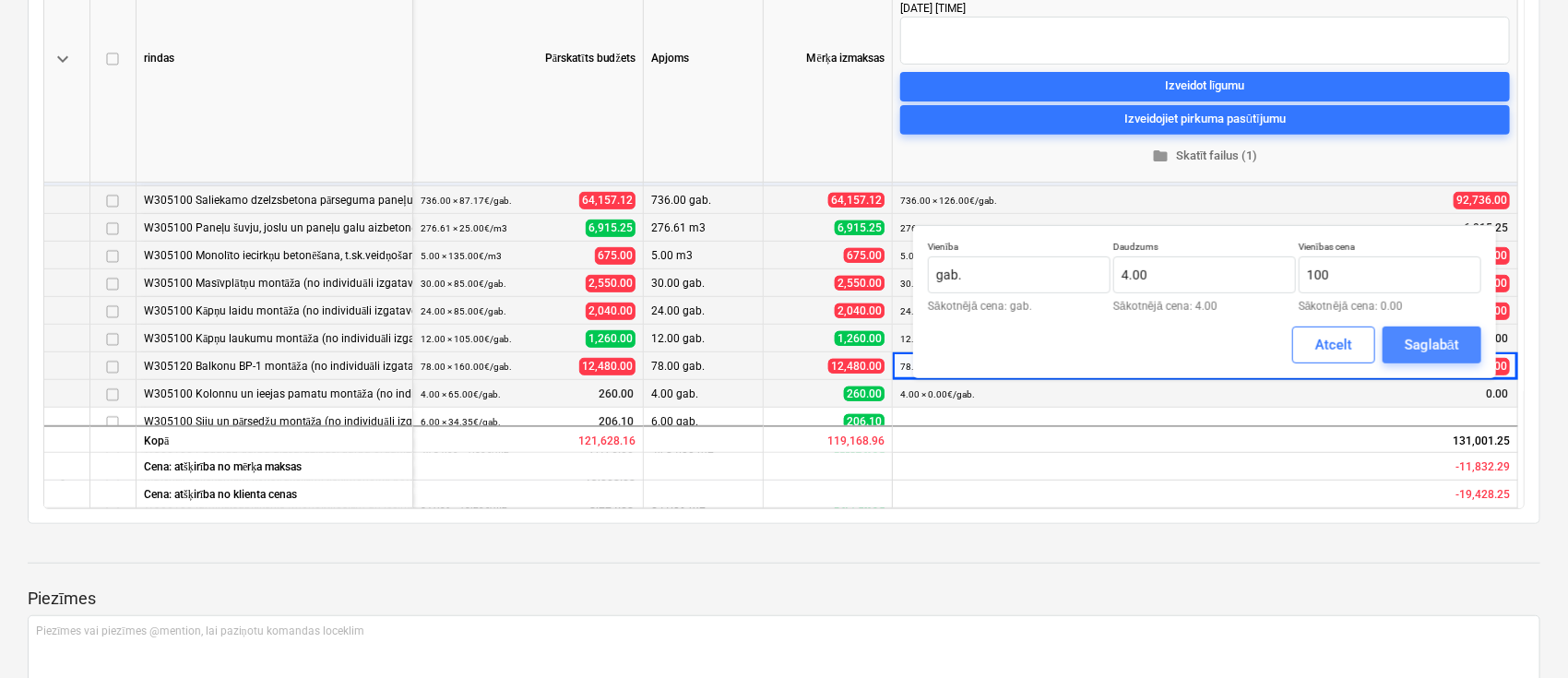 click on "Saglabāt" at bounding box center [1431, 345] 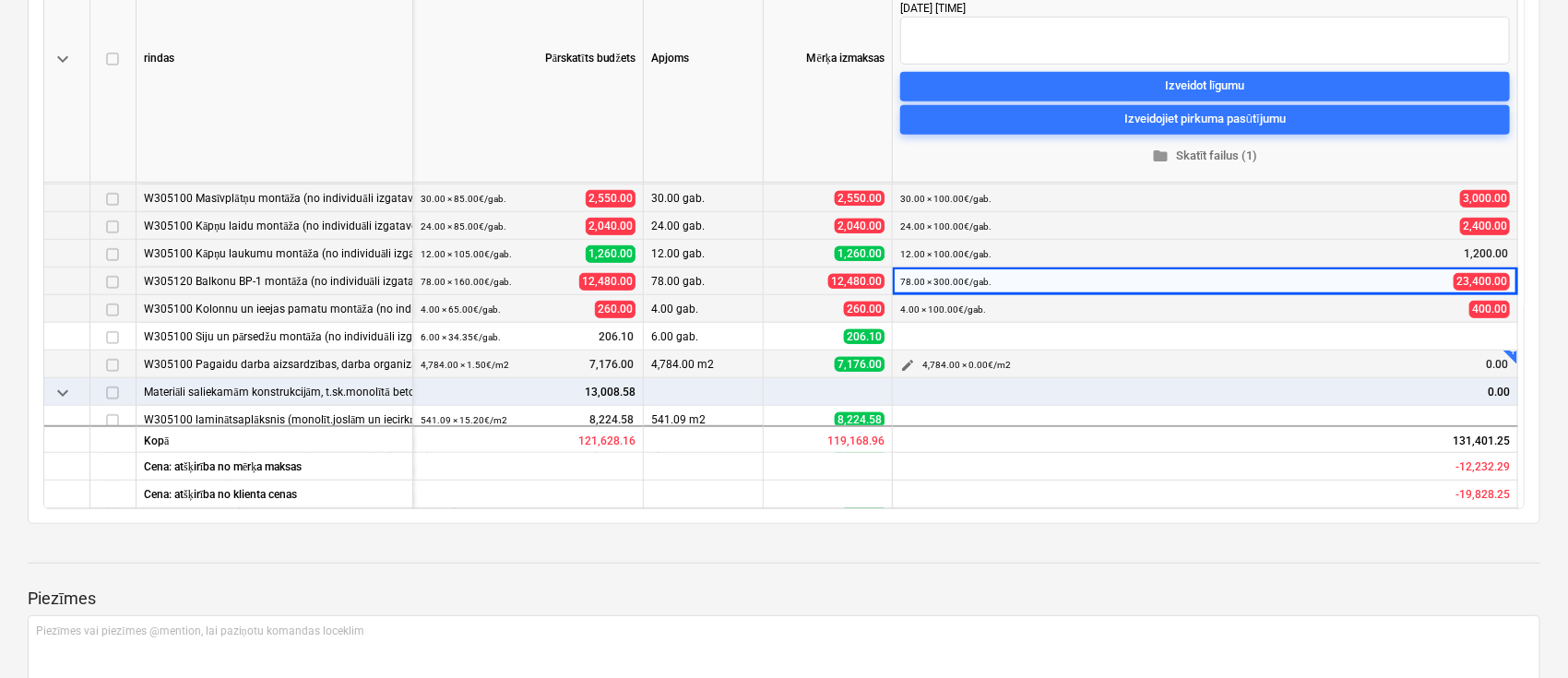 scroll, scrollTop: 369, scrollLeft: 0, axis: vertical 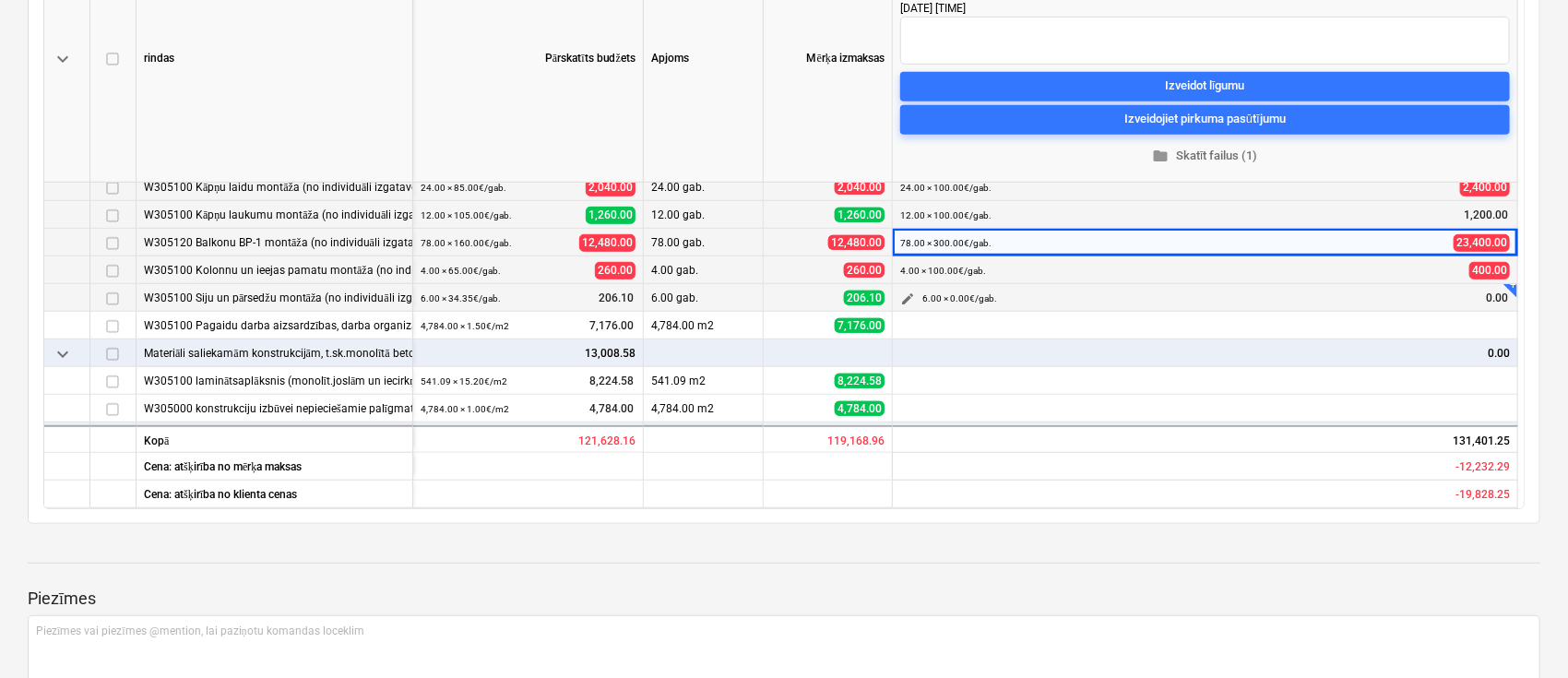 click on "edit" at bounding box center (908, 299) 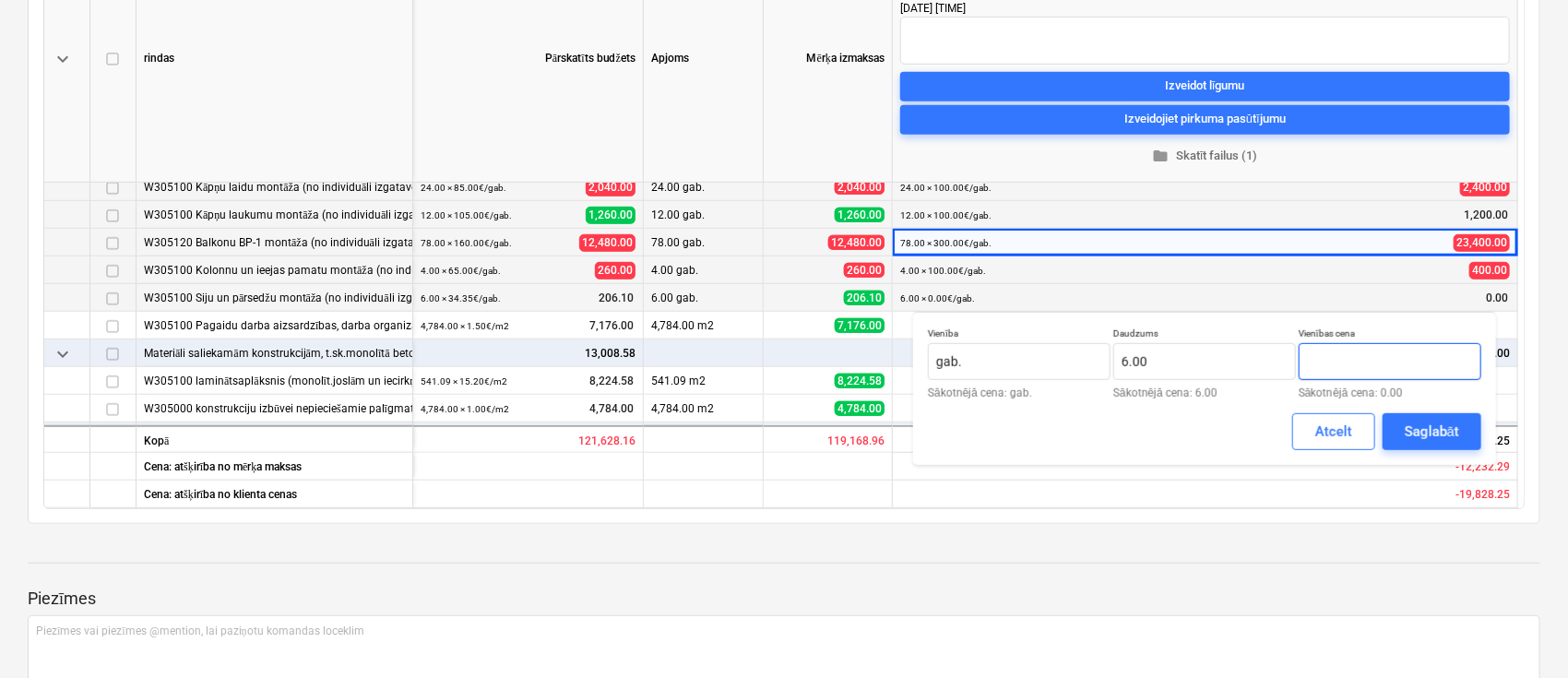 click at bounding box center (1390, 362) 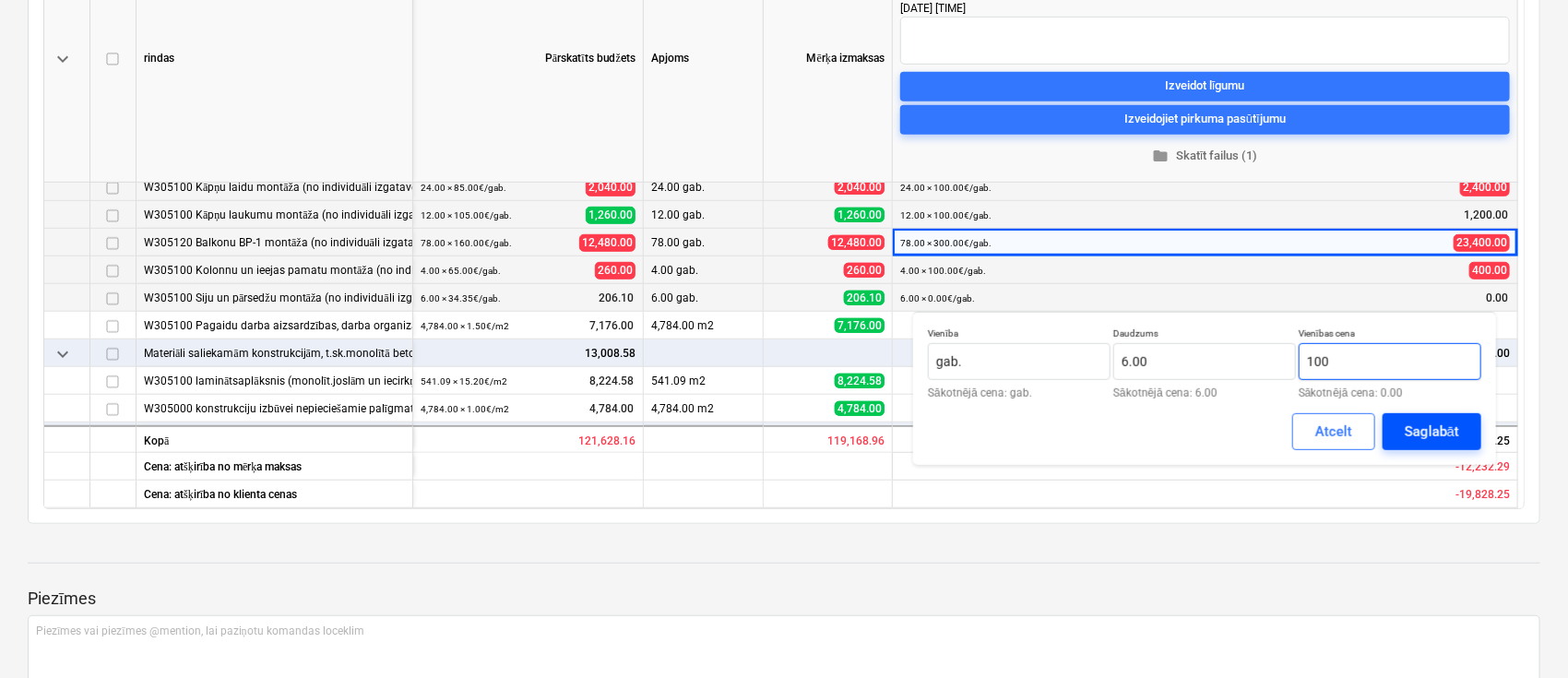 type on "100" 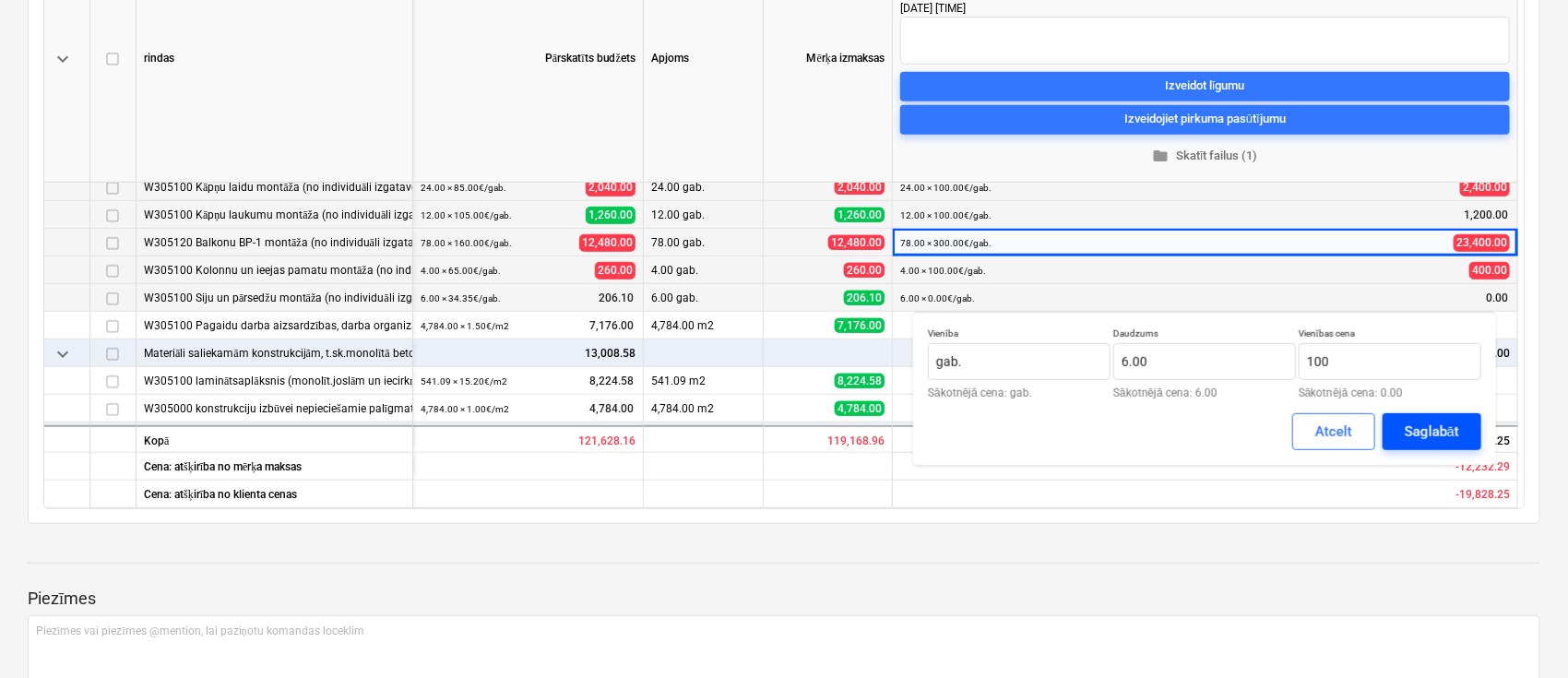 drag, startPoint x: 1422, startPoint y: 435, endPoint x: 1380, endPoint y: 426, distance: 42.95346 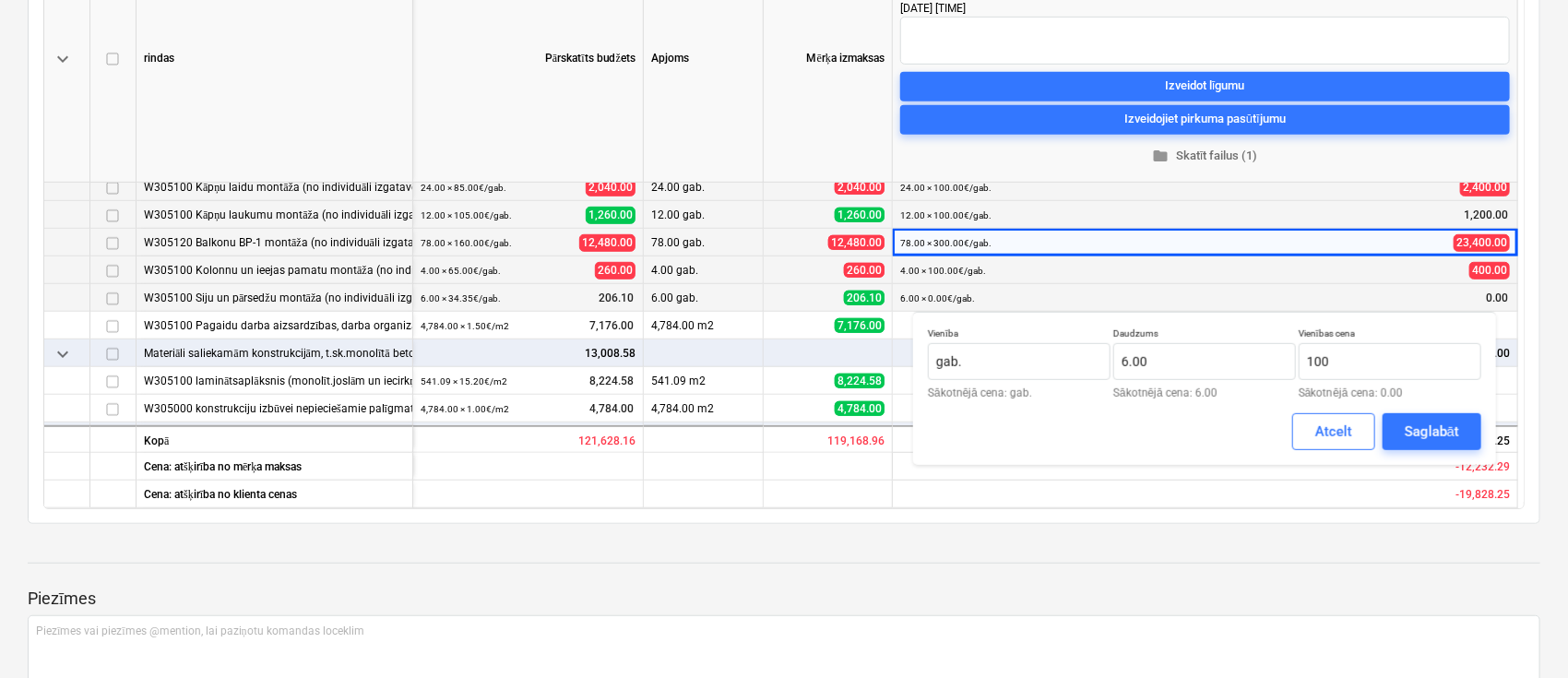 click on "Saglabāt" at bounding box center [1431, 432] 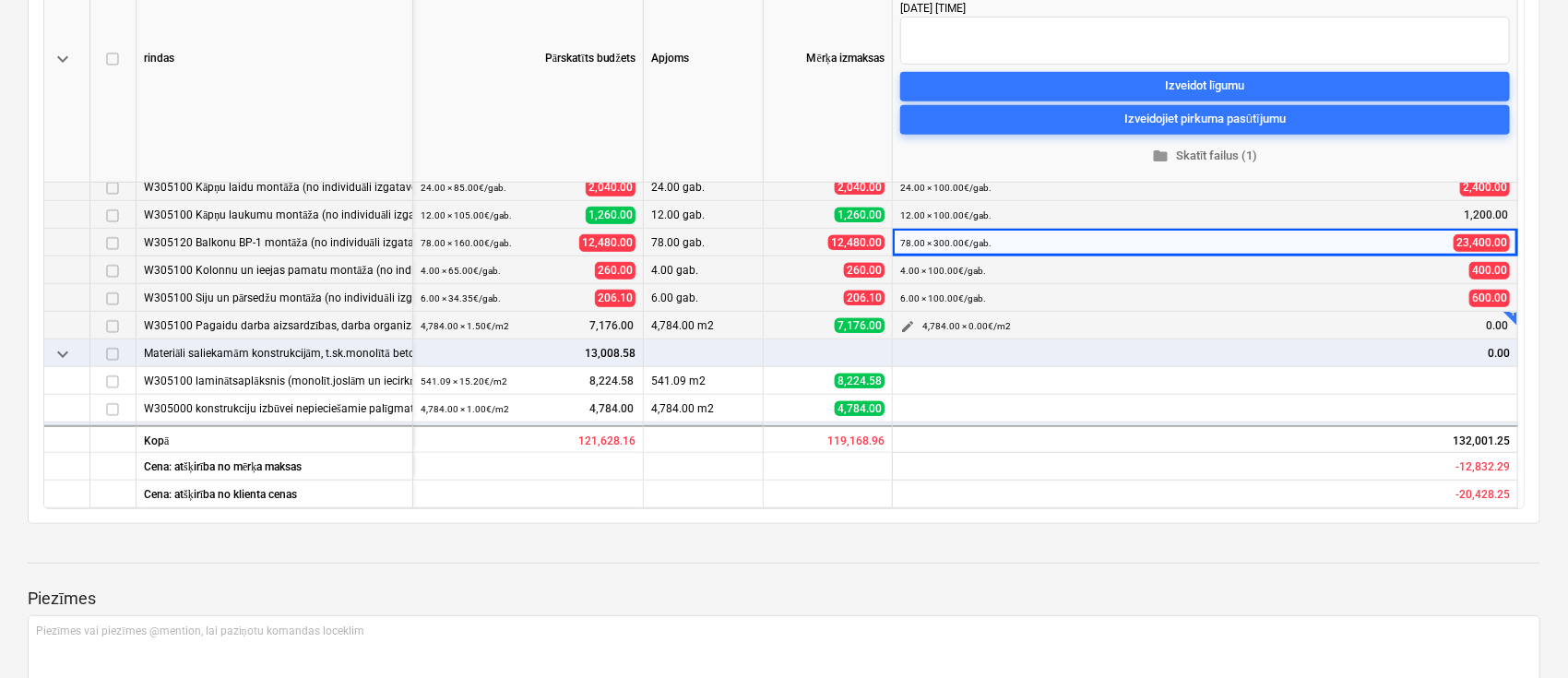 click on "edit" at bounding box center [908, 327] 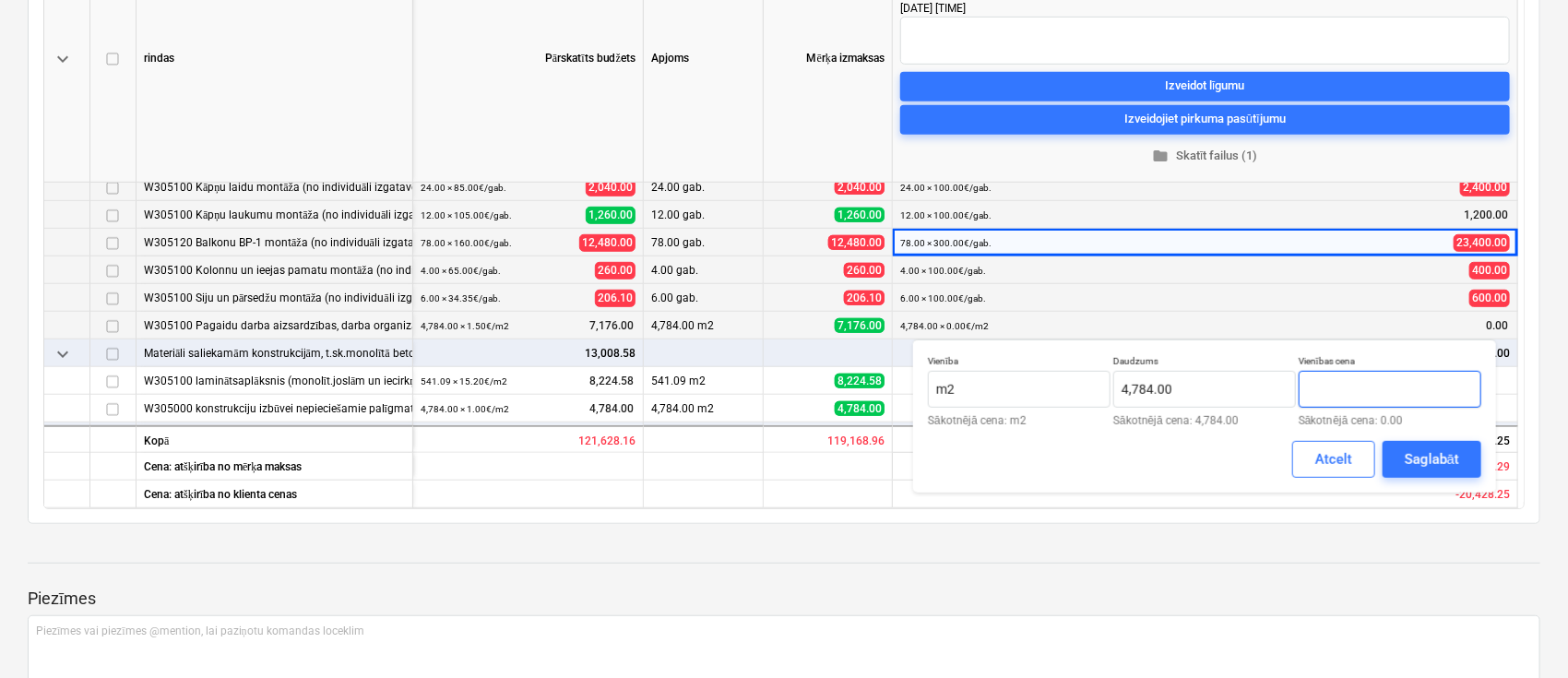 click at bounding box center (1390, 389) 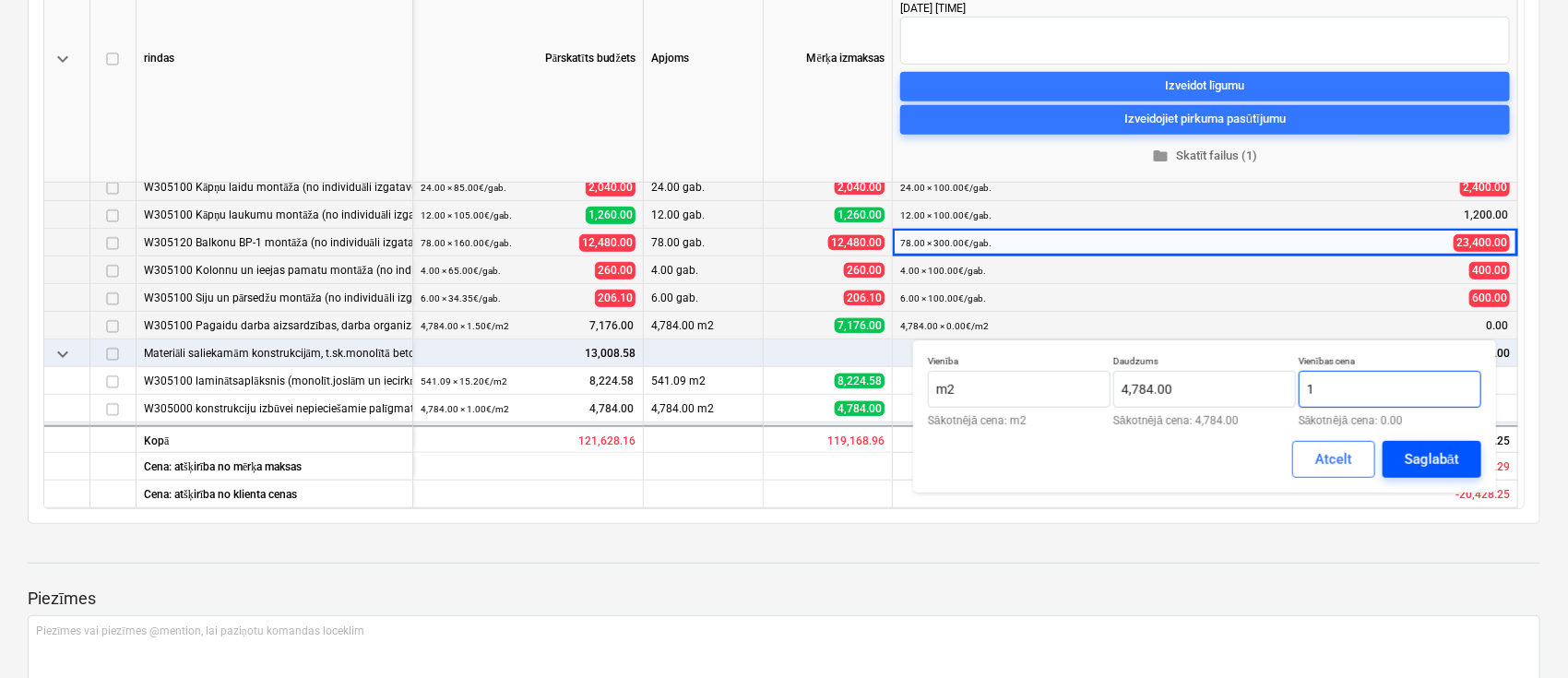 type on "1" 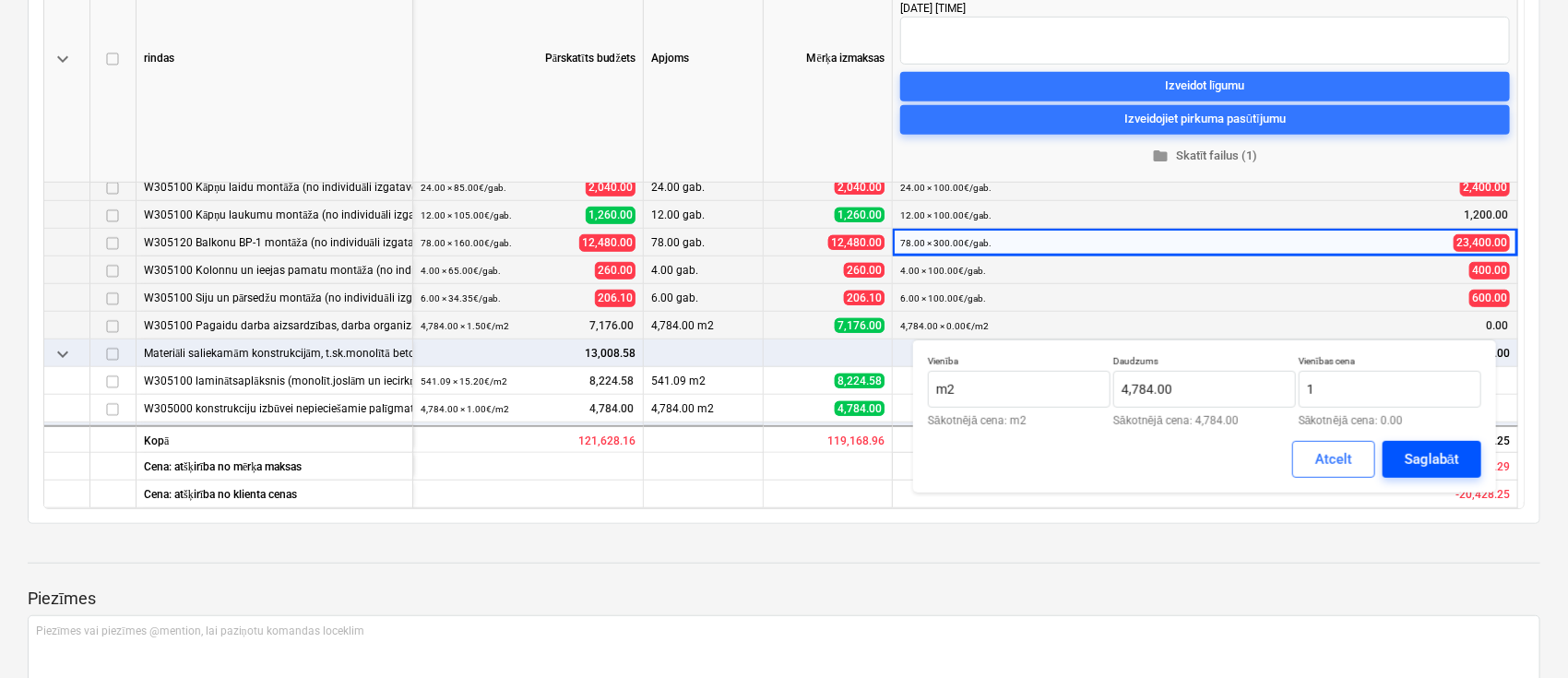 click on "Saglabāt" at bounding box center [1431, 459] 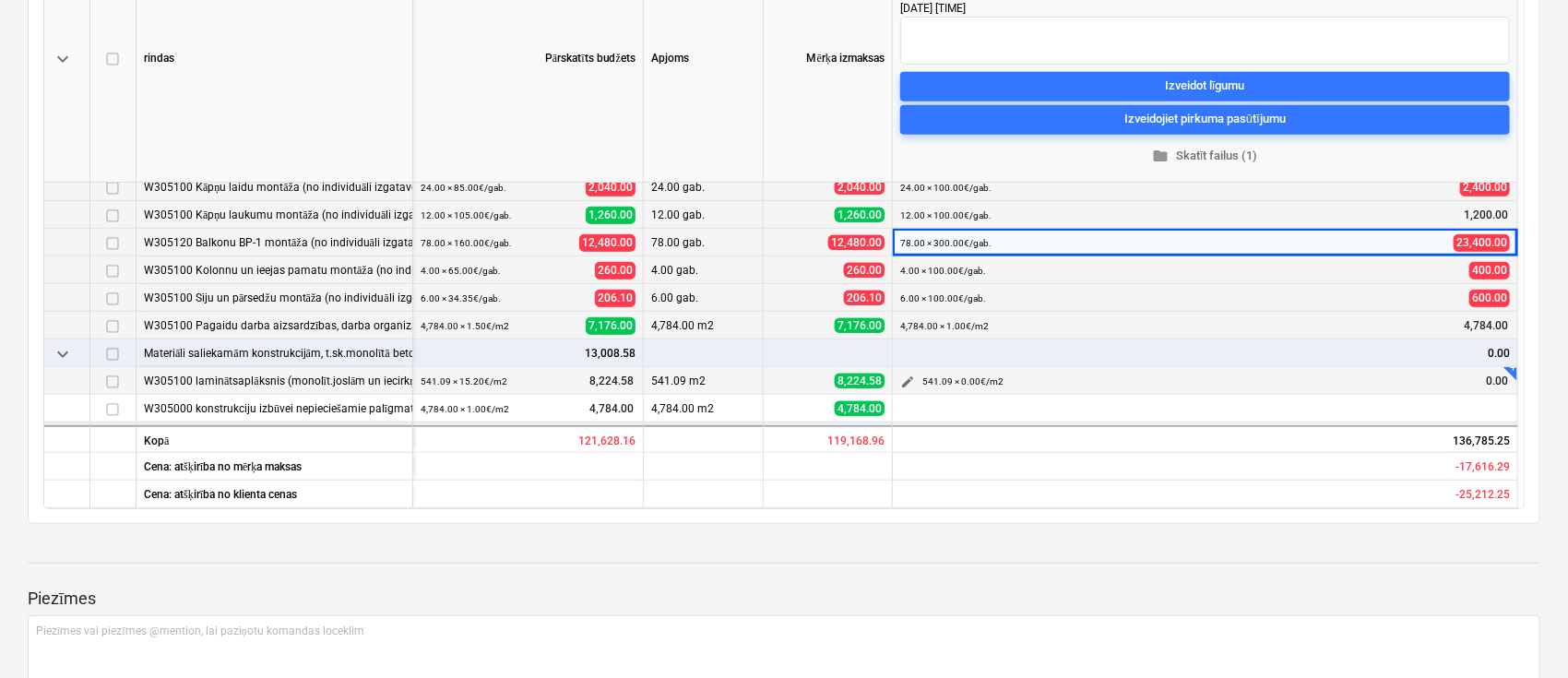 click on "edit 541.09   ×   0.00€ / m2 0.00" at bounding box center (1205, 381) 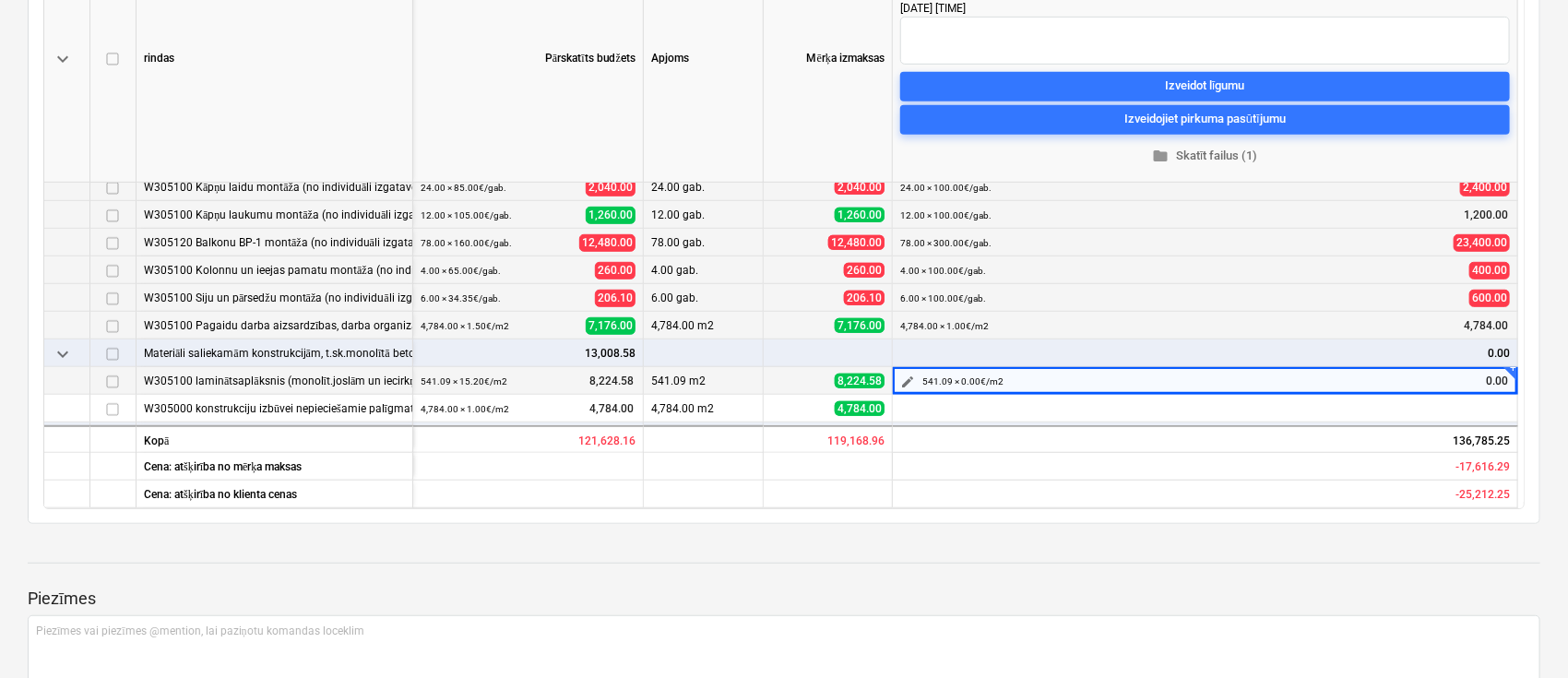 click on "edit" at bounding box center [908, 382] 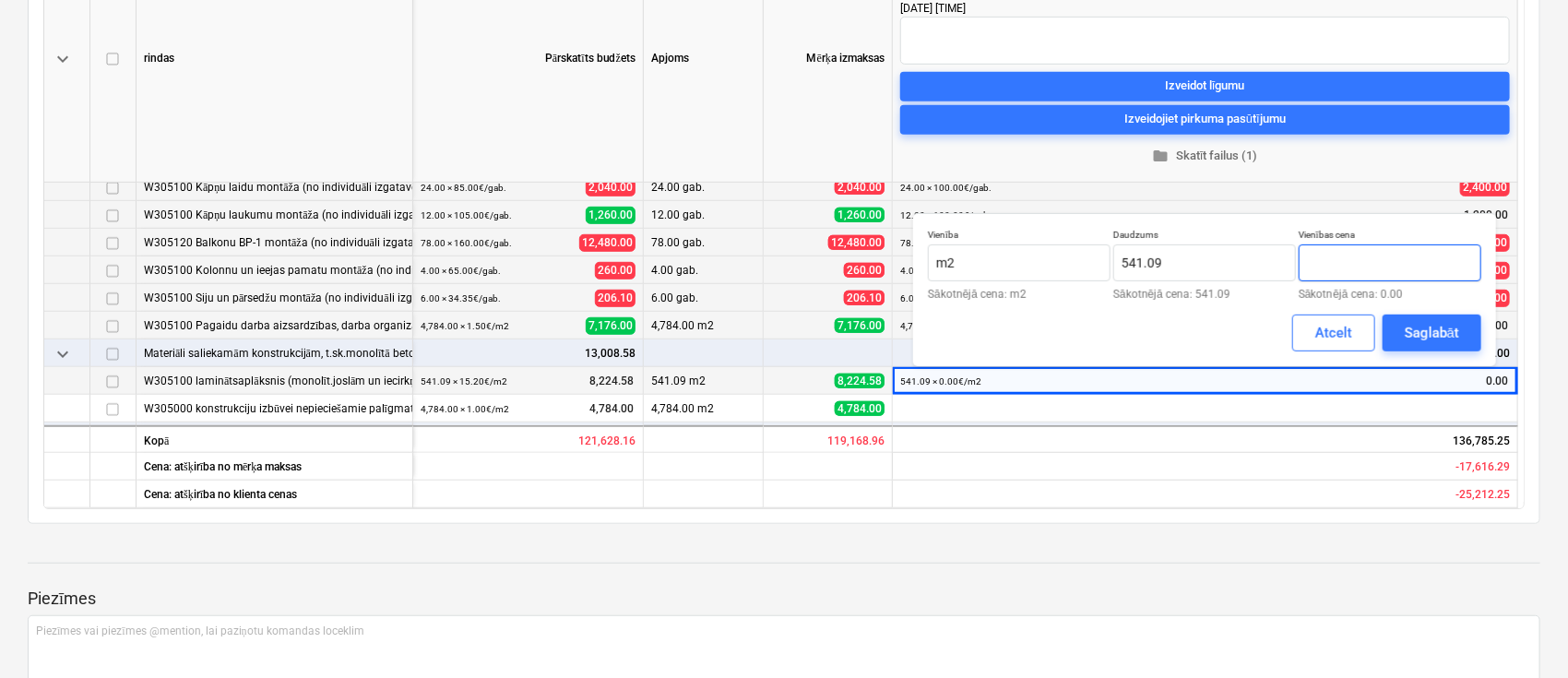 click at bounding box center (1390, 263) 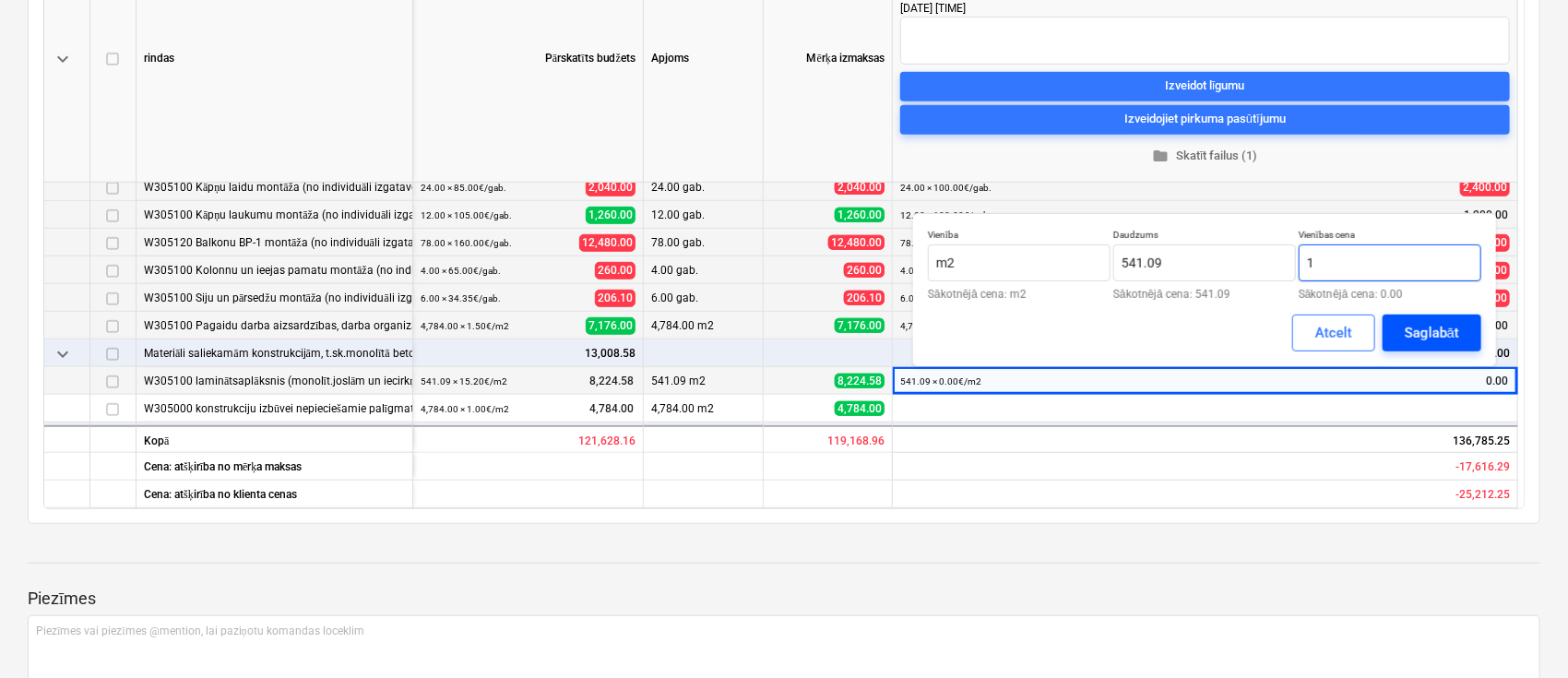 type on "1" 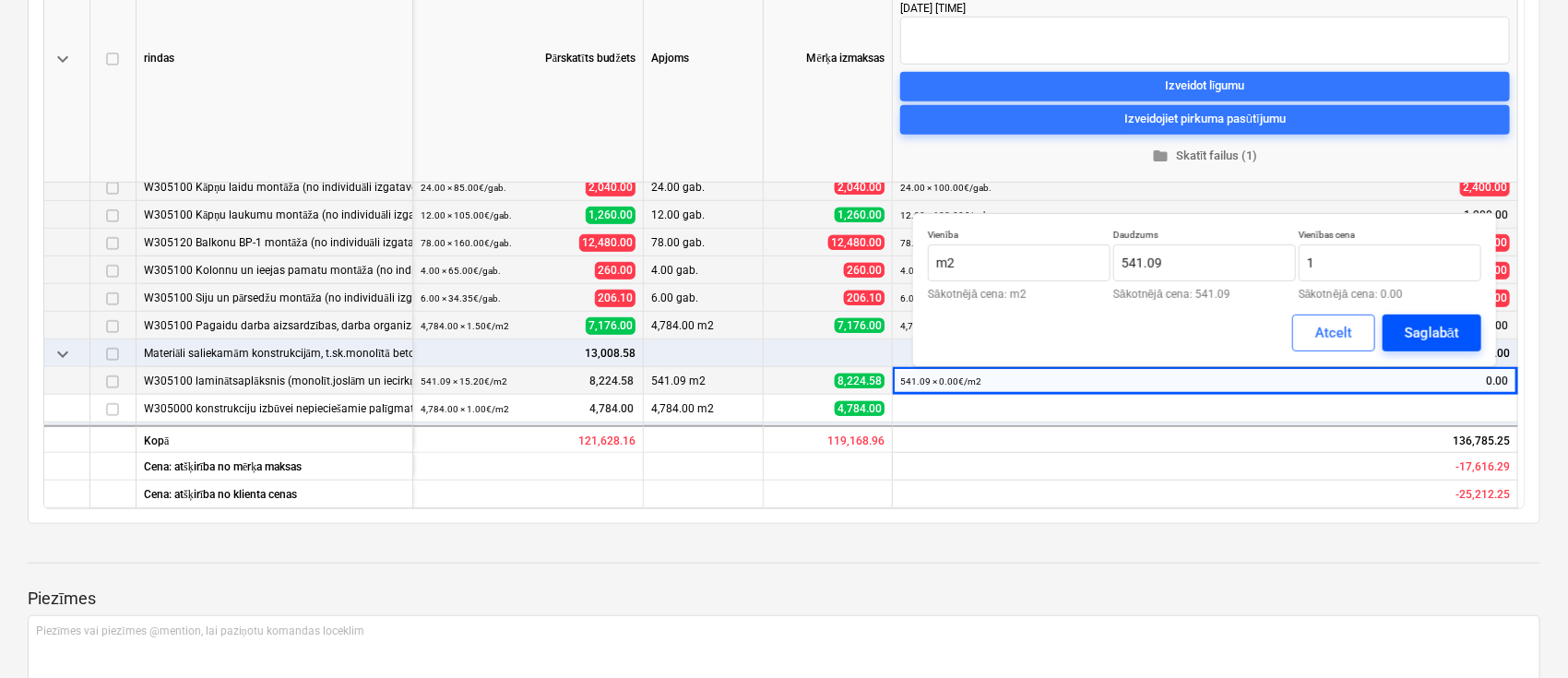 drag, startPoint x: 1420, startPoint y: 335, endPoint x: 1403, endPoint y: 339, distance: 17.464249 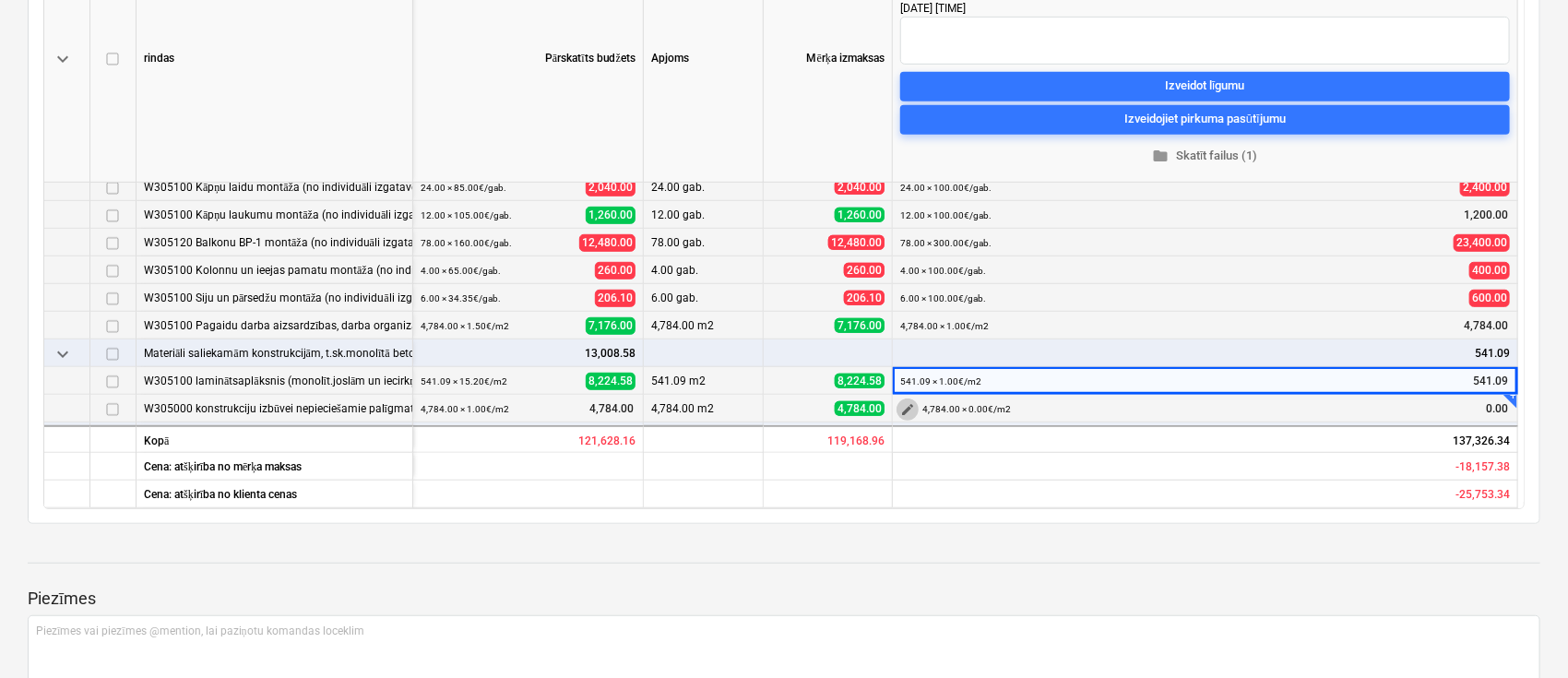 click on "edit" at bounding box center [908, 410] 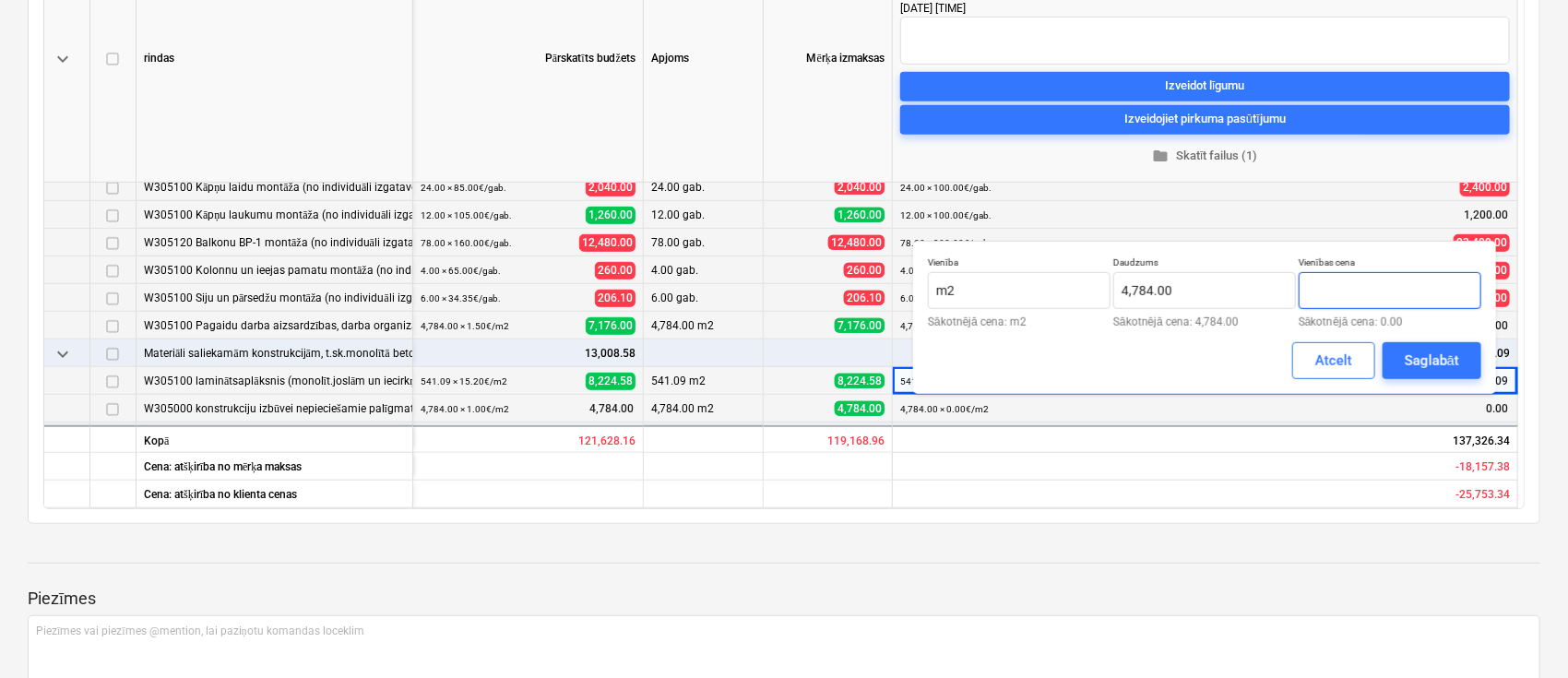 click at bounding box center [1390, 291] 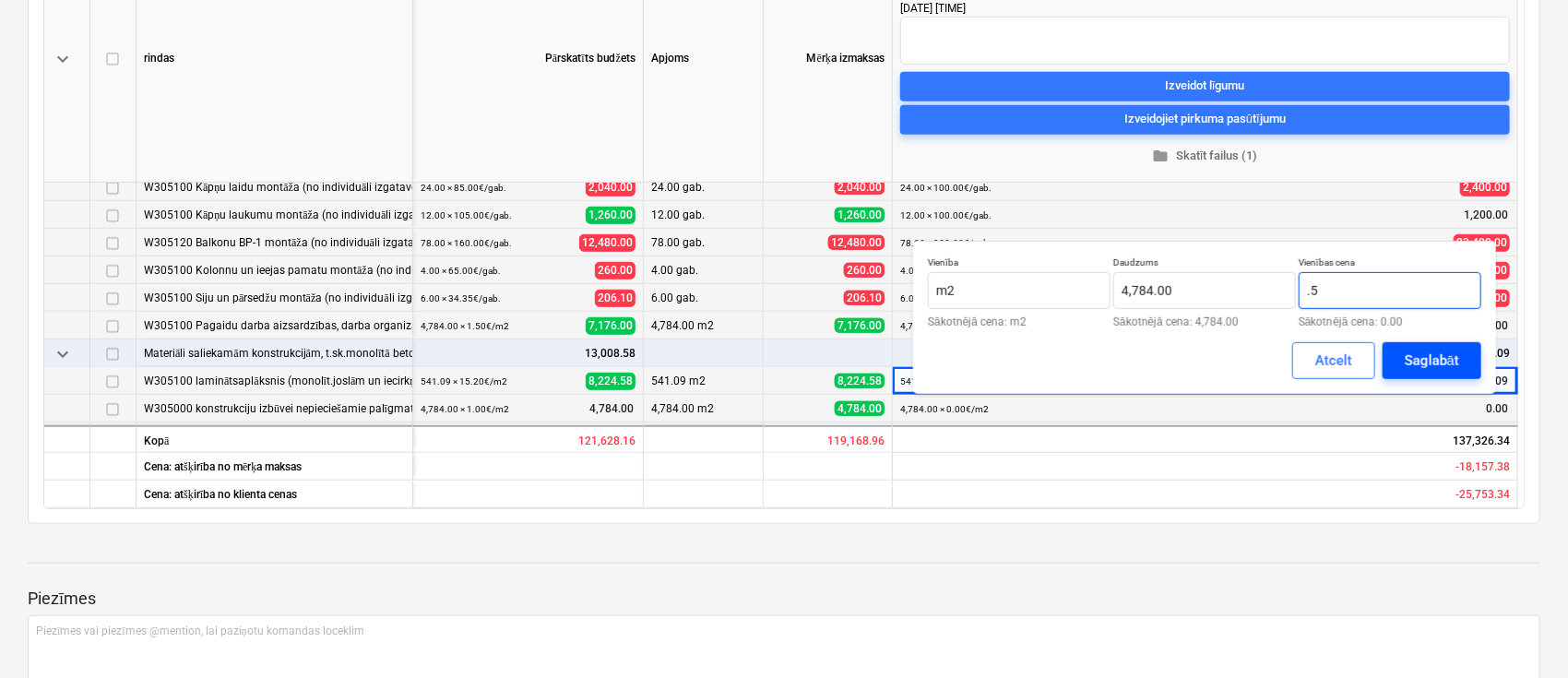 type on ".5" 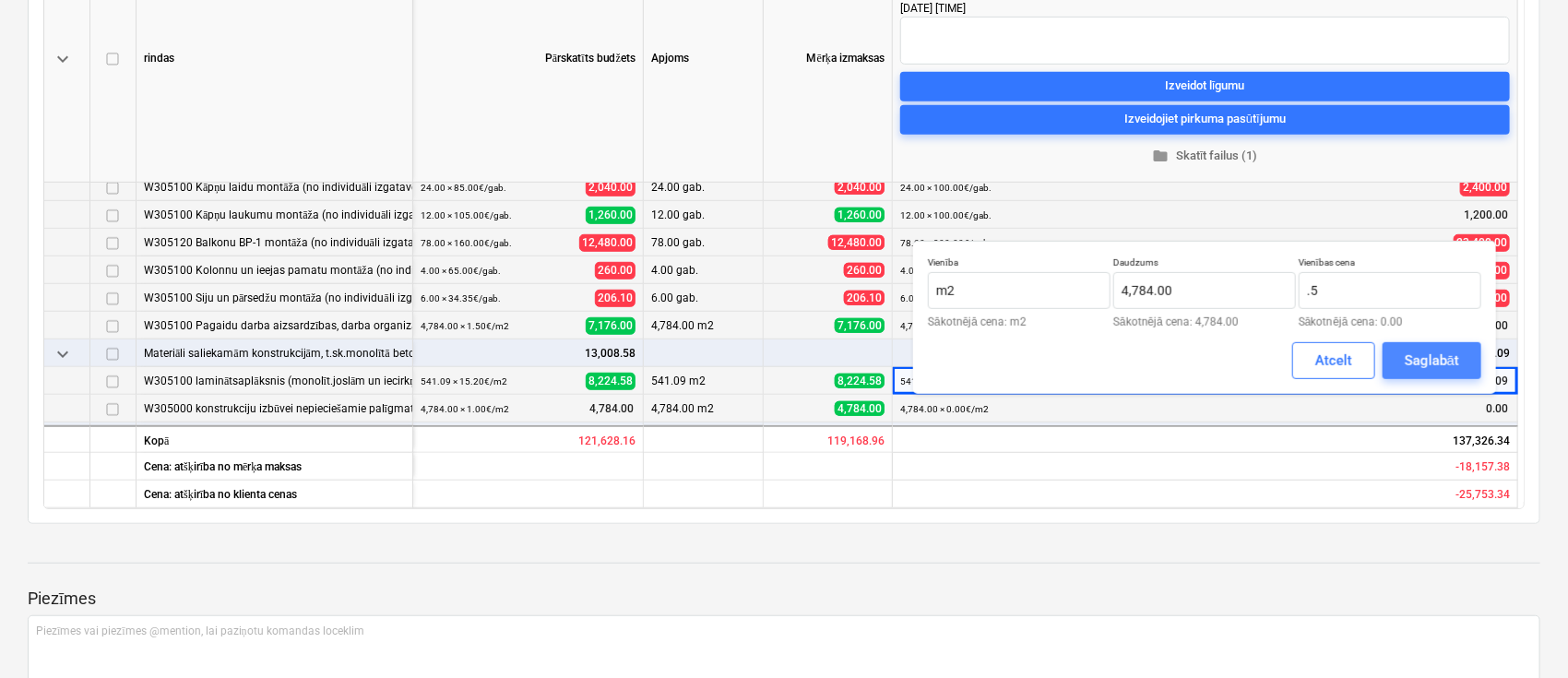 click on "Saglabāt" at bounding box center (1431, 361) 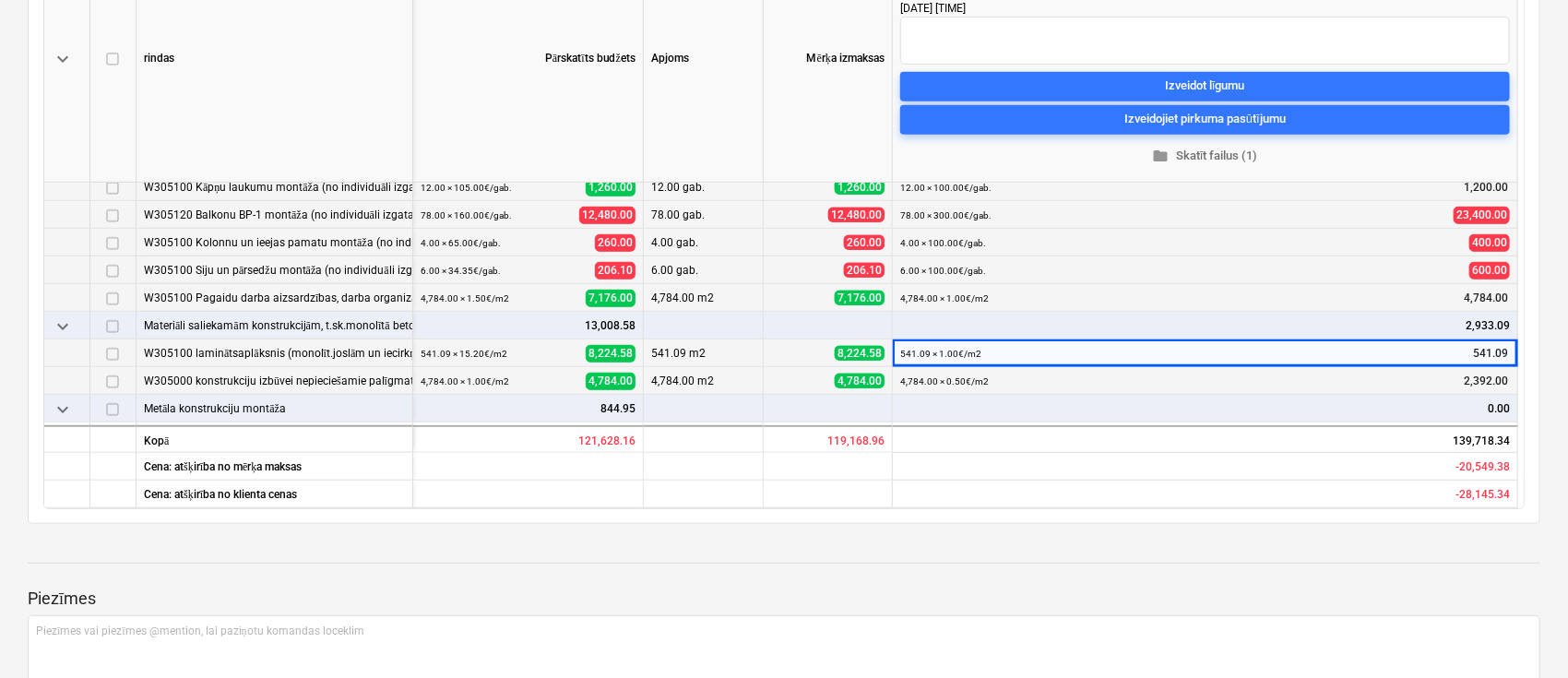 scroll, scrollTop: 421, scrollLeft: 0, axis: vertical 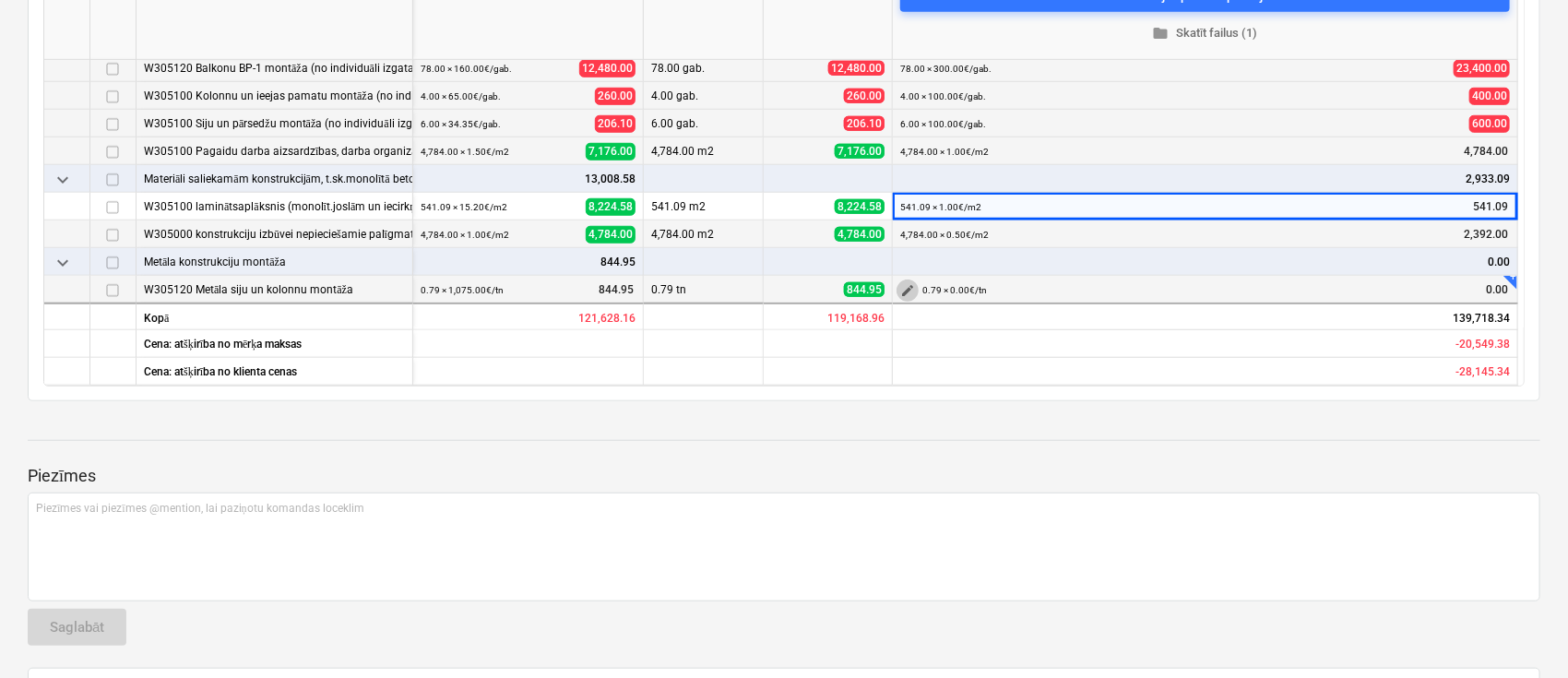 click on "edit" at bounding box center [908, 291] 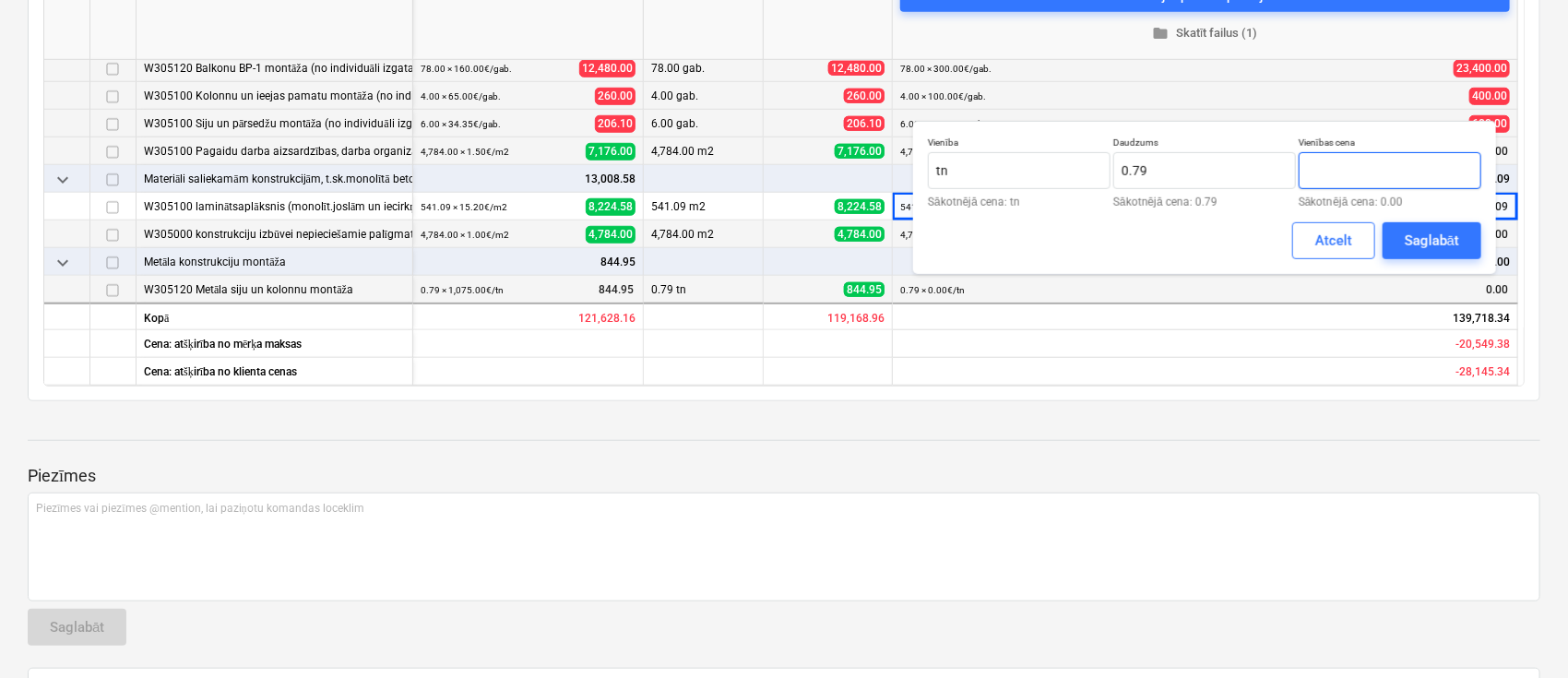 click at bounding box center [1390, 171] 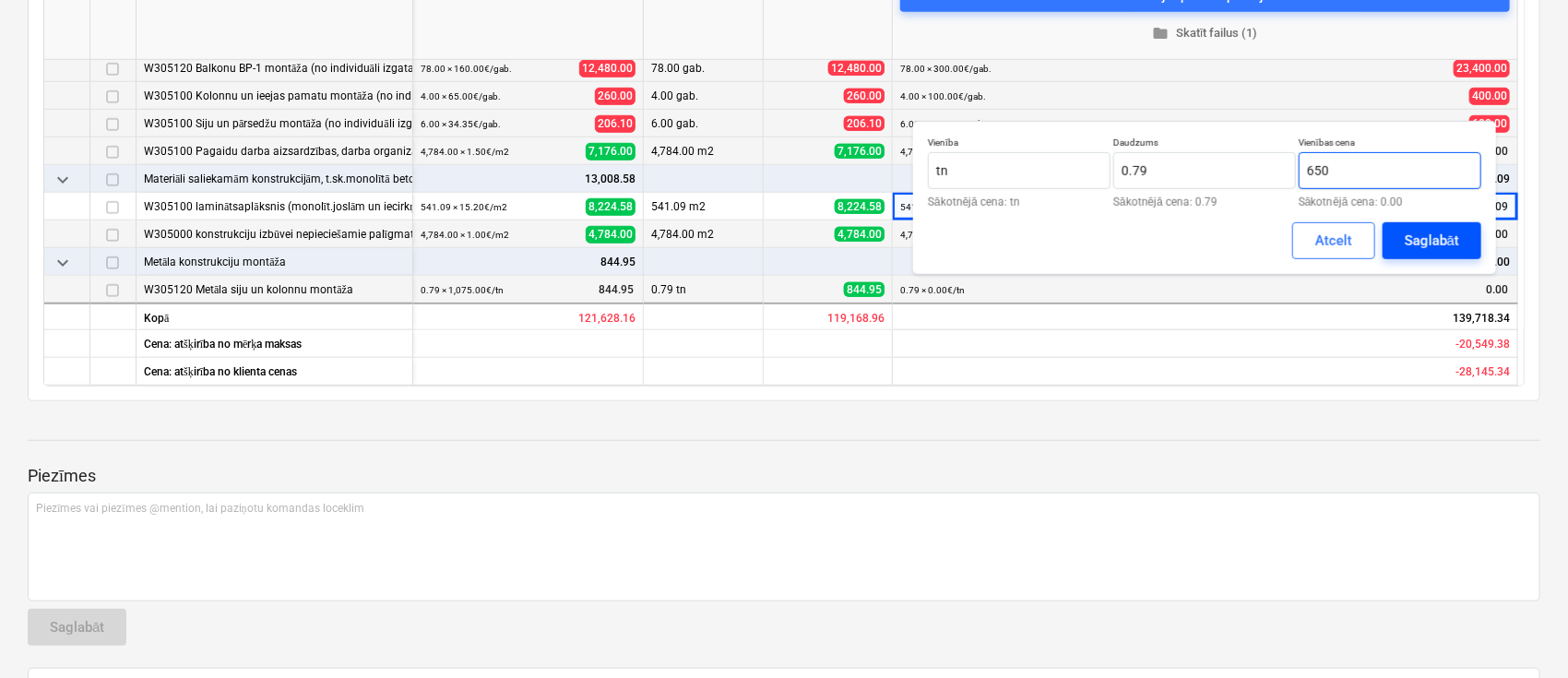 type on "650" 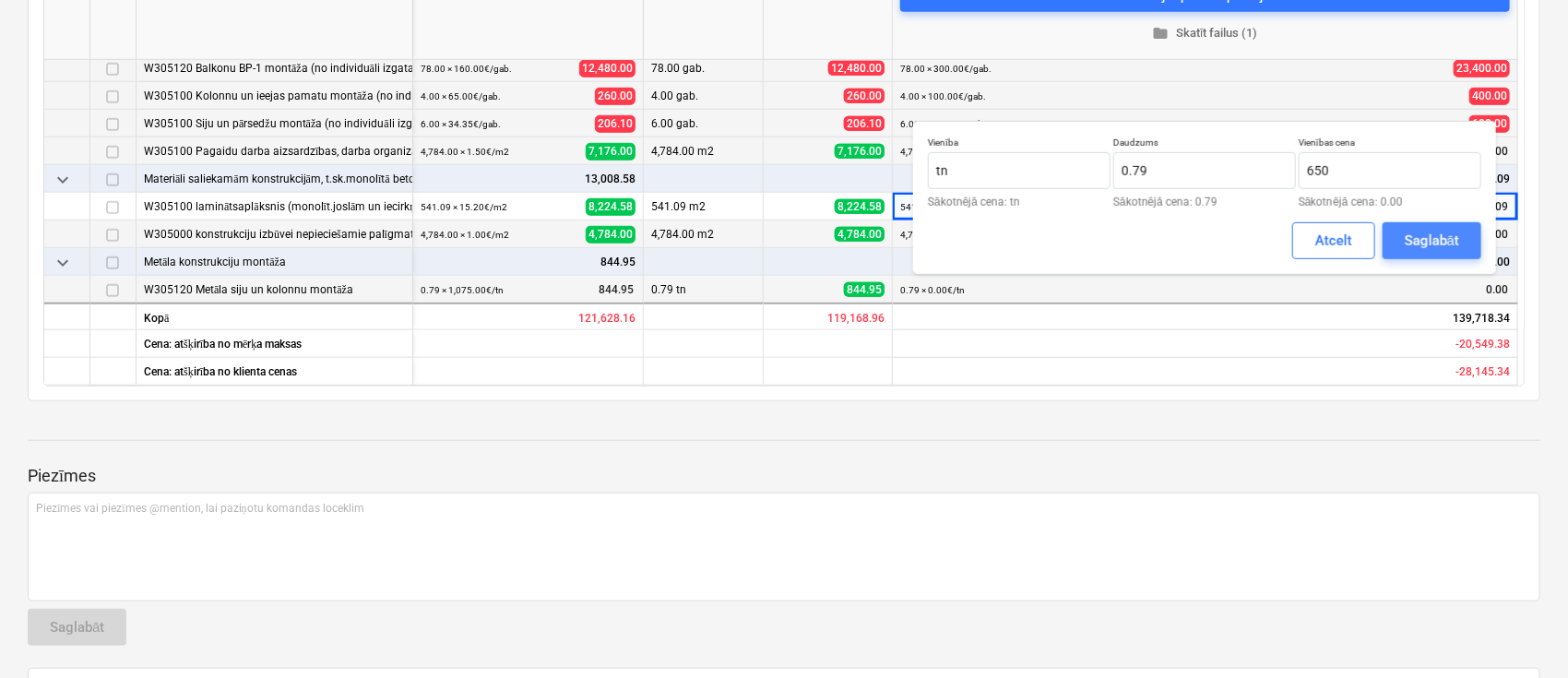 click on "Saglabāt" at bounding box center [1431, 241] 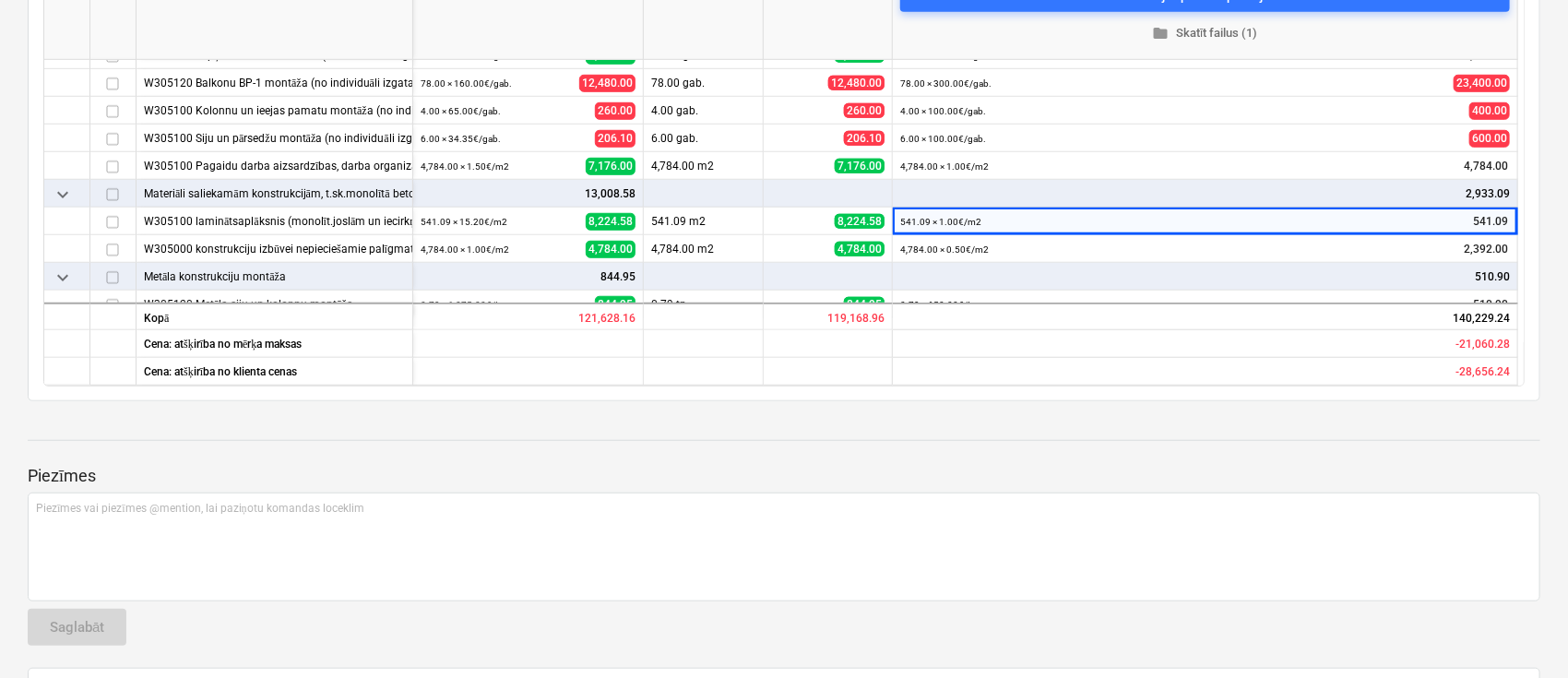 scroll, scrollTop: 421, scrollLeft: 0, axis: vertical 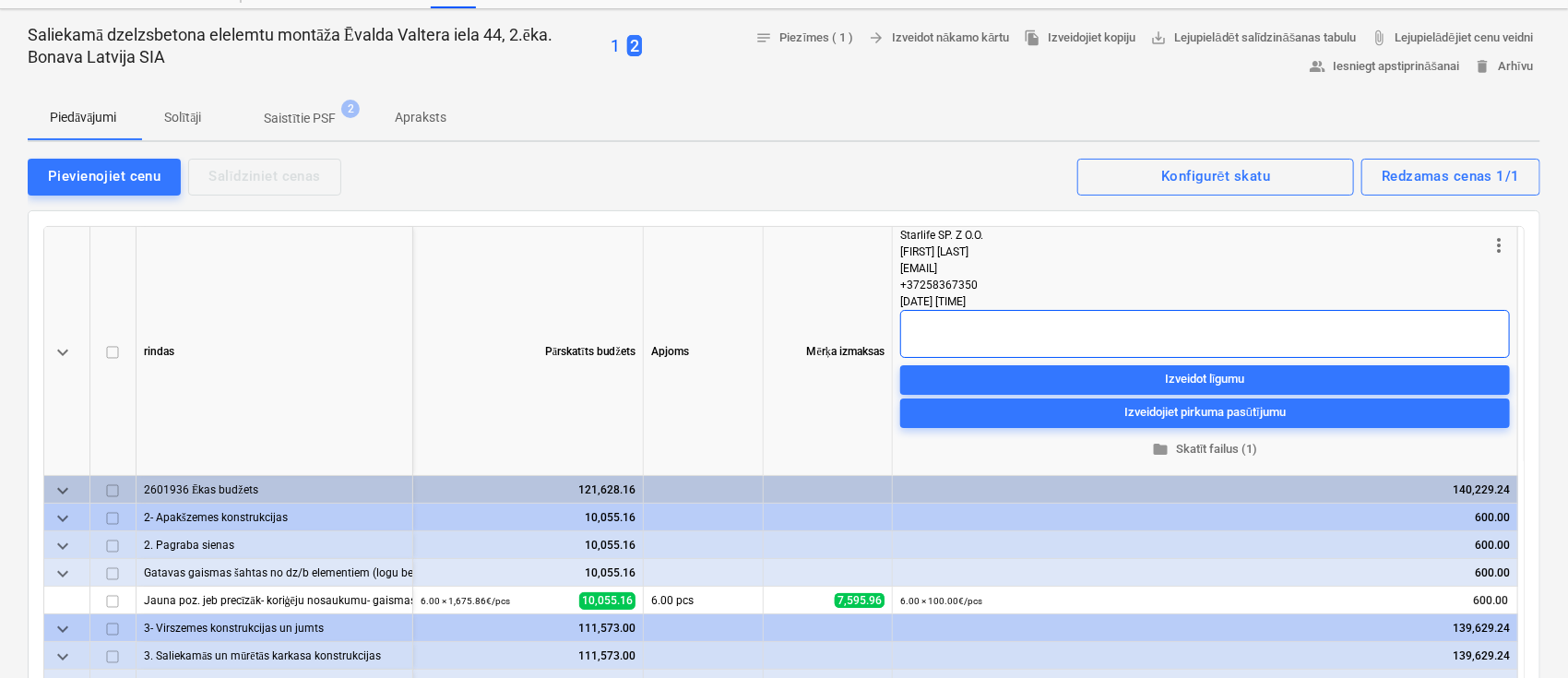 click at bounding box center (1205, 334) 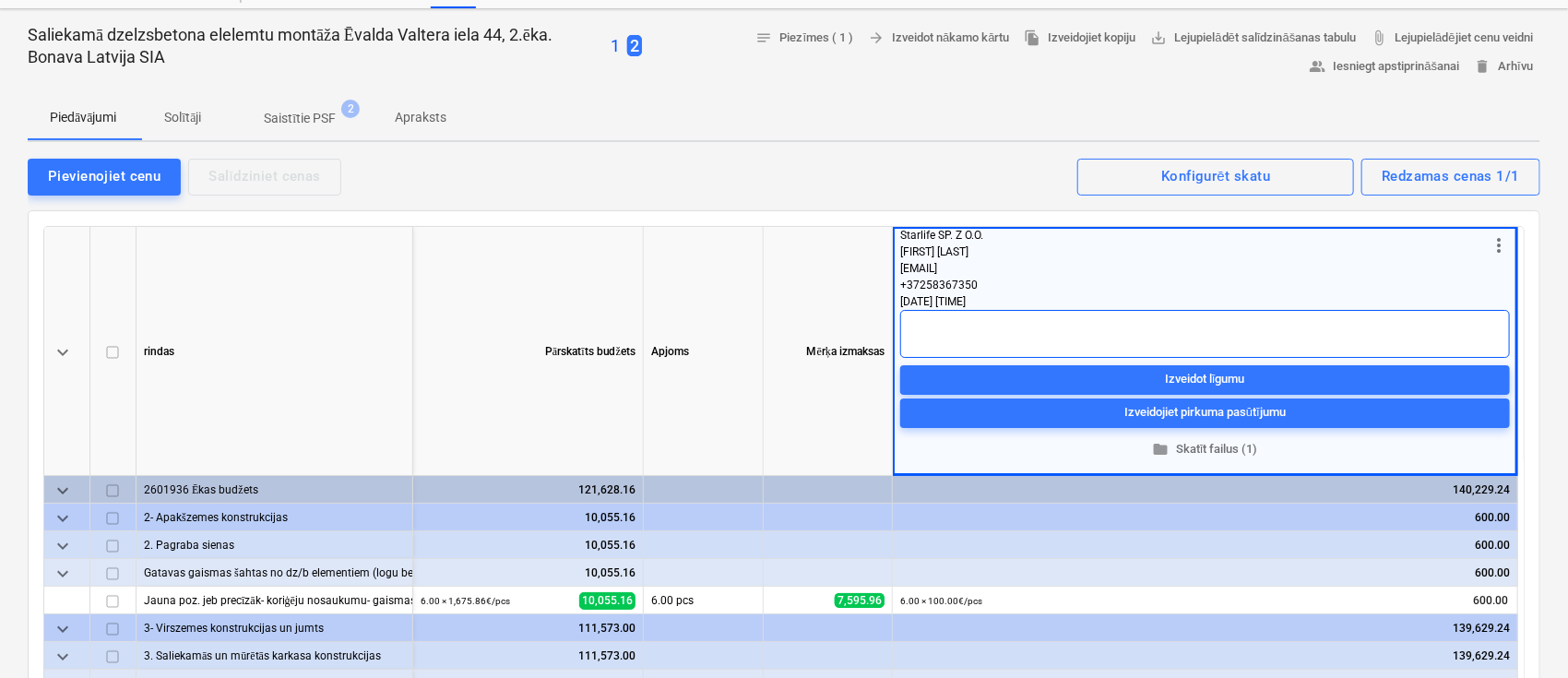 type on "x" 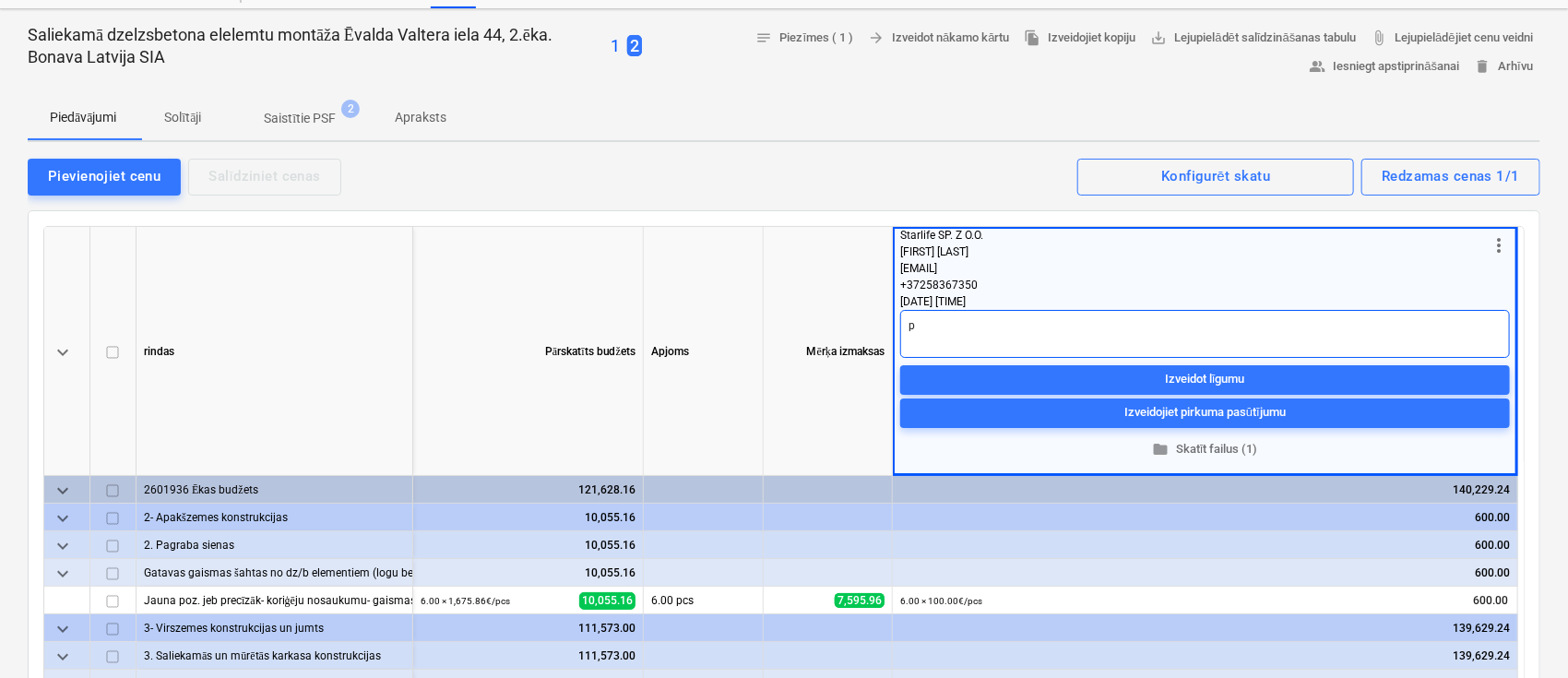 type on "x" 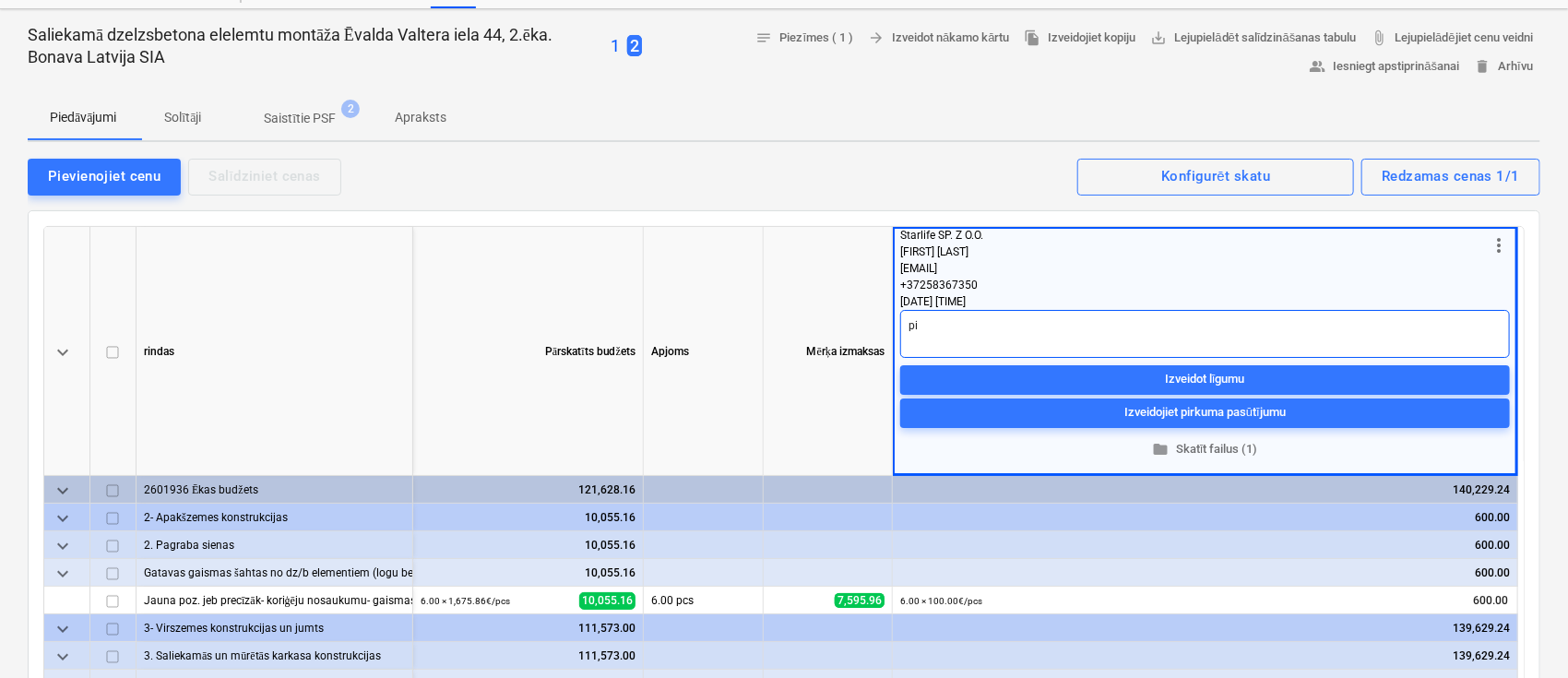 type on "x" 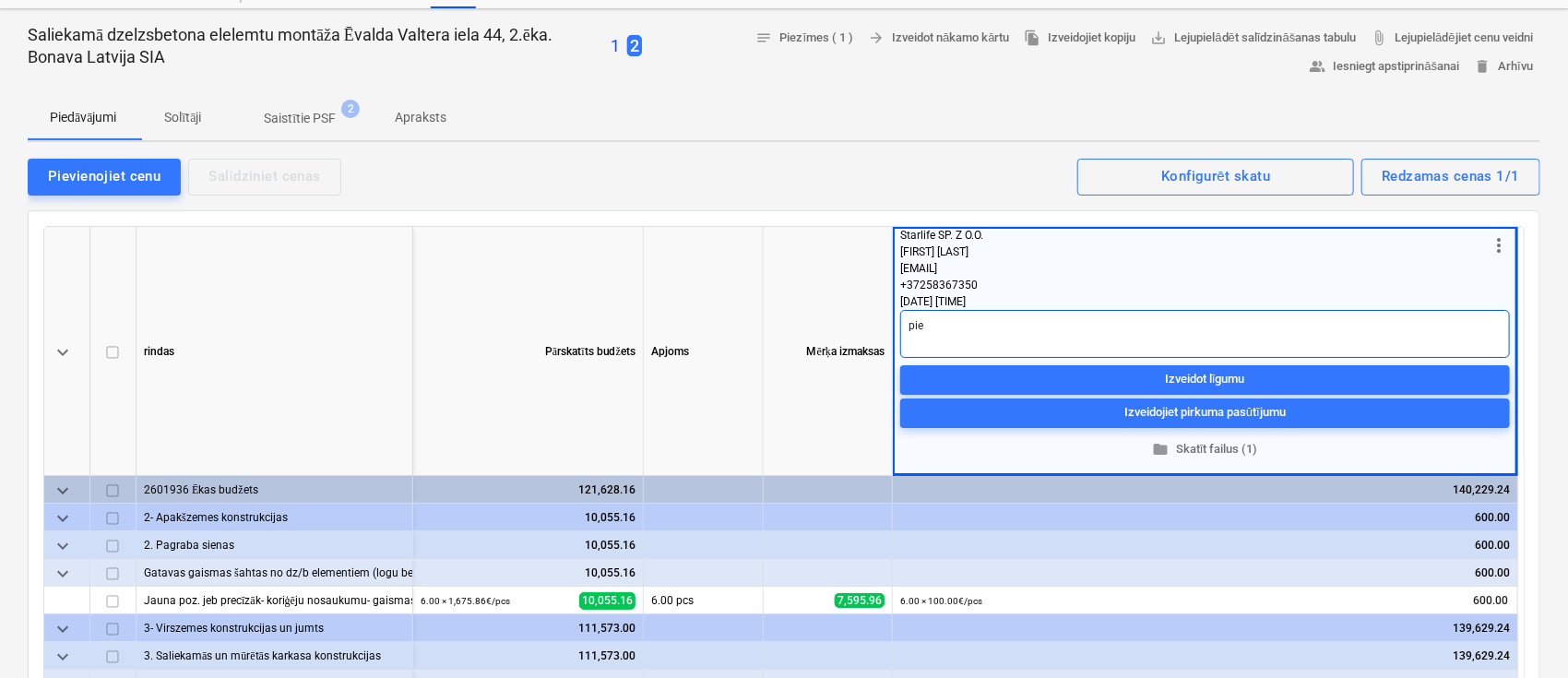 type on "x" 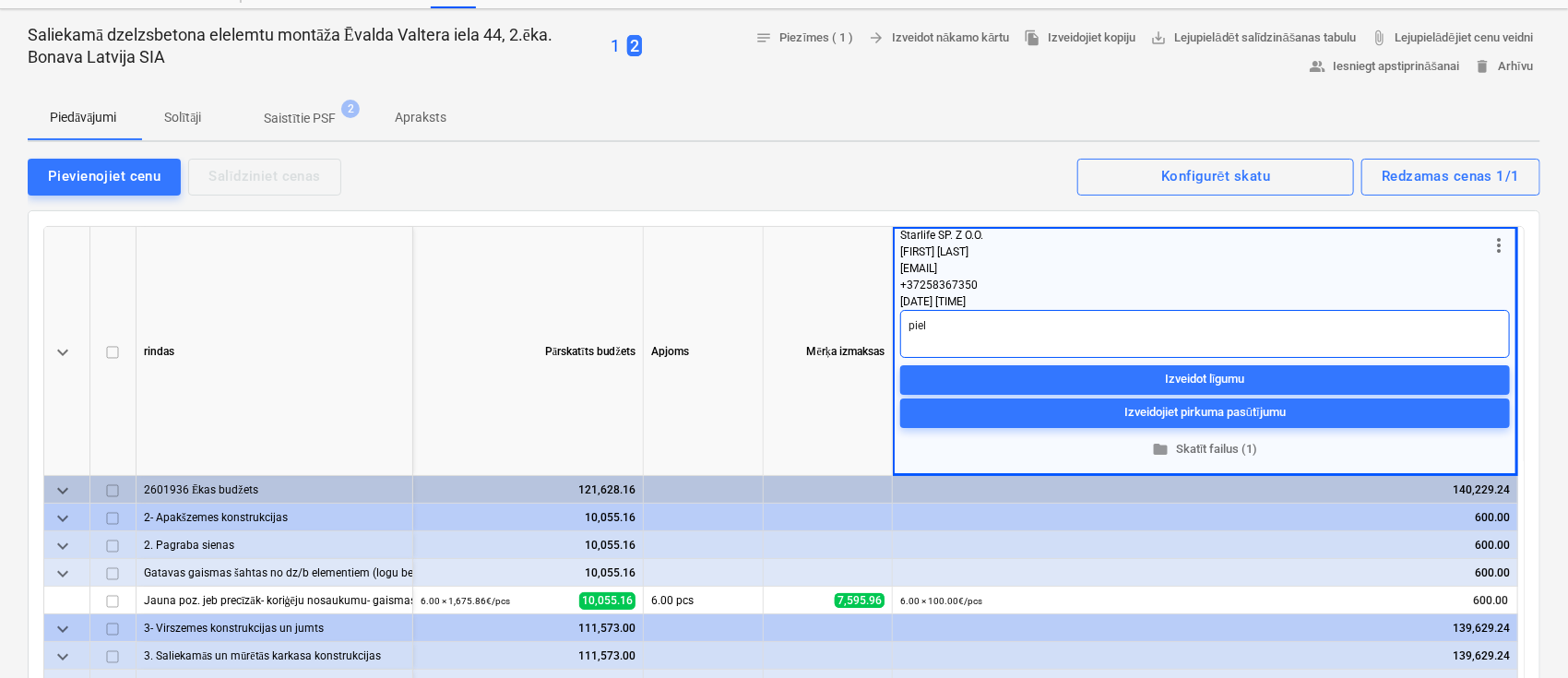 type on "pieli" 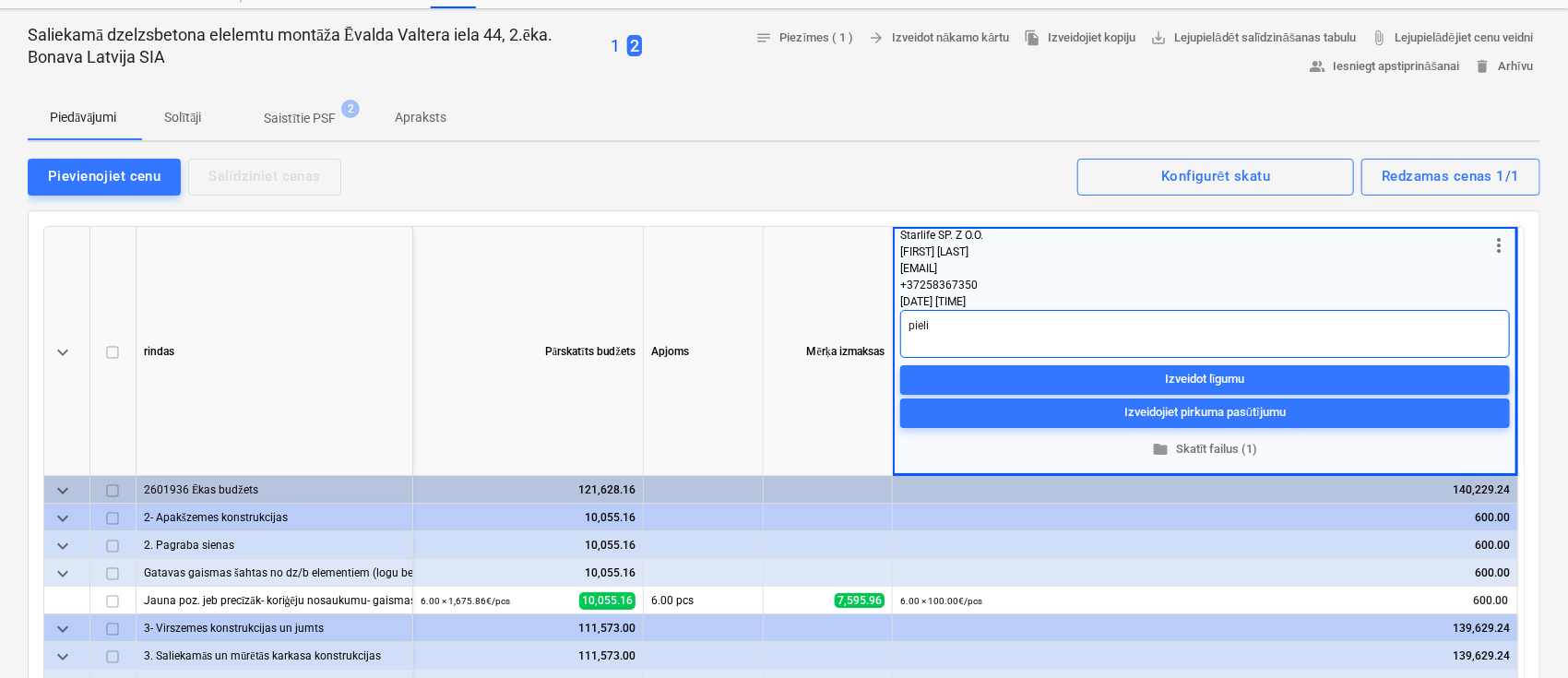 type on "x" 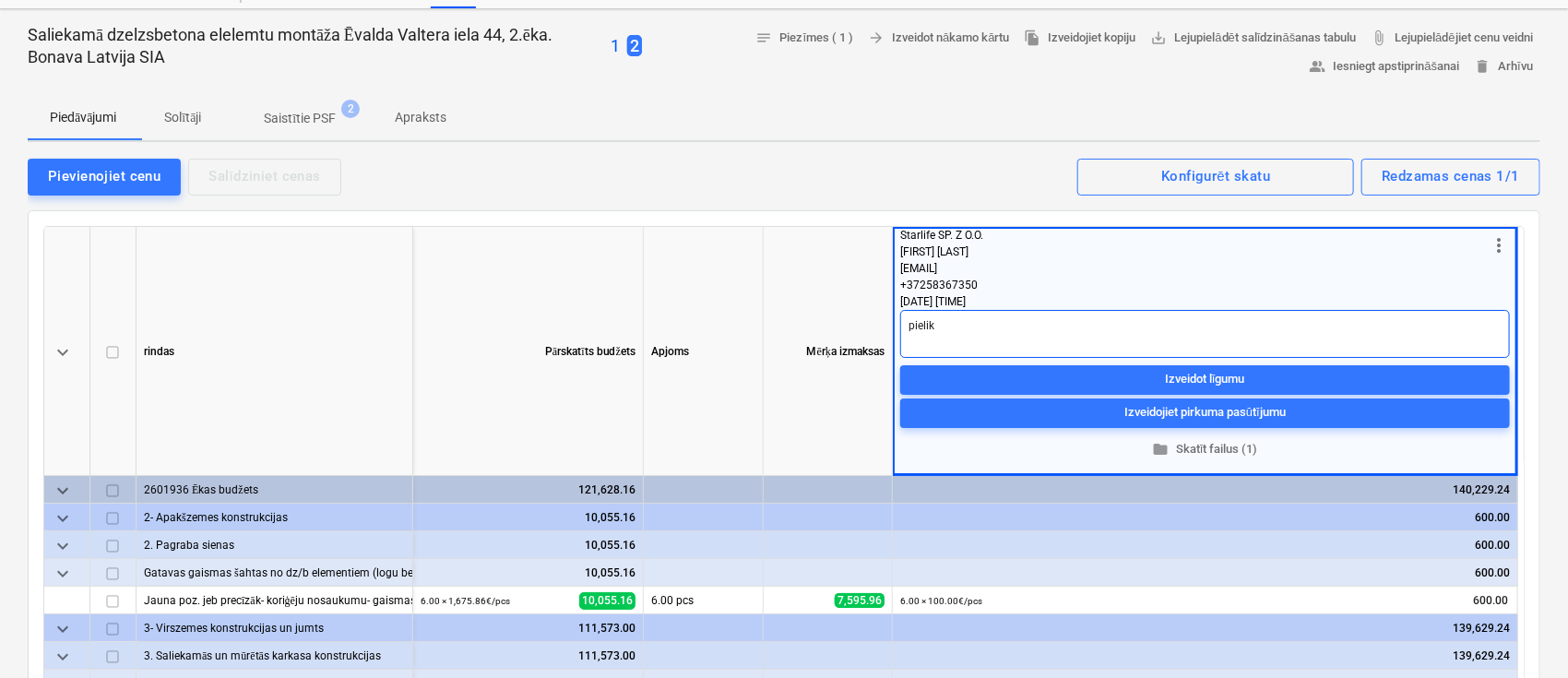 type on "x" 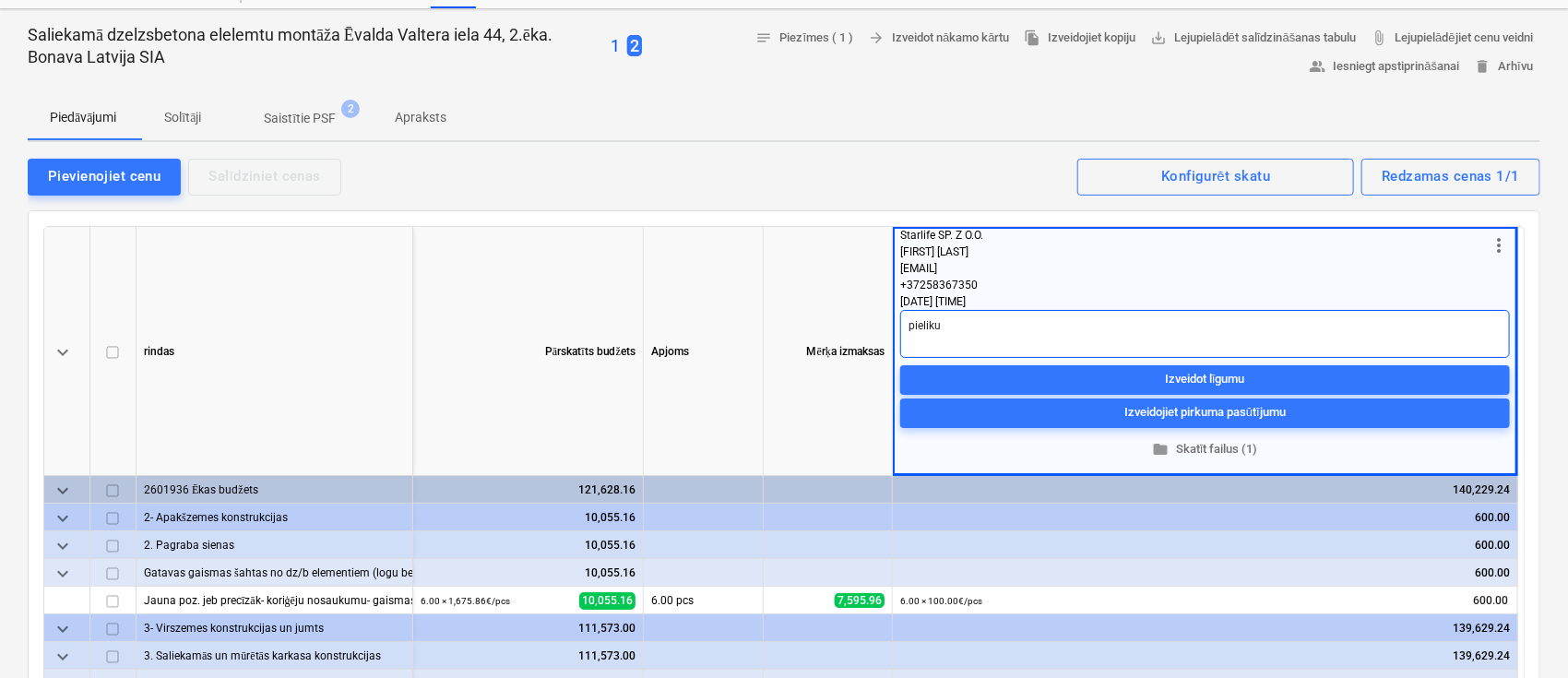 type on "x" 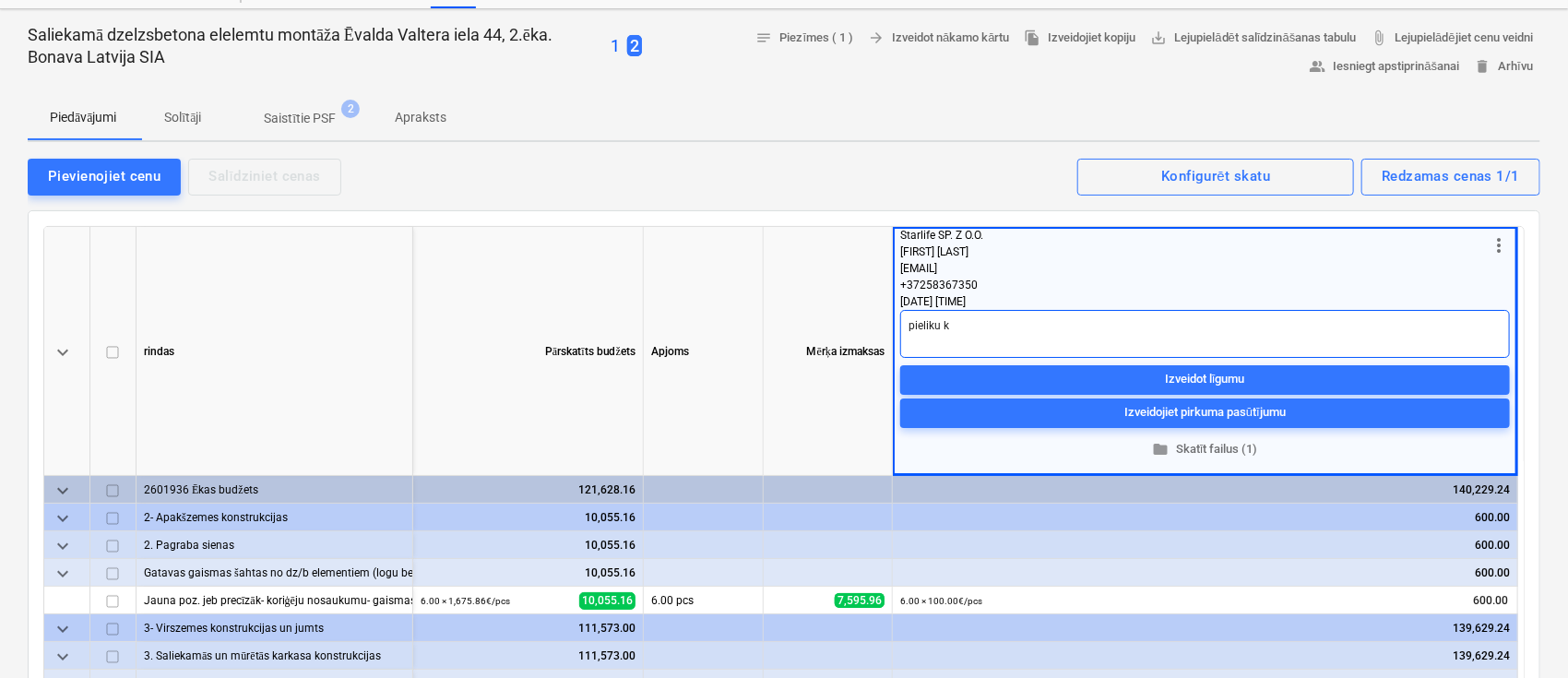 type on "x" 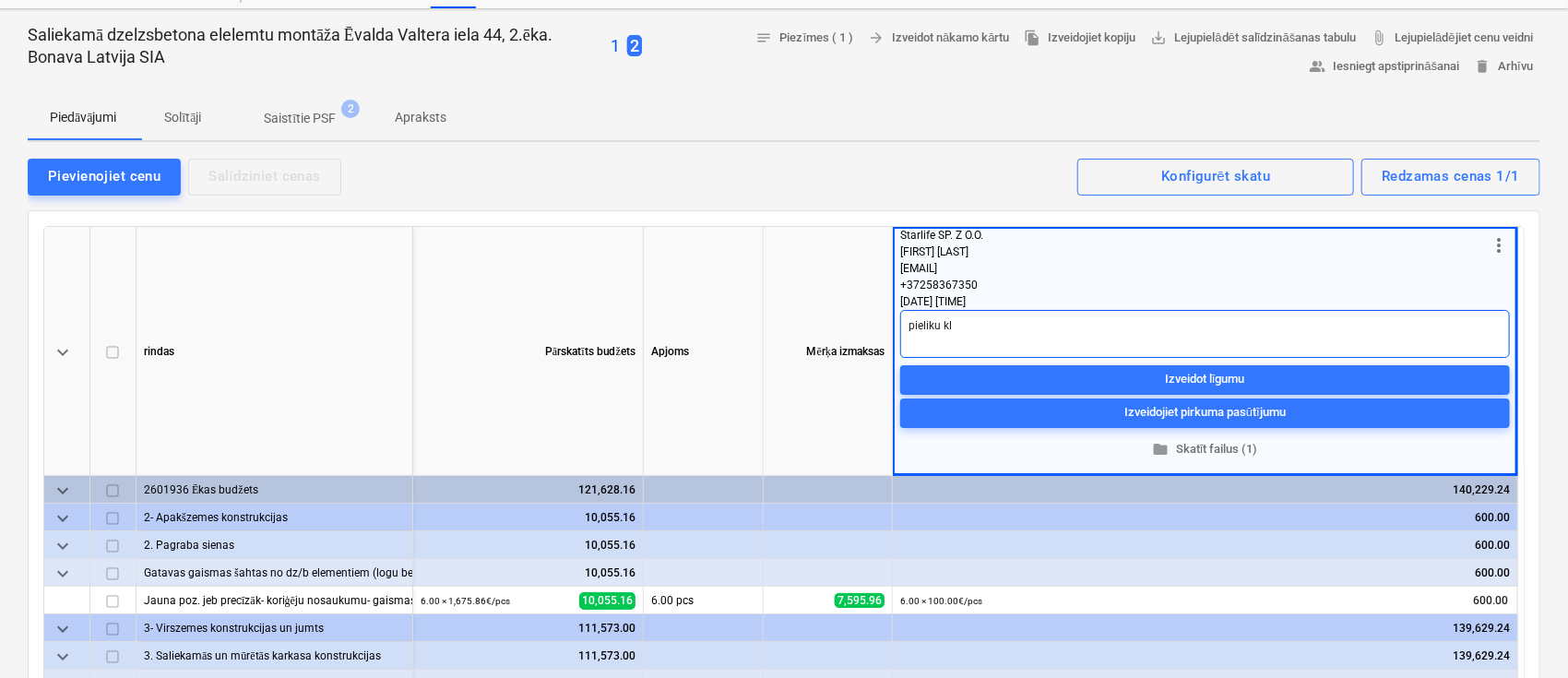 type on "x" 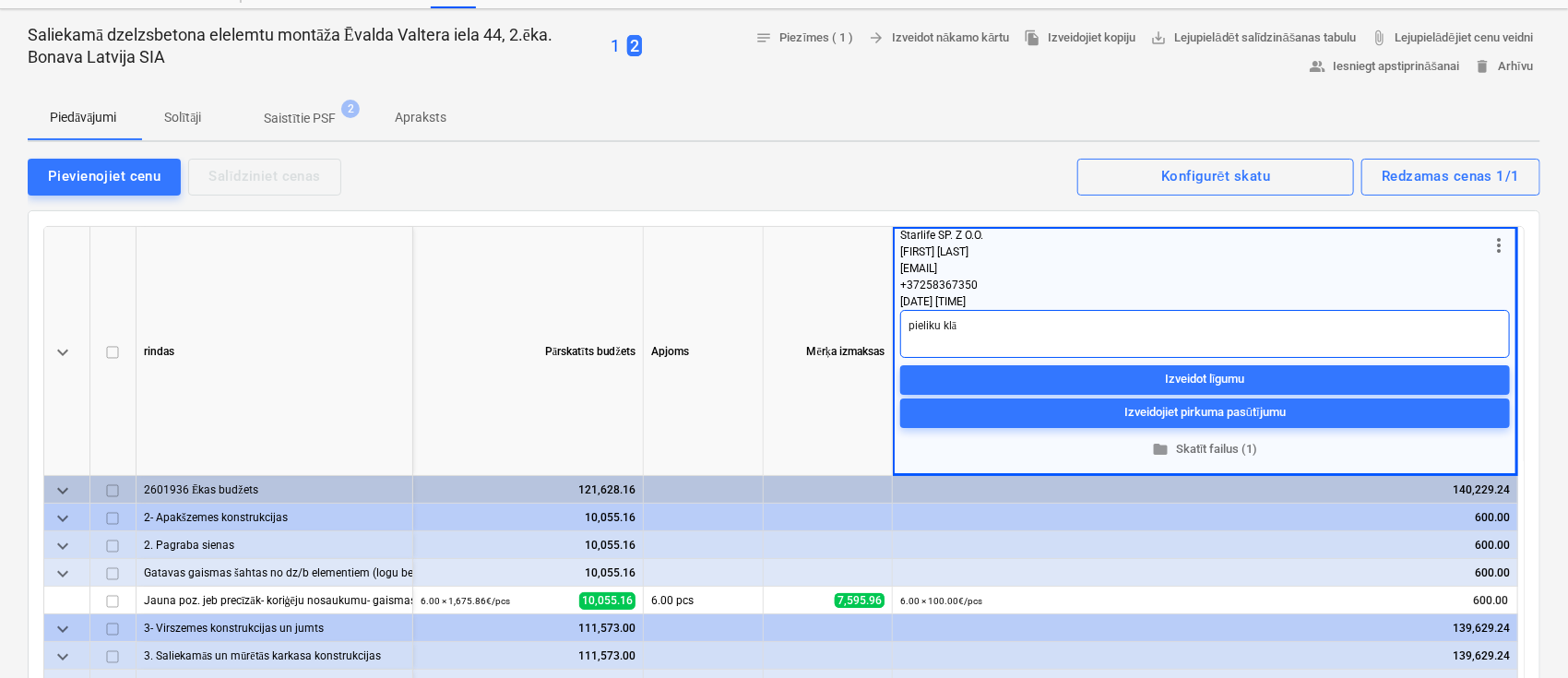 type on "x" 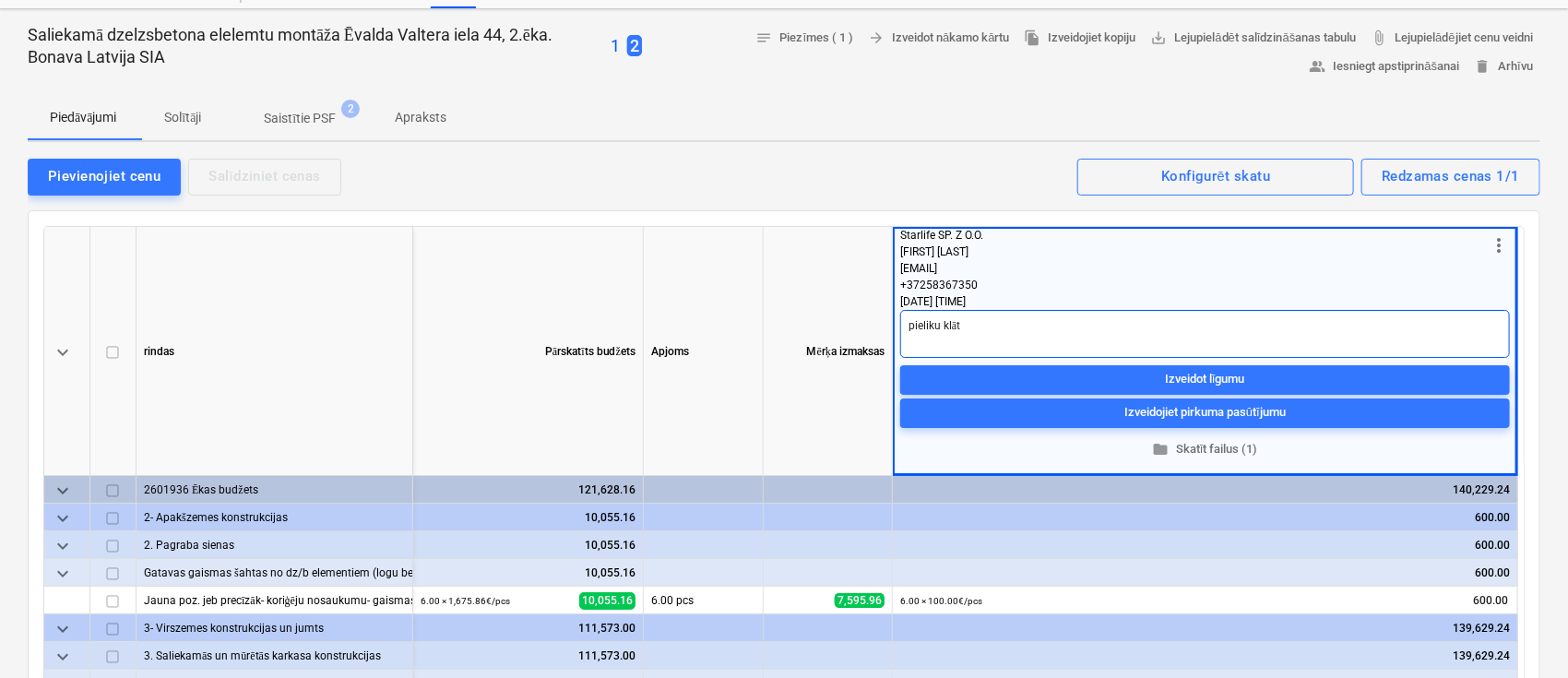 type on "pieliku klāt" 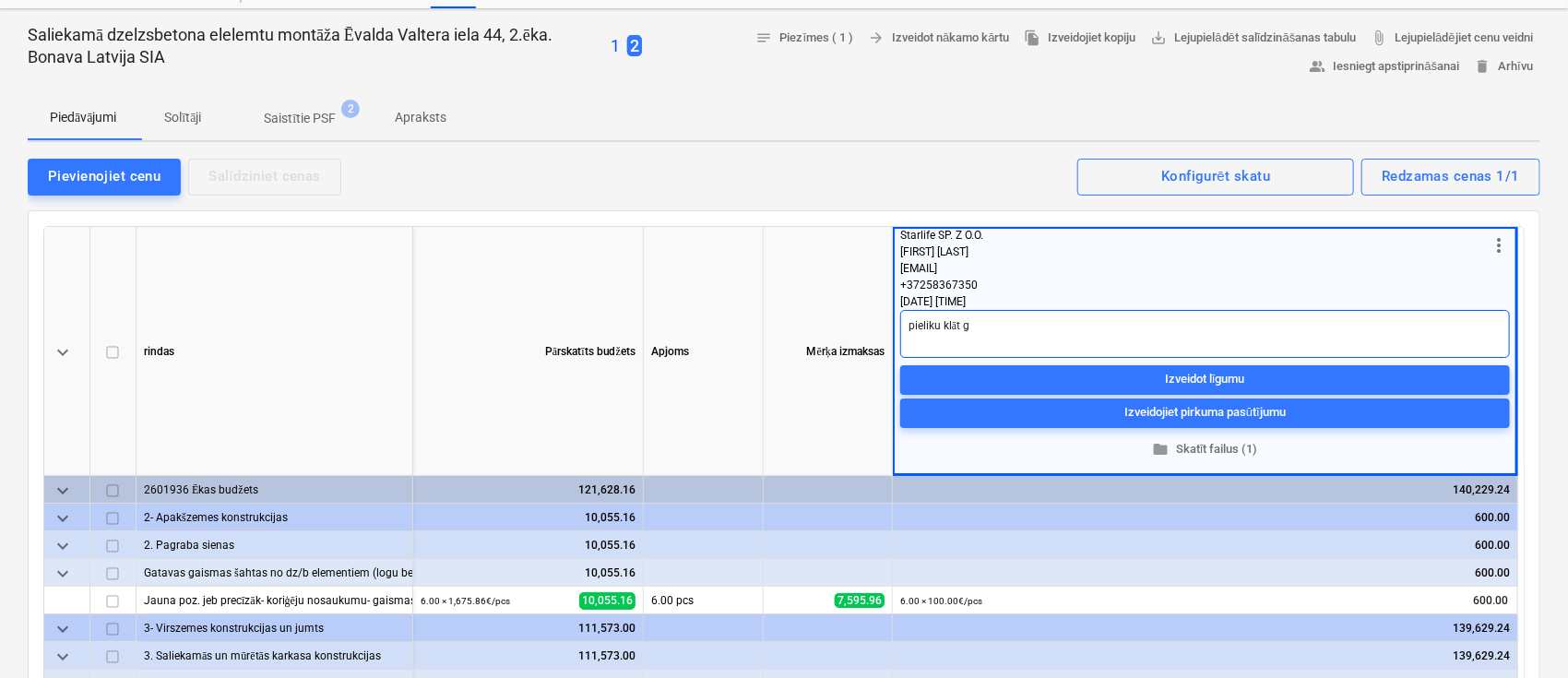 type on "x" 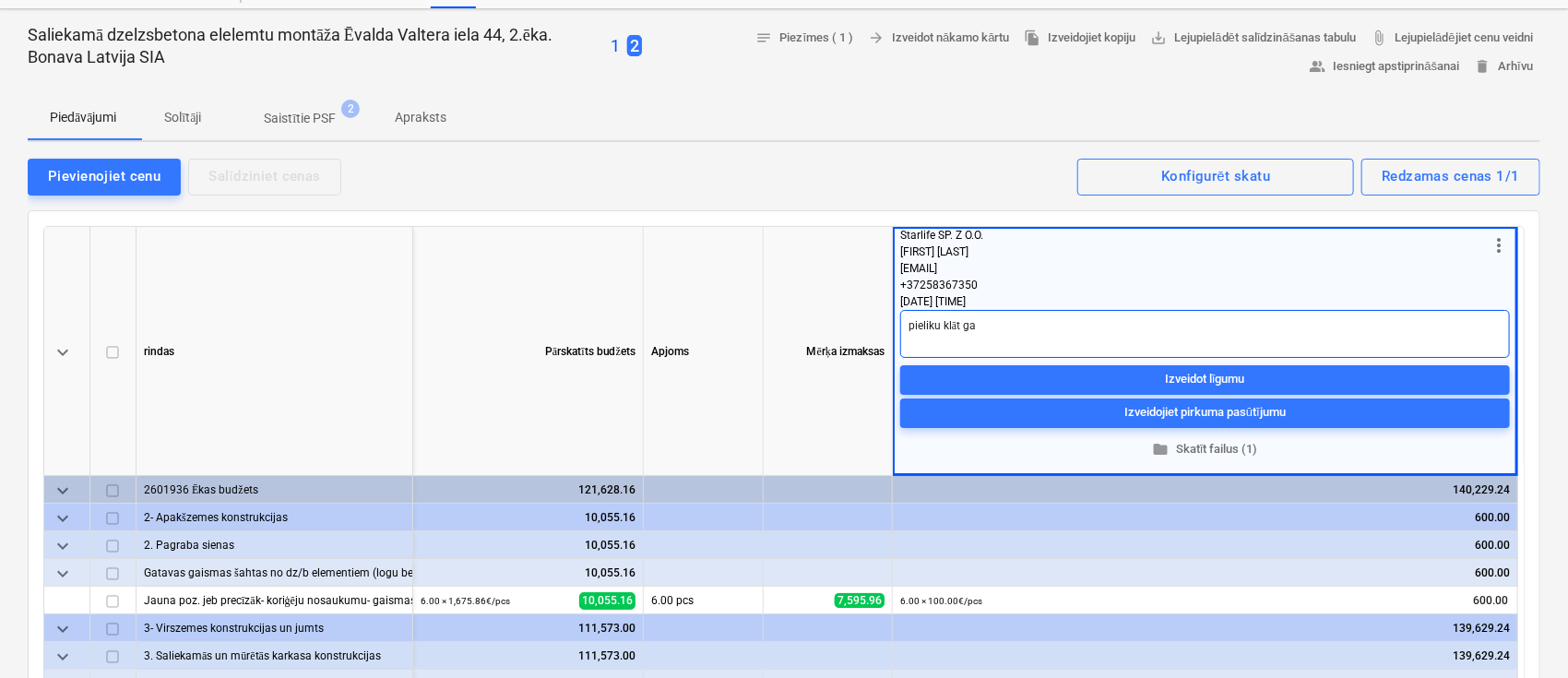 type on "x" 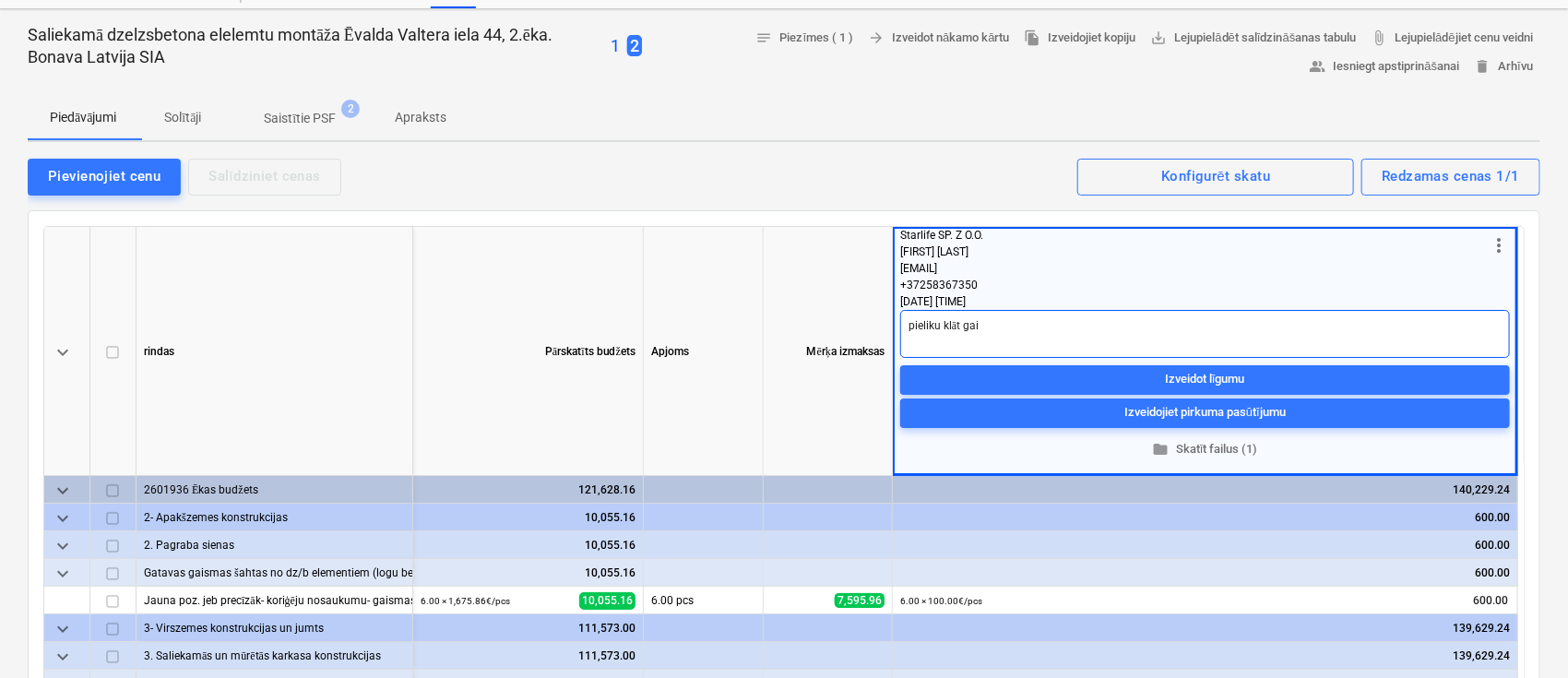 type on "x" 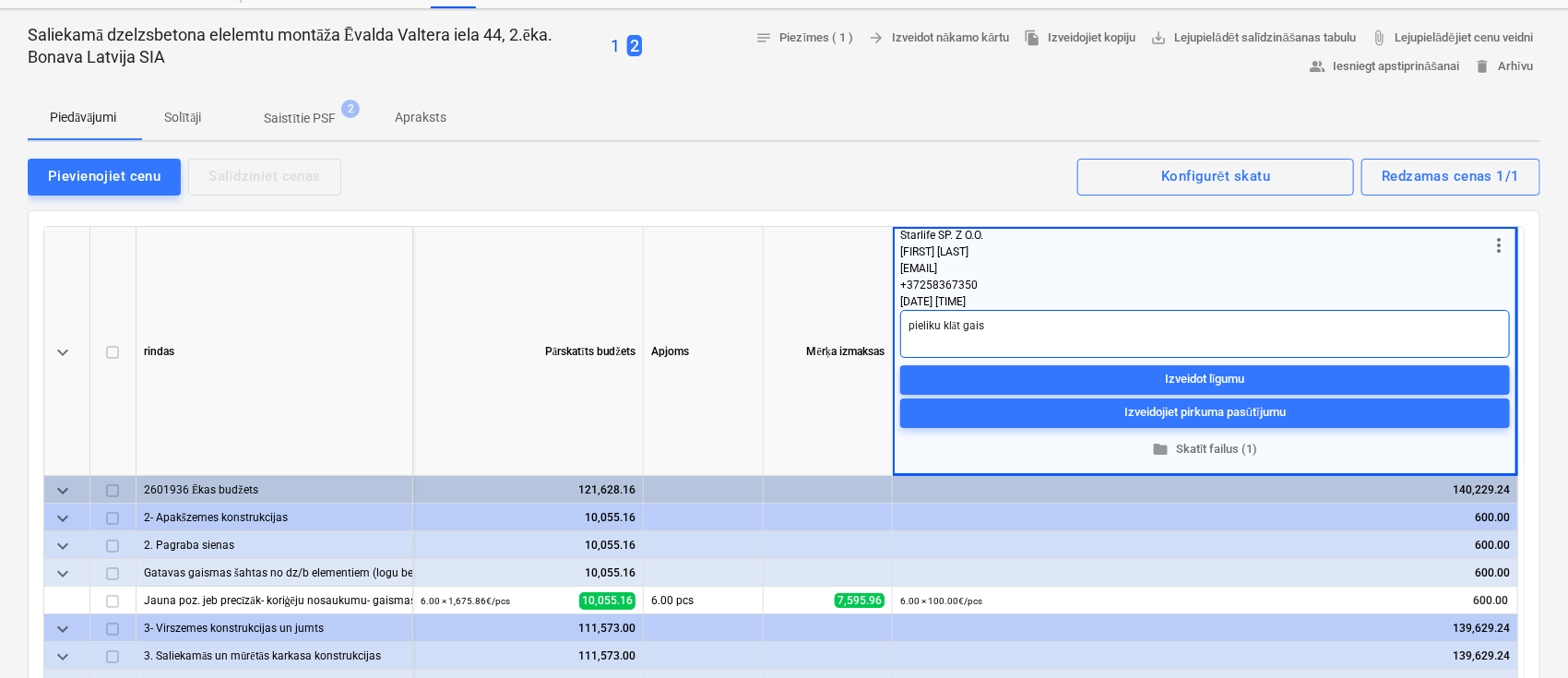 type on "pieliku klāt gais," 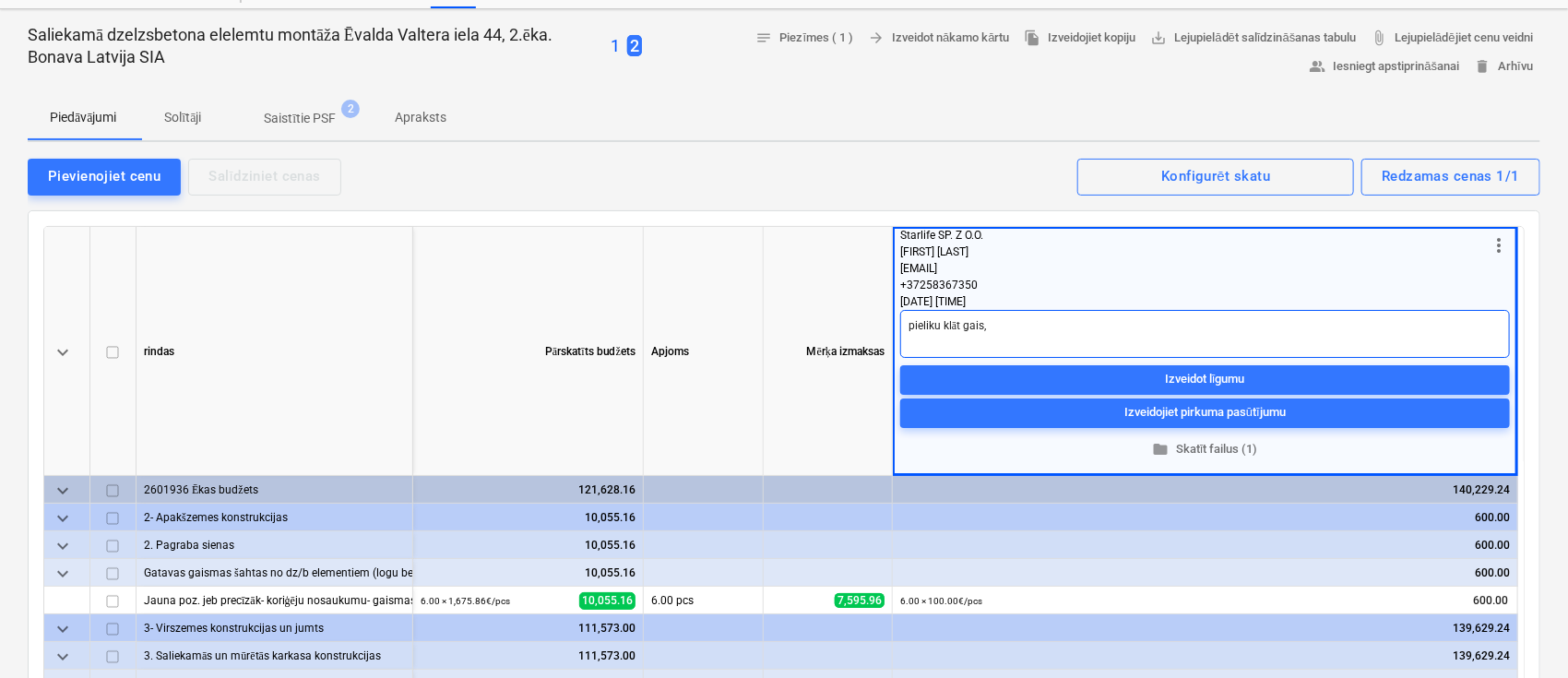 type on "x" 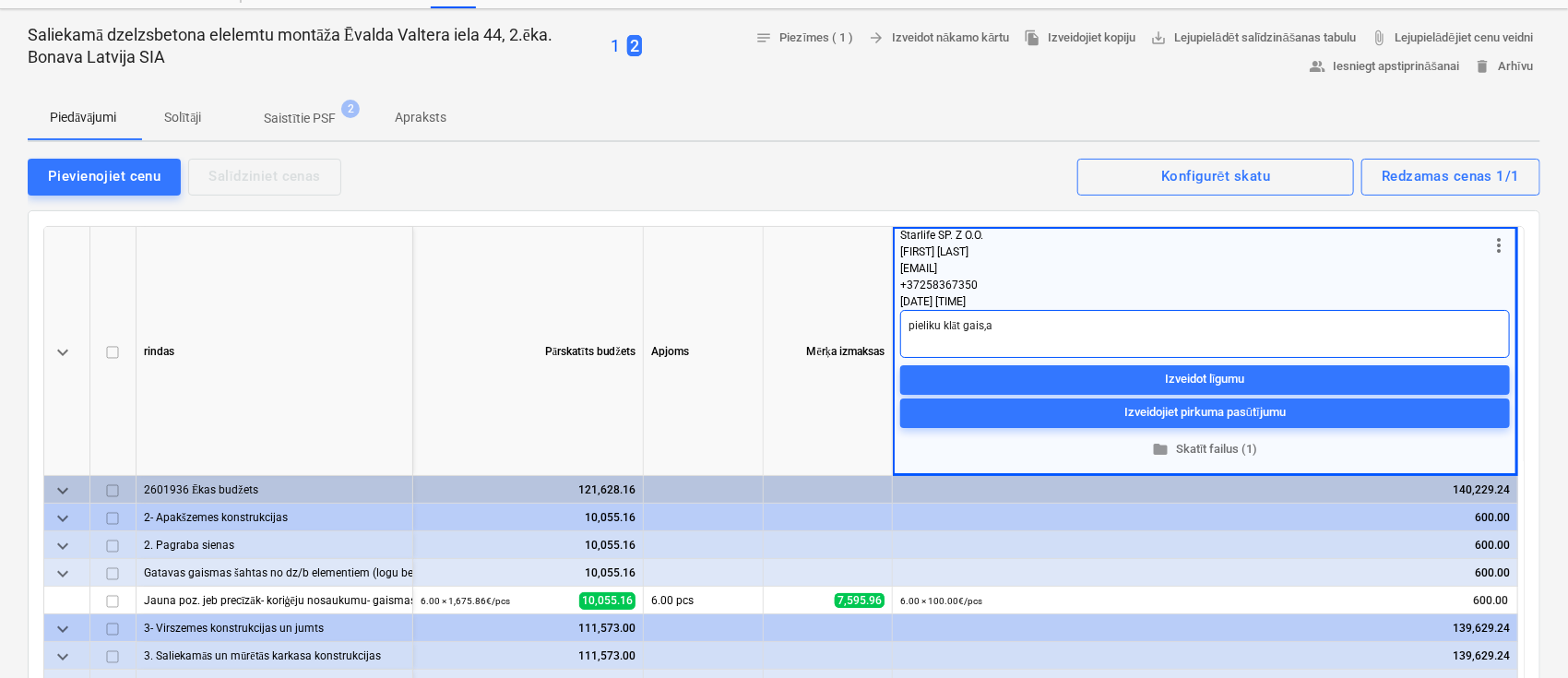type on "pieliku klāt gais,as" 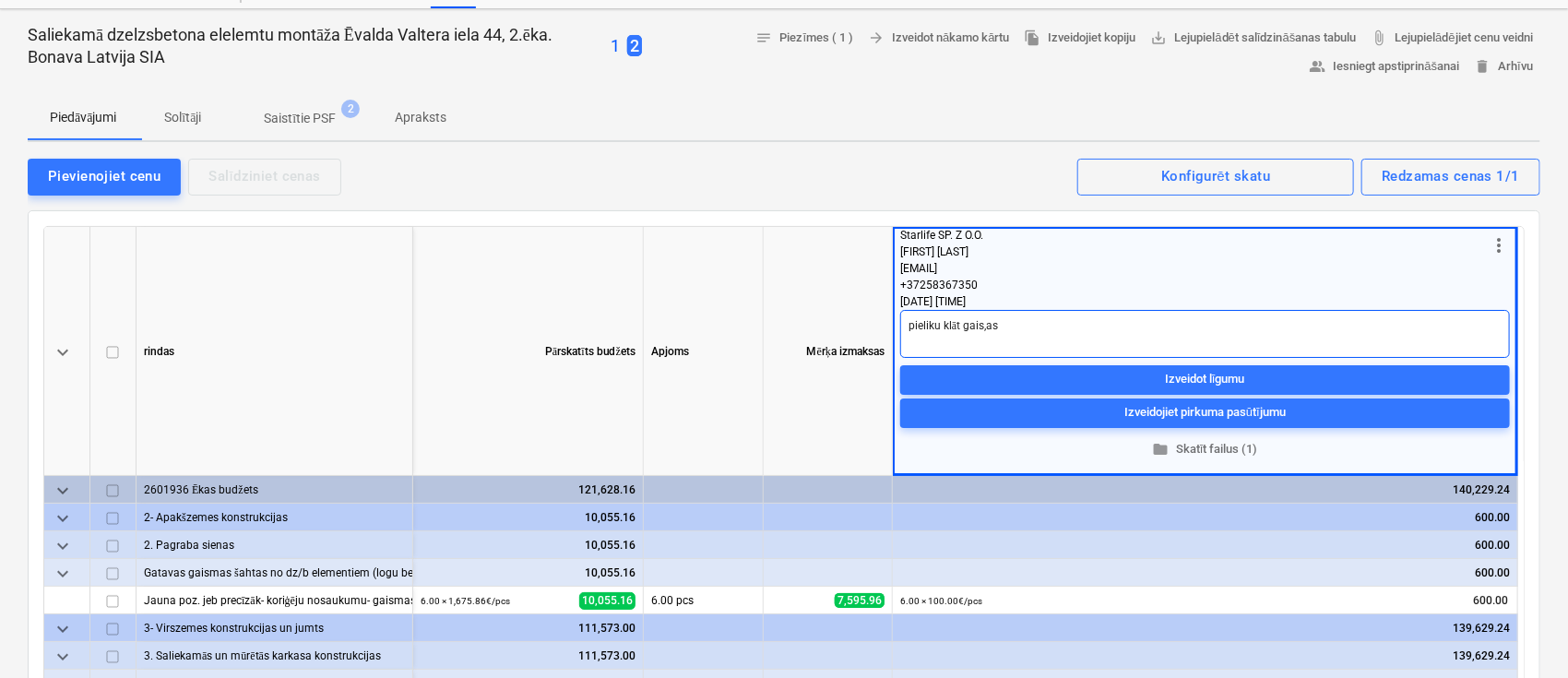 type on "x" 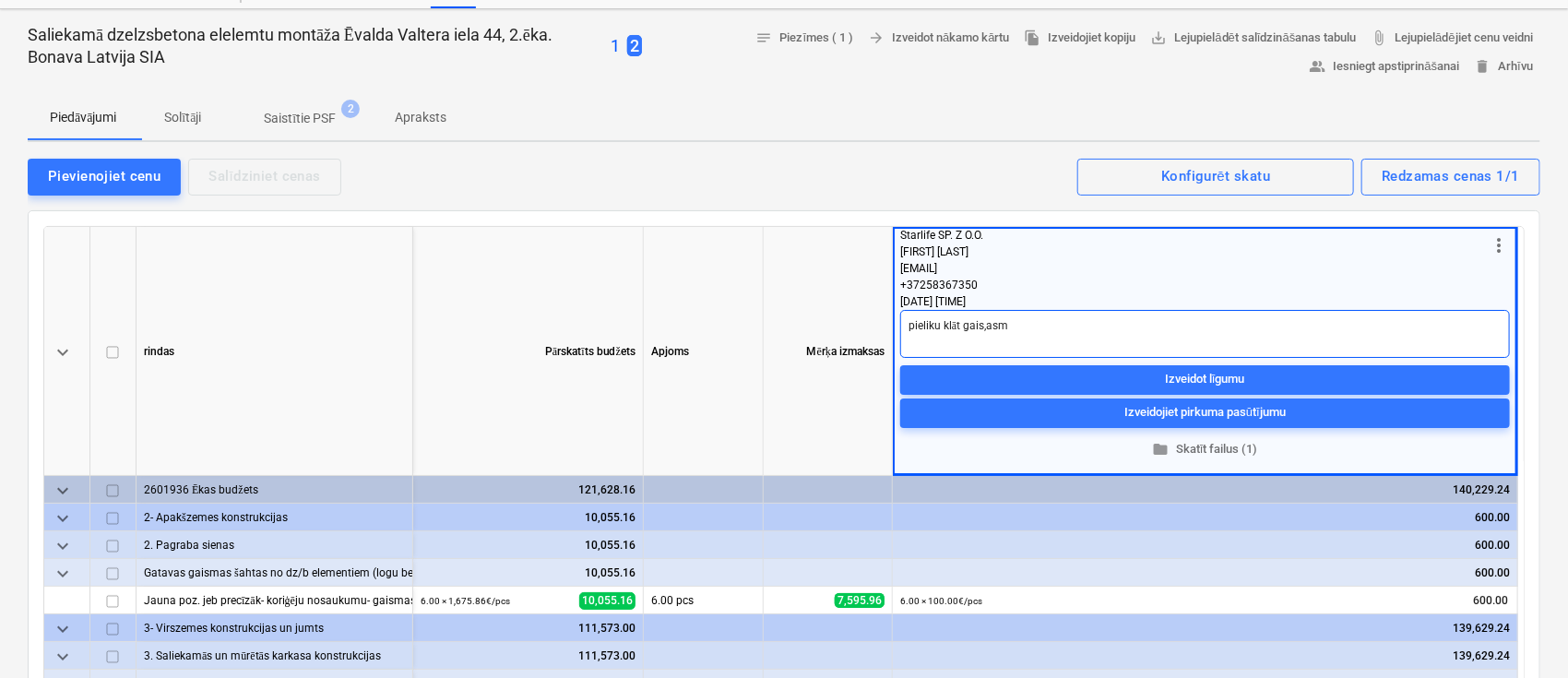 type on "x" 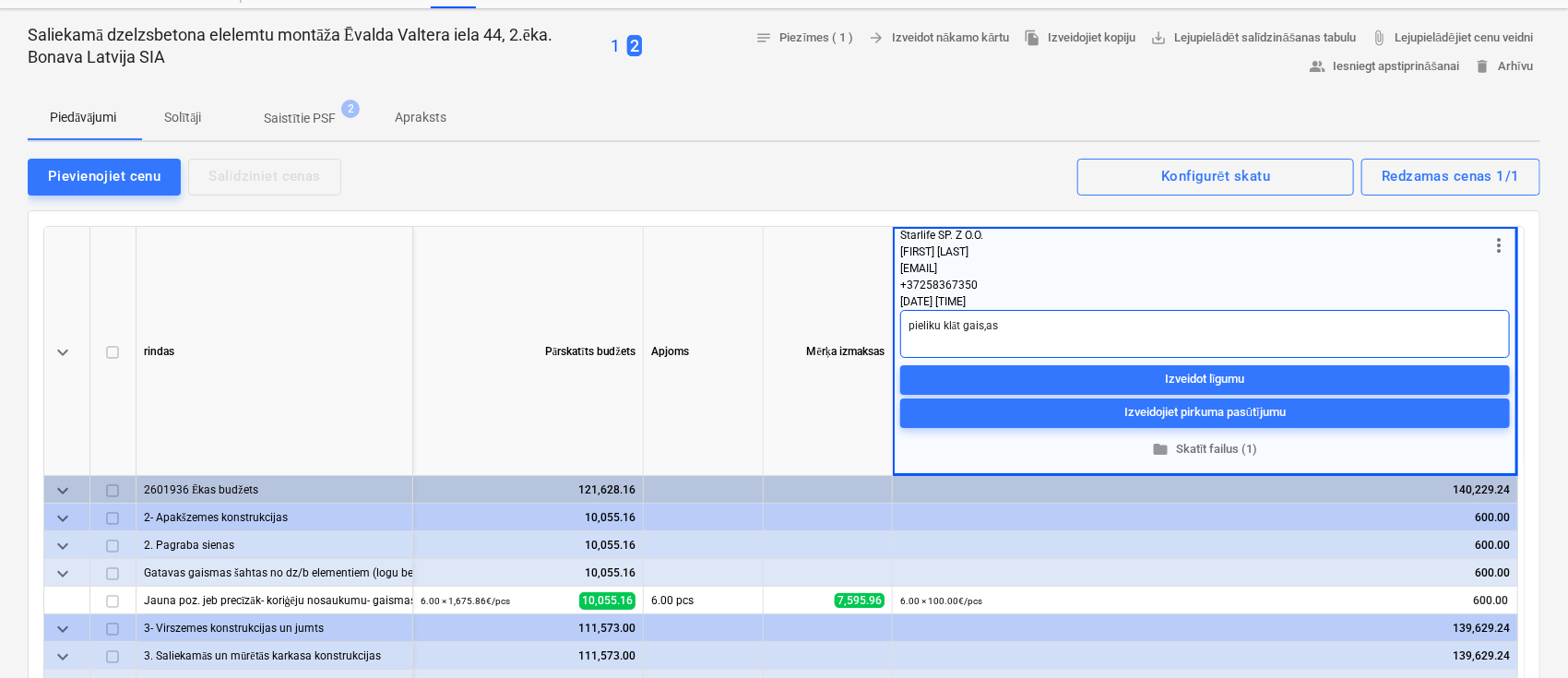 type on "x" 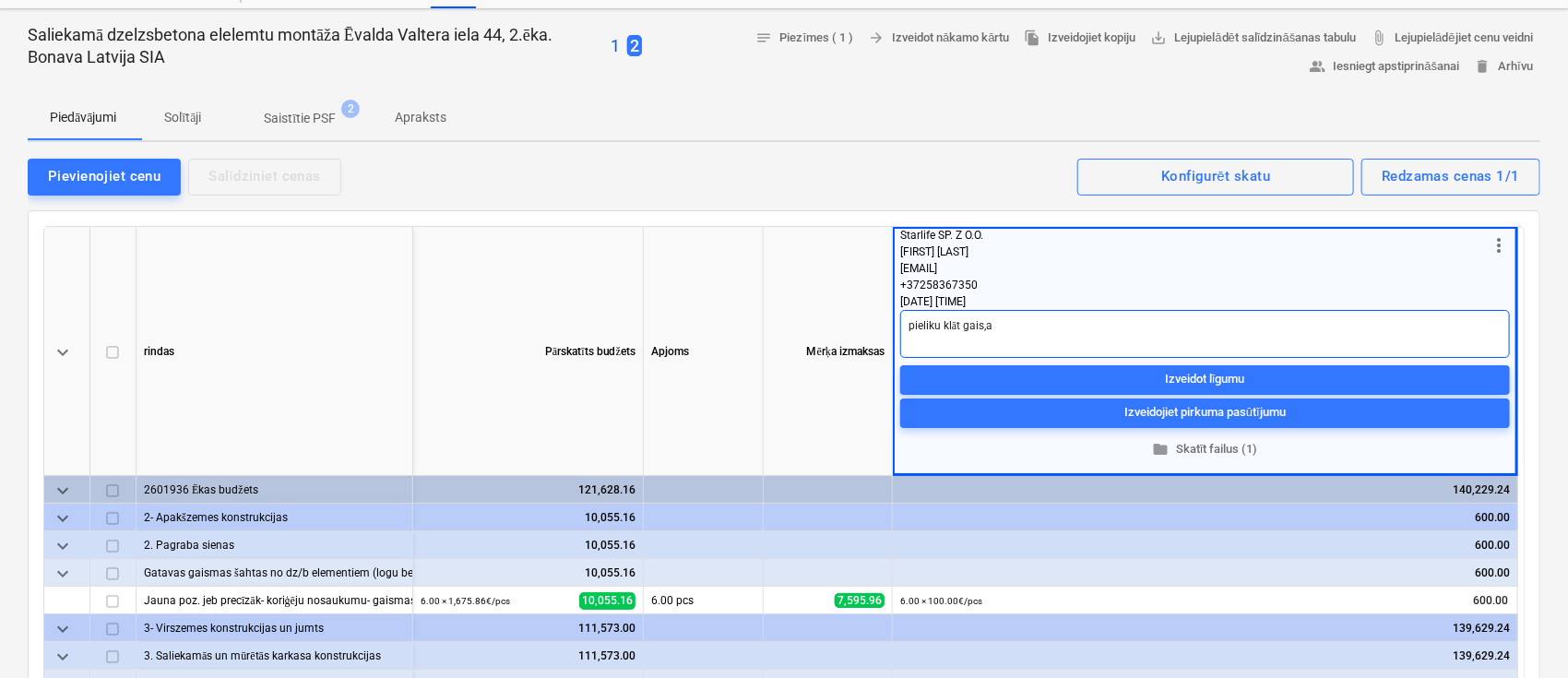 type on "x" 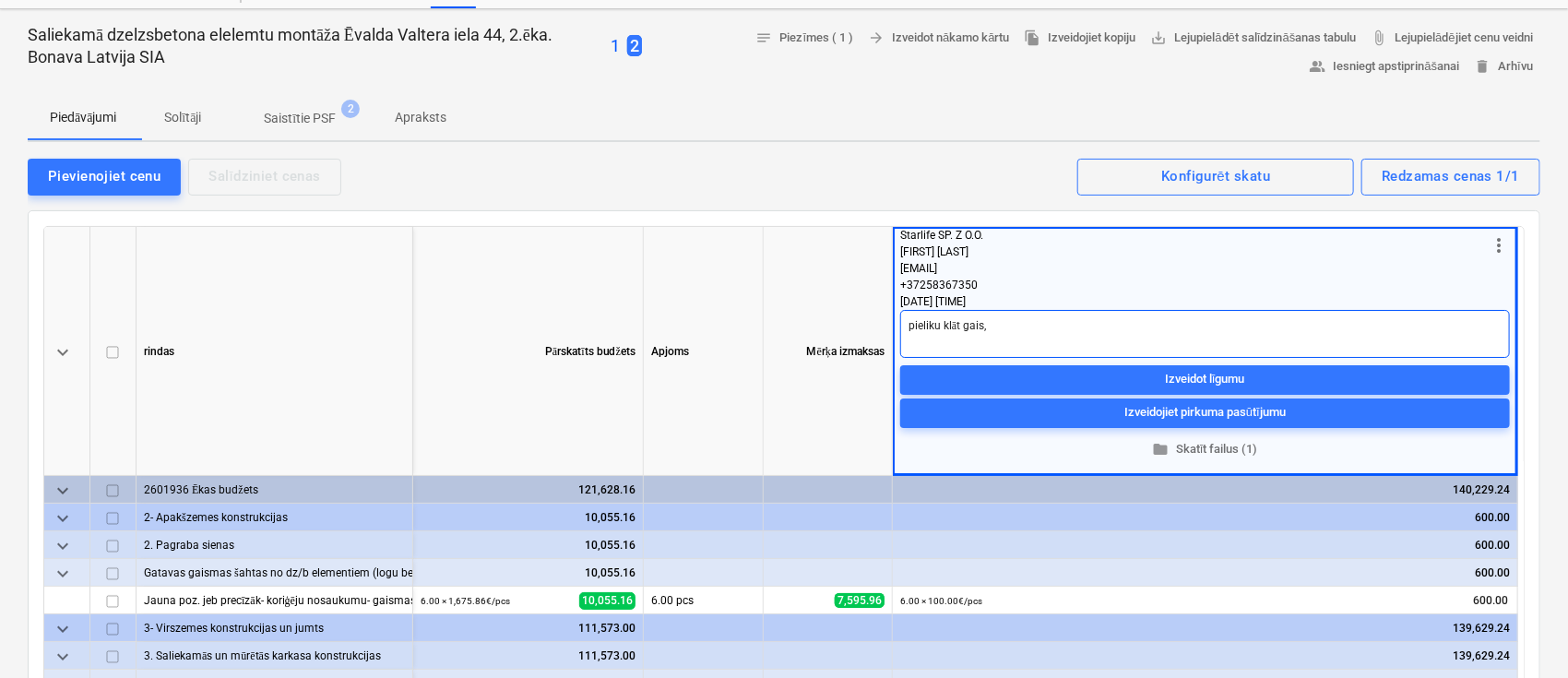 type on "x" 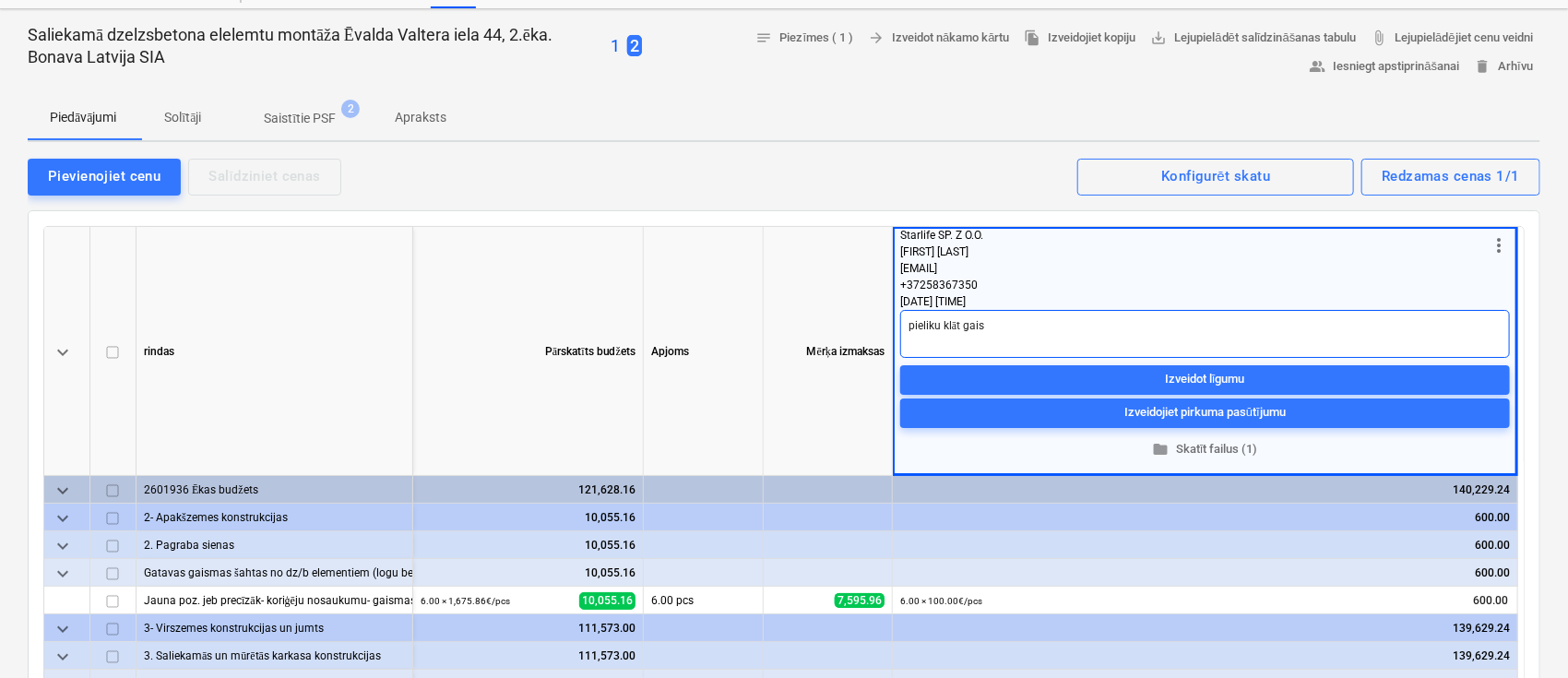 type on "x" 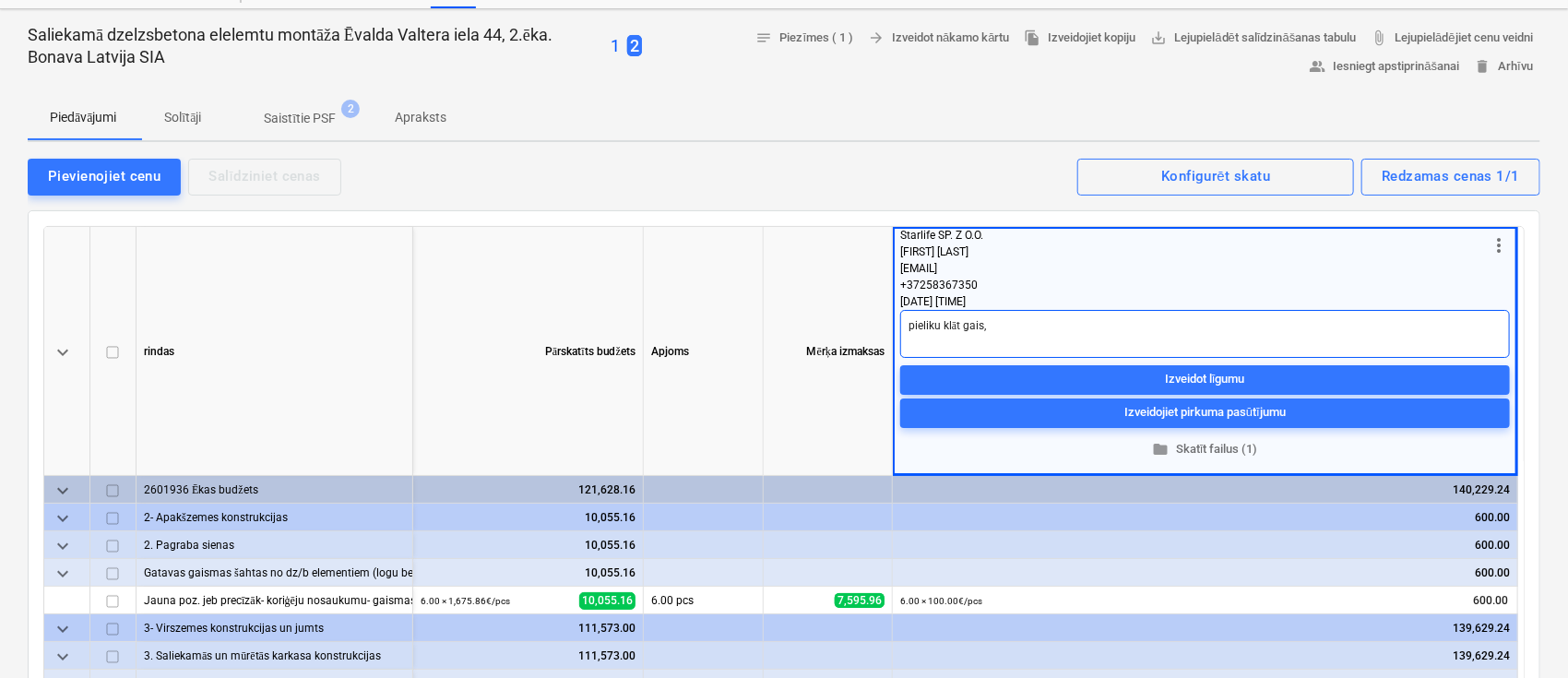 type on "x" 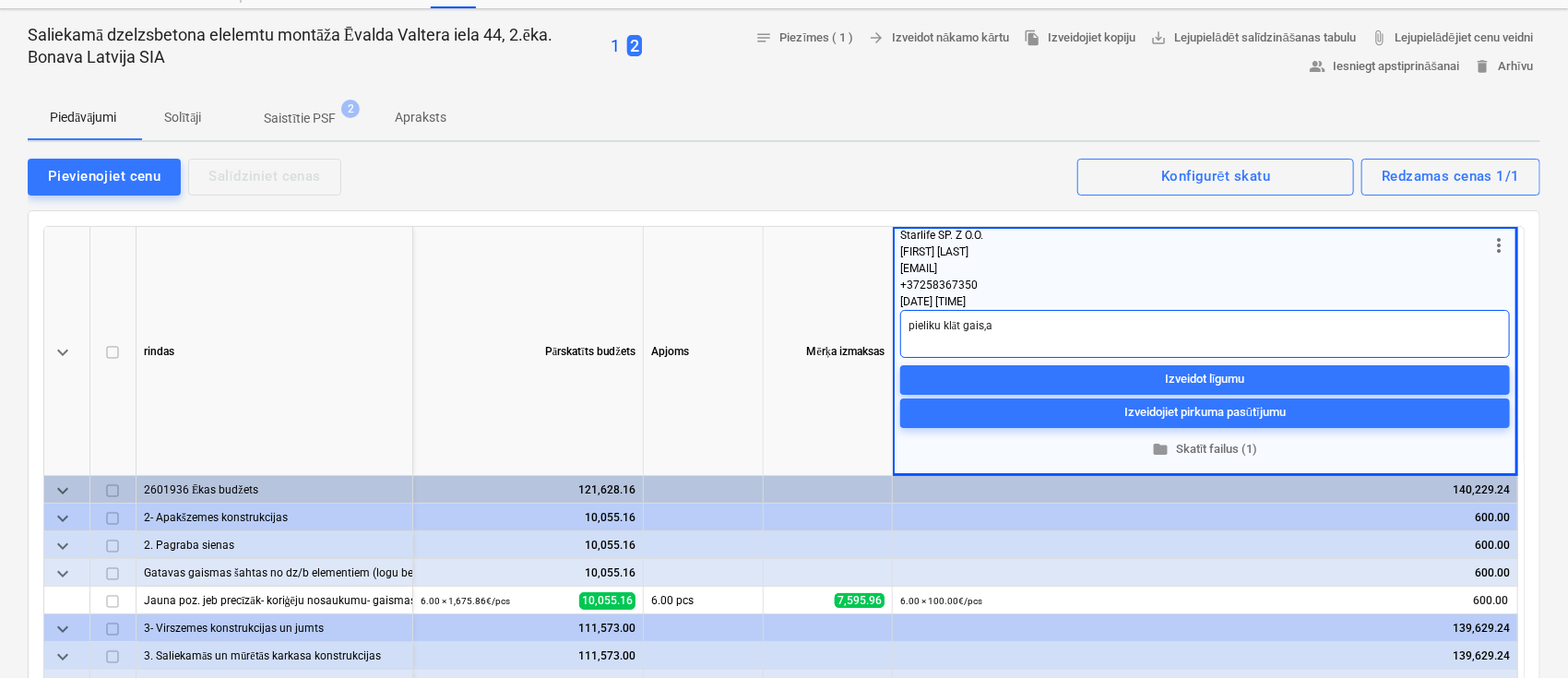 type on "x" 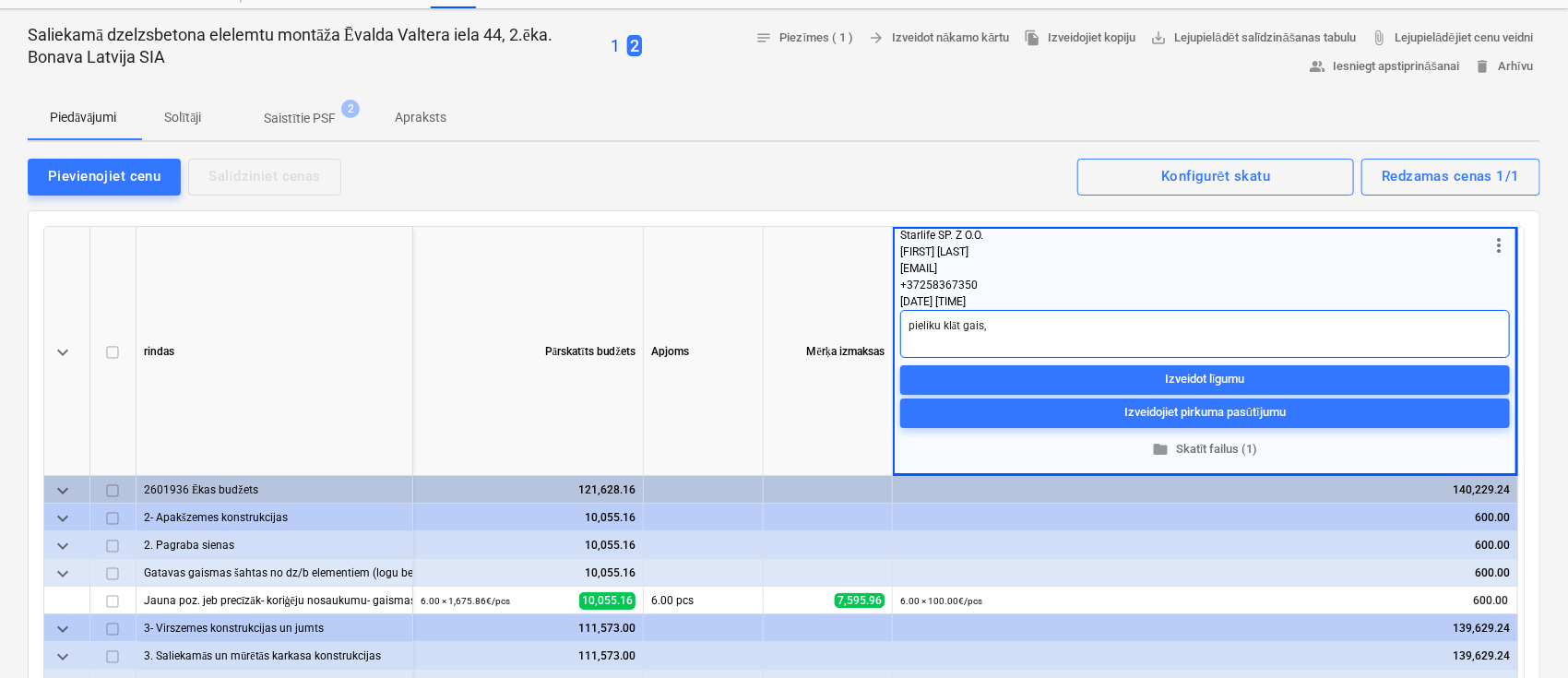 type on "x" 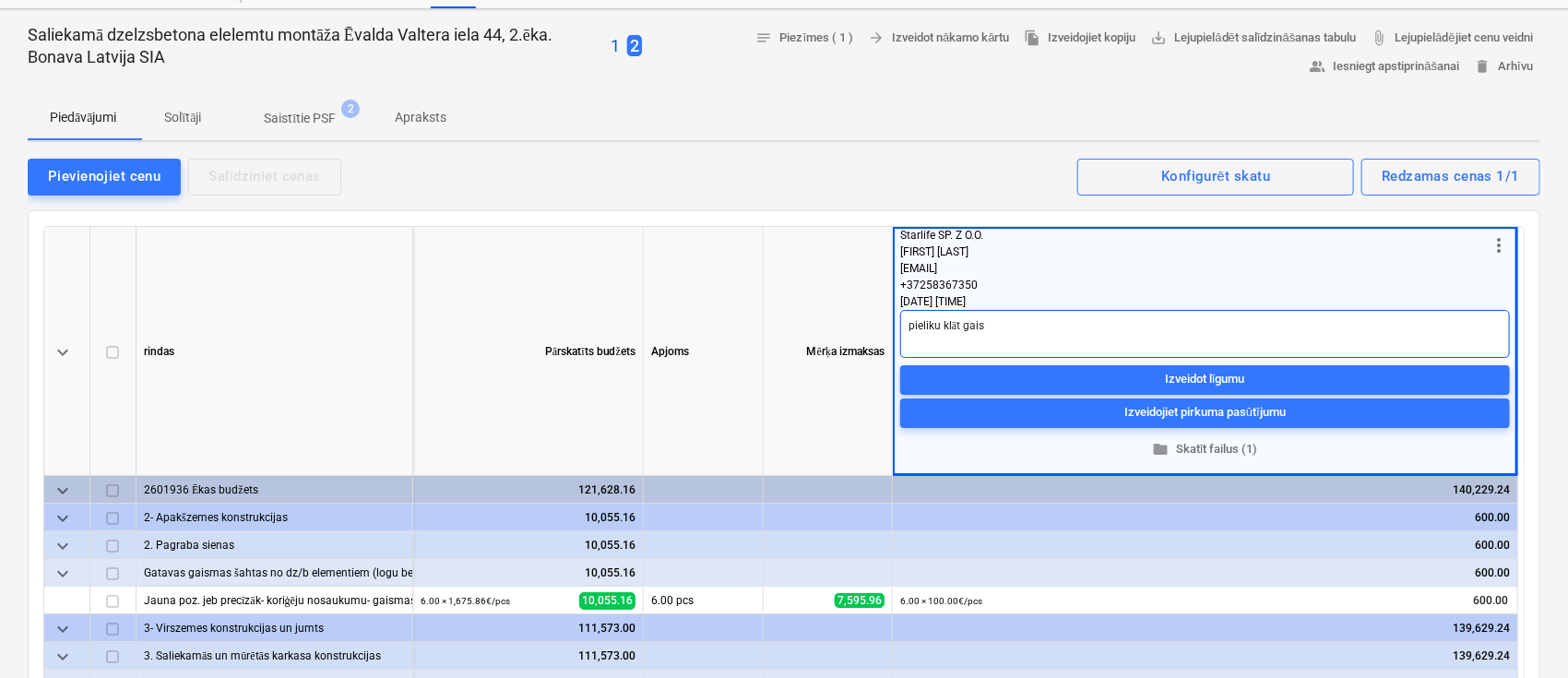 type on "x" 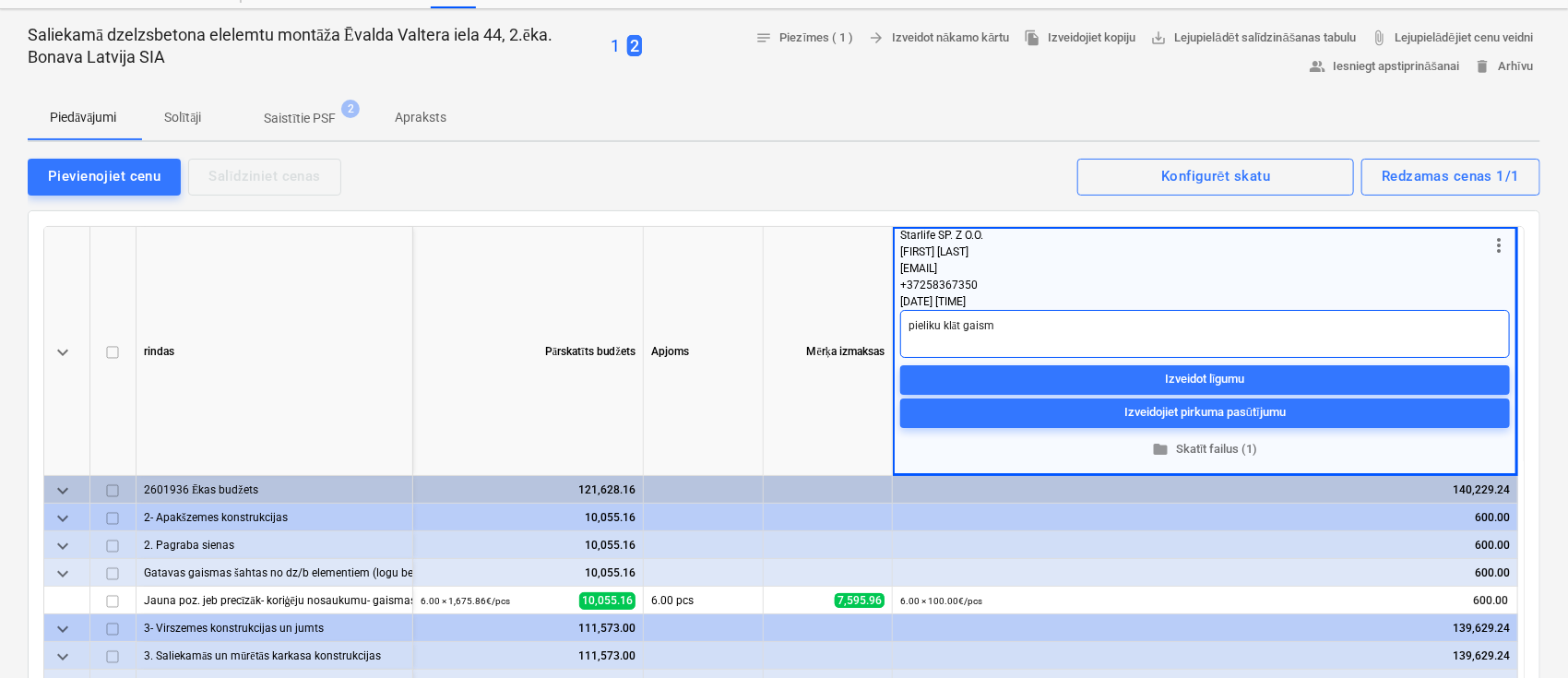 type on "x" 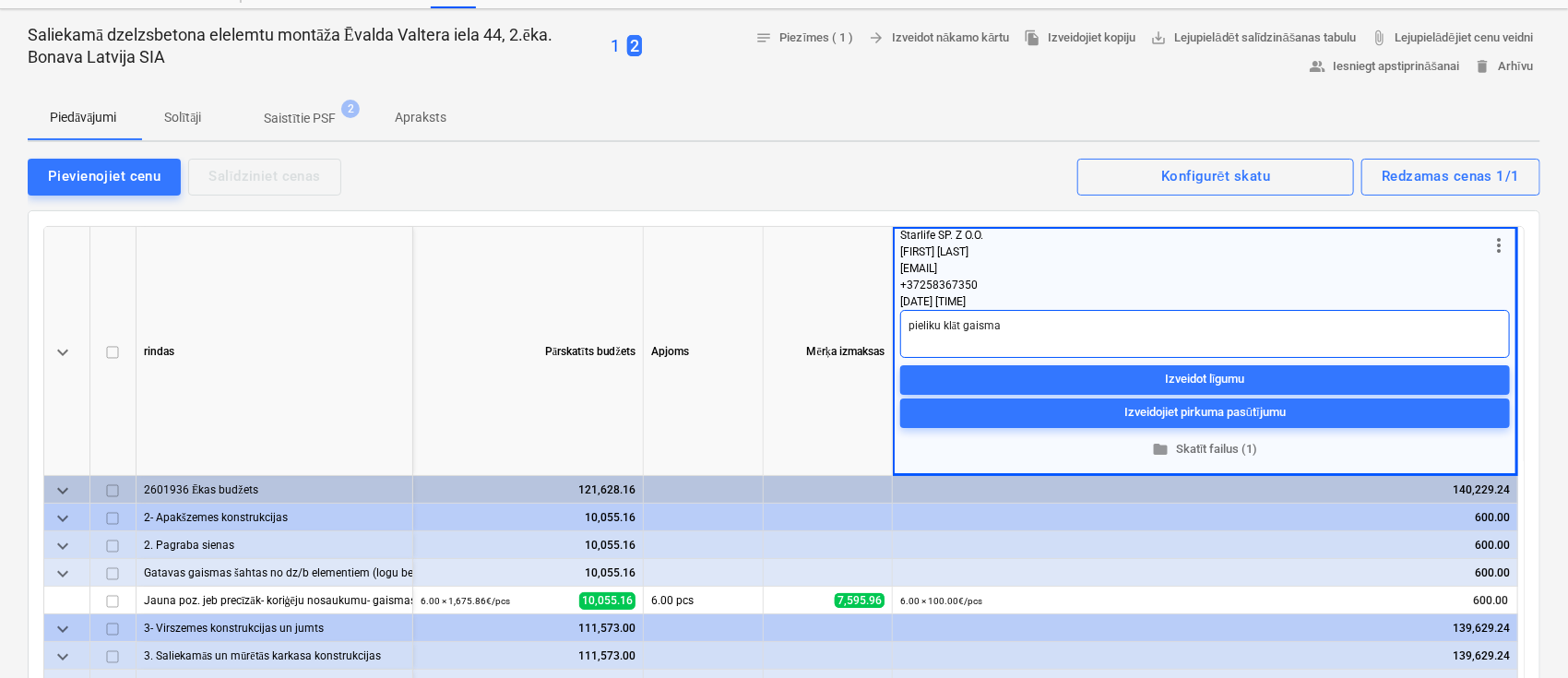 type on "pieliku klāt gaisma" 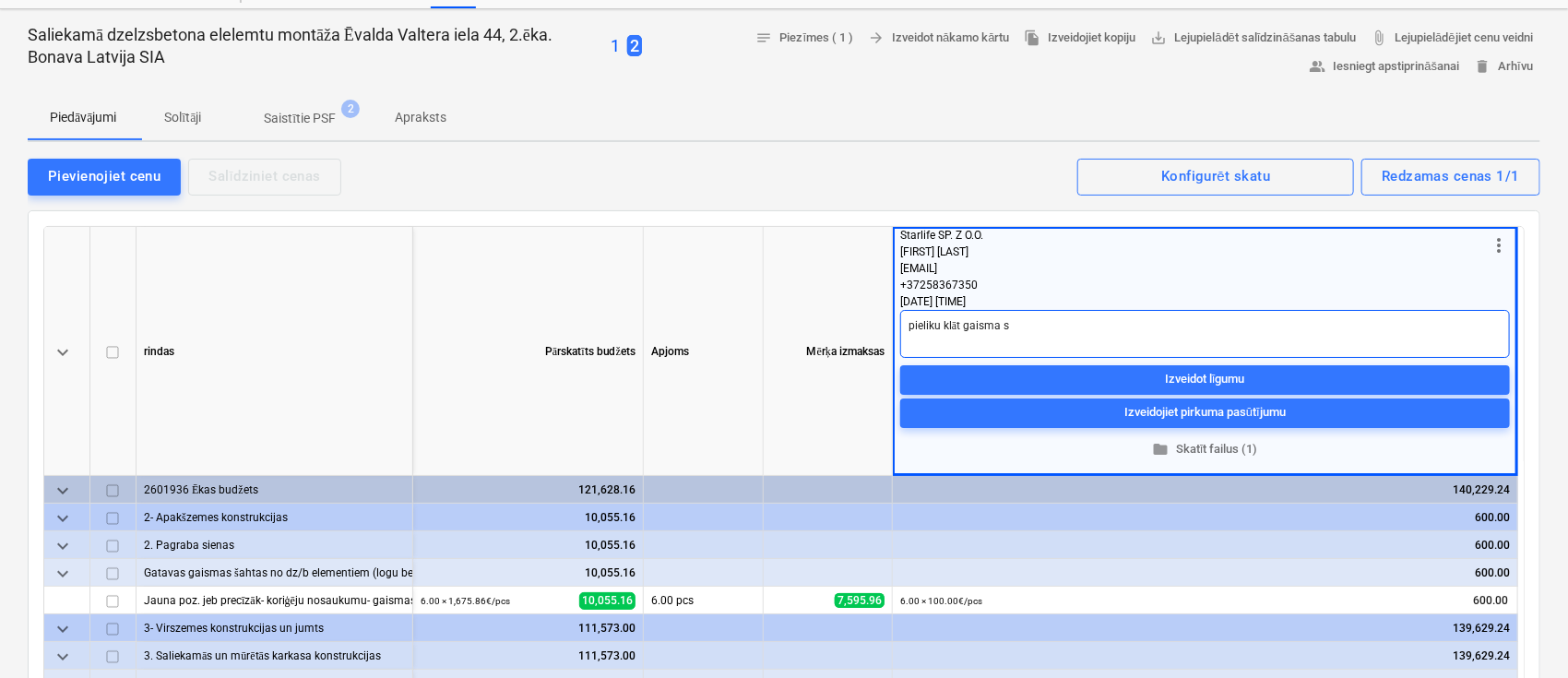 type on "x" 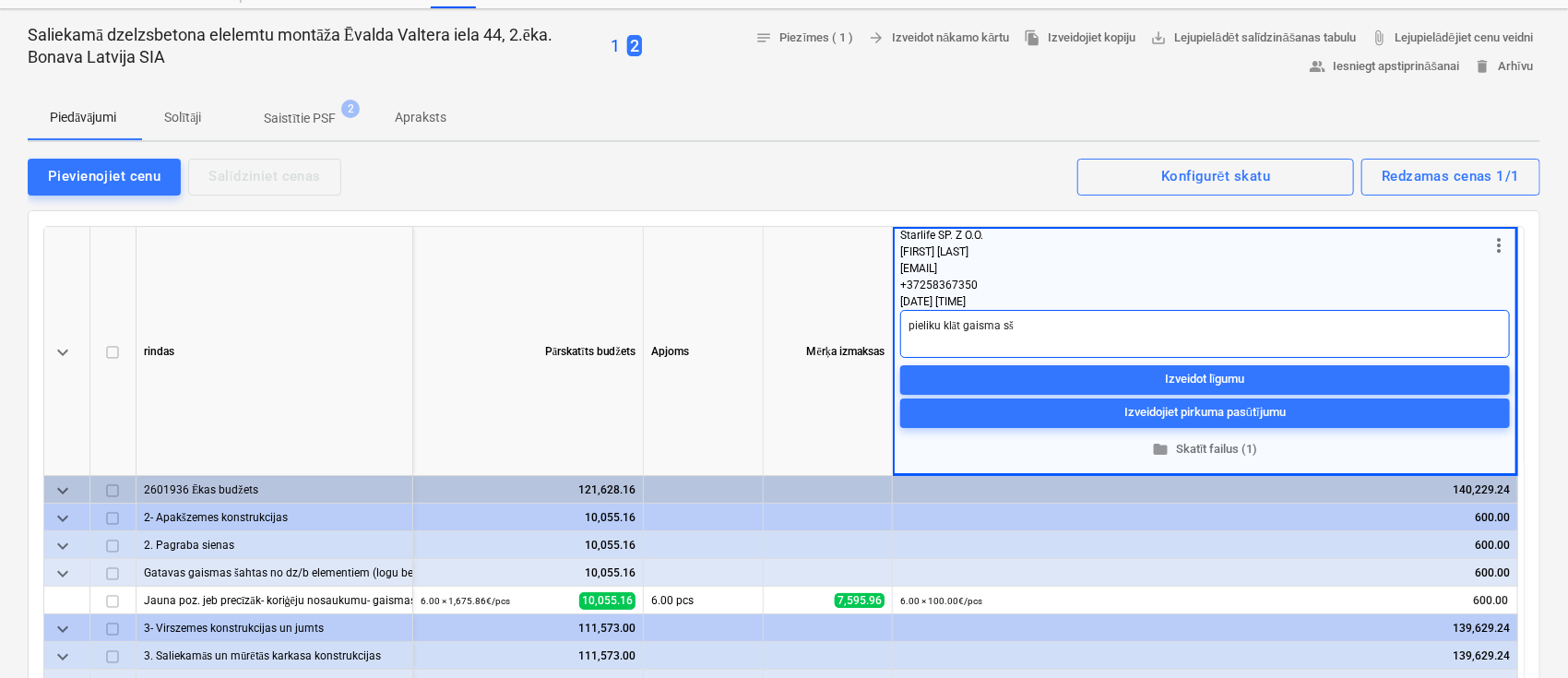 type on "x" 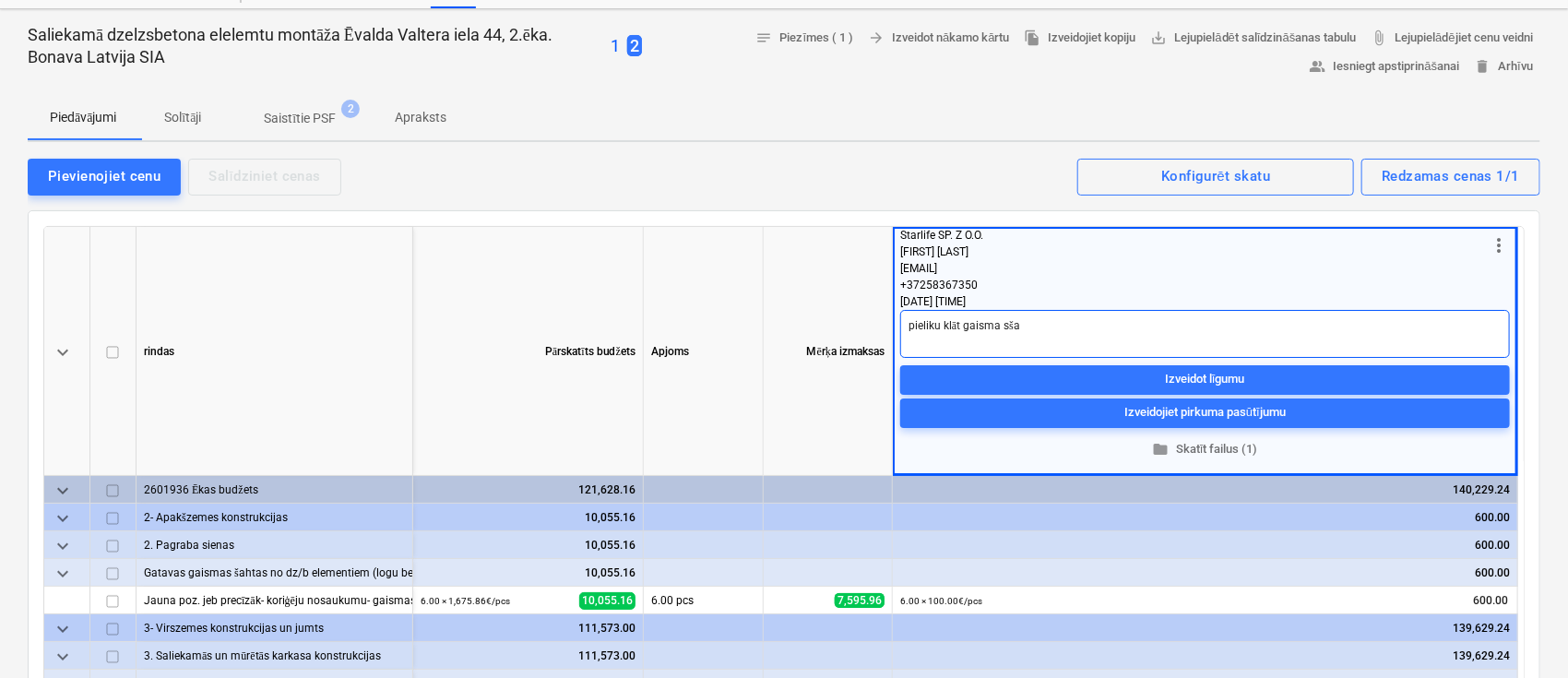 type on "x" 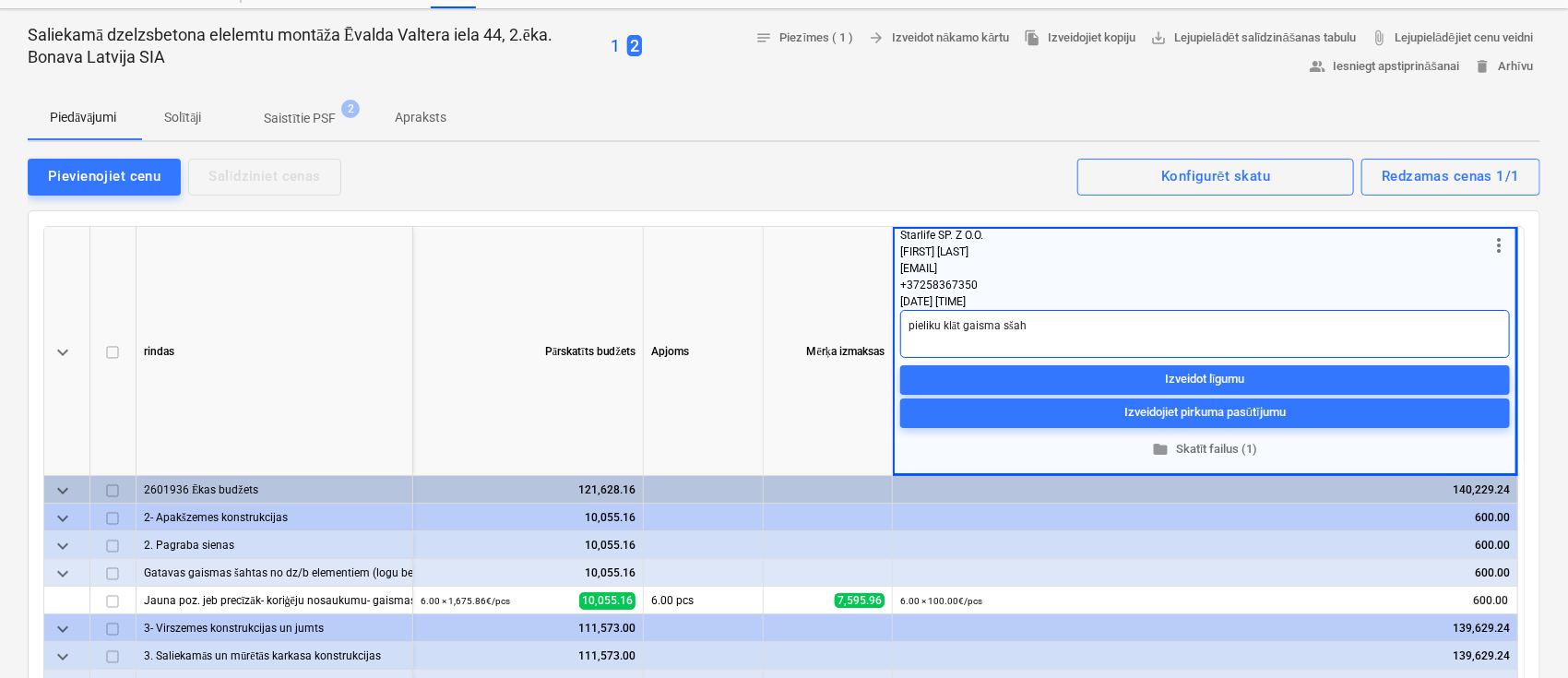 type on "x" 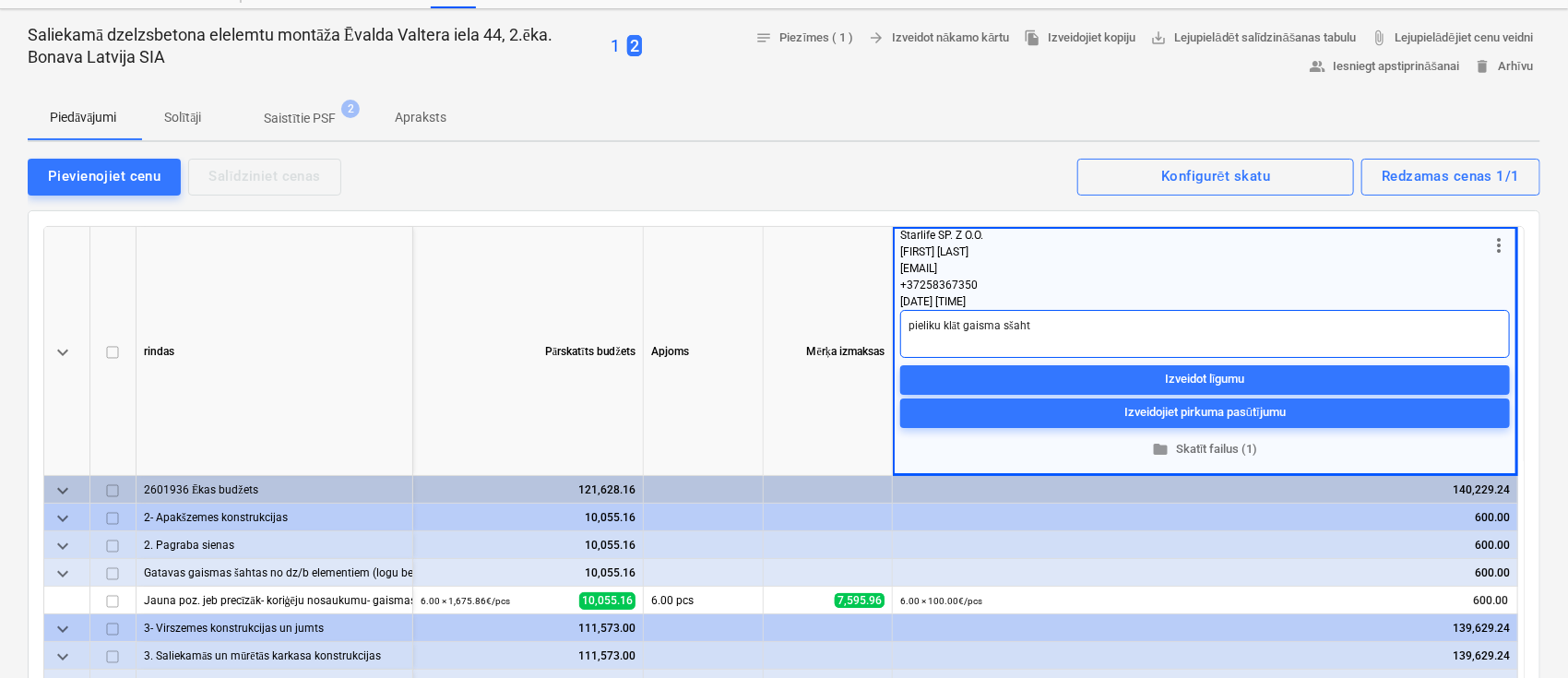 type on "x" 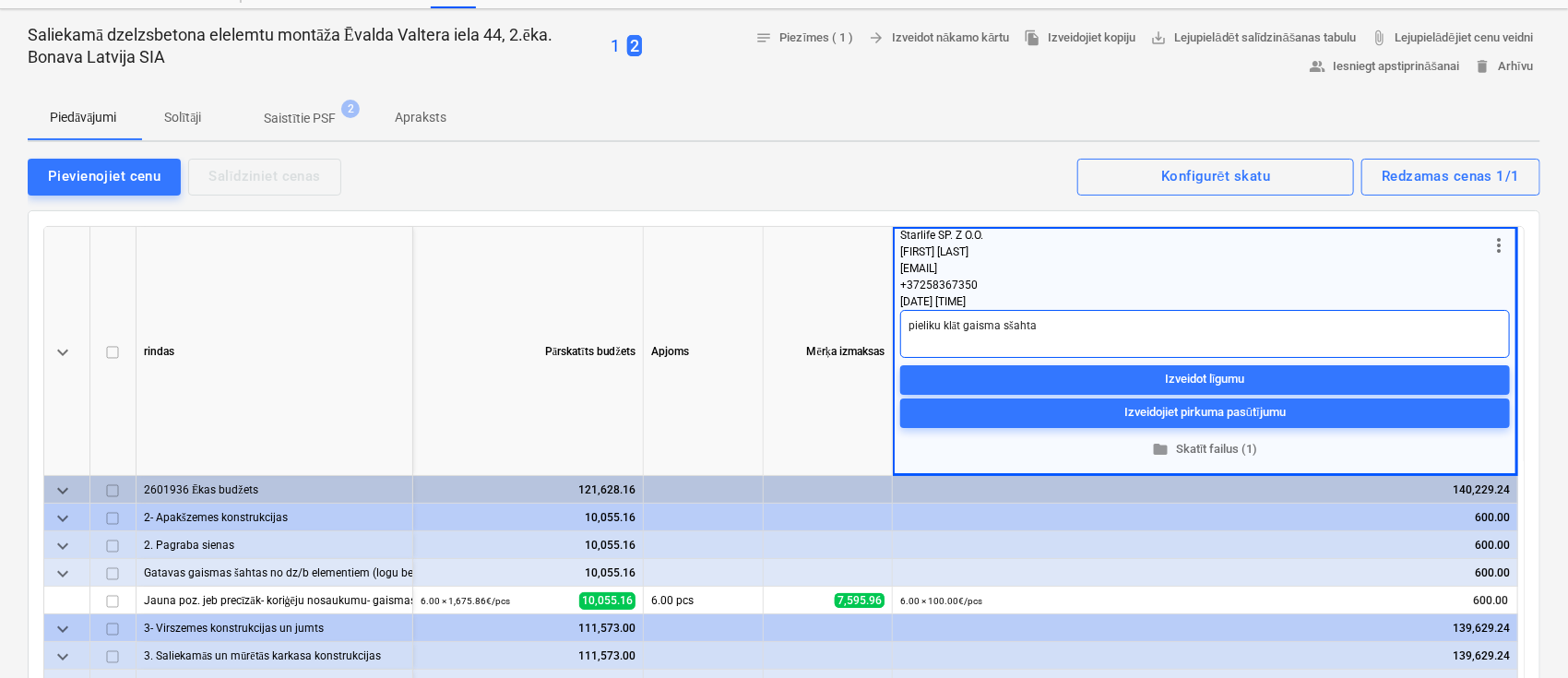 type on "x" 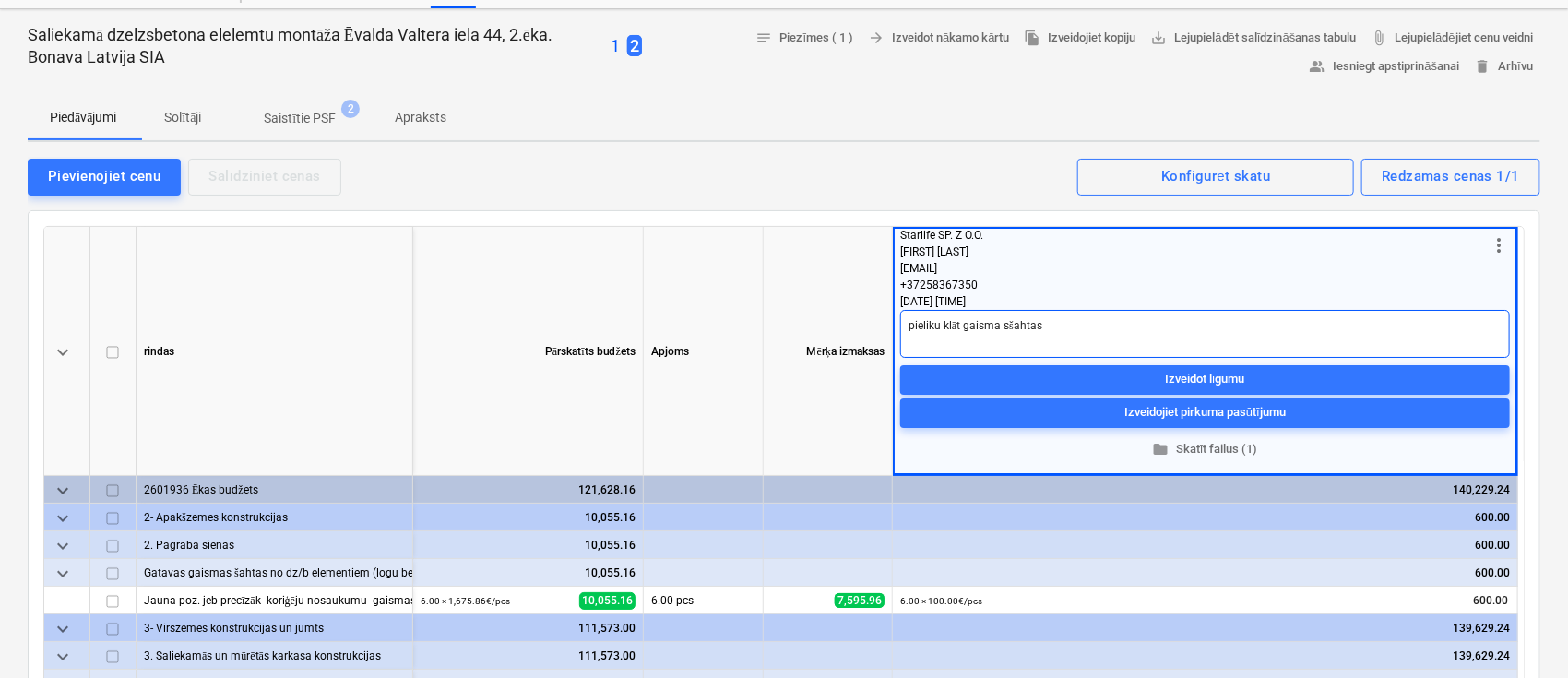 type on "x" 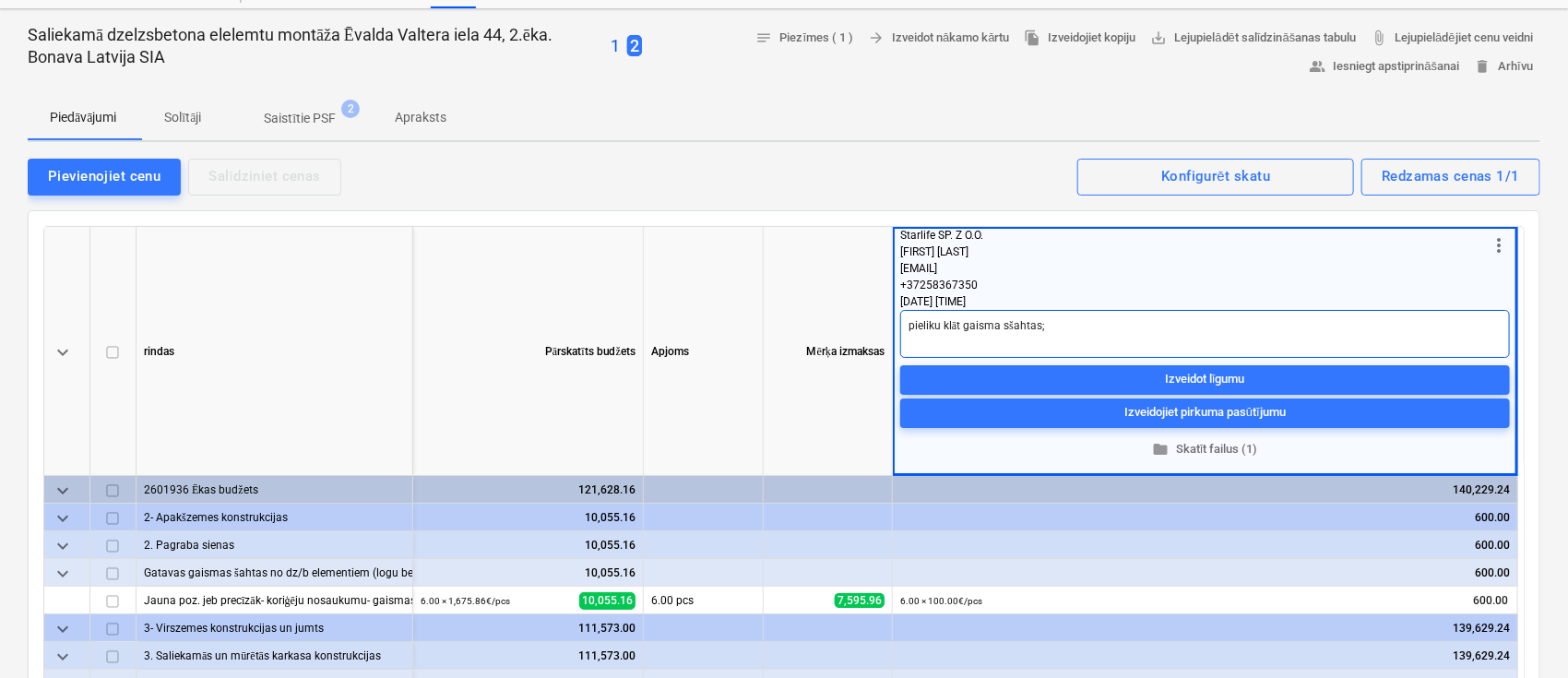 type on "x" 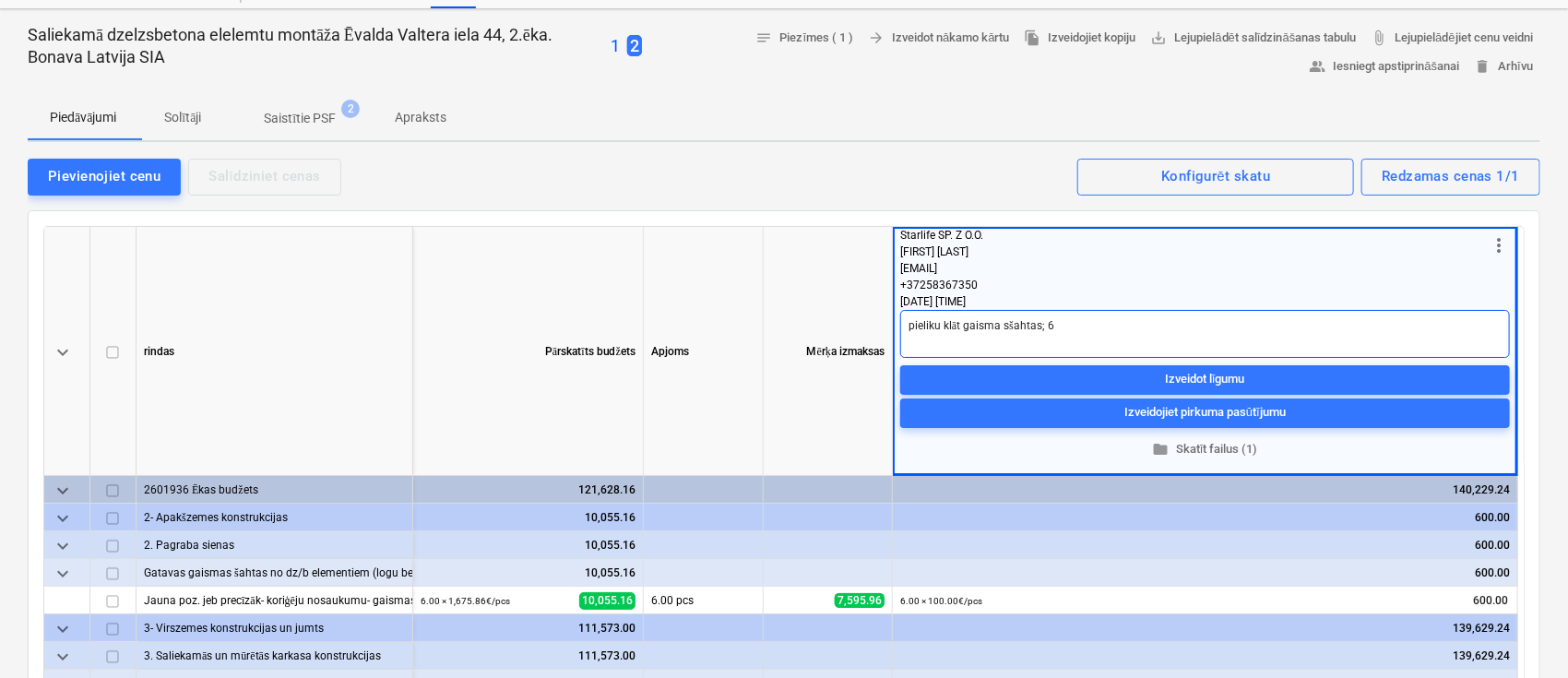 type on "x" 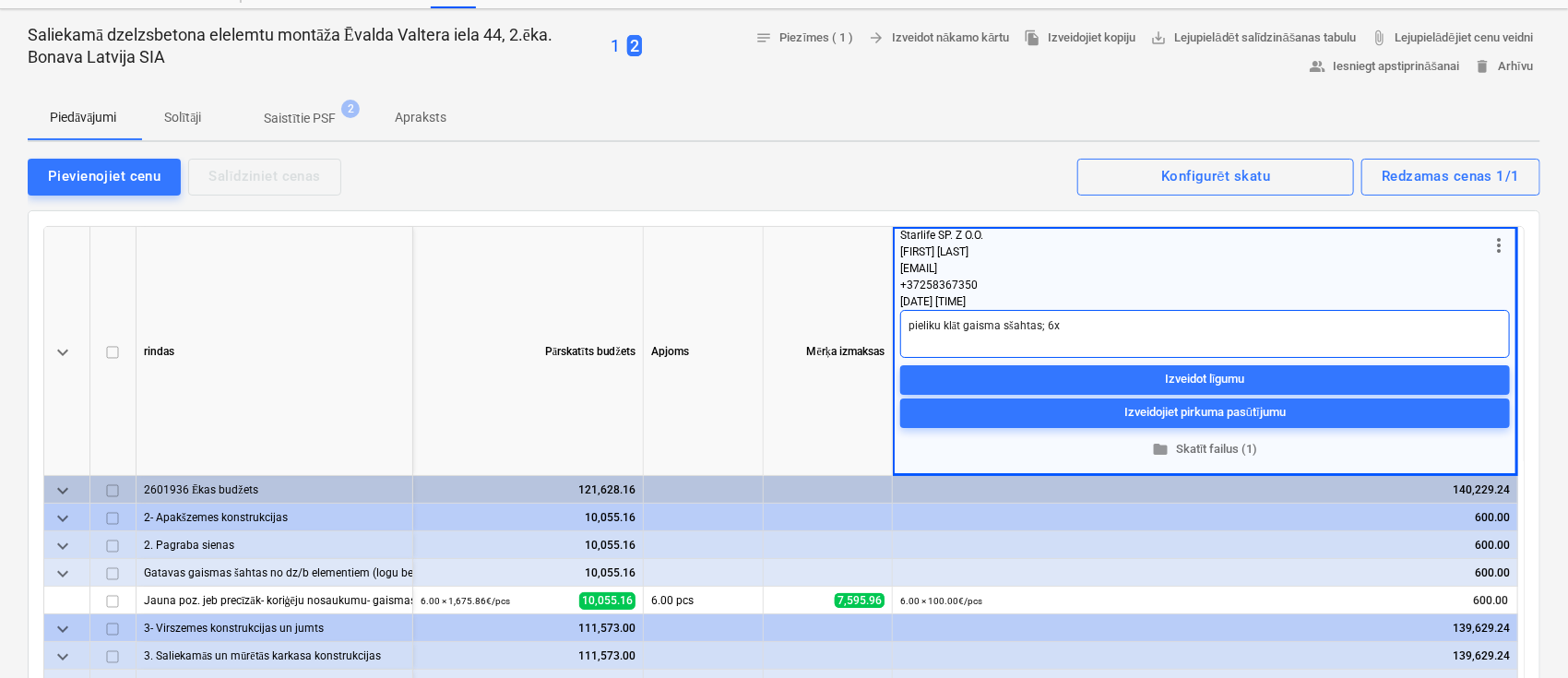 type on "x" 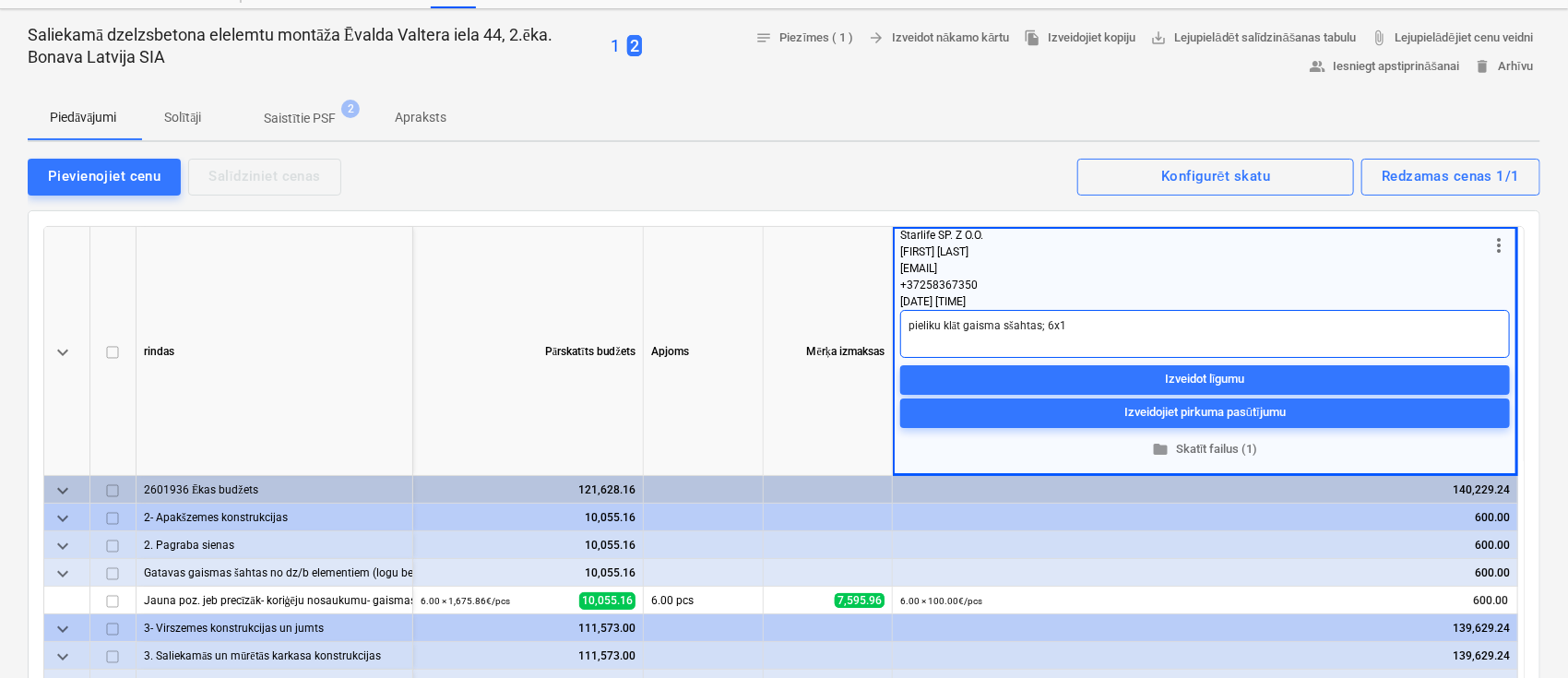 type on "x" 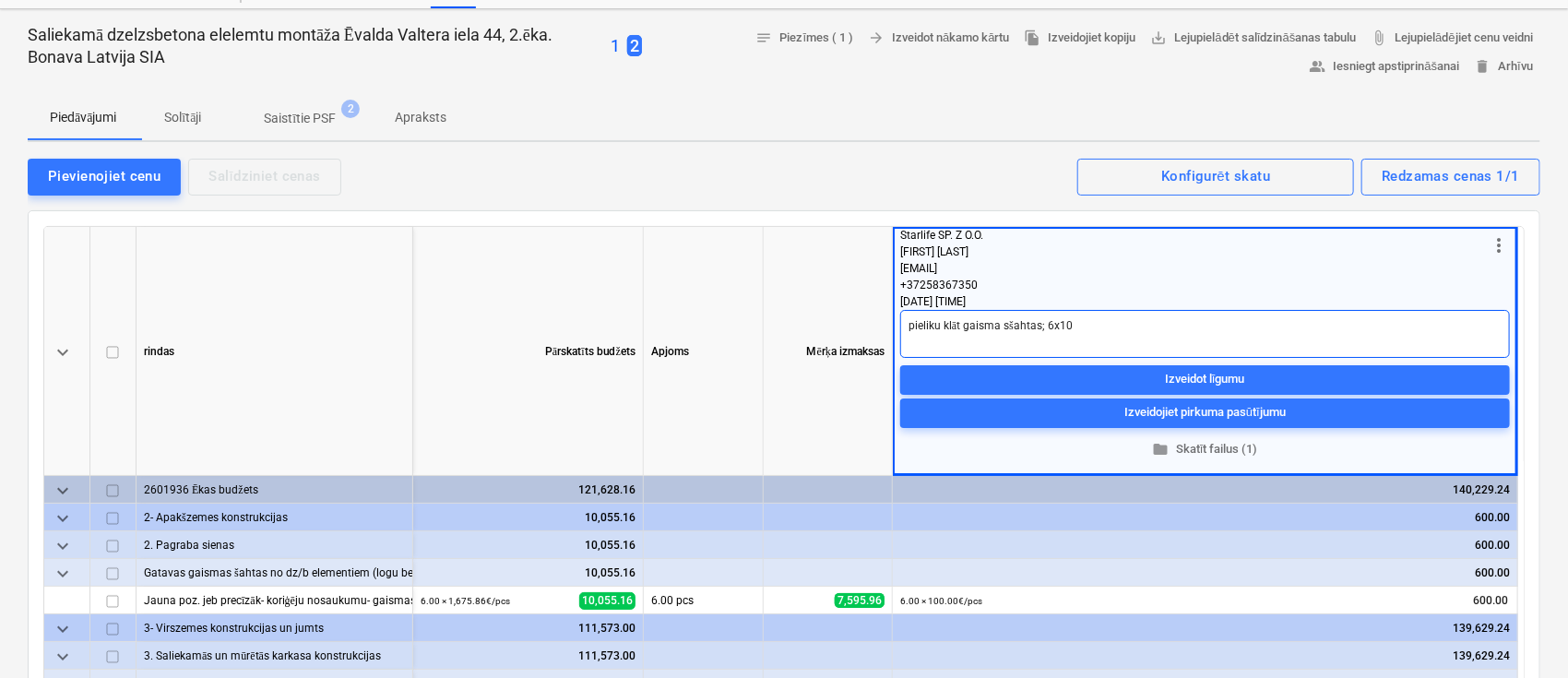 type on "x" 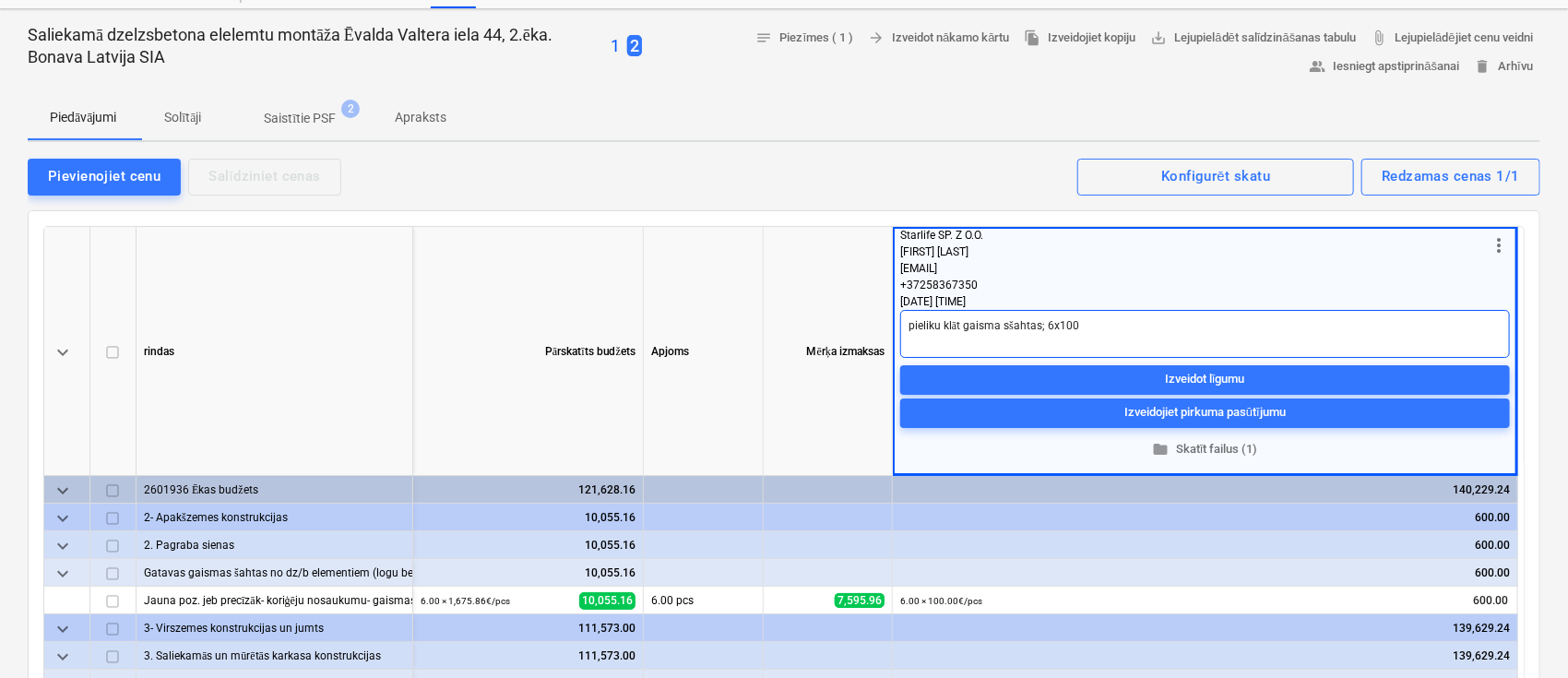 type on "x" 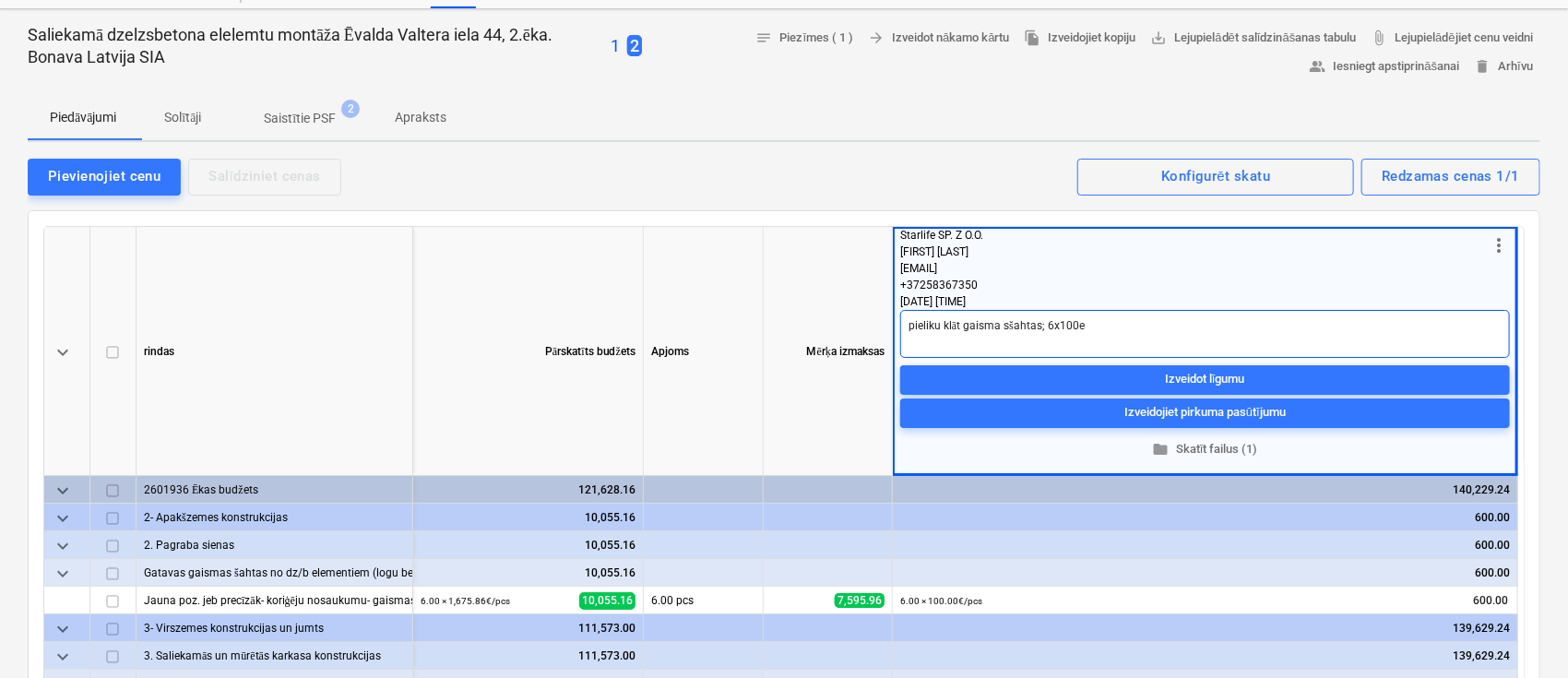 type 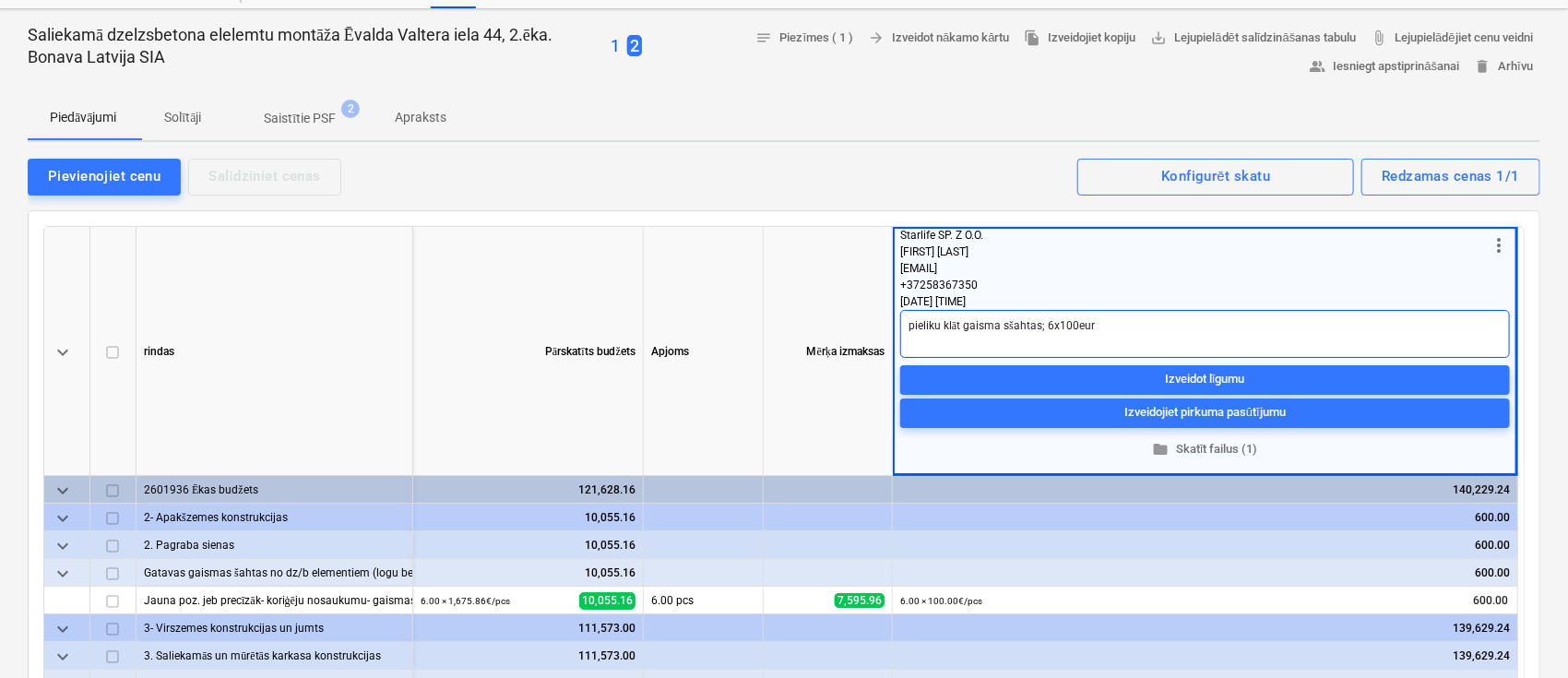 click on "pieliku klāt gaisma sšahtas; 6x100eur" at bounding box center (1205, 334) 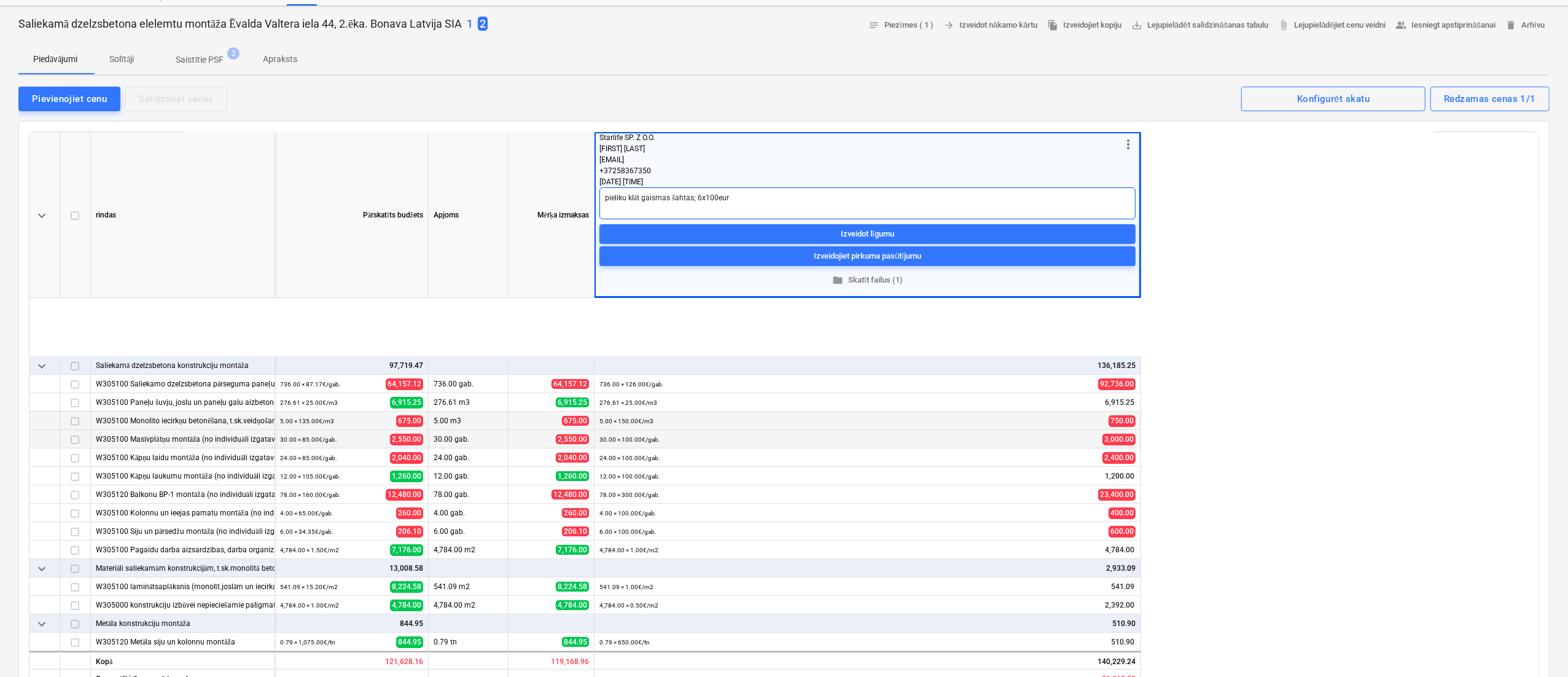 scroll, scrollTop: 89, scrollLeft: 0, axis: vertical 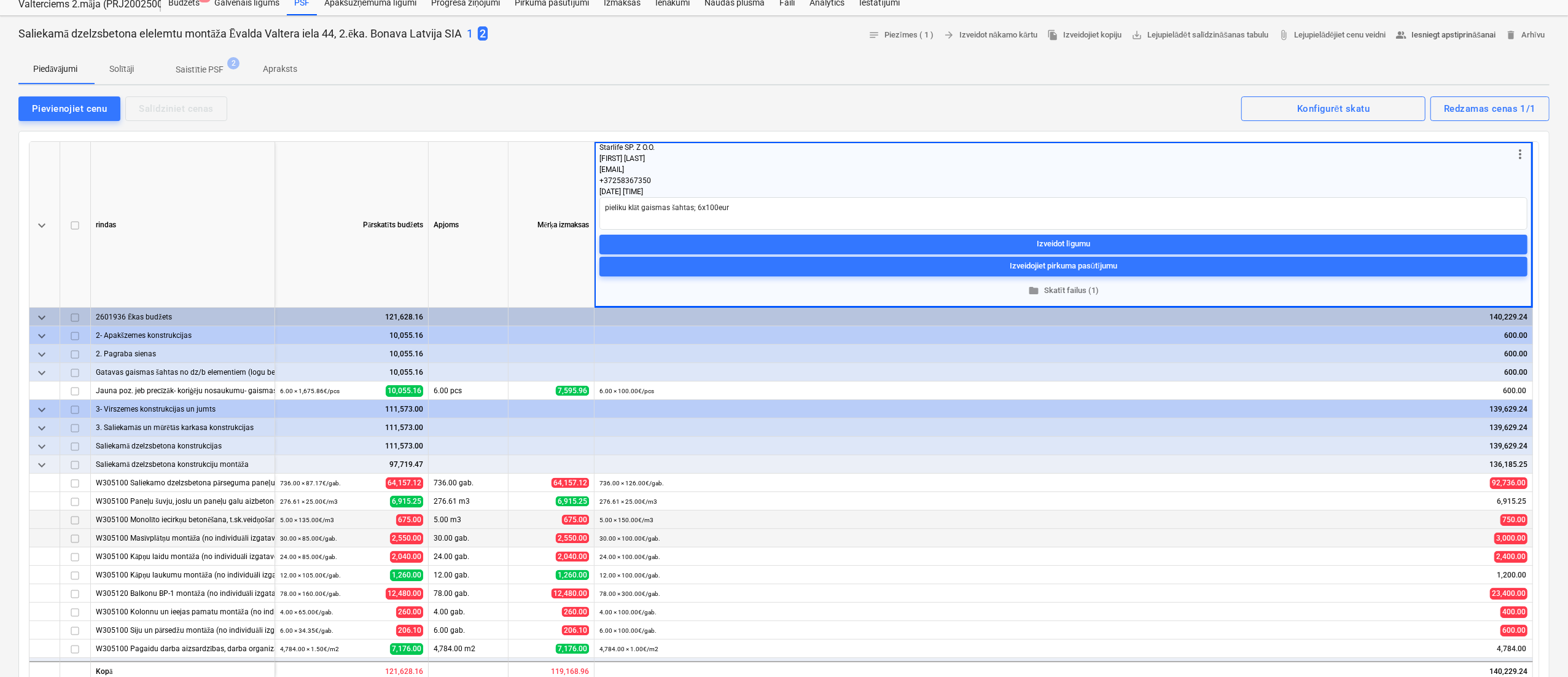 click on "people_alt Iesniegt apstiprināšanai" at bounding box center (1446, 35) 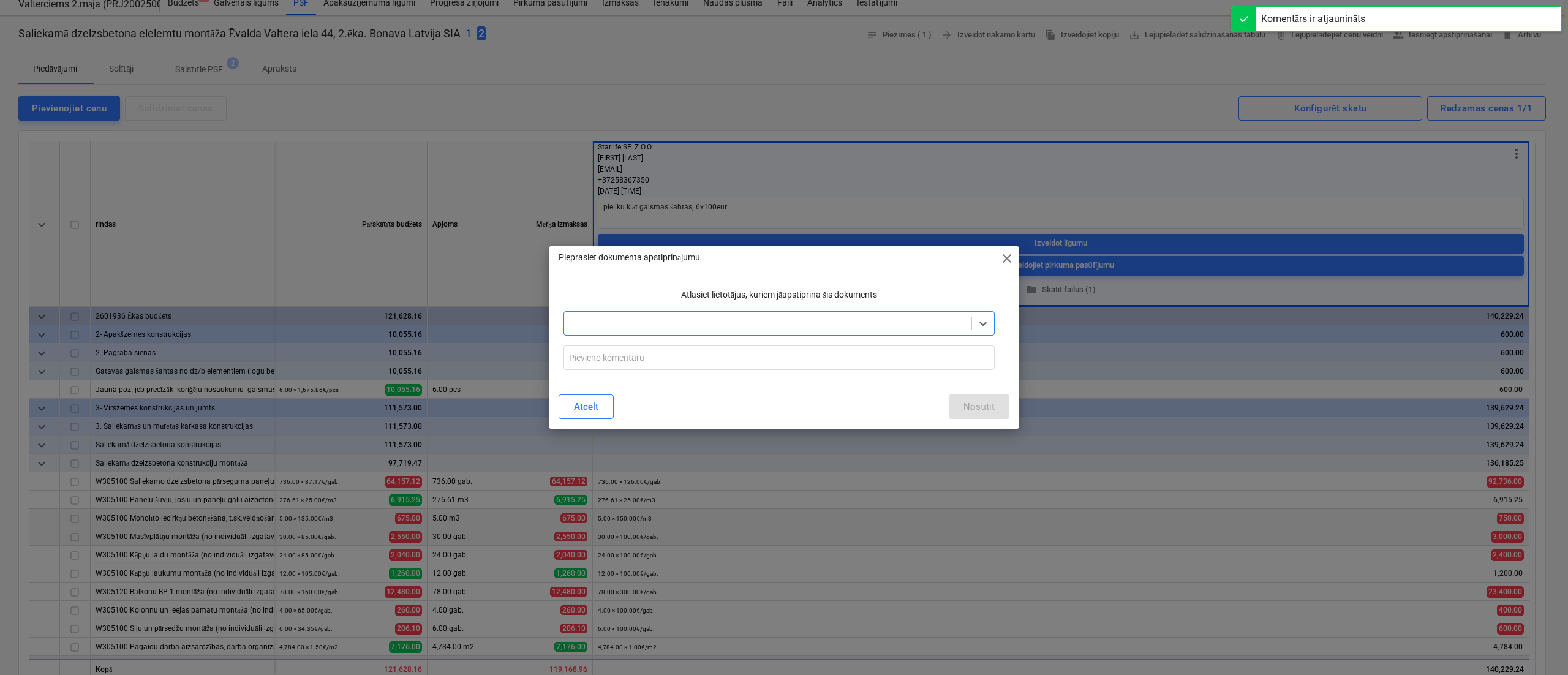 click at bounding box center (767, 323) 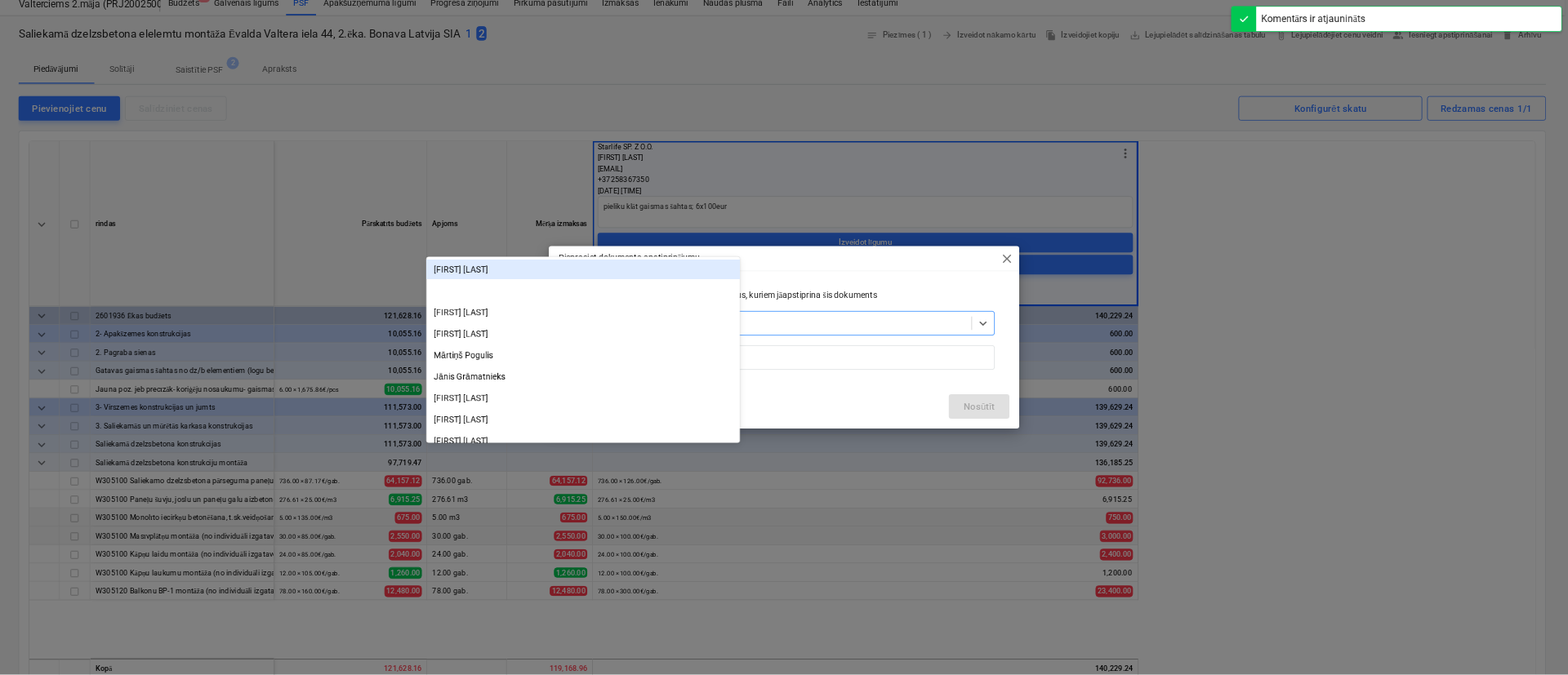 scroll, scrollTop: 55, scrollLeft: 0, axis: vertical 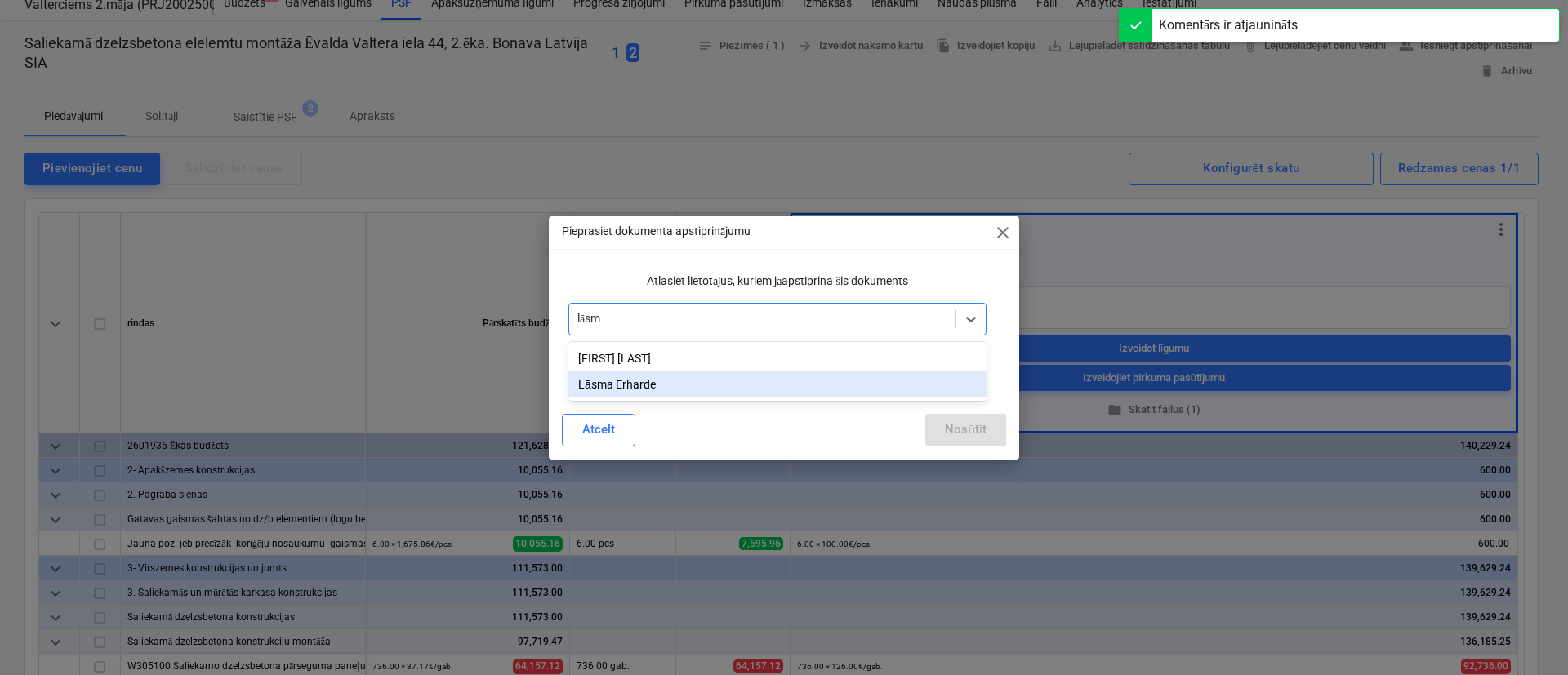 click on "Lāsma Erharde" at bounding box center [777, 384] 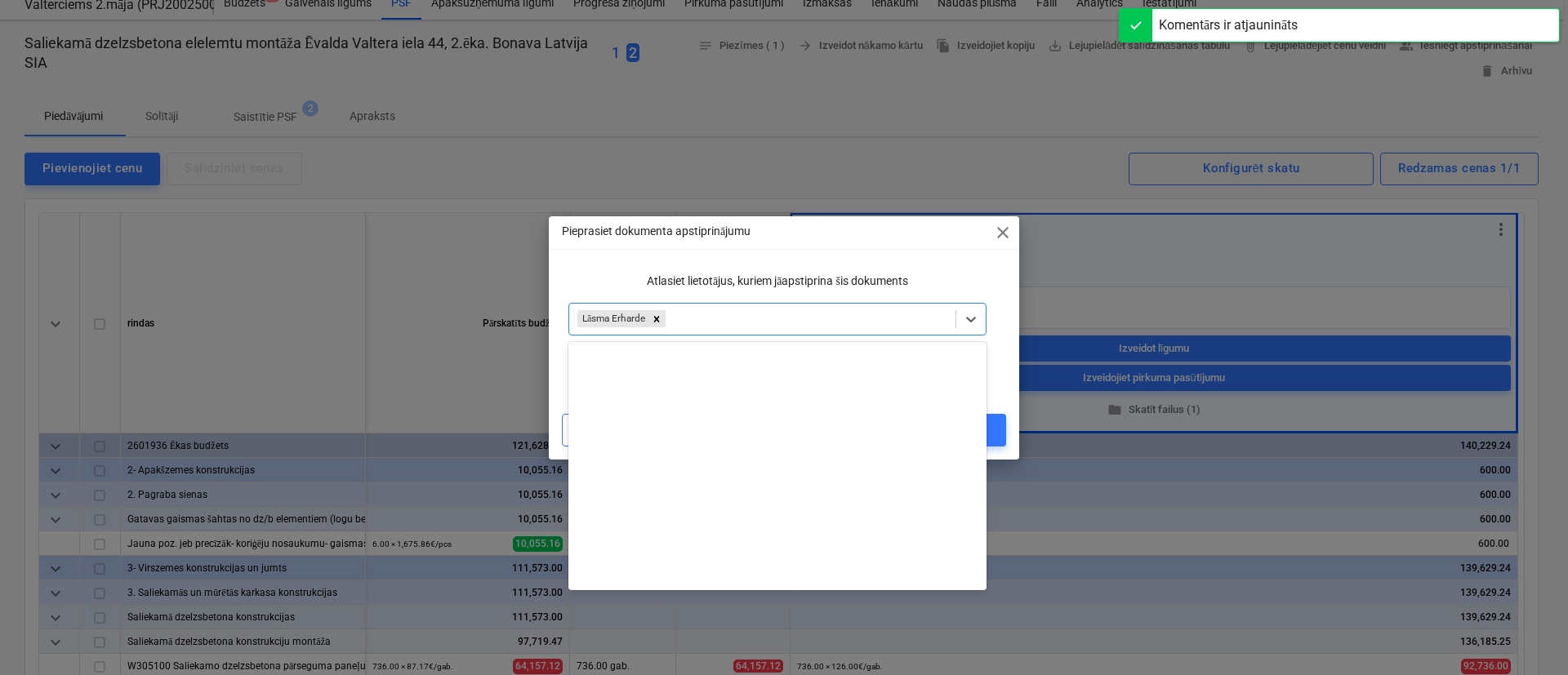 scroll, scrollTop: 669, scrollLeft: 0, axis: vertical 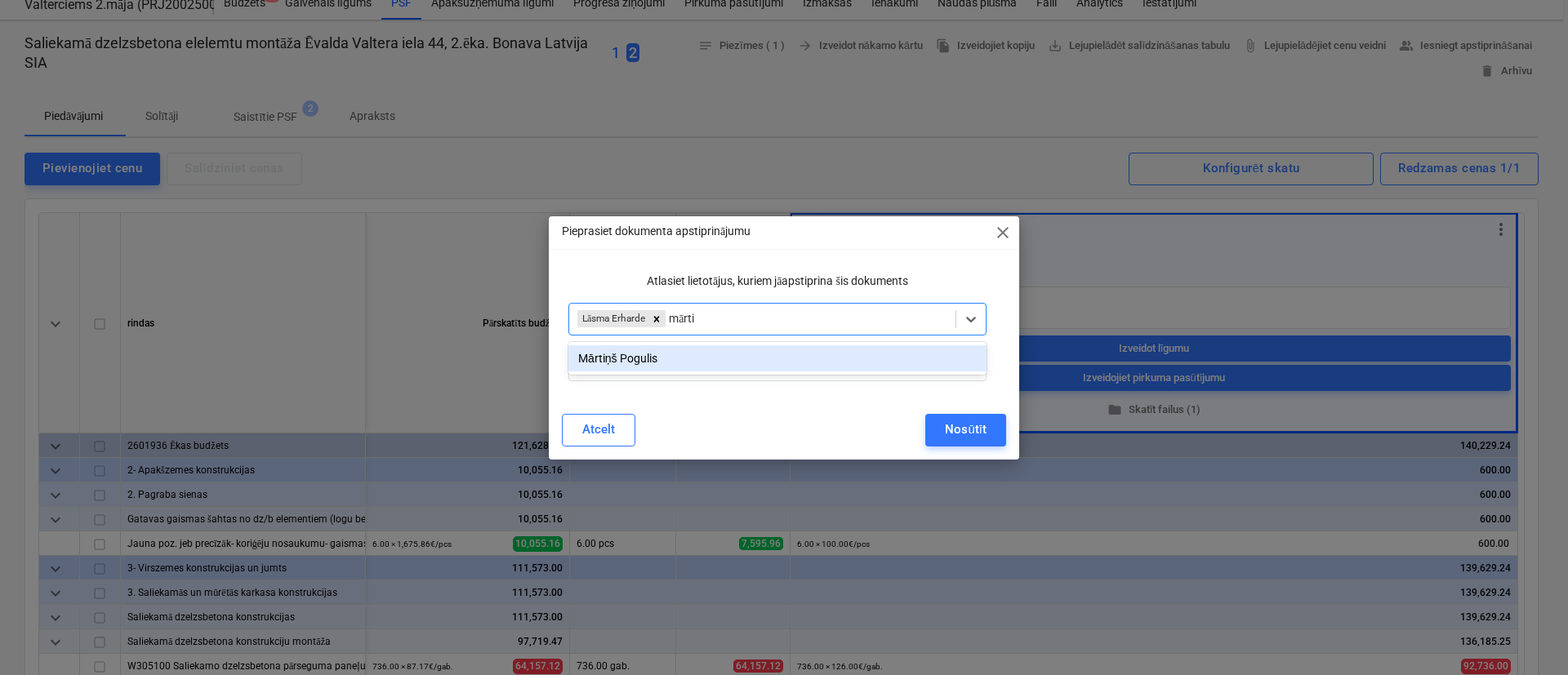 click on "Mārtiņš Pogulis" at bounding box center [777, 358] 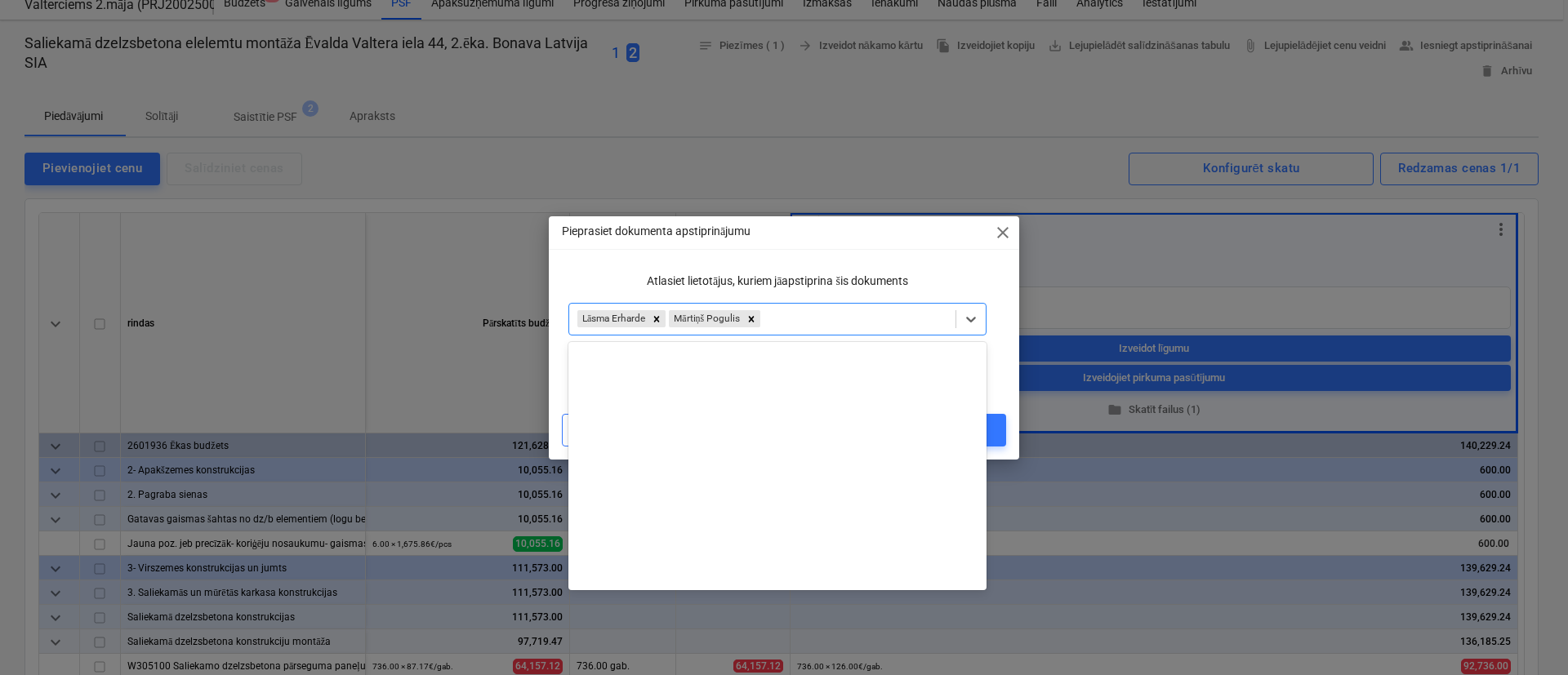 scroll, scrollTop: 641, scrollLeft: 0, axis: vertical 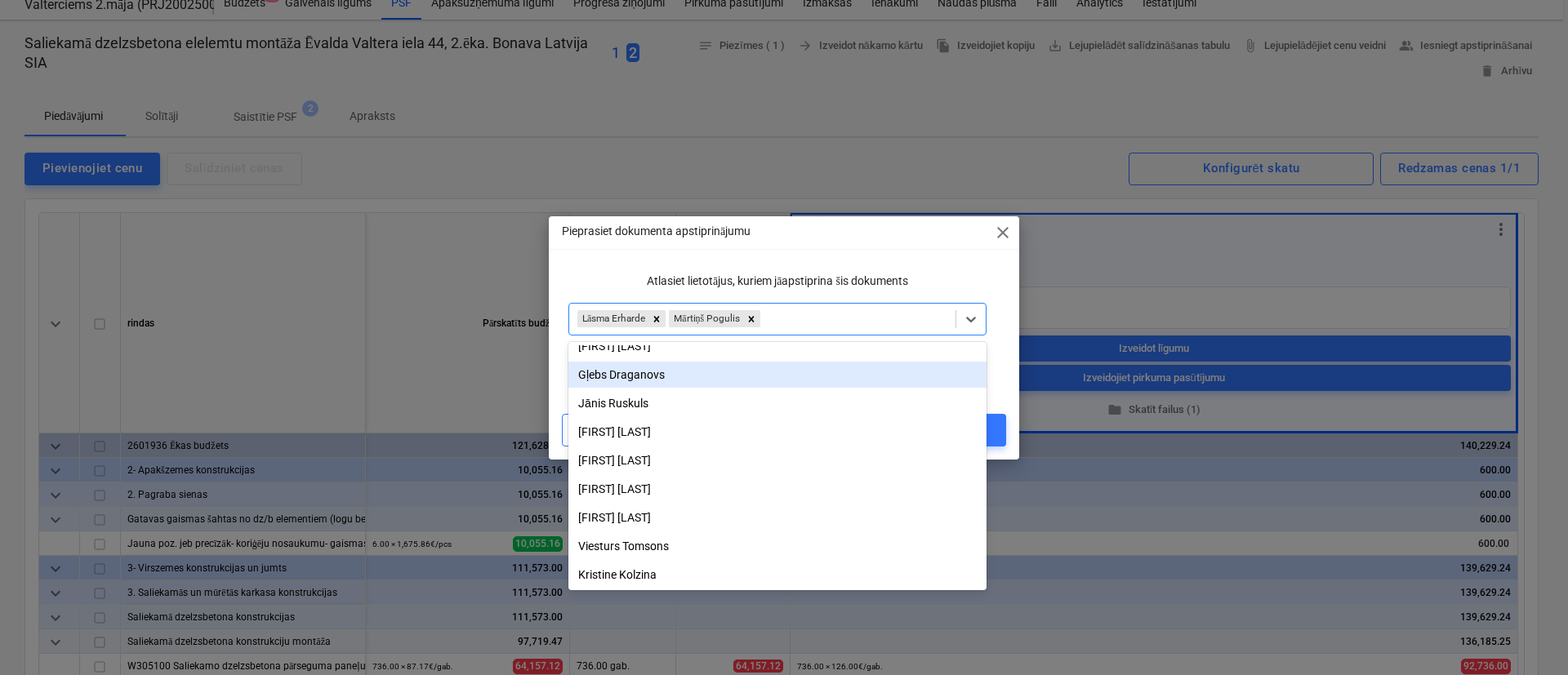 drag, startPoint x: 1000, startPoint y: 333, endPoint x: 994, endPoint y: 340, distance: 9.219544 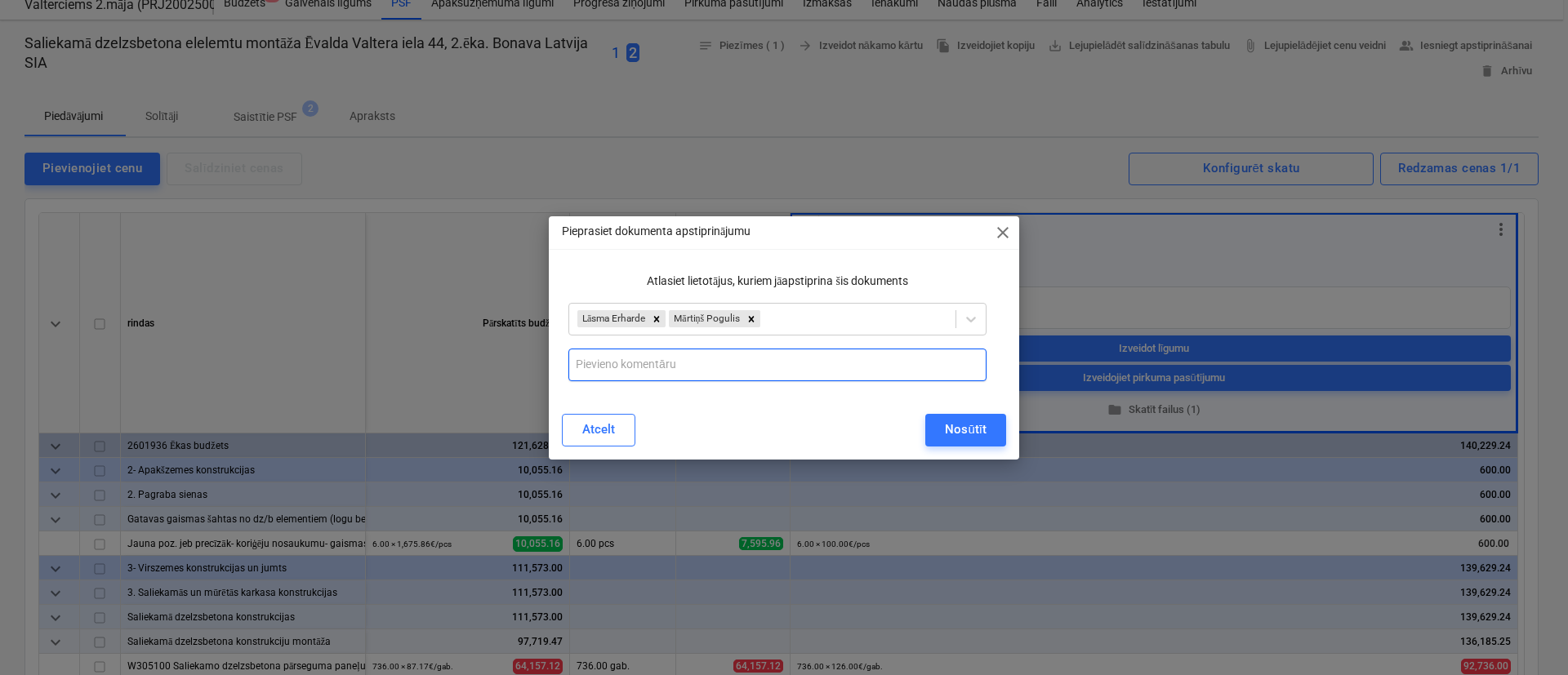click at bounding box center (777, 365) 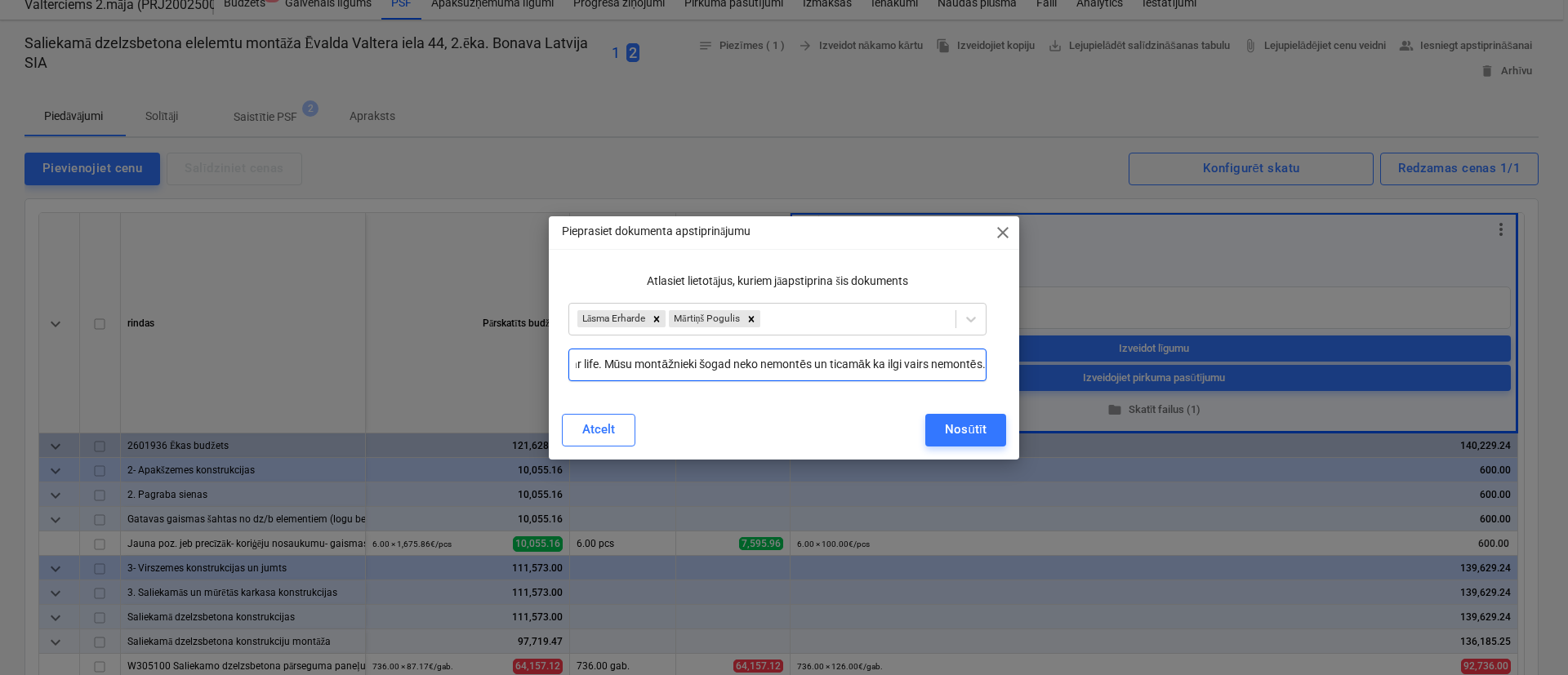 scroll, scrollTop: 0, scrollLeft: 172, axis: horizontal 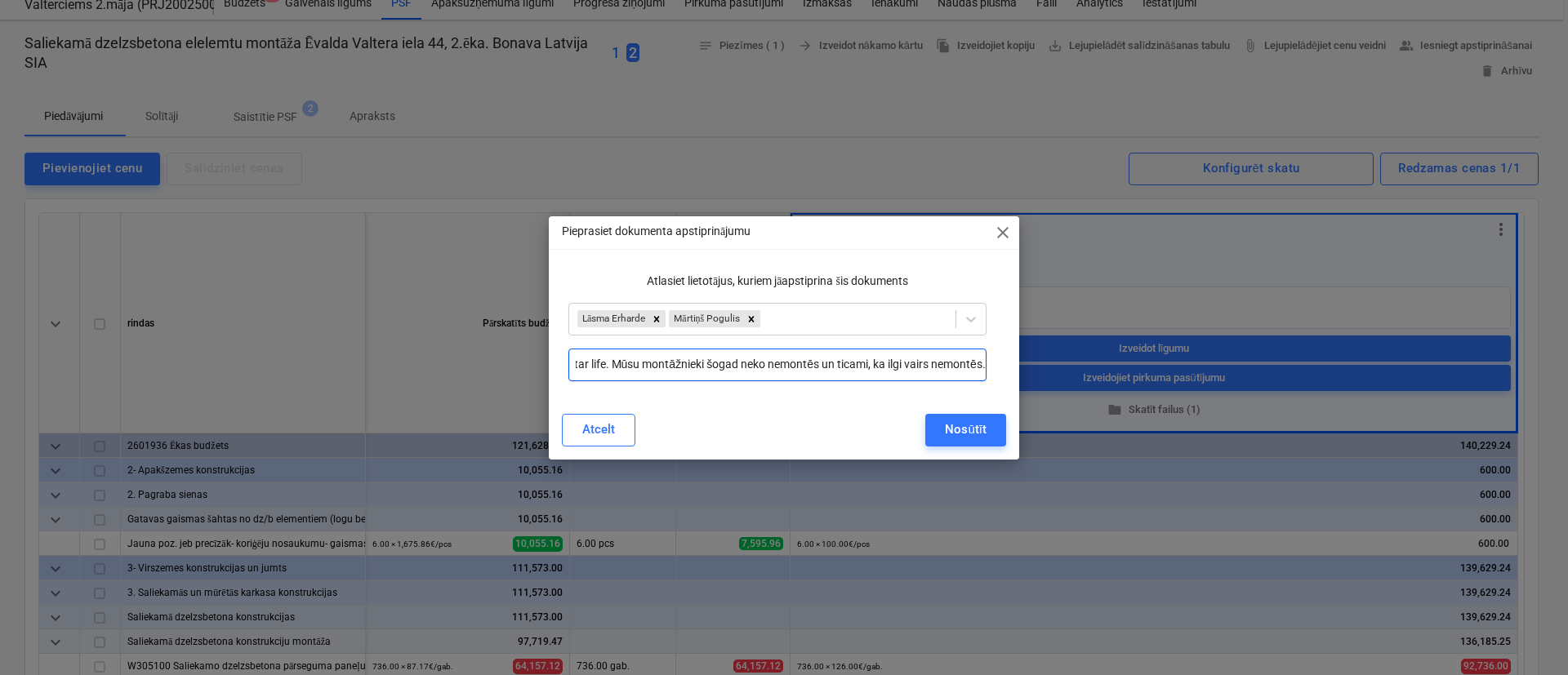 click on "Lūdzu atļauju slēgt līgumu ar Star life. Mūsu montāžnieki šogad neko nemontēs un ticami, ka ilgi vairs nemontēs." at bounding box center [777, 365] 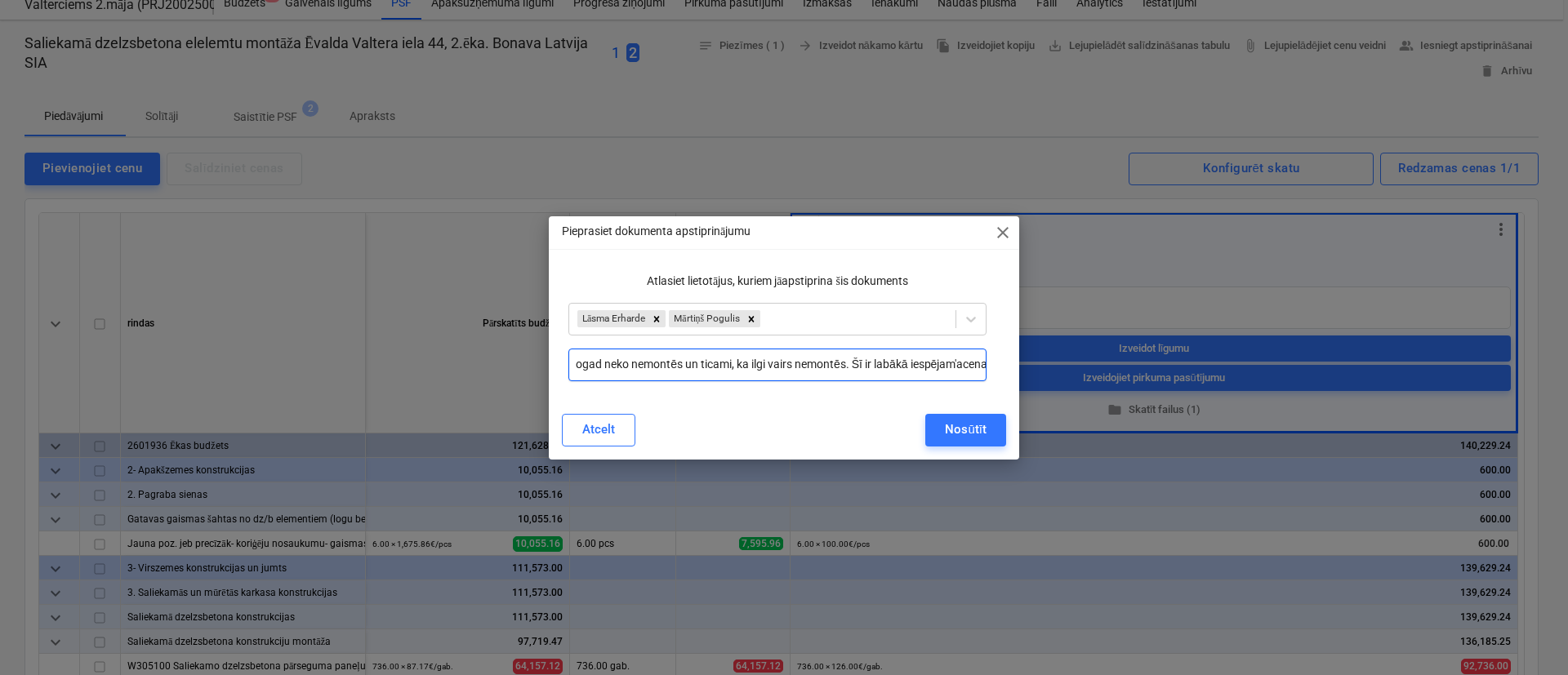 scroll, scrollTop: 0, scrollLeft: 301, axis: horizontal 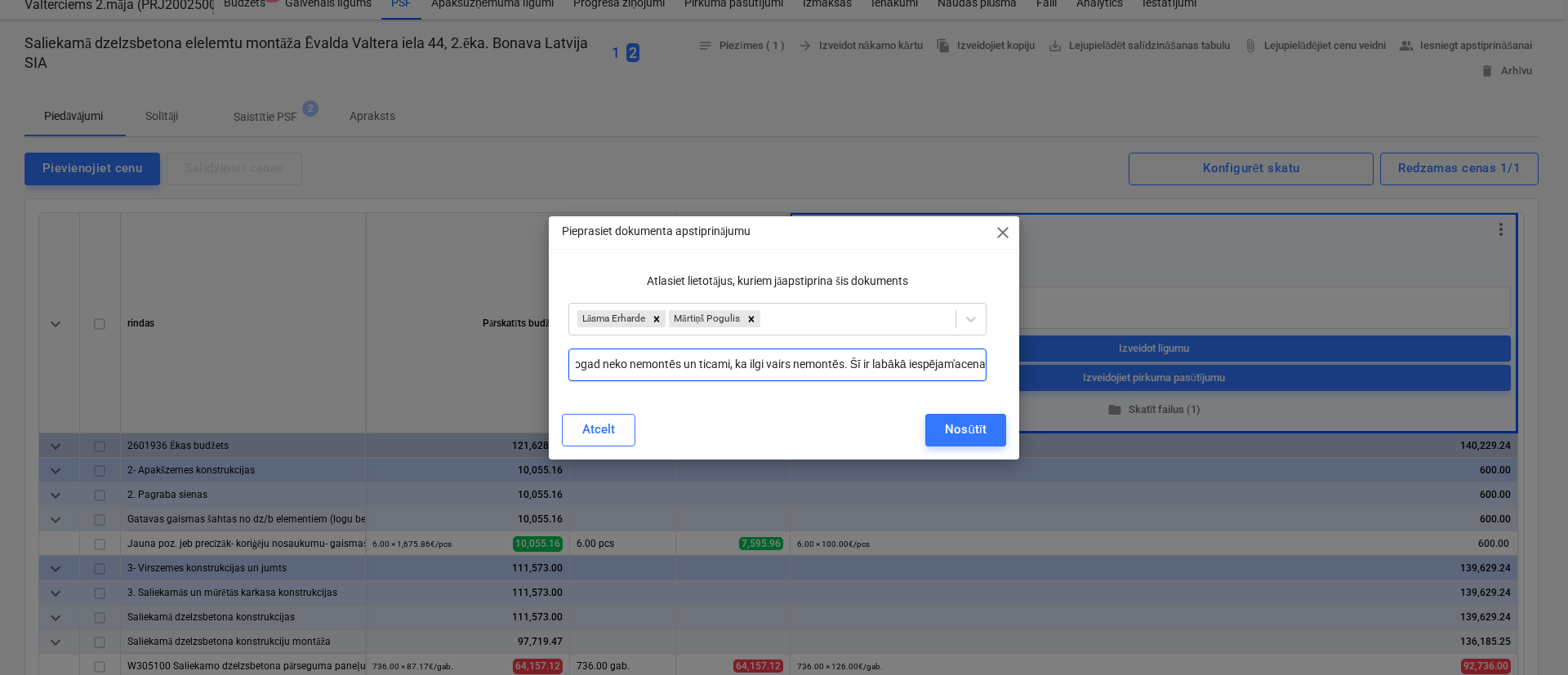 click on "Lūdzu atļauju slēgt līgumu ar Star life. Mūsu montāžnieki šogad neko nemontēs un ticami, ka ilgi vairs nemontēs. Šī ir labākā iespējam'acena" at bounding box center (777, 365) 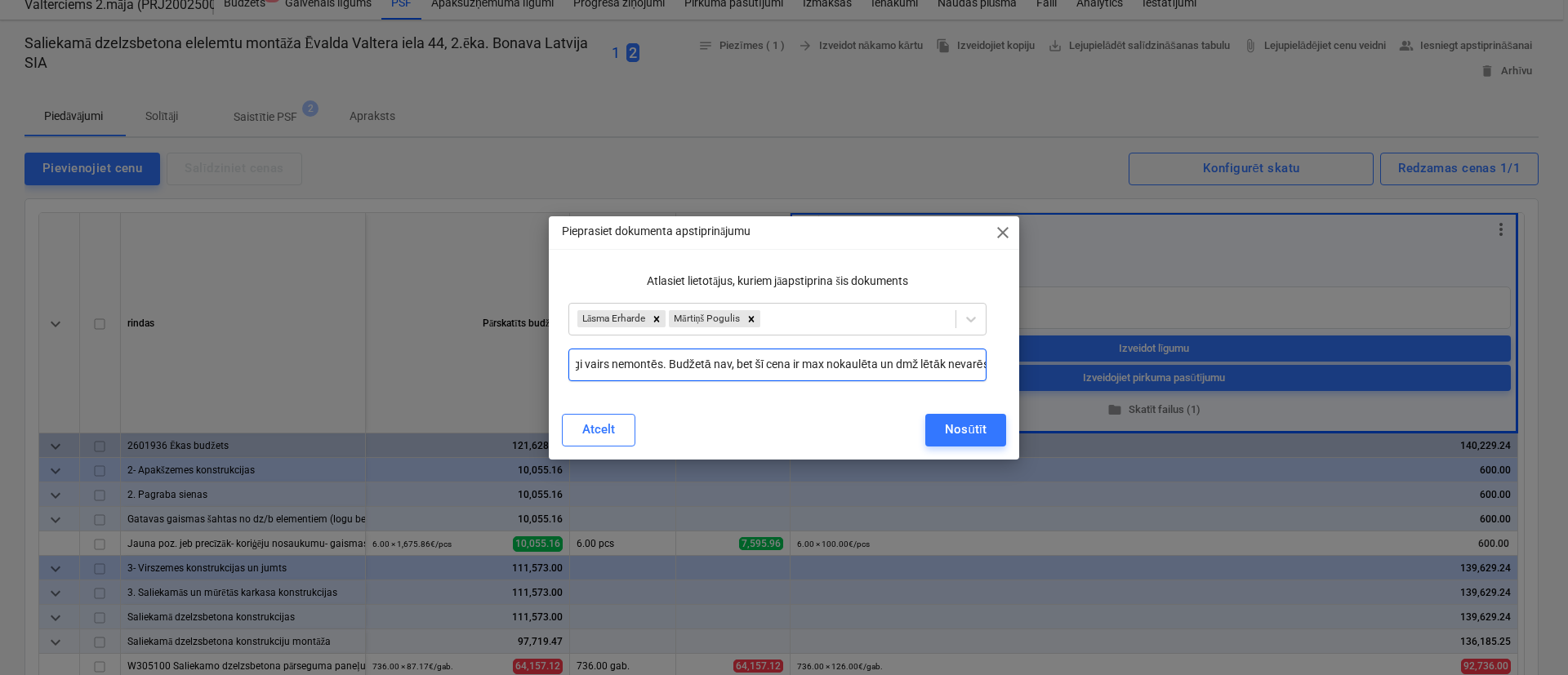 scroll, scrollTop: 0, scrollLeft: 484, axis: horizontal 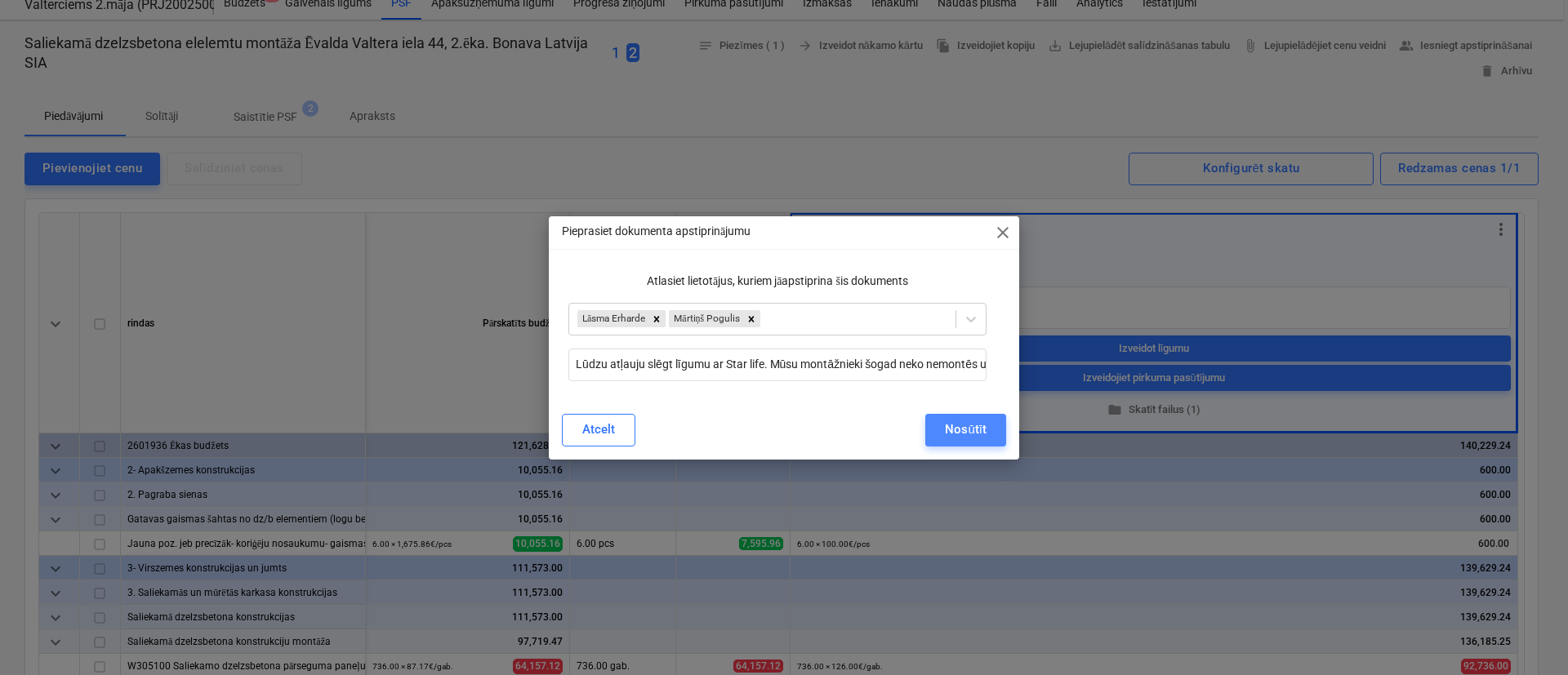 click on "Nosūtīt" at bounding box center [965, 429] 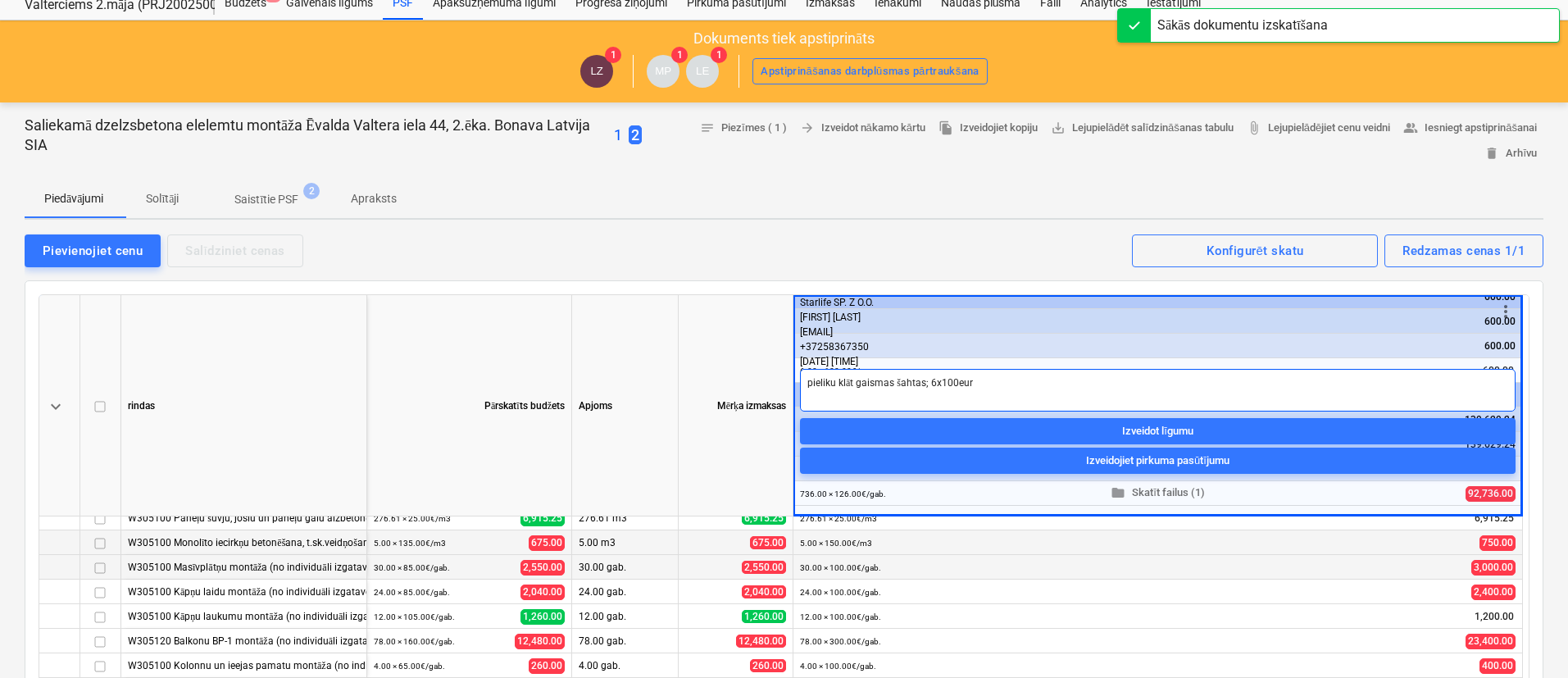 scroll, scrollTop: 311, scrollLeft: 0, axis: vertical 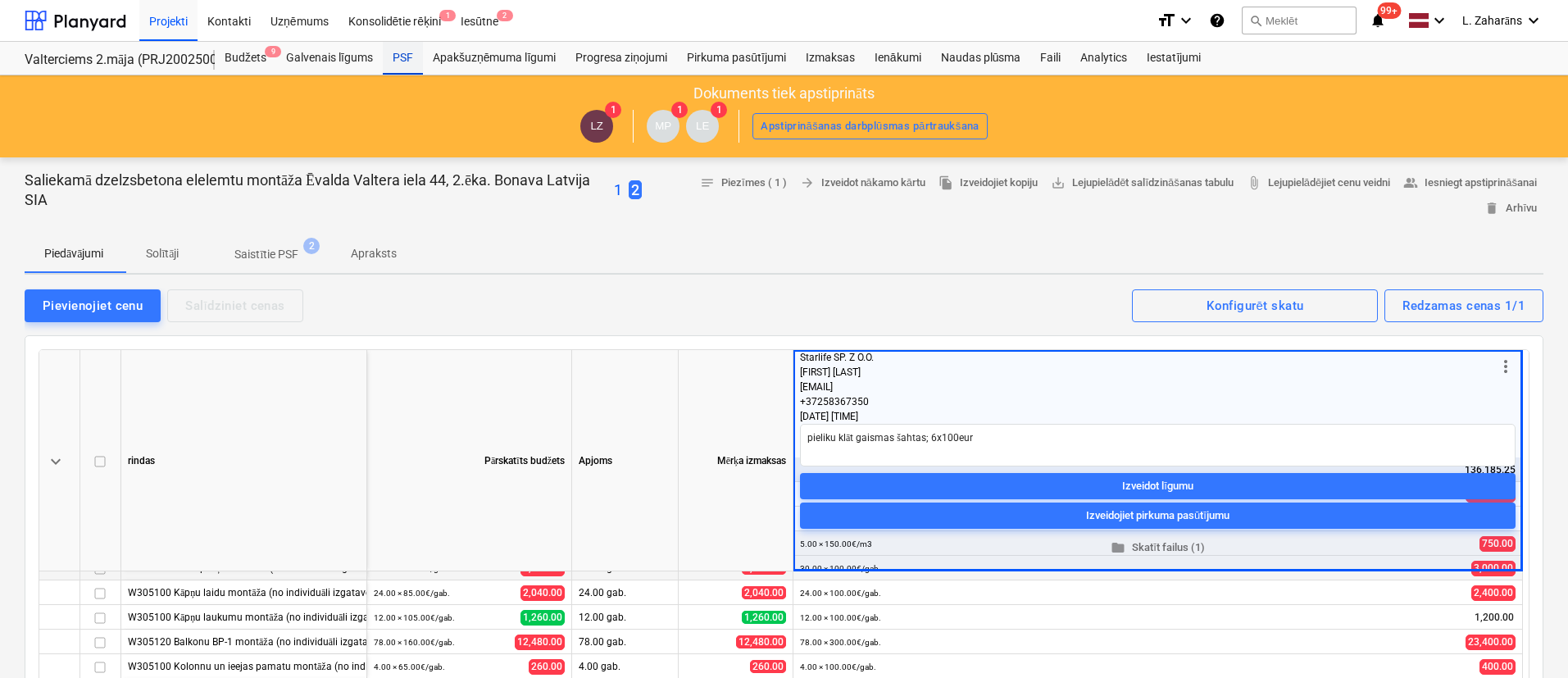 click on "PSF" at bounding box center (402, 58) 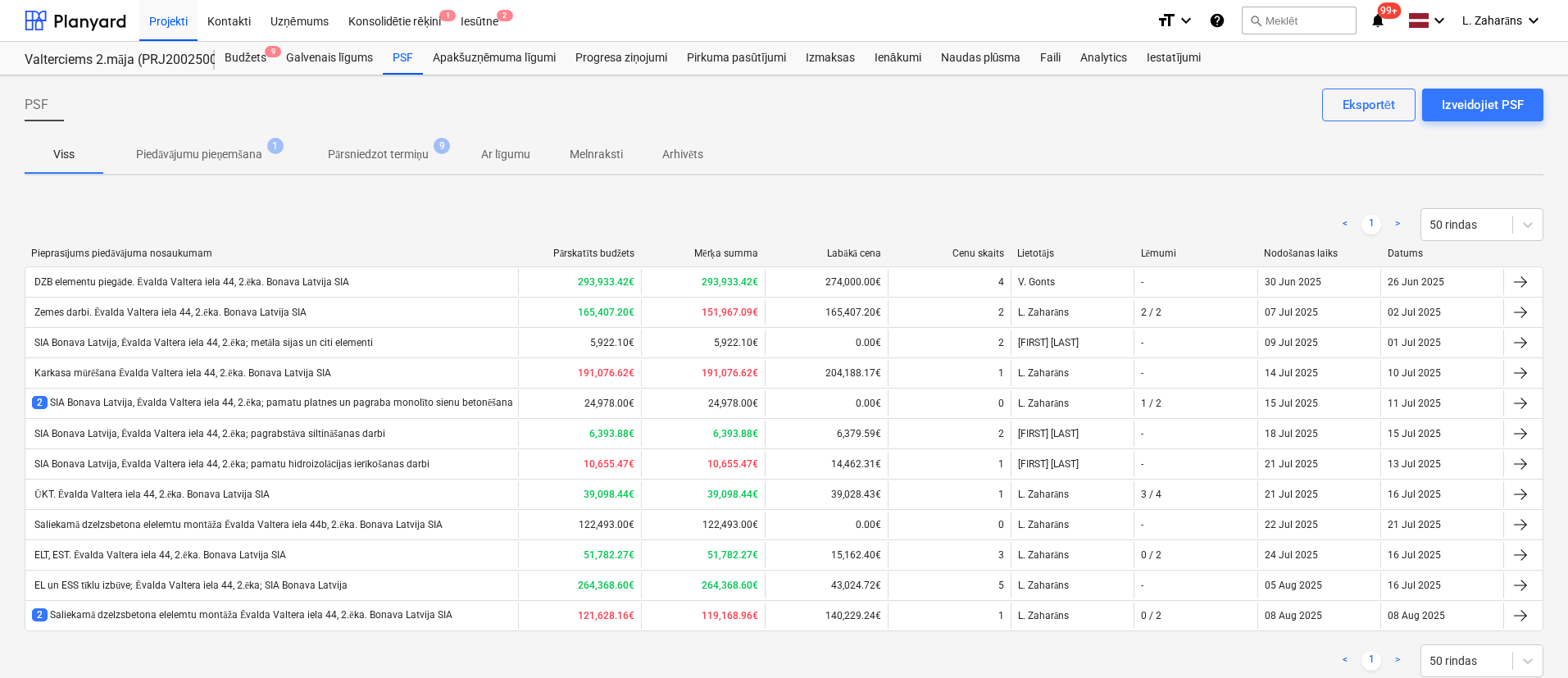 scroll, scrollTop: 44, scrollLeft: 0, axis: vertical 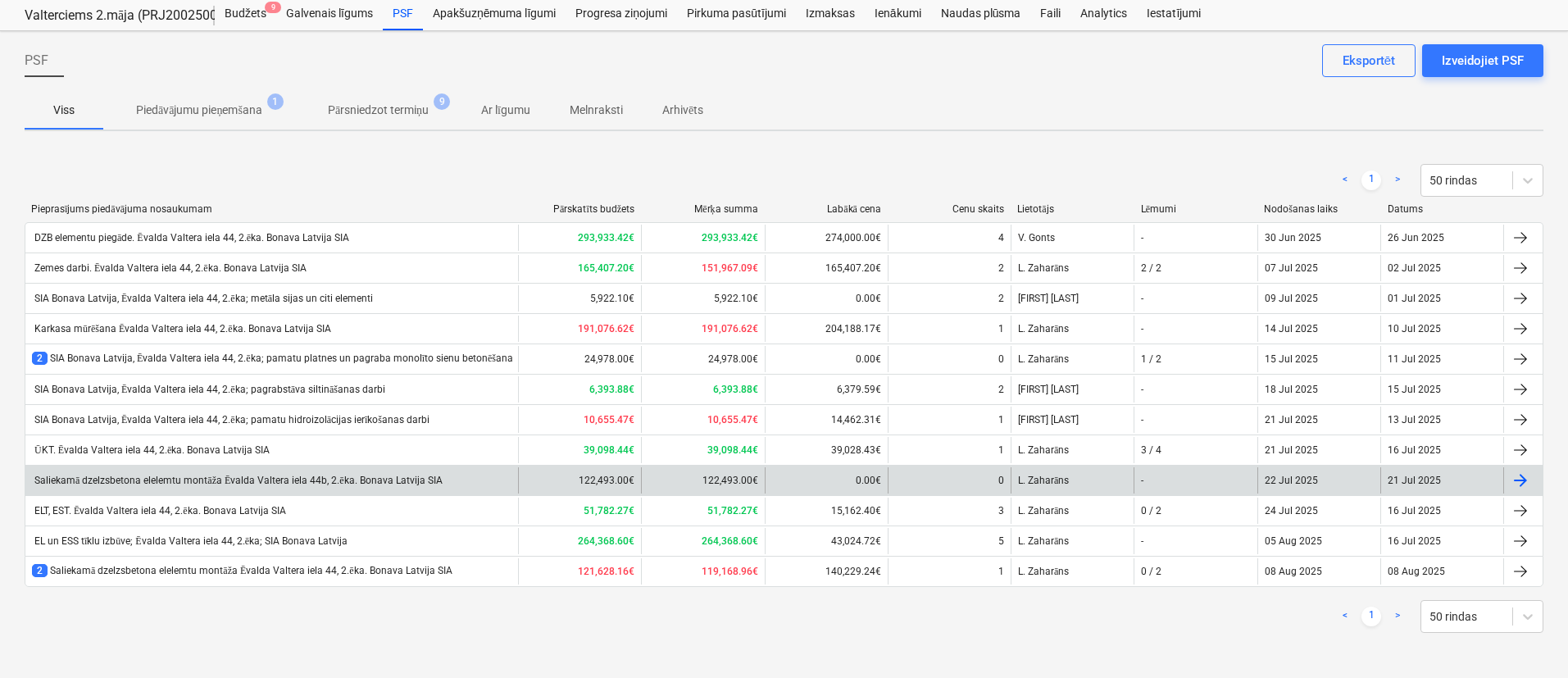 click on "Saliekamā dzelzsbetona elelemtu montāža Ēvalda Valtera iela 44b, 2.ēka. Bonava Latvija SIA" at bounding box center [271, 480] 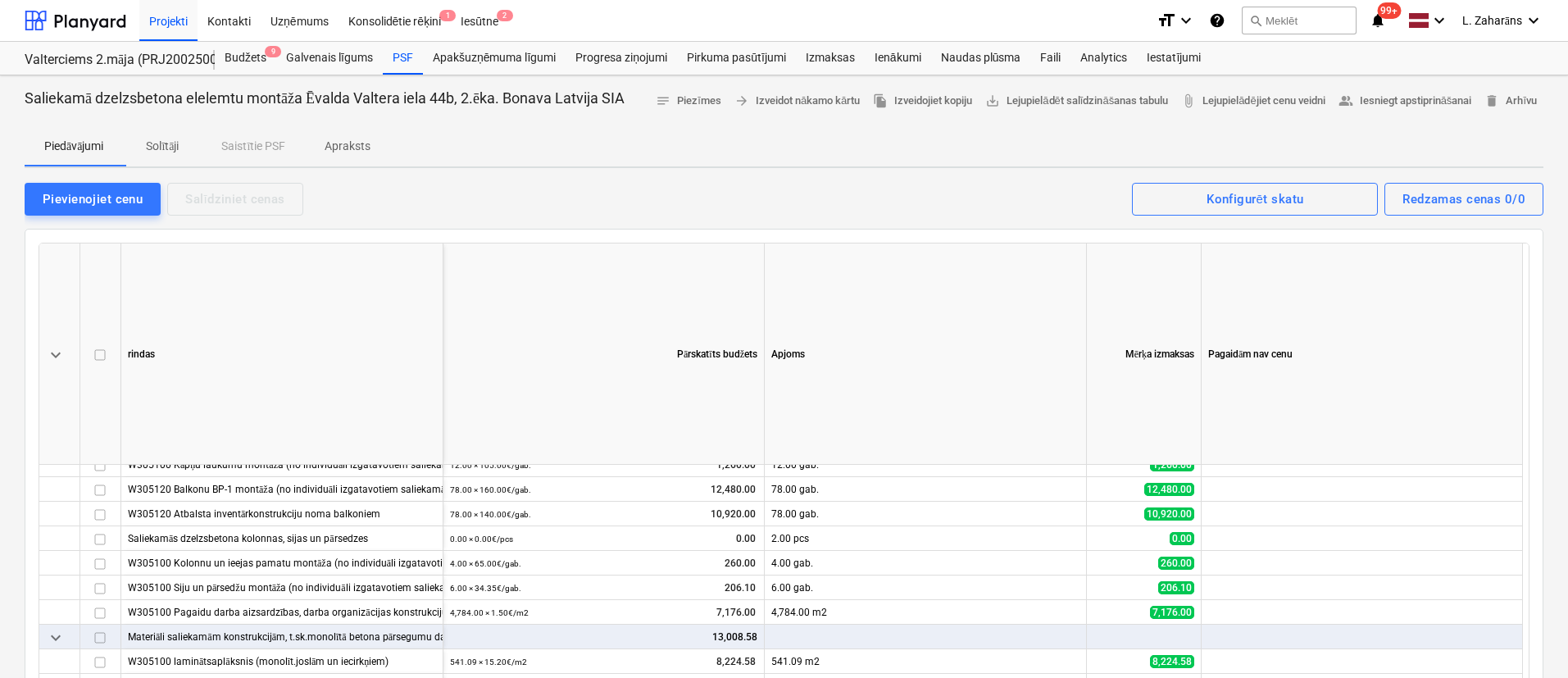 scroll, scrollTop: 262, scrollLeft: 0, axis: vertical 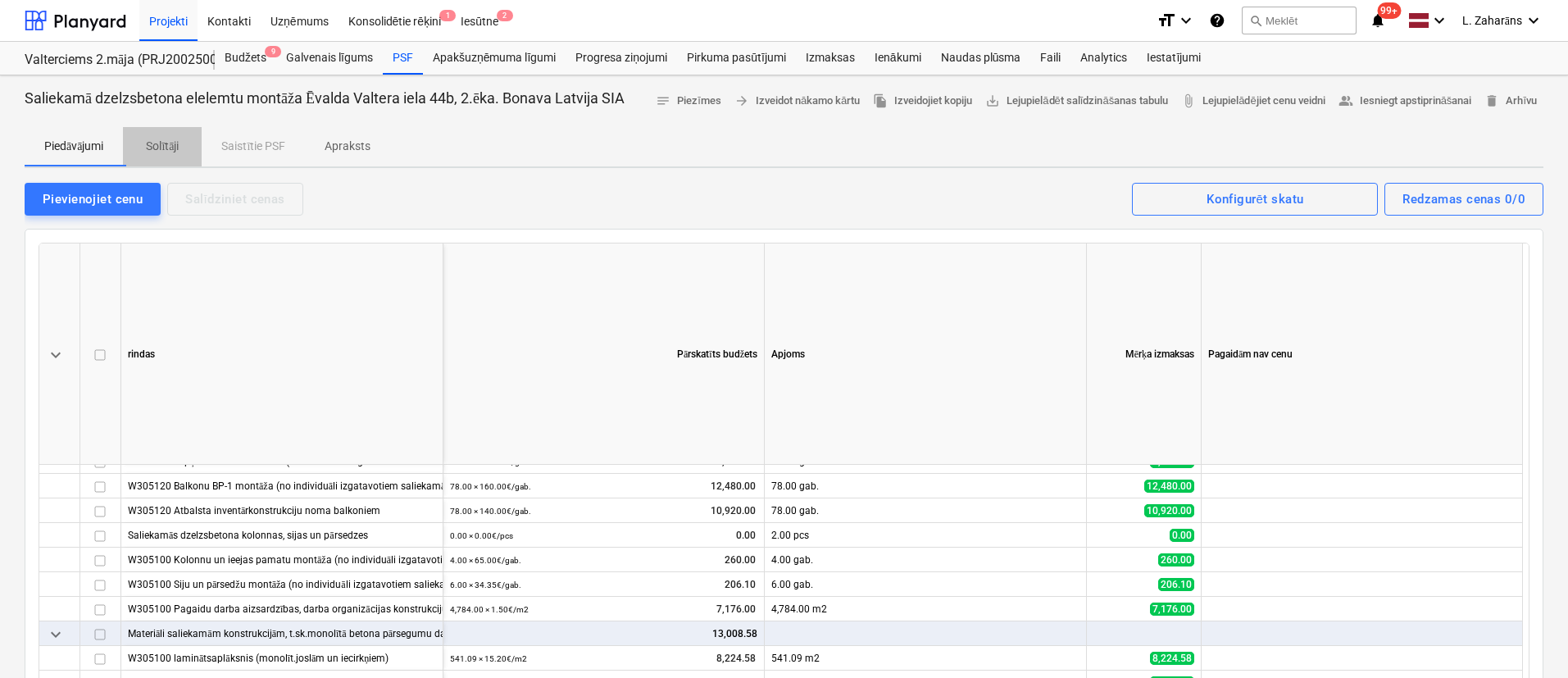 click on "Solītāji" at bounding box center [162, 146] 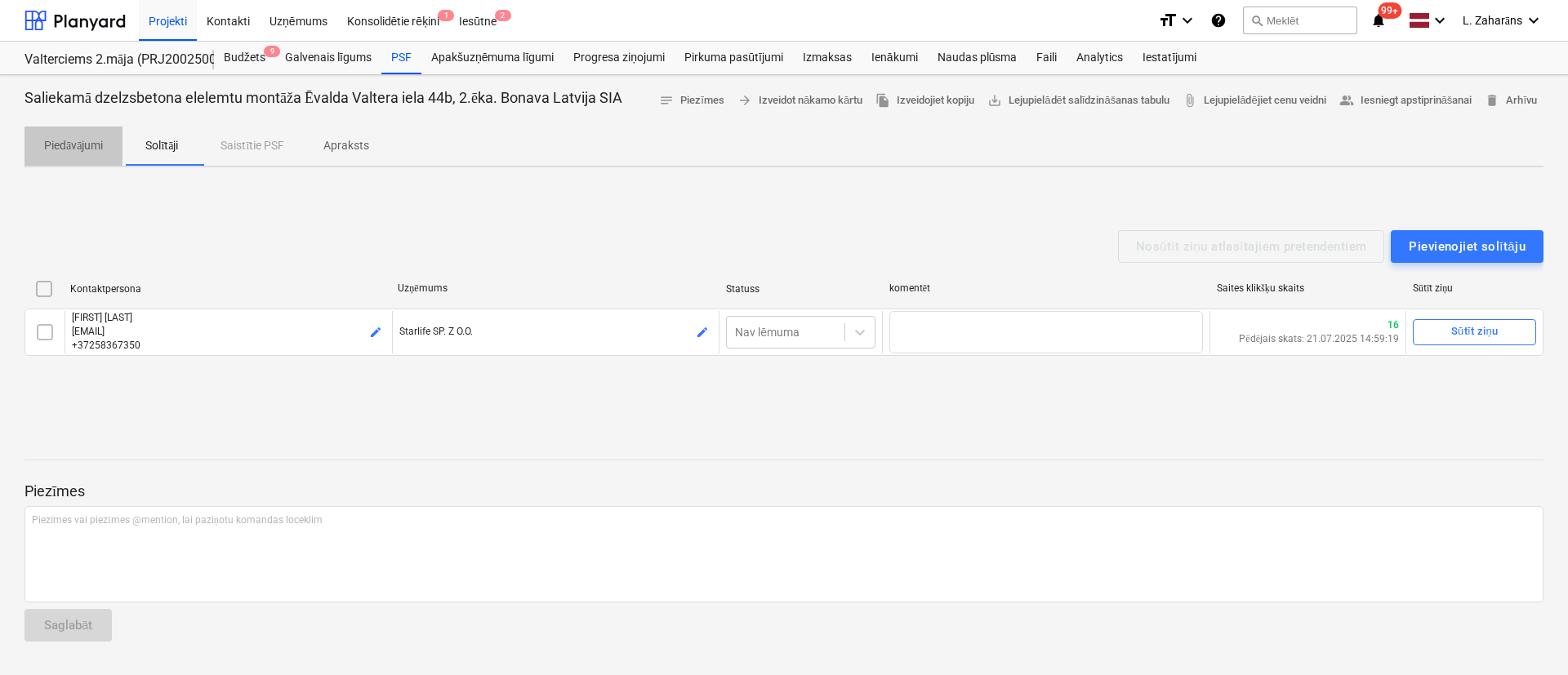click on "Piedāvājumi" at bounding box center [74, 145] 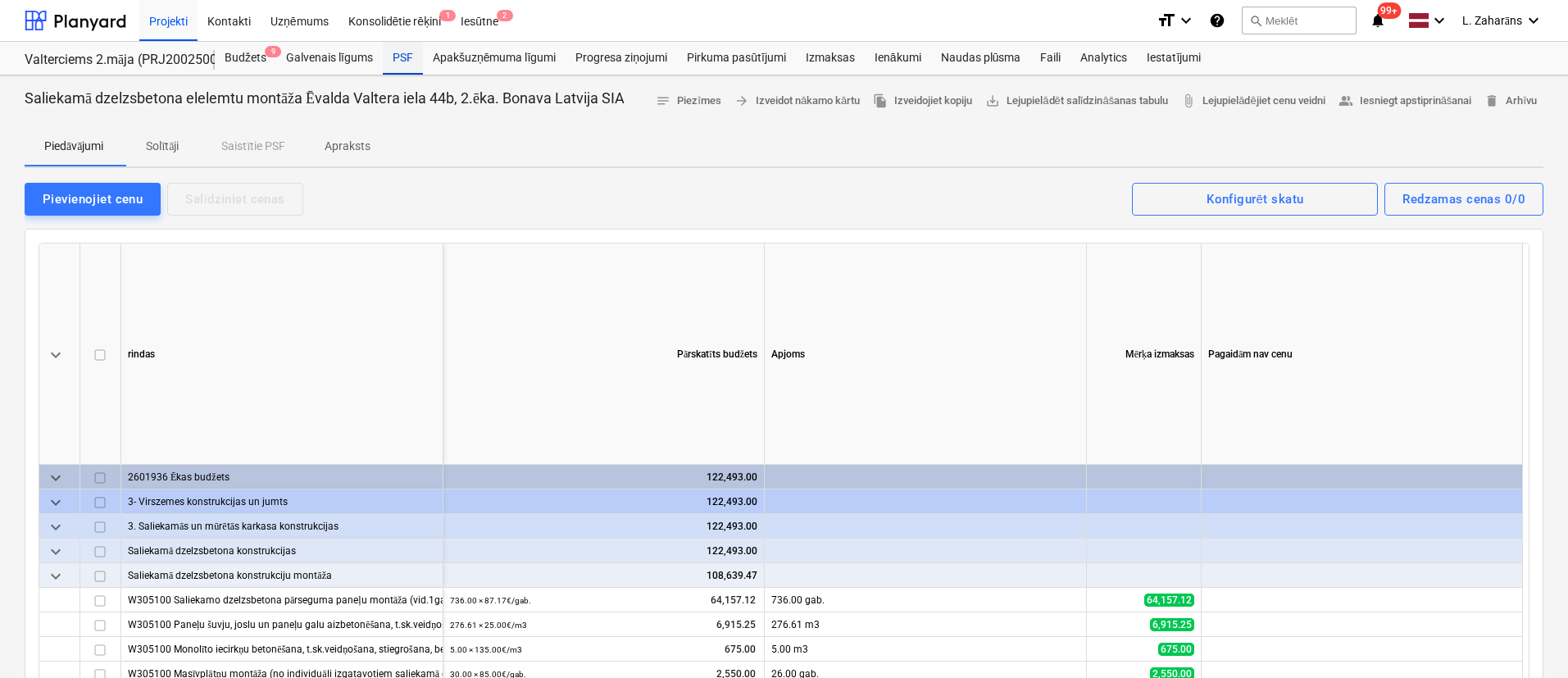 click on "PSF" at bounding box center [402, 58] 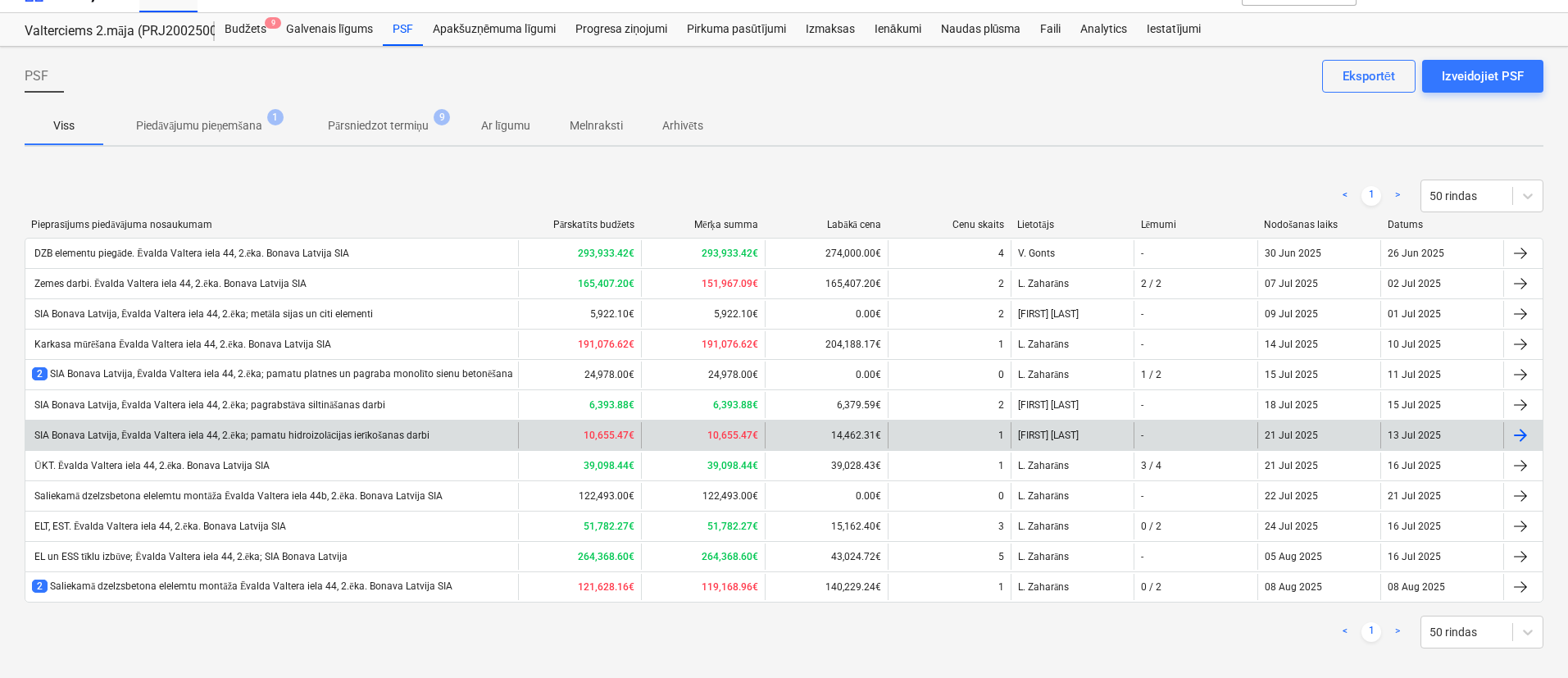 scroll, scrollTop: 44, scrollLeft: 0, axis: vertical 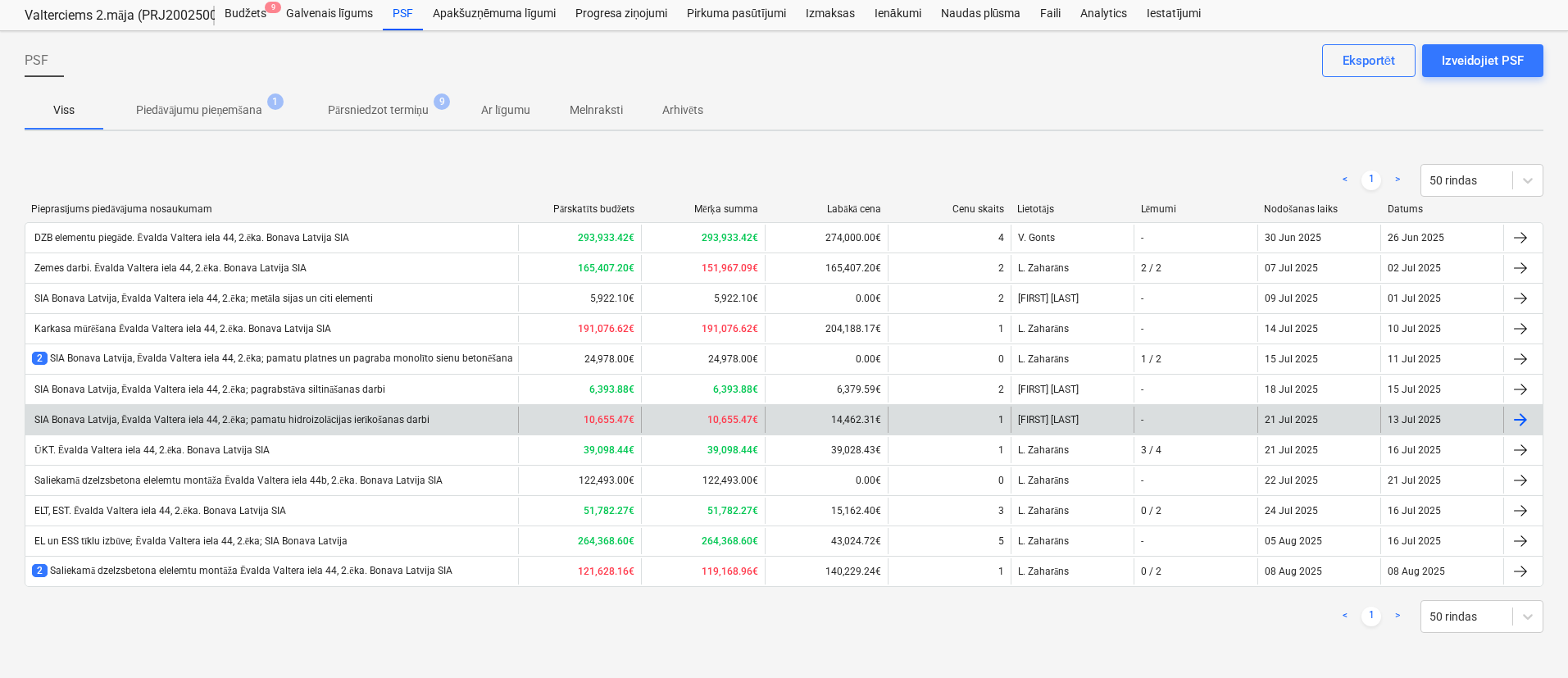 click on "SIA Bonava Latvija, Ēvalda Valtera iela 44, 2.ēka; pamatu hidroizolācijas ierīkošanas darbi" at bounding box center (230, 420) 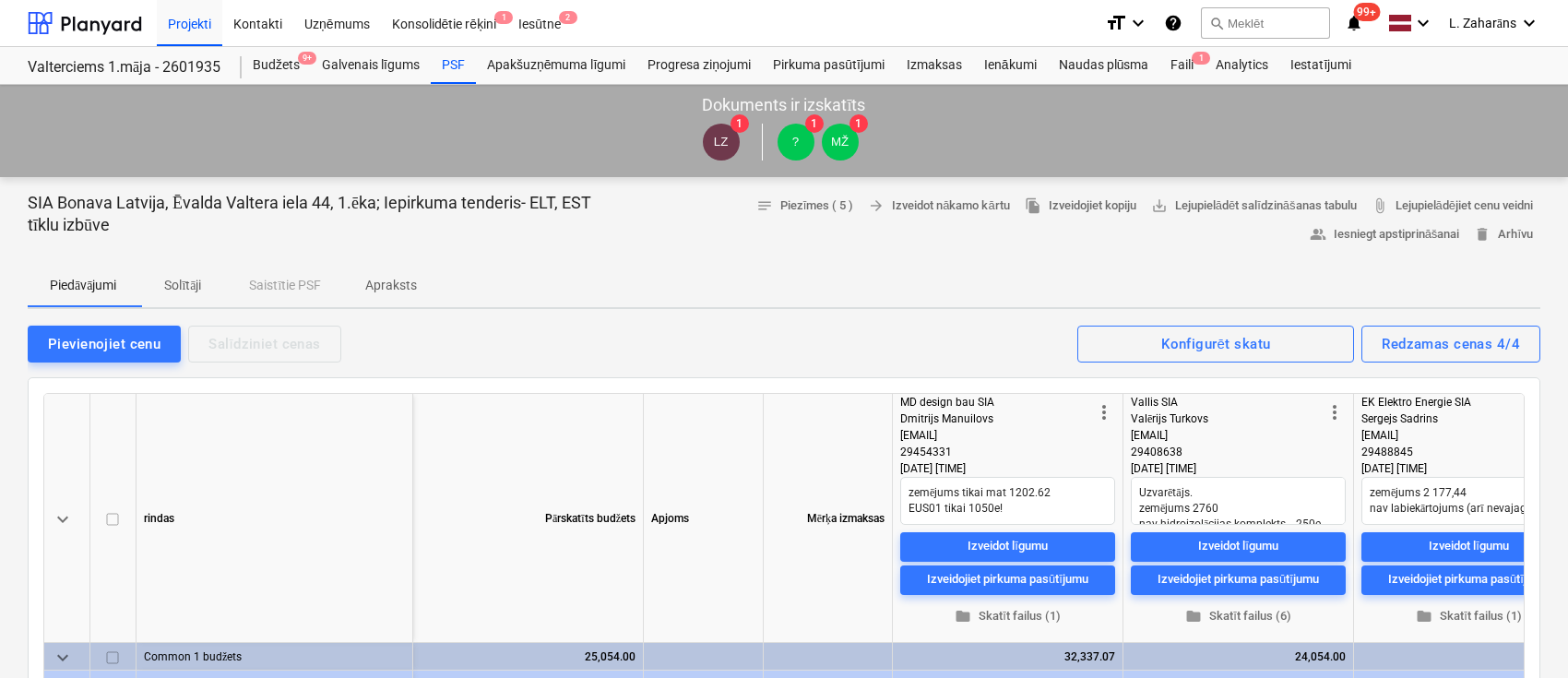 scroll, scrollTop: 0, scrollLeft: 0, axis: both 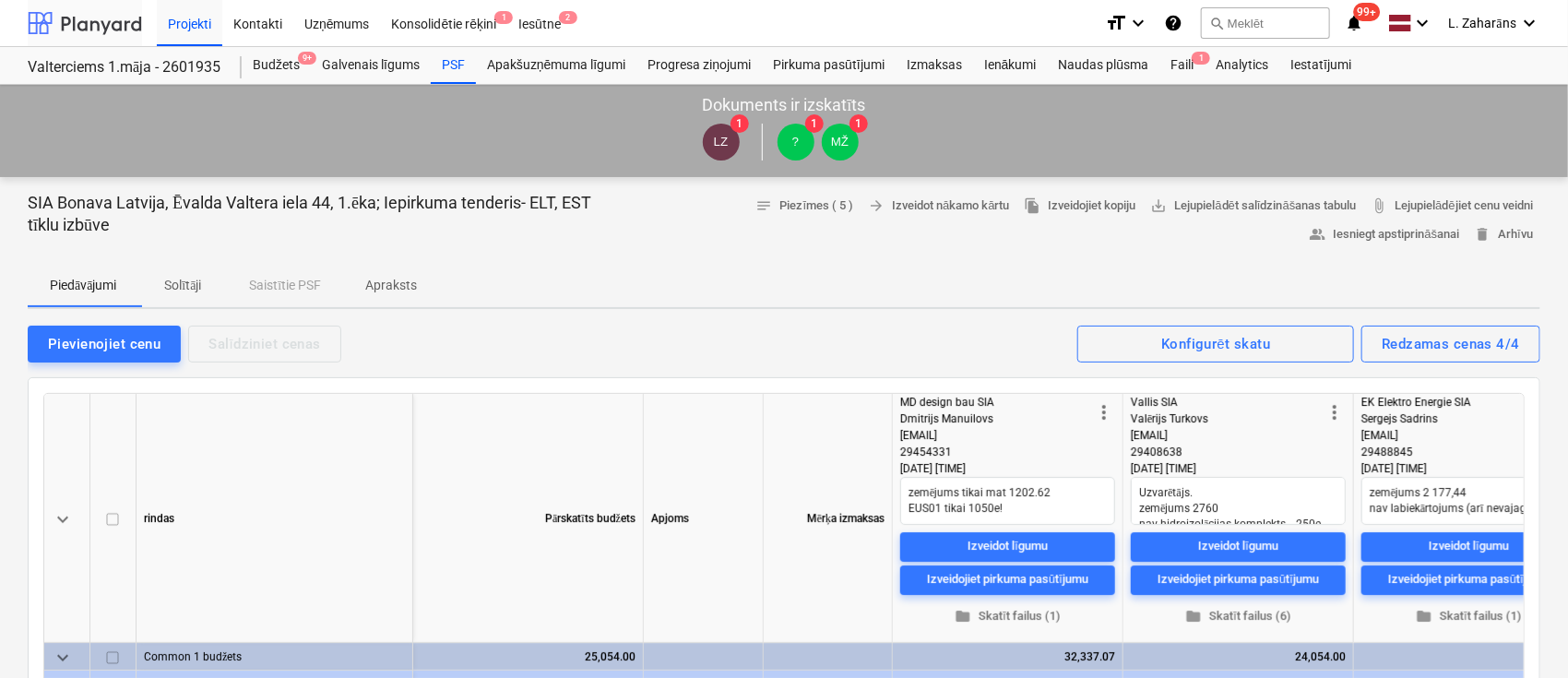 click at bounding box center [85, 23] 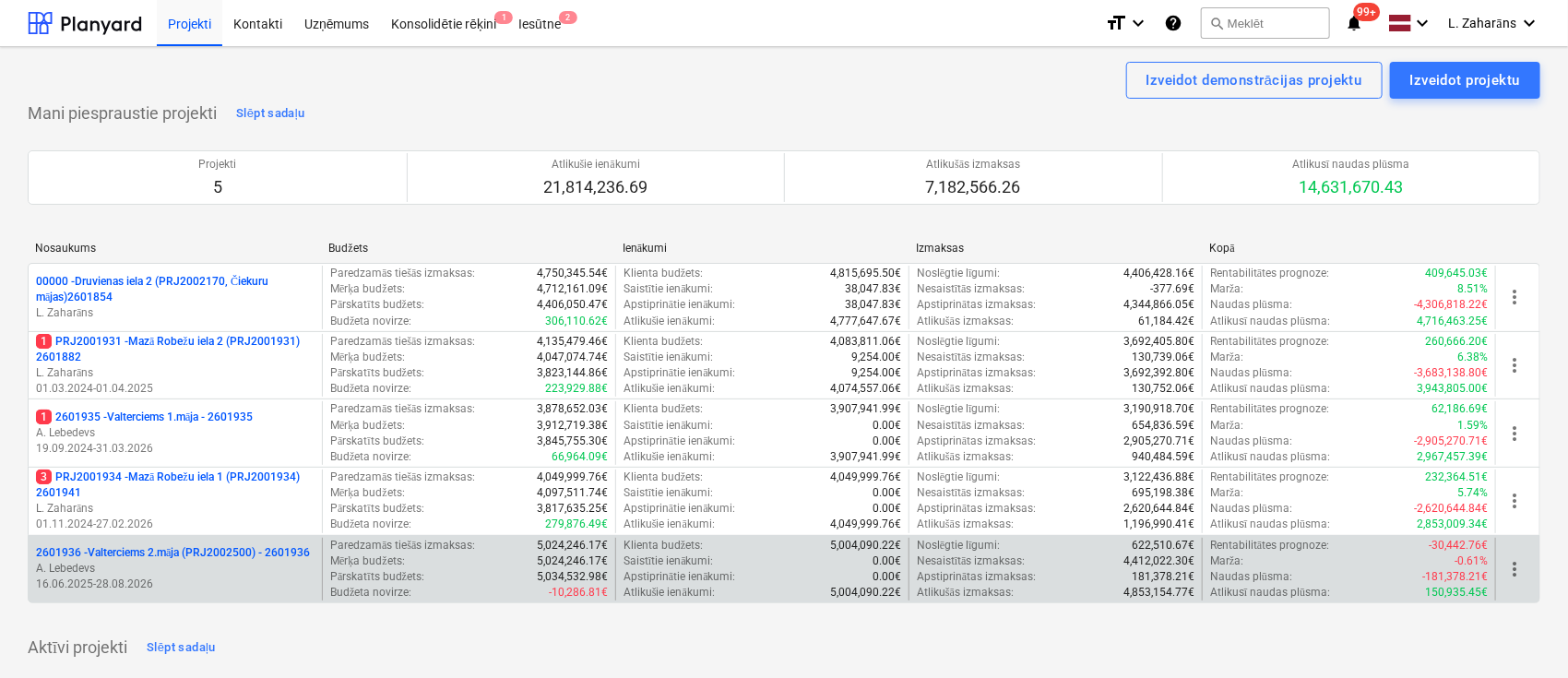 click on "2601936 -  Valterciems 2.māja (PRJ2002500) - 2601936" at bounding box center [172, 553] 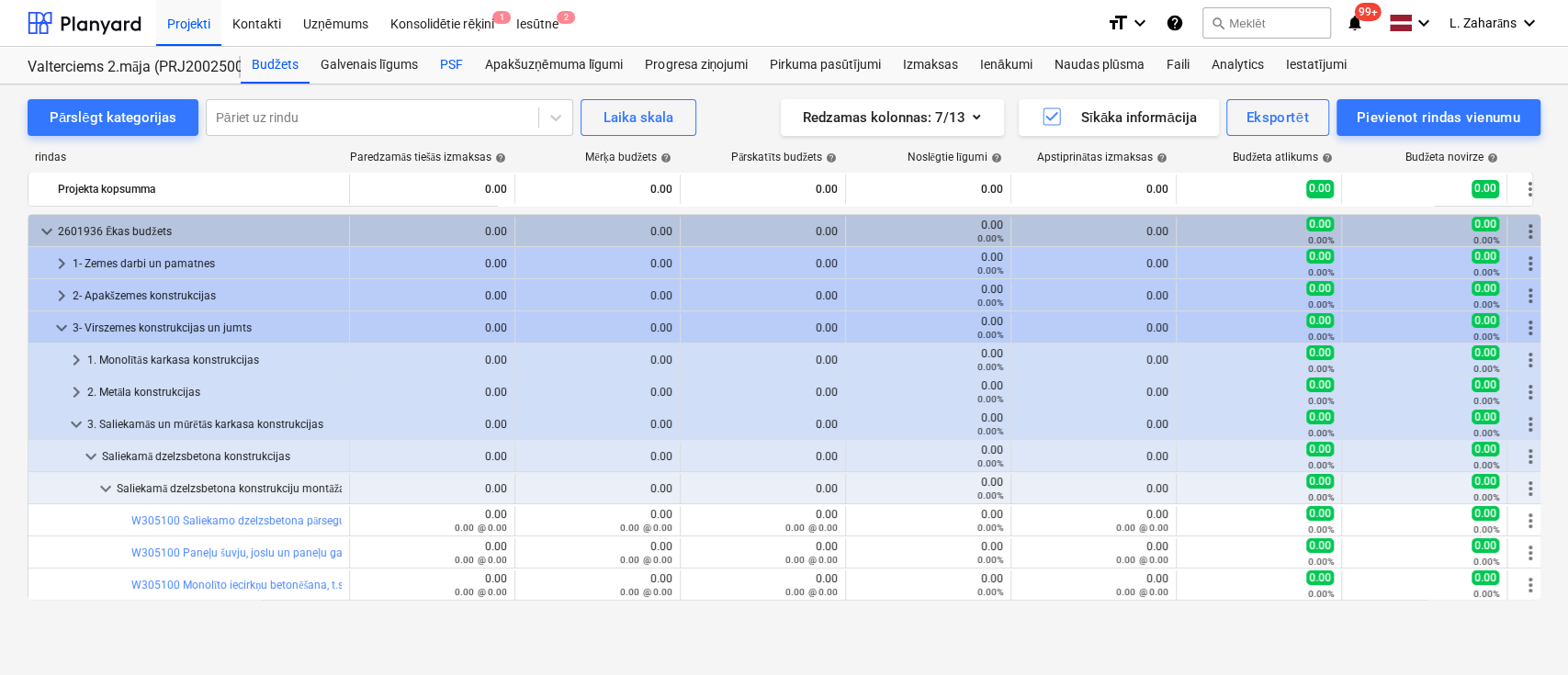 click on "PSF" at bounding box center [451, 65] 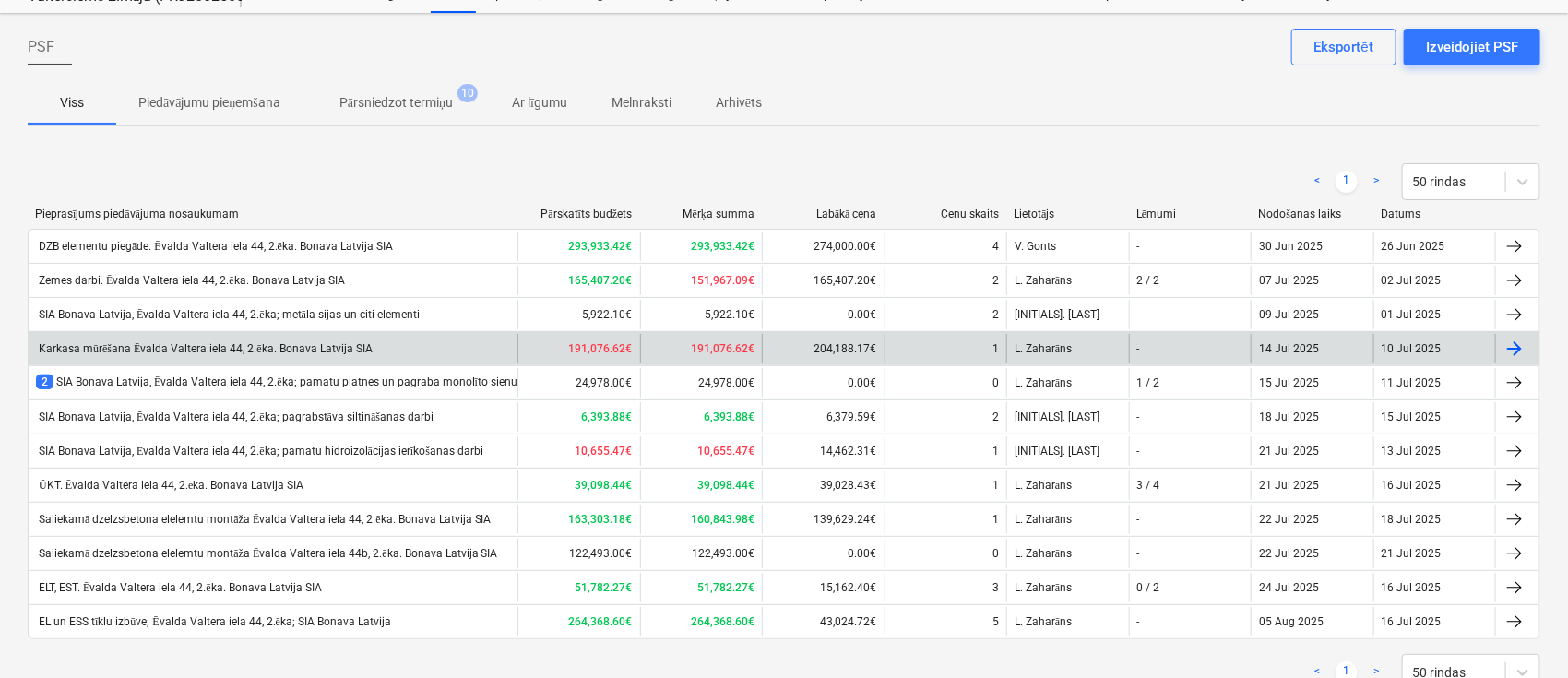 scroll, scrollTop: 133, scrollLeft: 0, axis: vertical 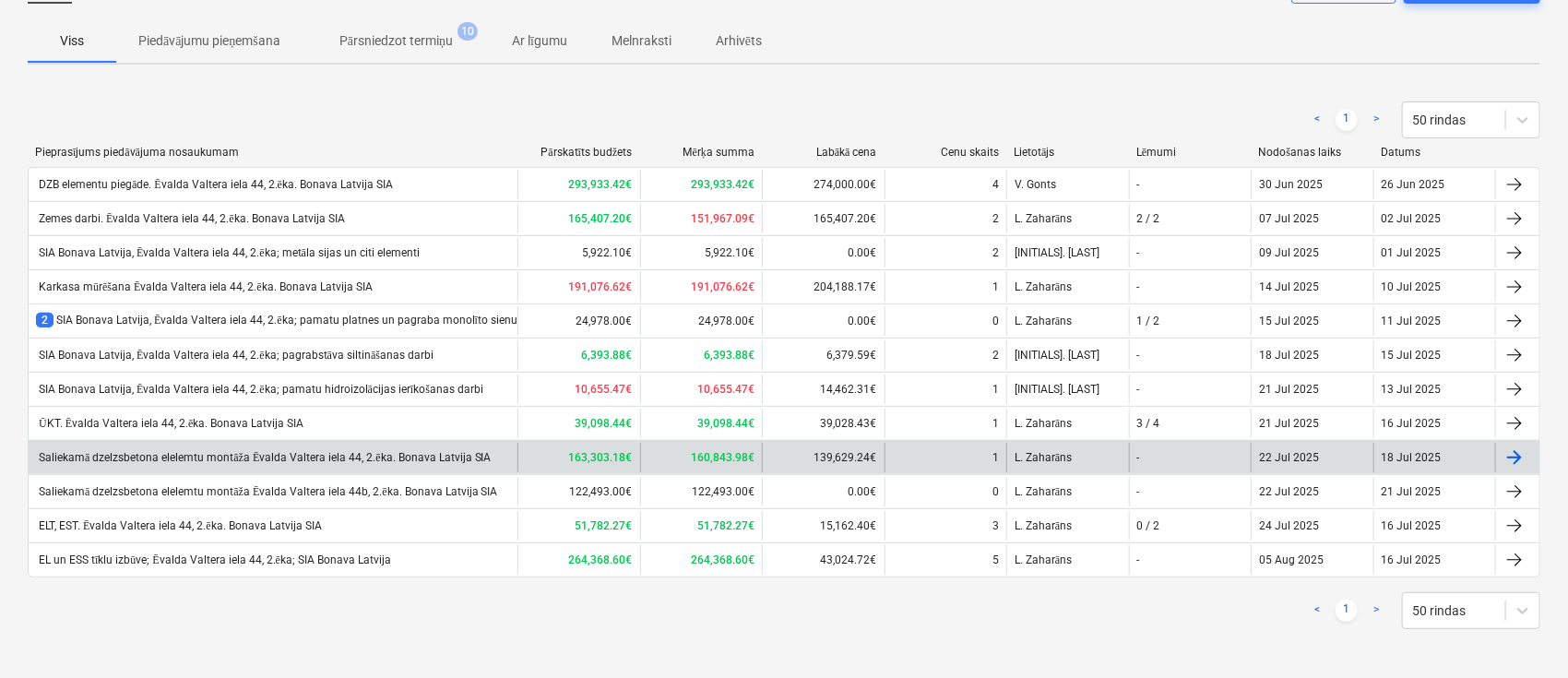click on "Saliekamā dzelzsbetona elelemtu montāža Ēvalda Valtera iela 44, 2.ēka. Bonava Latvija SIA" at bounding box center (264, 458) 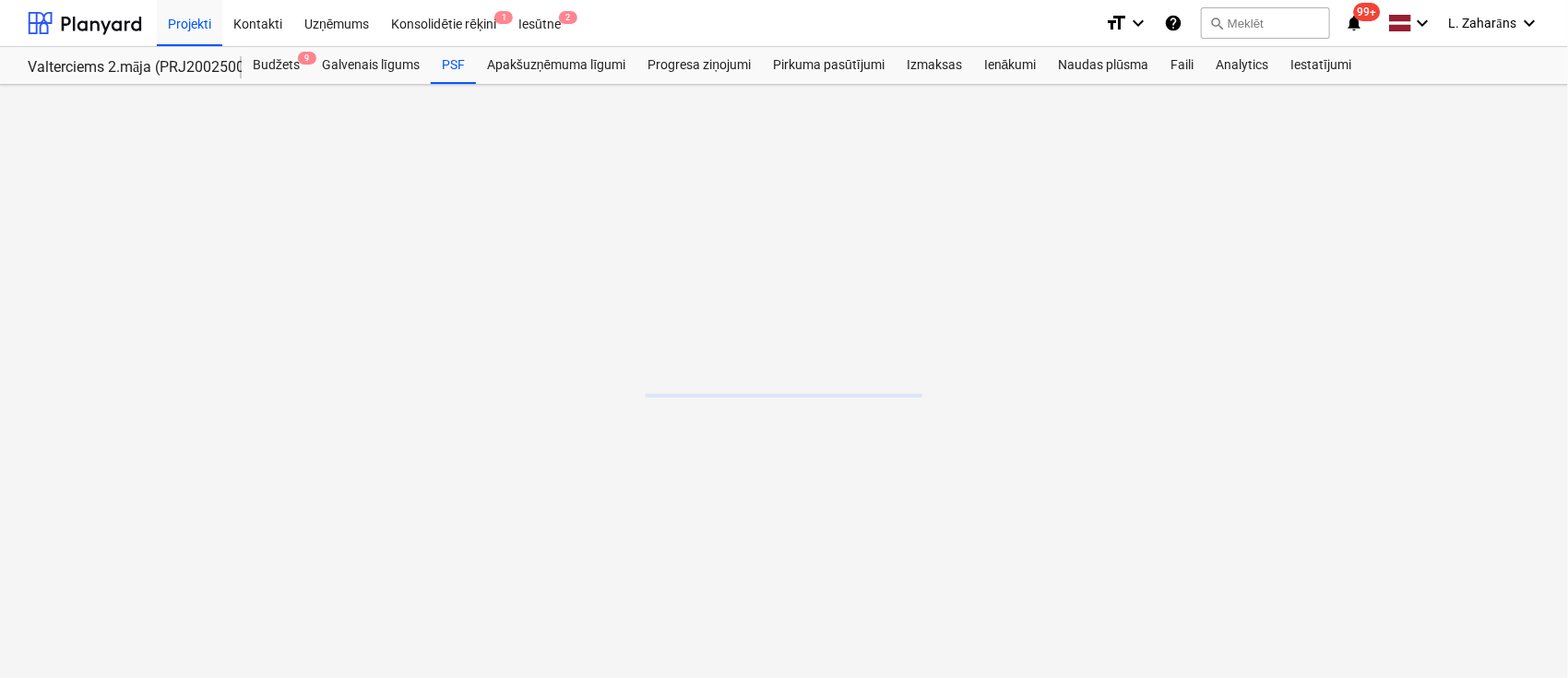 scroll, scrollTop: 0, scrollLeft: 0, axis: both 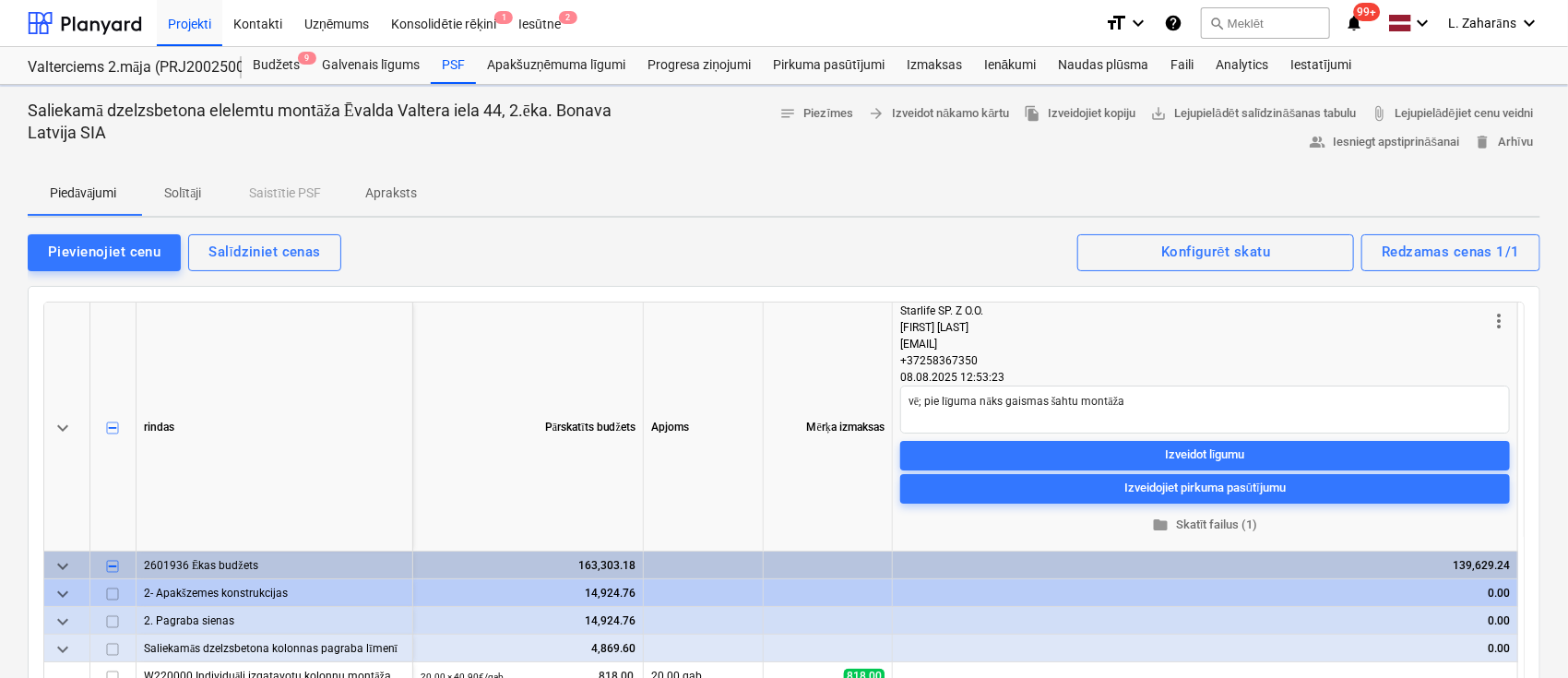 type on "x" 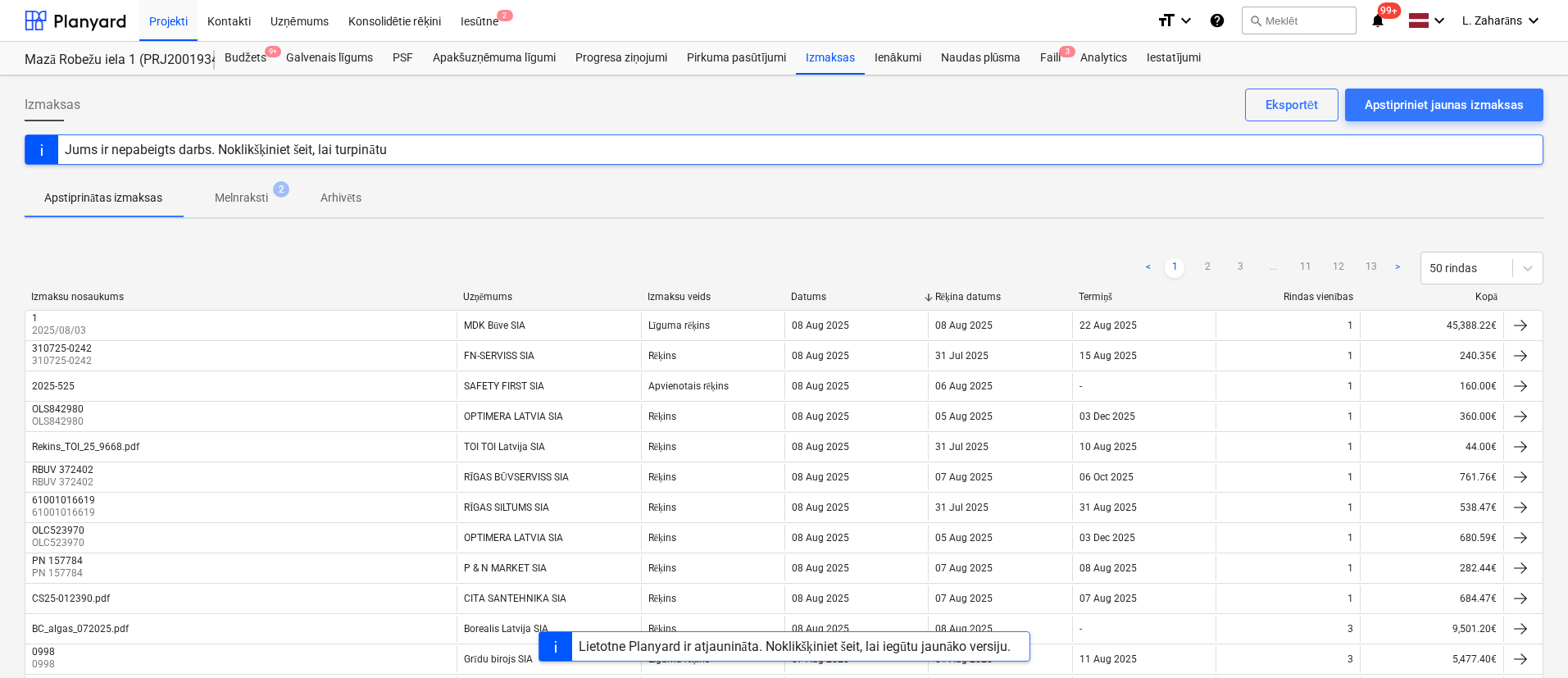 scroll, scrollTop: 0, scrollLeft: 0, axis: both 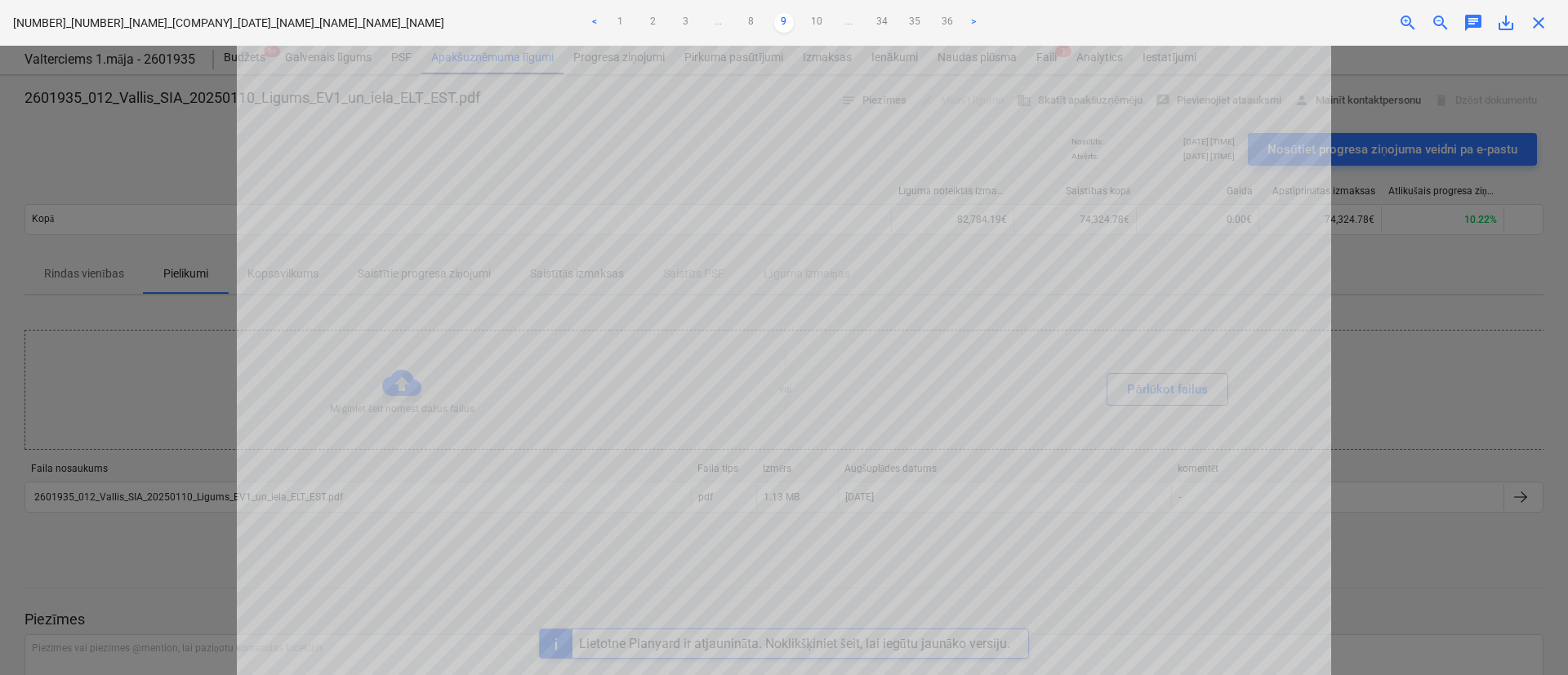 click on "Pārāk daudz pieprasījumu, vēlāk mēģiniet vēlreiz" at bounding box center (1339, 17) 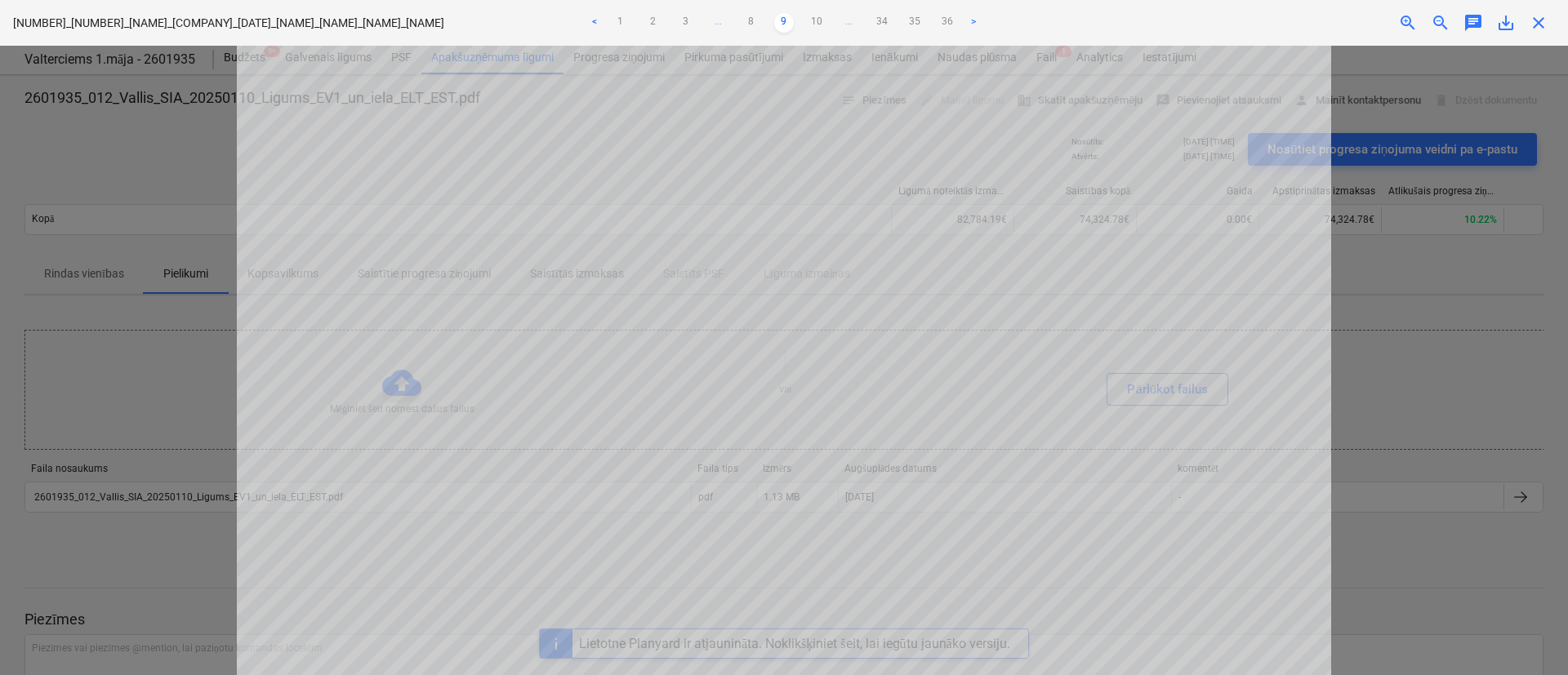 scroll, scrollTop: 0, scrollLeft: 0, axis: both 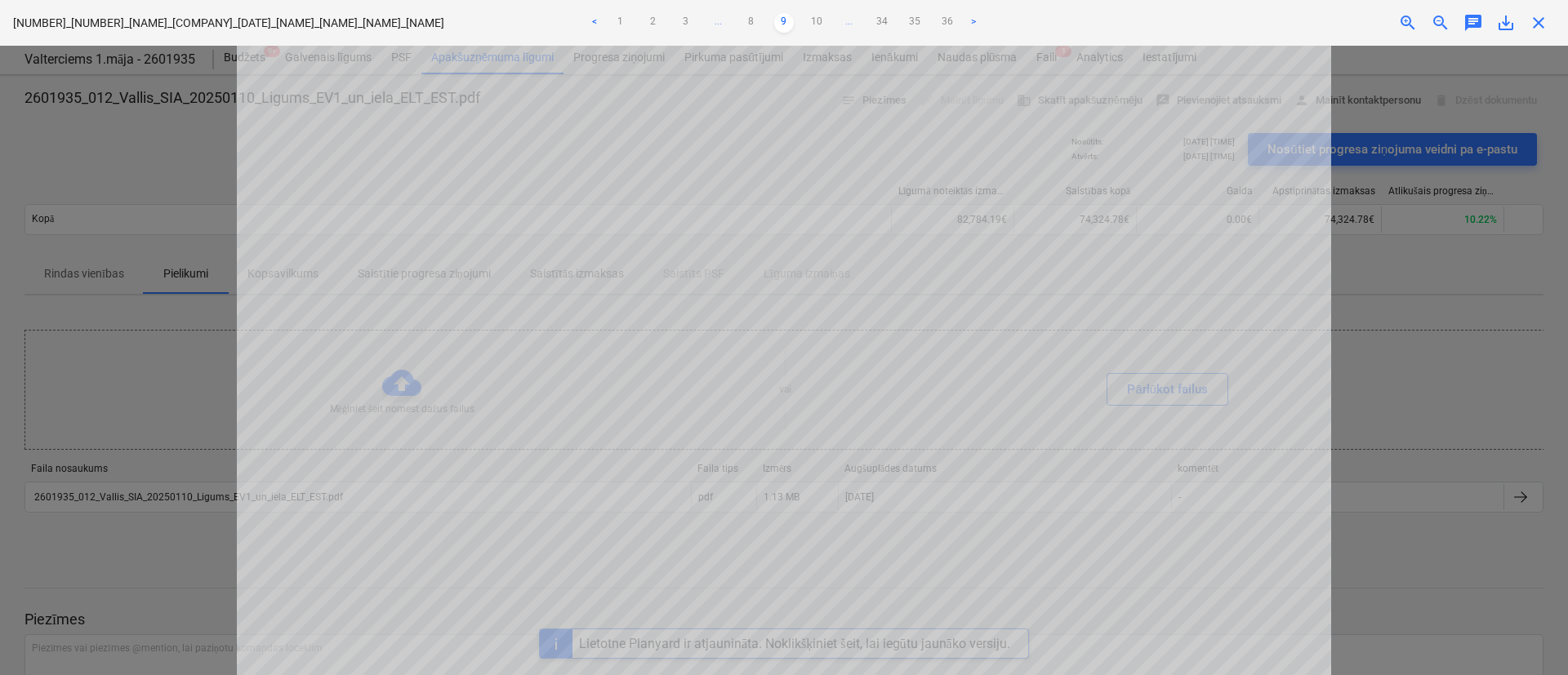 click on "2601935_012_Vallis_SIA_20250110_Ligums_EV1_un_iela_ELT_E... < 1 2 3 ... 8 9 10 ... 34 35 36 > zoom_in zoom_out chat 0 save_alt close" at bounding box center (784, 23) 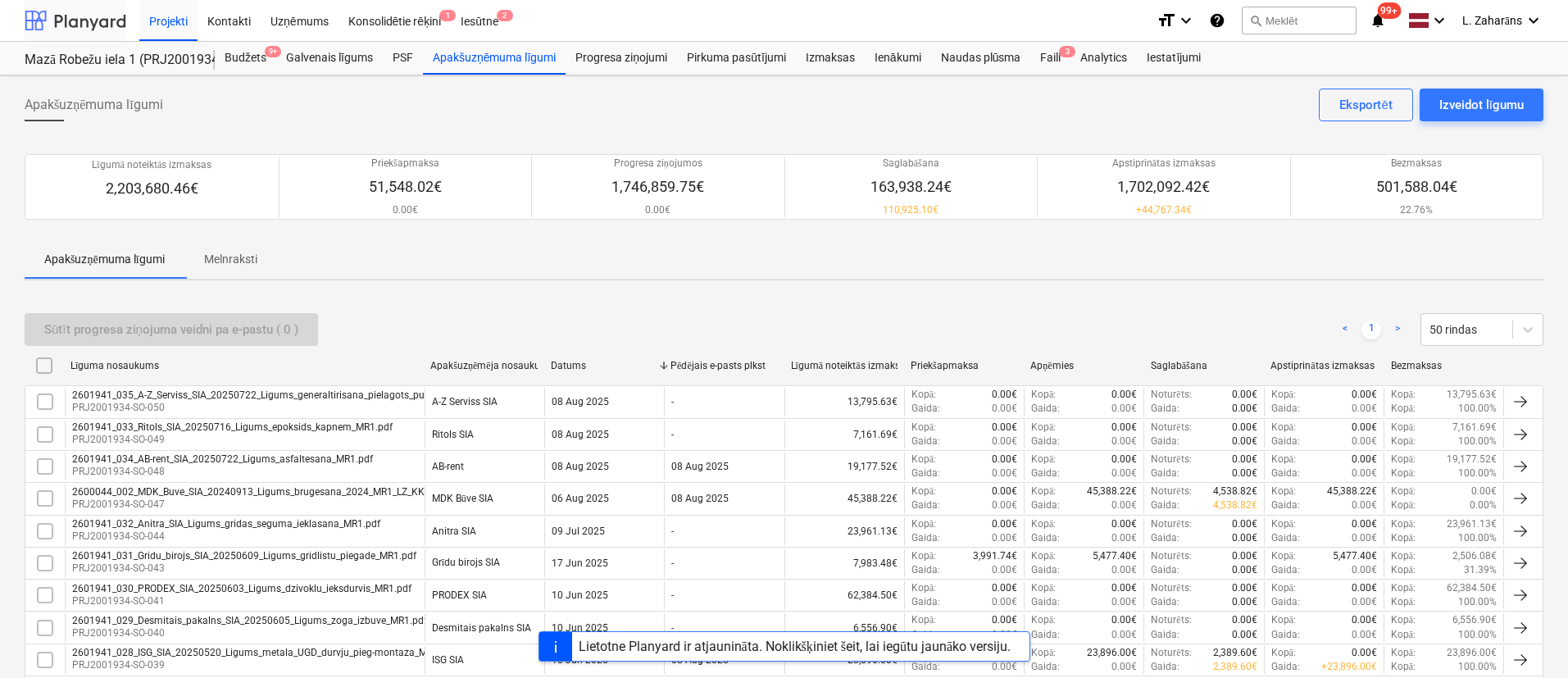 scroll, scrollTop: 0, scrollLeft: 0, axis: both 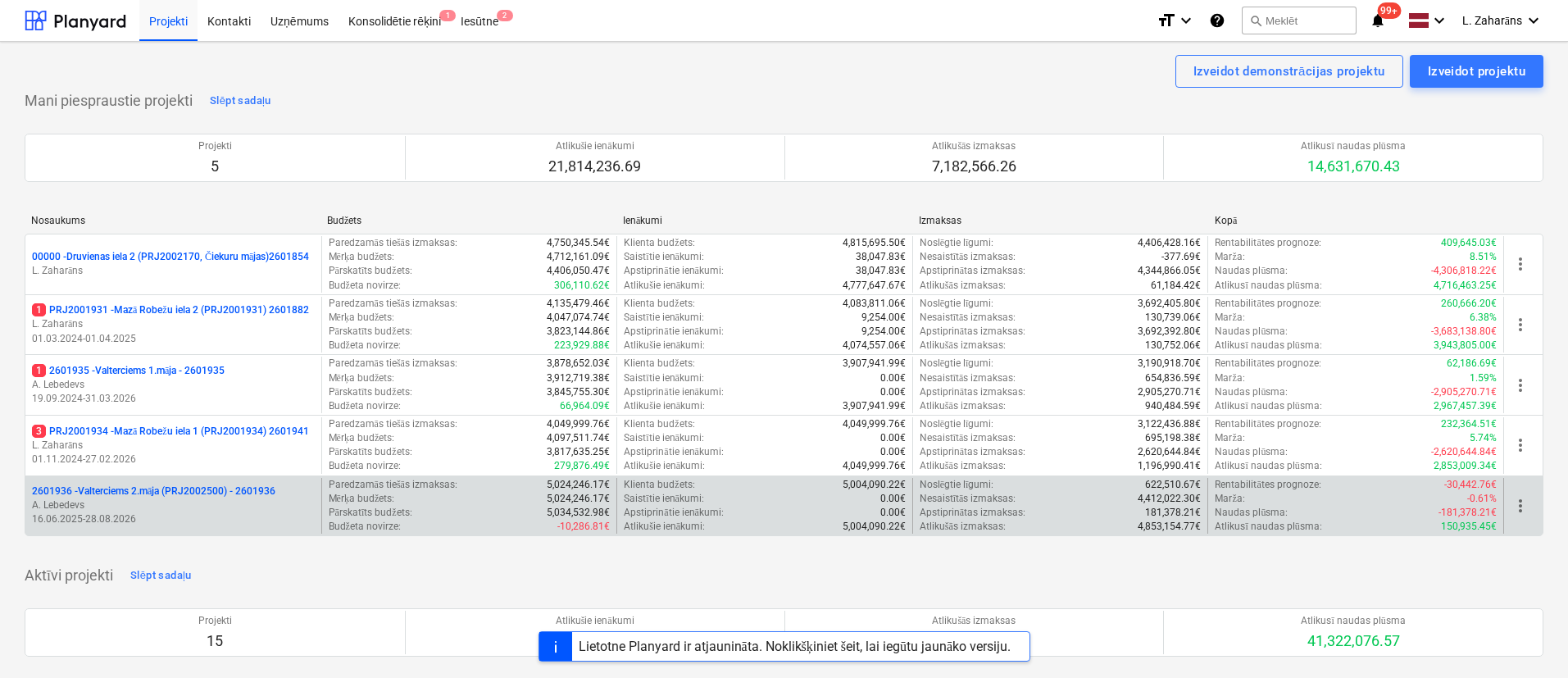 click on "2601936 -  Valterciems 2.māja (PRJ2002500) - 2601936" at bounding box center [153, 491] 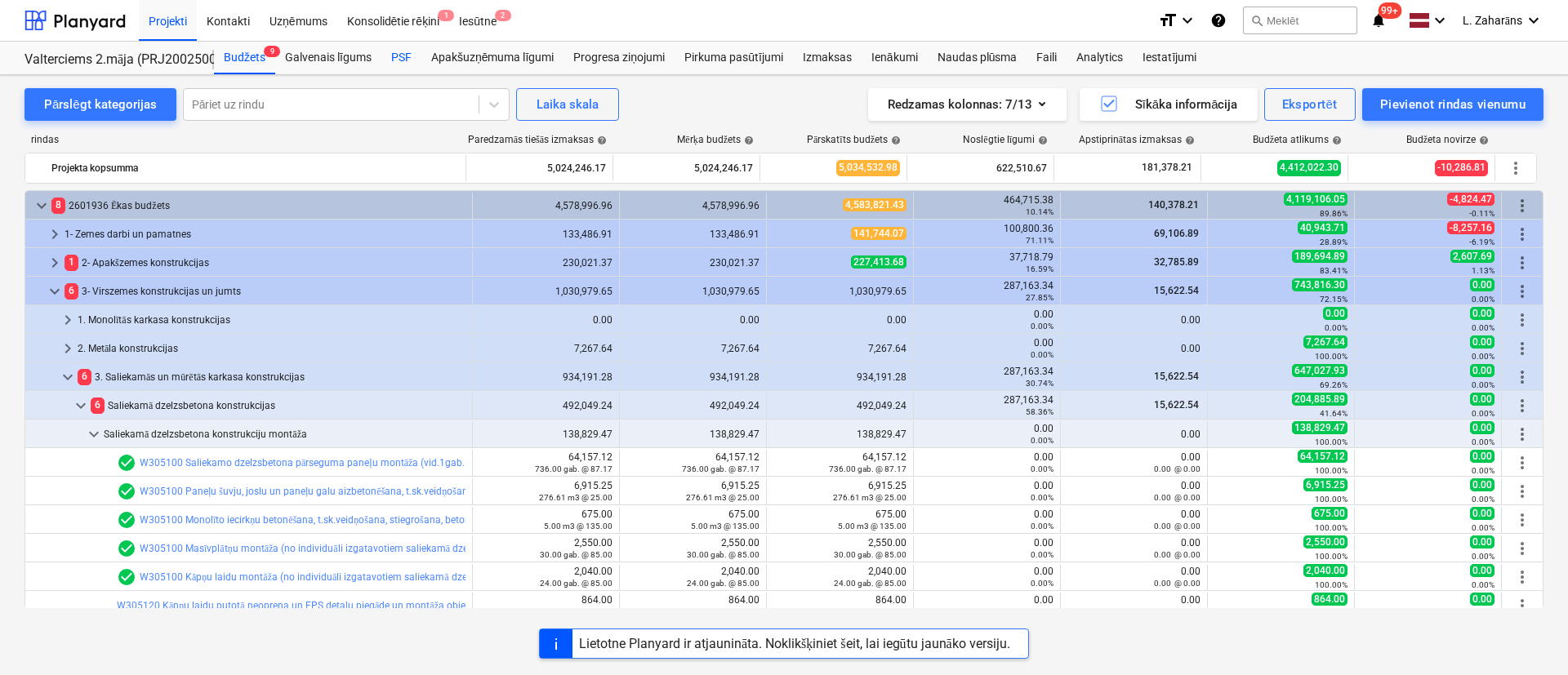 click on "PSF" at bounding box center (401, 58) 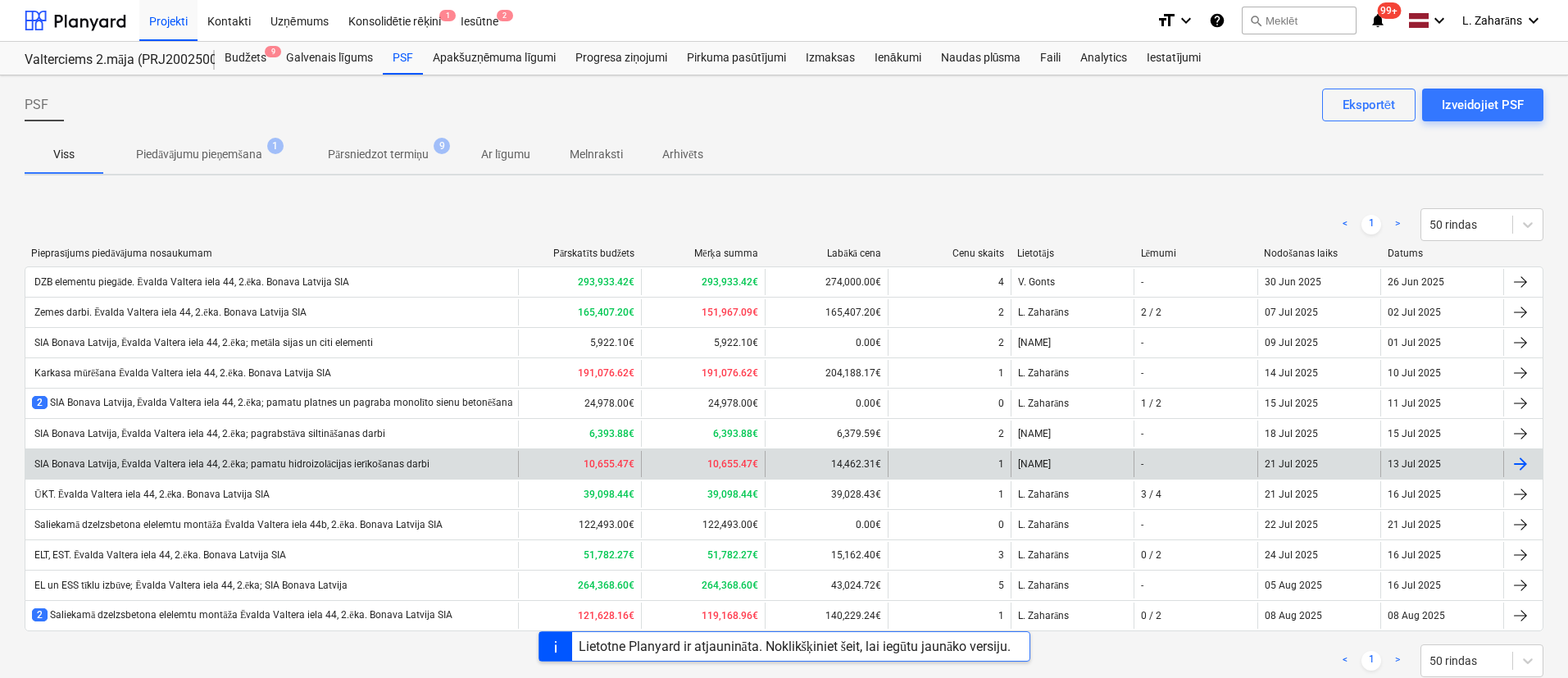click on "SIA Bonava Latvija, Ēvalda Valtera iela 44, 2.ēka; pamatu hidroizolācijas ierīkošanas darbi" at bounding box center (230, 464) 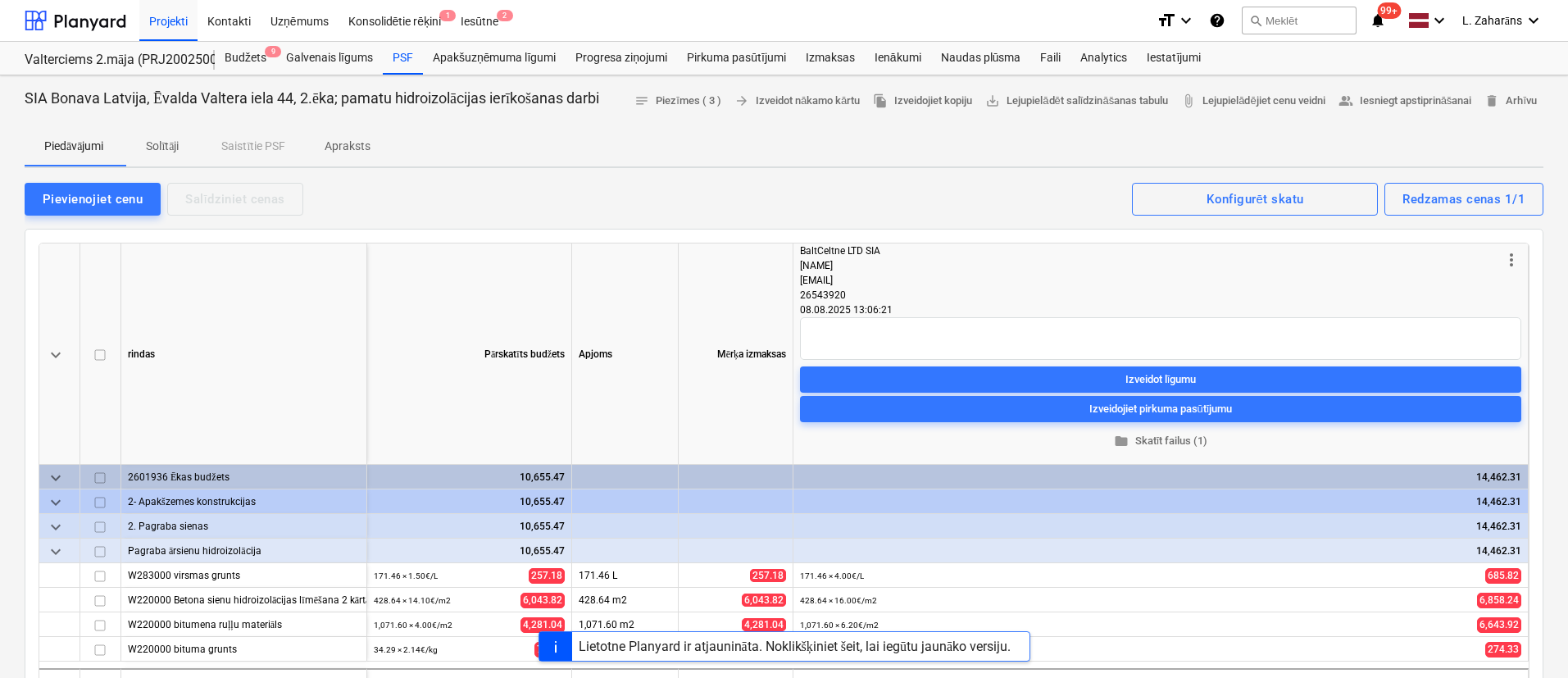 click on "Apraksts" at bounding box center (348, 146) 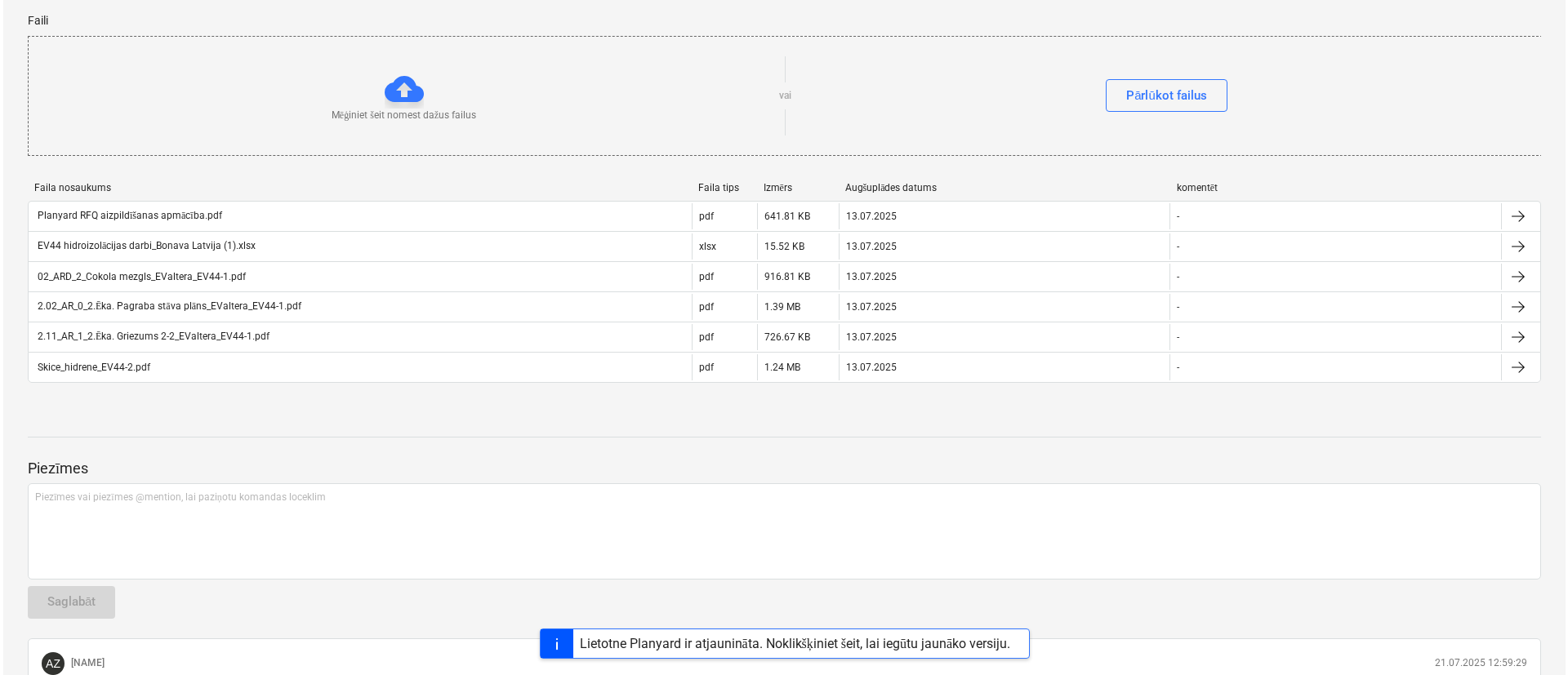 scroll, scrollTop: 857, scrollLeft: 0, axis: vertical 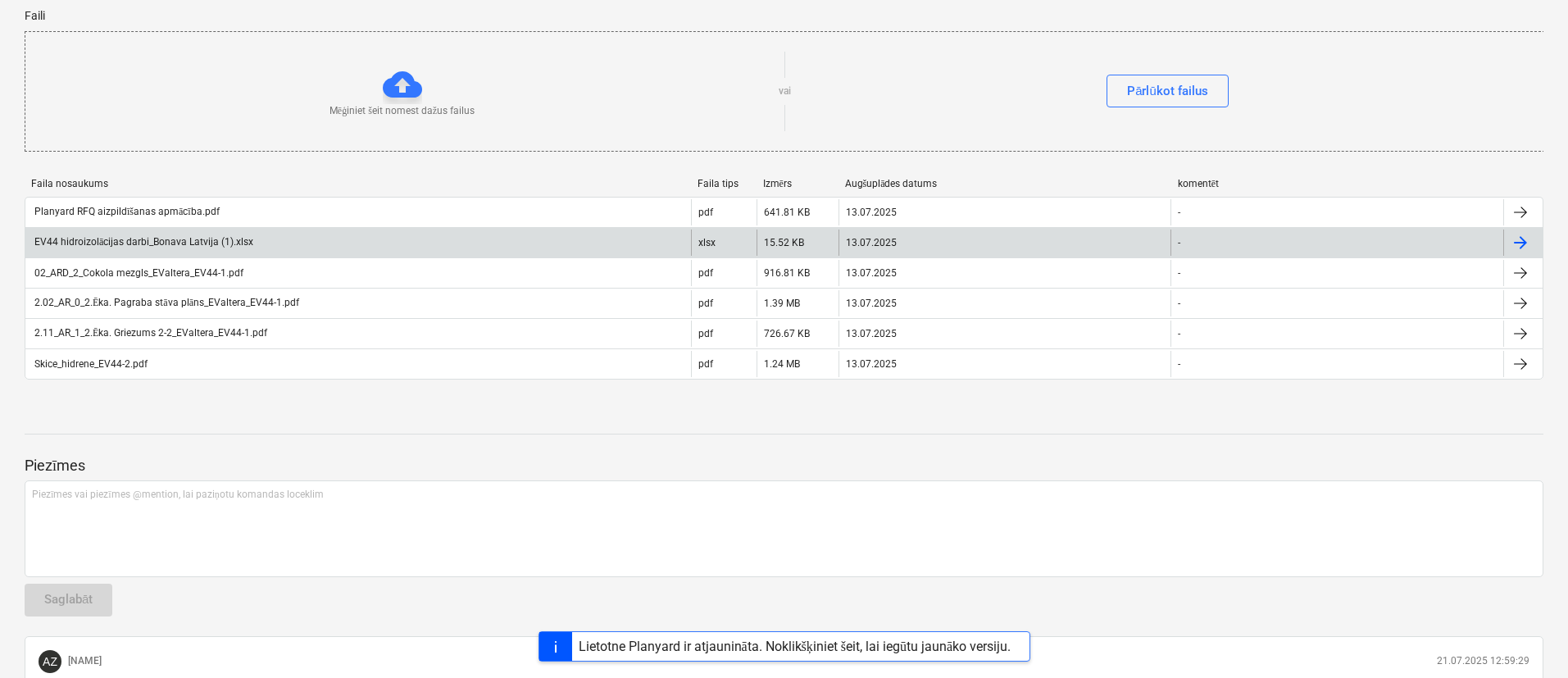 click on "EV44 hidroizolācijas darbi_Bonava Latvija (1).xlsx" at bounding box center (143, 242) 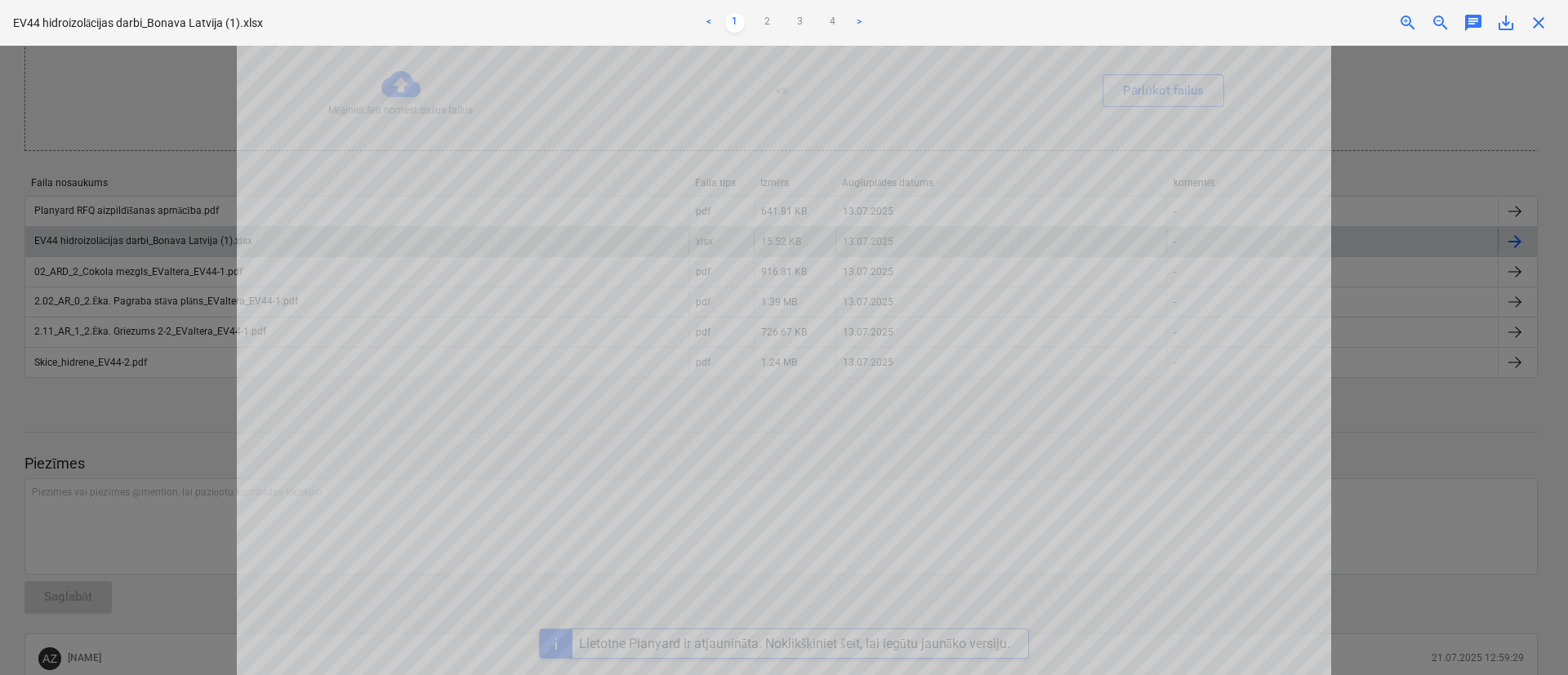 scroll, scrollTop: 735, scrollLeft: 0, axis: vertical 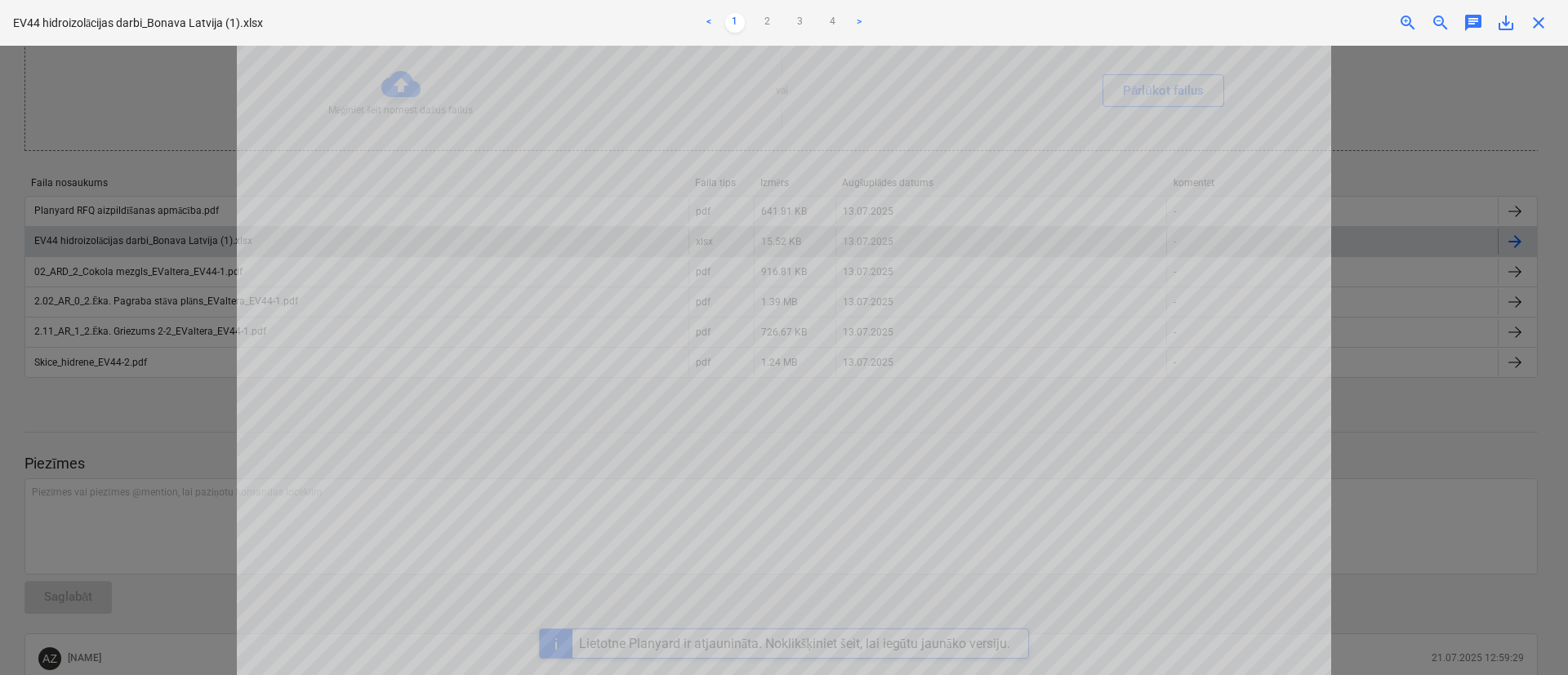click on "< 1 2 3 4 >" at bounding box center (783, 23) 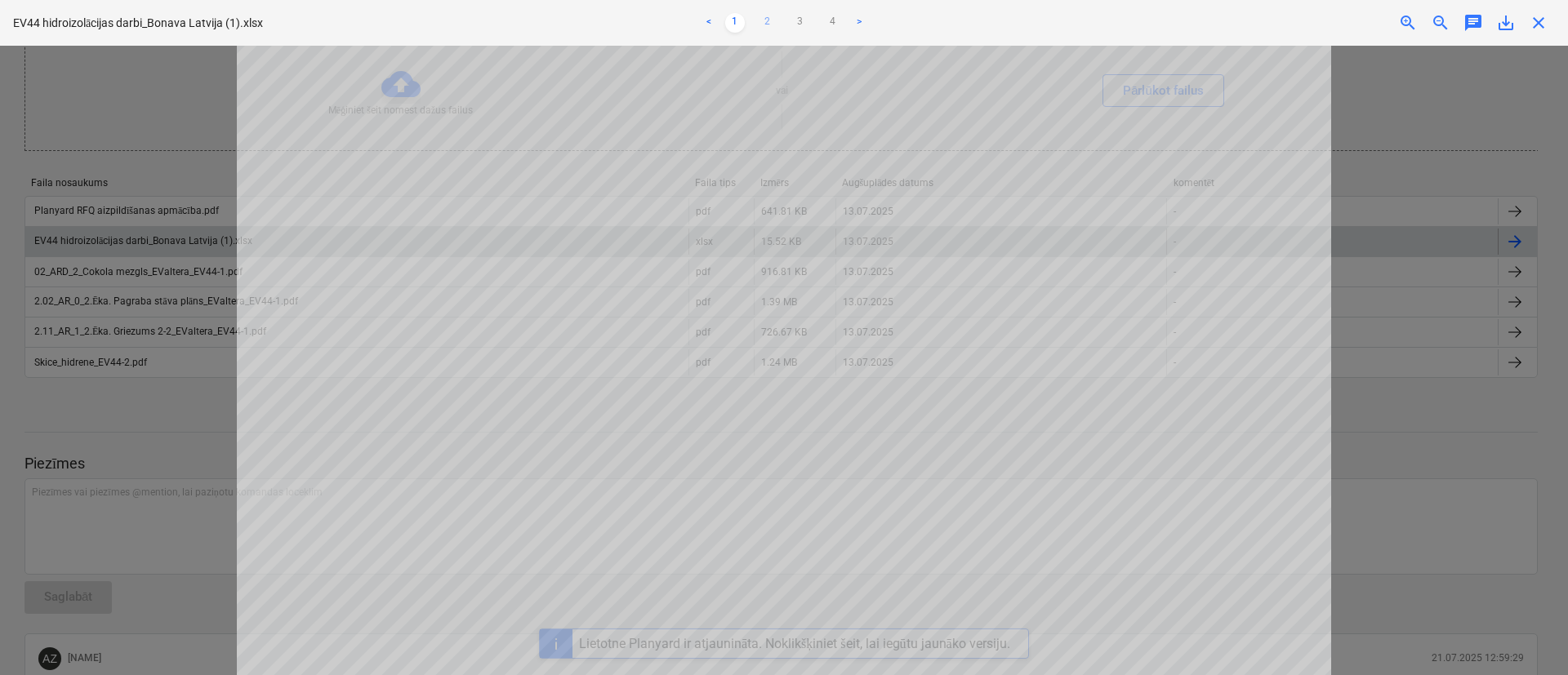 drag, startPoint x: 763, startPoint y: 24, endPoint x: 776, endPoint y: 20, distance: 13.601471 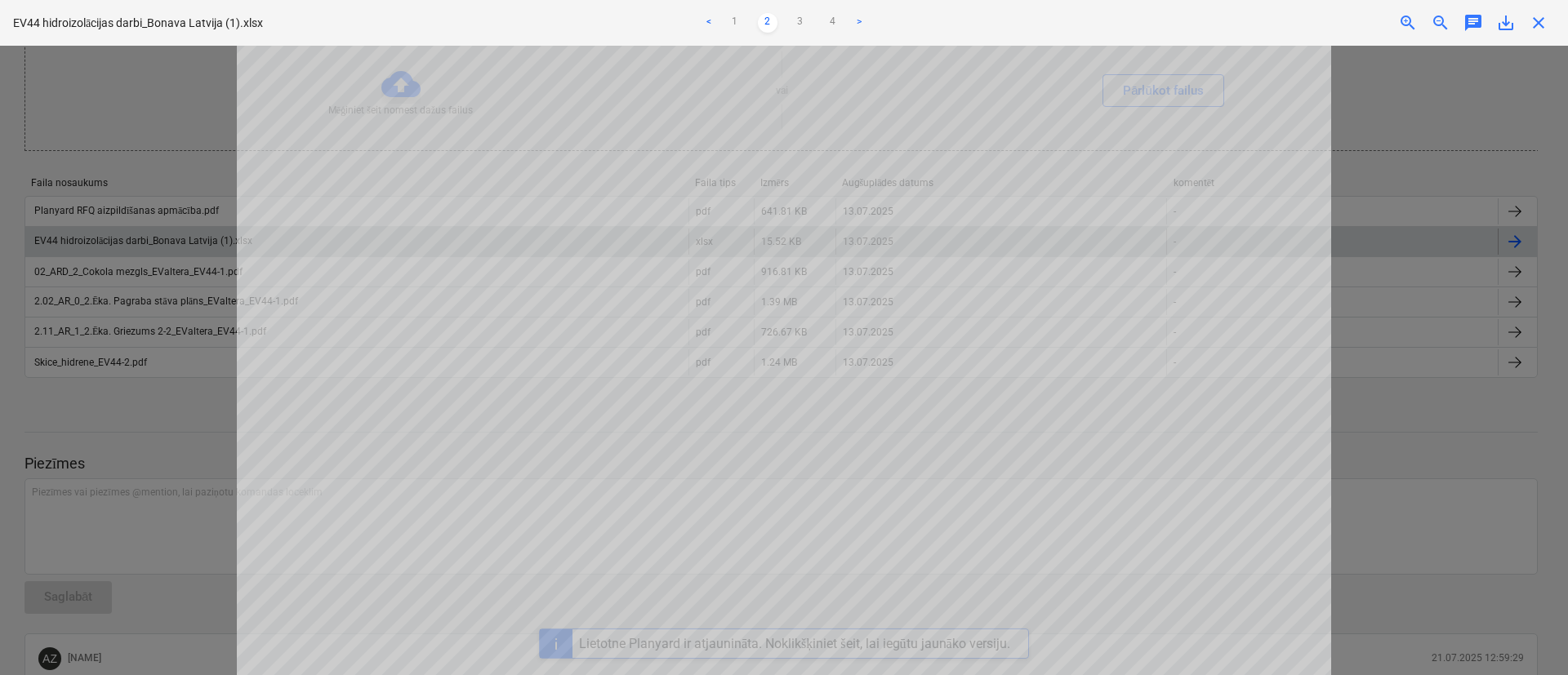 drag, startPoint x: 791, startPoint y: 22, endPoint x: 817, endPoint y: 22, distance: 26 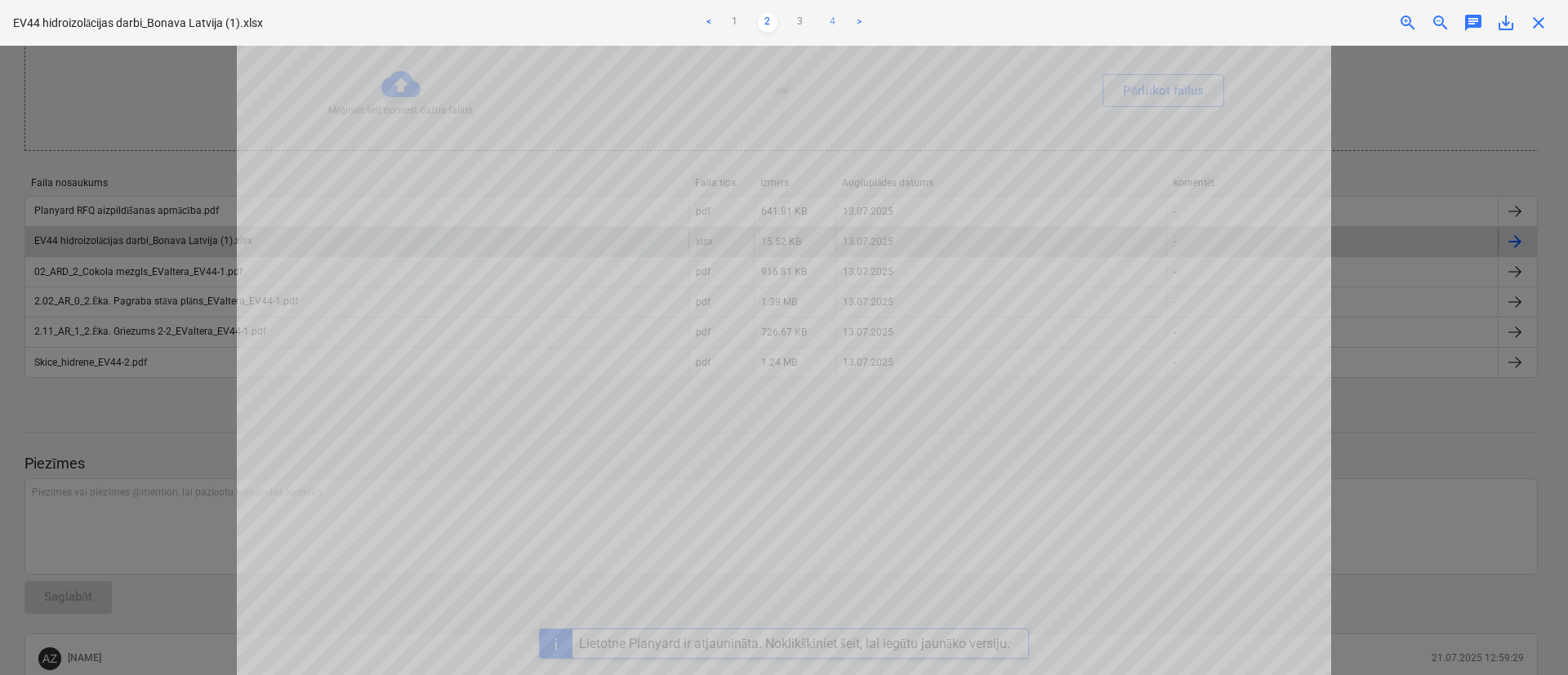 click on "4" at bounding box center [833, 23] 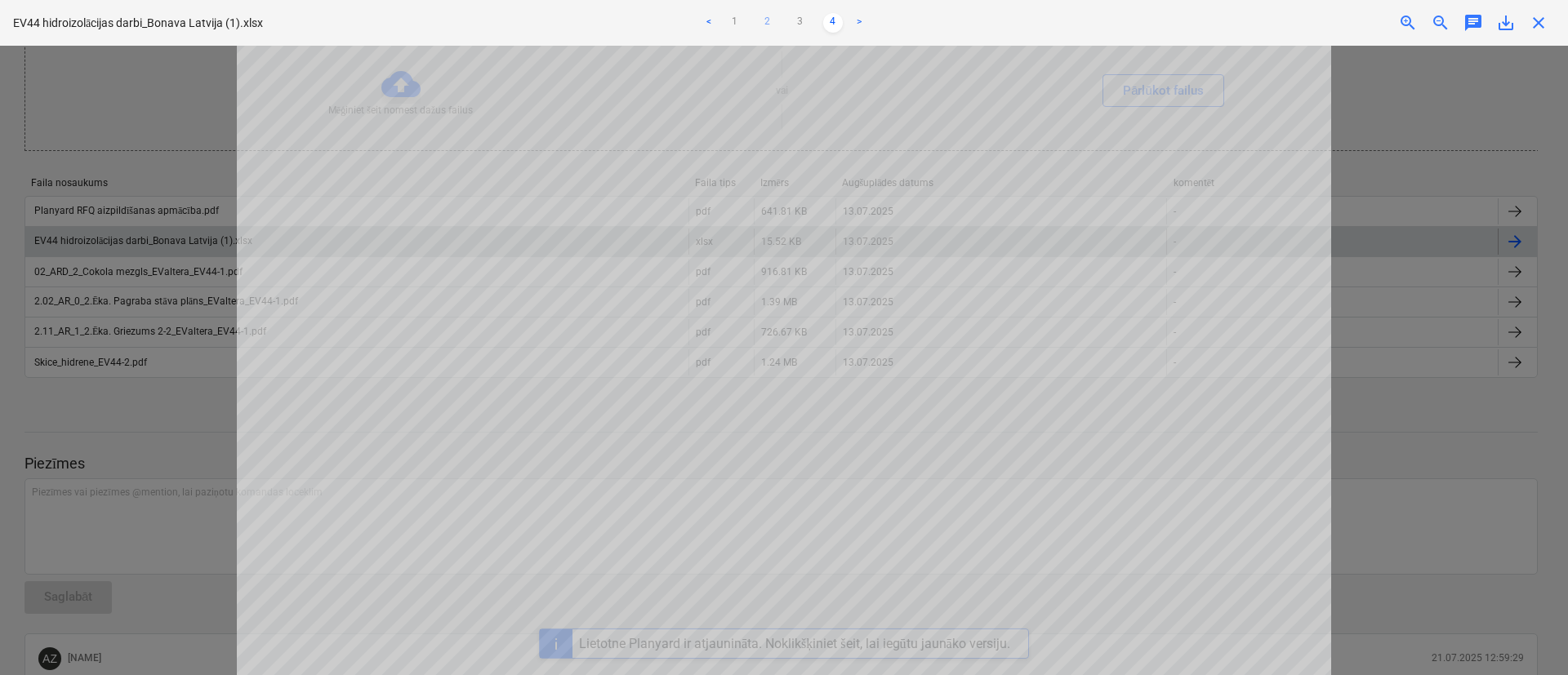 click on "2" at bounding box center (768, 23) 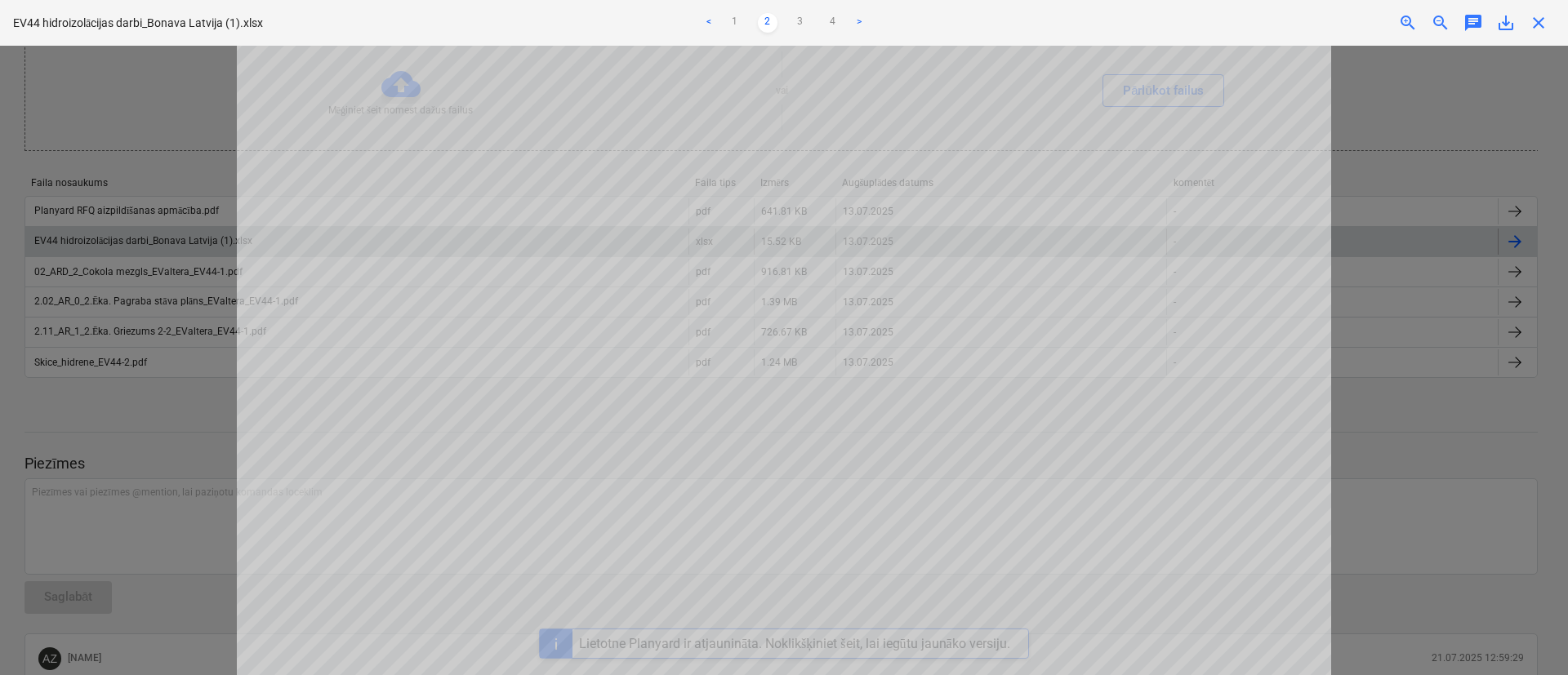 scroll, scrollTop: 245, scrollLeft: 0, axis: vertical 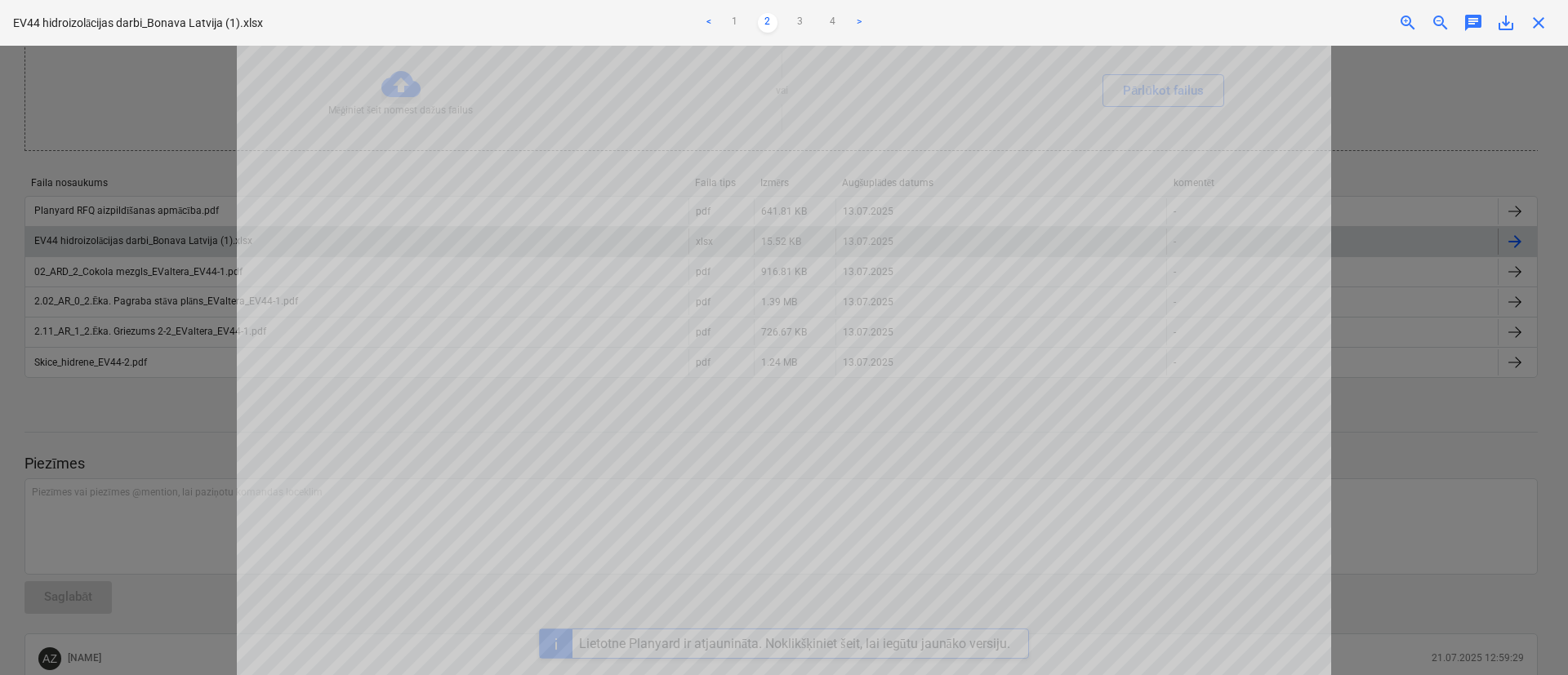 click on "Neizdevās iegūt projektu" at bounding box center (1339, 17) 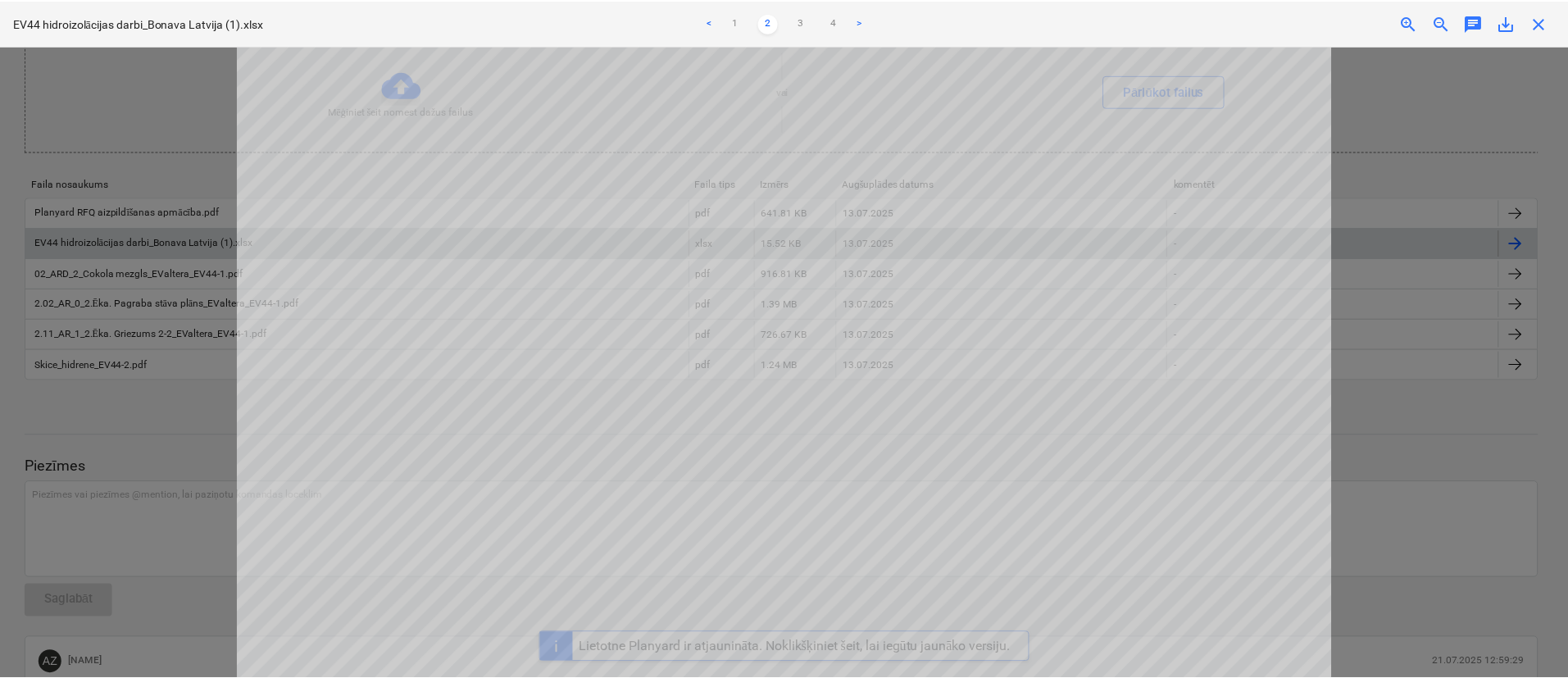 scroll, scrollTop: 0, scrollLeft: 0, axis: both 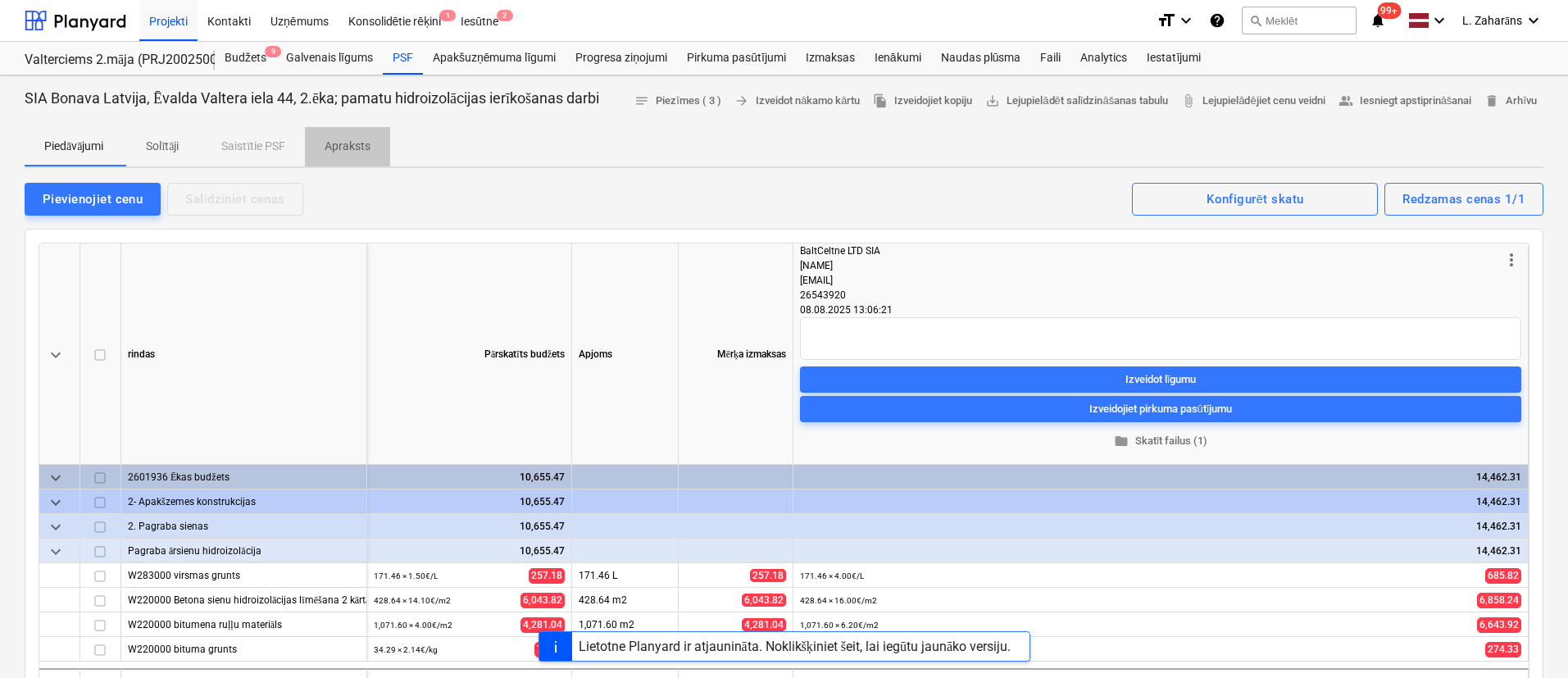 click on "Apraksts" at bounding box center [348, 146] 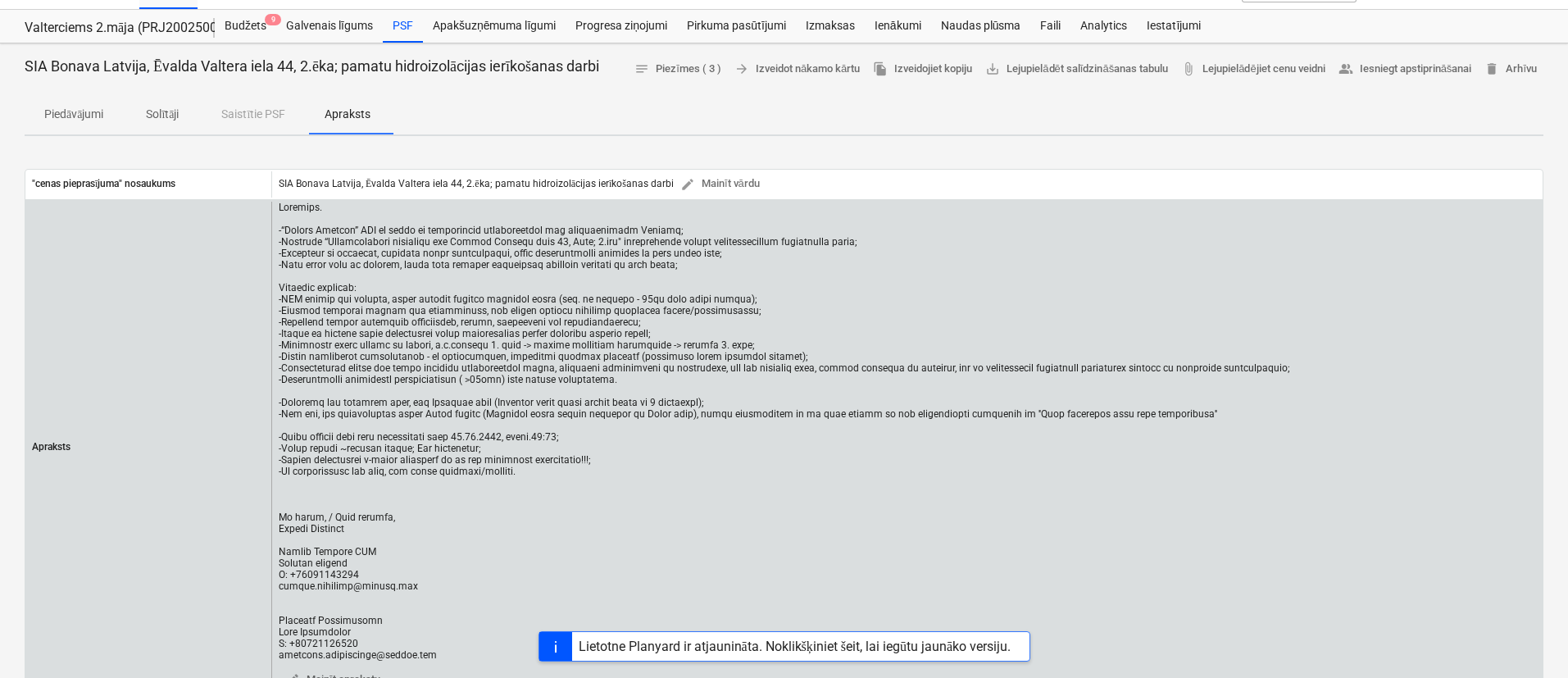 scroll, scrollTop: 0, scrollLeft: 0, axis: both 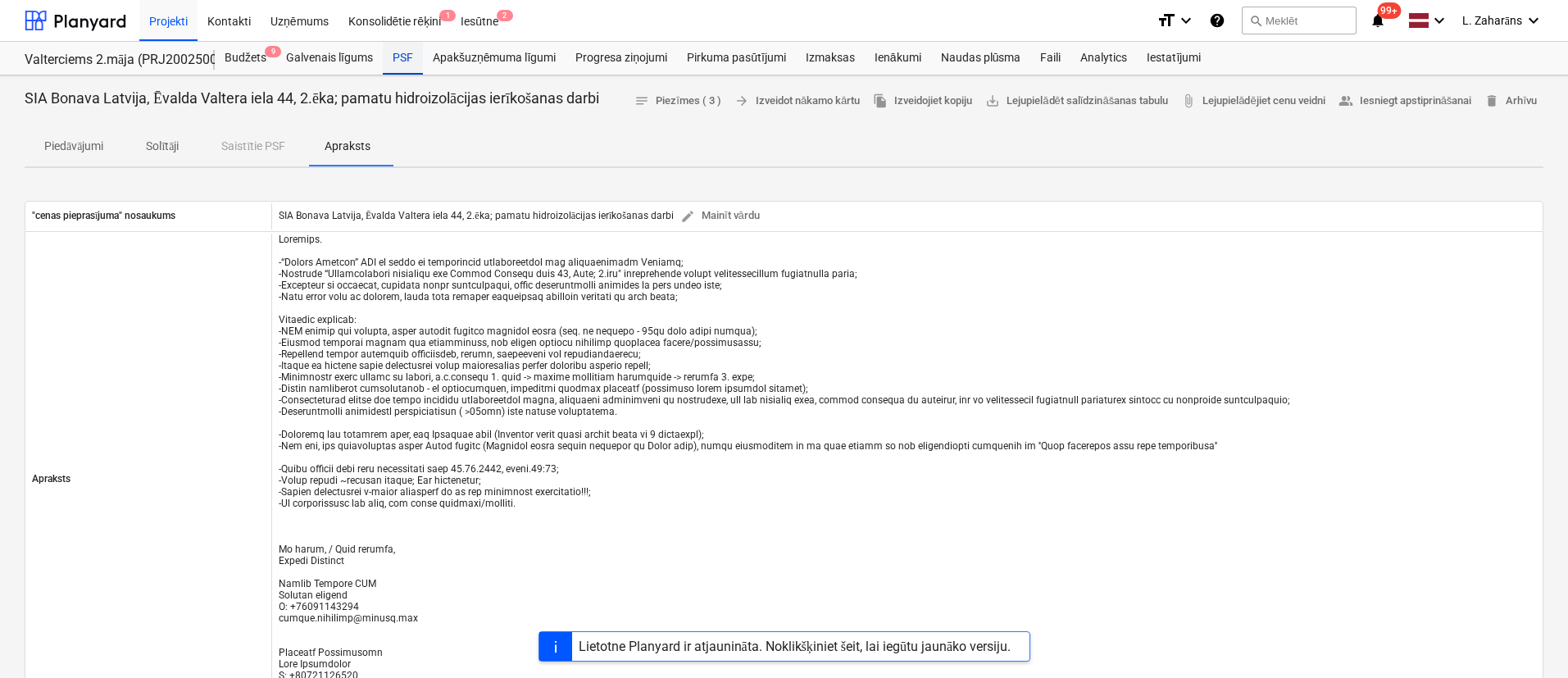click on "PSF" at bounding box center (402, 58) 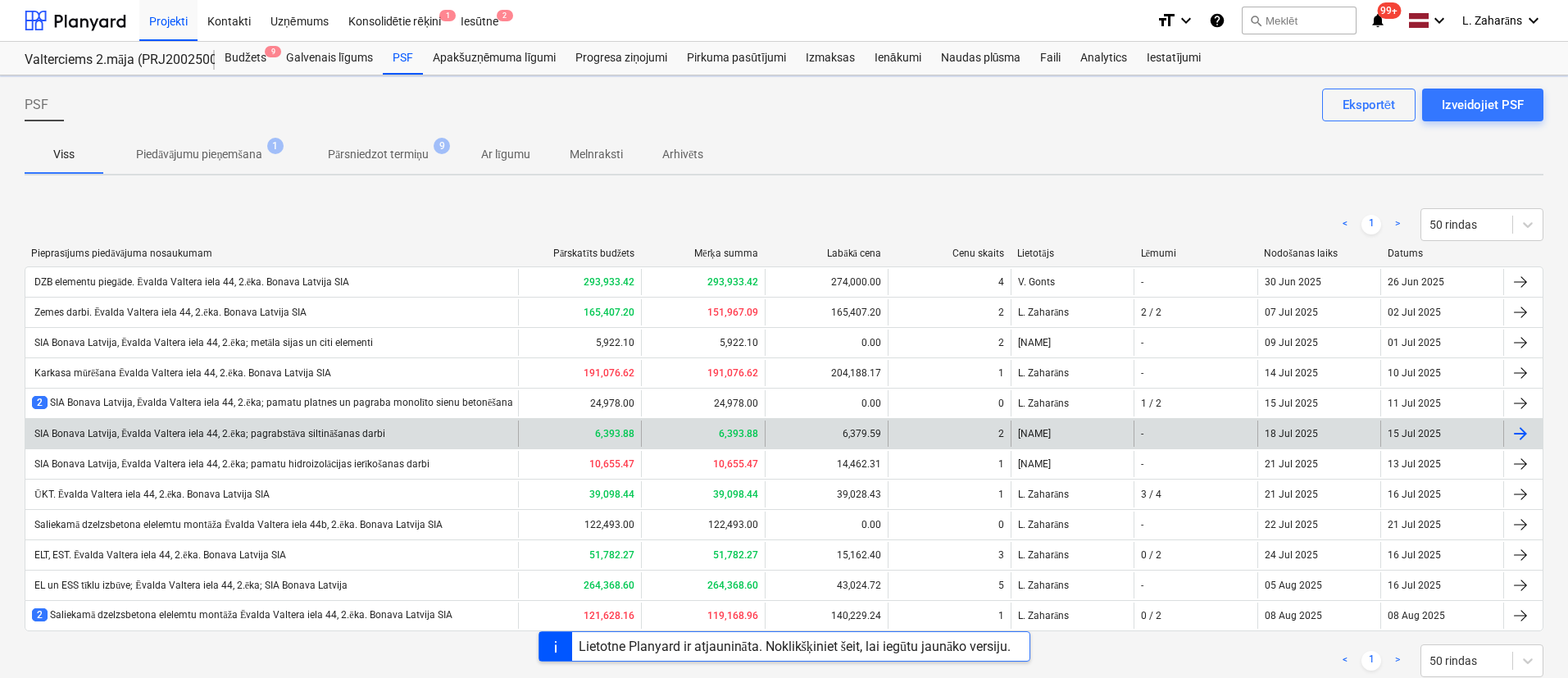 scroll, scrollTop: 44, scrollLeft: 0, axis: vertical 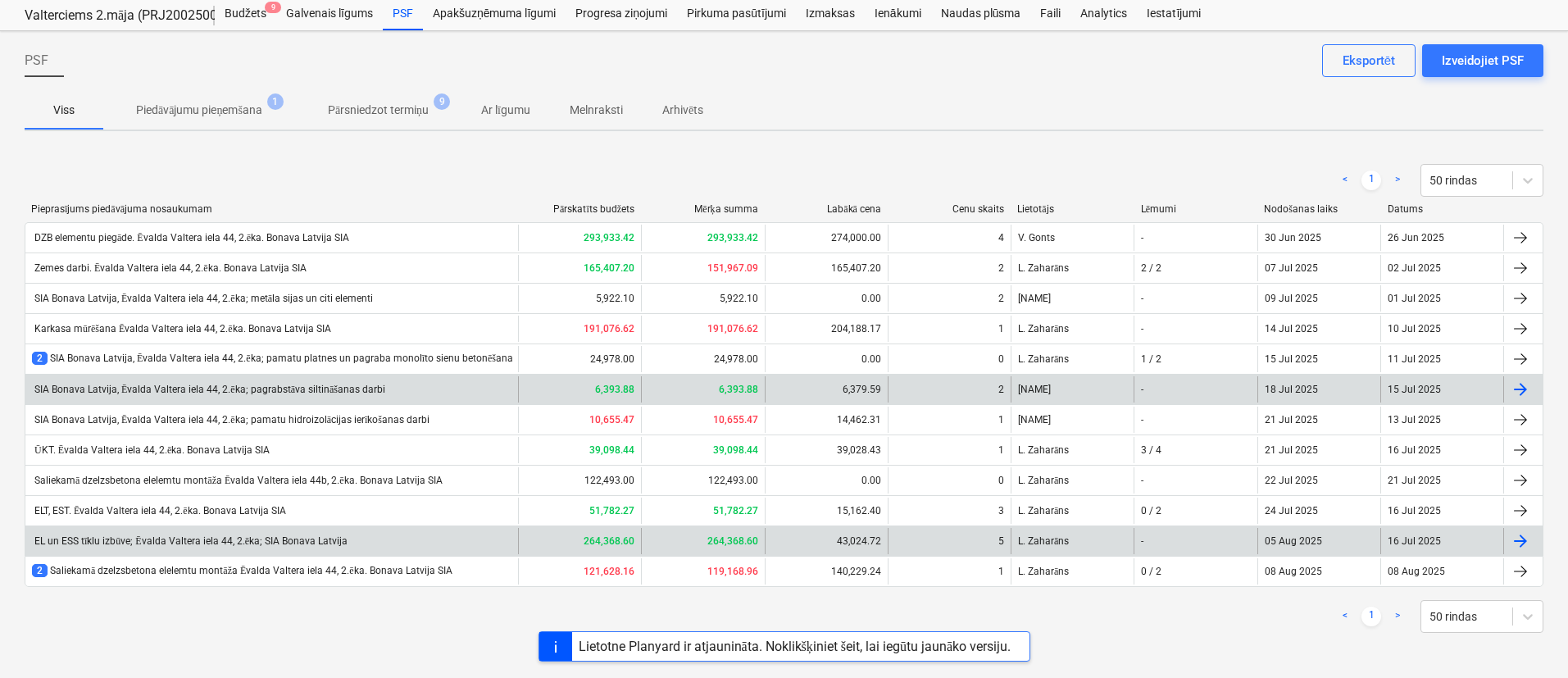 click on "EL un  ESS tīklu izbūve; Ēvalda Valtera iela 44, 2.ēka; SIA Bonava Latvija" at bounding box center [189, 541] 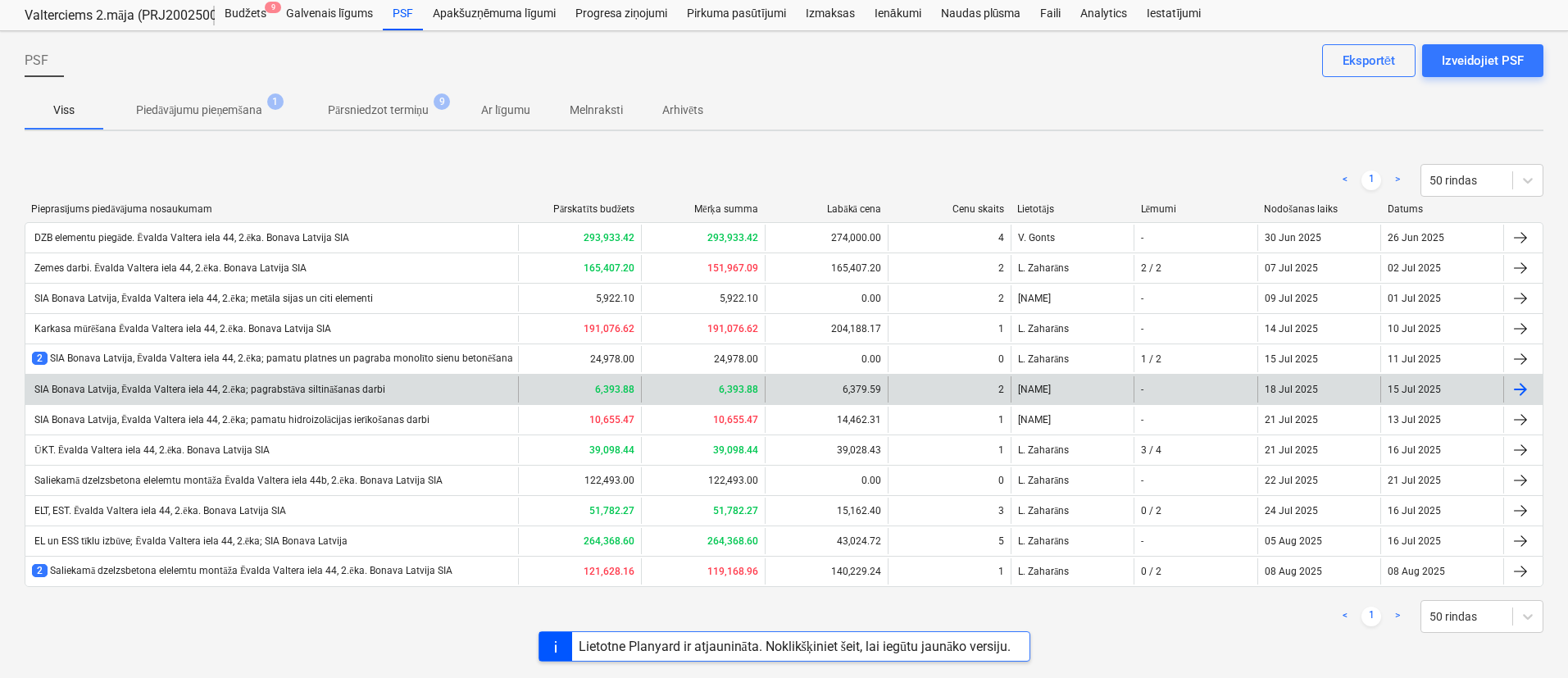 scroll, scrollTop: 0, scrollLeft: 0, axis: both 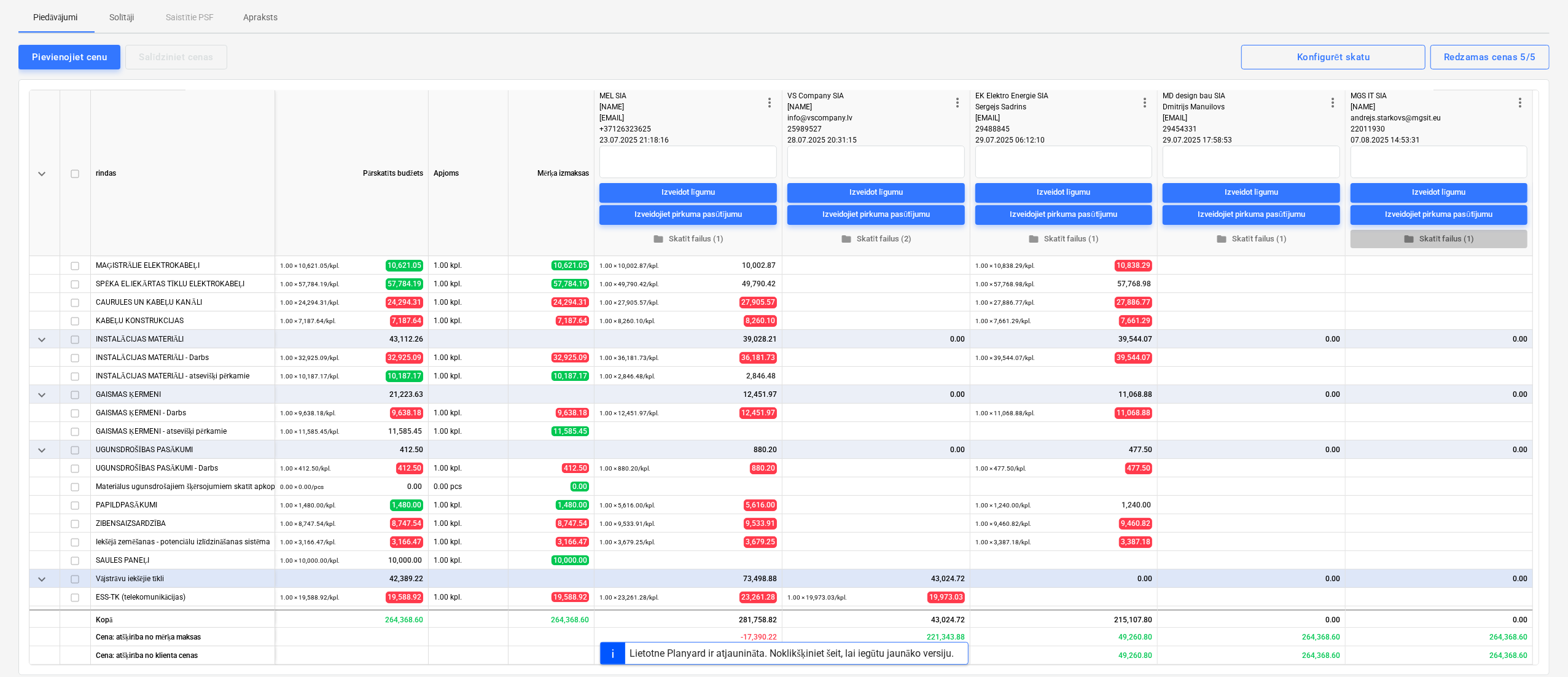 click on "folder Skatīt failus (1)" at bounding box center [1439, 238] 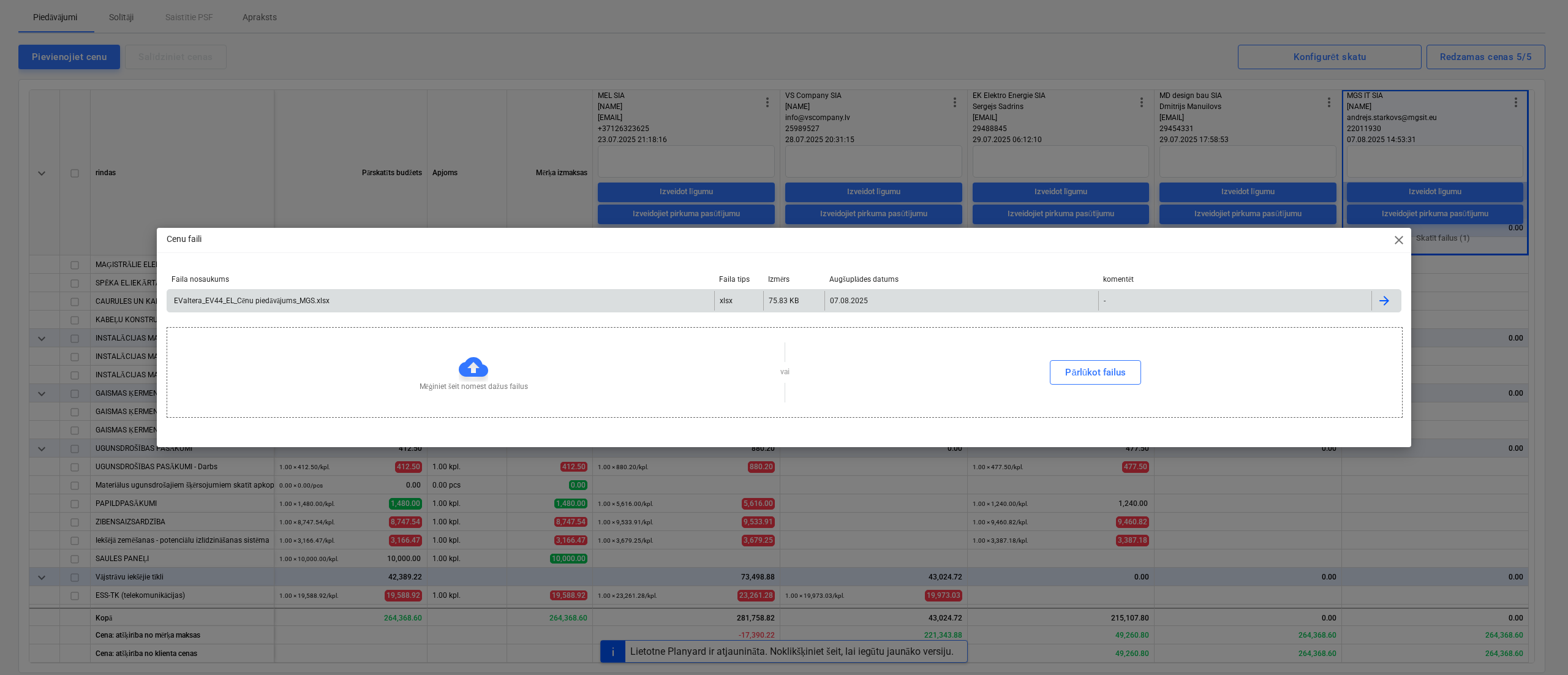 click on "xlsx" at bounding box center (739, 301) 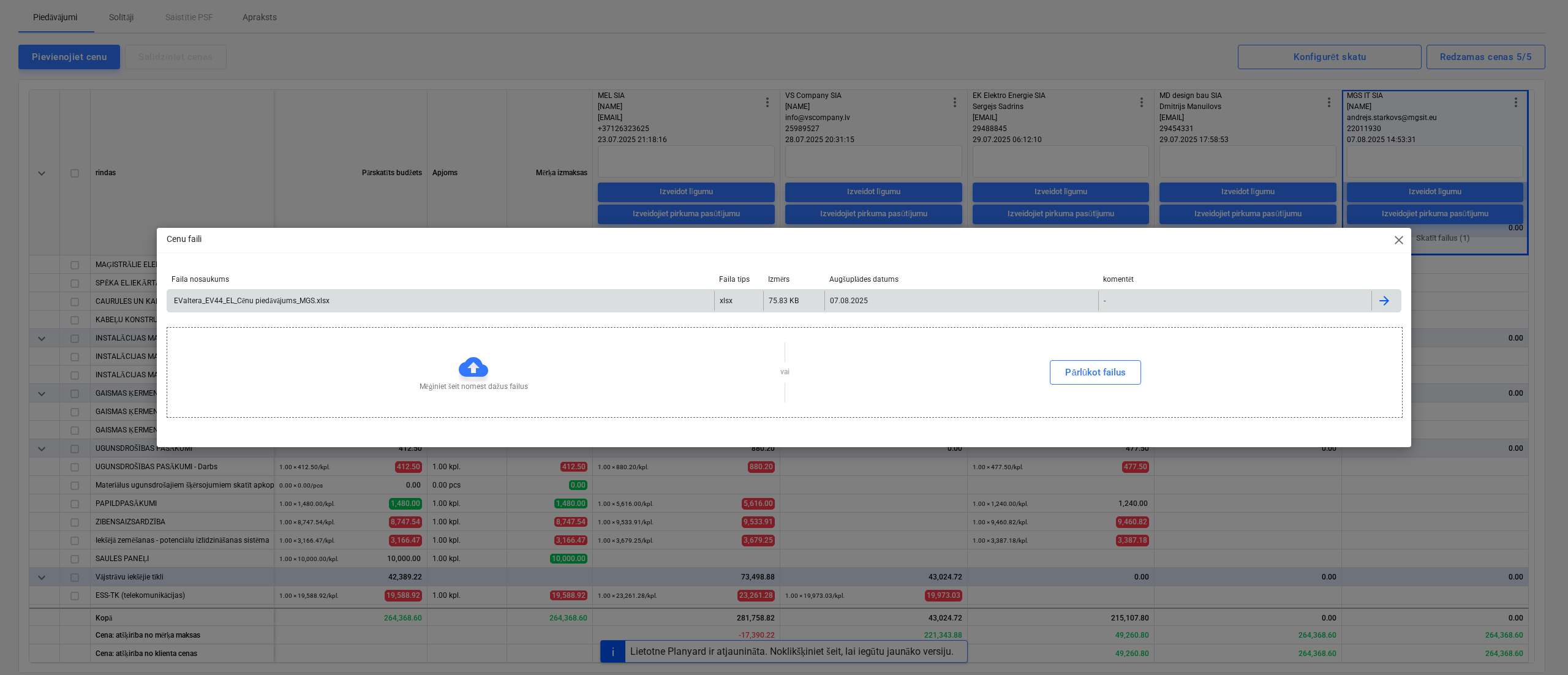 click on "07.08.2025" at bounding box center [961, 301] 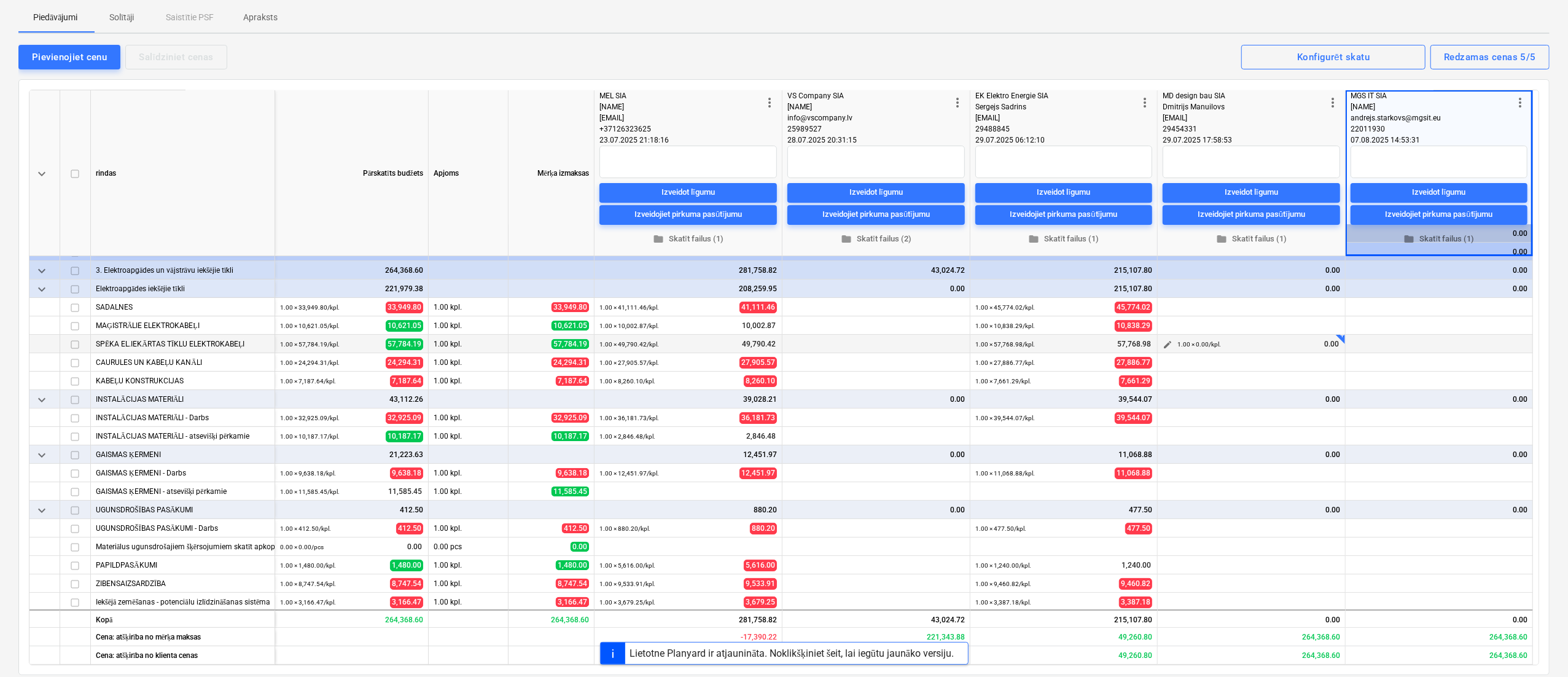 scroll, scrollTop: 0, scrollLeft: 0, axis: both 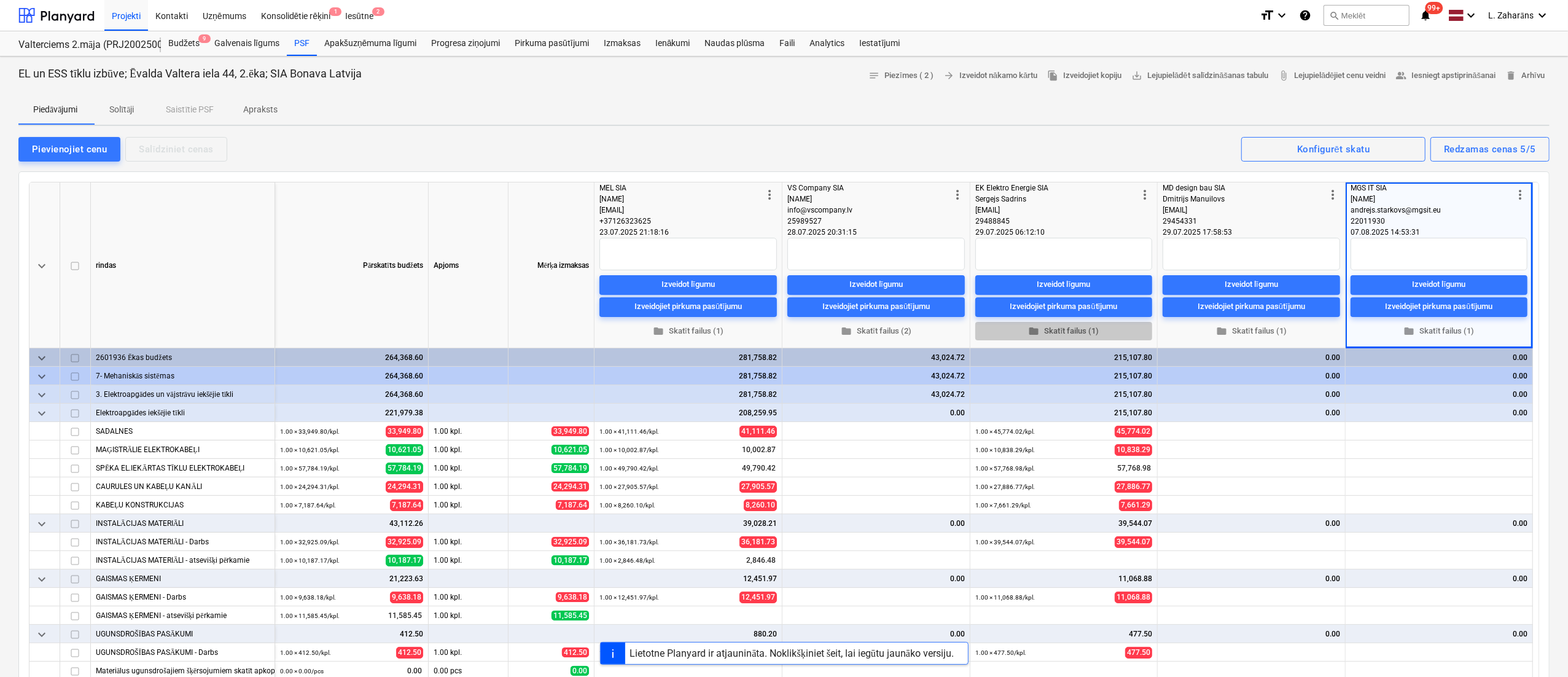 click on "folder Skatīt failus (1)" at bounding box center (1064, 331) 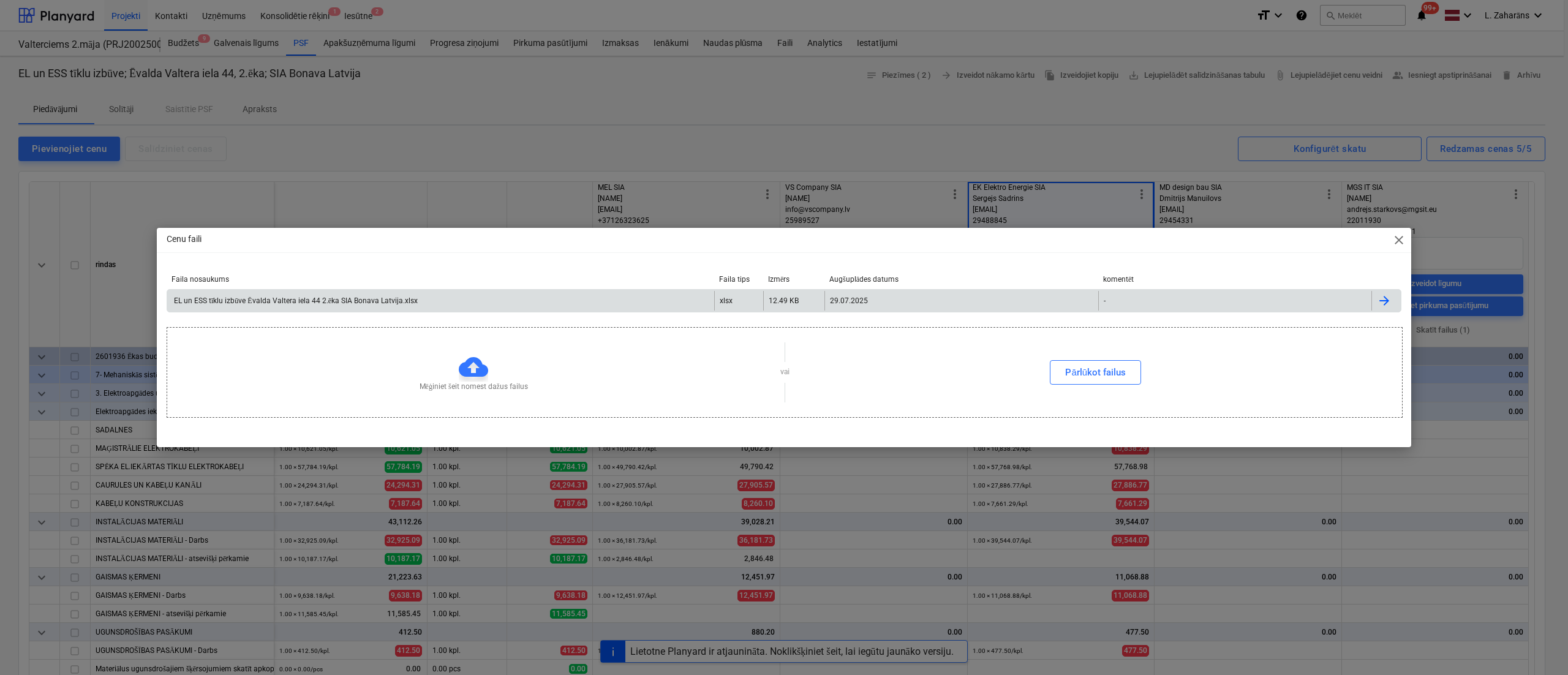 click on "EL un  ESS tīklu izbūve Ēvalda Valtera iela 44 2.ēka SIA Bonava Latvija.xlsx" at bounding box center [440, 301] 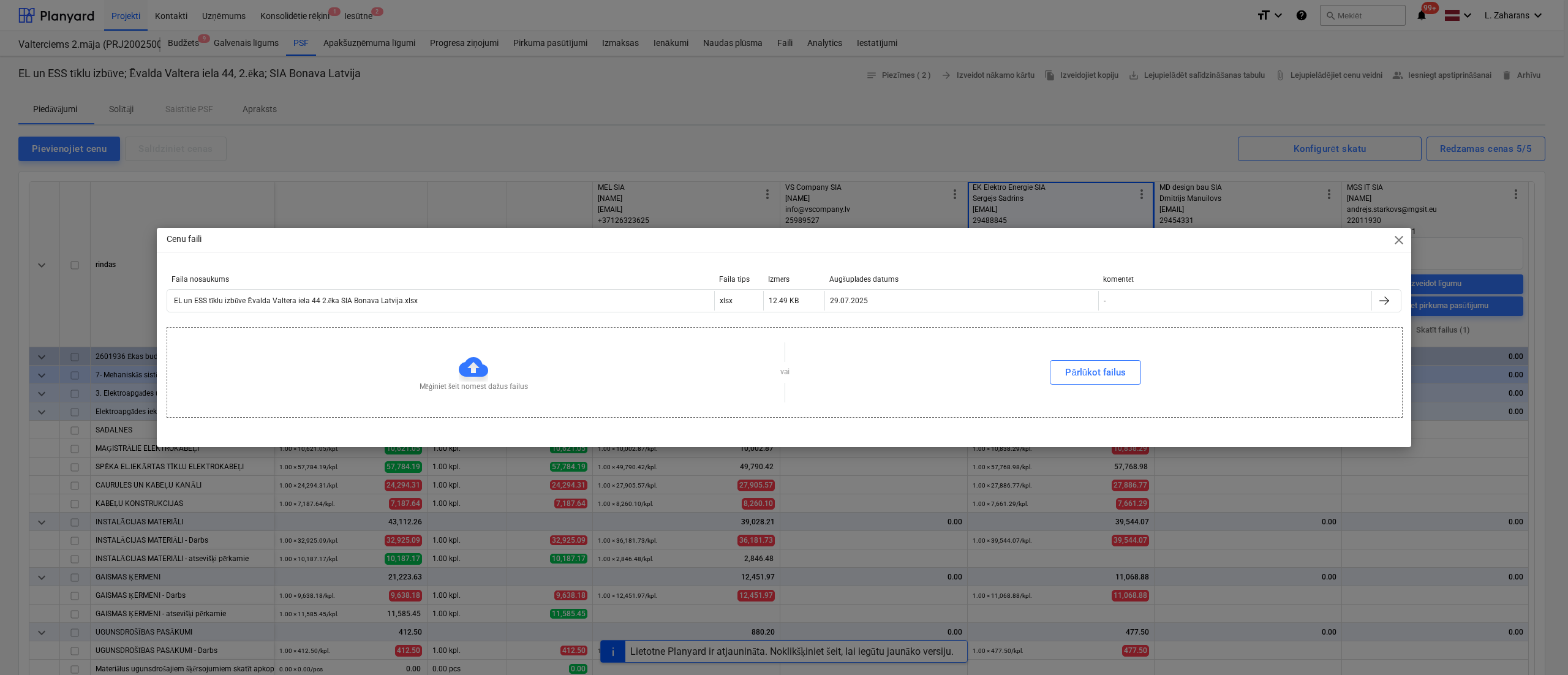 click on "close" at bounding box center [1399, 240] 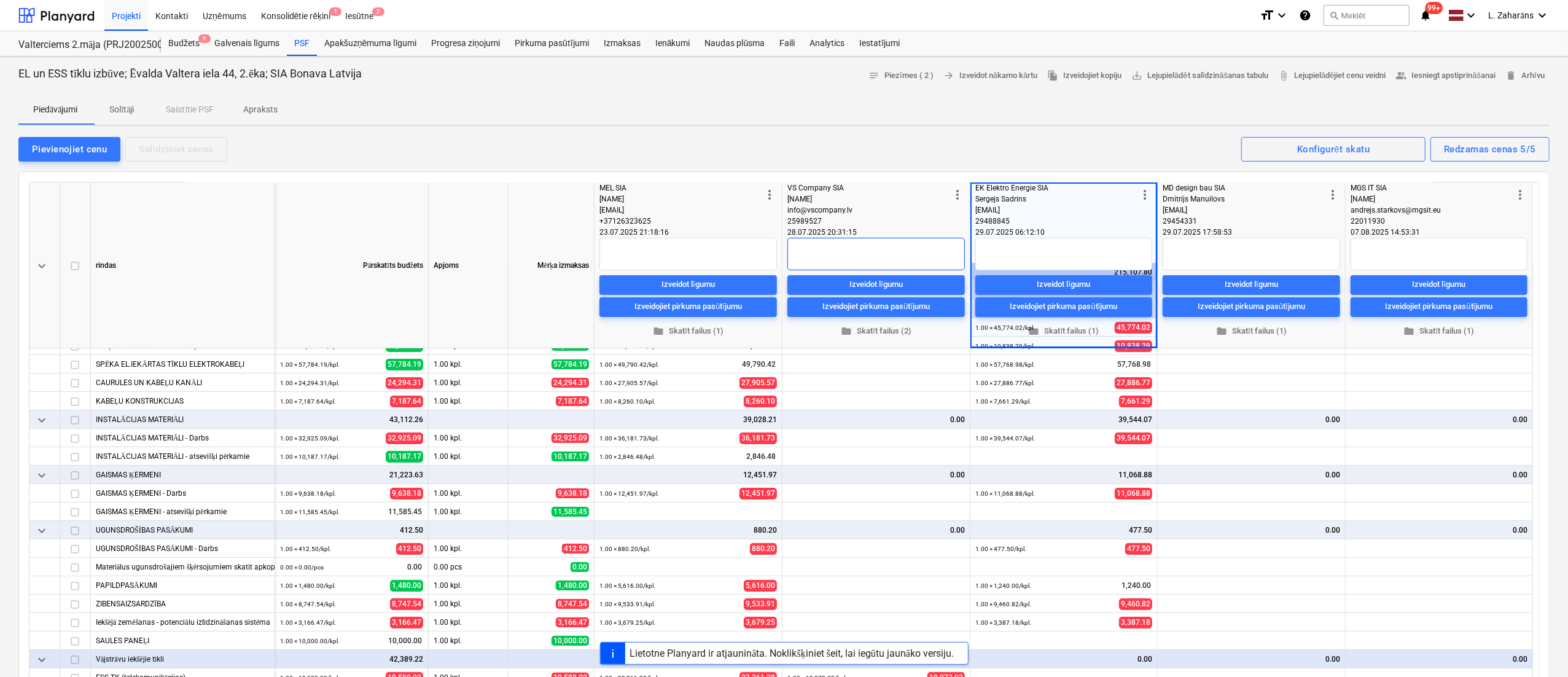 scroll, scrollTop: 163, scrollLeft: 0, axis: vertical 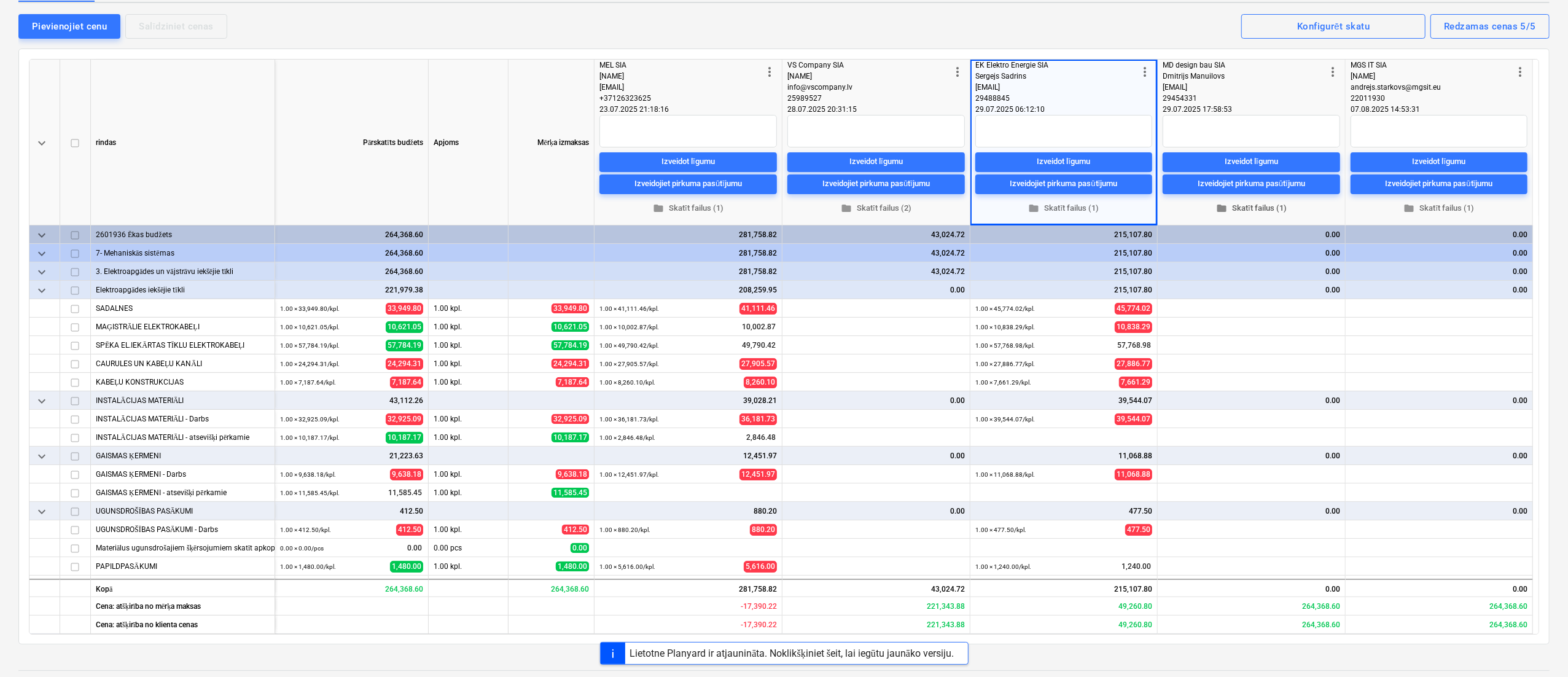 click on "folder Skatīt failus (1)" at bounding box center [1251, 208] 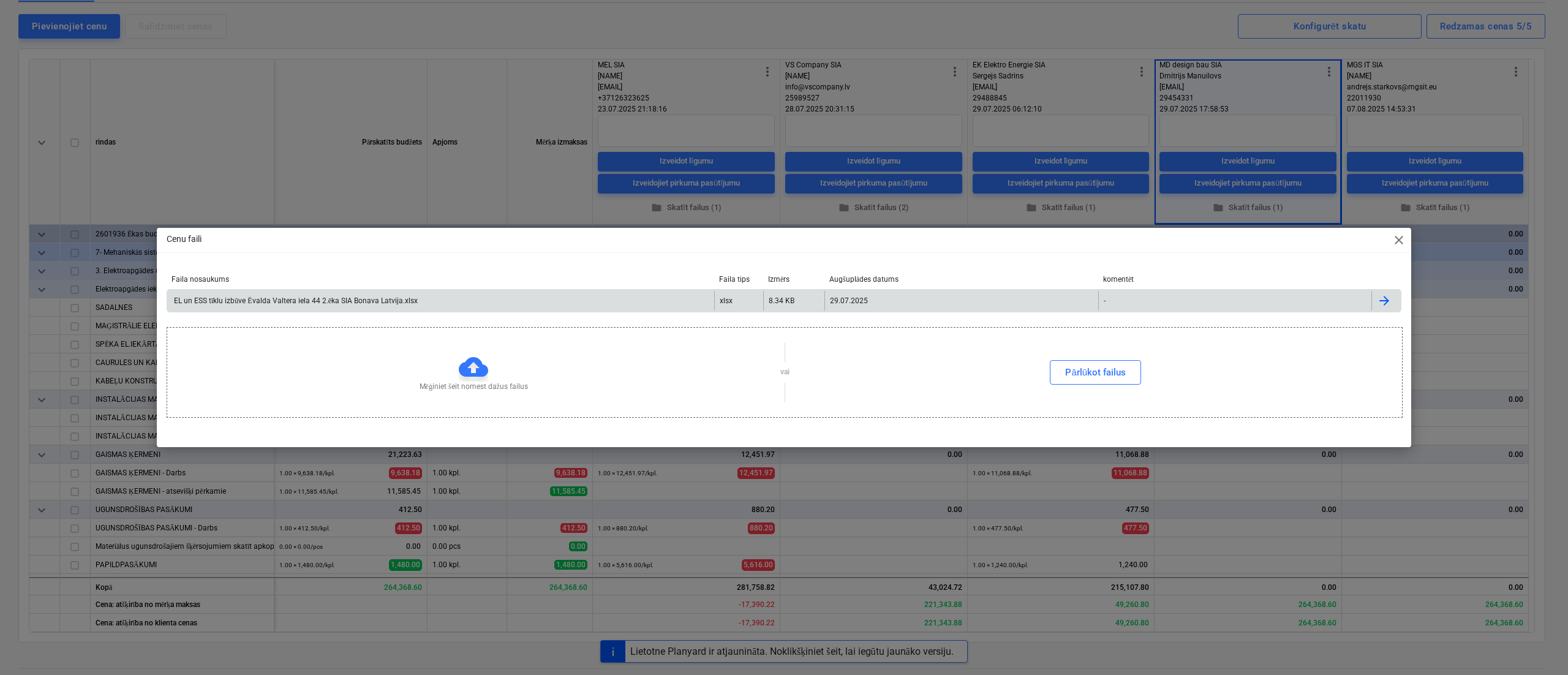 click on "EL un  ESS tīklu izbūve Ēvalda Valtera iela 44 2.ēka SIA Bonava Latvija.xlsx" at bounding box center [440, 301] 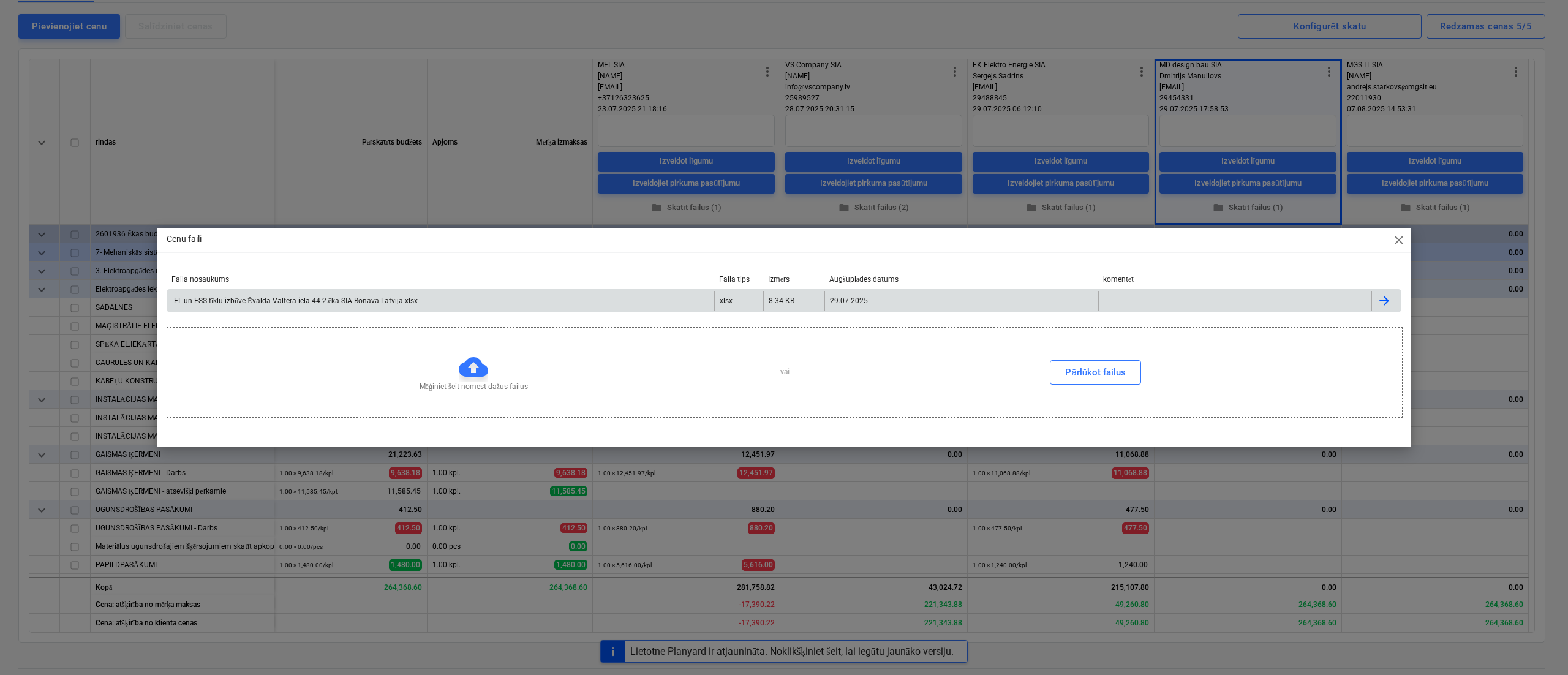 click on "EL un  ESS tīklu izbūve Ēvalda Valtera iela 44 2.ēka SIA Bonava Latvija.xlsx" at bounding box center (440, 301) 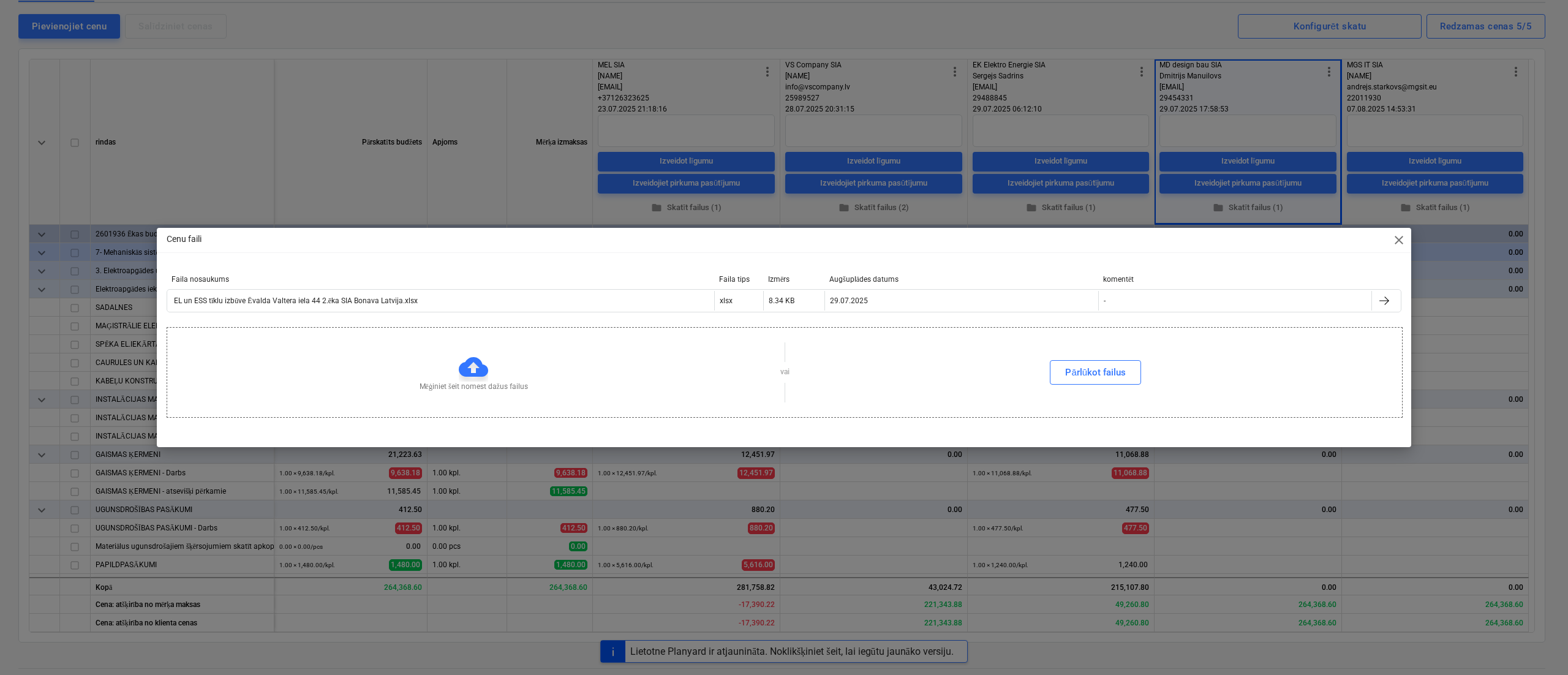 click on "close" at bounding box center [1399, 240] 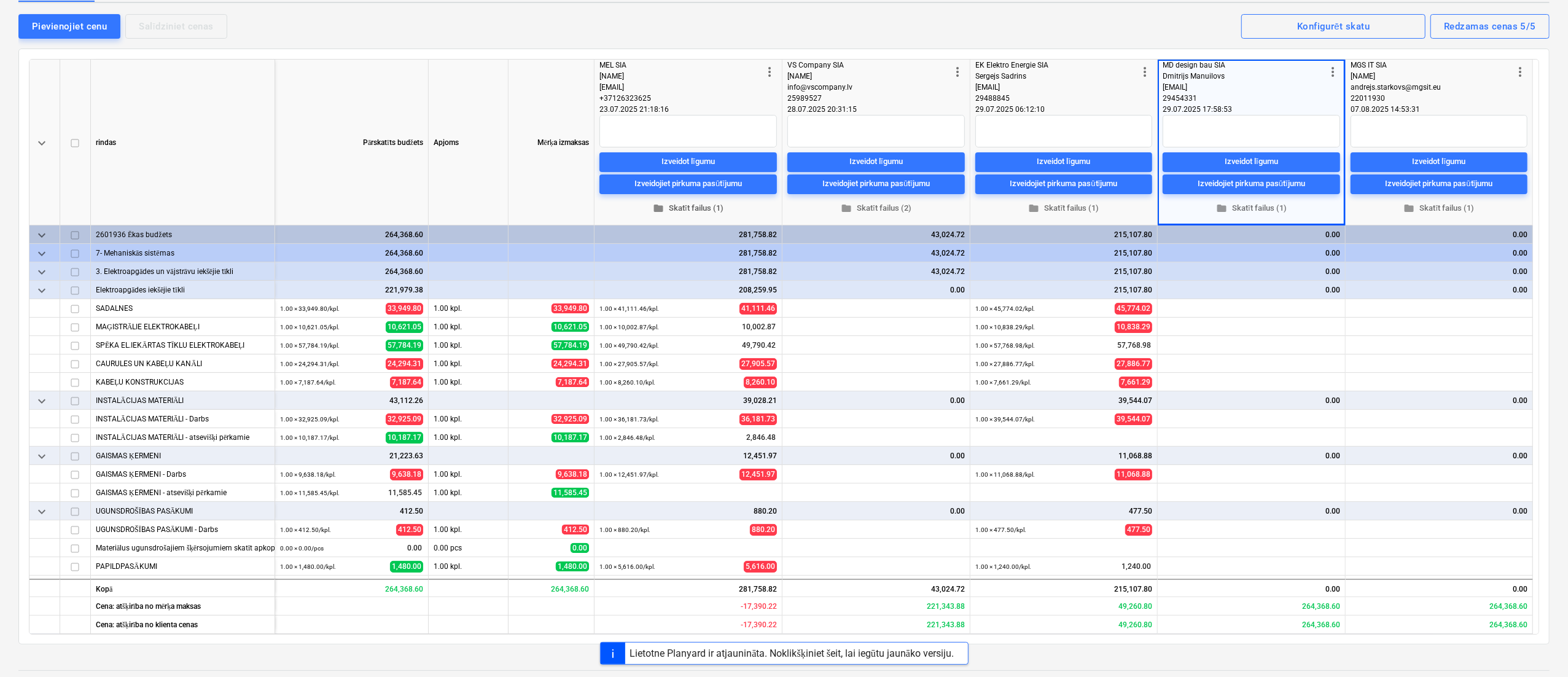 click on "folder Skatīt failus (1)" at bounding box center (688, 208) 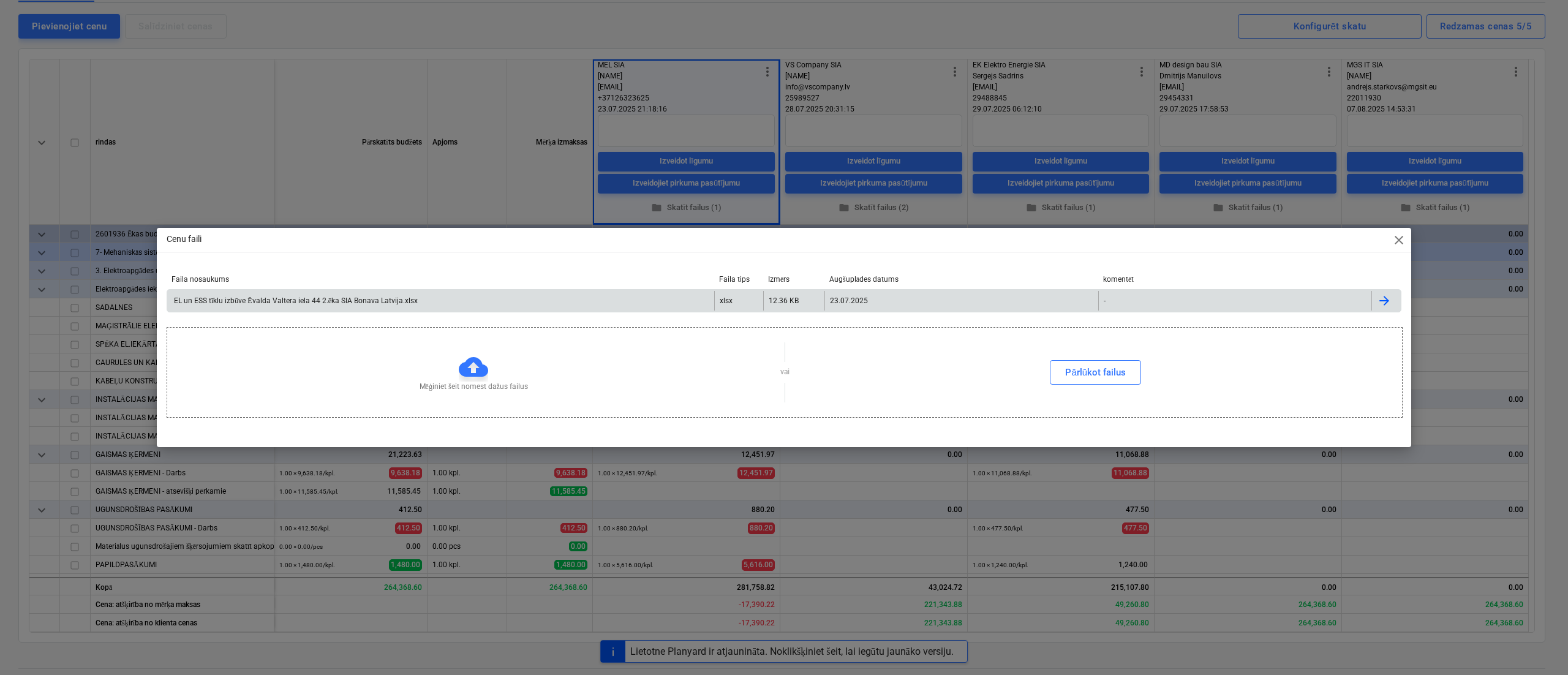 click on "EL un  ESS tīklu izbūve Ēvalda Valtera iela 44 2.ēka SIA Bonava Latvija.xlsx" at bounding box center (440, 301) 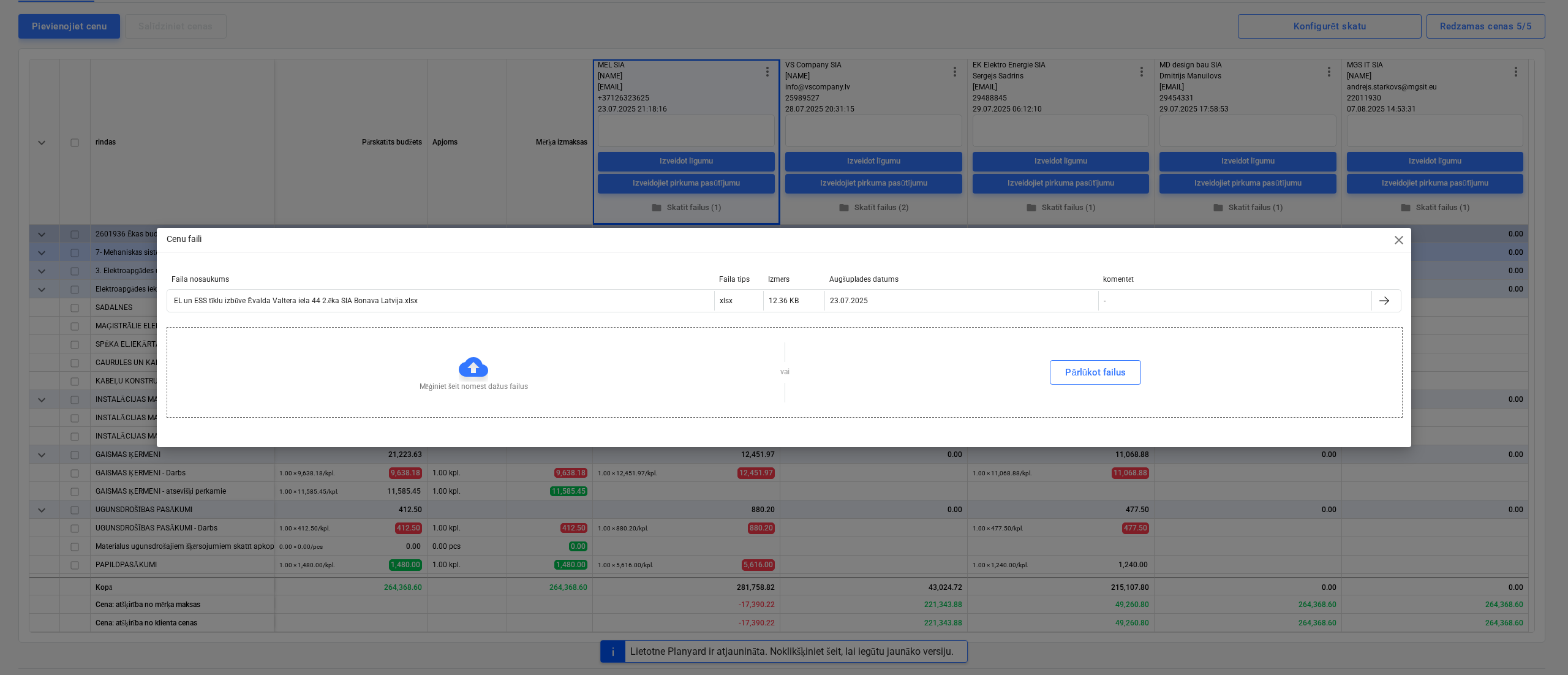 click on "close" at bounding box center [1399, 240] 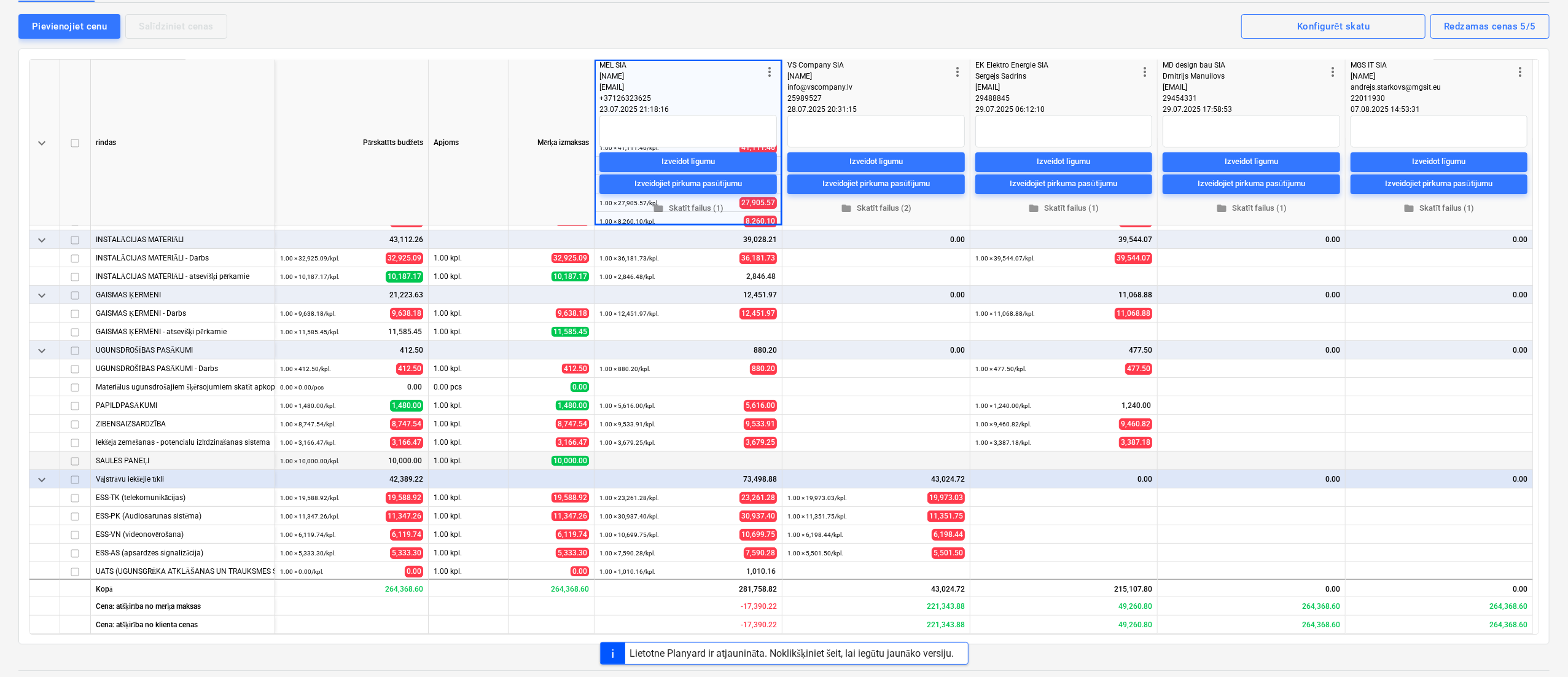 scroll, scrollTop: 163, scrollLeft: 0, axis: vertical 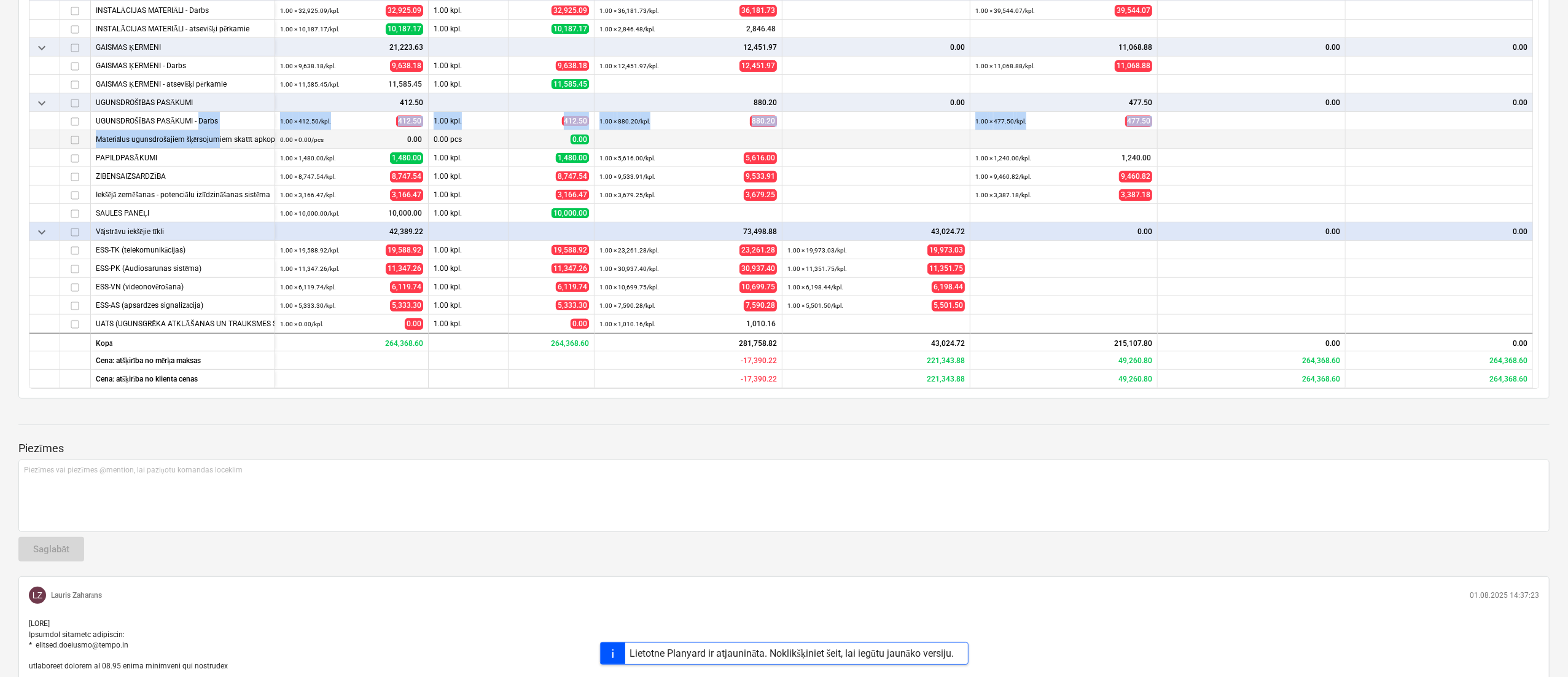 drag, startPoint x: 197, startPoint y: 125, endPoint x: 215, endPoint y: 135, distance: 20.59126 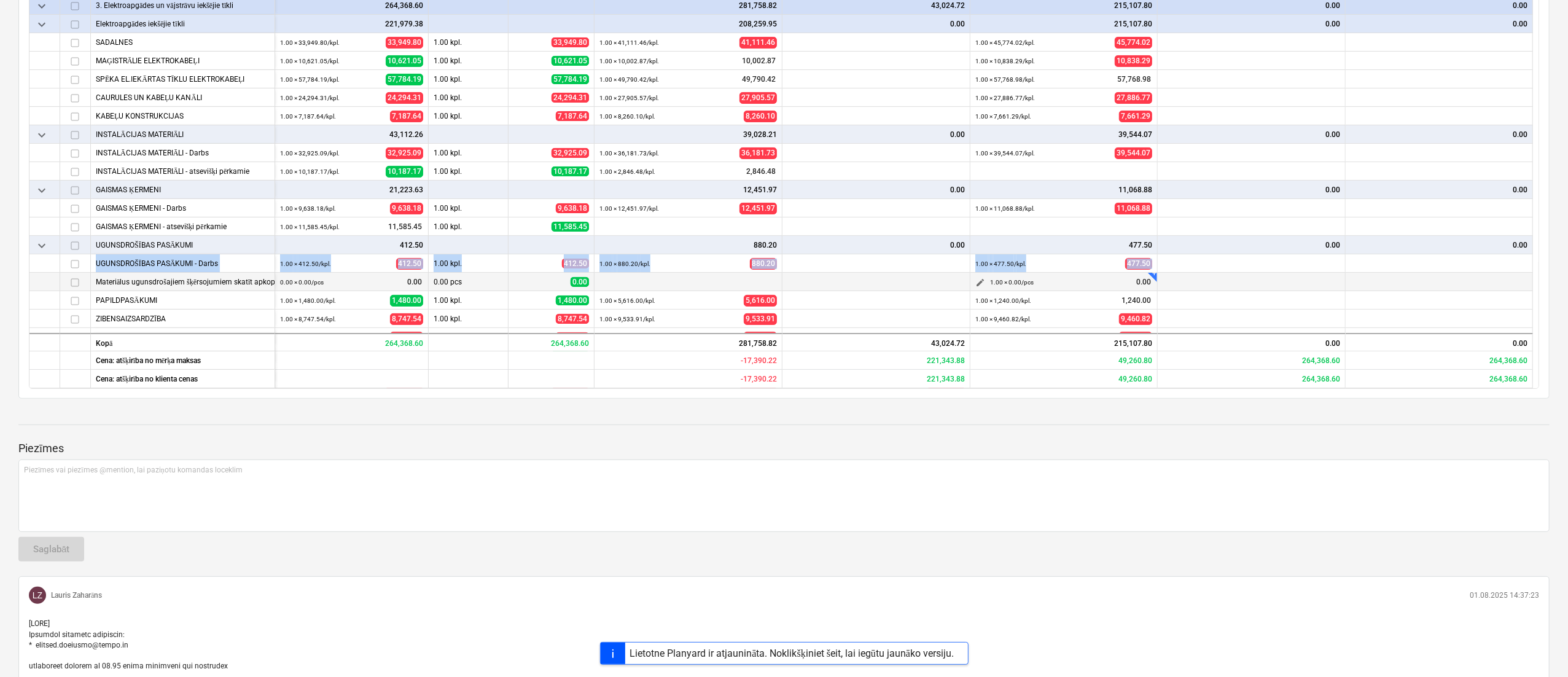 scroll, scrollTop: 0, scrollLeft: 0, axis: both 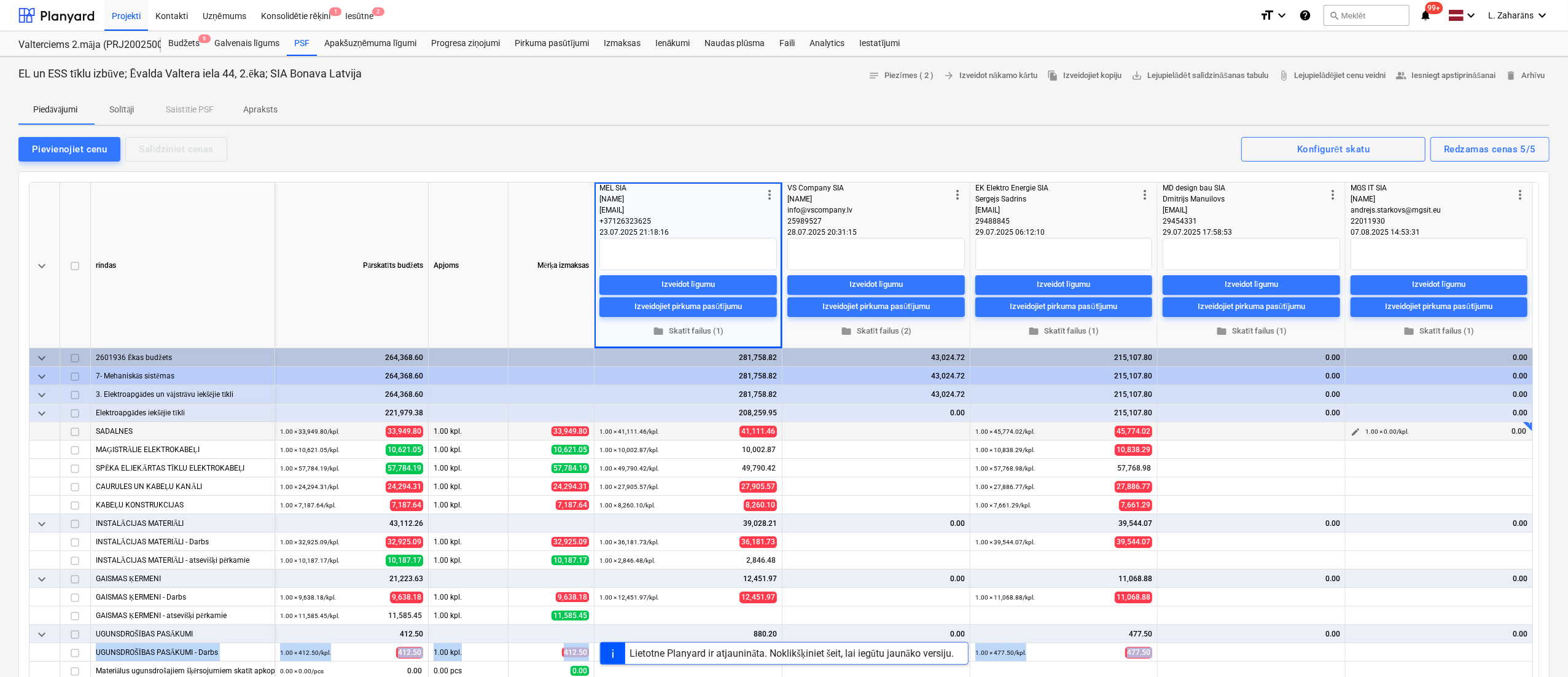 click on "edit" at bounding box center (1355, 432) 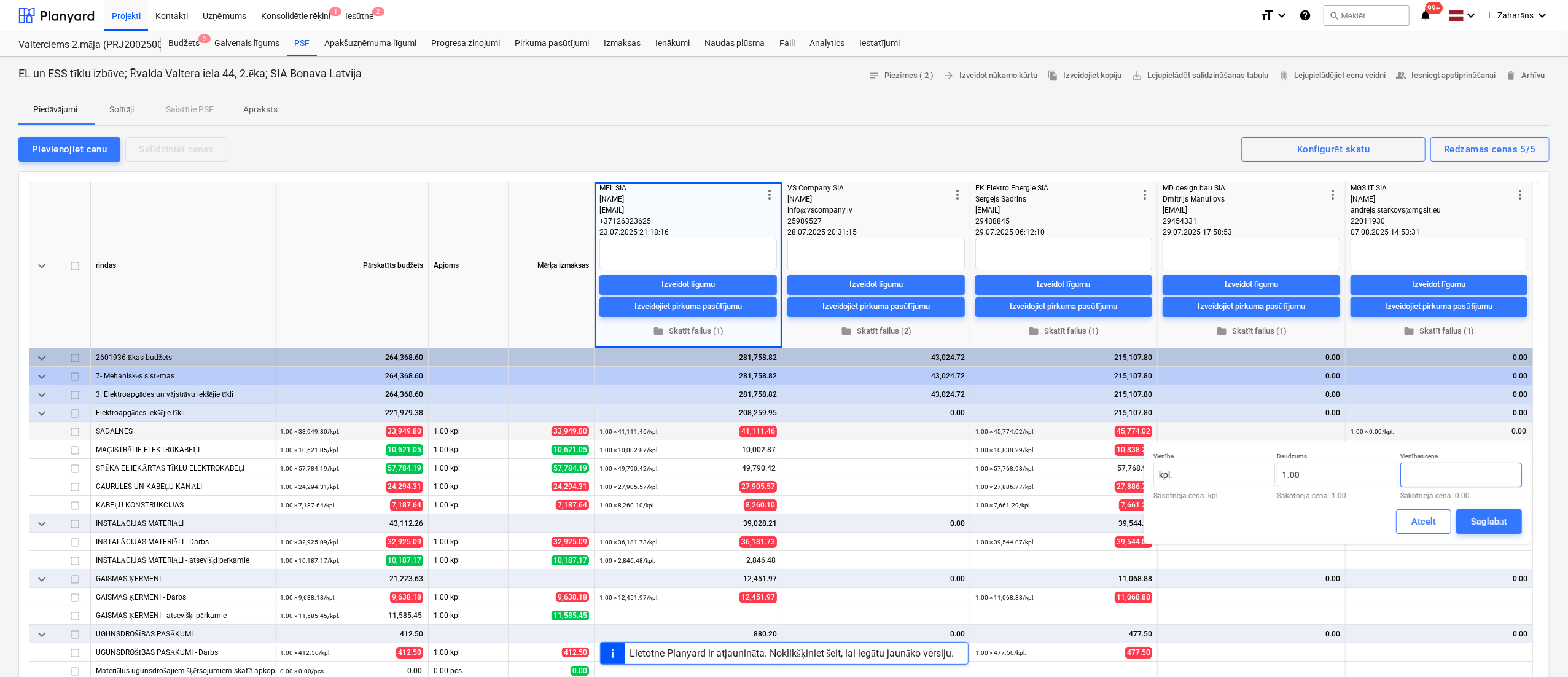 click at bounding box center (1461, 475) 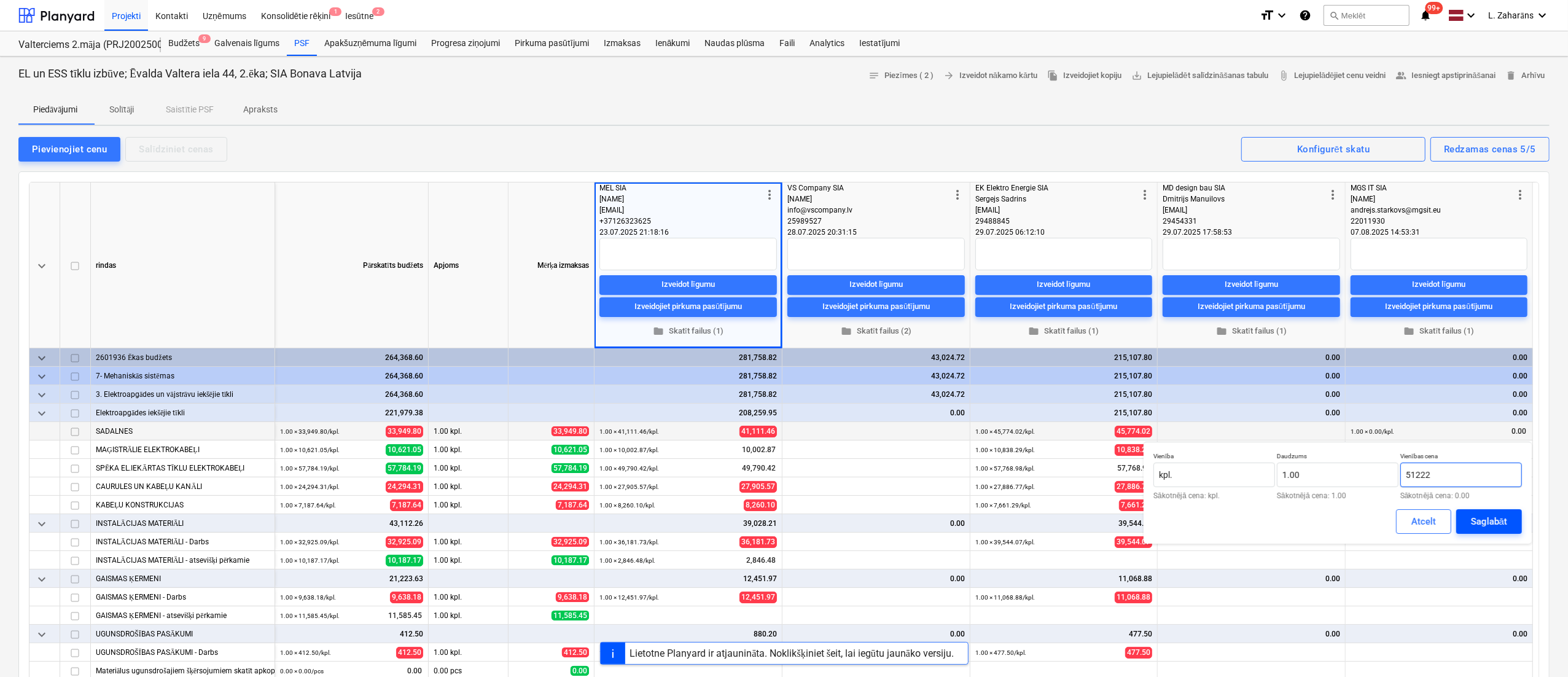type on "51222" 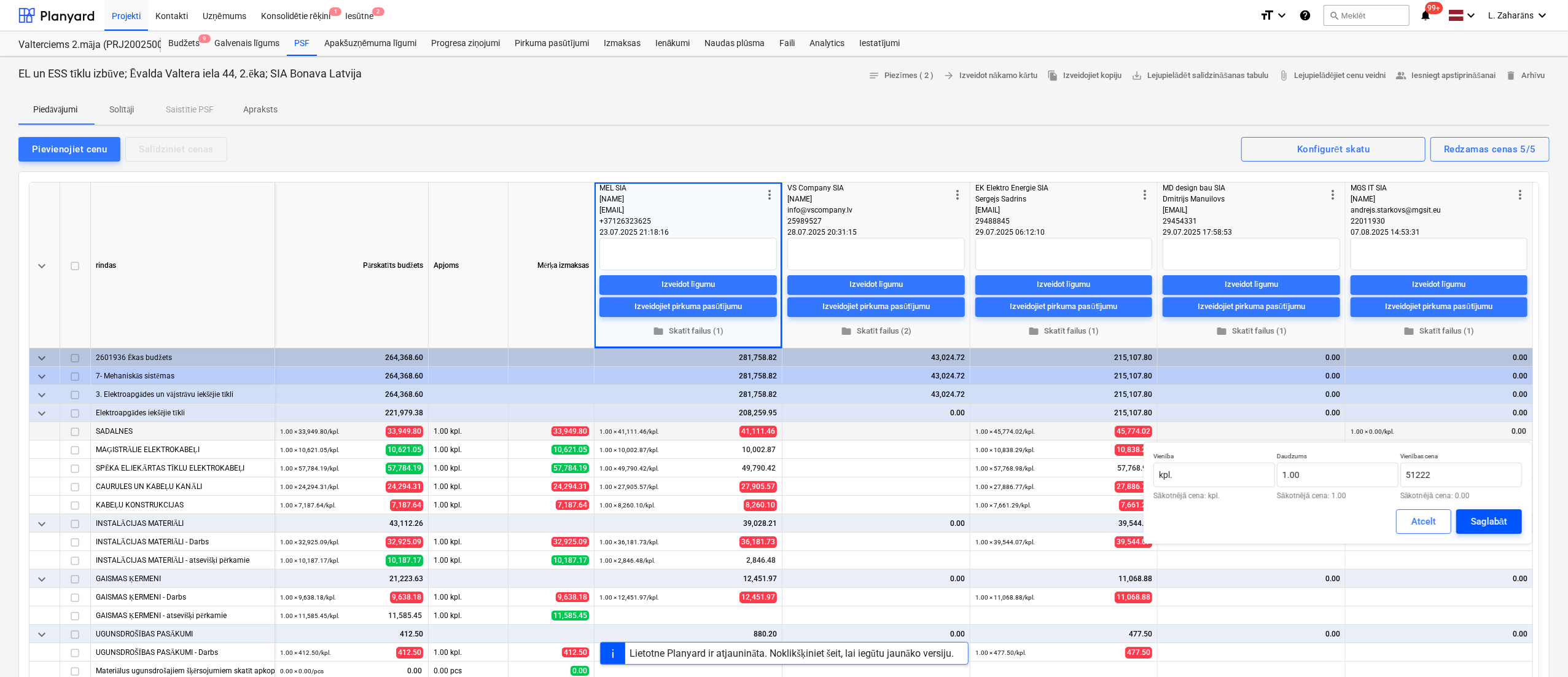 drag, startPoint x: 1496, startPoint y: 520, endPoint x: 1482, endPoint y: 515, distance: 14.866069 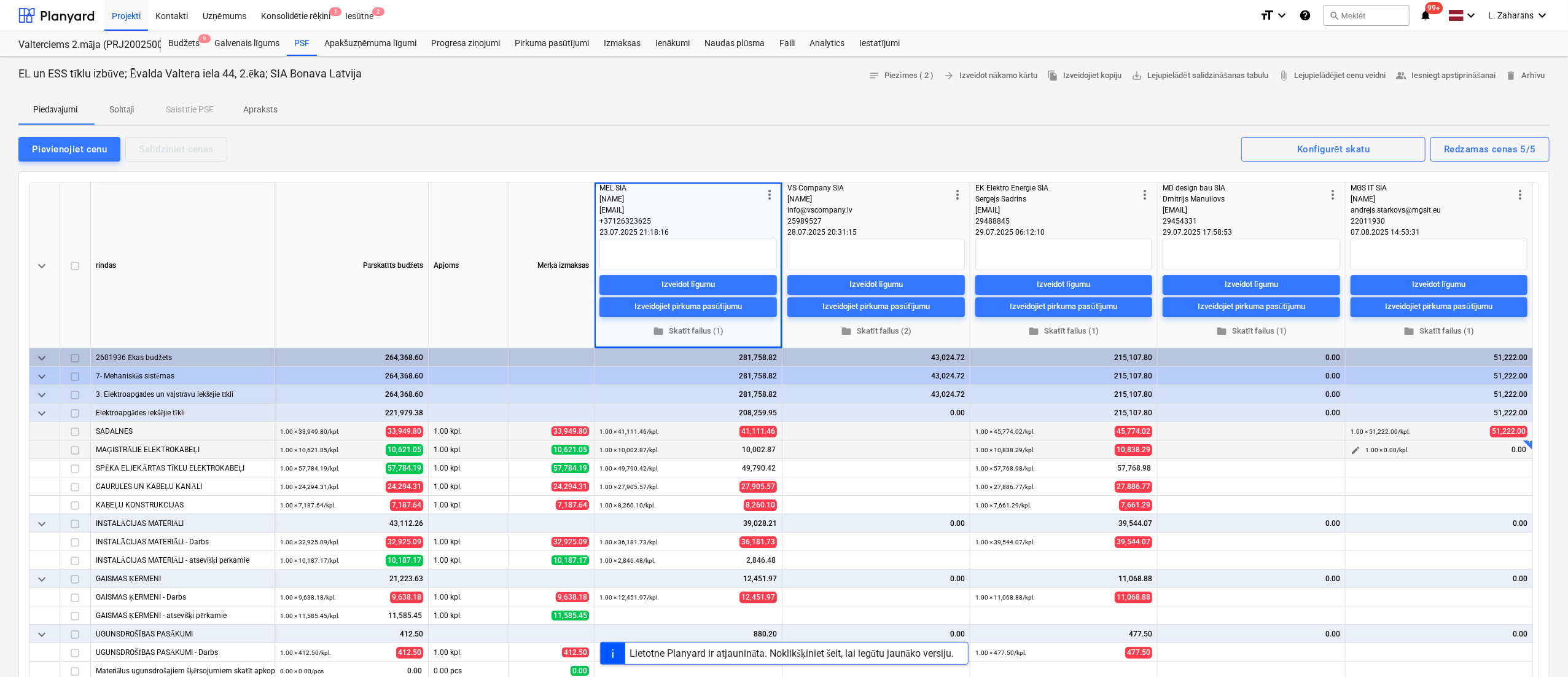 click on "edit" at bounding box center [1355, 450] 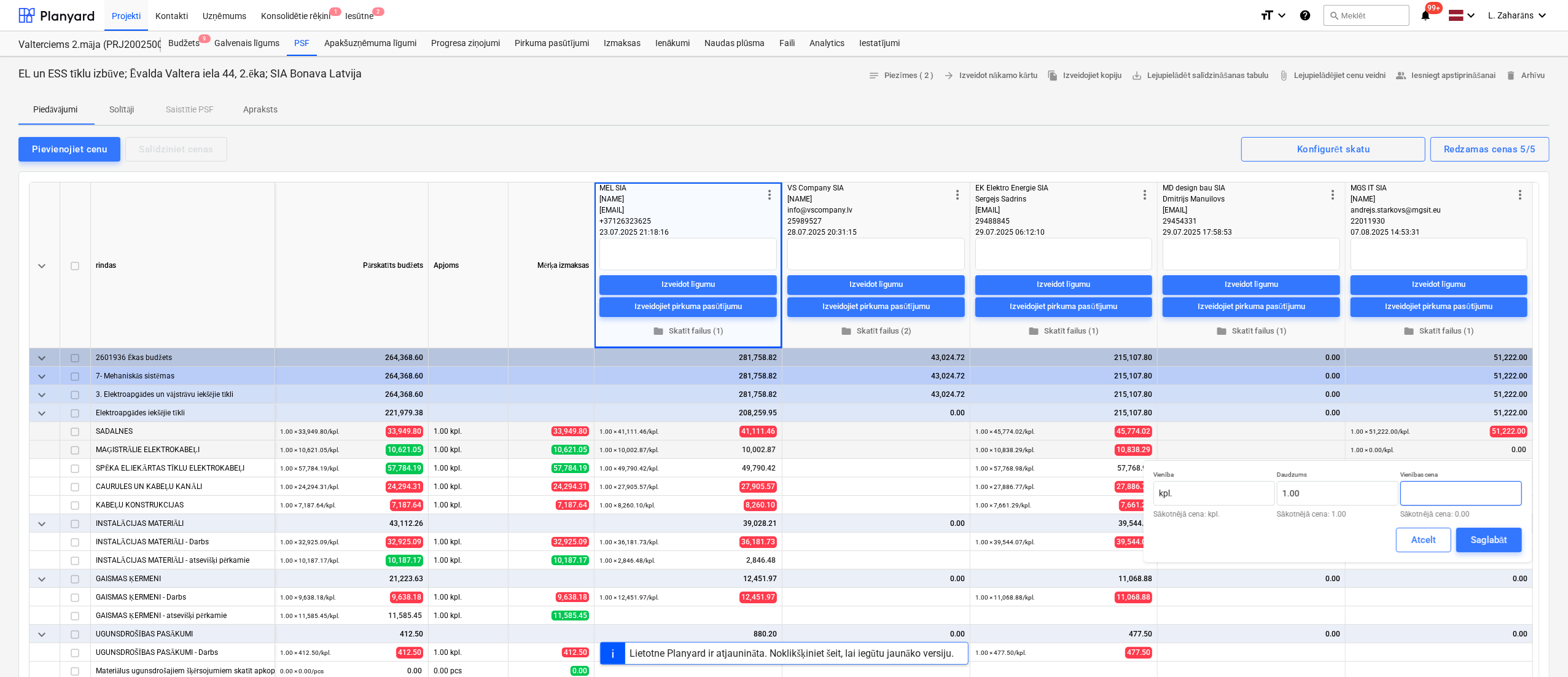 click at bounding box center [1461, 493] 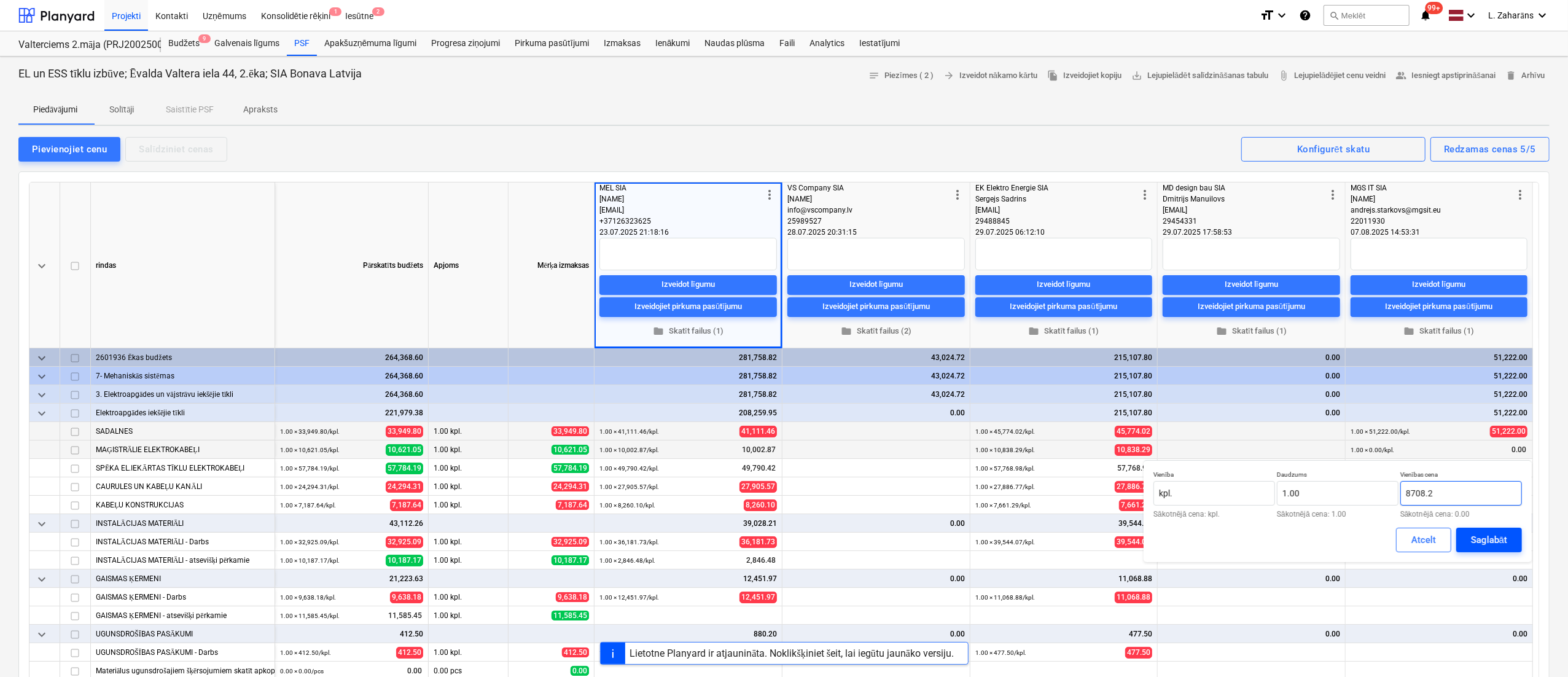 type on "8708.2" 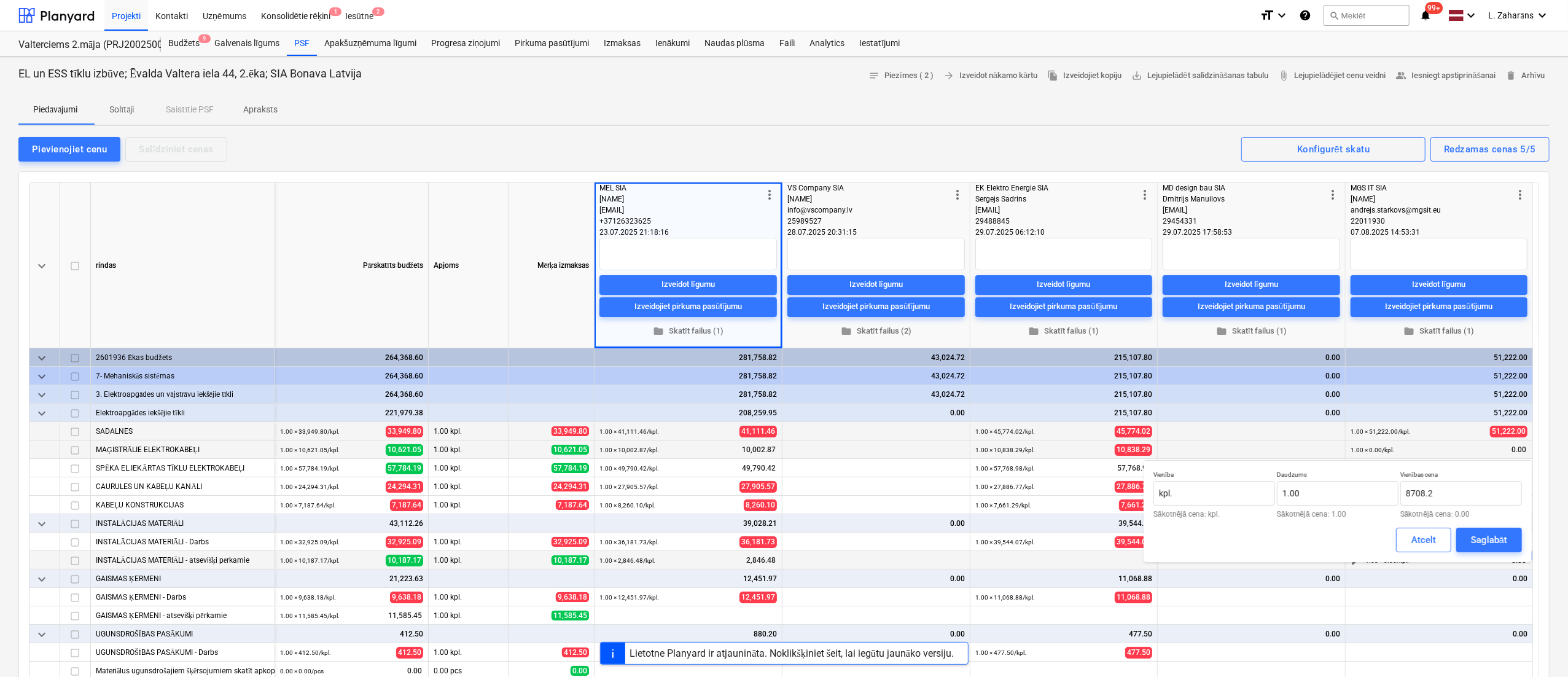 drag, startPoint x: 1482, startPoint y: 537, endPoint x: 1432, endPoint y: 567, distance: 58.30952 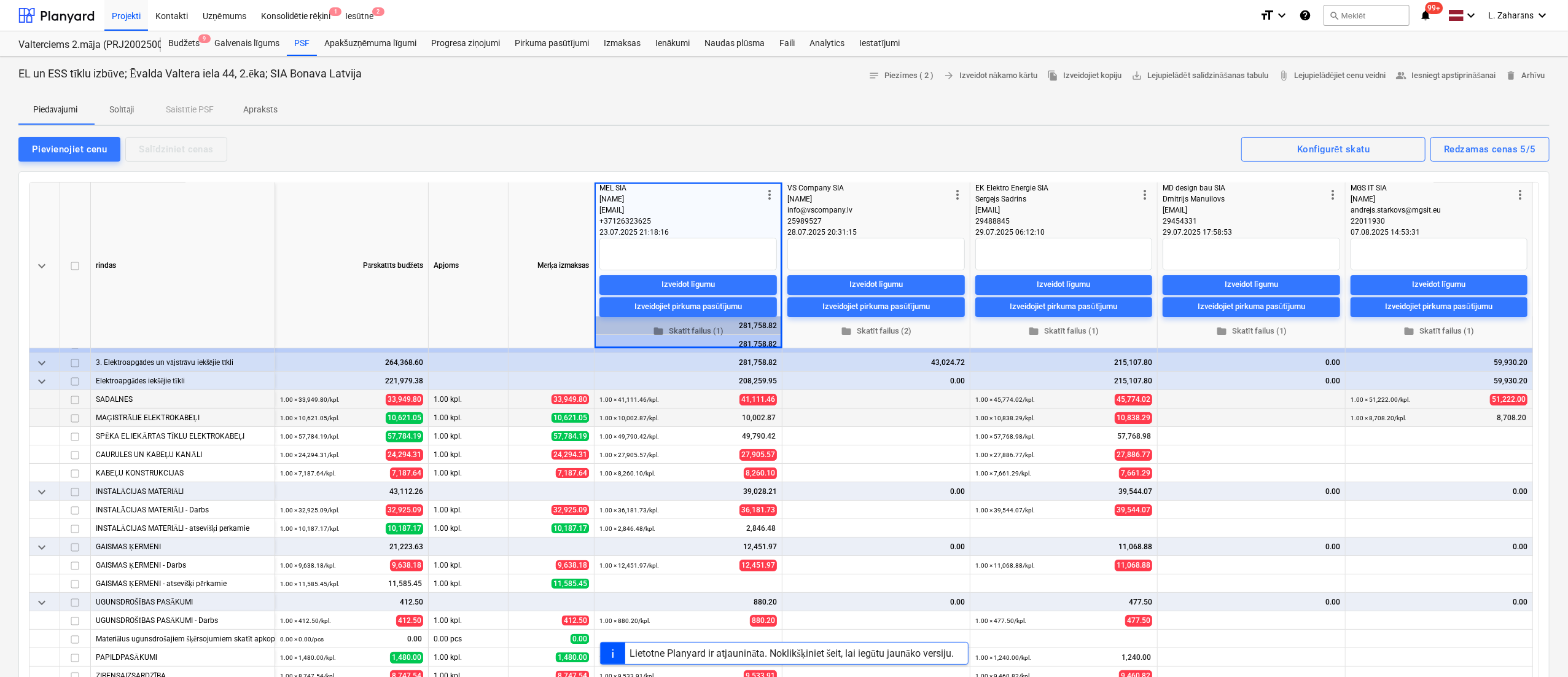 scroll, scrollTop: 0, scrollLeft: 0, axis: both 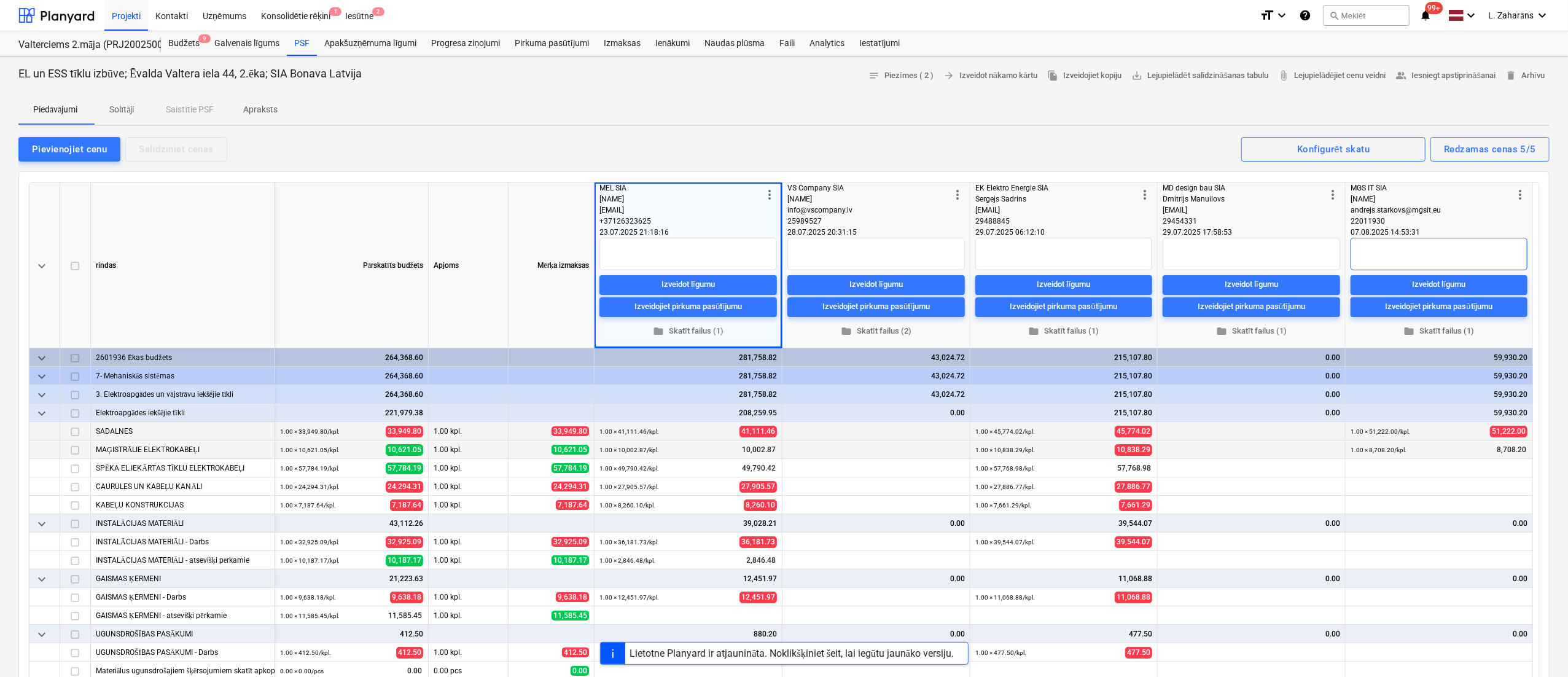 click at bounding box center [1439, 254] 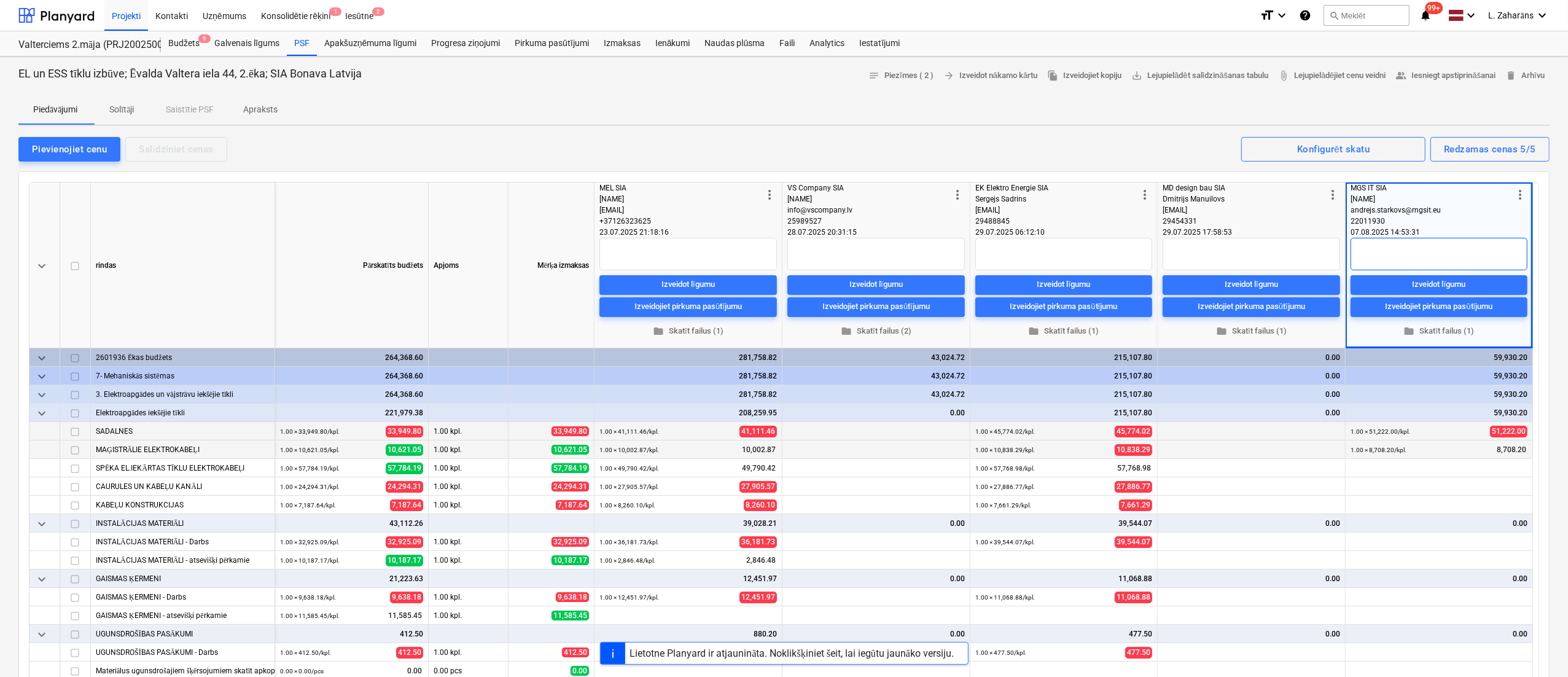 type on "x" 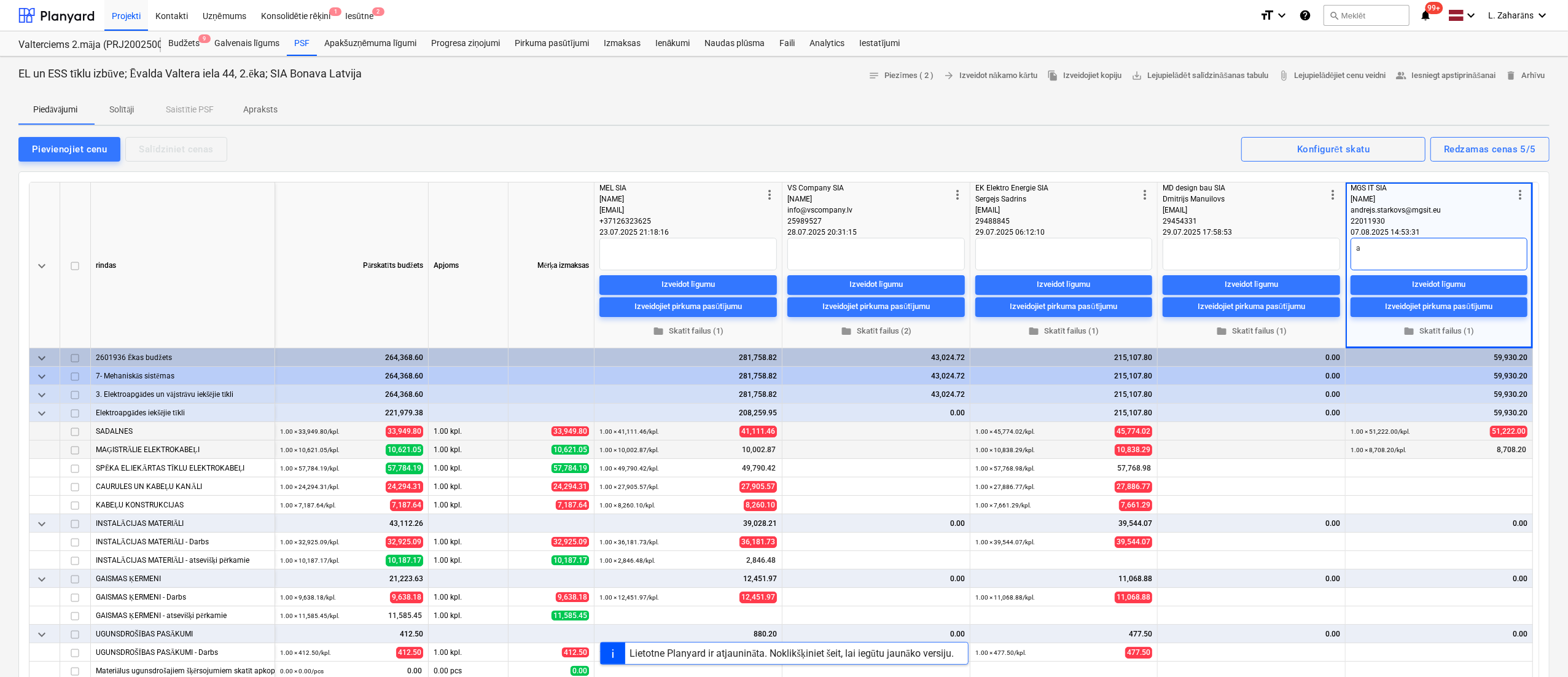 type on "x" 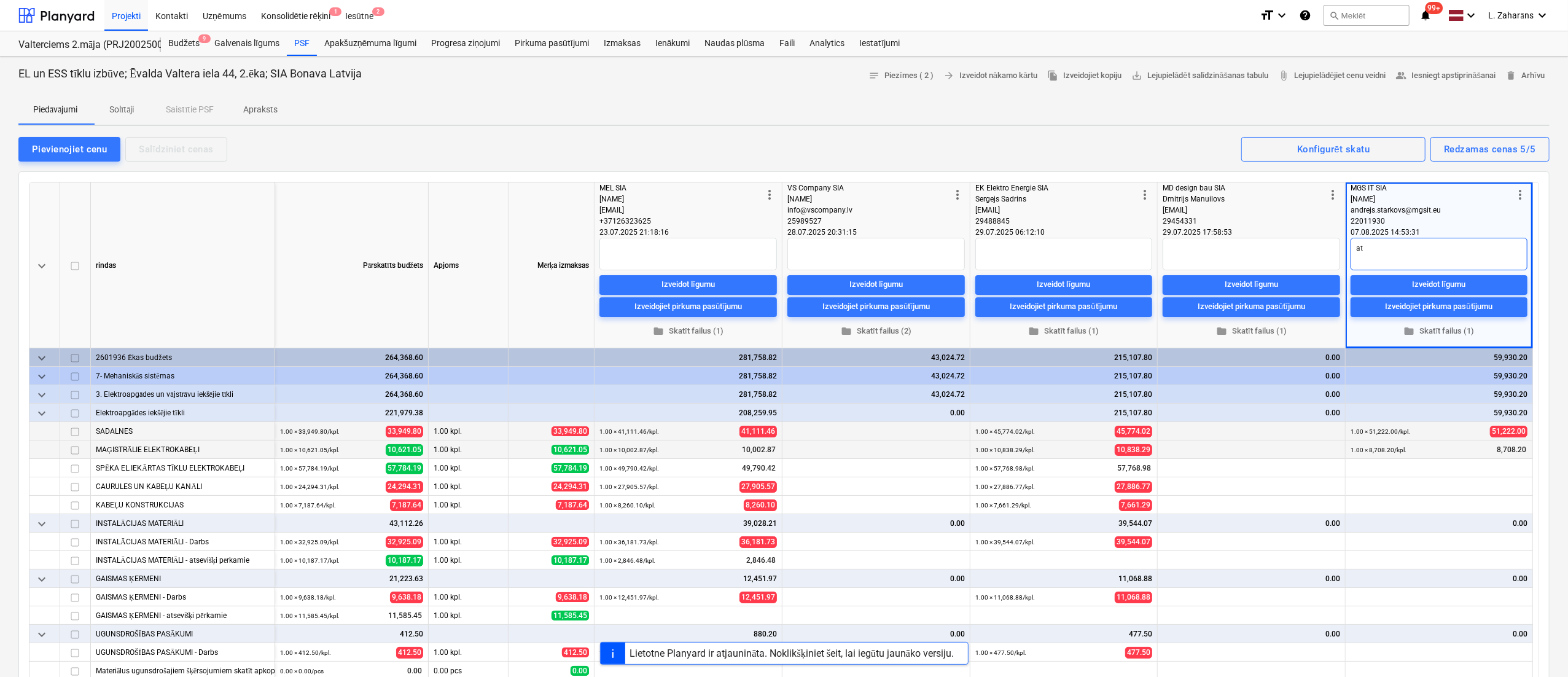 type on "x" 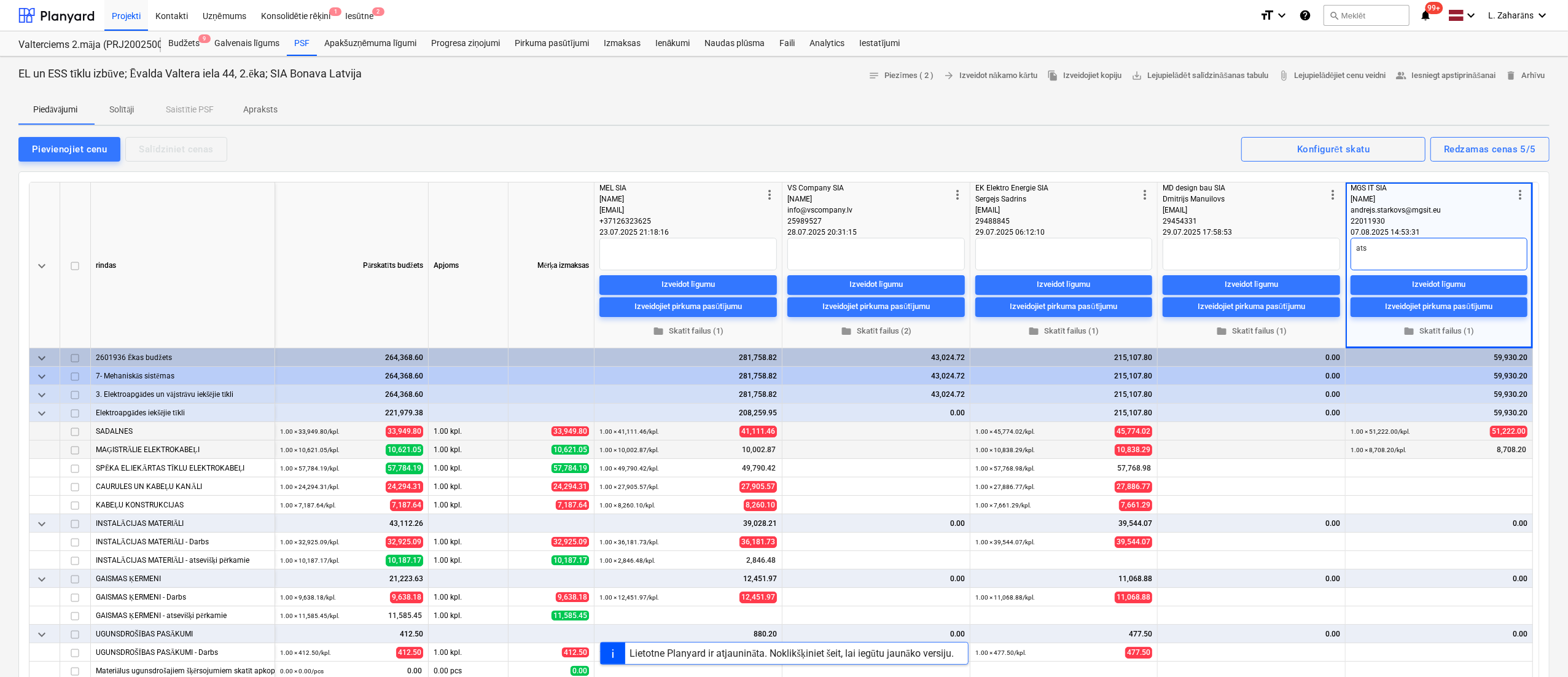 type on "x" 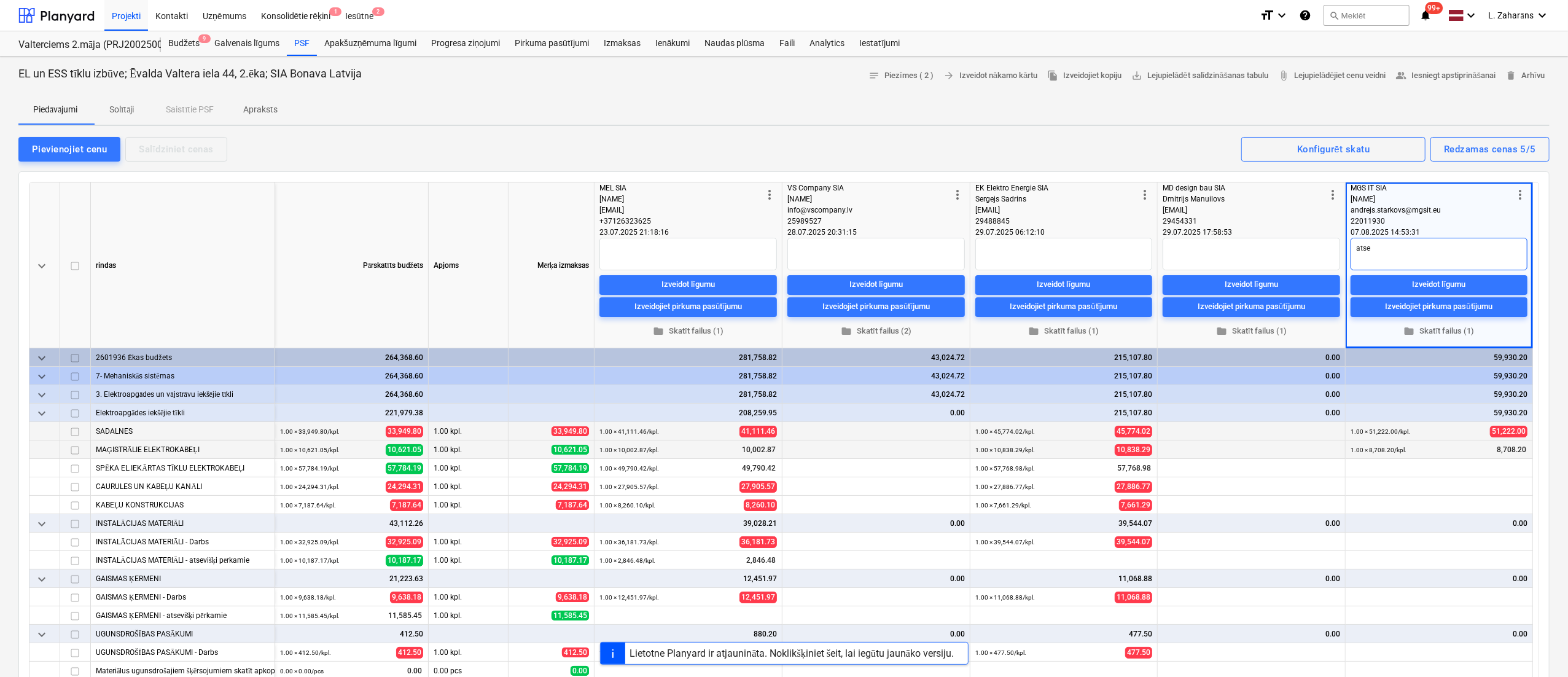 type on "x" 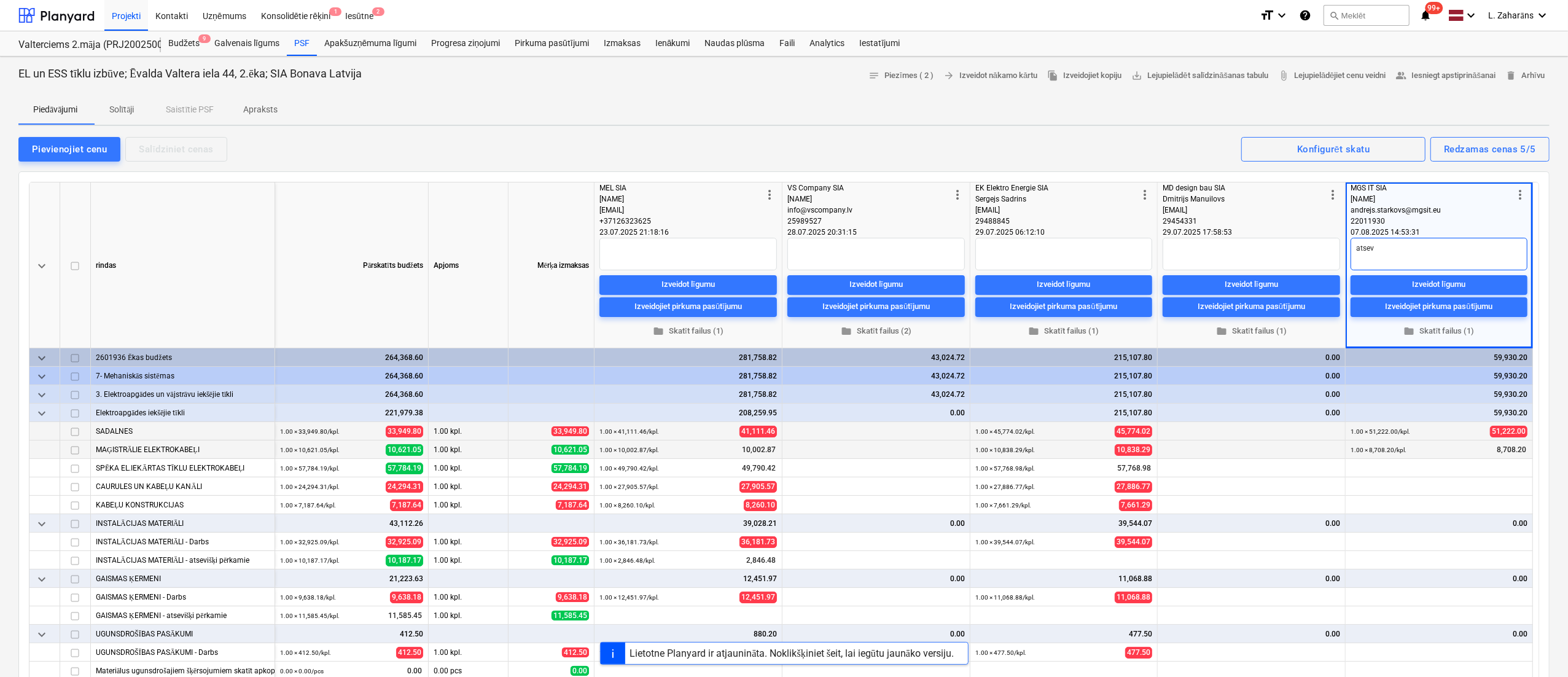 type on "x" 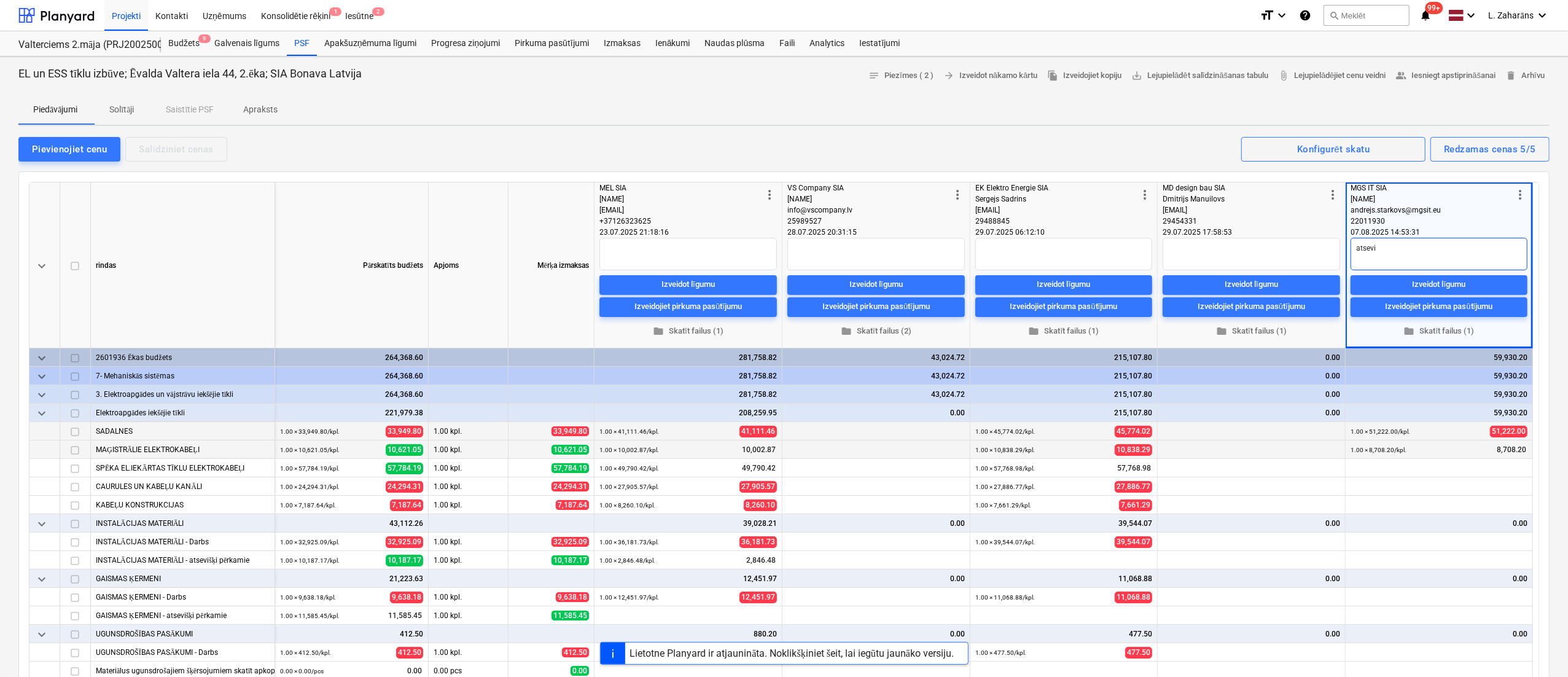 type on "x" 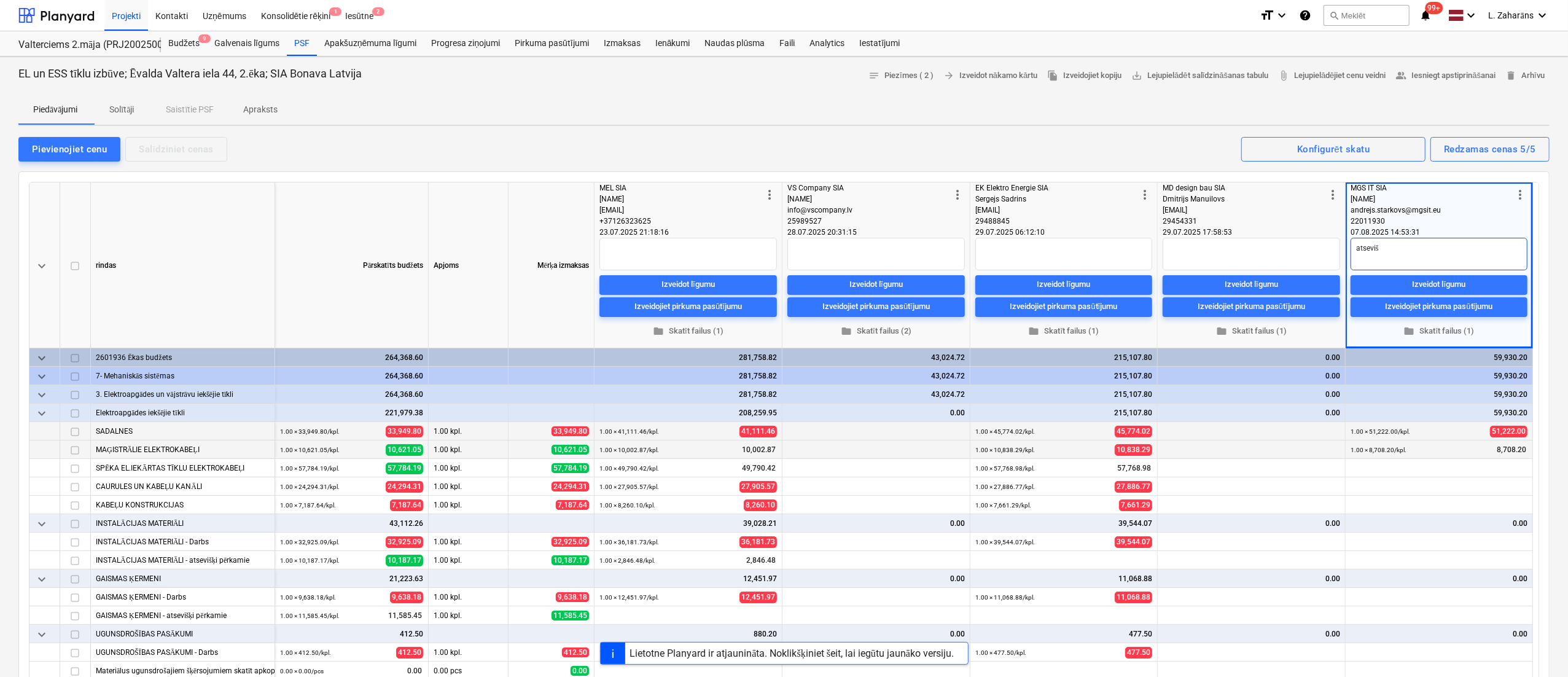 type on "x" 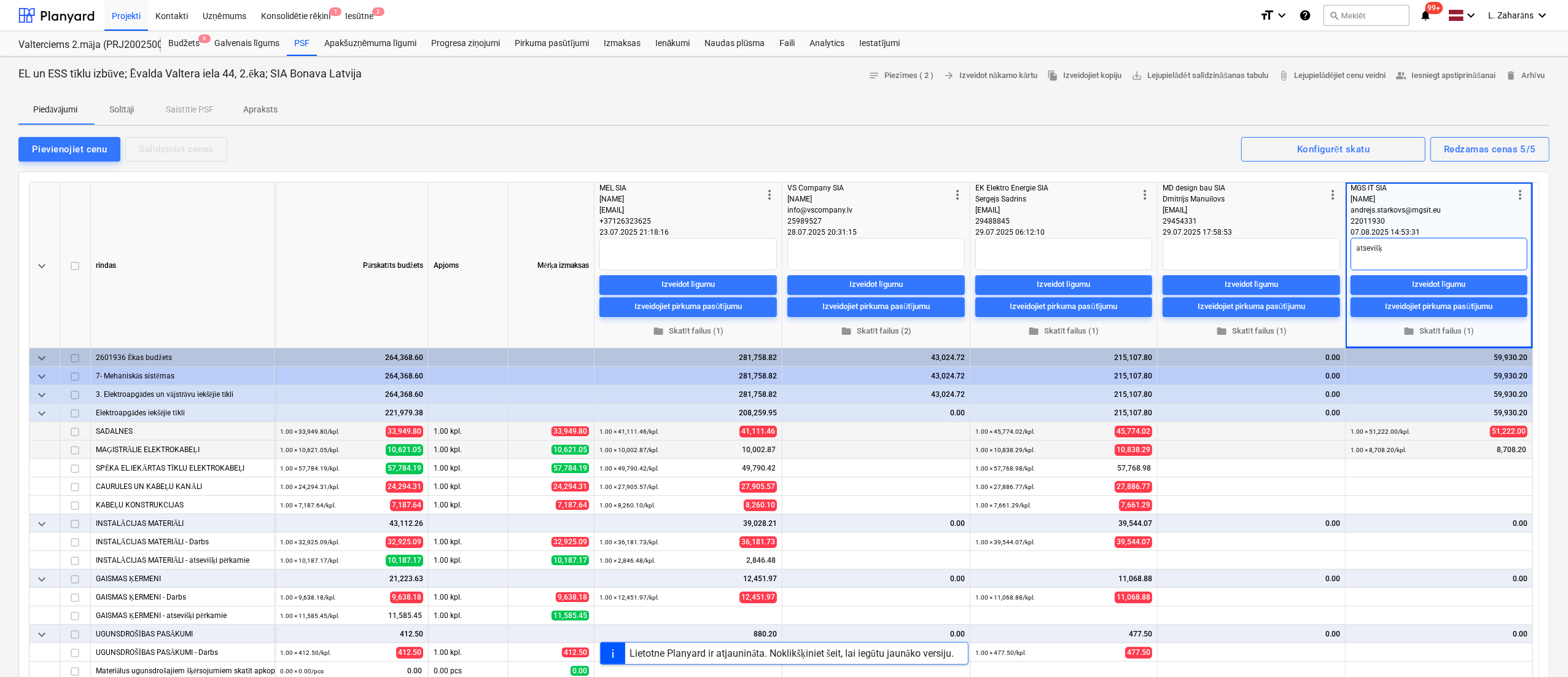 type on "x" 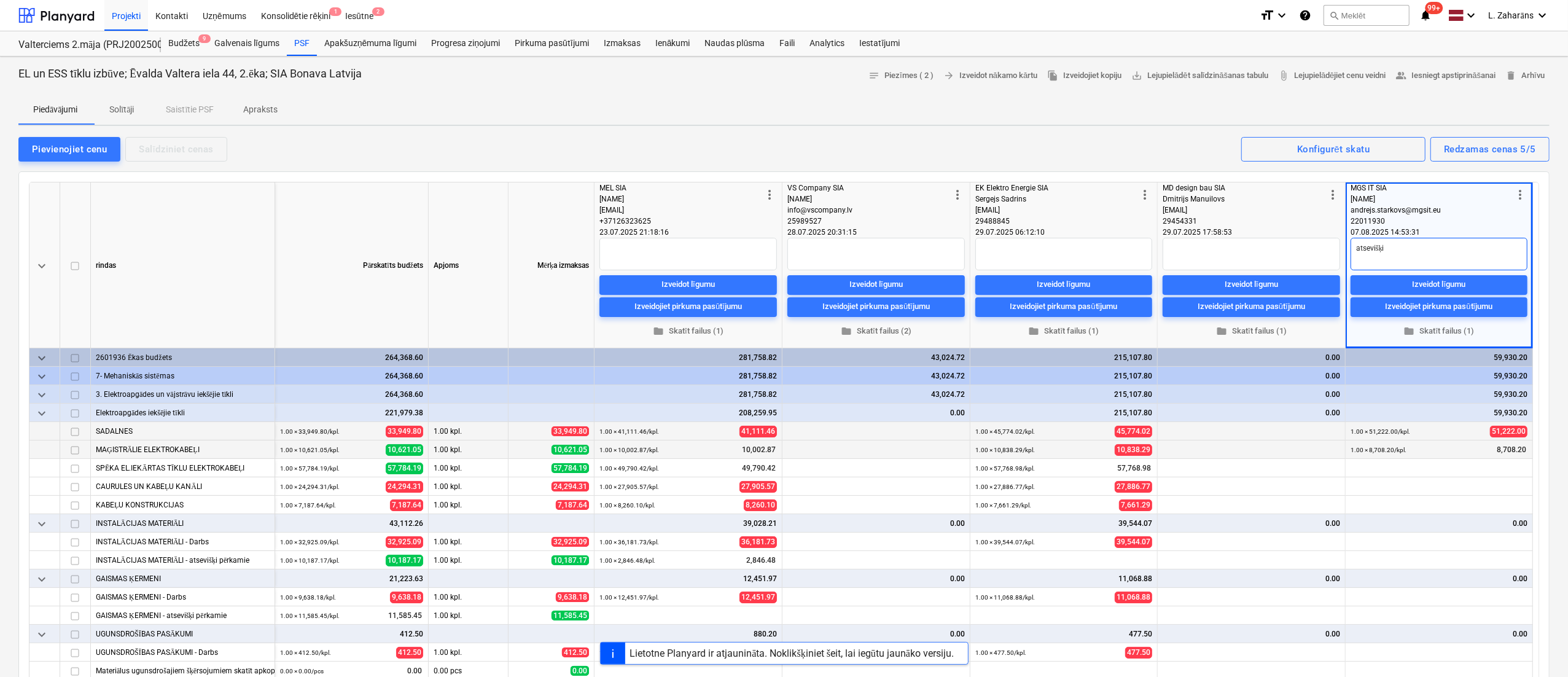type on "x" 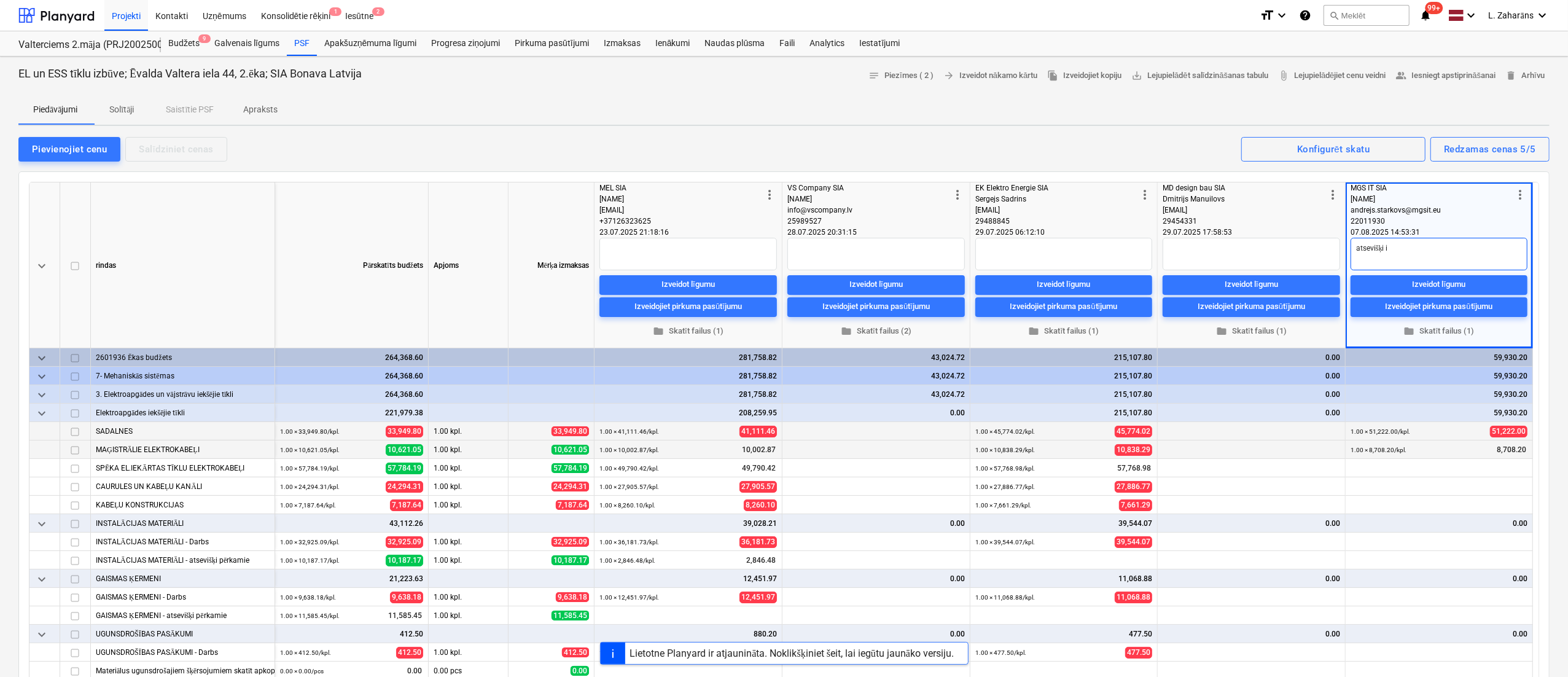 type on "x" 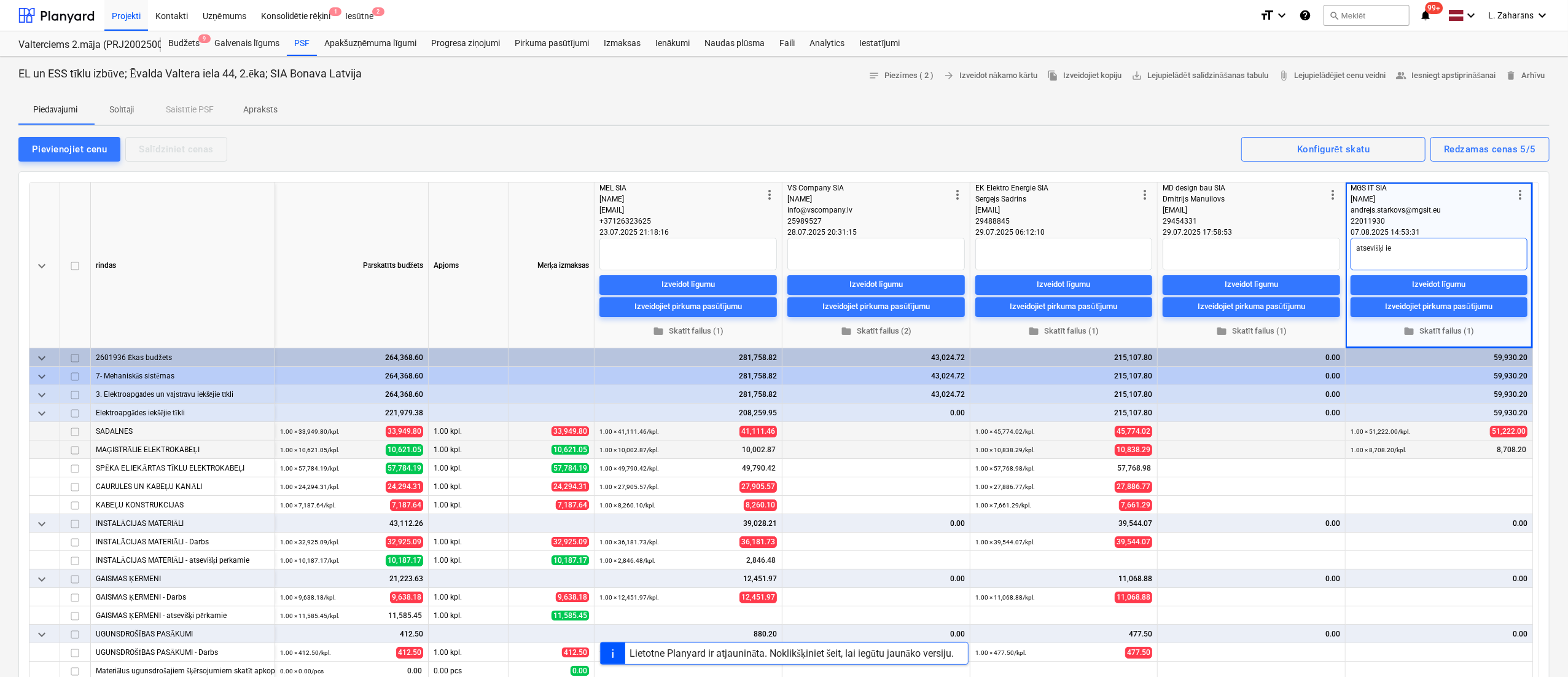 type on "x" 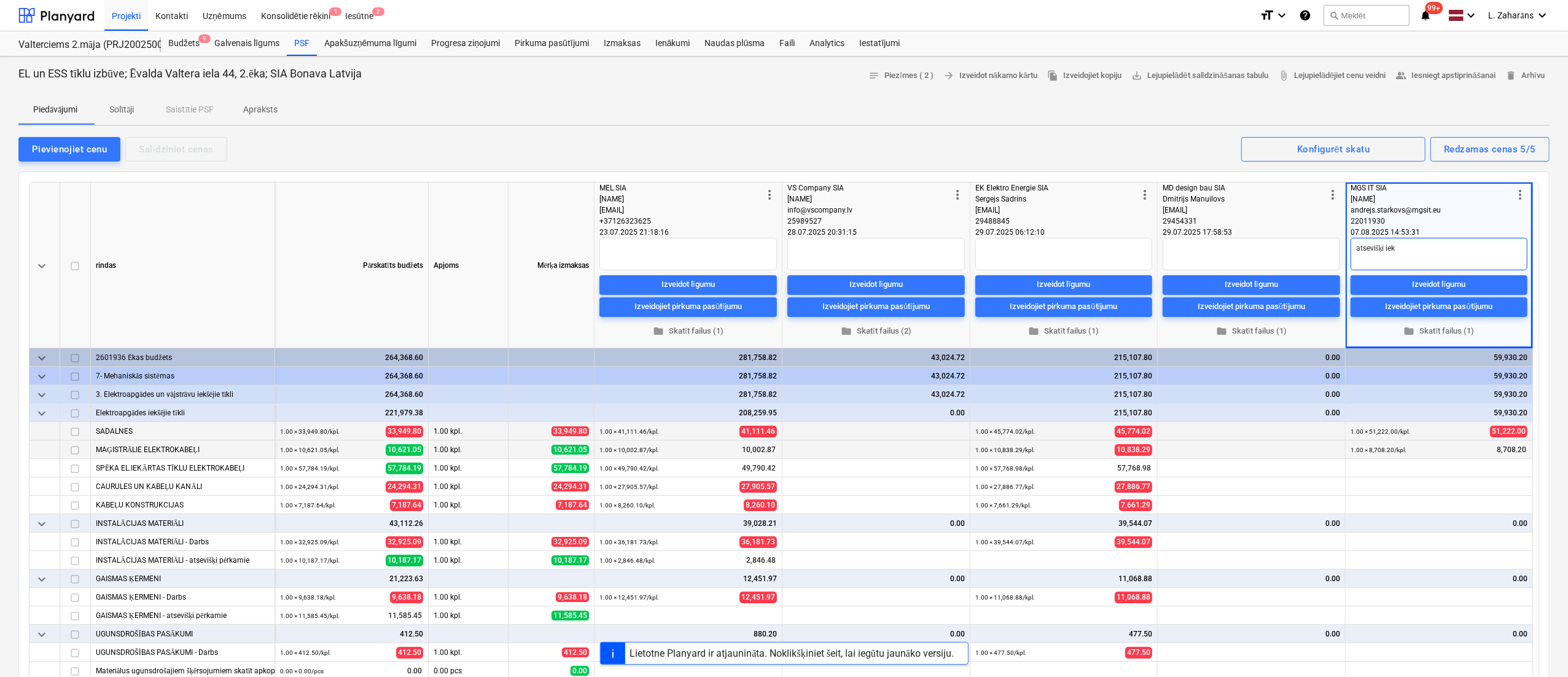 type on "x" 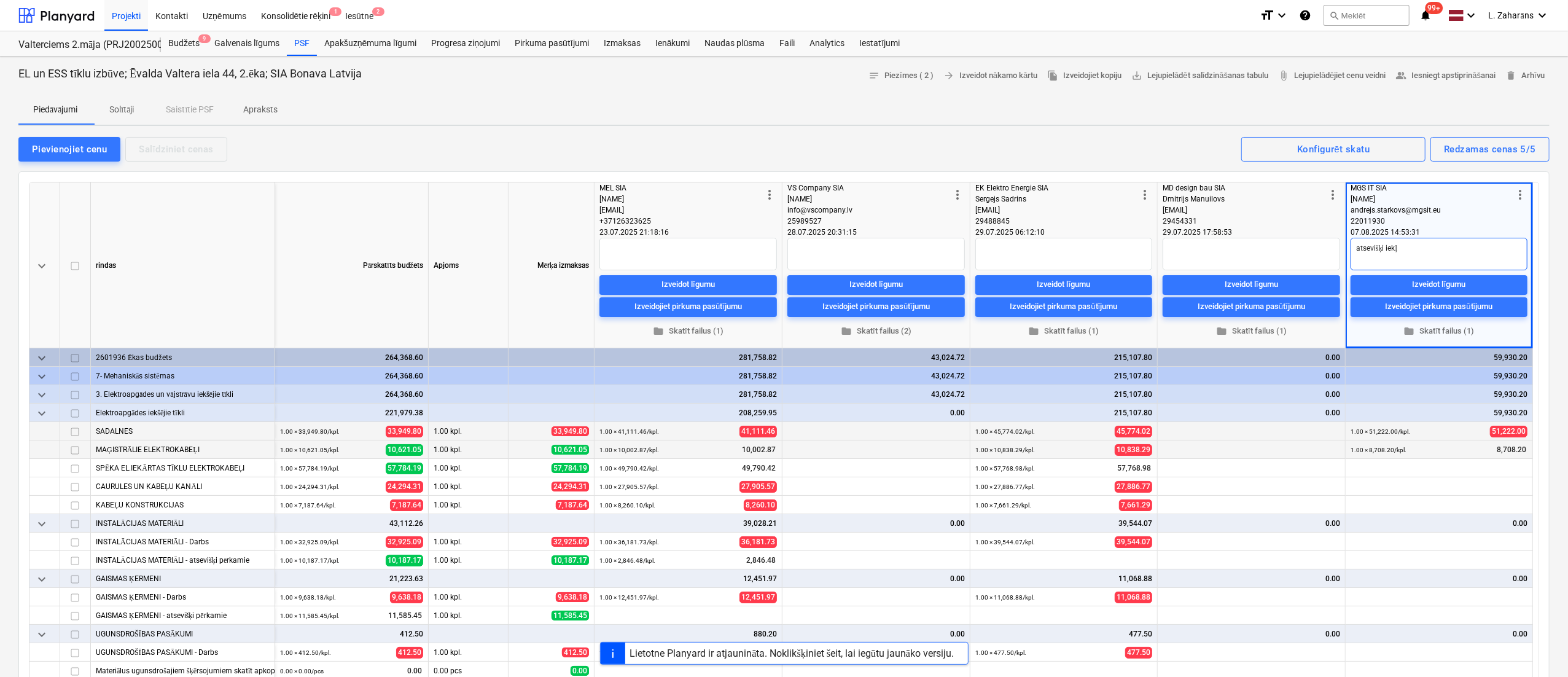 type on "x" 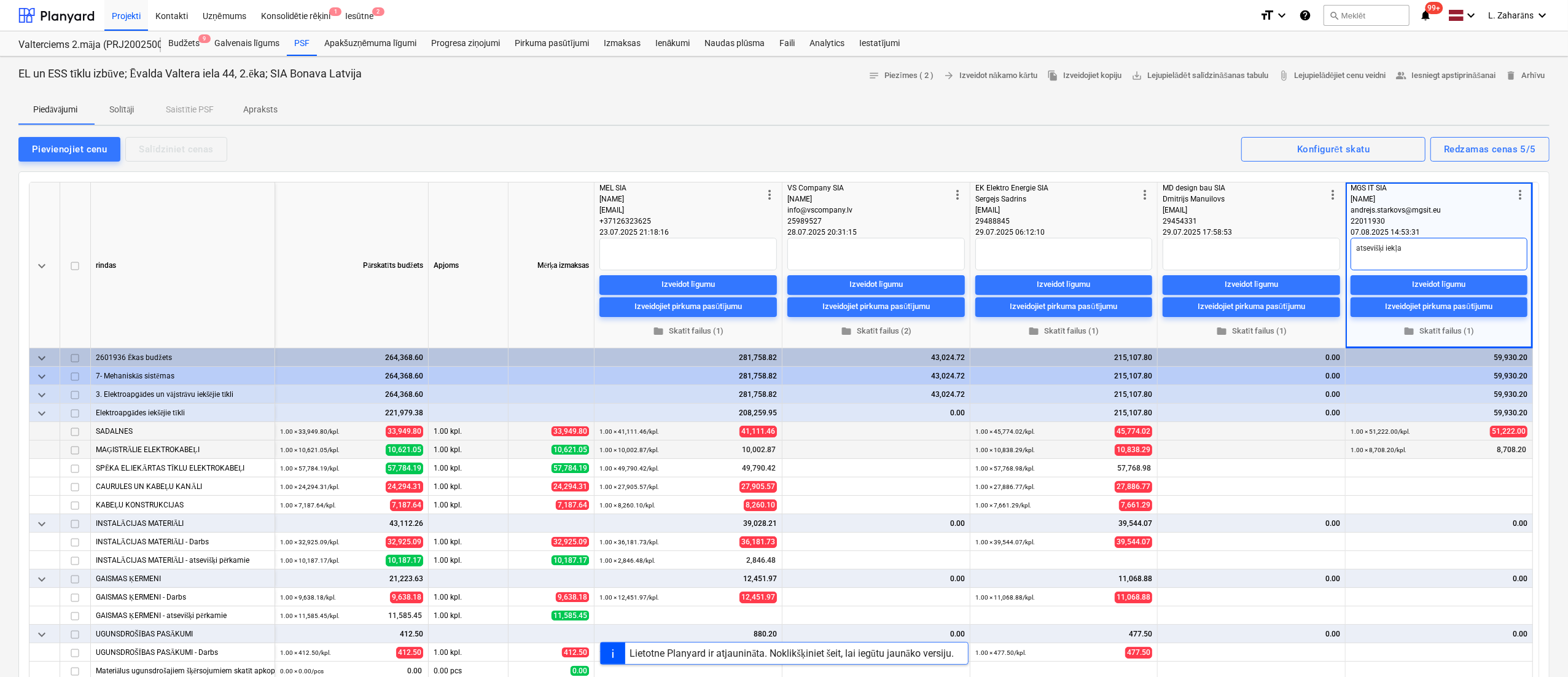 type on "x" 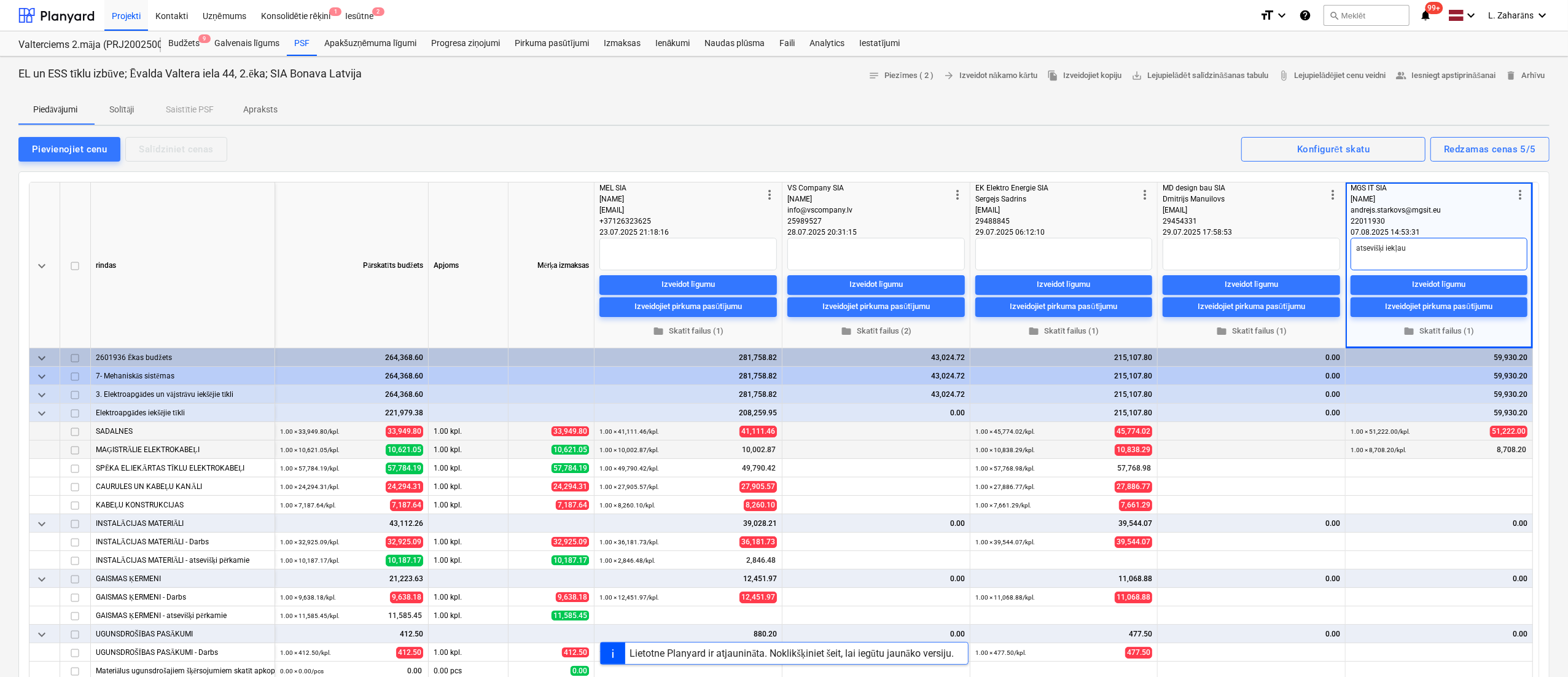 type on "x" 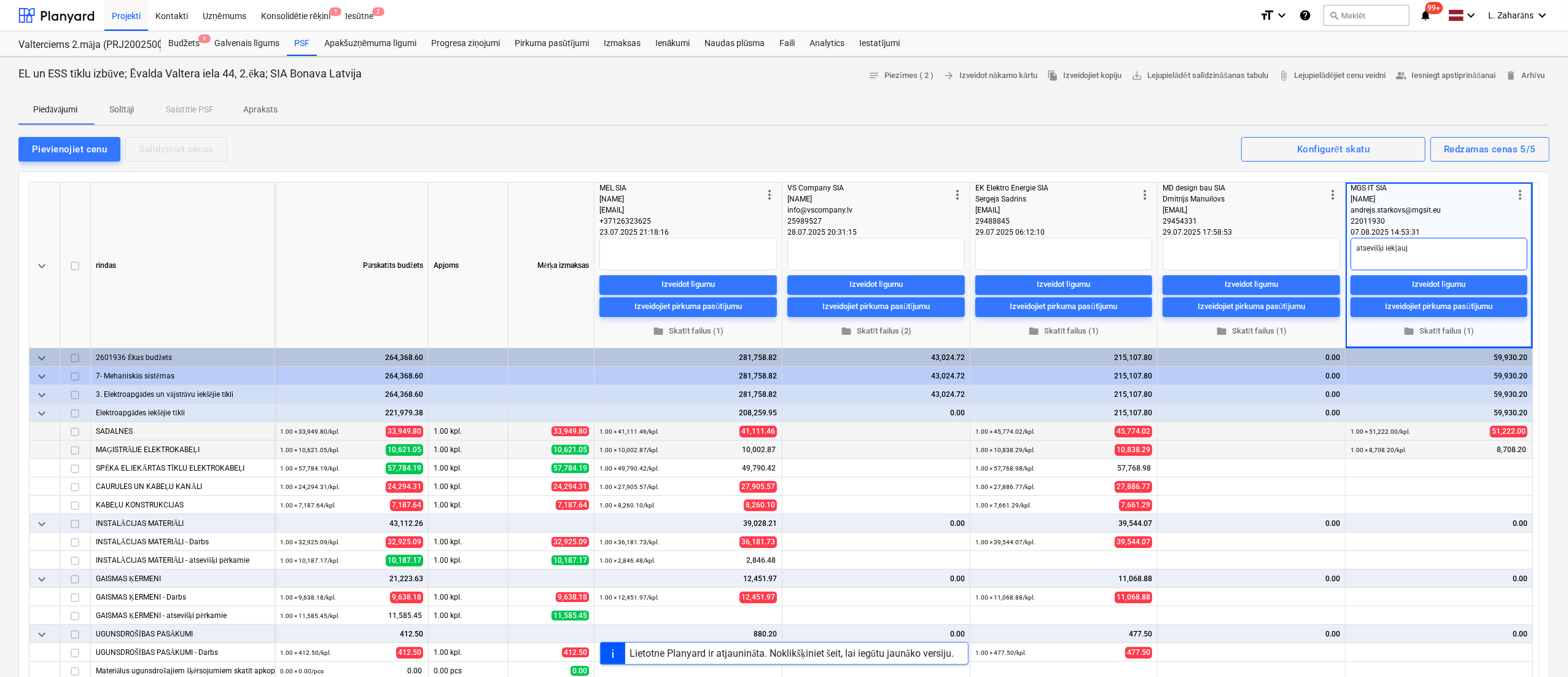 type on "x" 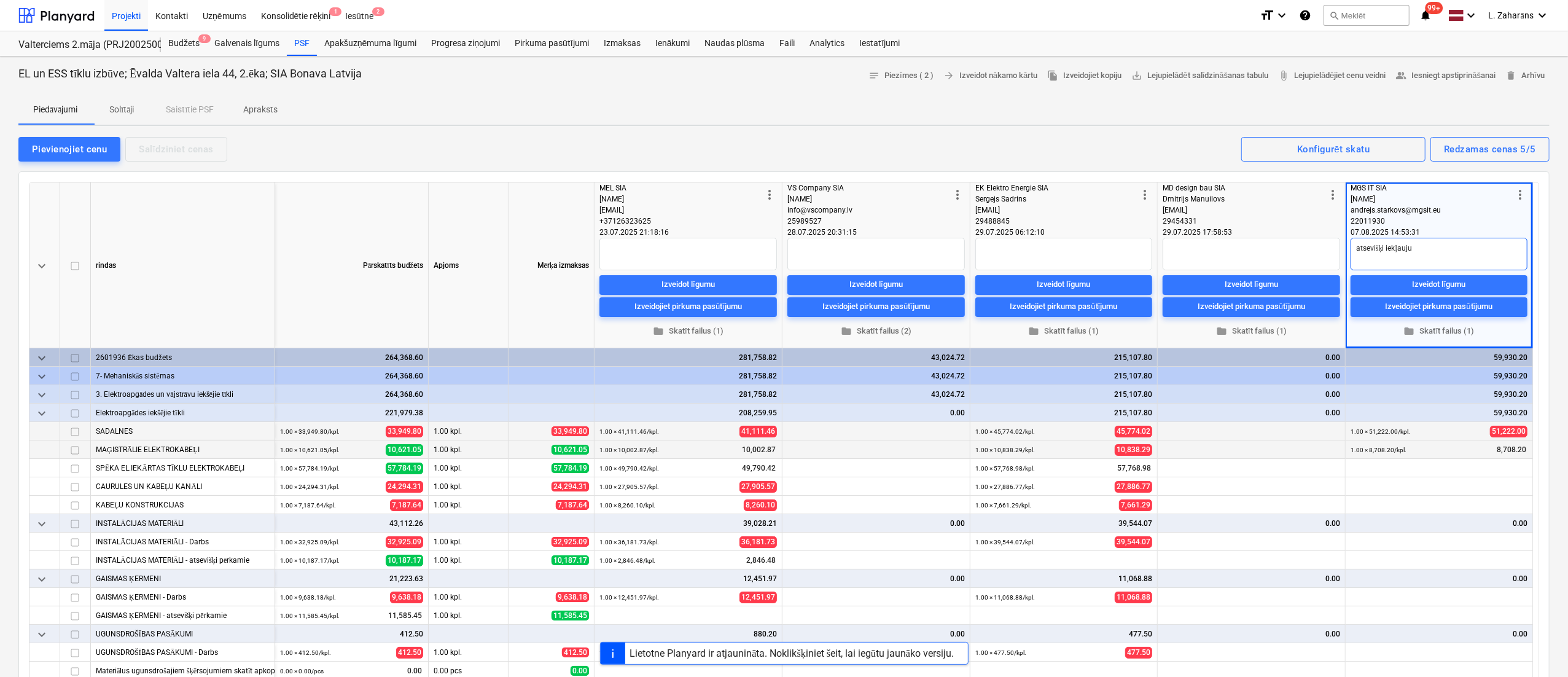 type on "x" 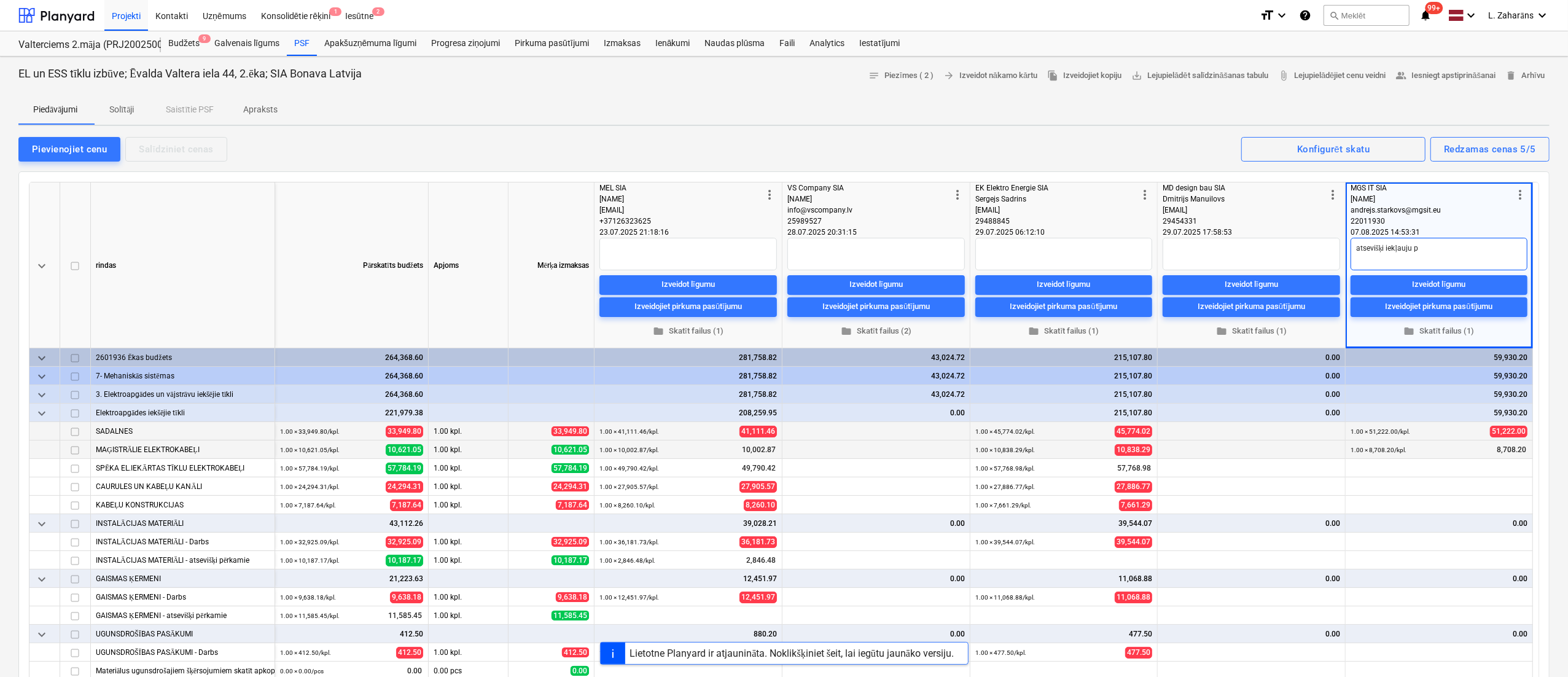 type on "x" 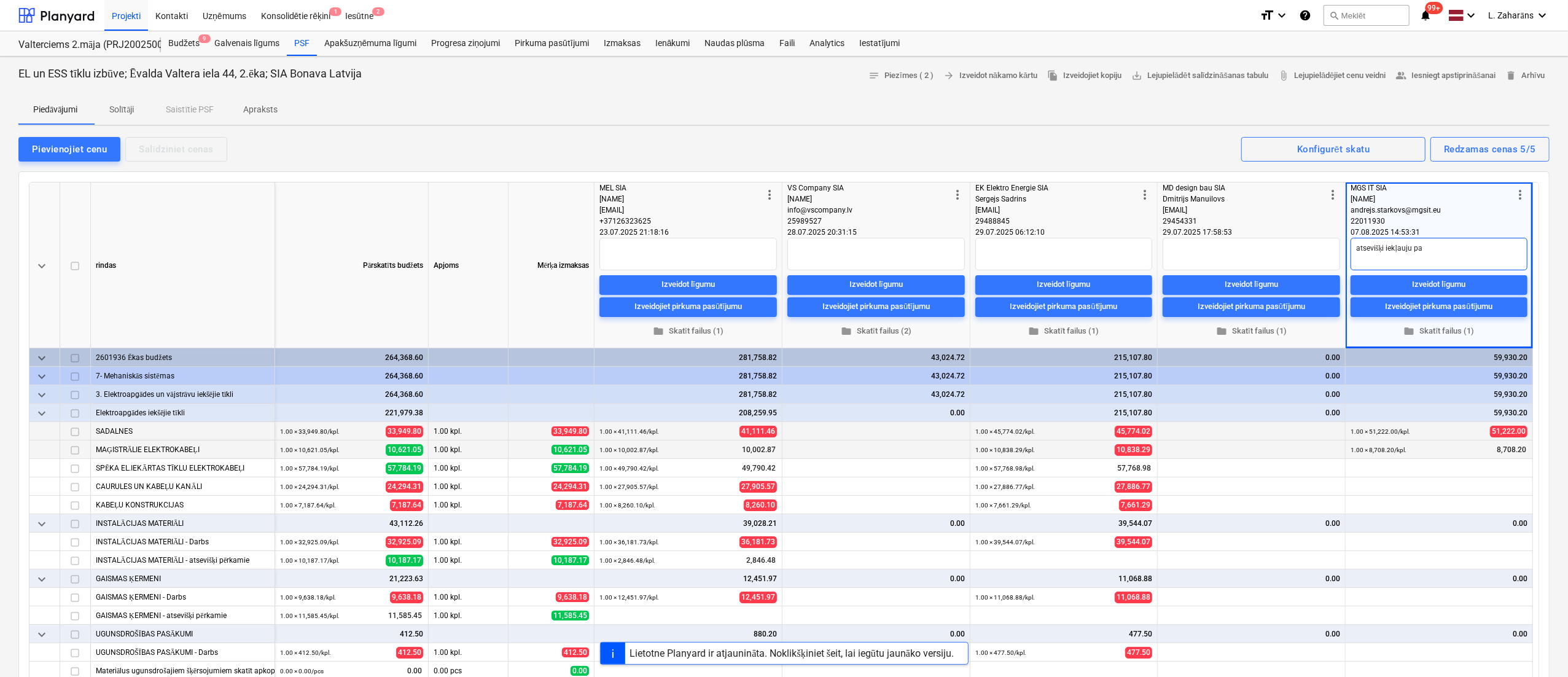 type on "atsevišķi iekļauju pap" 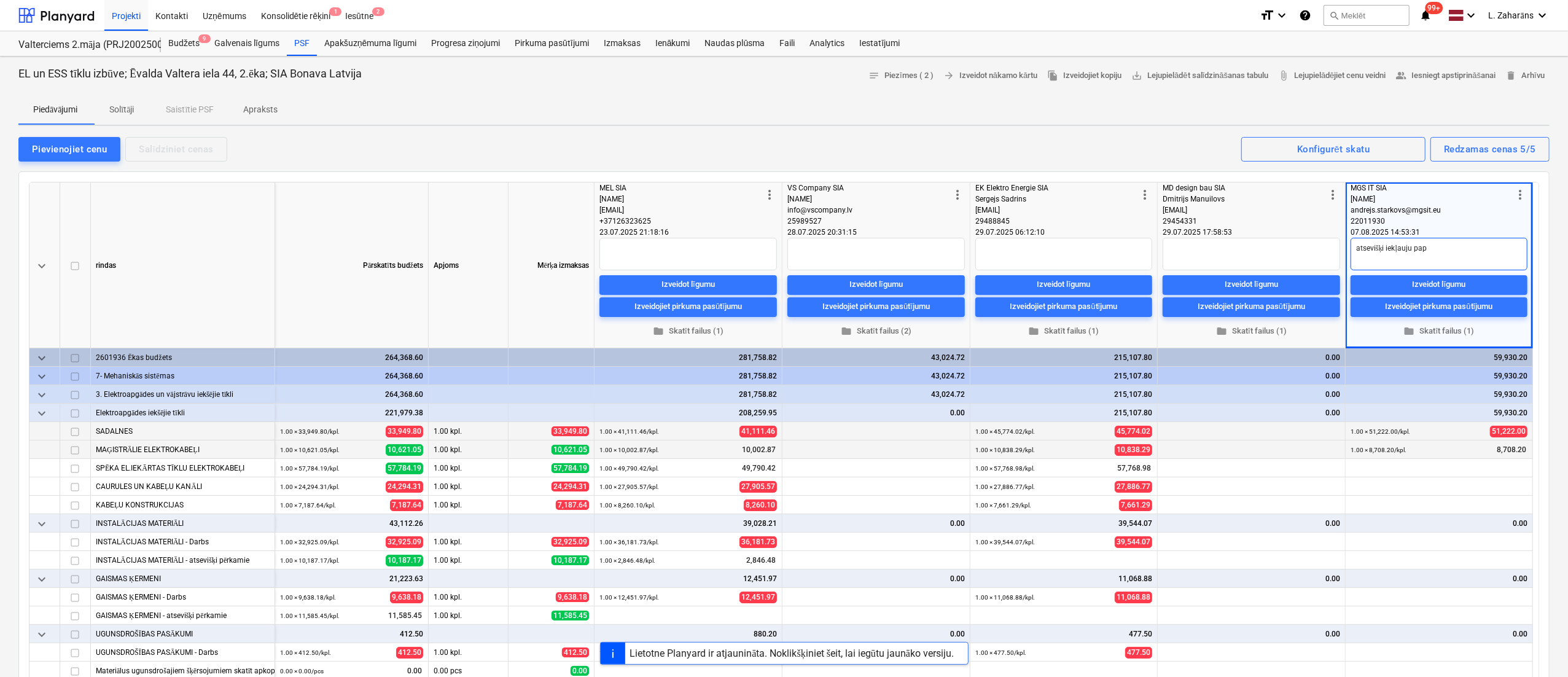 type on "x" 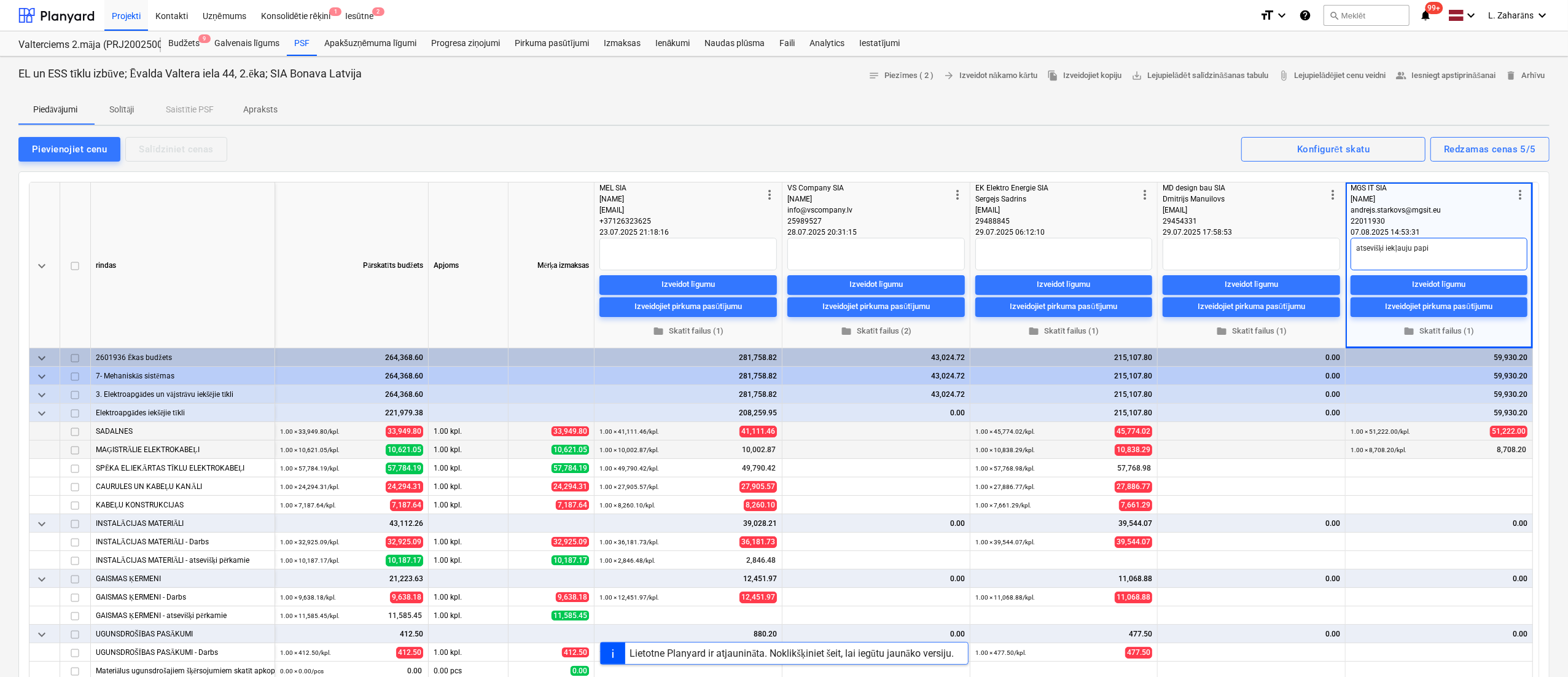 type on "x" 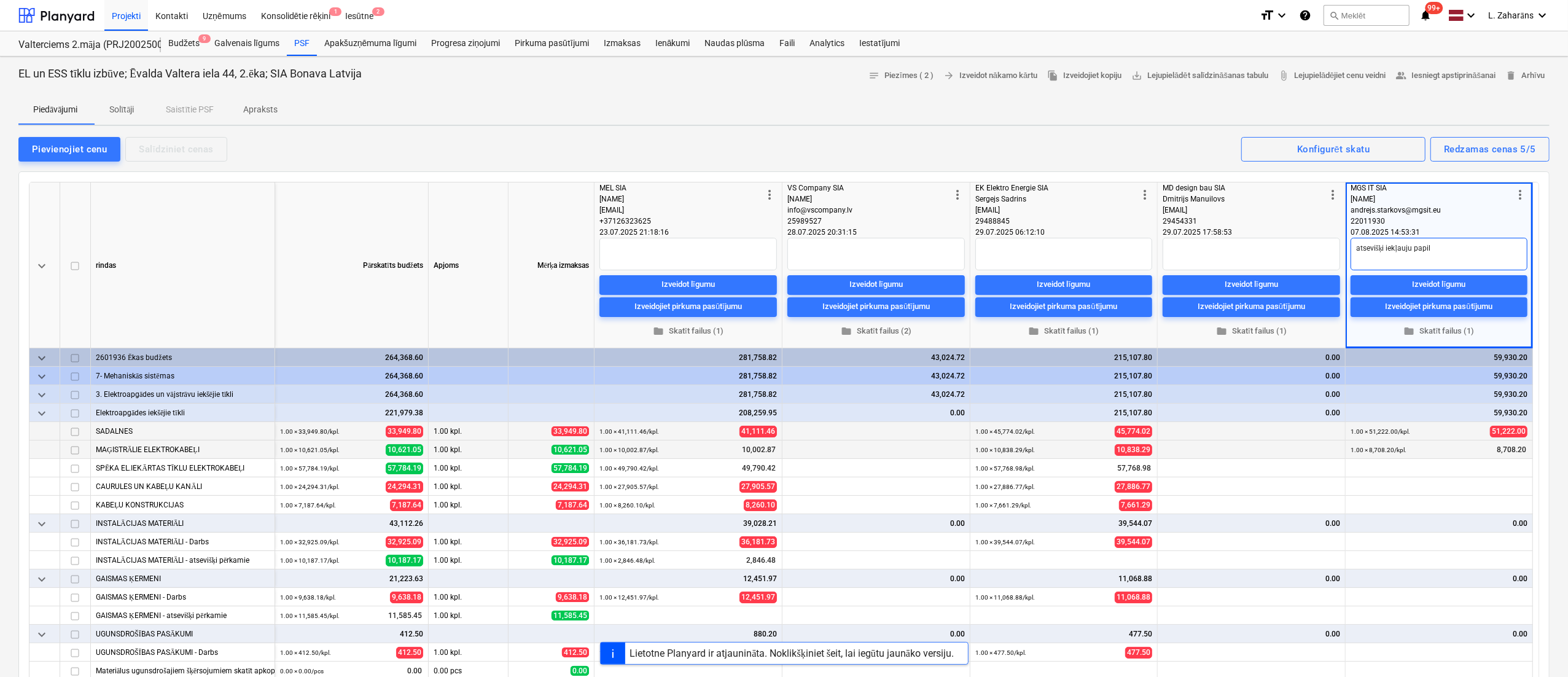 type on "x" 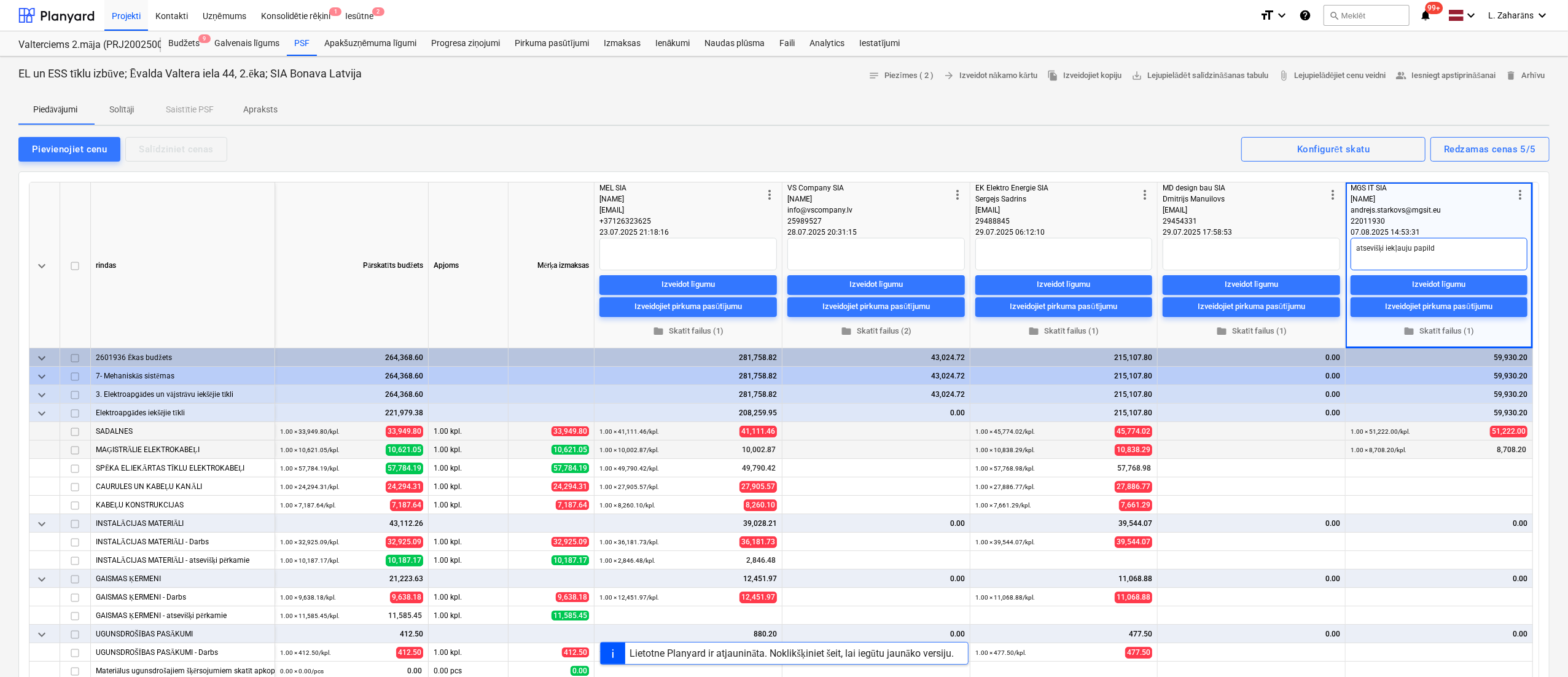 type on "x" 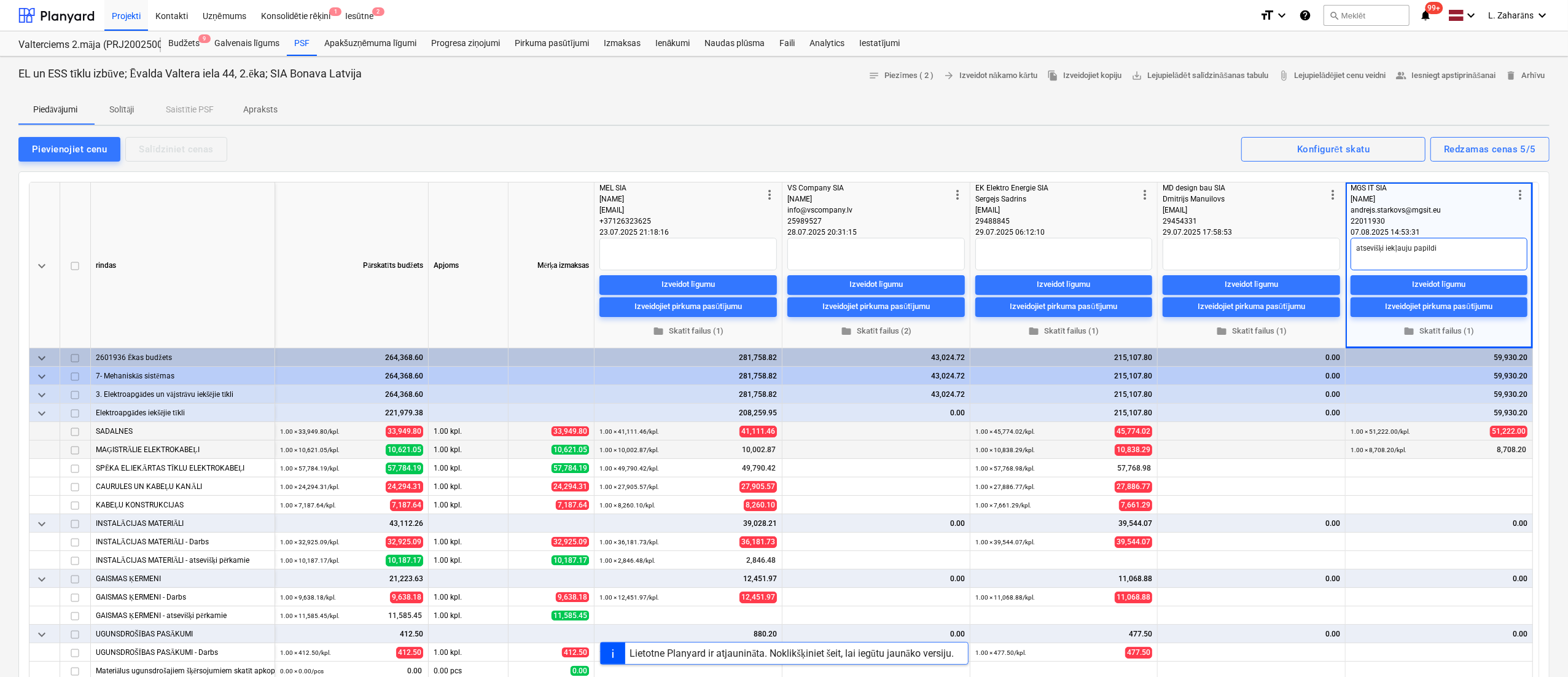 type on "x" 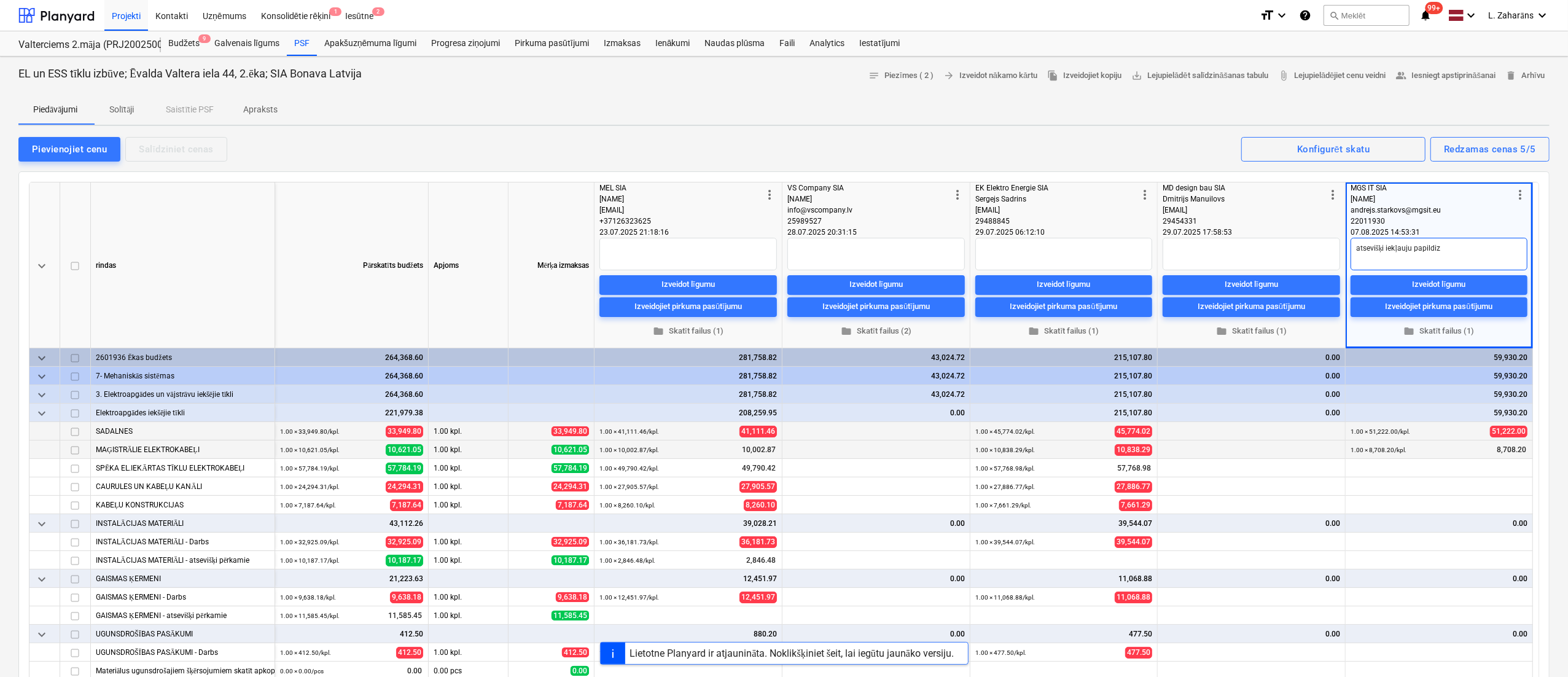type on "x" 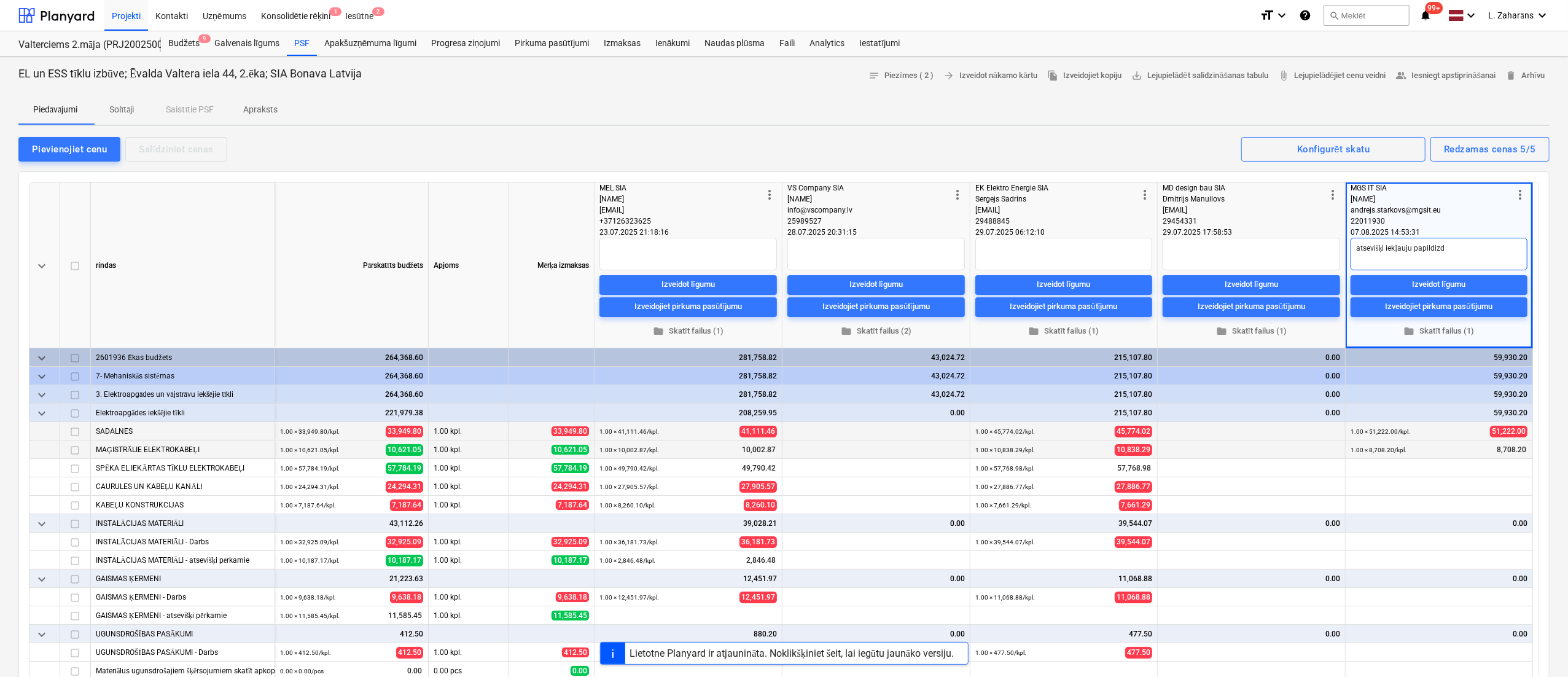 type on "x" 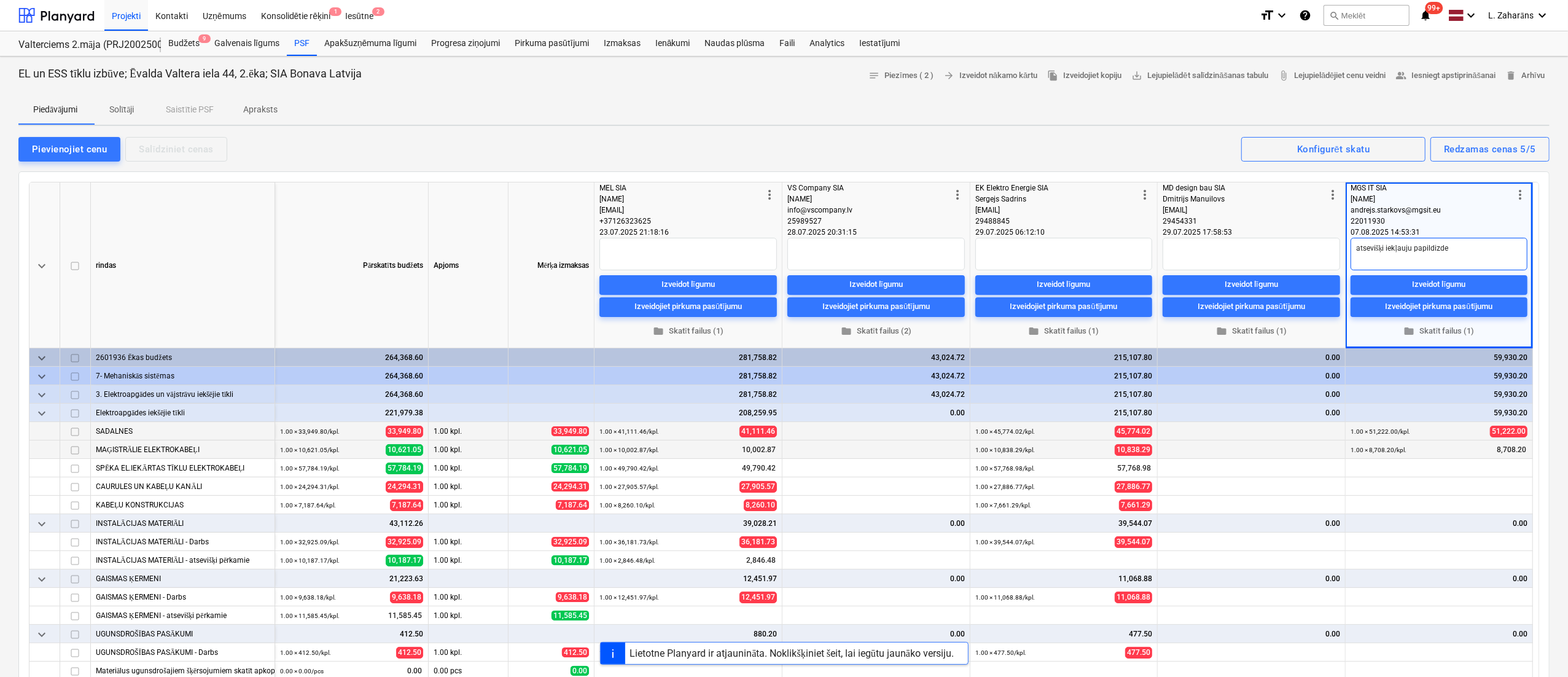 type on "x" 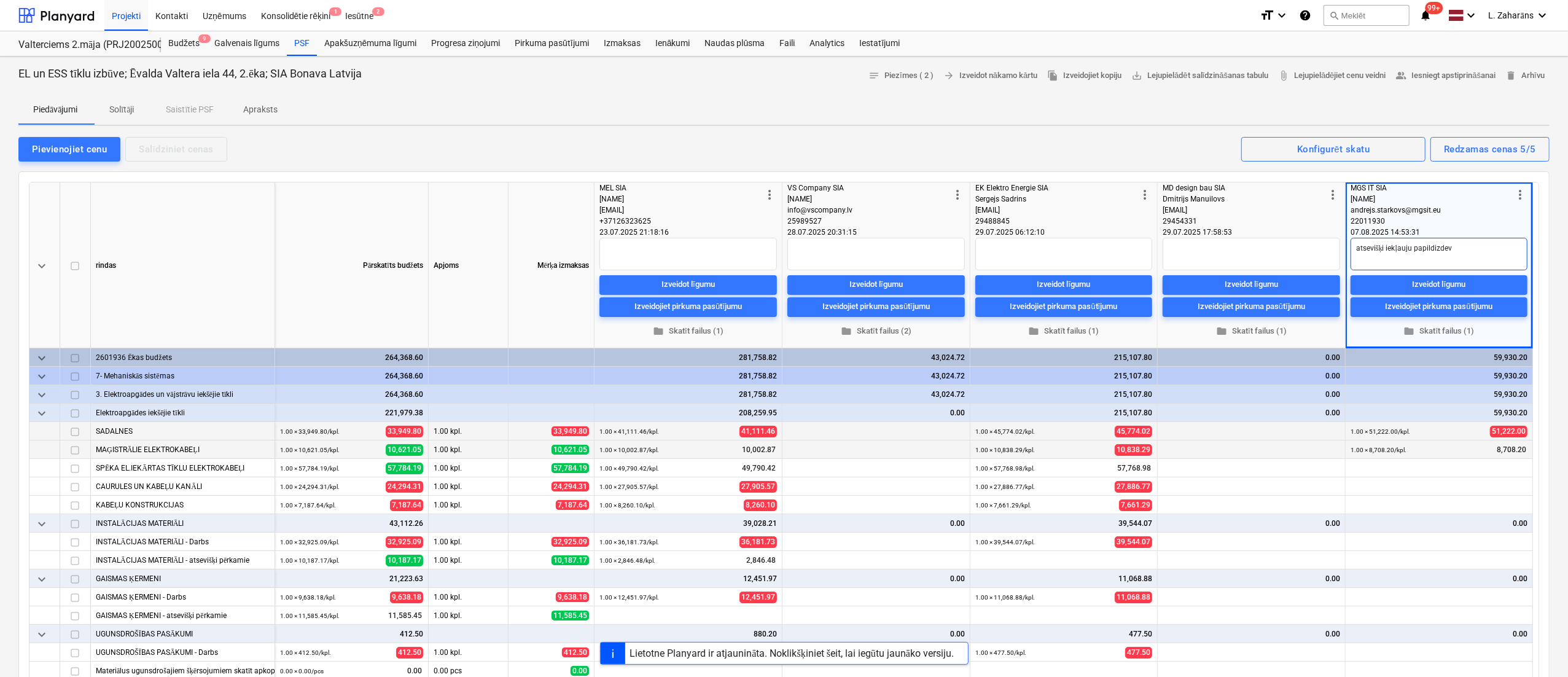 type on "x" 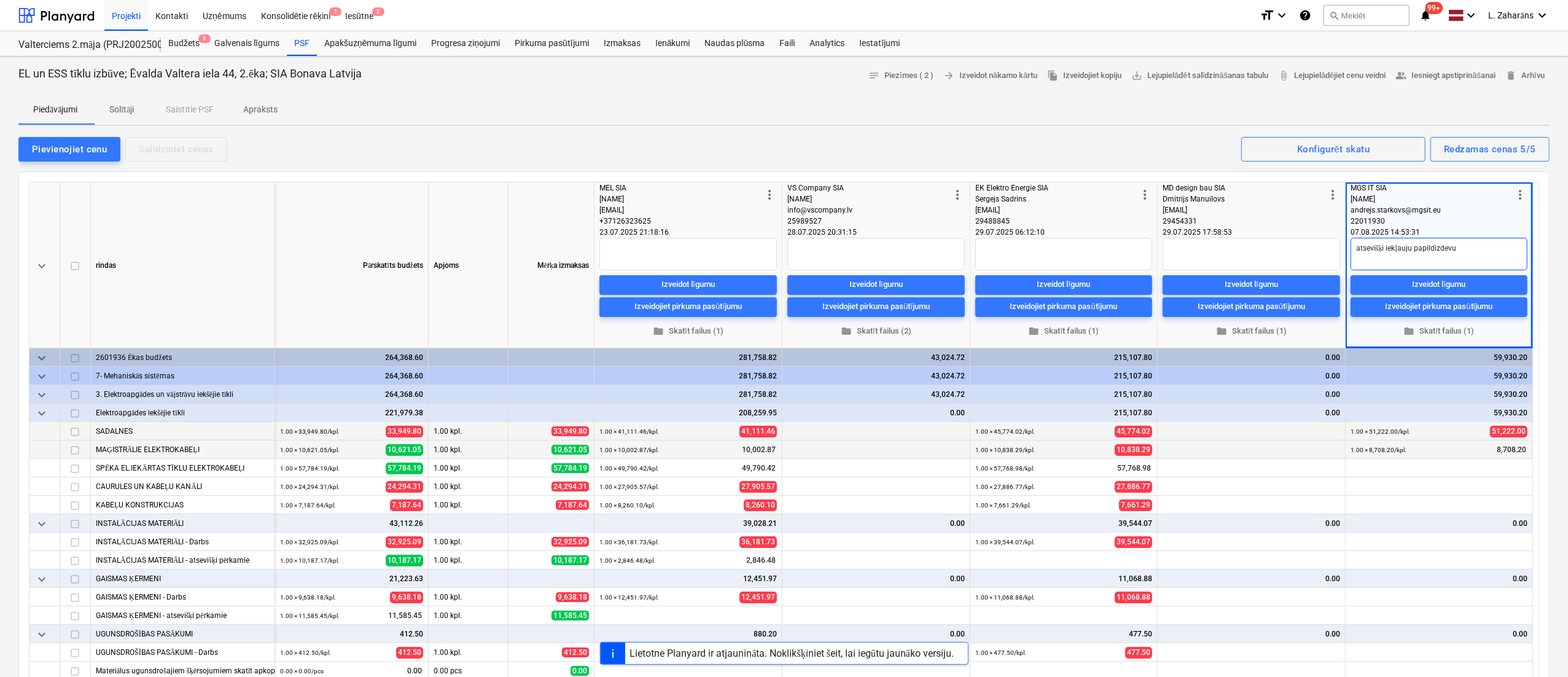 type on "x" 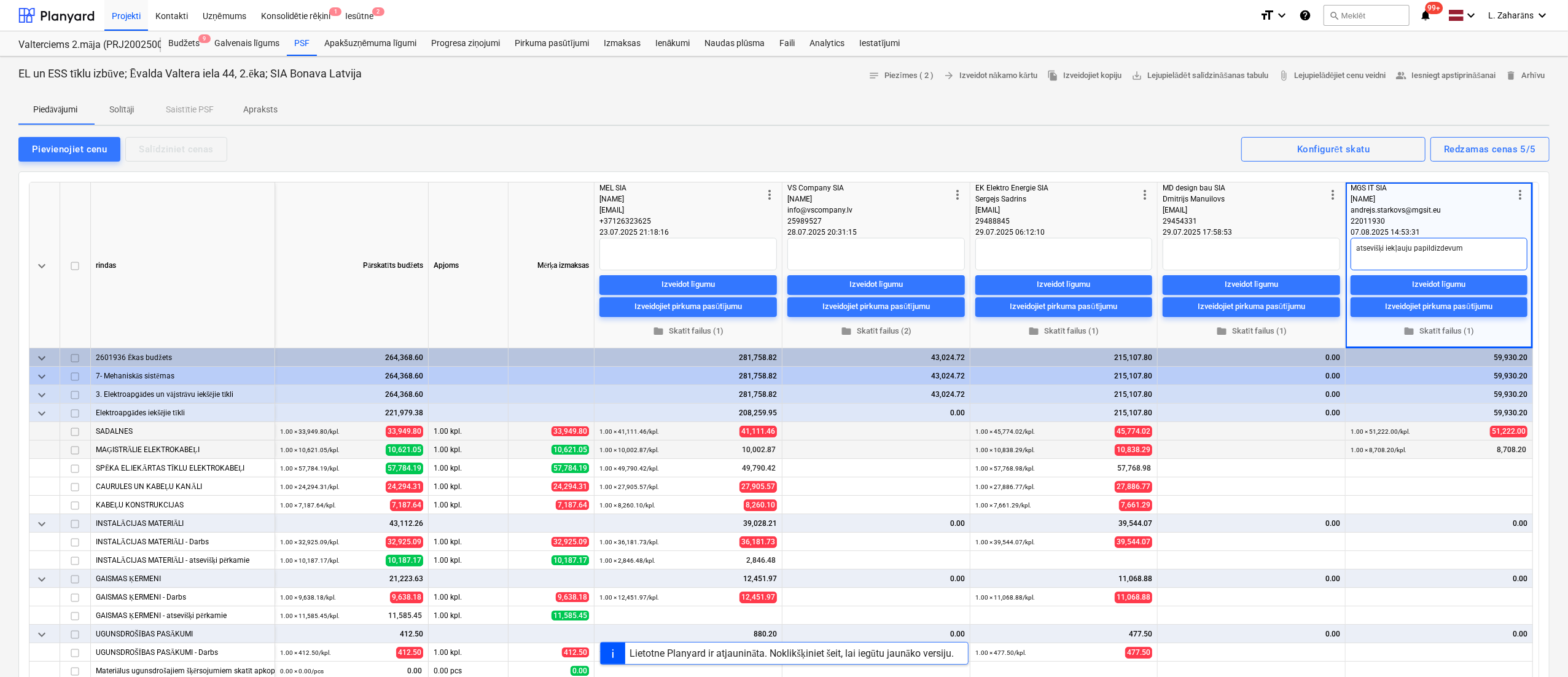 type on "x" 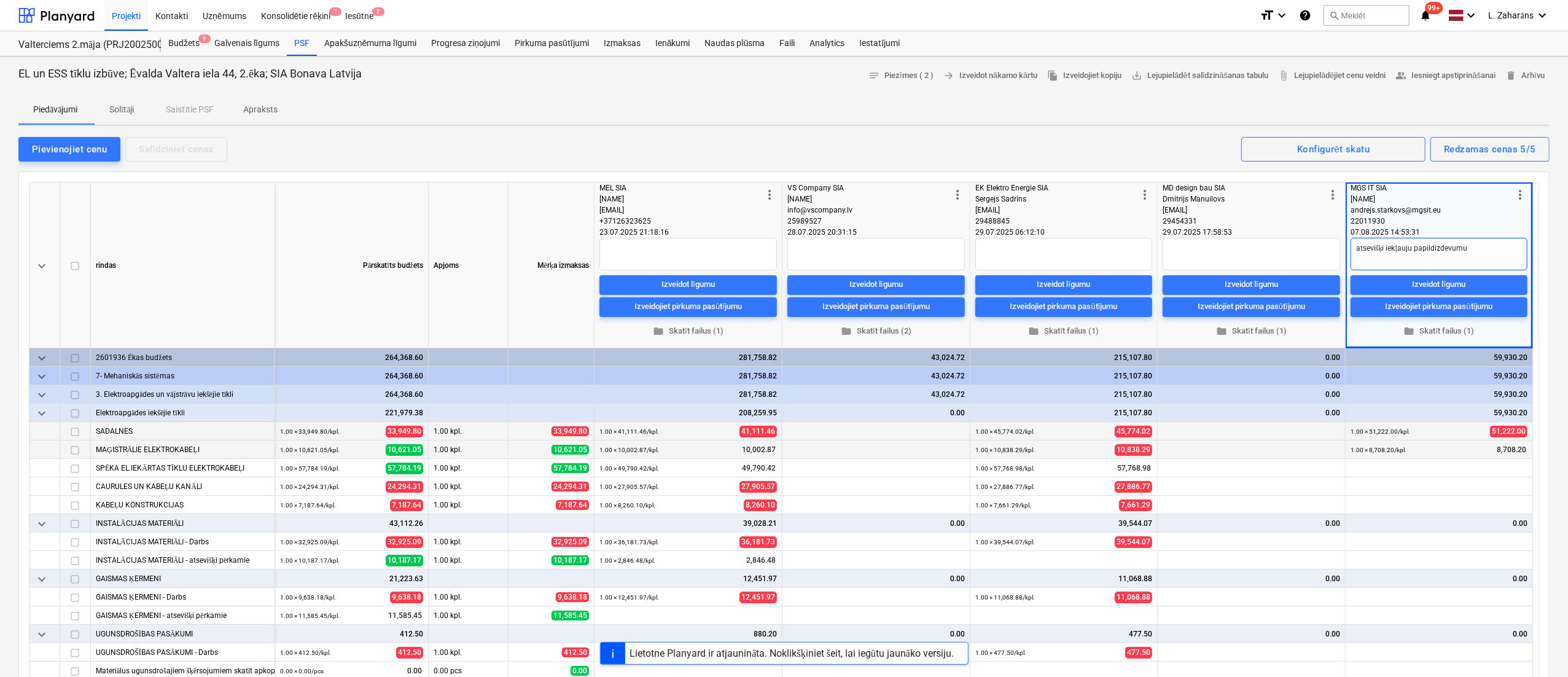 type on "x" 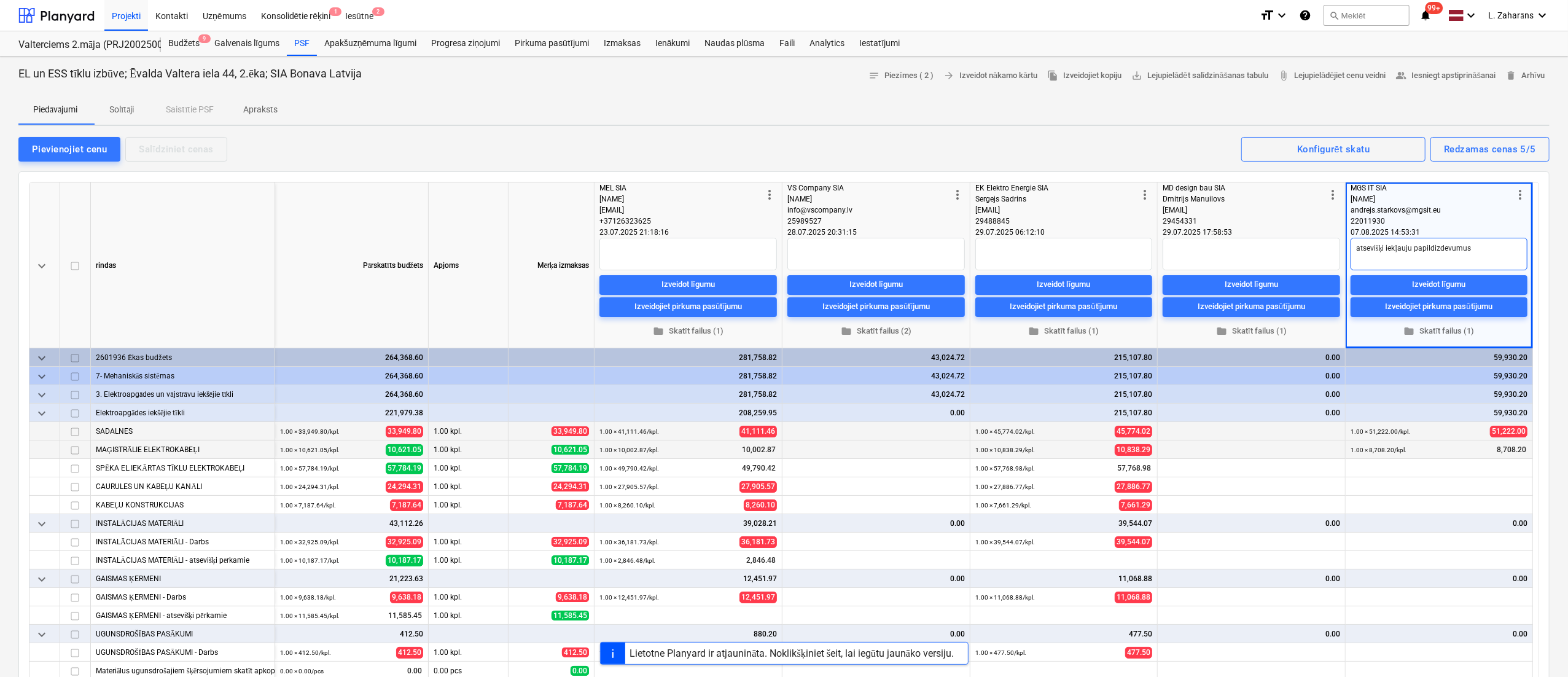 type on "x" 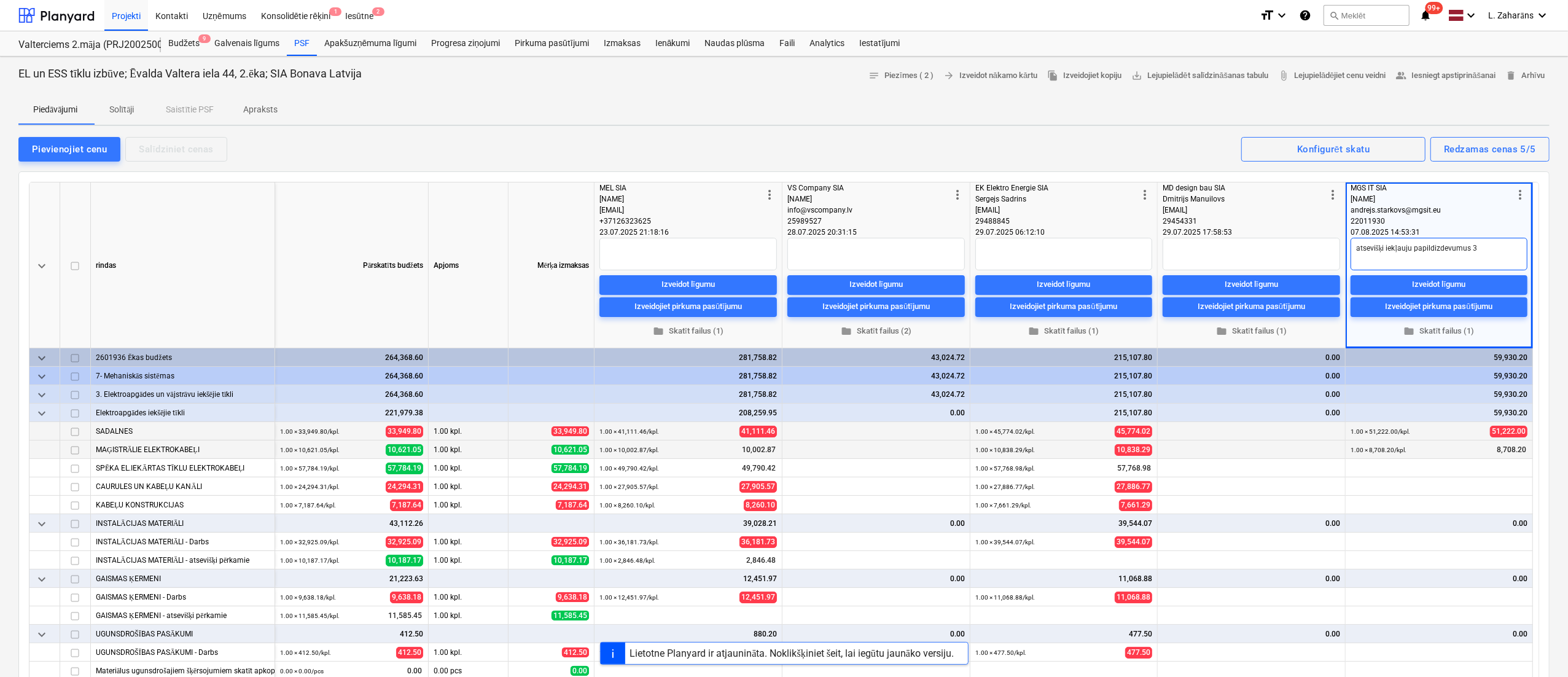 type on "x" 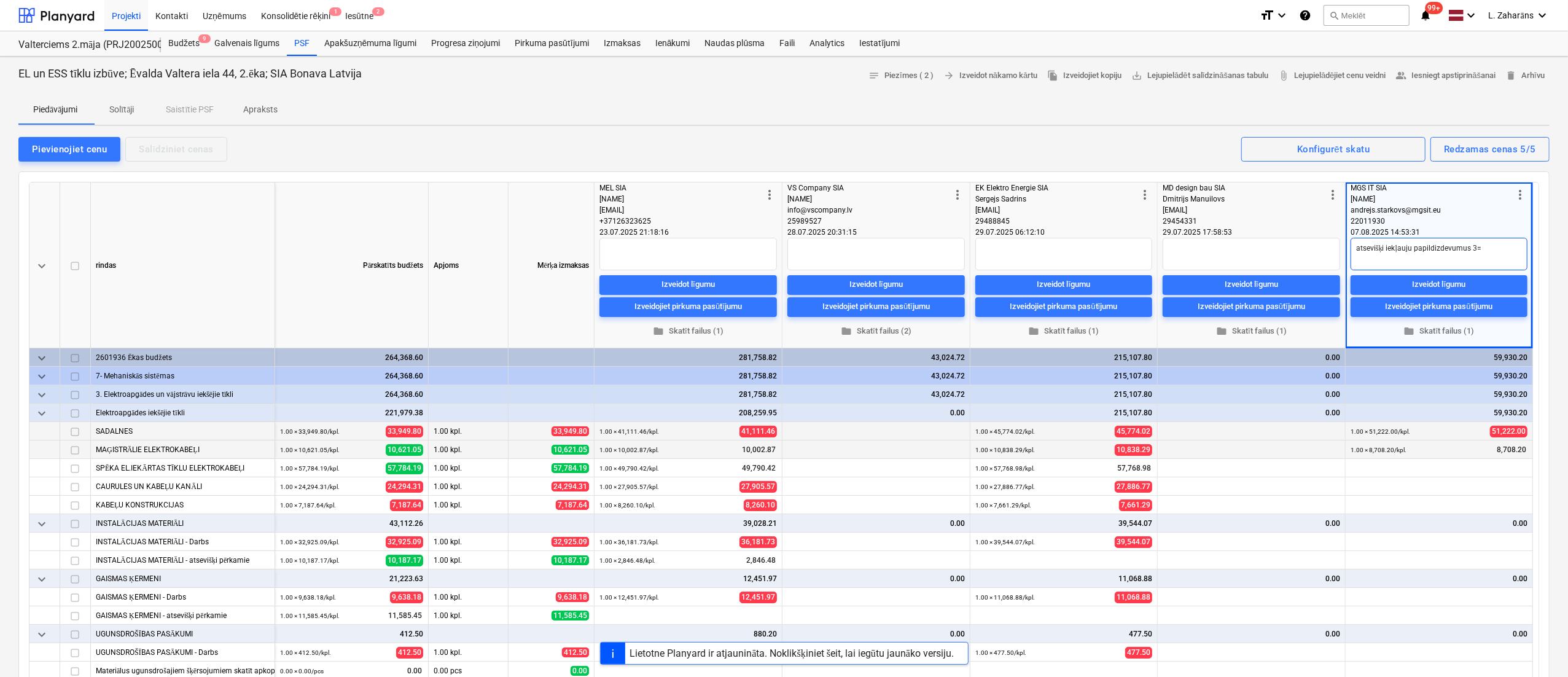 type on "x" 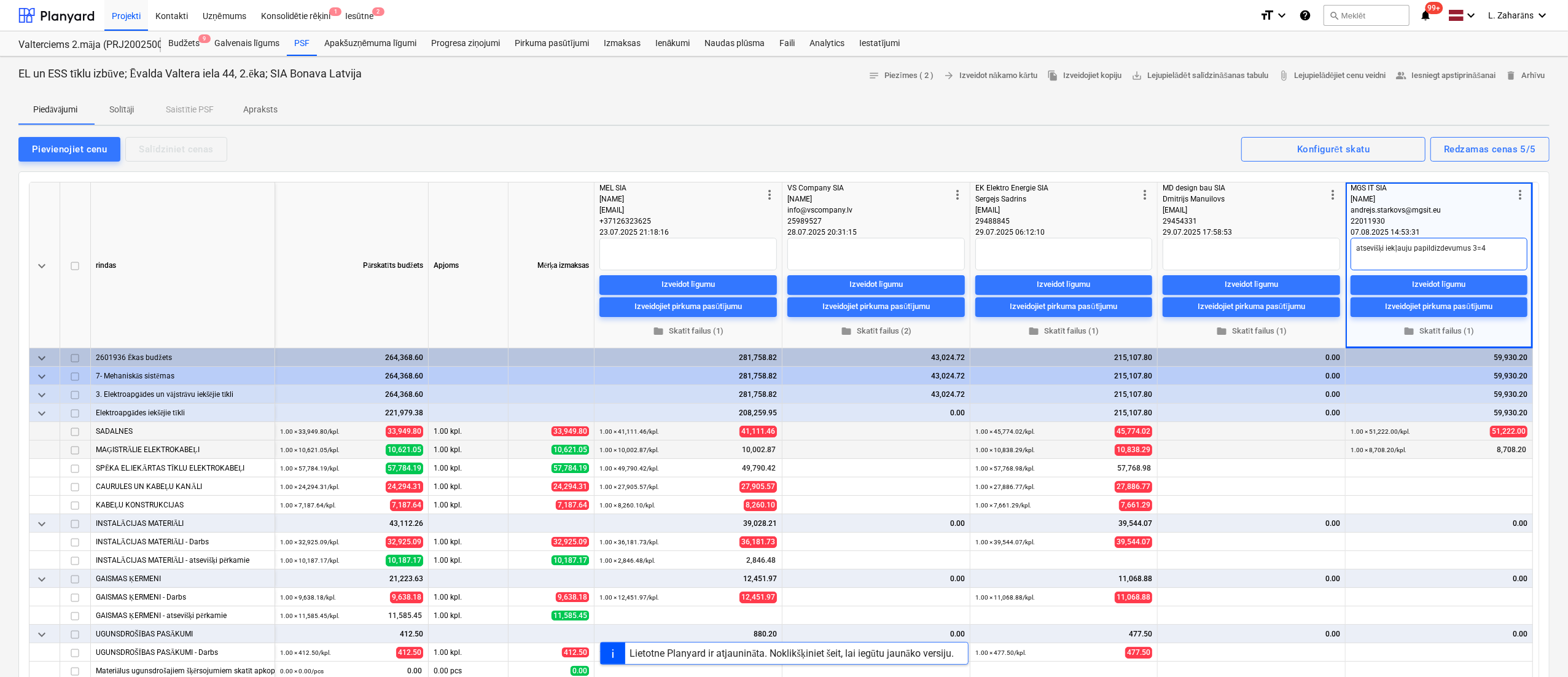 type on "atsevišķi iekļauju papildizdevumus 3=4%" 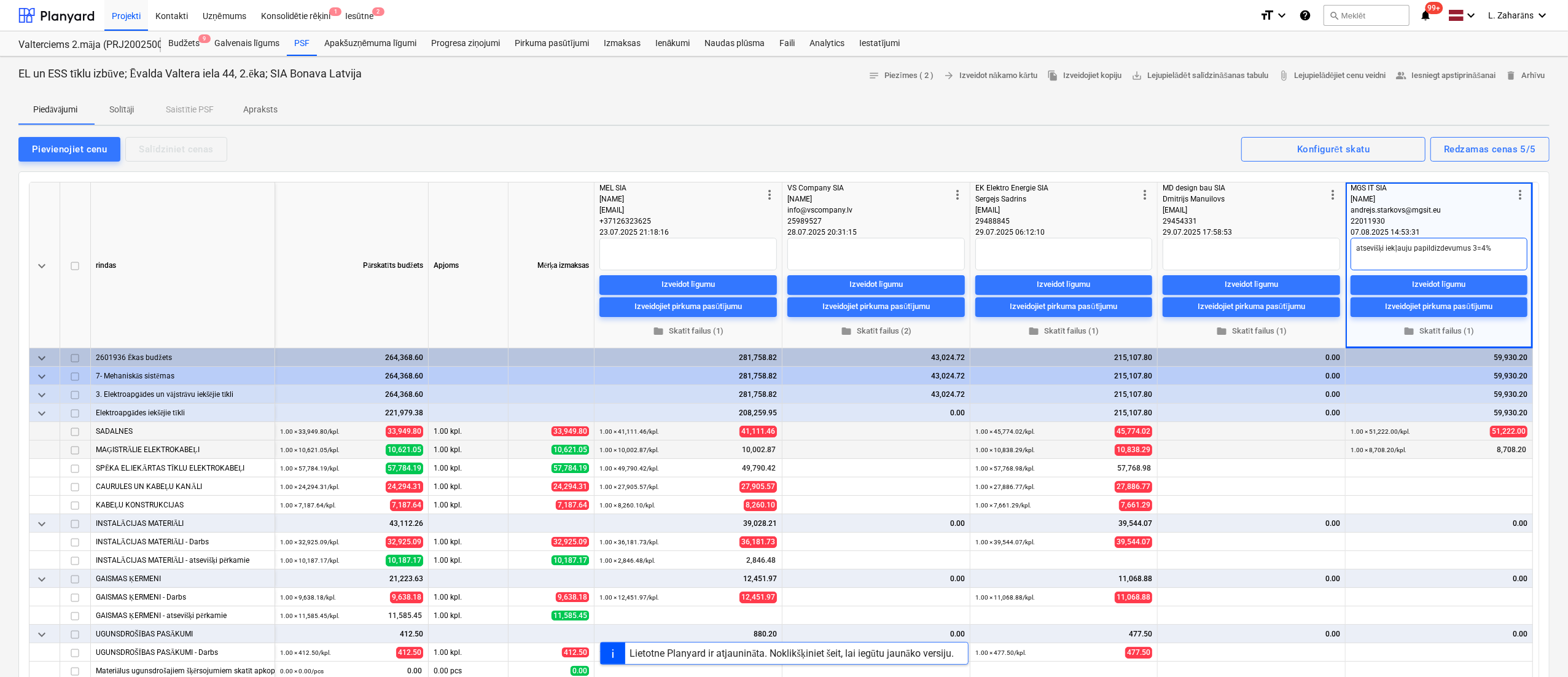 type on "x" 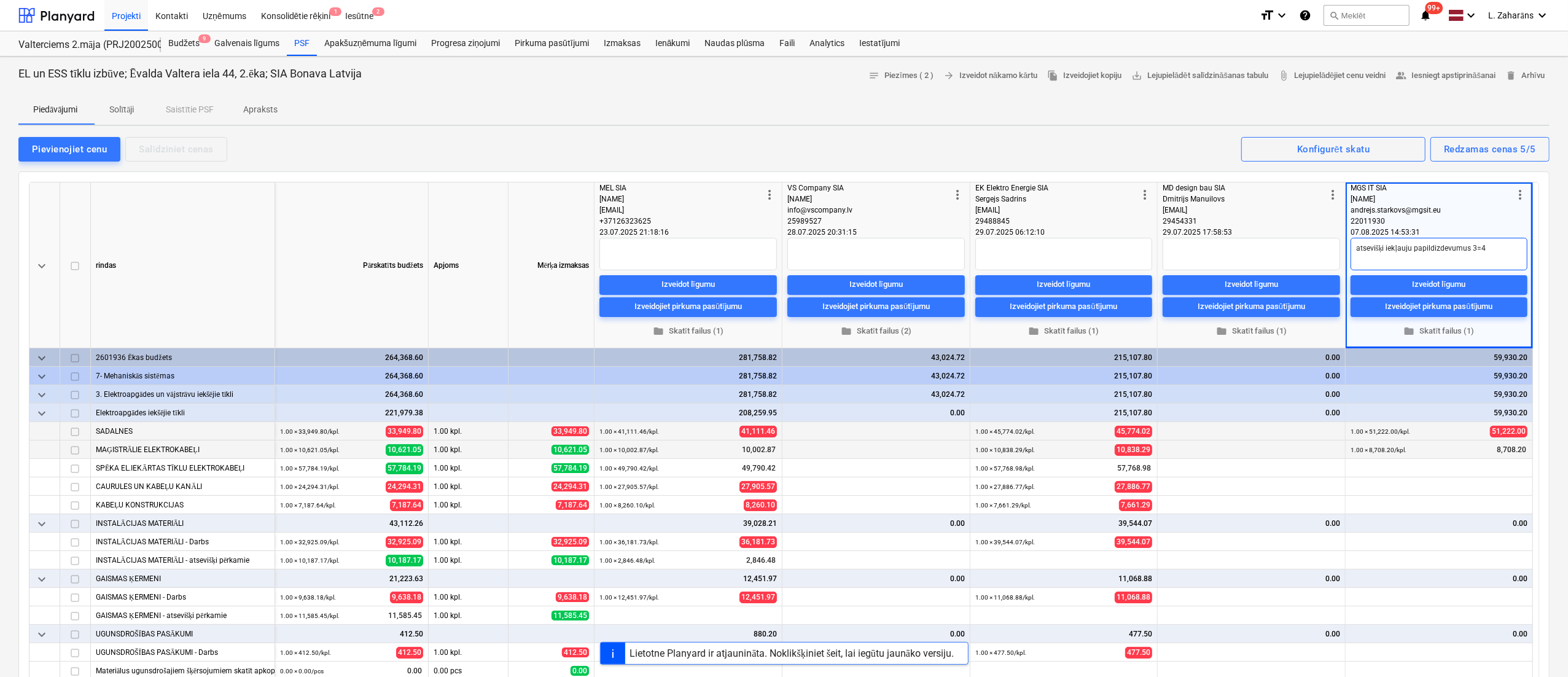 type on "x" 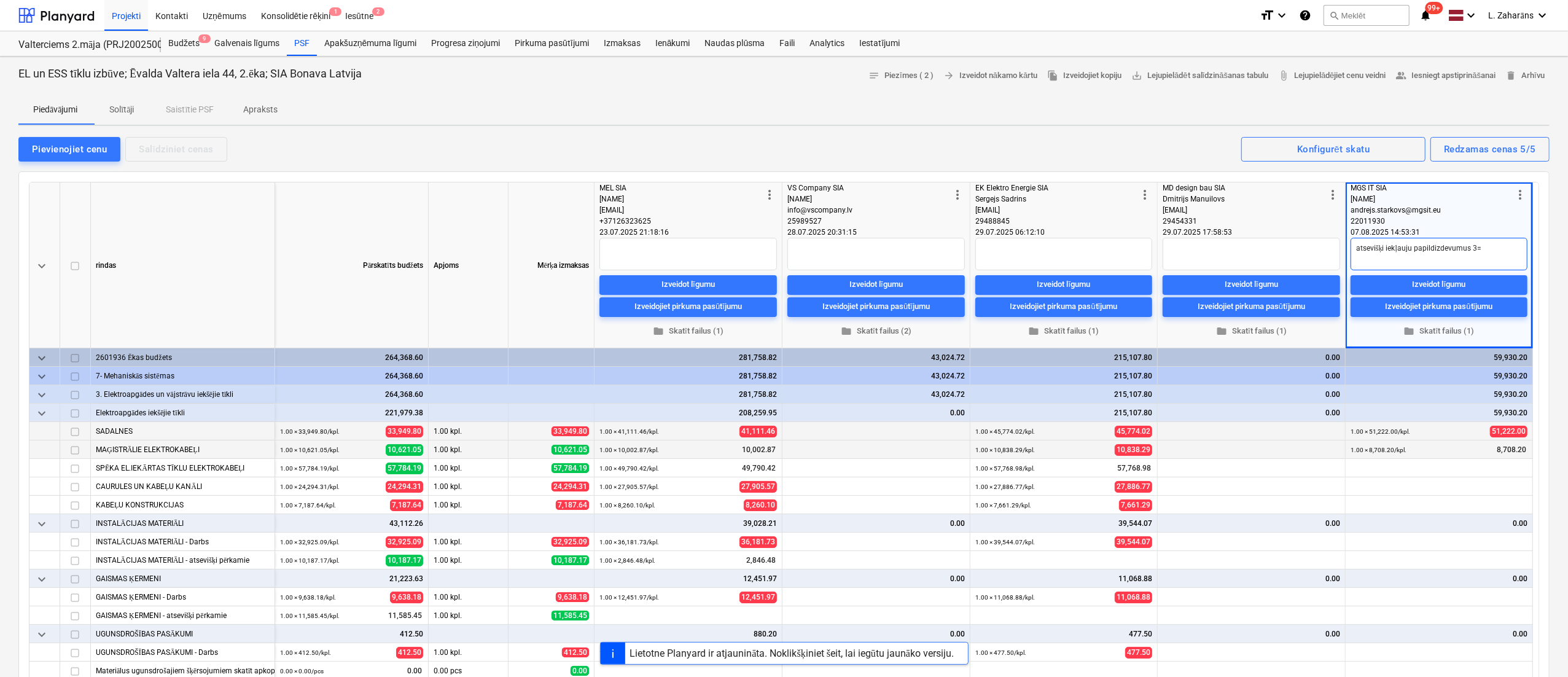 type on "x" 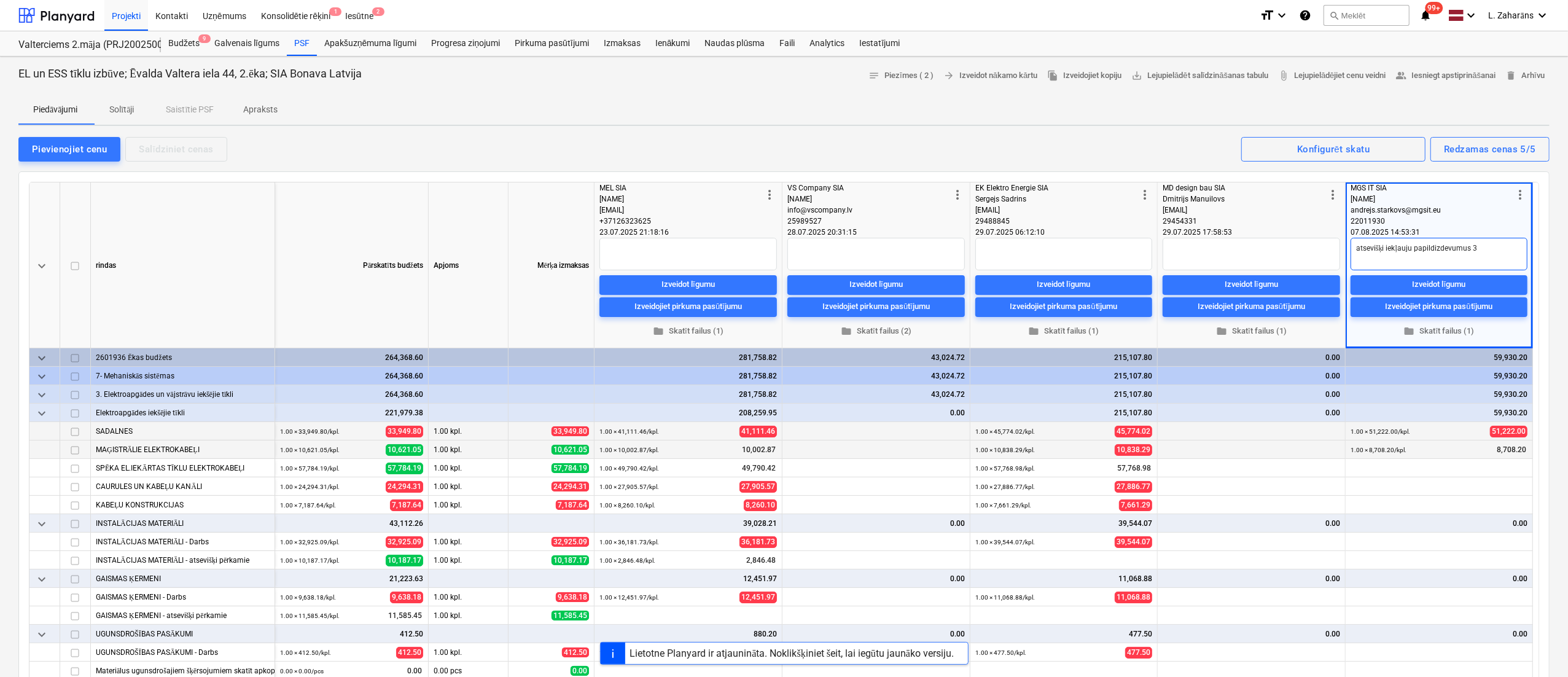 type on "x" 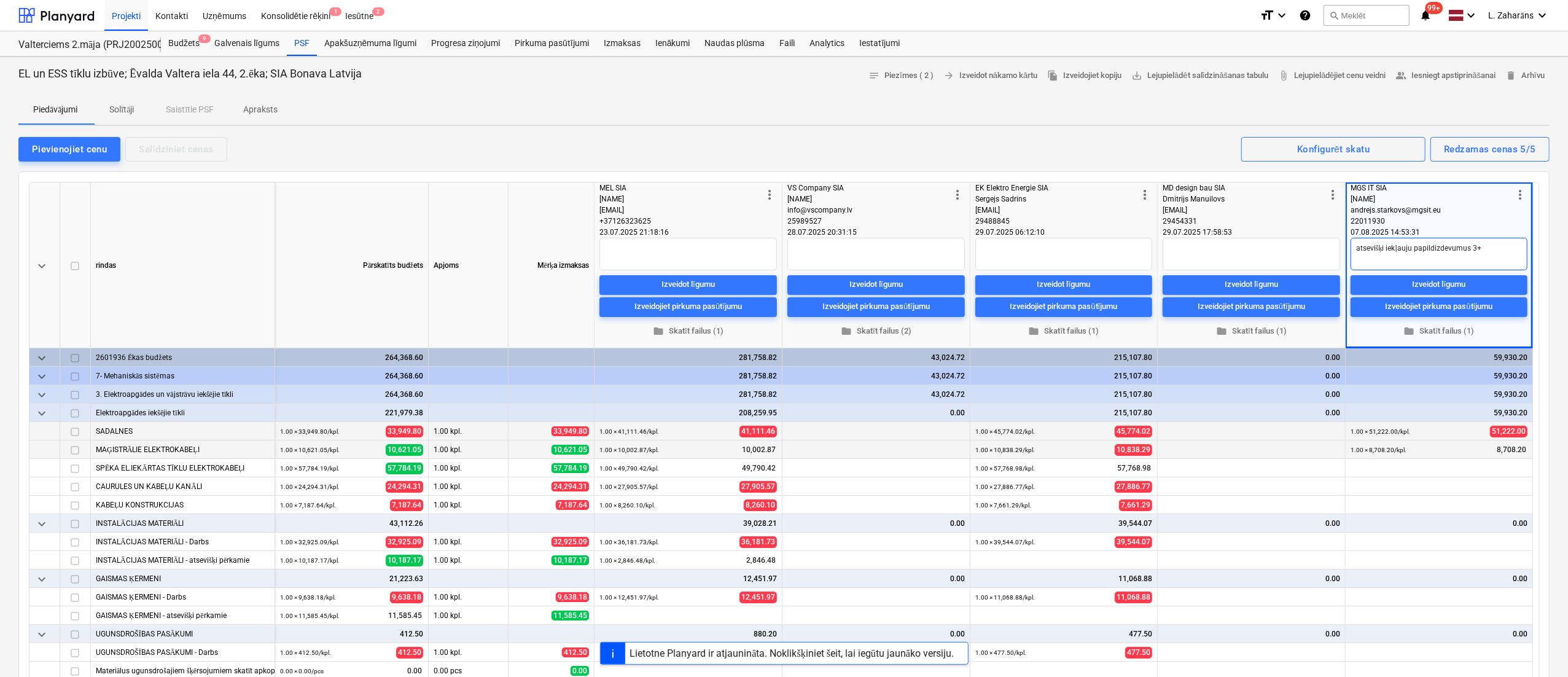 type on "x" 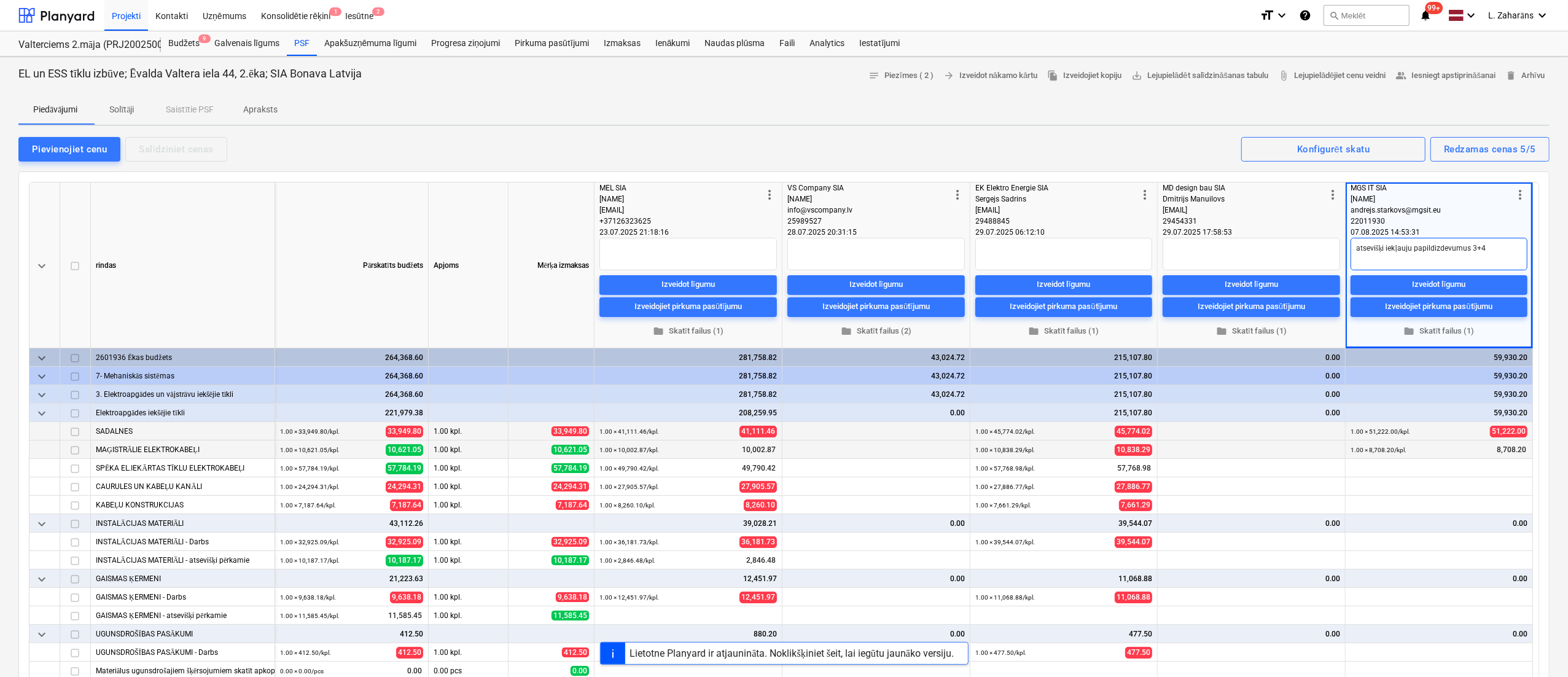 type on "x" 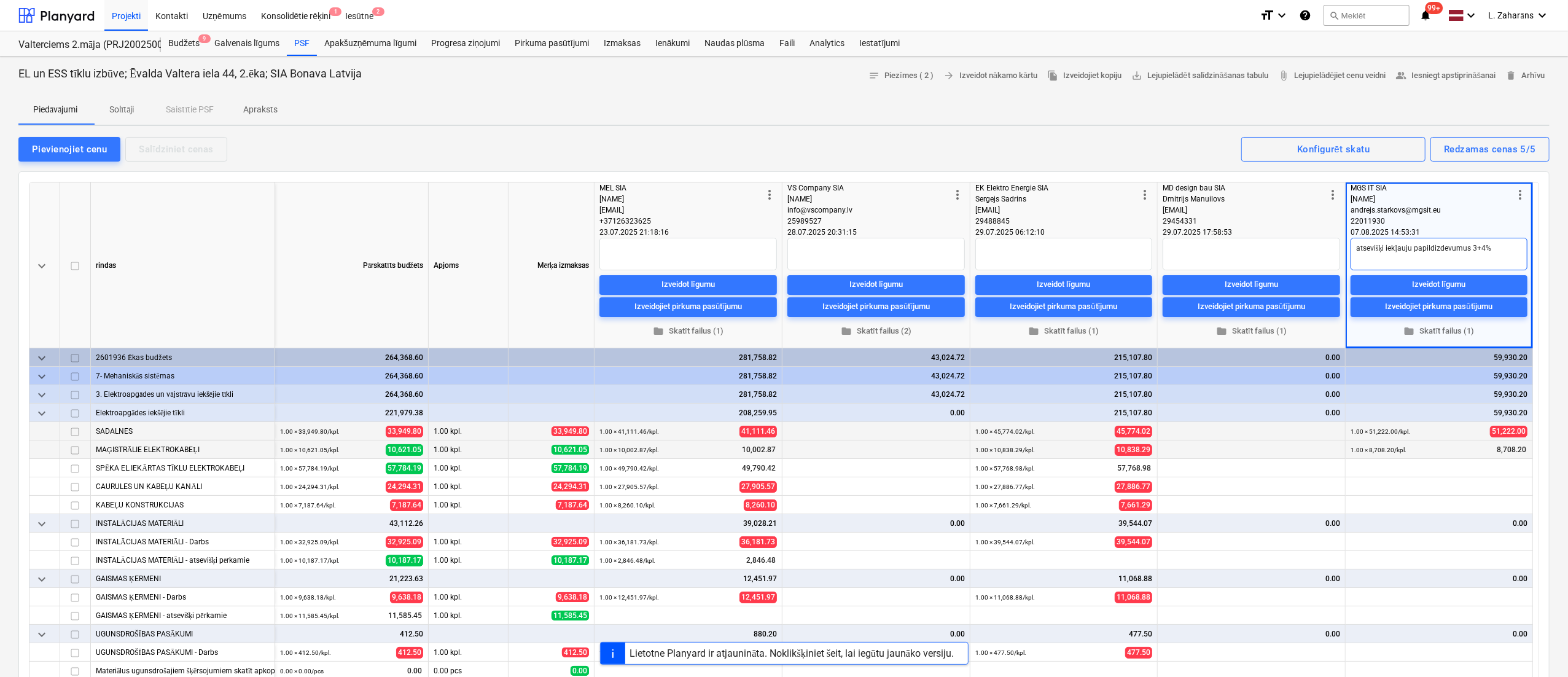 type on "atsevišķi iekļauju papildizdevumus 3+4%" 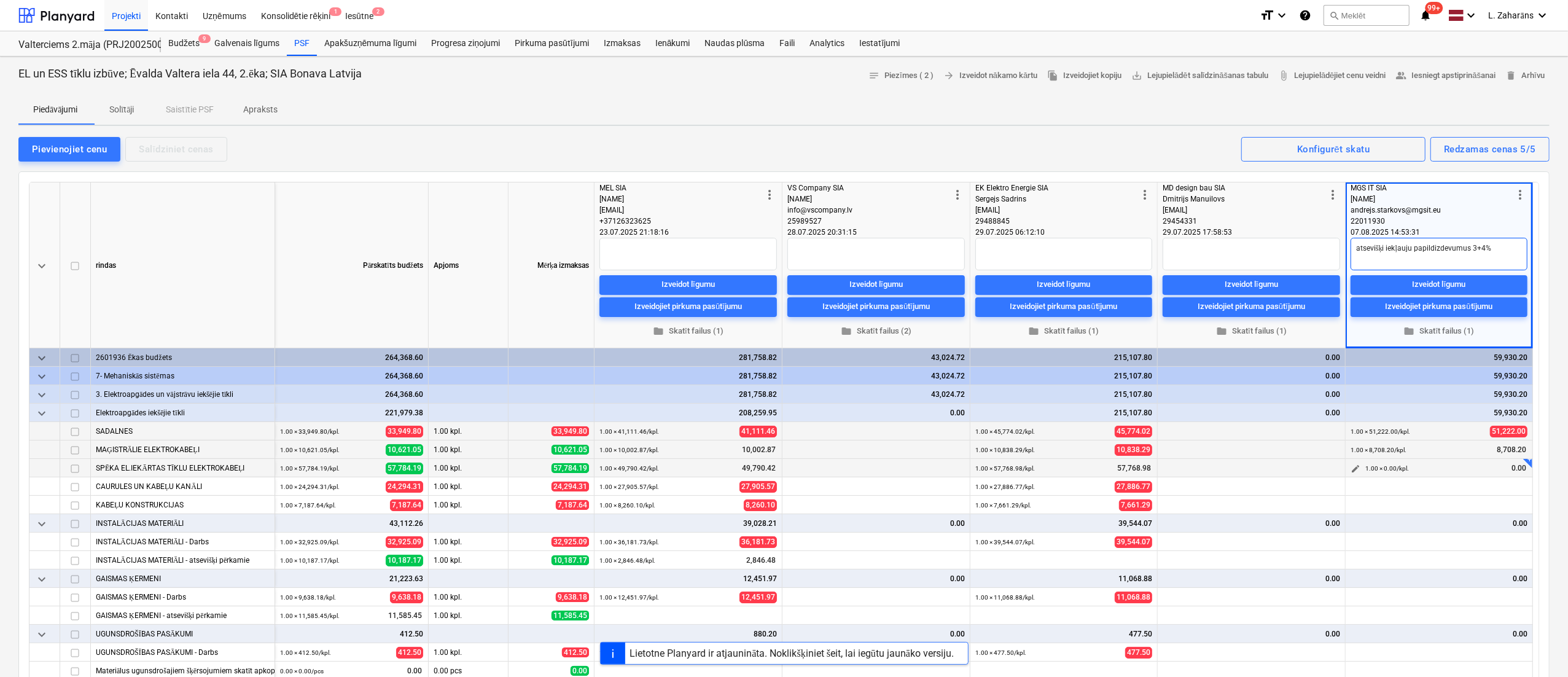 type on "atsevišķi iekļauju papildizdevumus 3+4%" 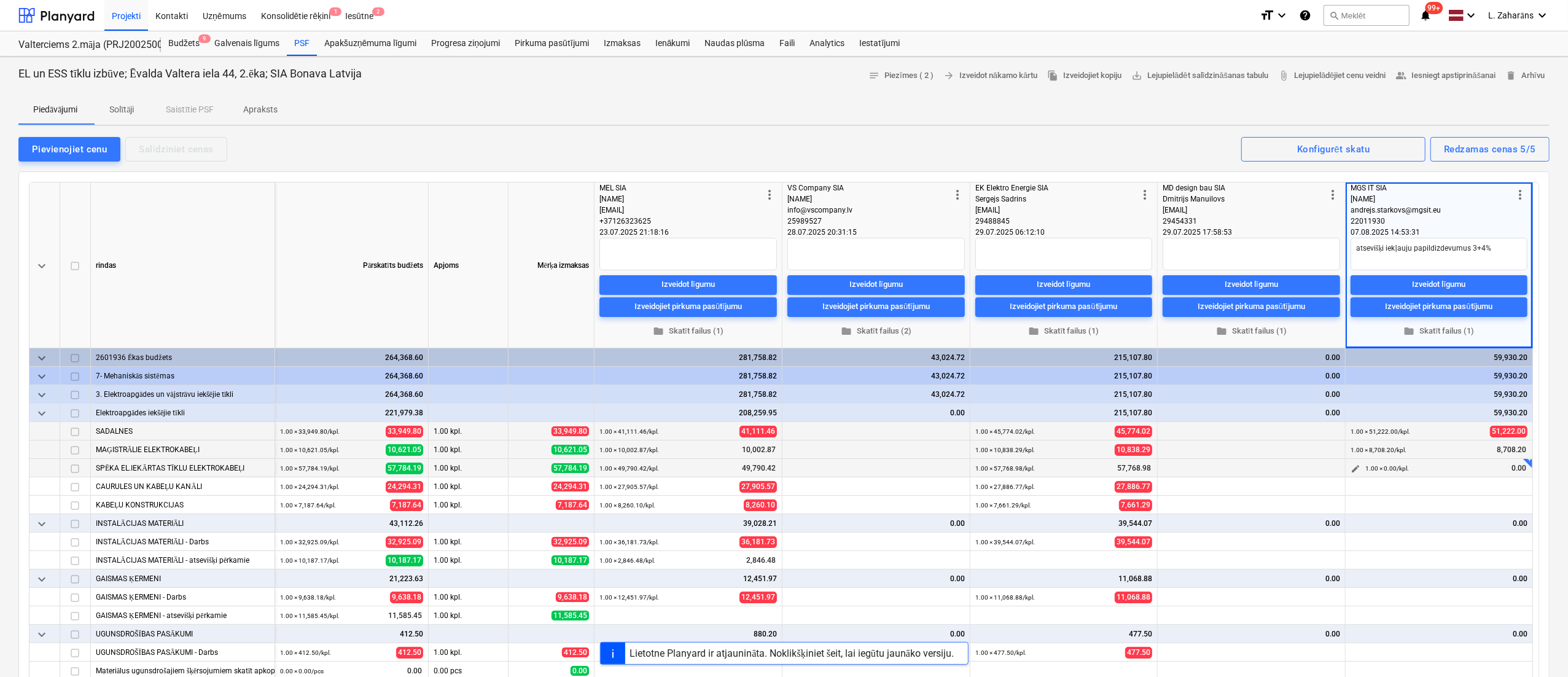 click on "edit" at bounding box center [1355, 469] 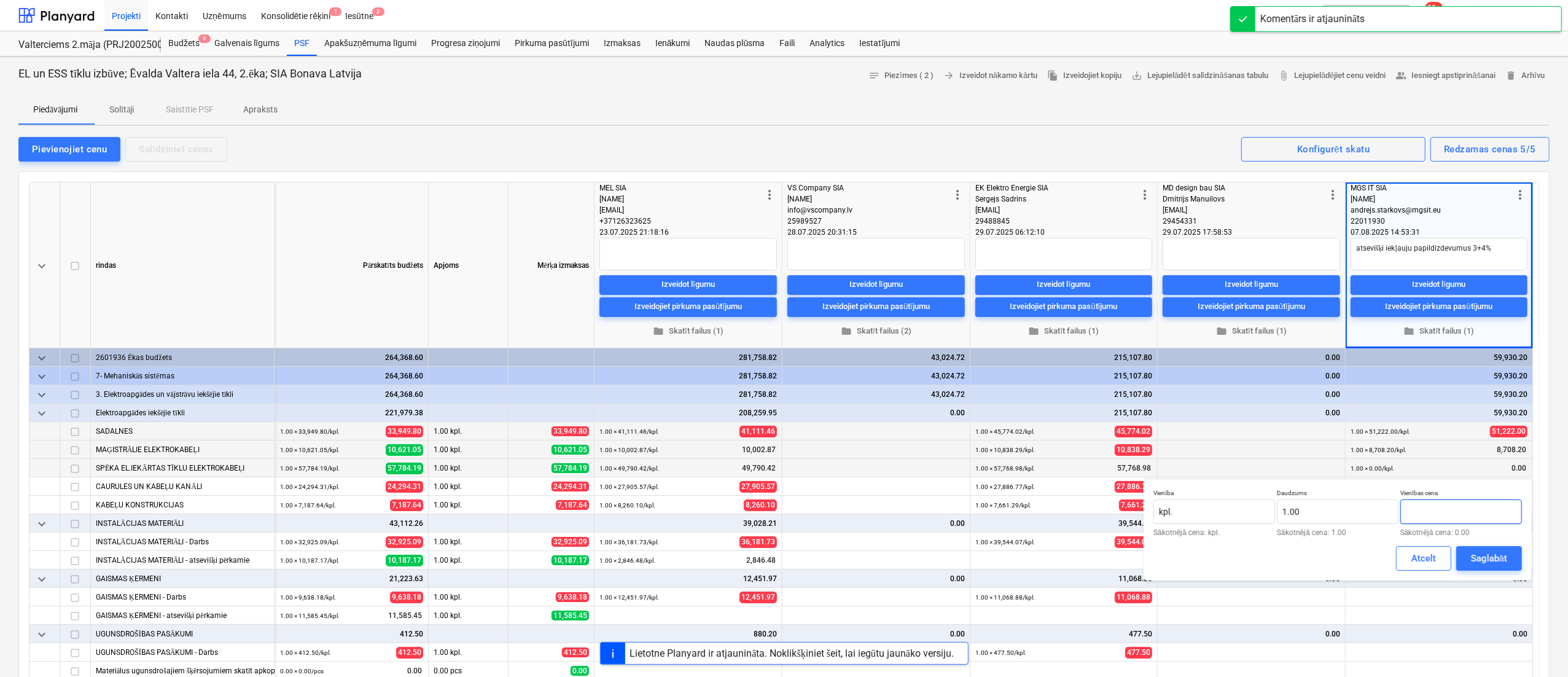 click at bounding box center (1461, 512) 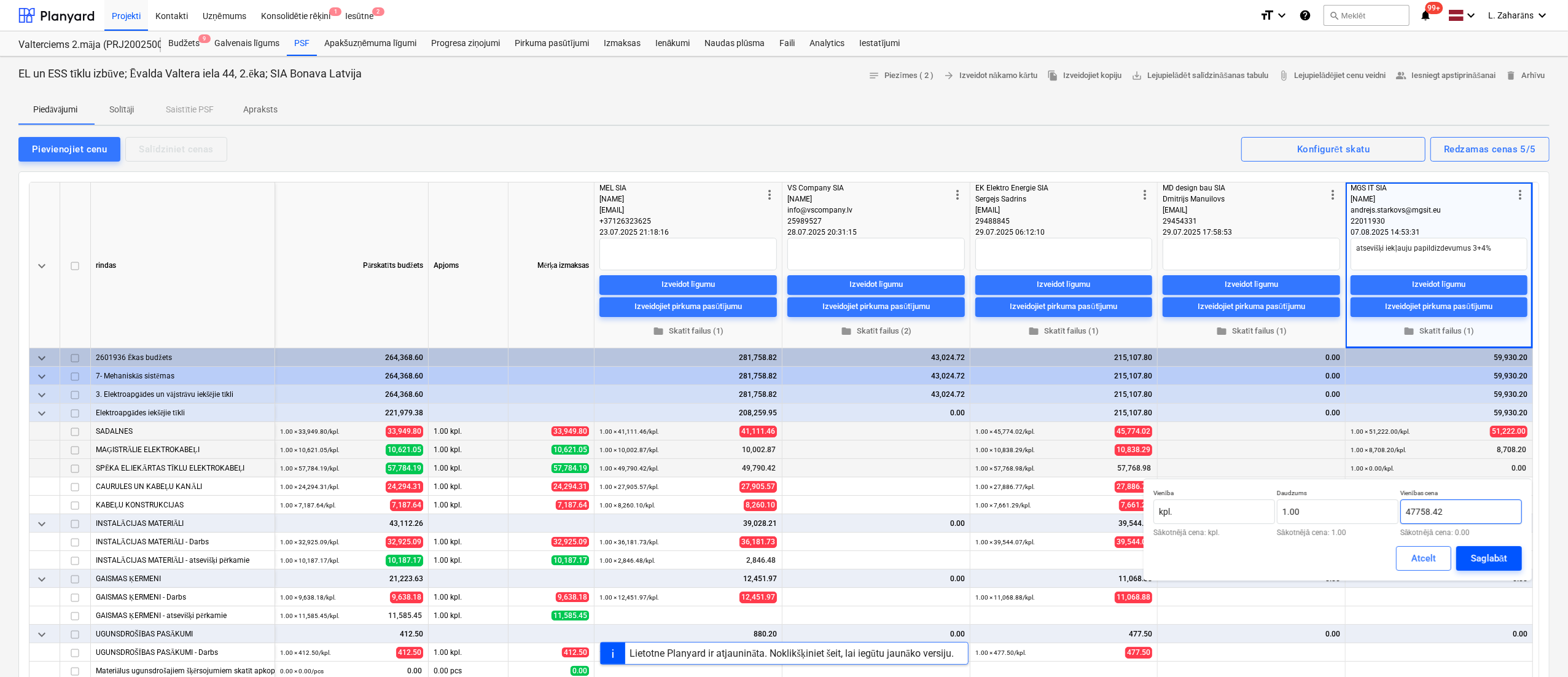 type on "47758.42" 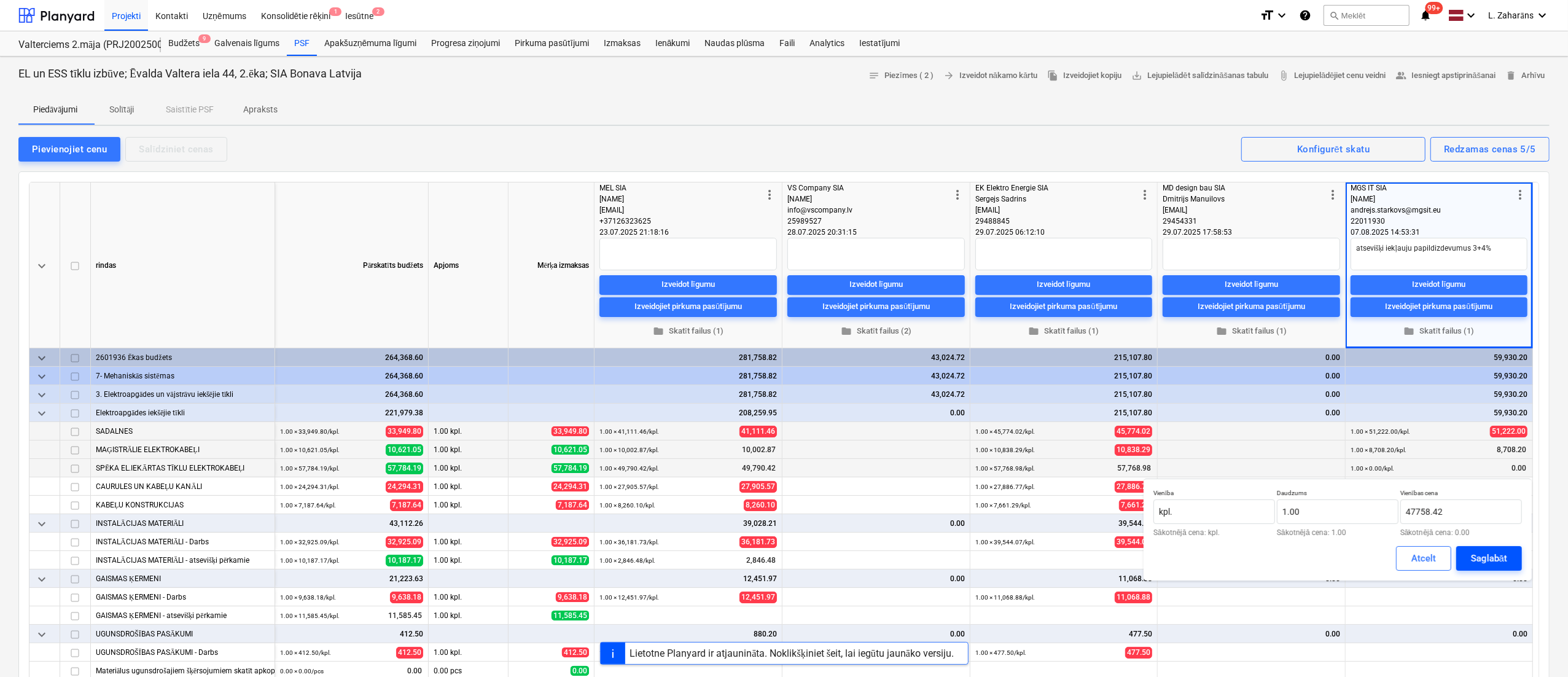 click on "Saglabāt" at bounding box center [1489, 558] 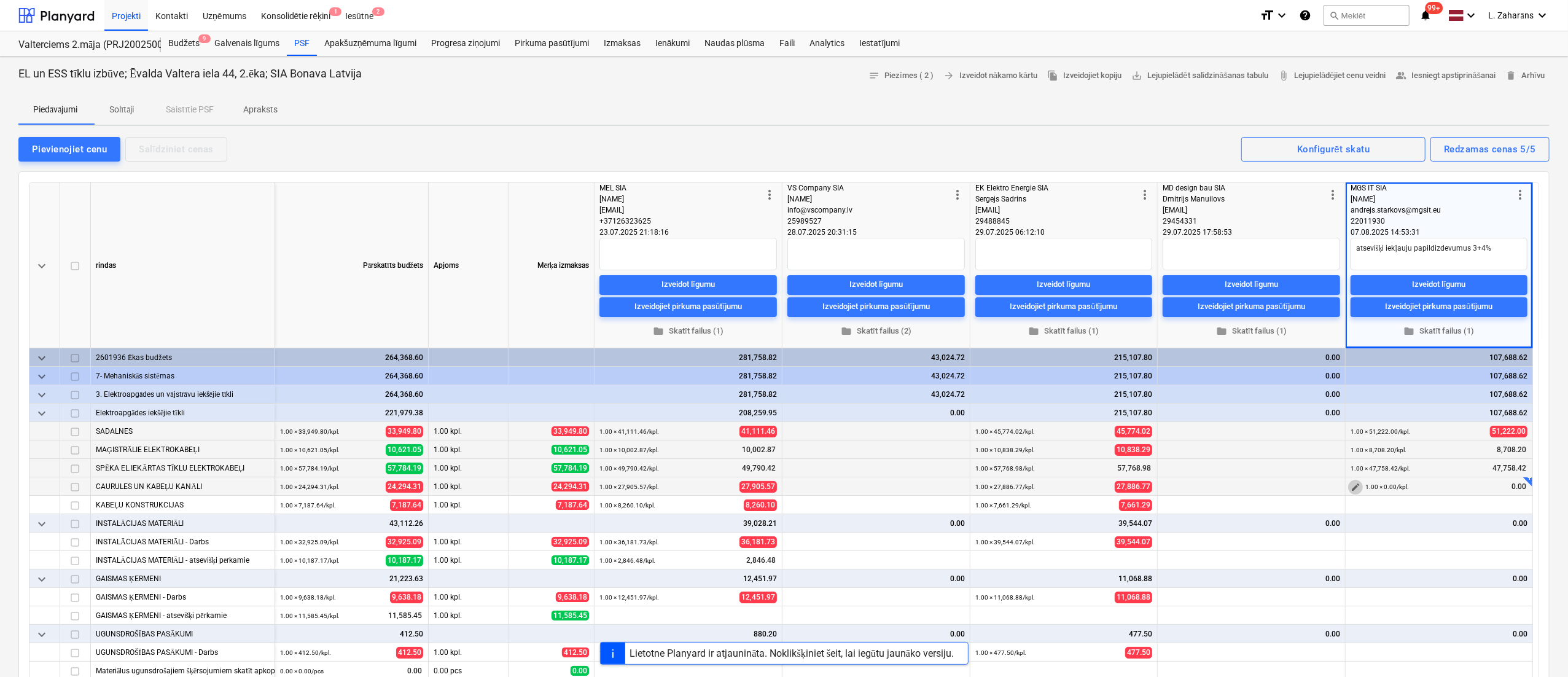 click on "edit" at bounding box center (1355, 487) 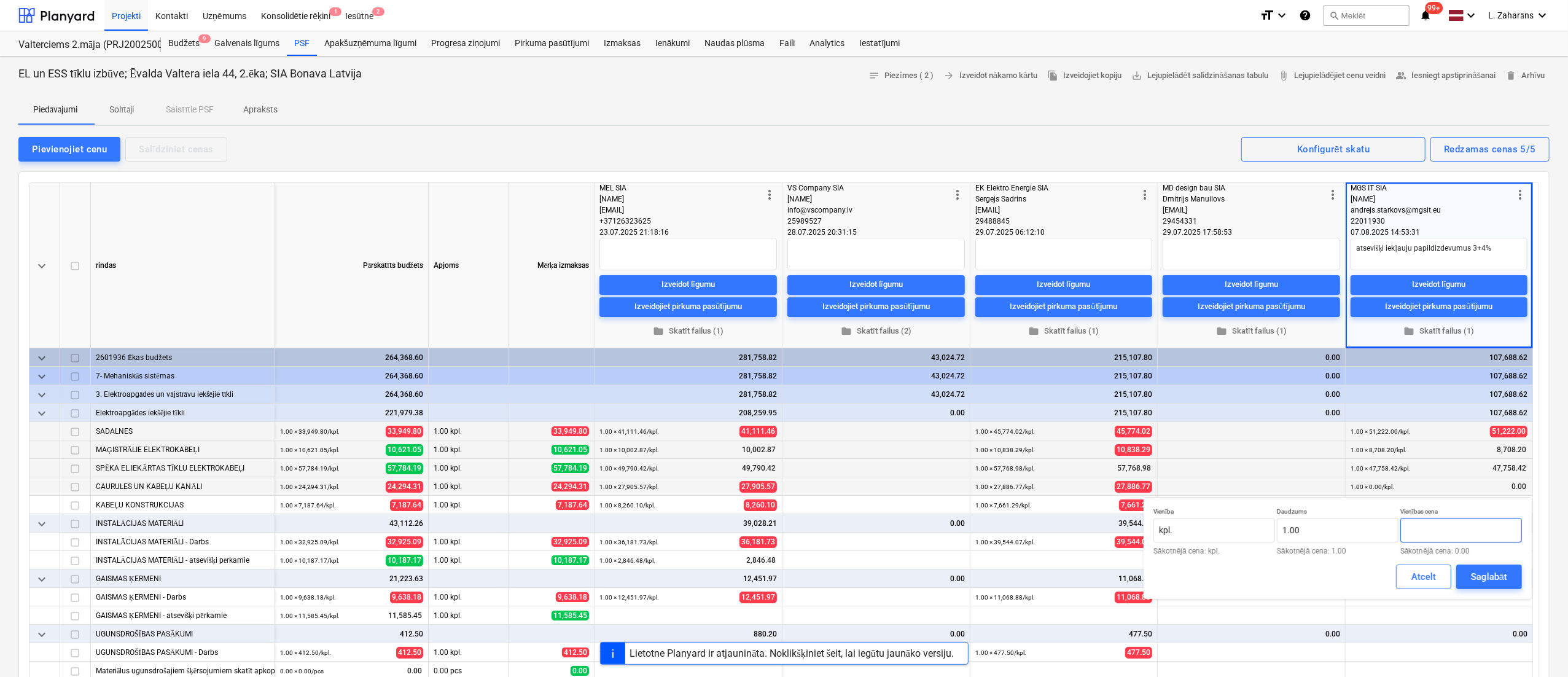 click at bounding box center (1461, 530) 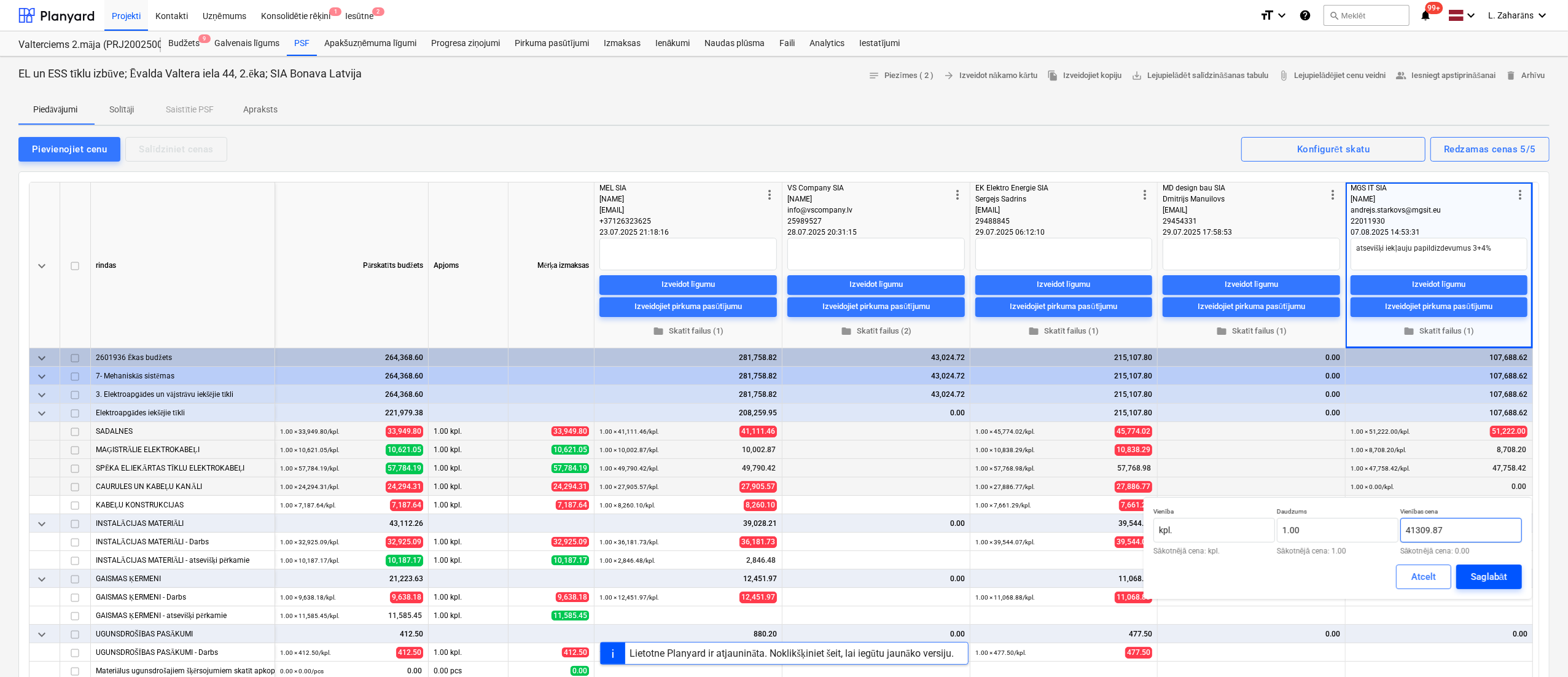 type on "41309.87" 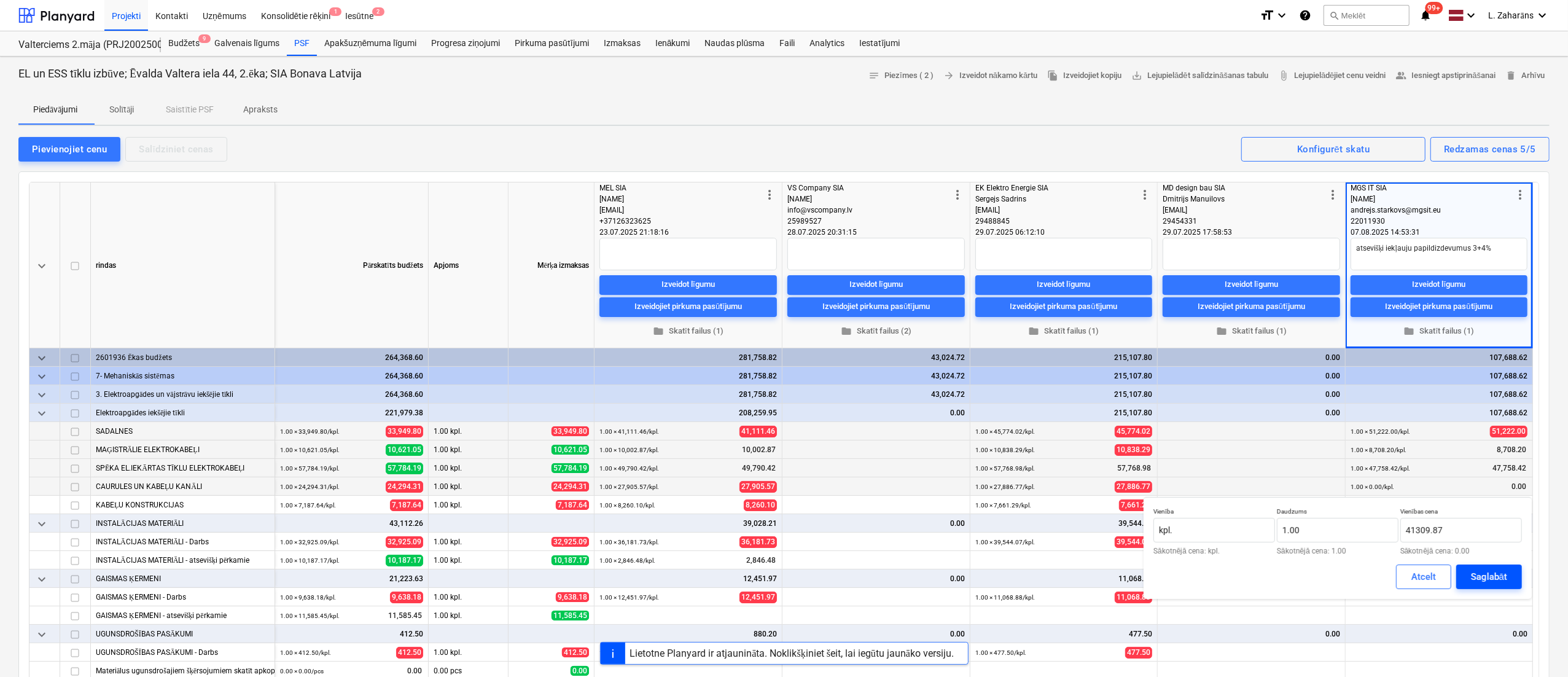 click on "Saglabāt" at bounding box center [1489, 577] 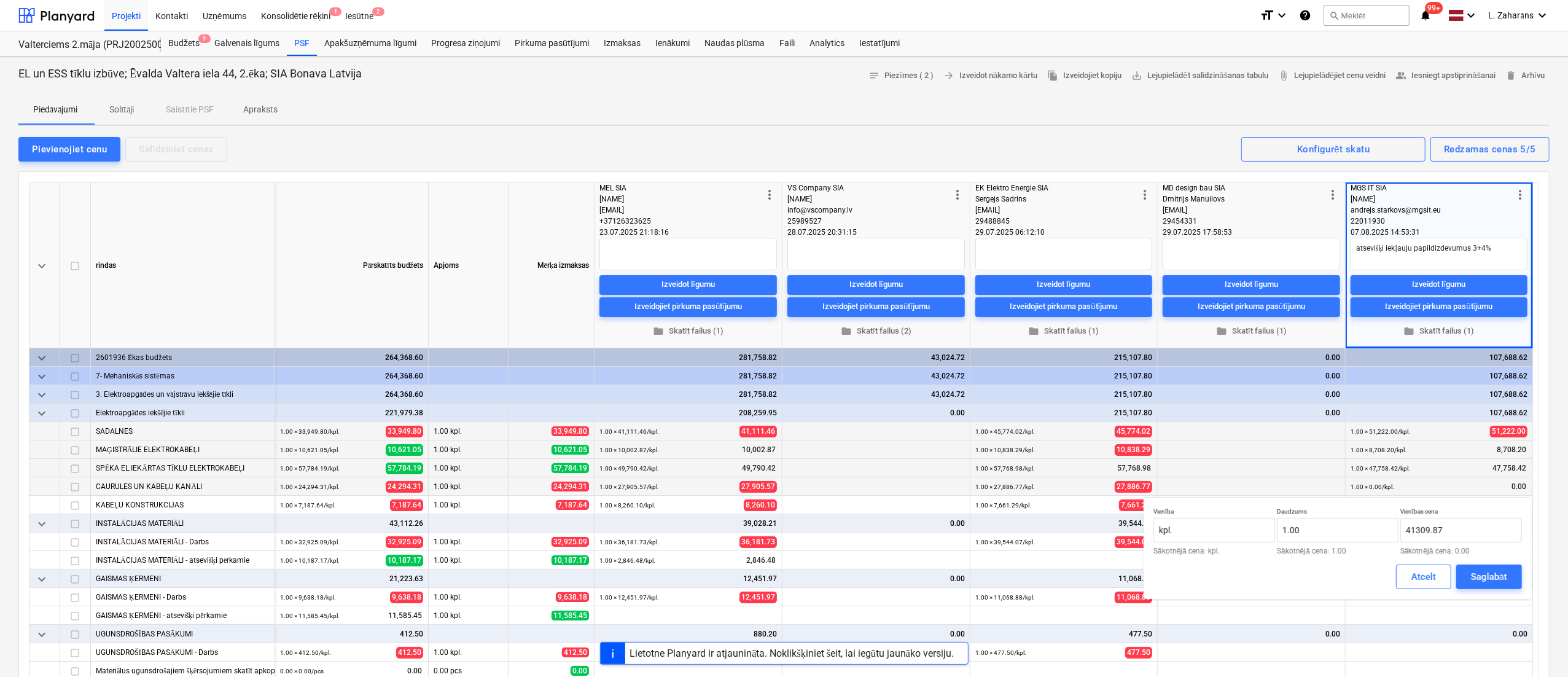 type on "x" 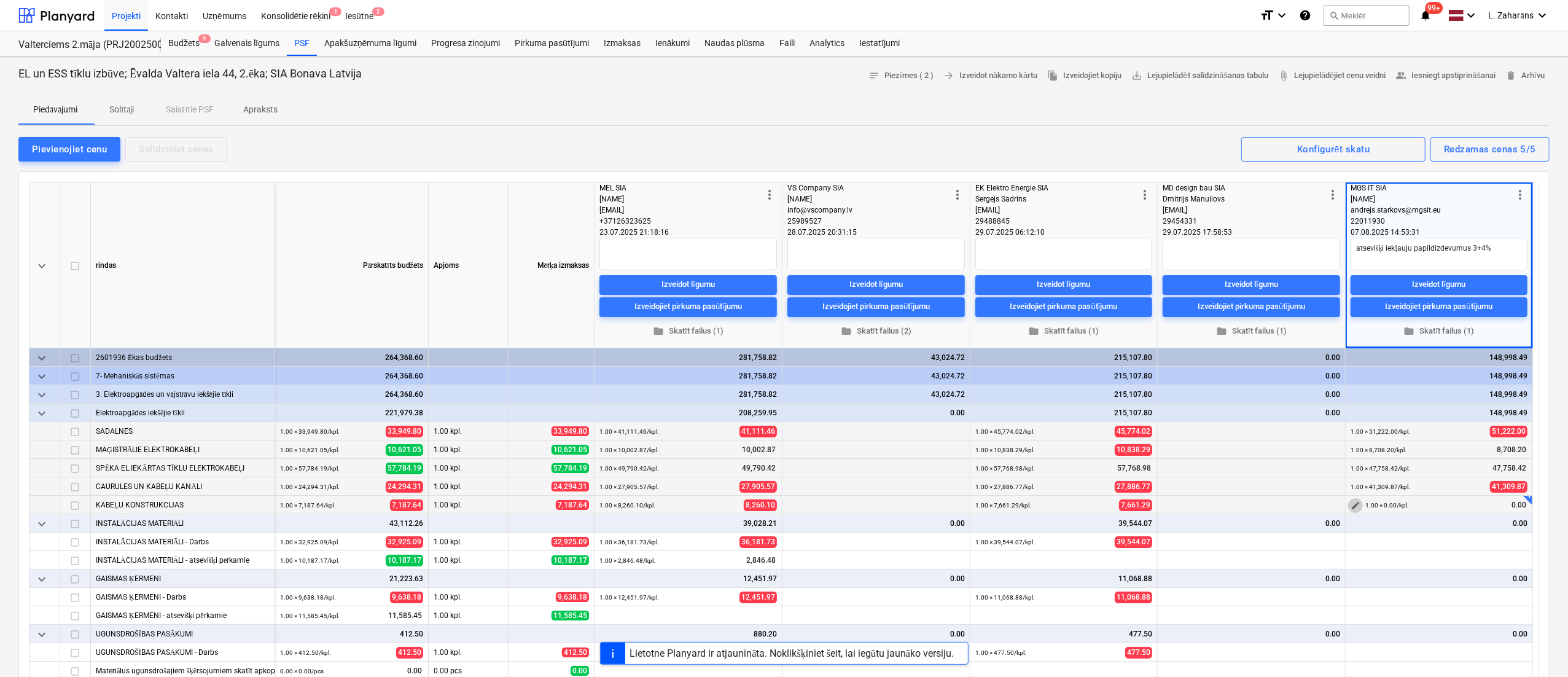 click on "edit" at bounding box center (1355, 506) 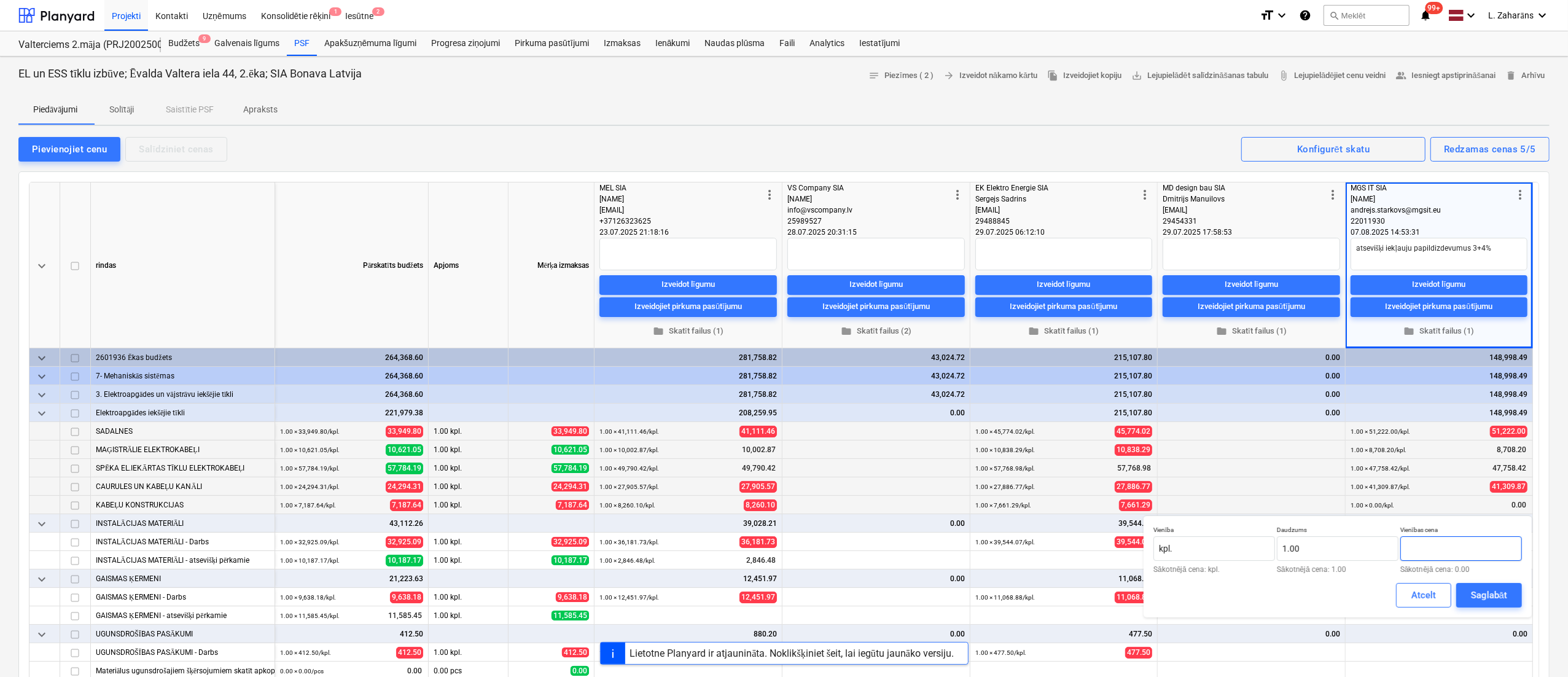 click at bounding box center [1461, 549] 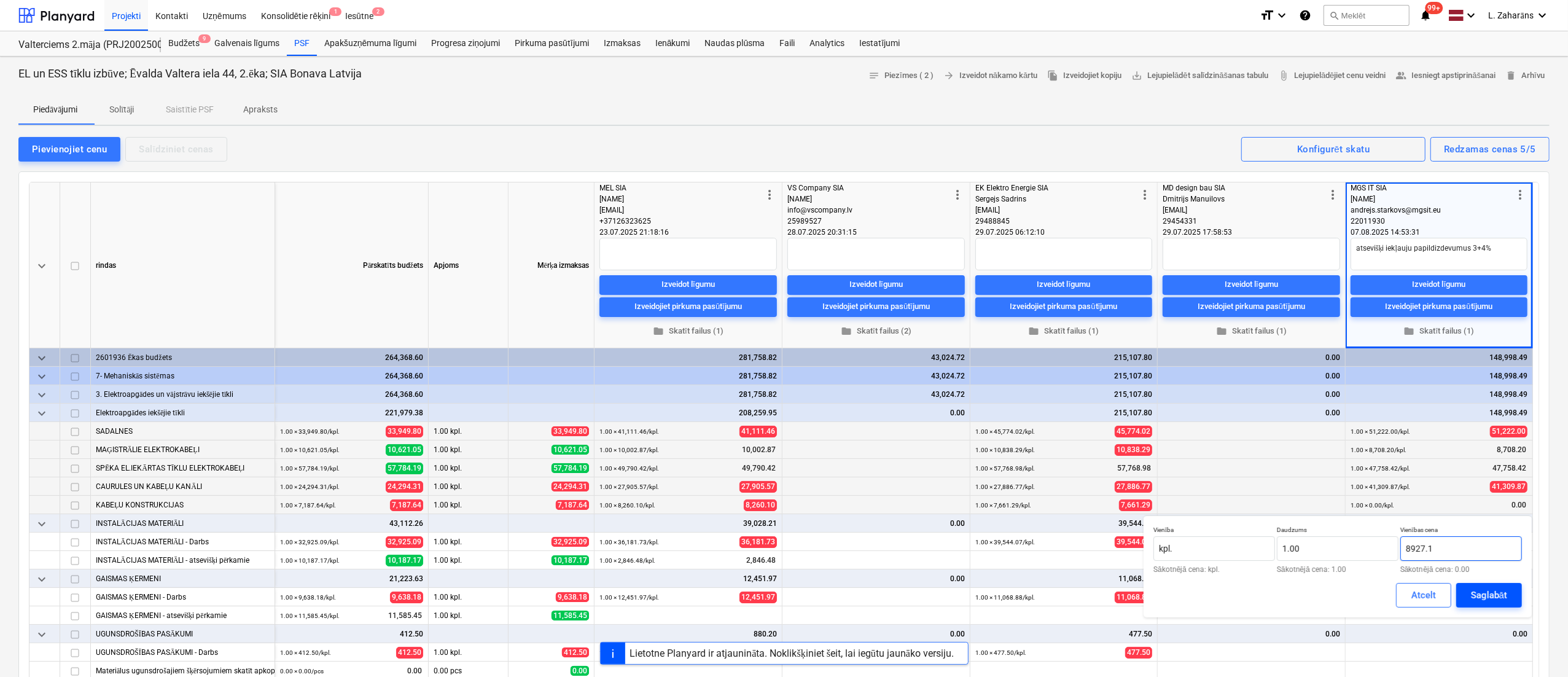 type on "8927.1" 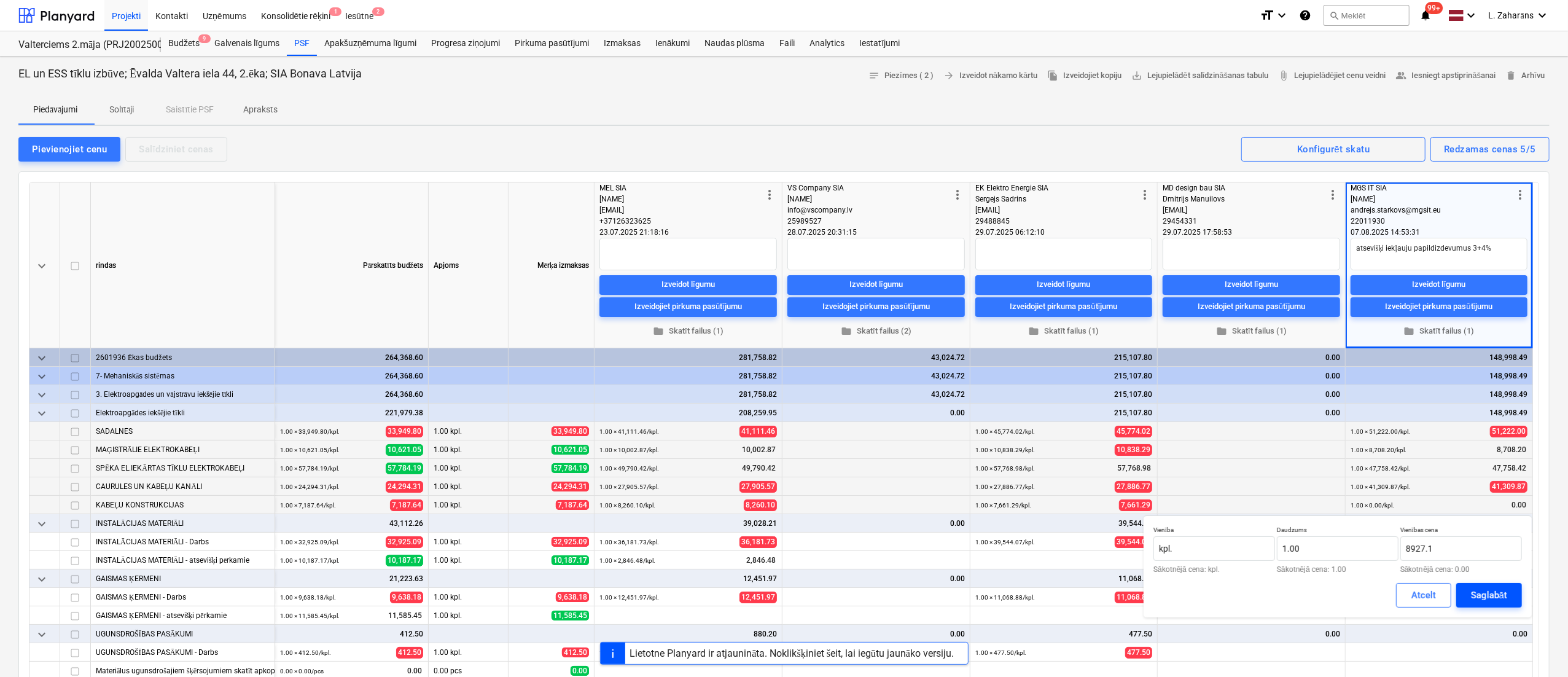 click on "Saglabāt" at bounding box center (1489, 595) 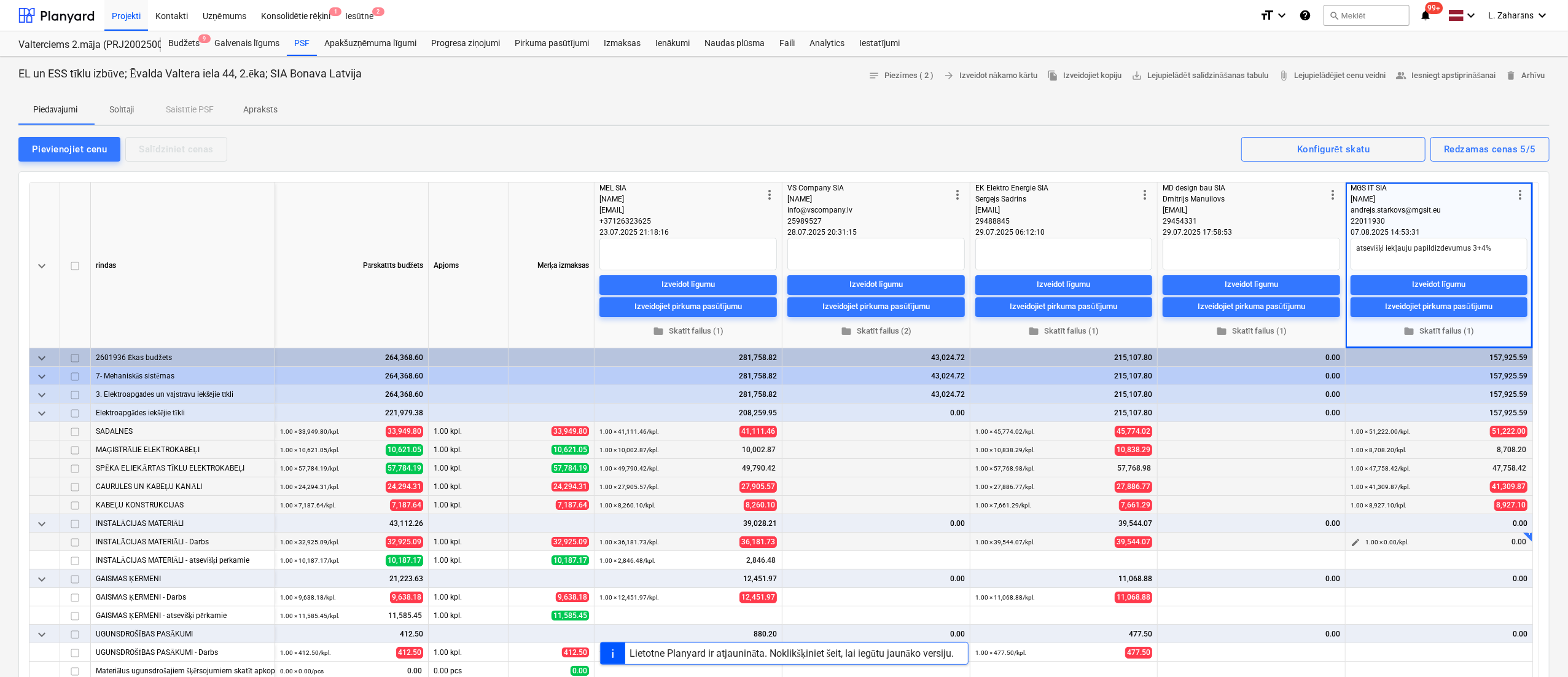 click on "edit" at bounding box center [1355, 542] 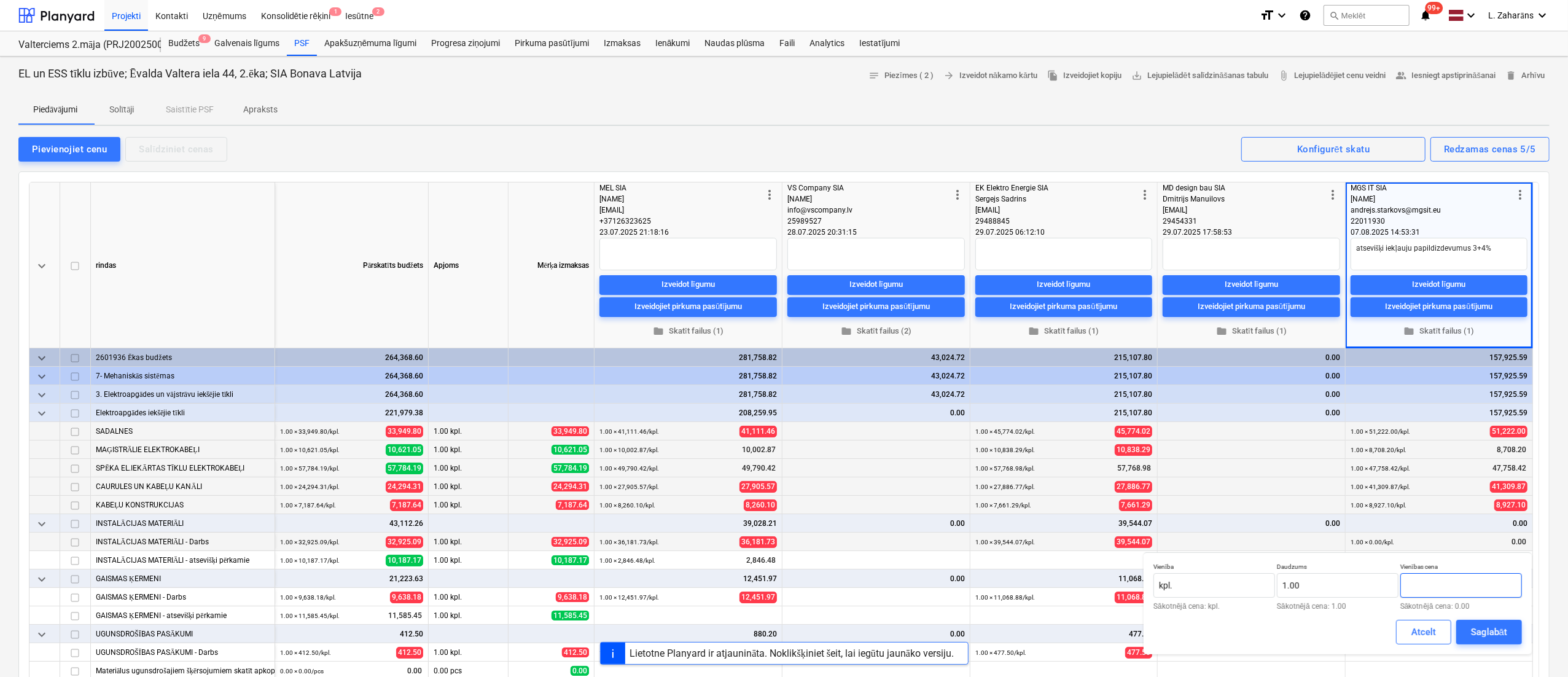 click at bounding box center [1461, 585] 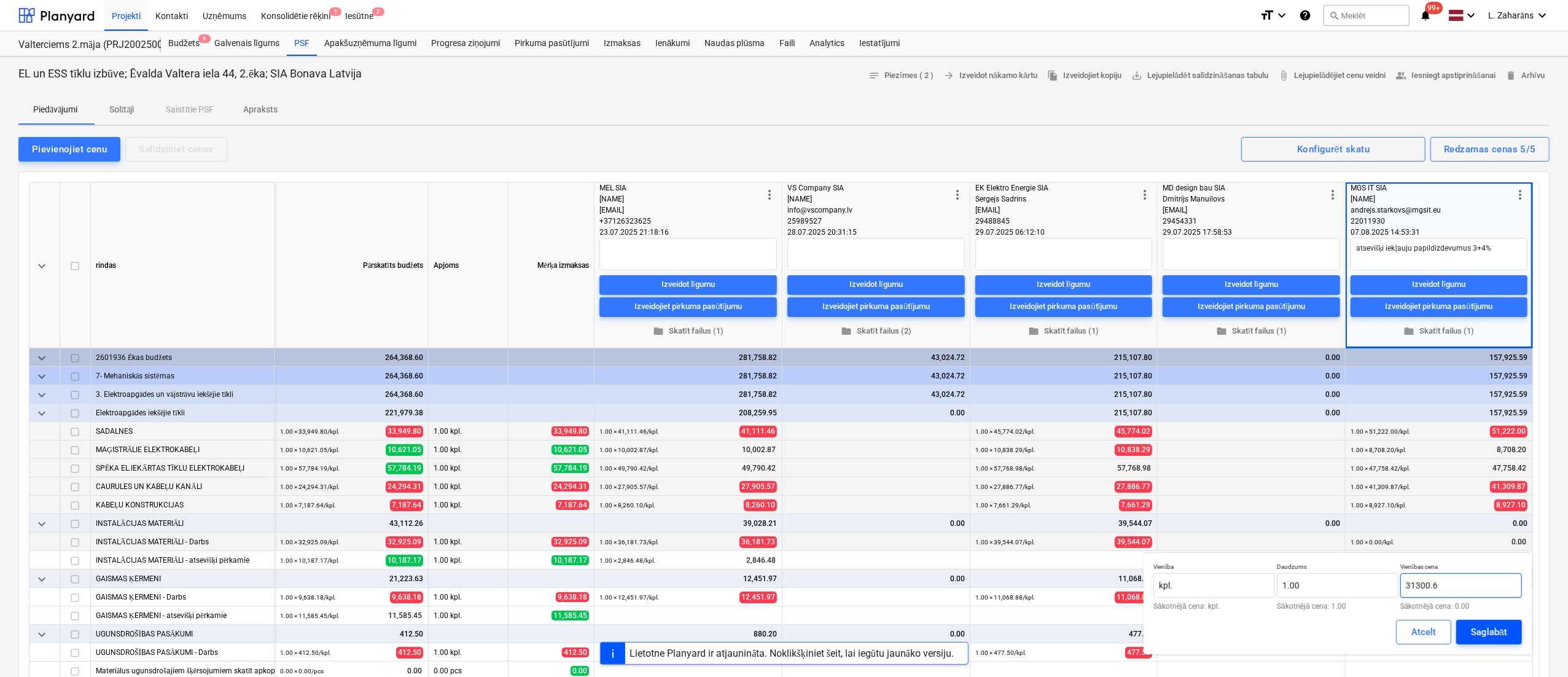 type on "31300.6" 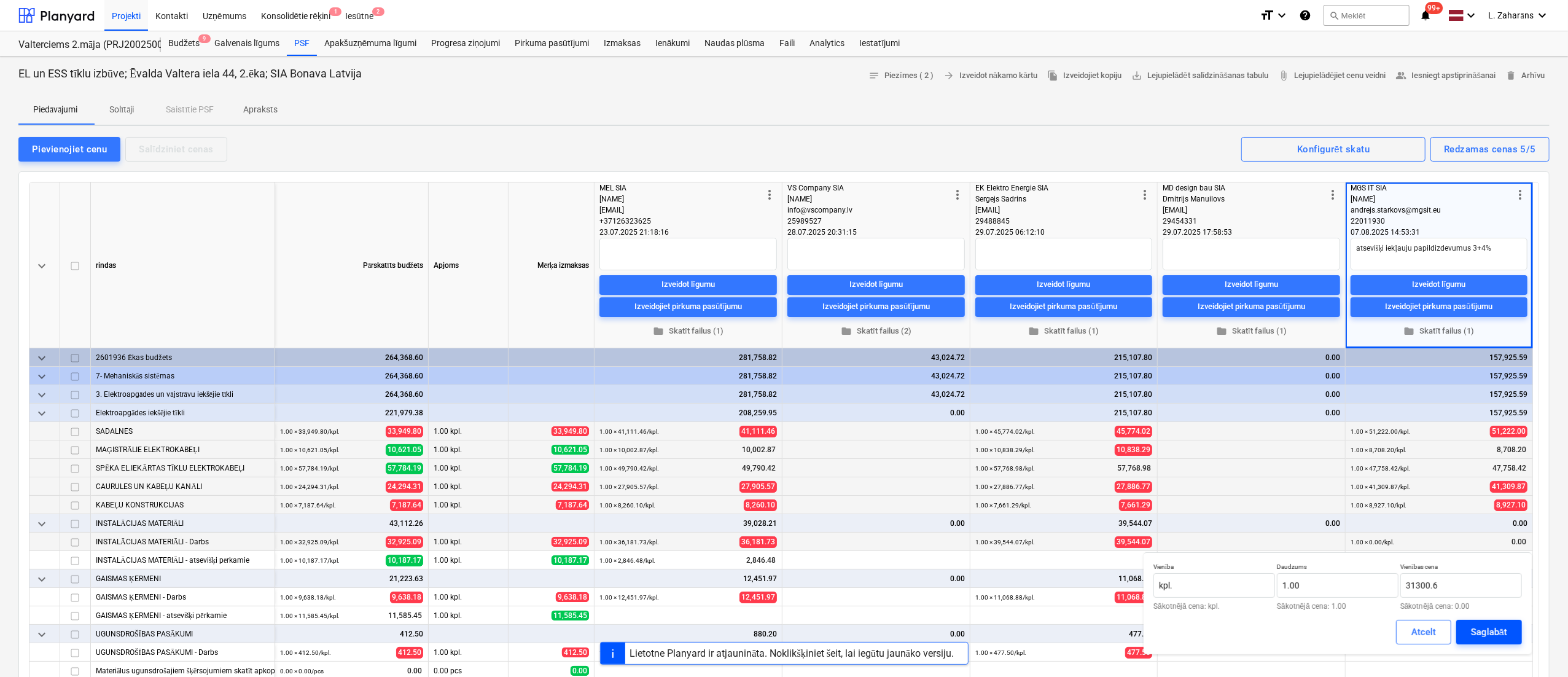click on "Saglabāt" at bounding box center (1489, 632) 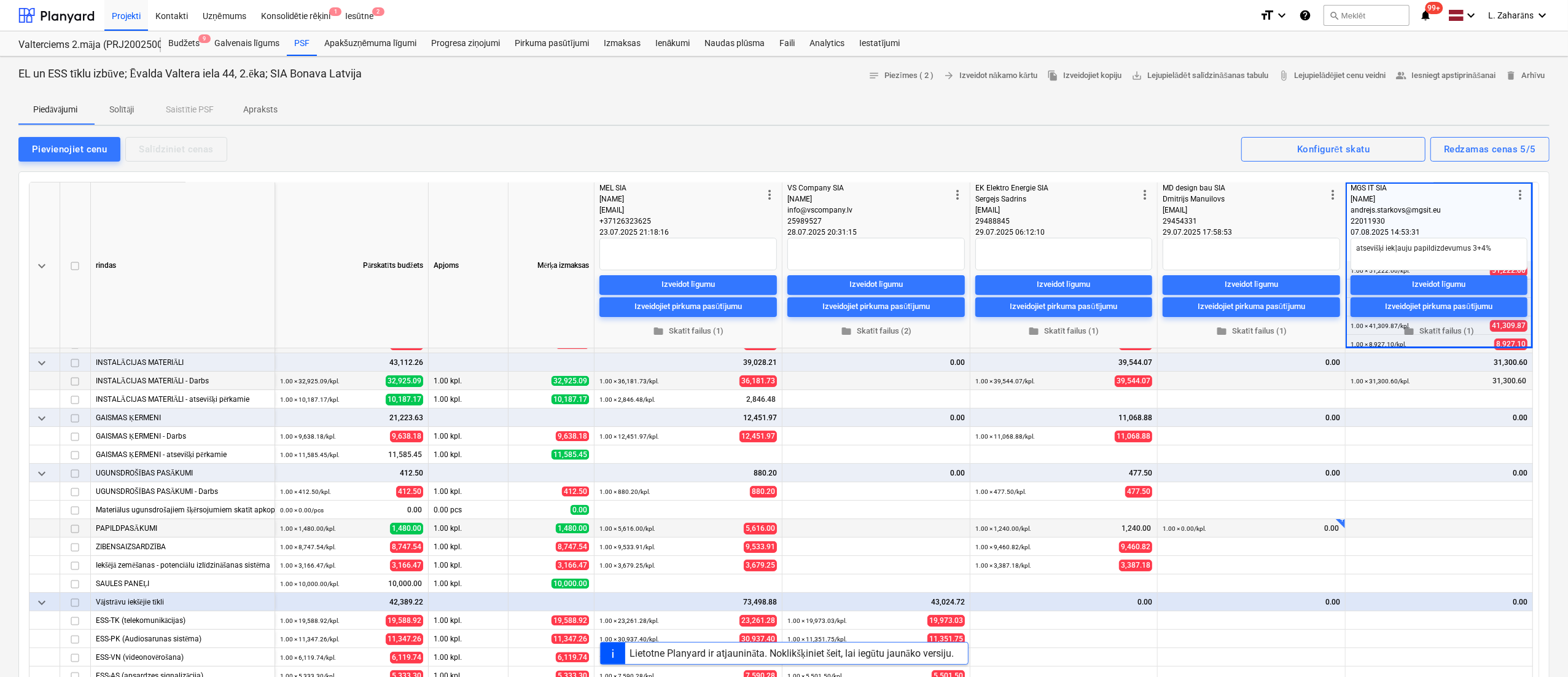 scroll, scrollTop: 163, scrollLeft: 0, axis: vertical 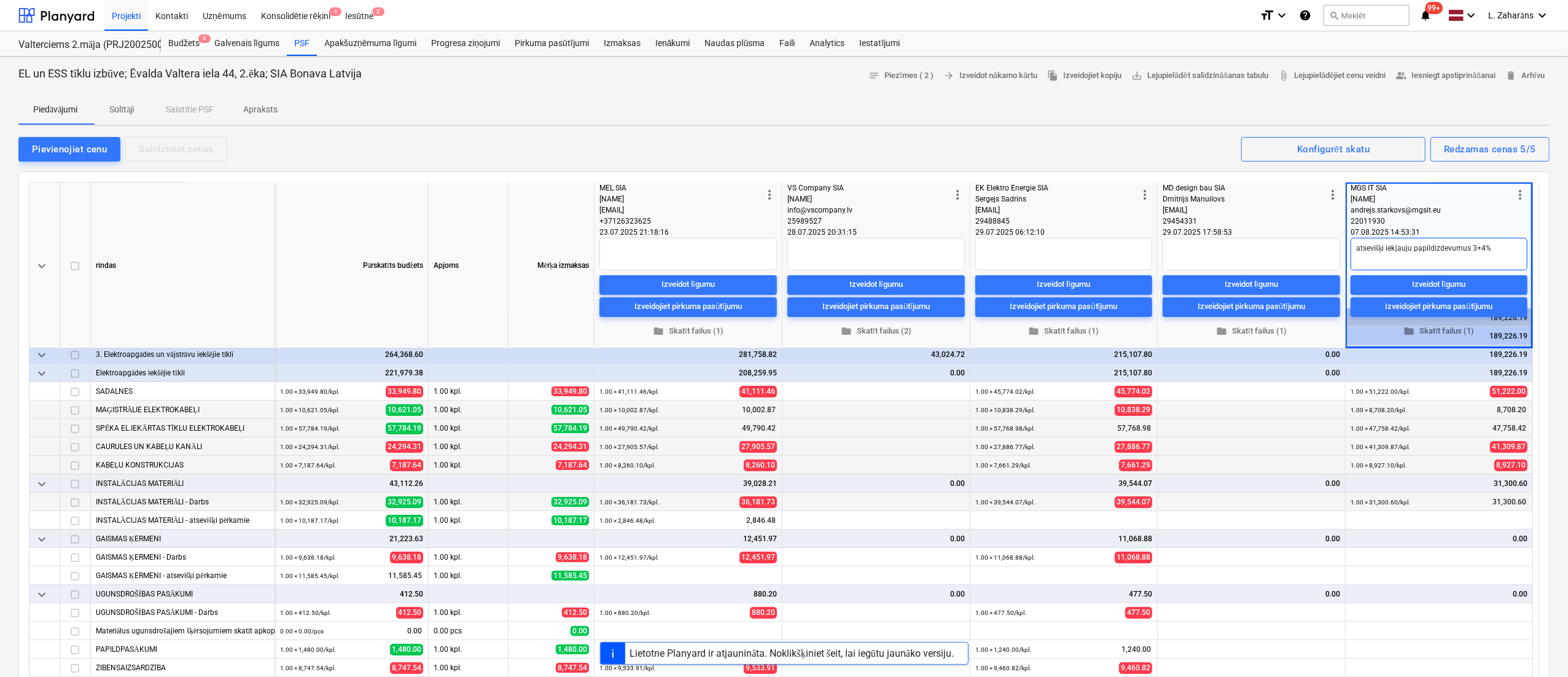 click on "atsevišķi iekļauju papildizdevumus 3+4%" at bounding box center [1439, 254] 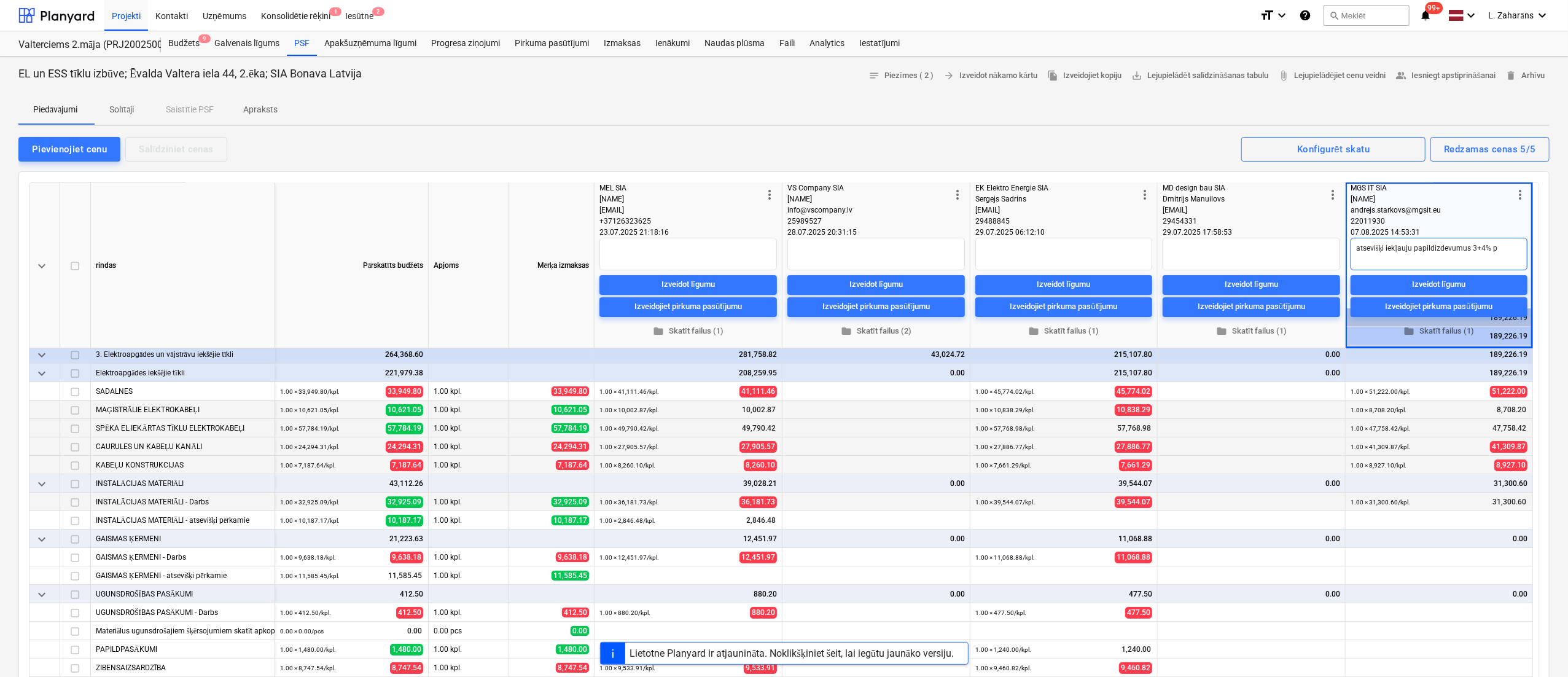 type on "x" 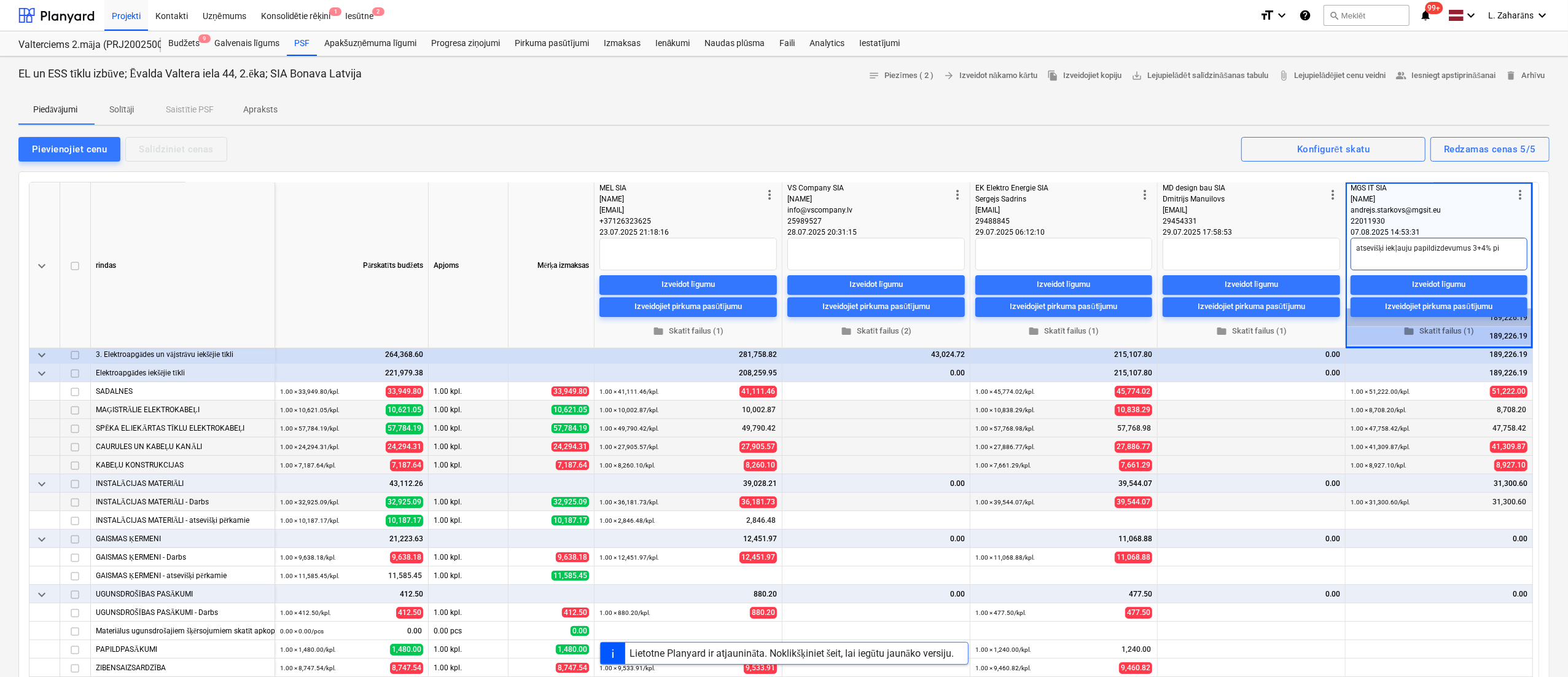 type on "x" 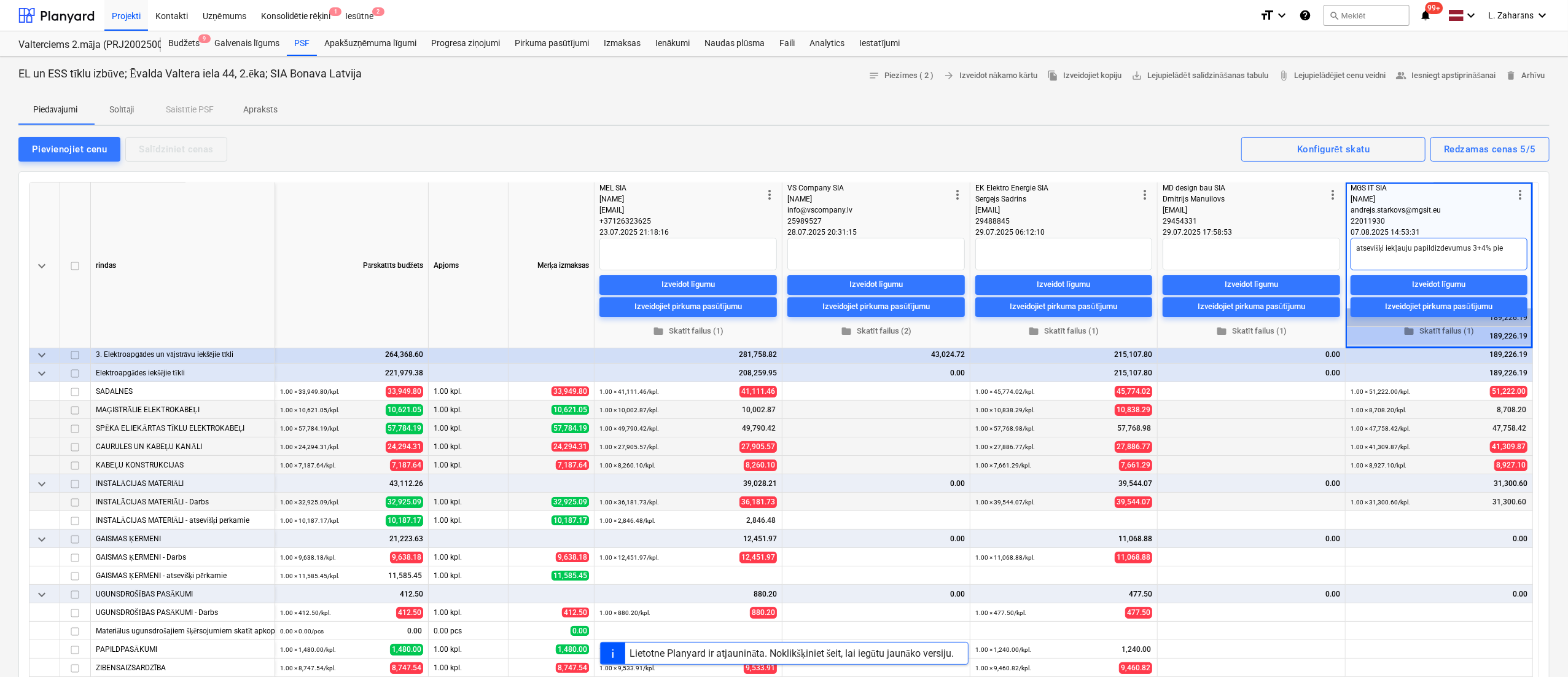 type on "x" 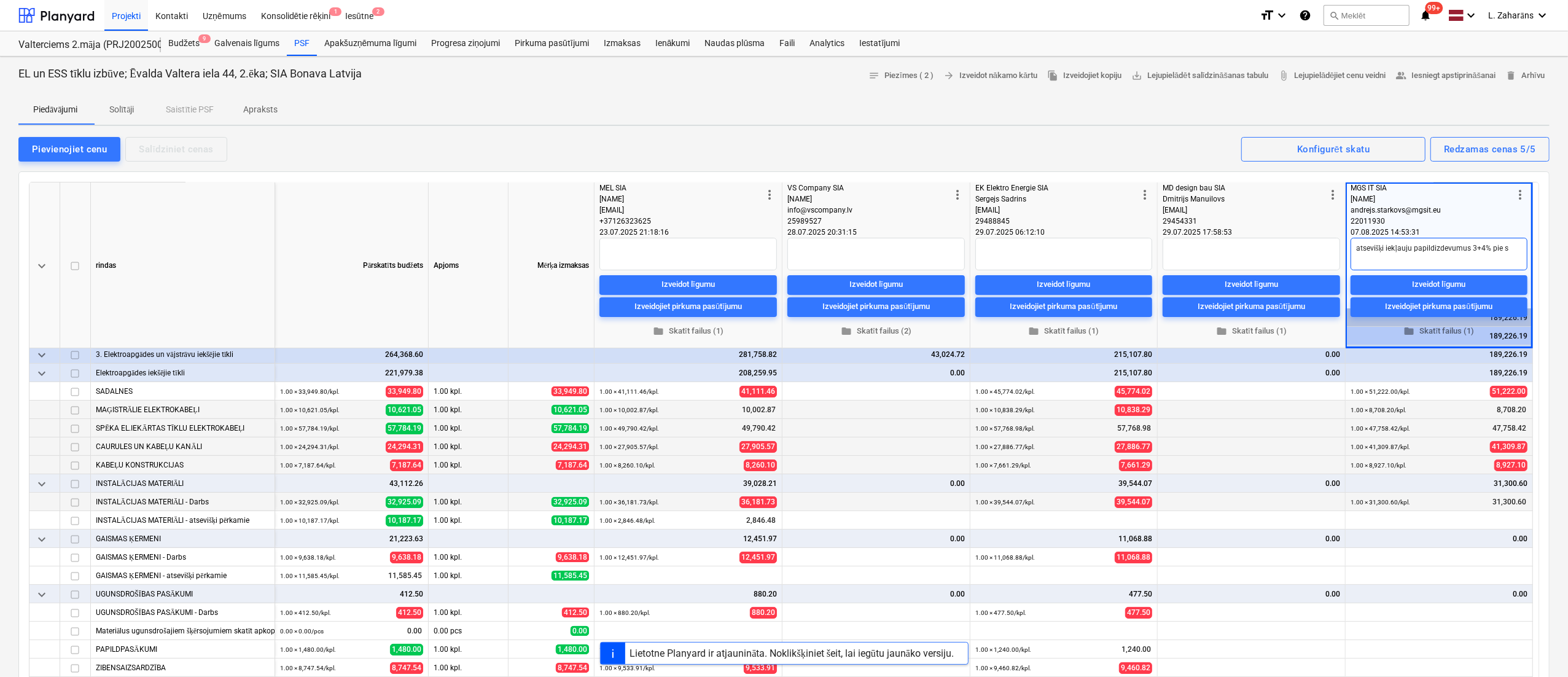 type on "x" 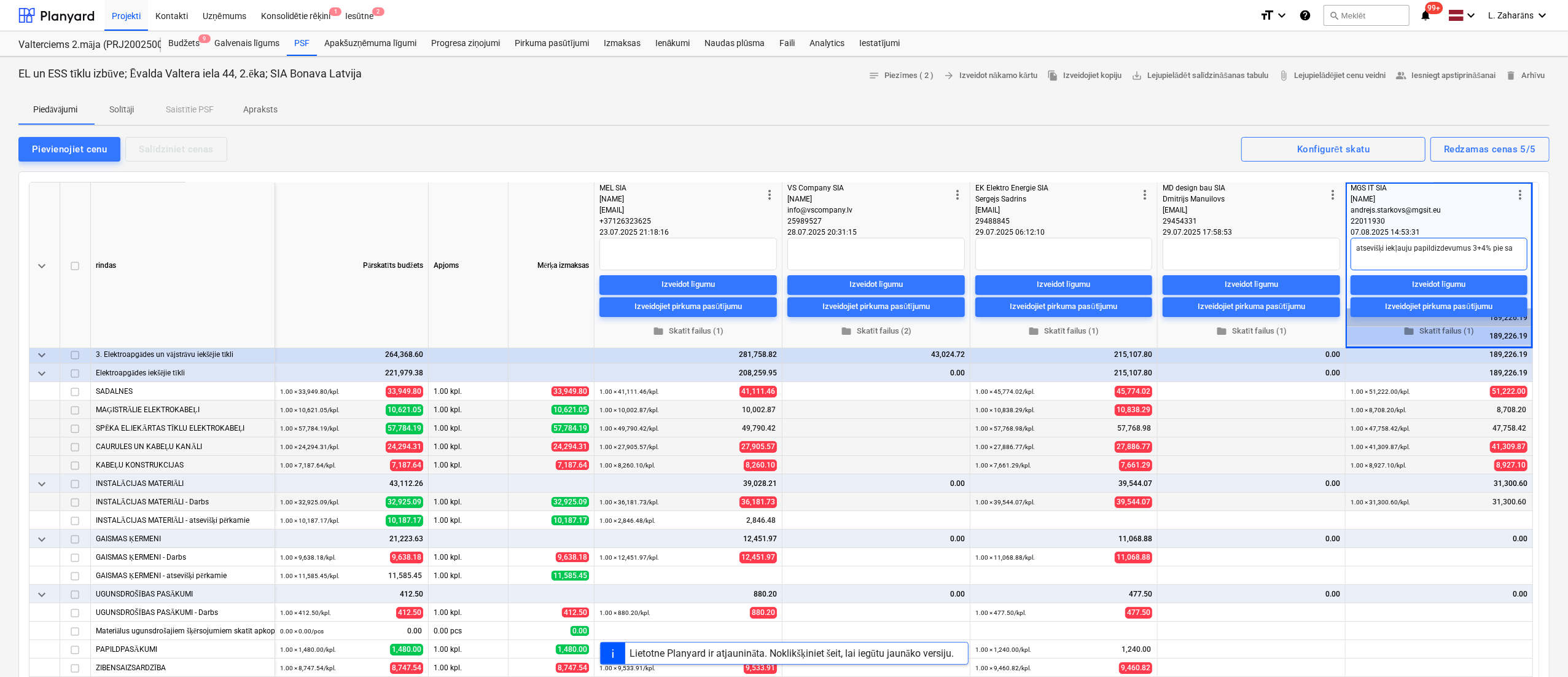type on "x" 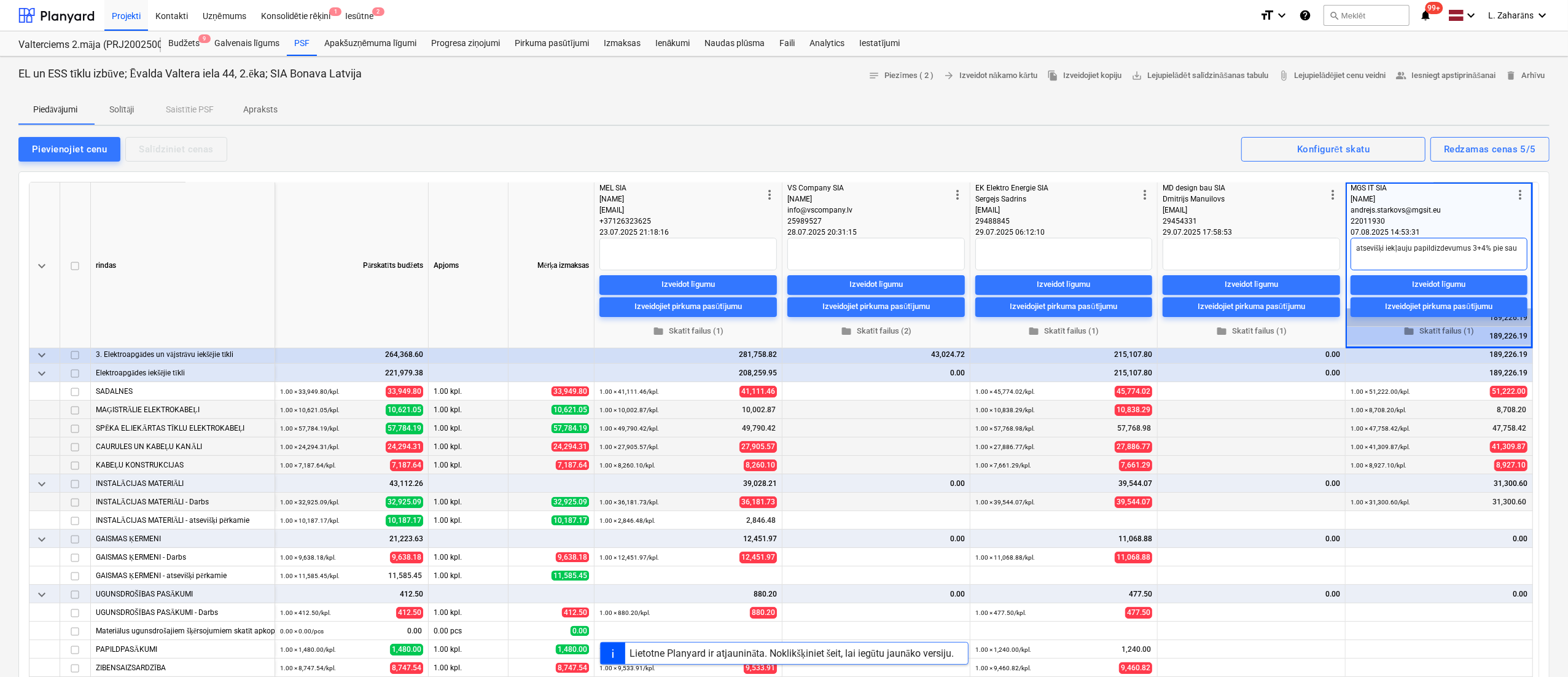 type on "x" 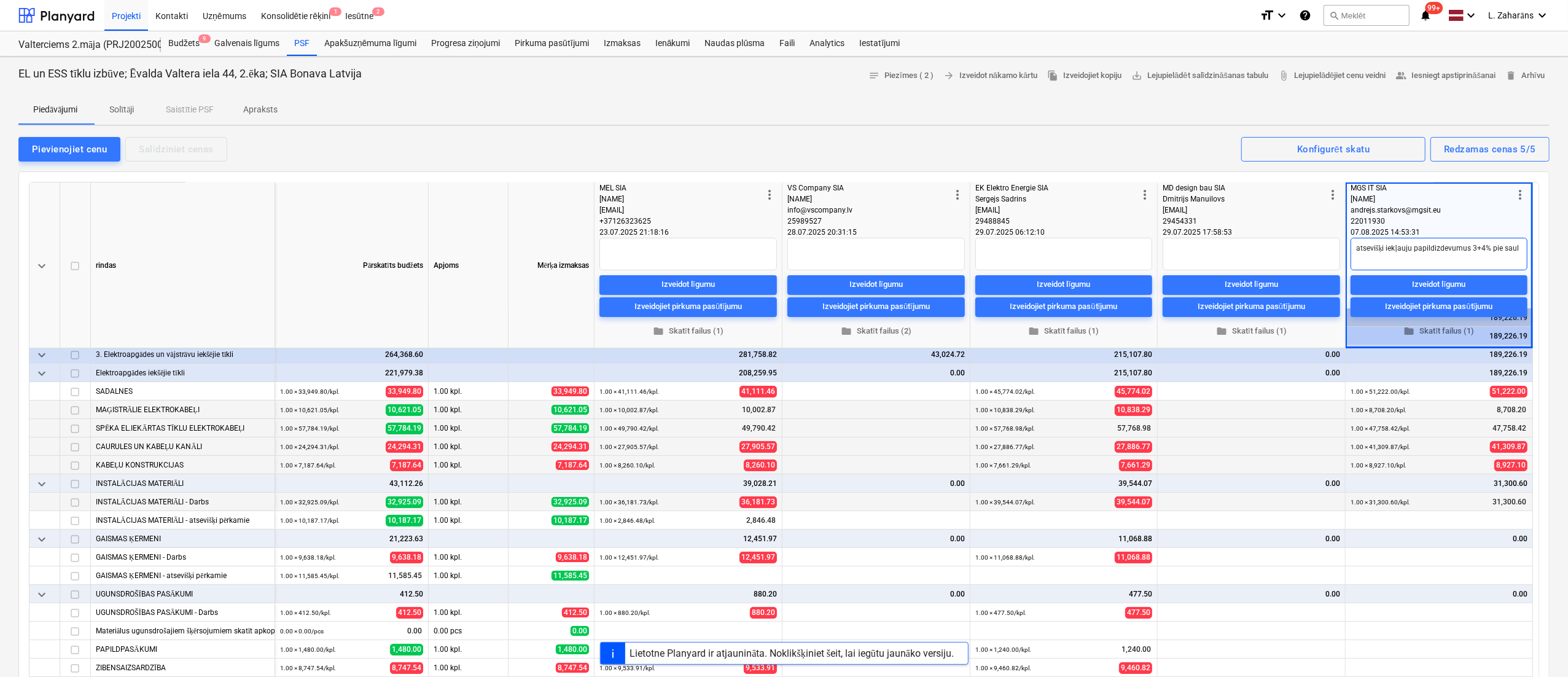 type on "atsevišķi iekļauju papildizdevumus 3+4% pie saule" 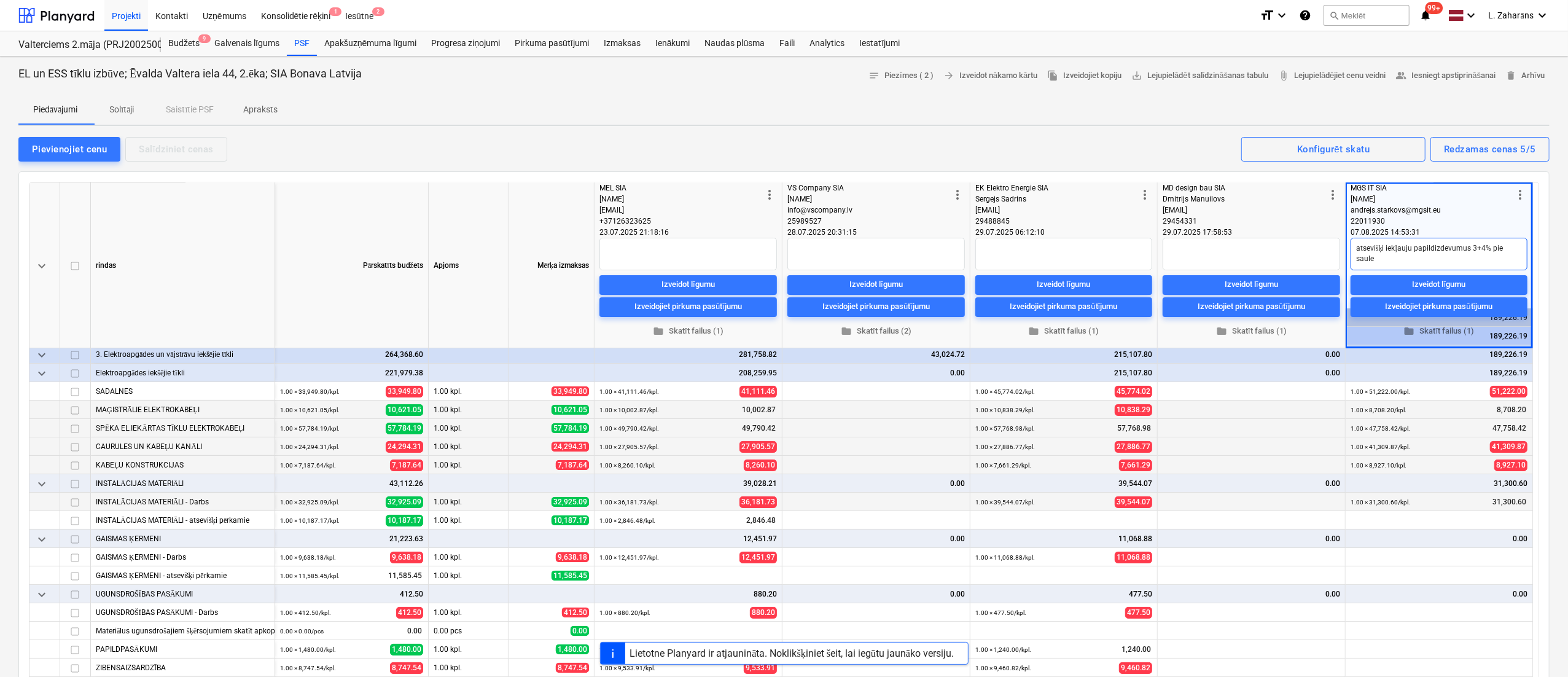 type on "x" 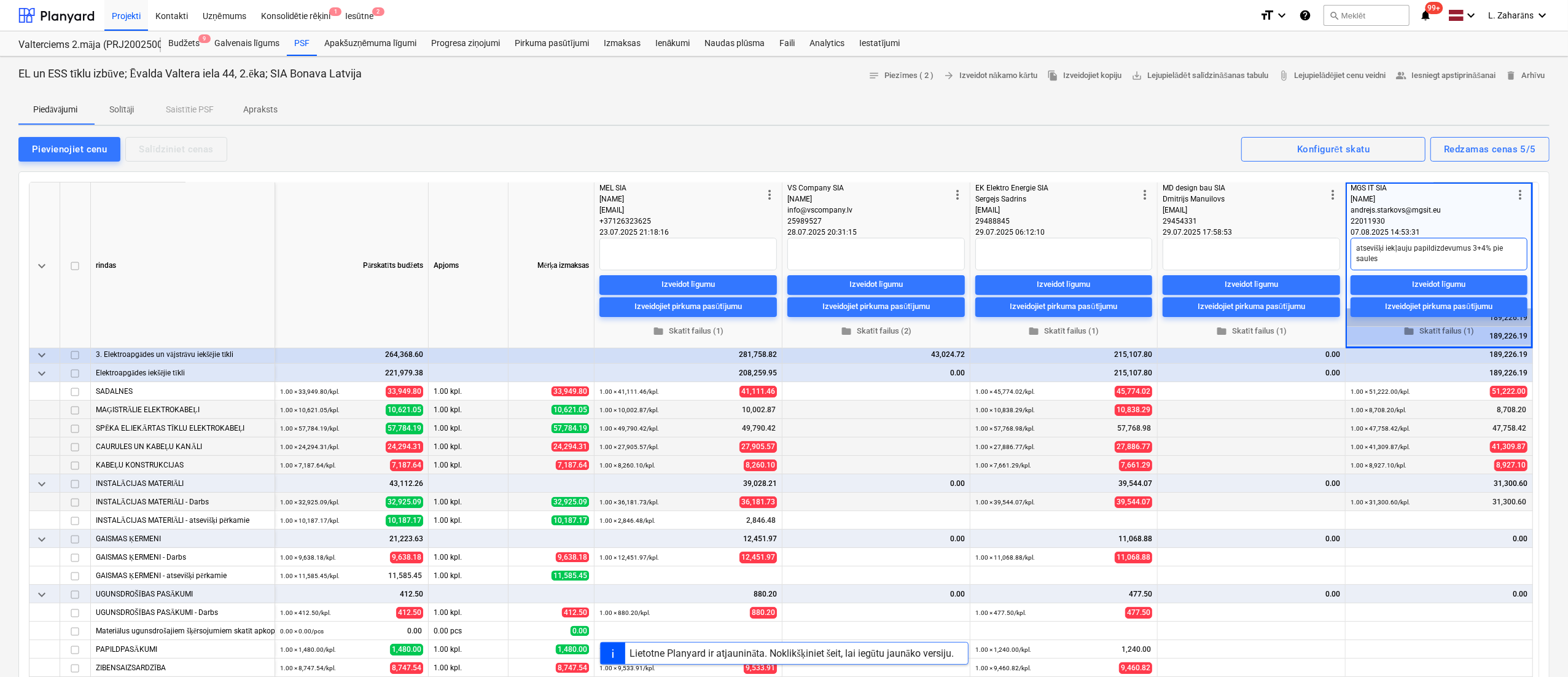 type on "x" 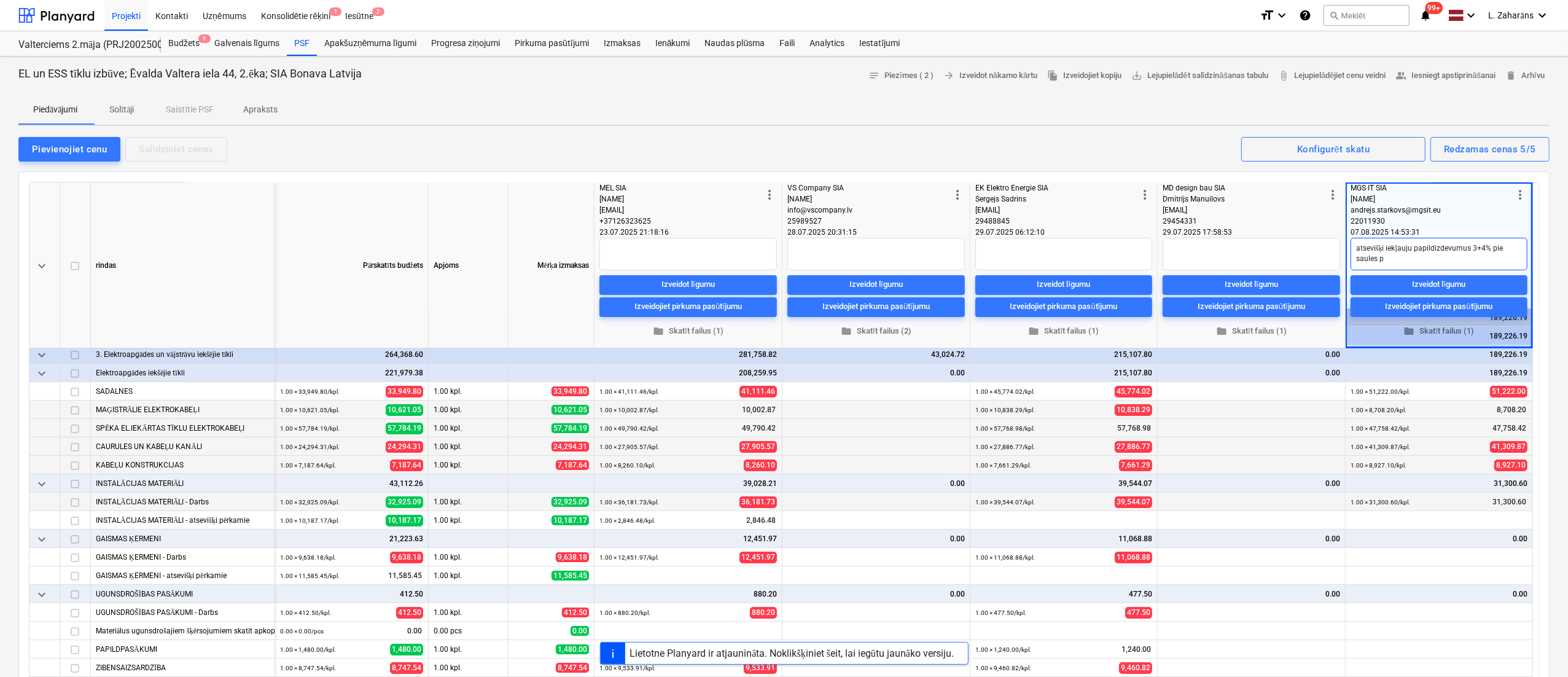 type on "x" 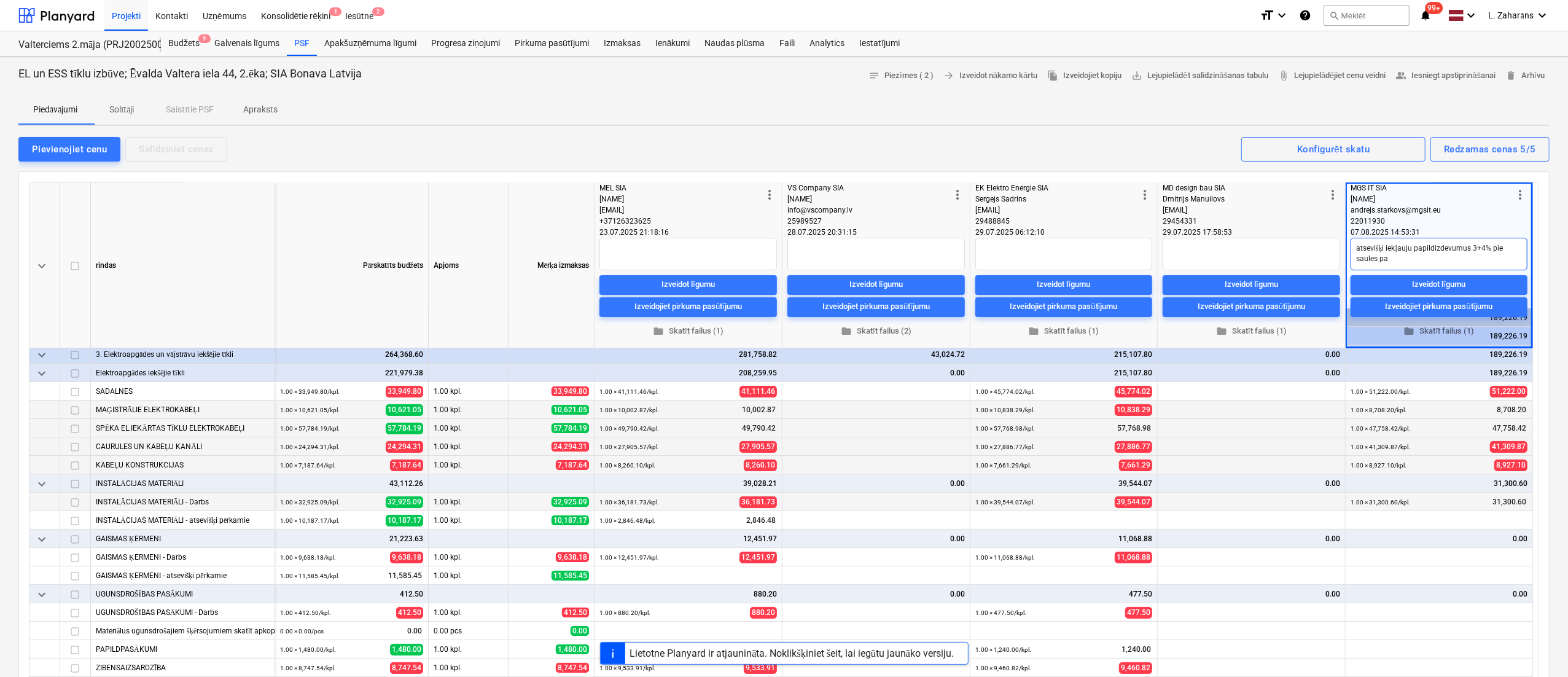 type on "x" 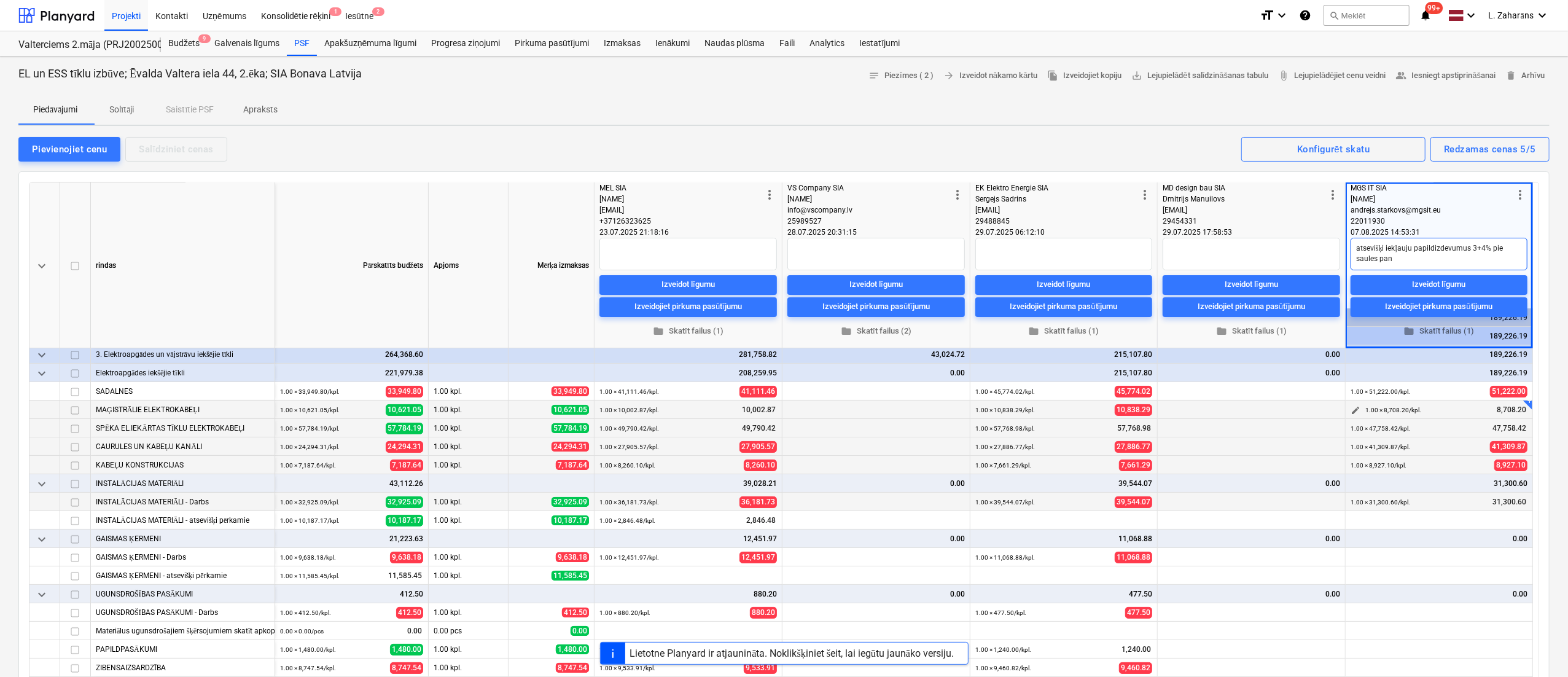 type on "atsevišķi iekļauju papildizdevumus 3+4% pie saules pan" 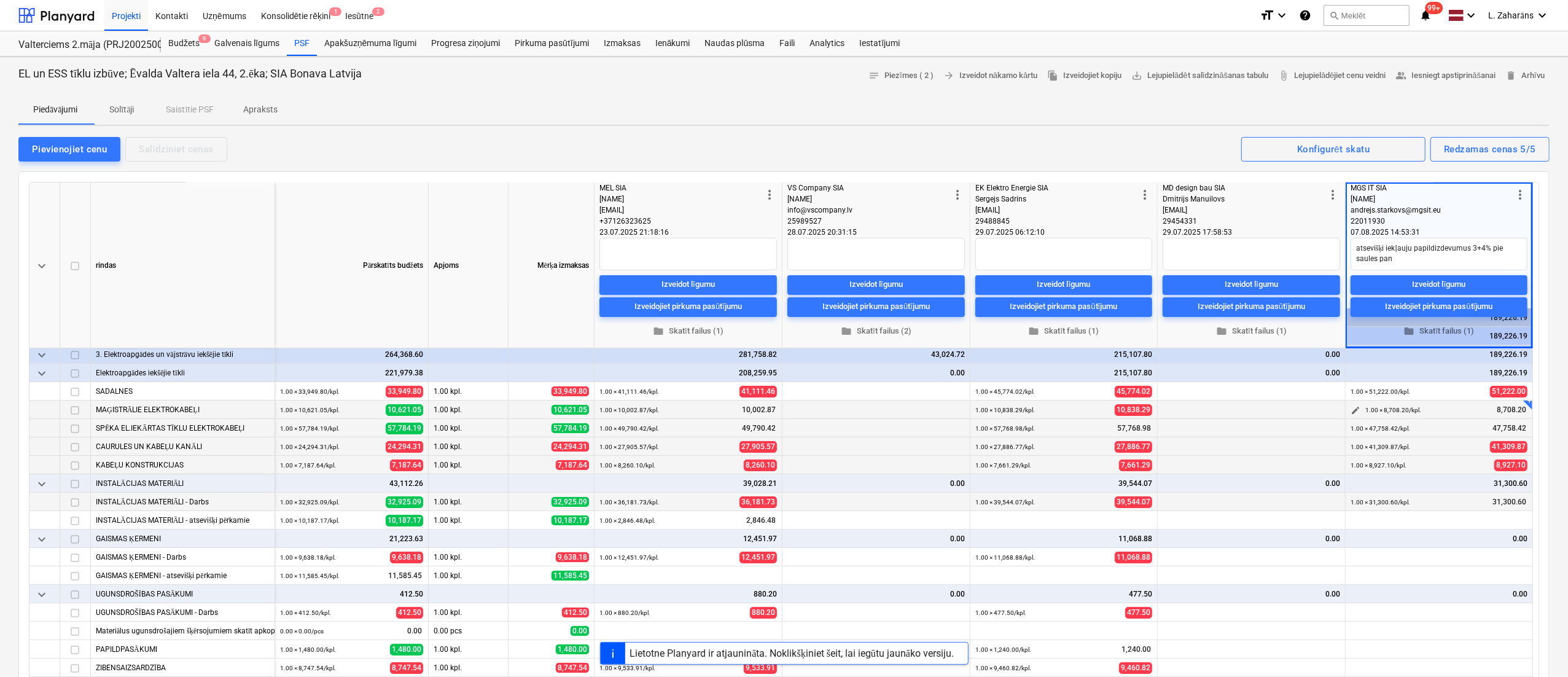 click on "1.00   ×   8,708.20 / kpl. 8,708.20" at bounding box center [1446, 410] 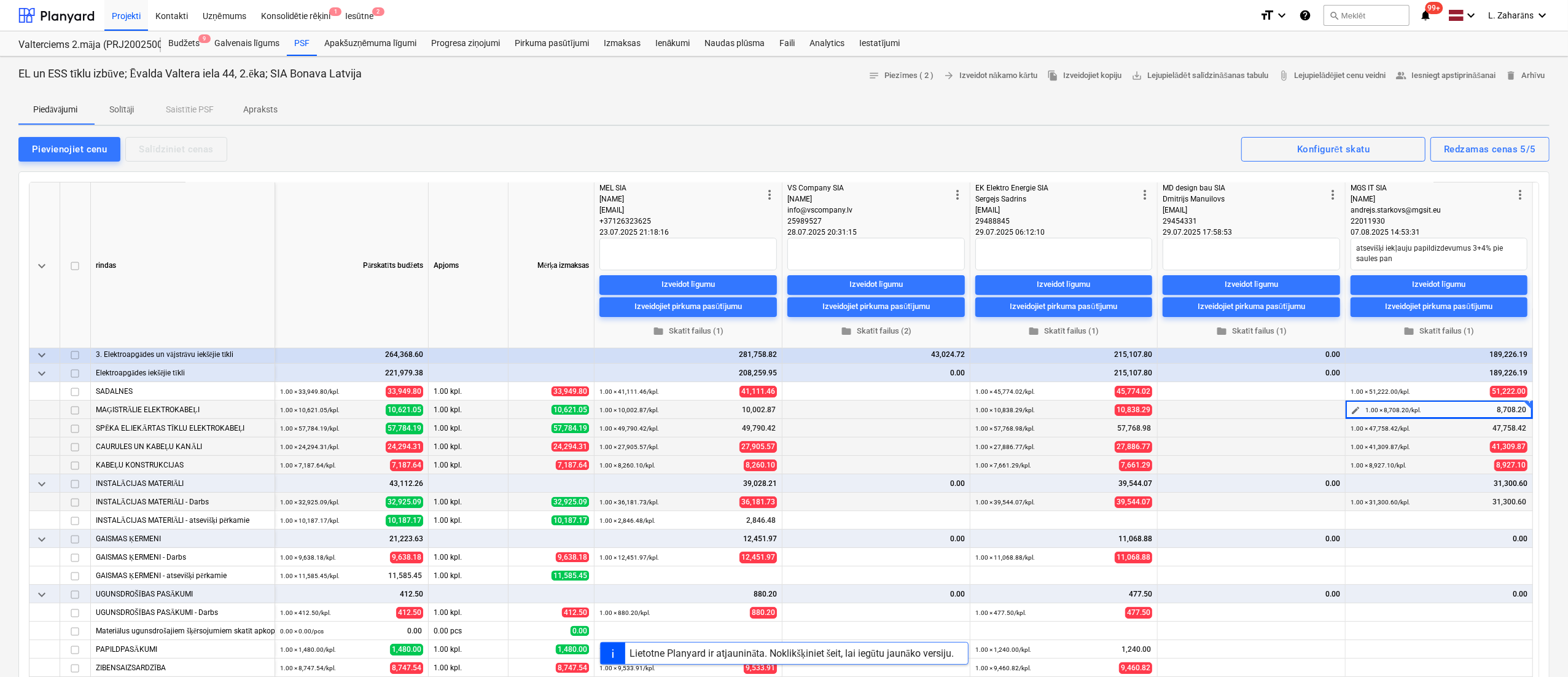 type on "x" 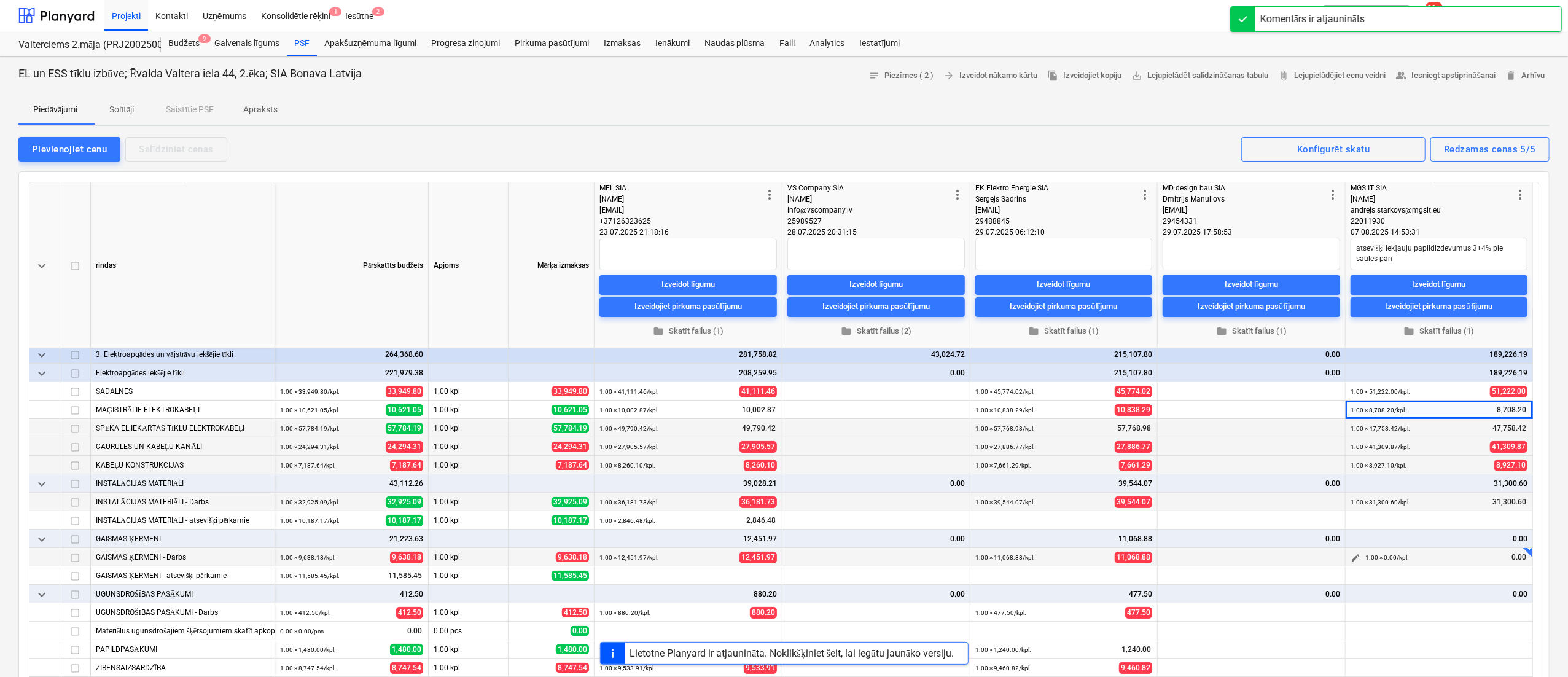 click on "edit" at bounding box center (1355, 558) 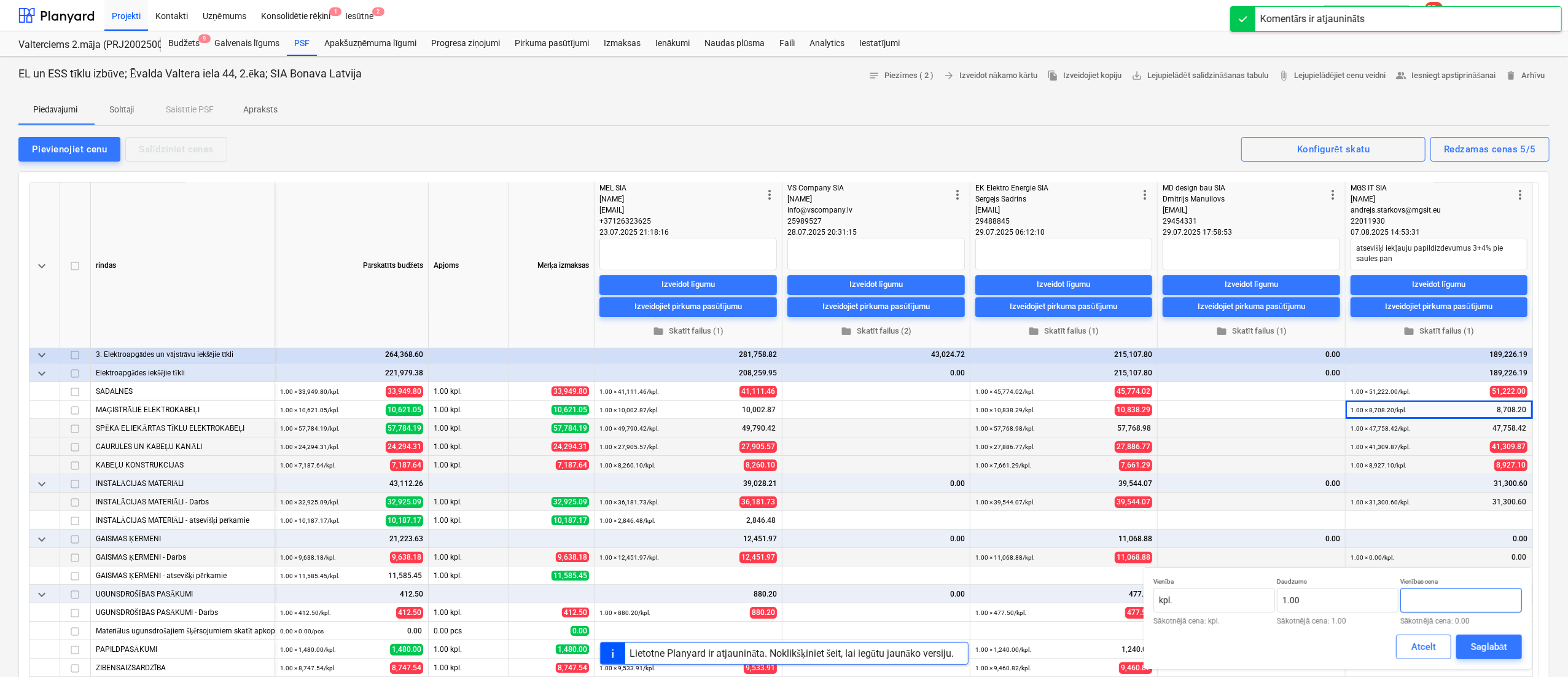 click at bounding box center [1461, 600] 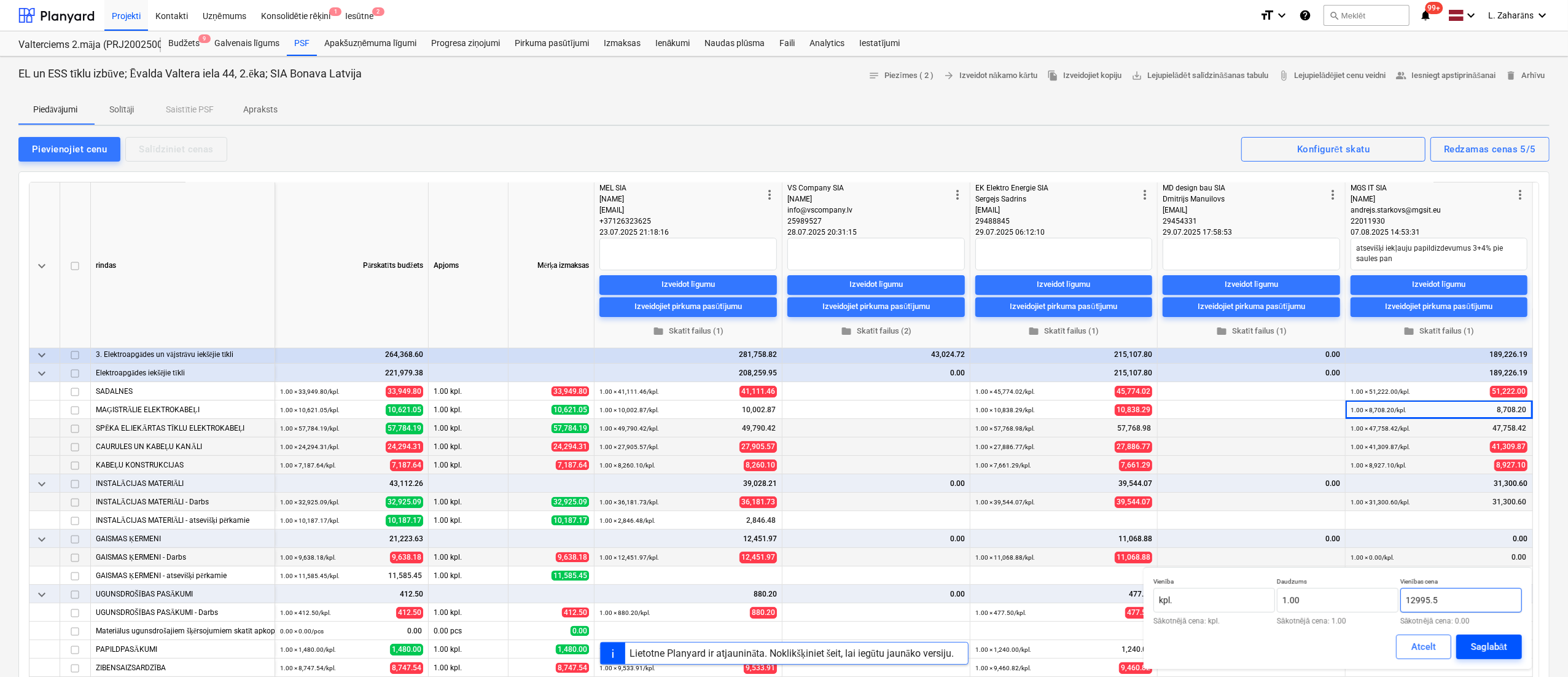 type on "12995.5" 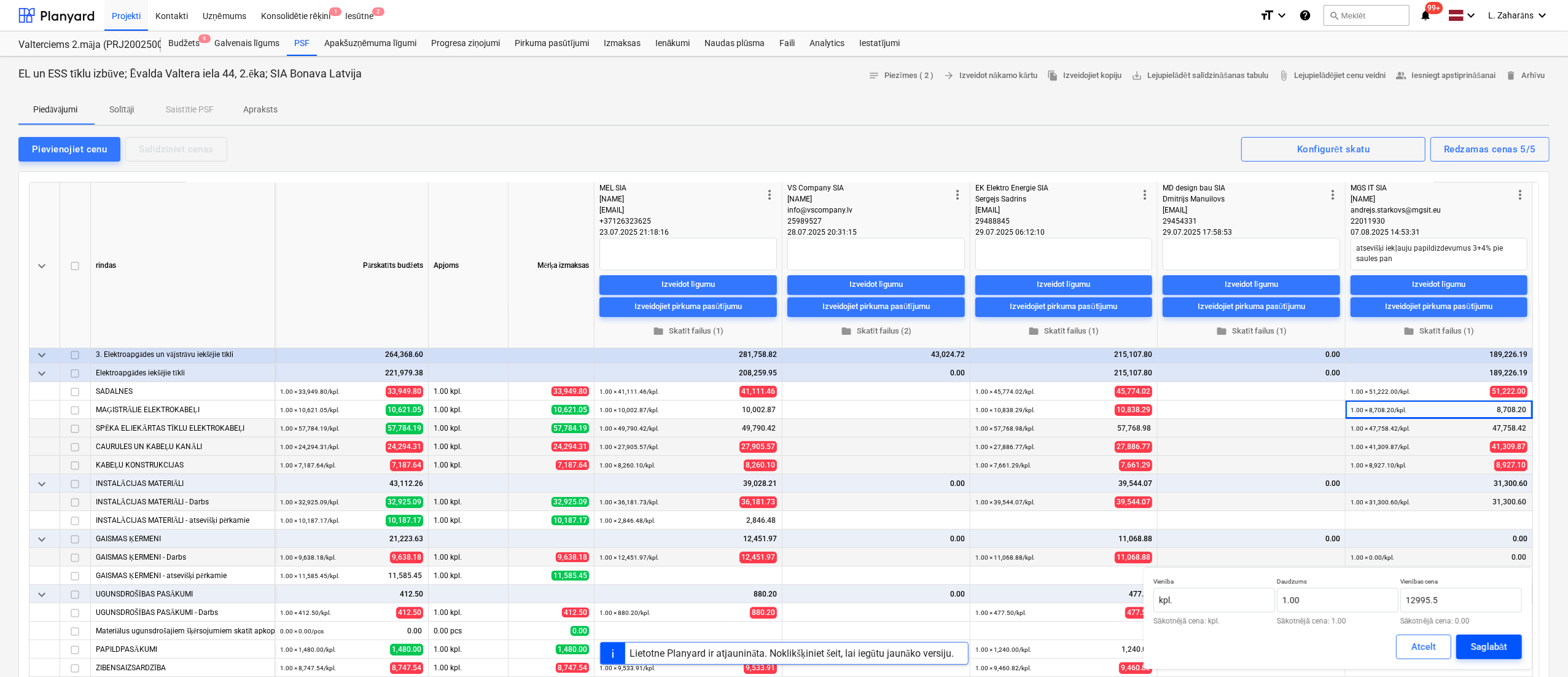 click on "Saglabāt" at bounding box center (1489, 647) 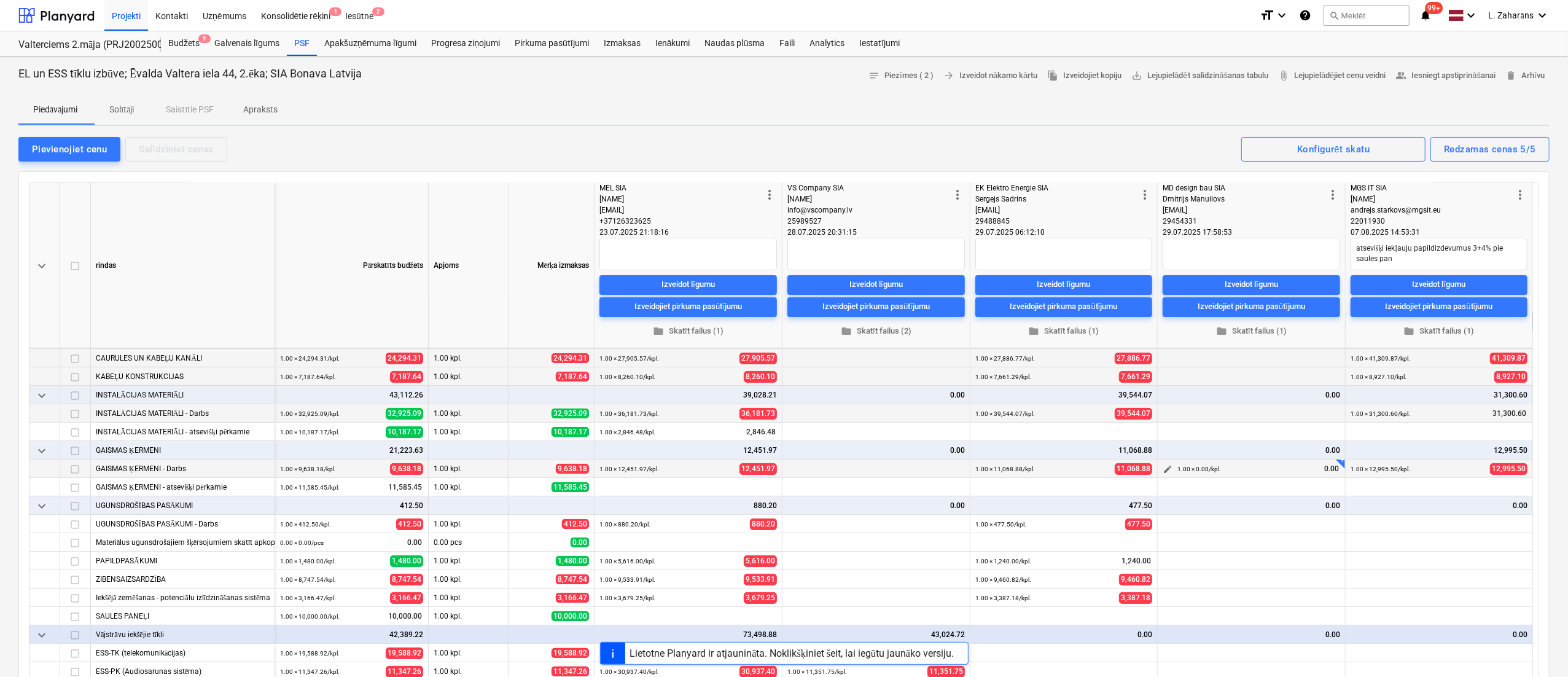 scroll, scrollTop: 163, scrollLeft: 0, axis: vertical 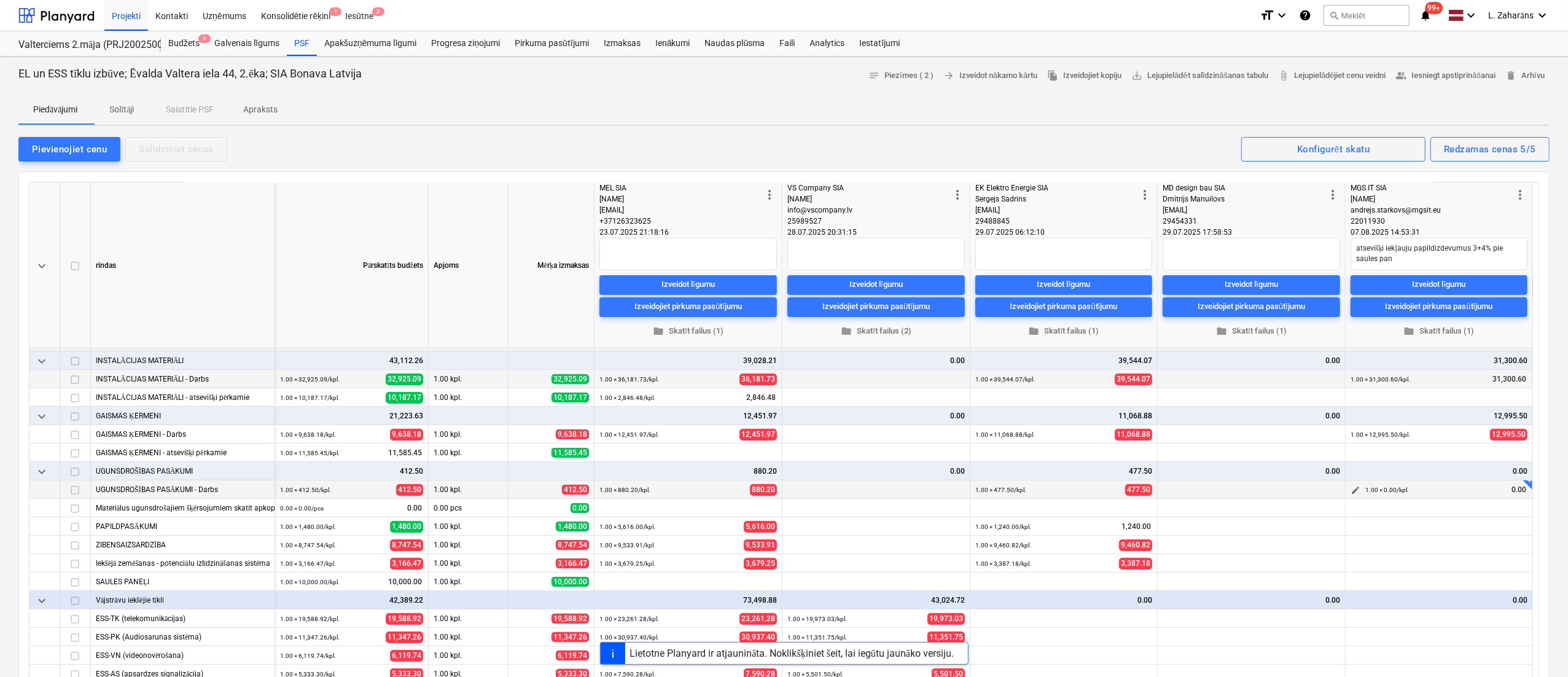 click on "edit" at bounding box center [1355, 490] 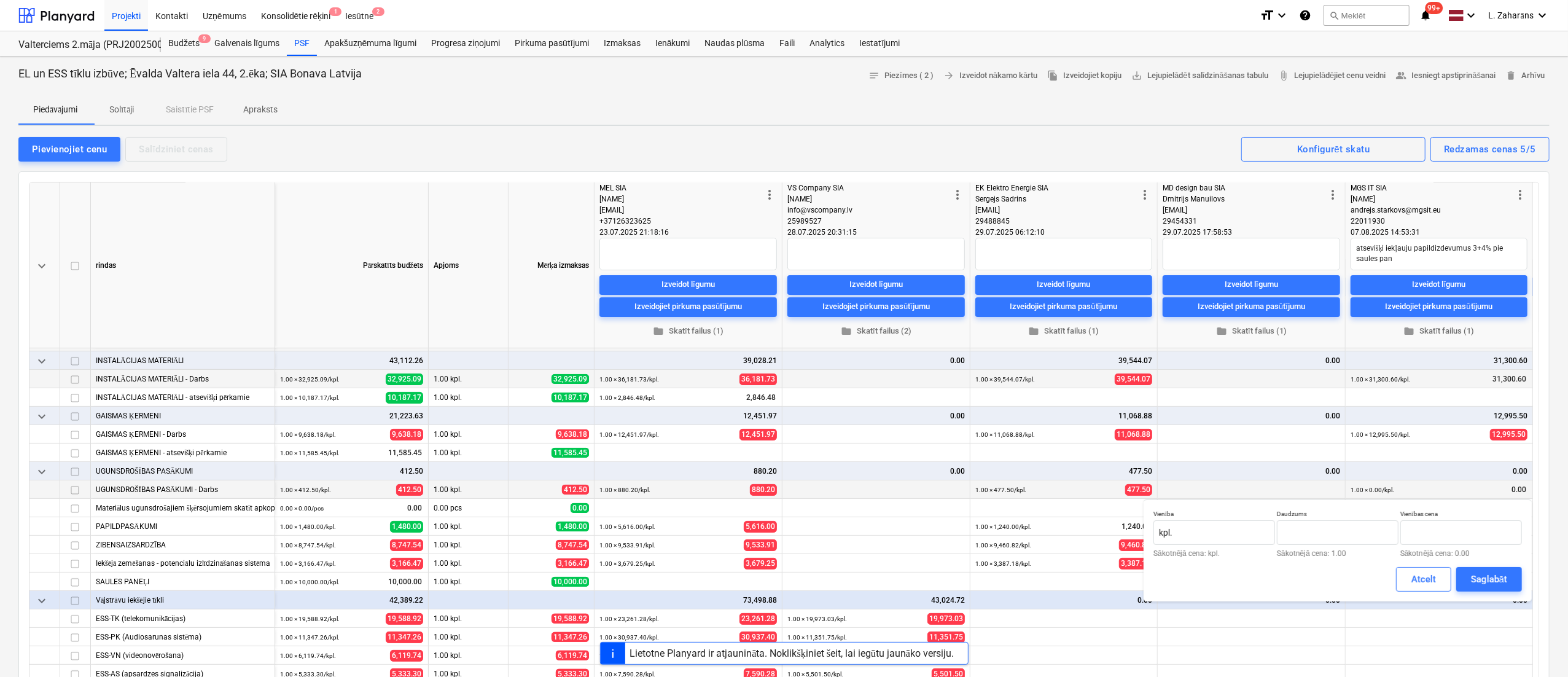 type on "1.00" 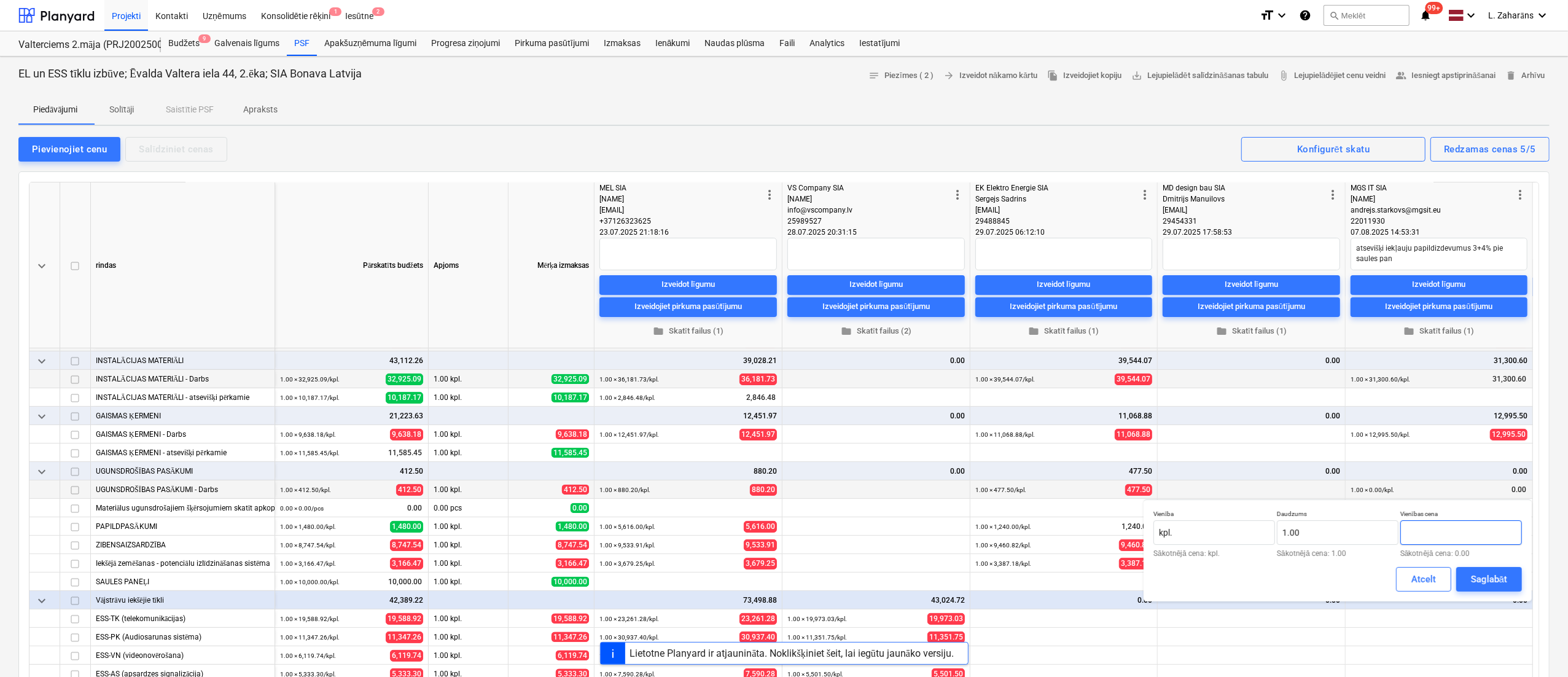 click at bounding box center (1461, 533) 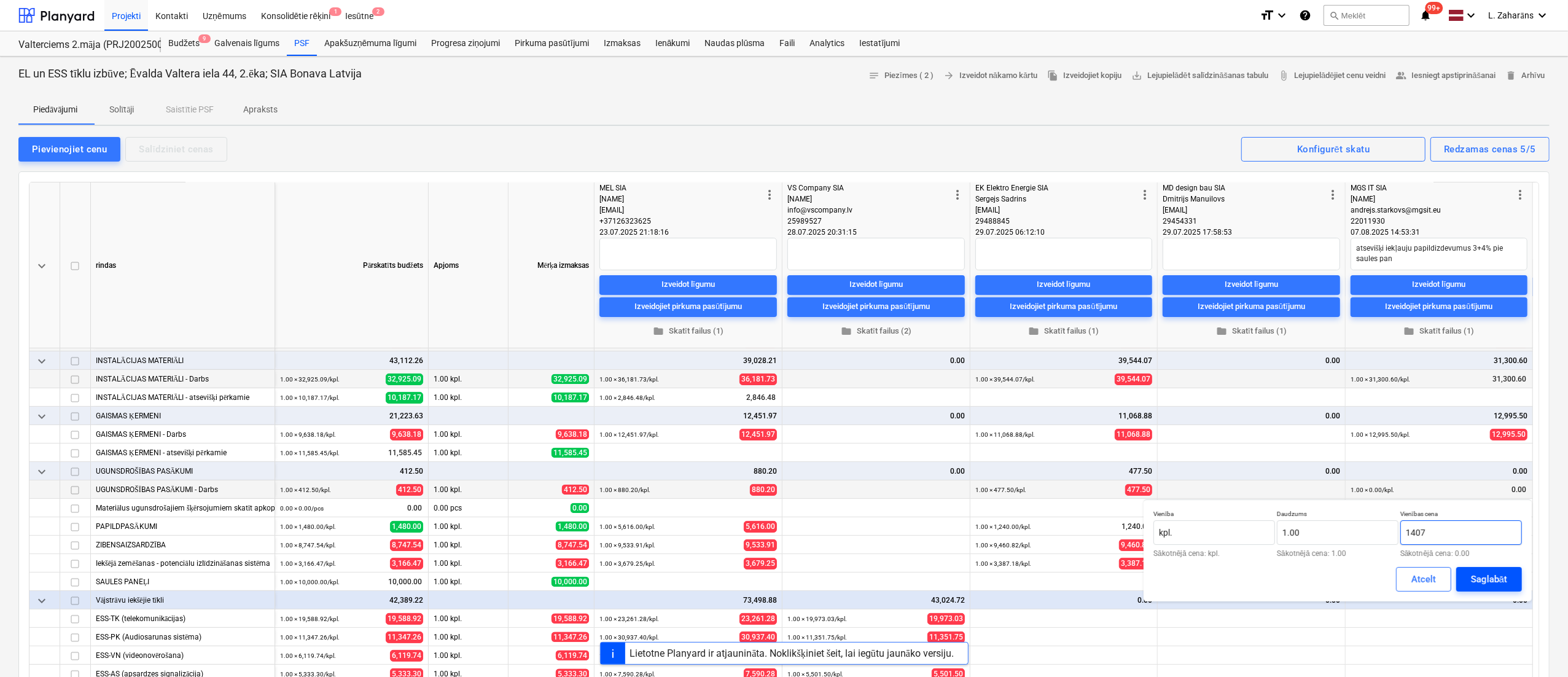 type on "1407" 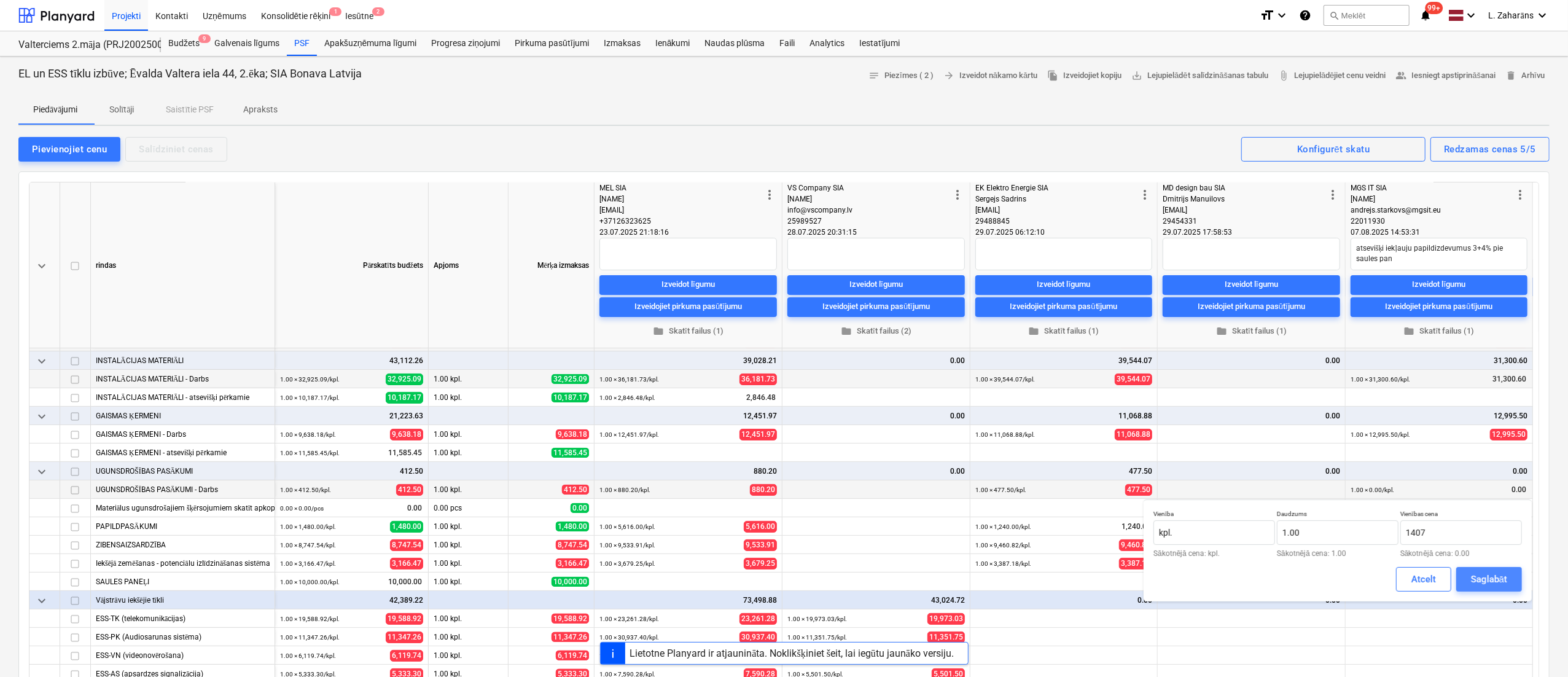 click on "Saglabāt" at bounding box center (1489, 579) 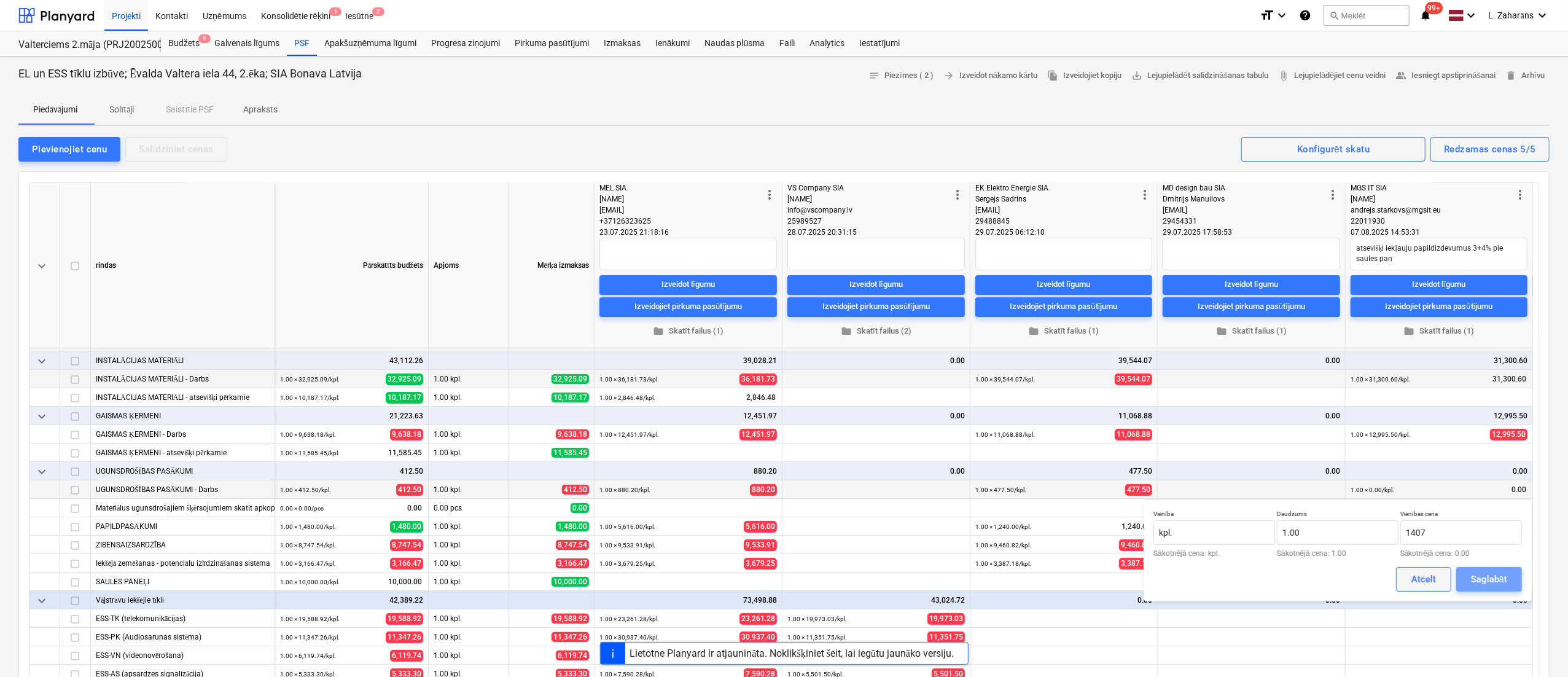 type on "x" 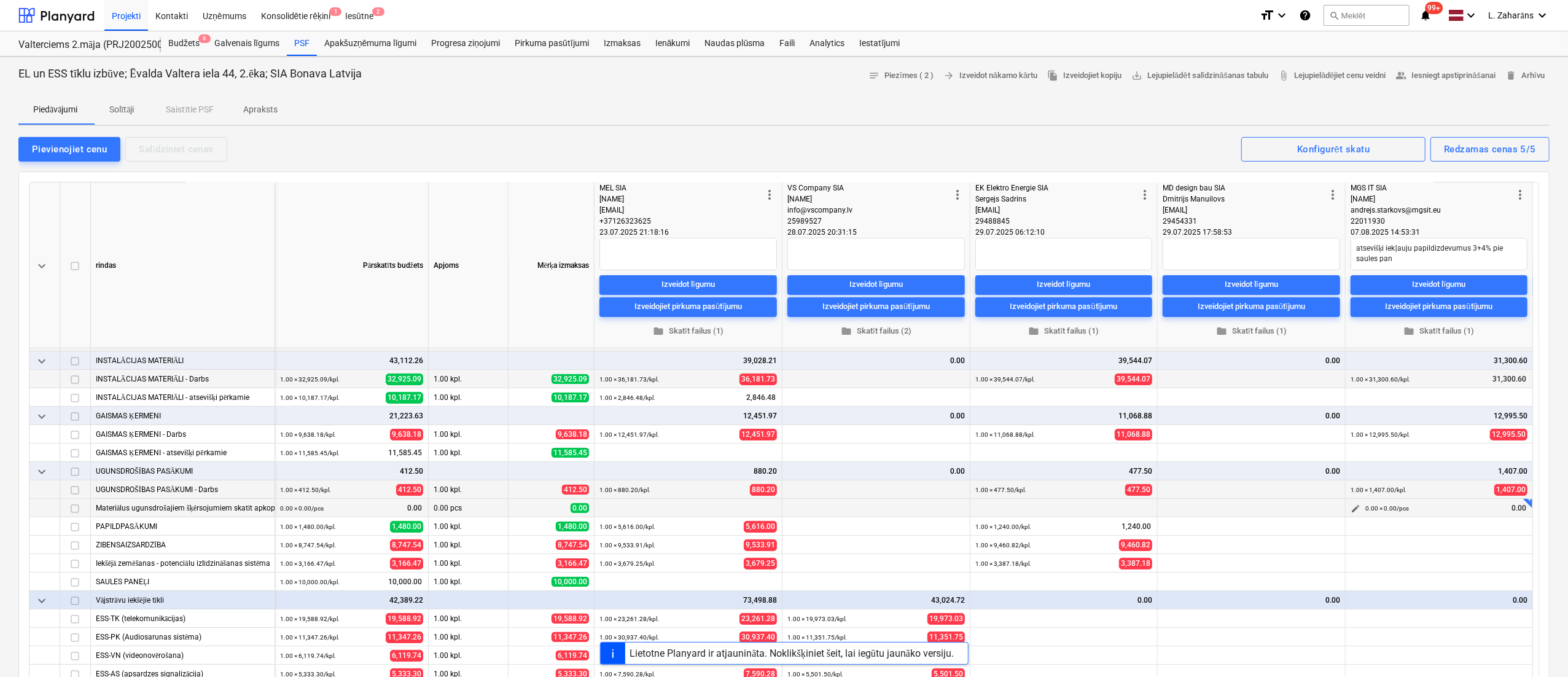click on "edit" at bounding box center [1355, 509] 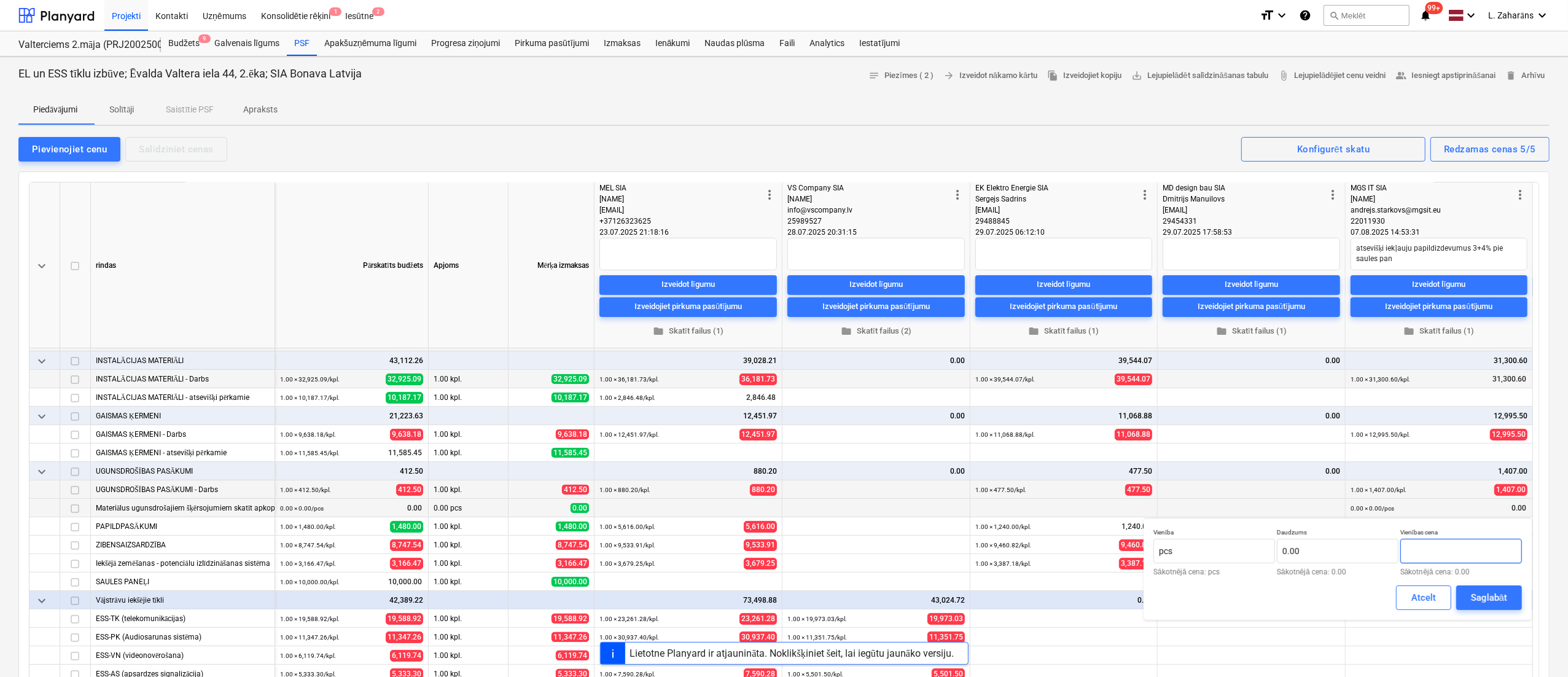 click at bounding box center [1461, 551] 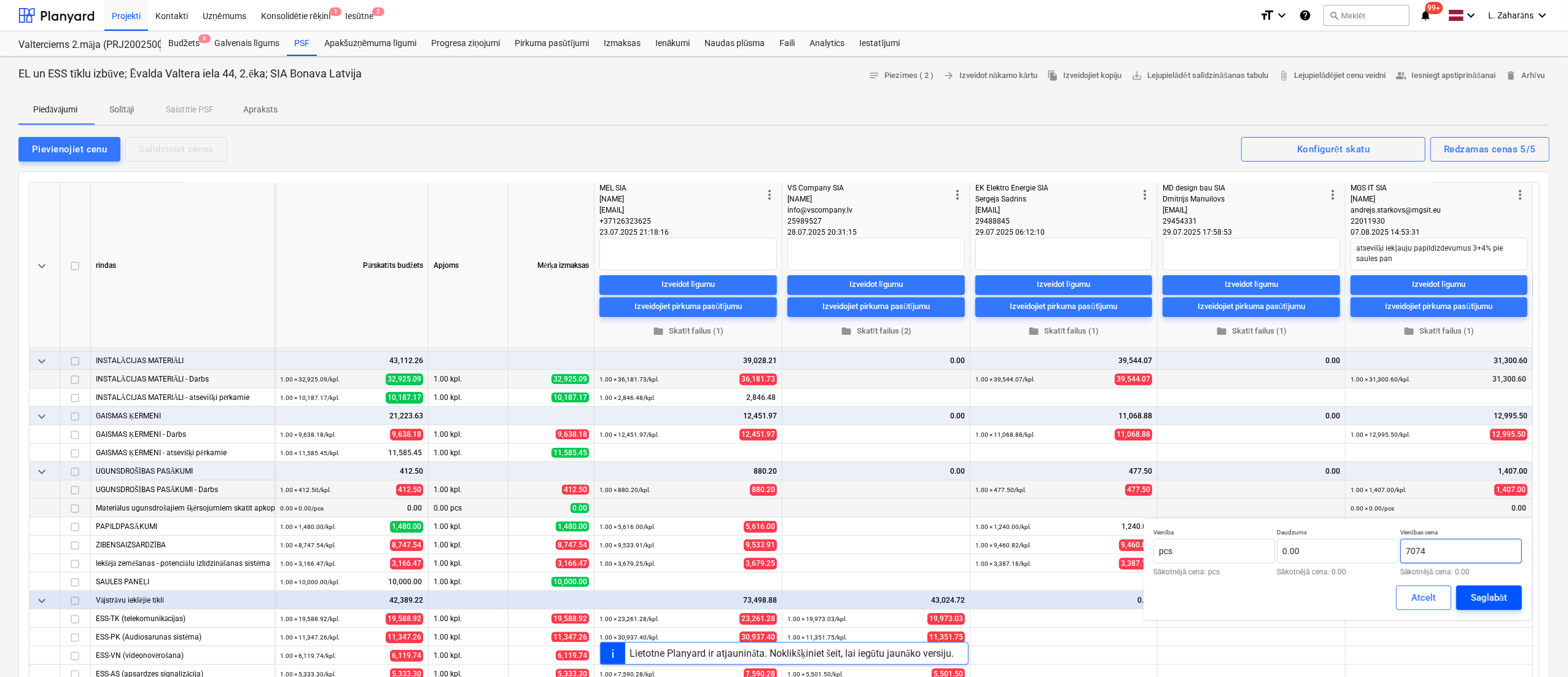 type on "7074" 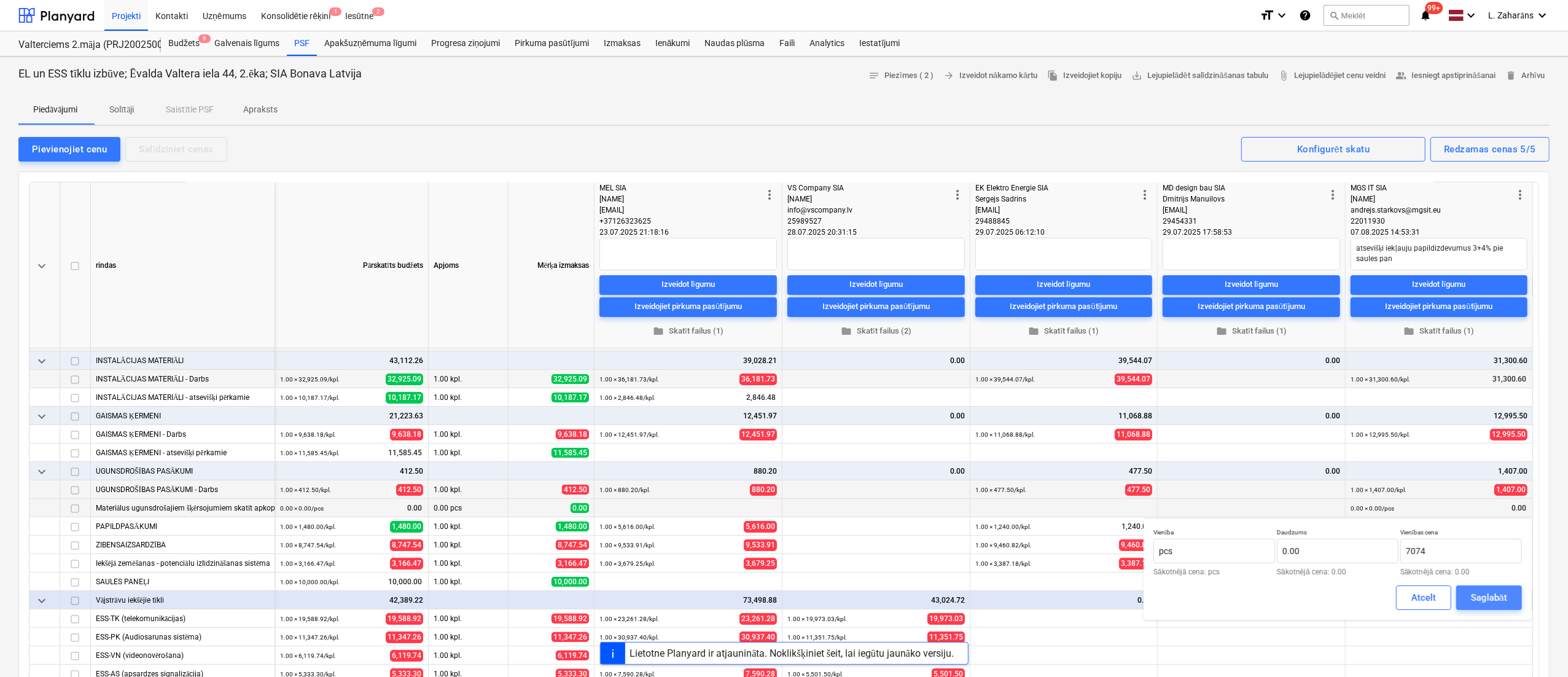 click on "Saglabāt" at bounding box center (1489, 598) 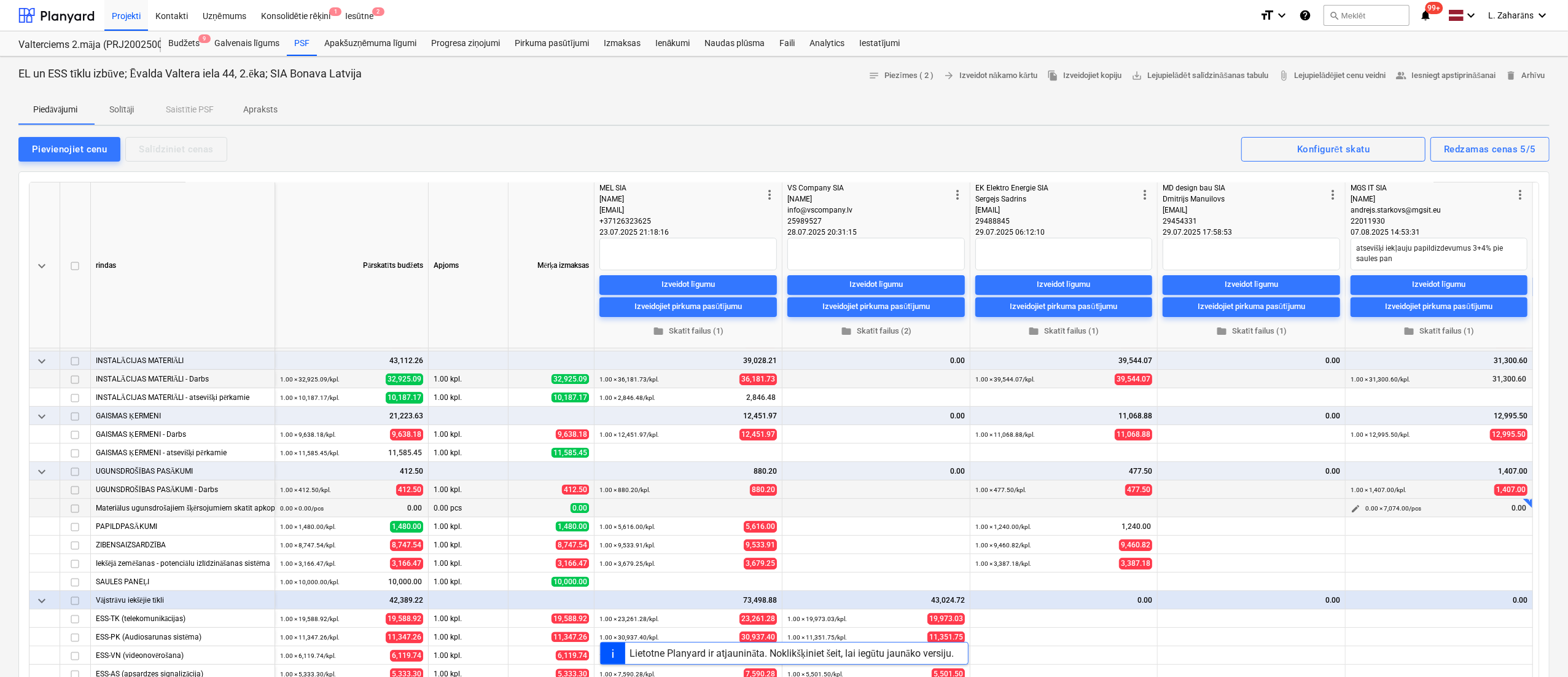 click on "edit" at bounding box center [1355, 509] 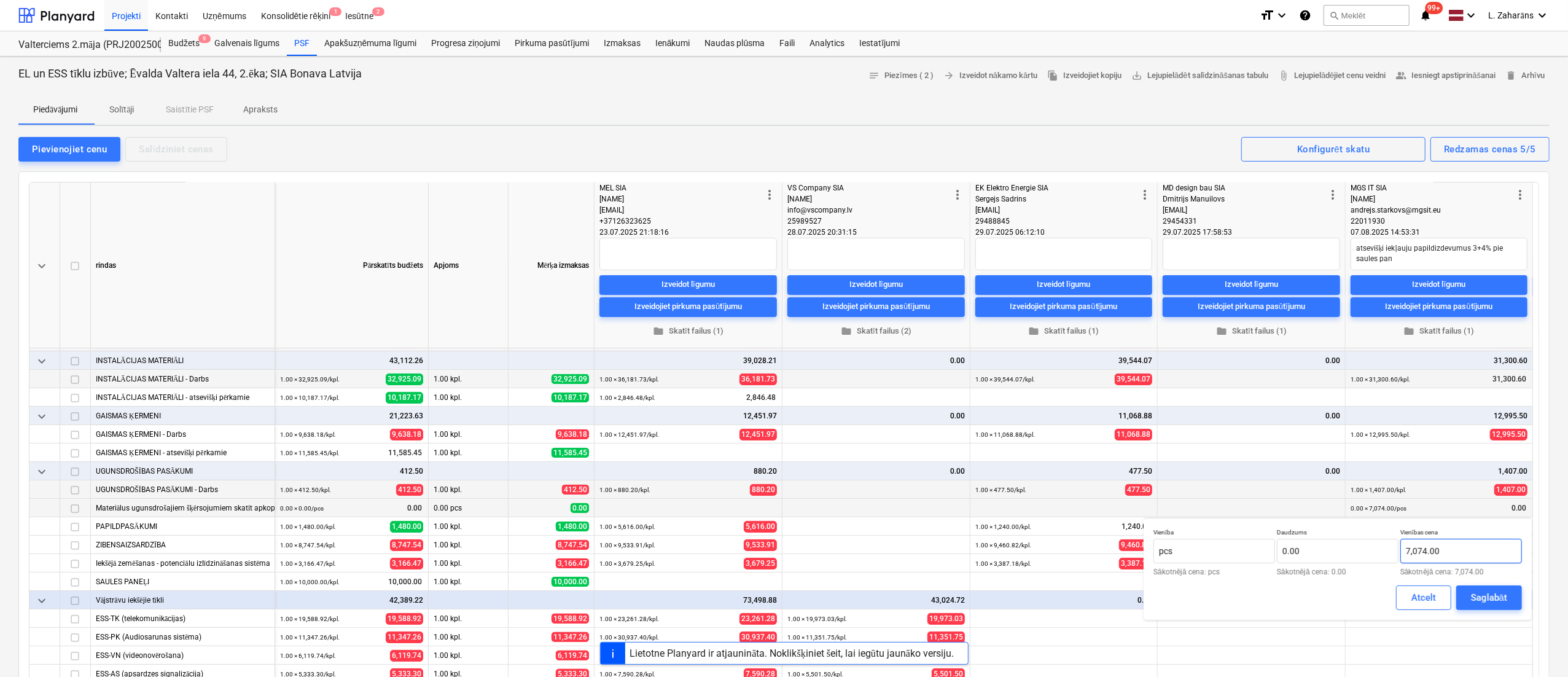 type on "7074" 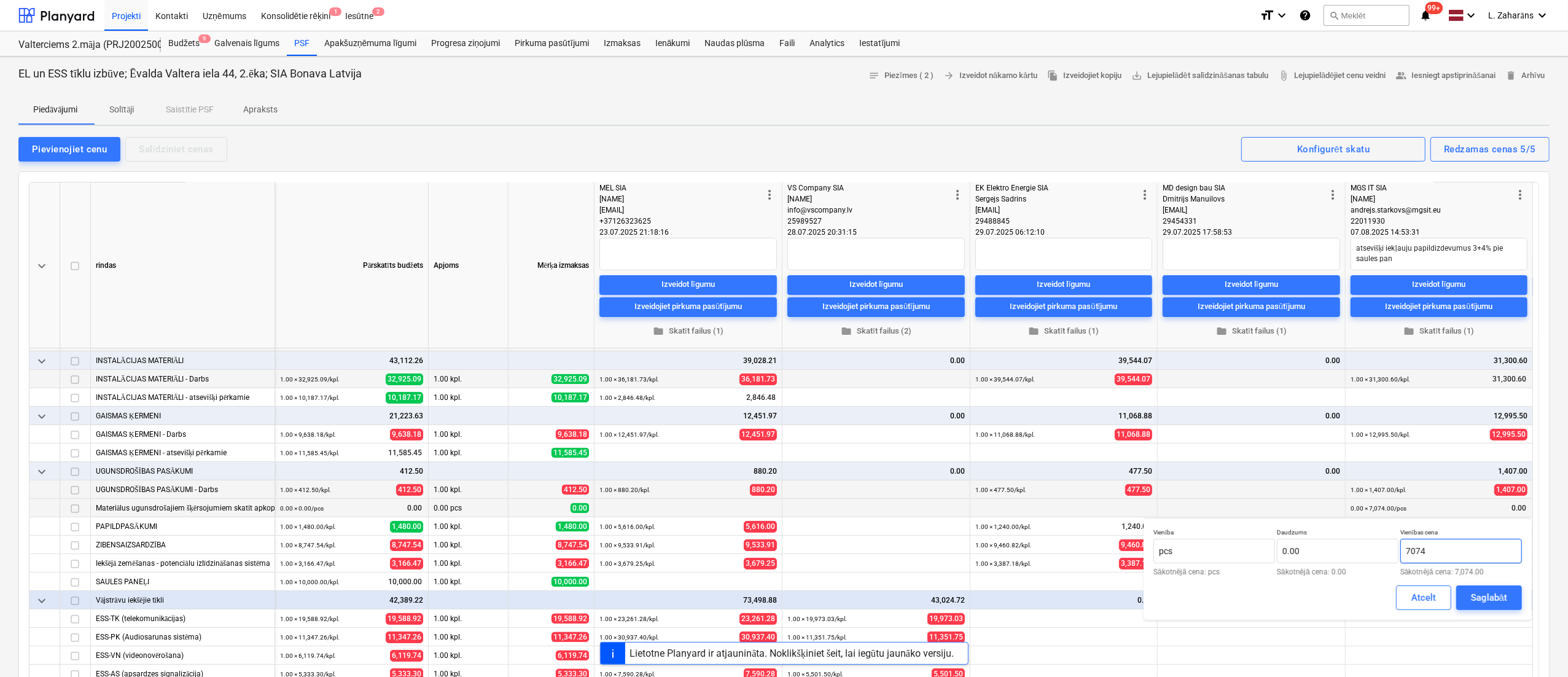 click on "7074" at bounding box center (1461, 551) 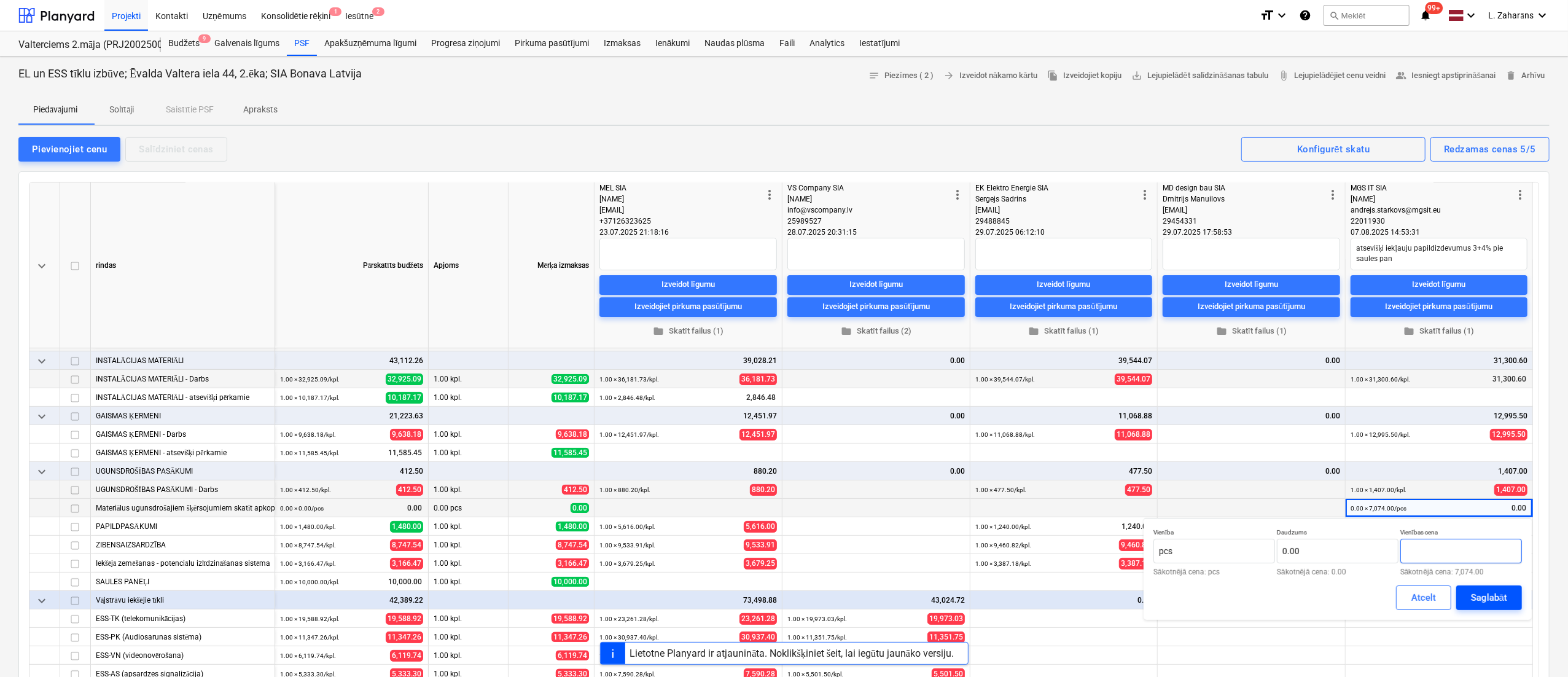 type 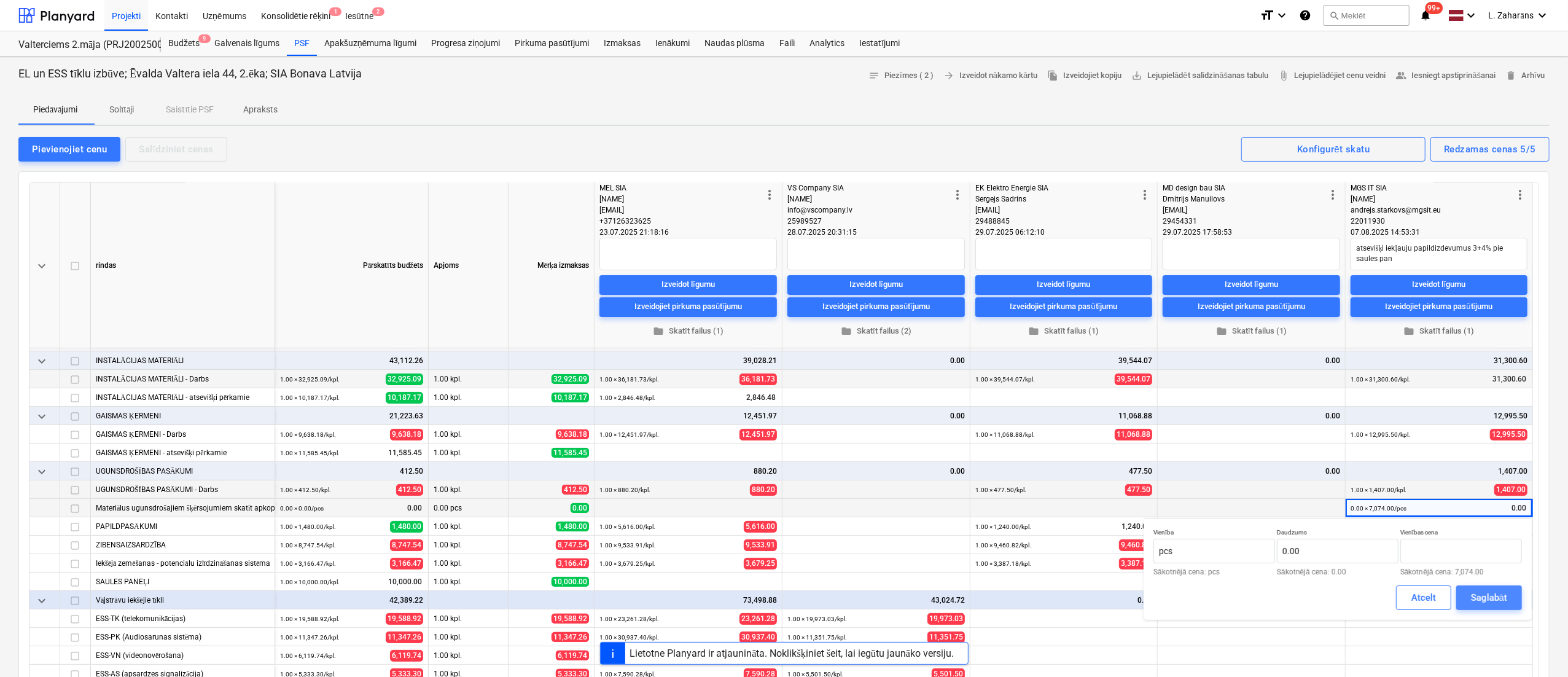 click on "Saglabāt" at bounding box center (1489, 598) 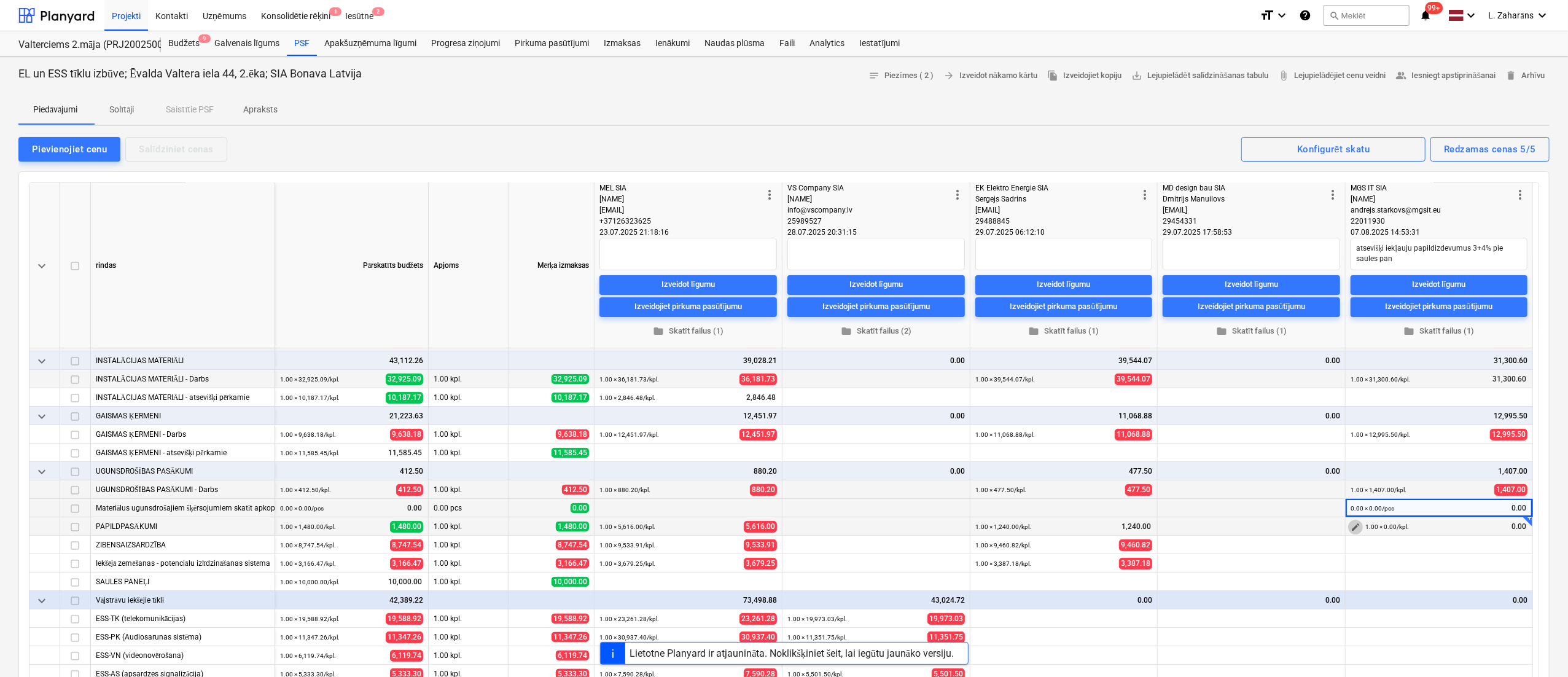 click on "edit" at bounding box center (1355, 527) 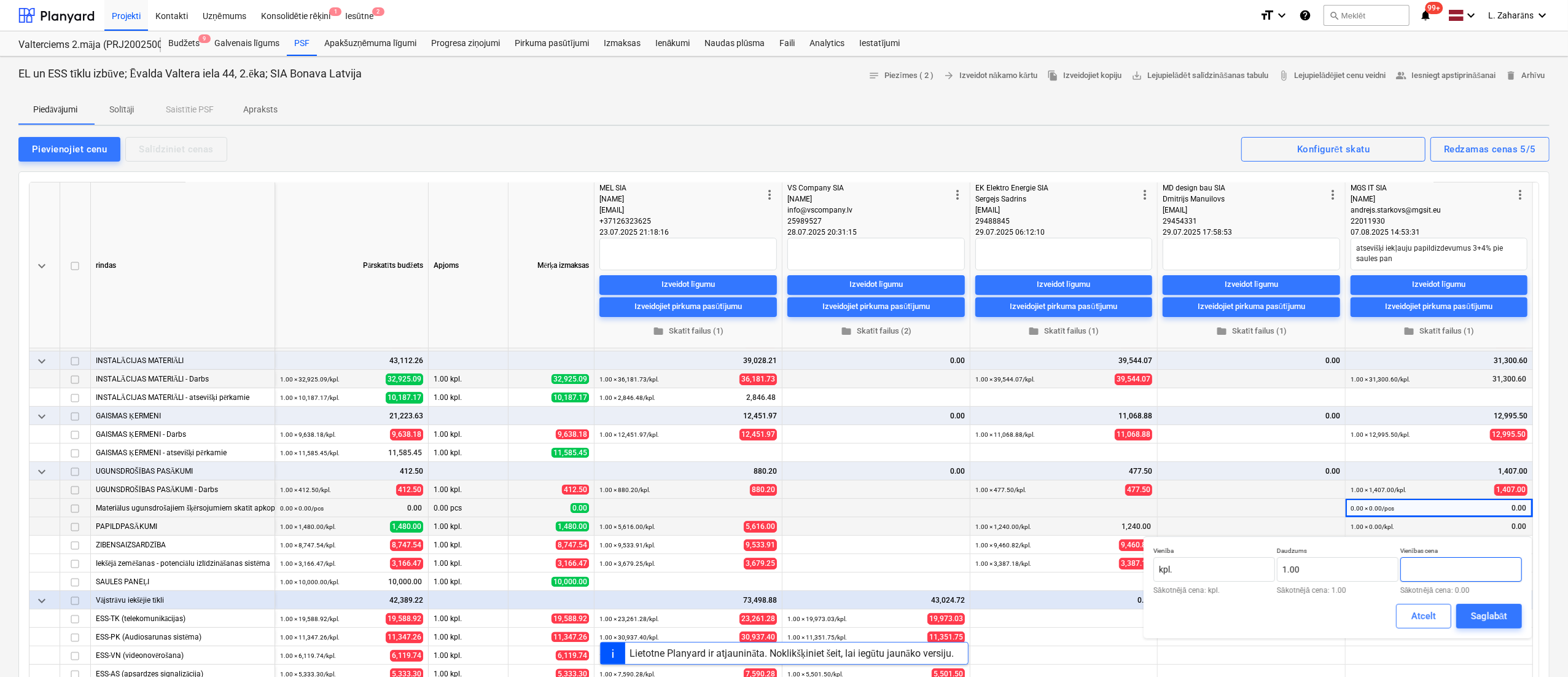 click at bounding box center [1461, 569] 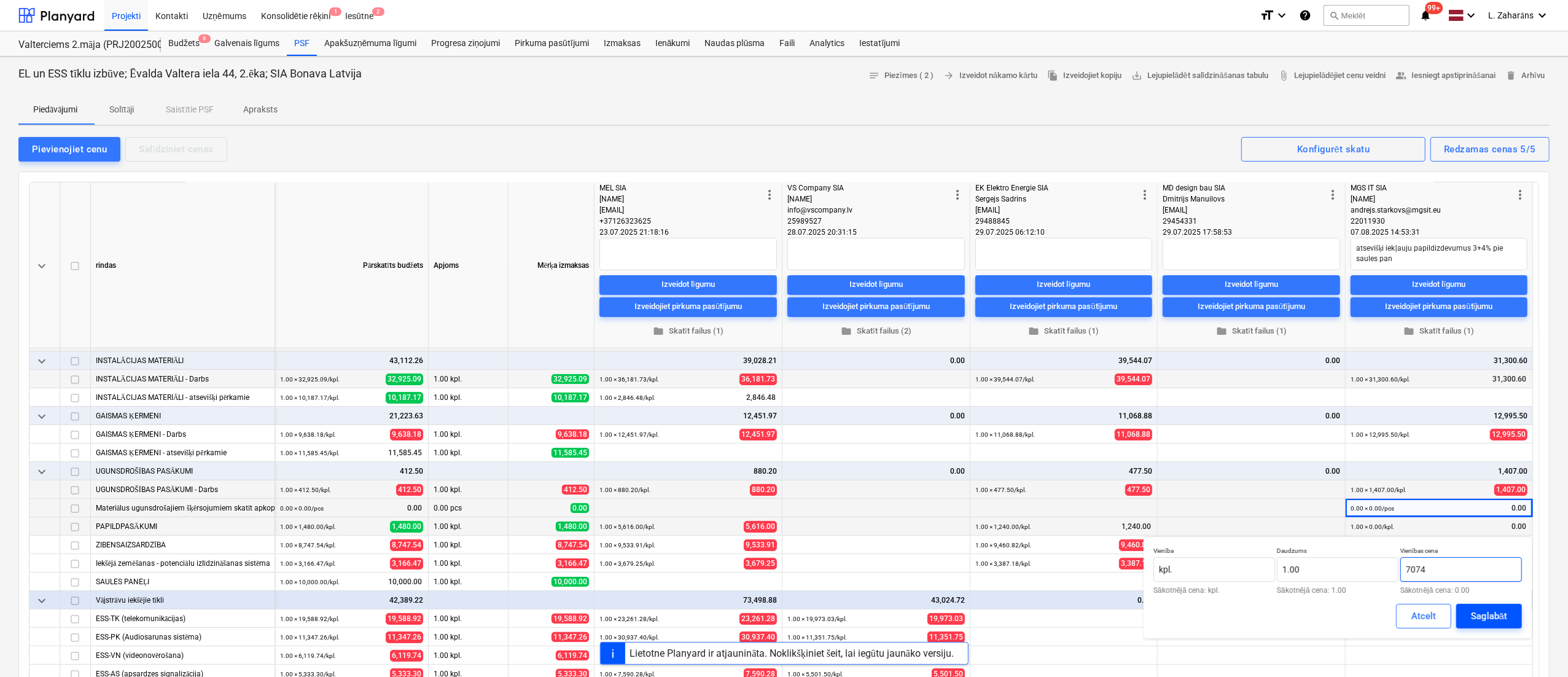 type on "7074" 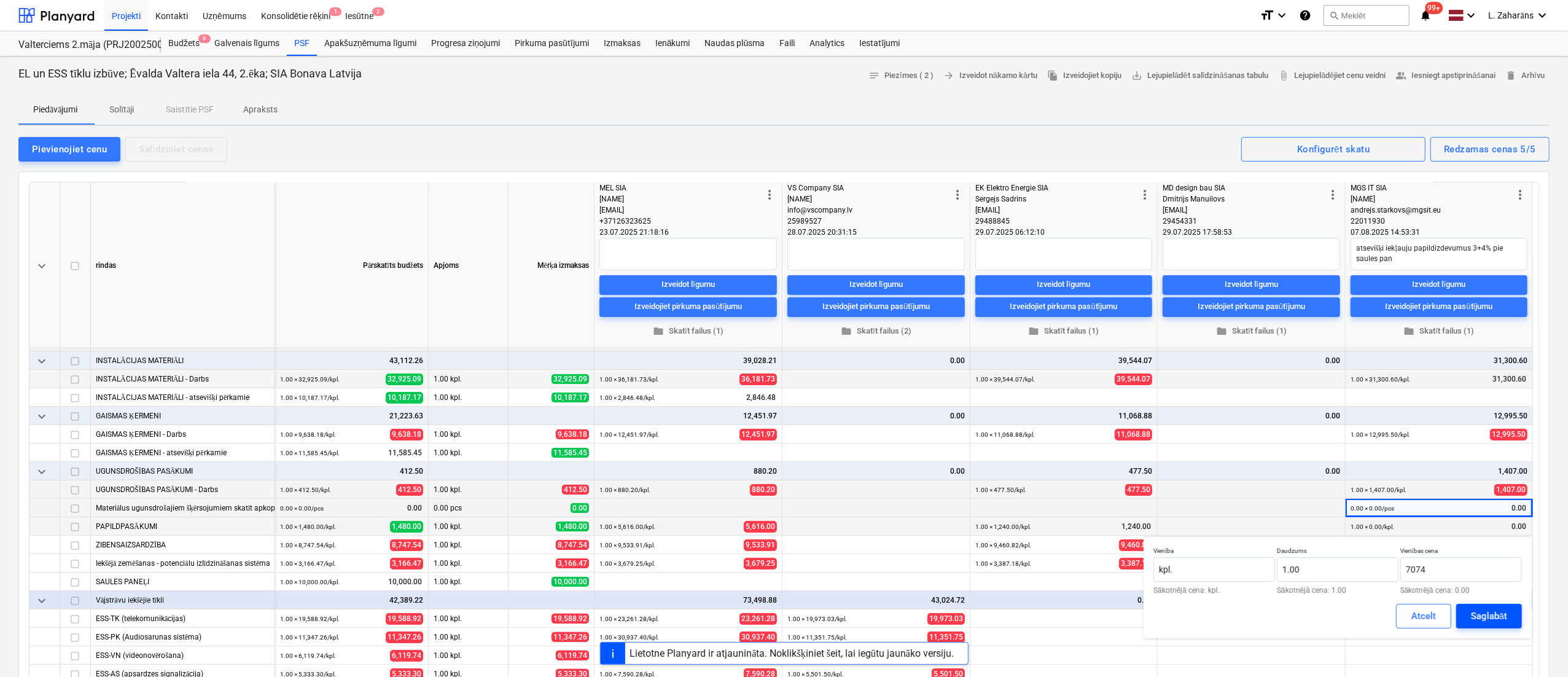 click on "Saglabāt" at bounding box center (1489, 616) 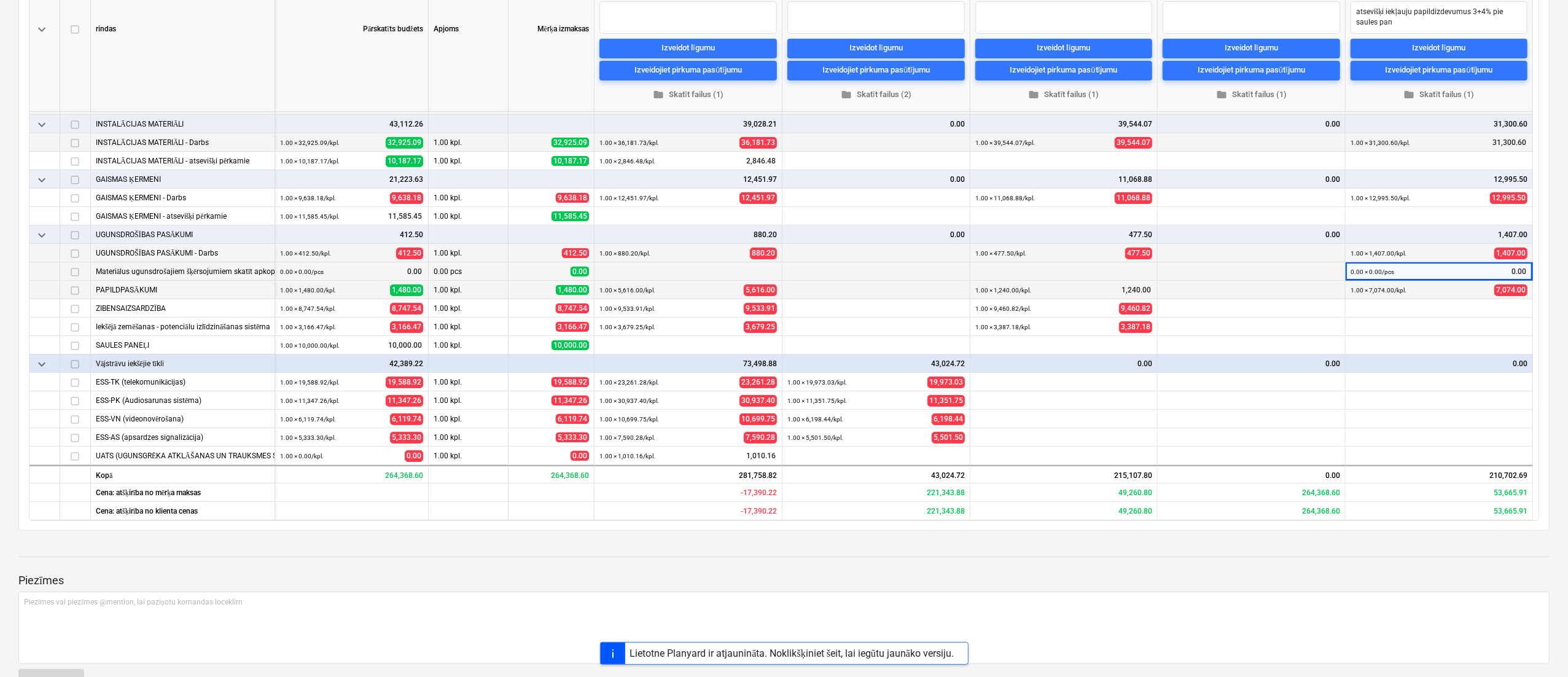 scroll, scrollTop: 246, scrollLeft: 0, axis: vertical 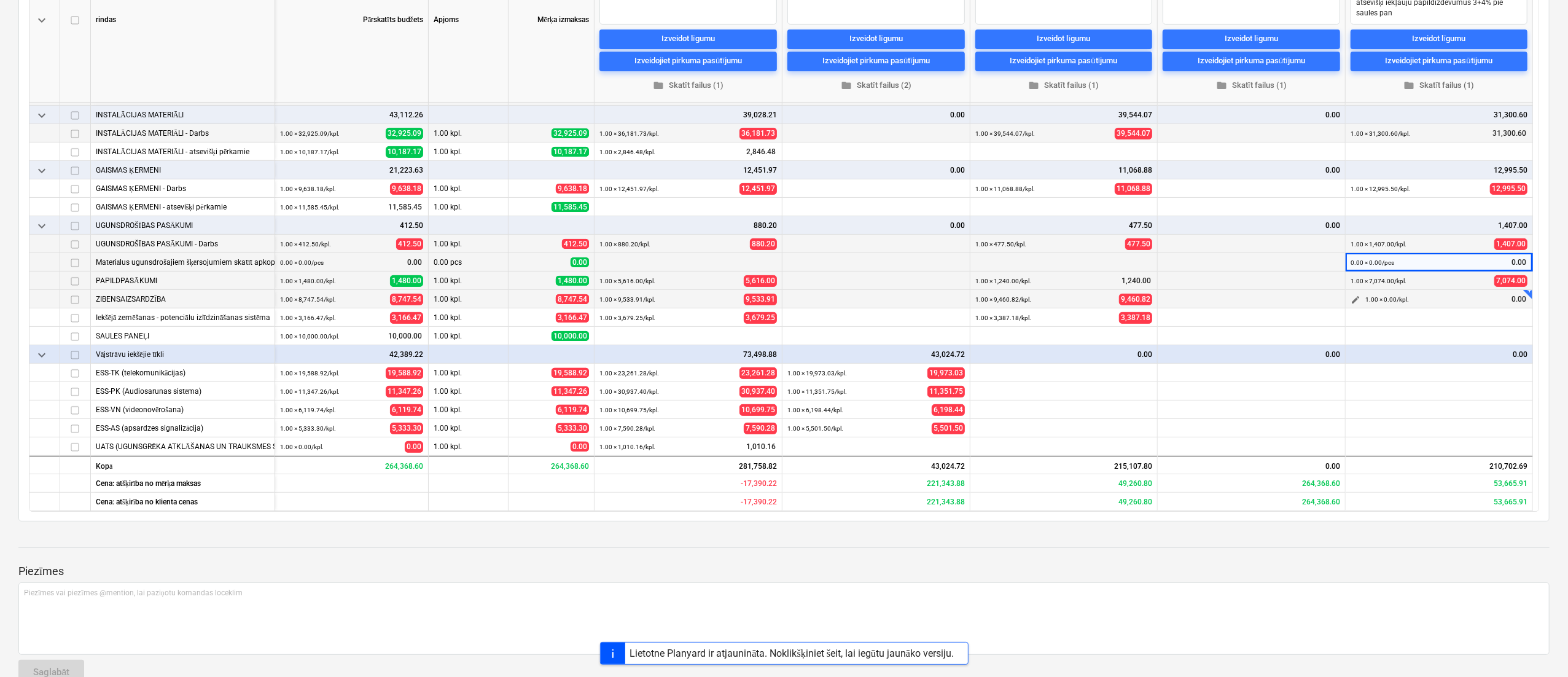 click on "edit" at bounding box center [1355, 300] 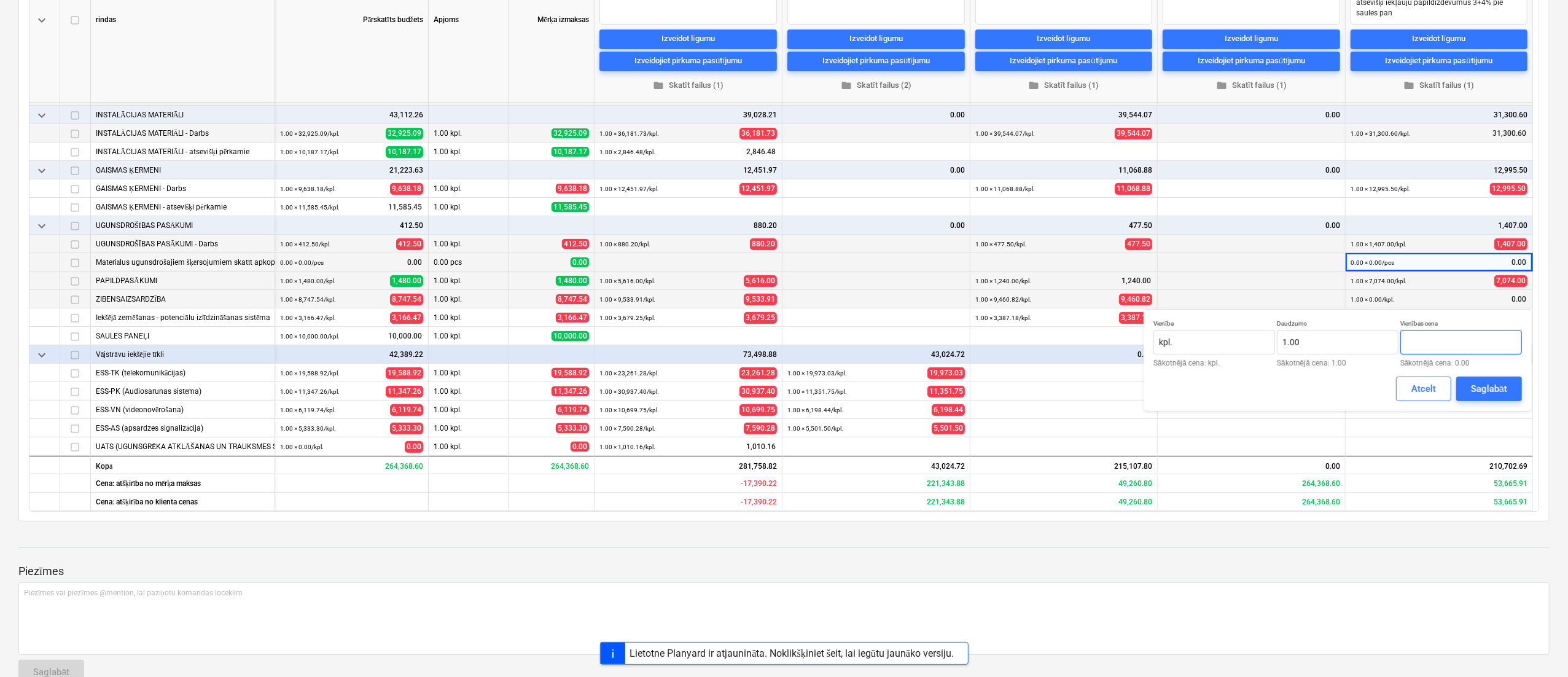 click at bounding box center (1461, 342) 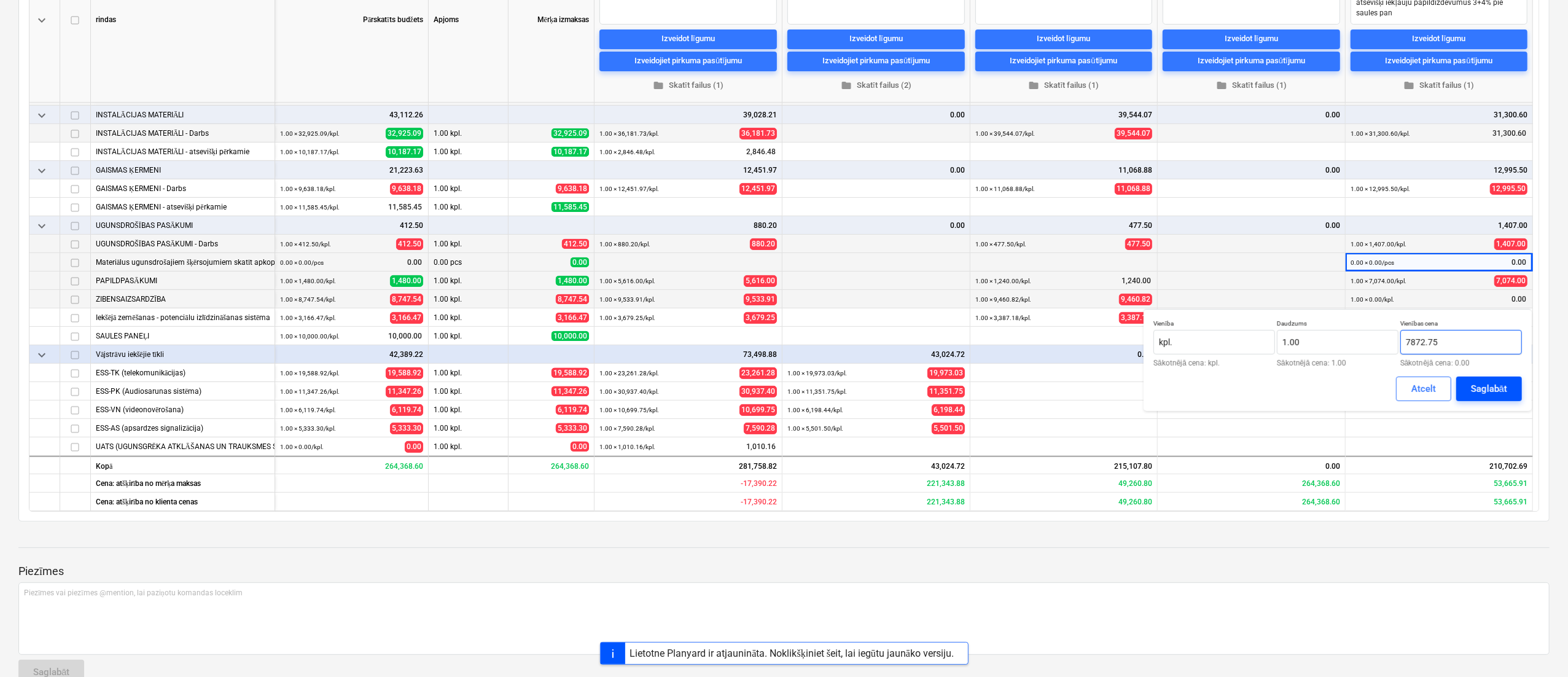 type on "7872.75" 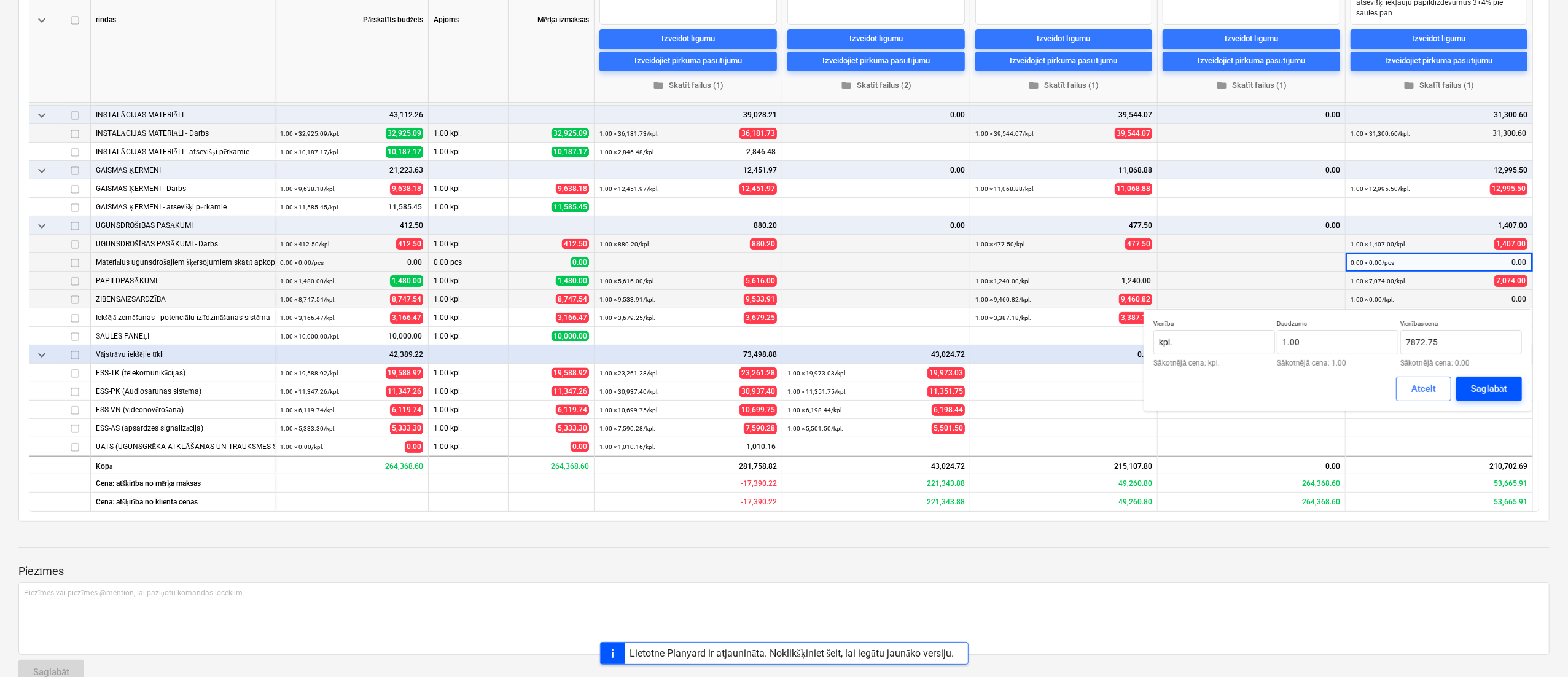 click on "Saglabāt" at bounding box center (1489, 389) 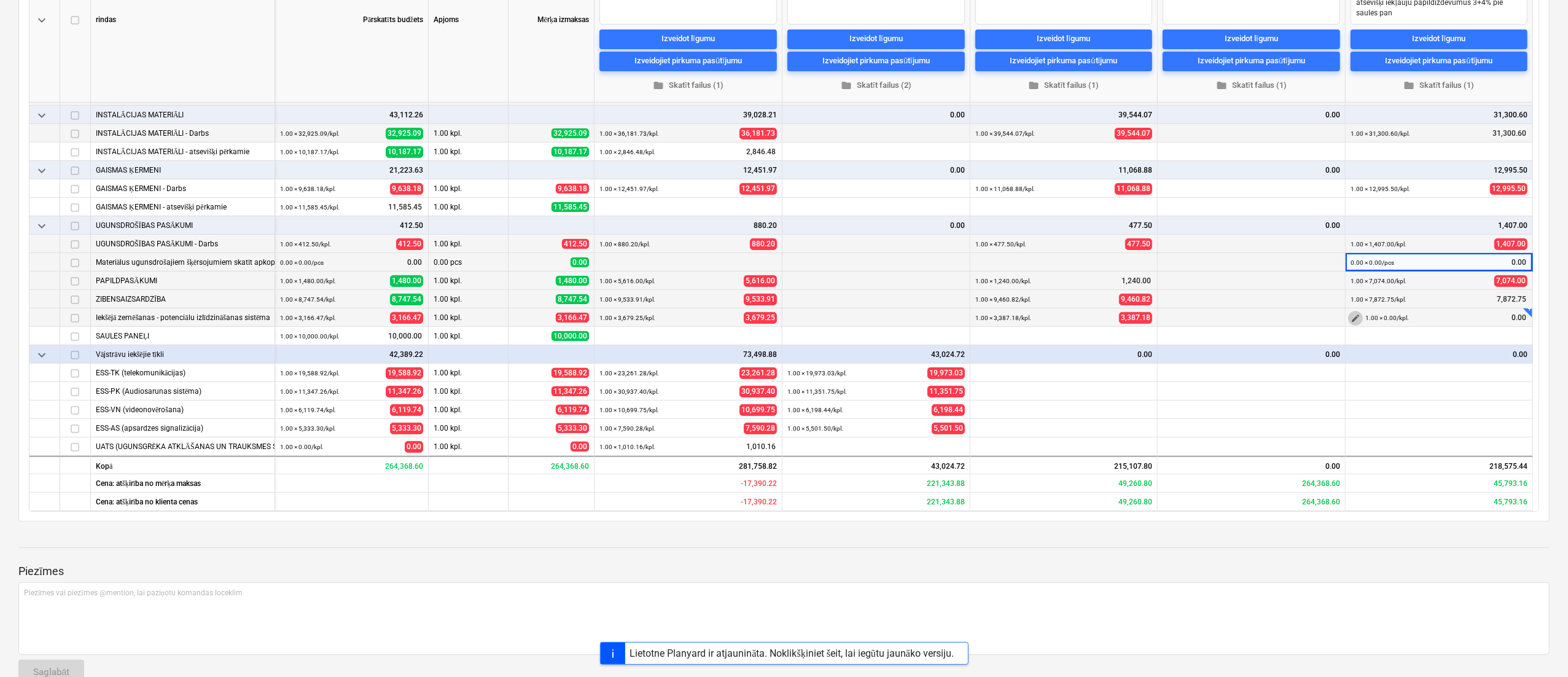click on "edit" at bounding box center [1355, 318] 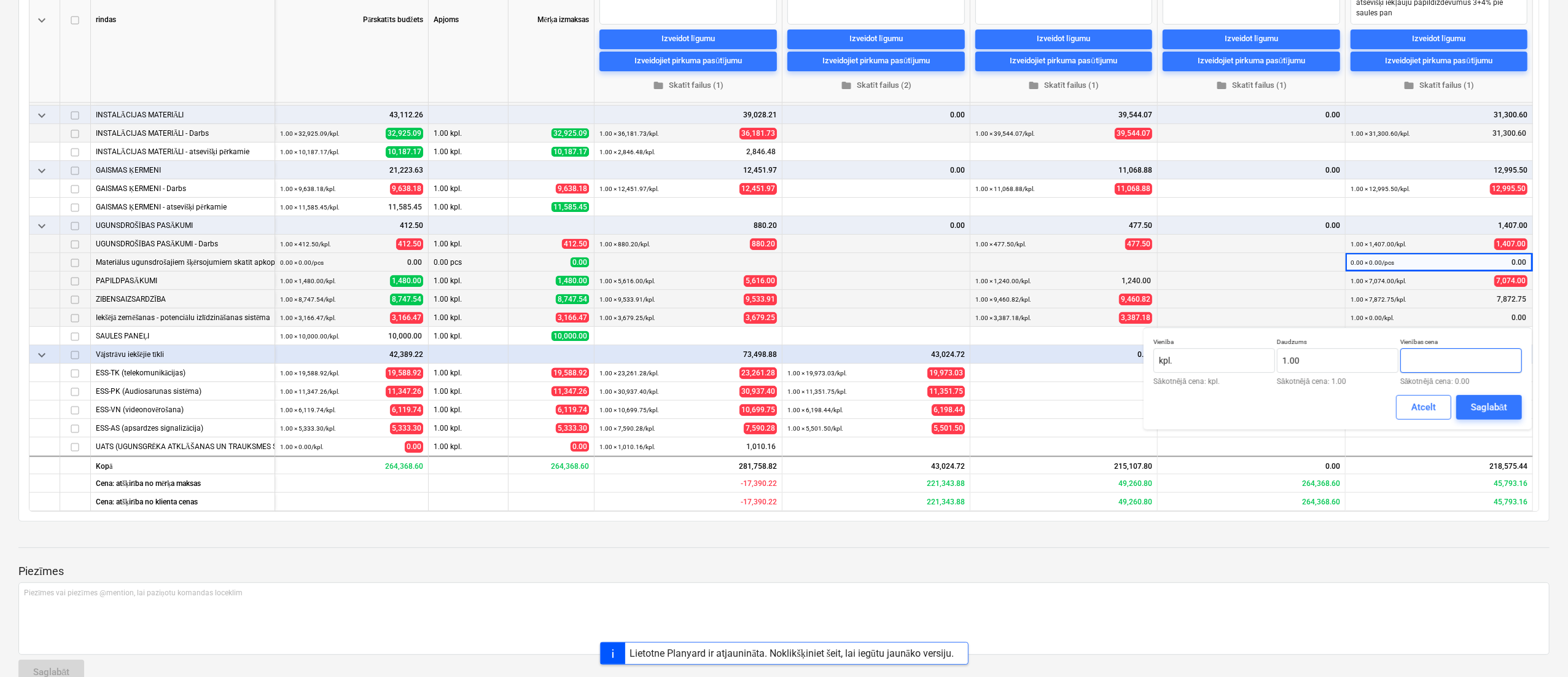 click at bounding box center (1461, 361) 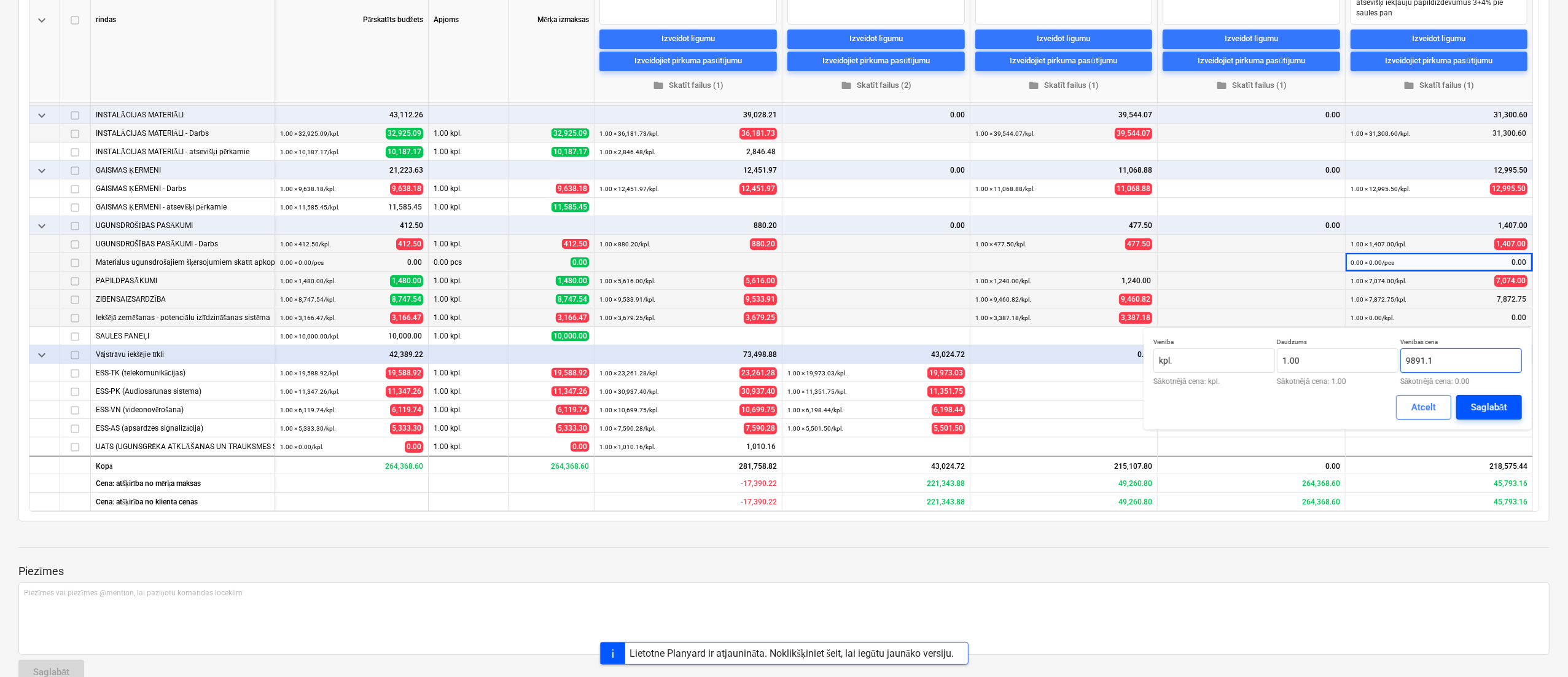 type on "9891.1" 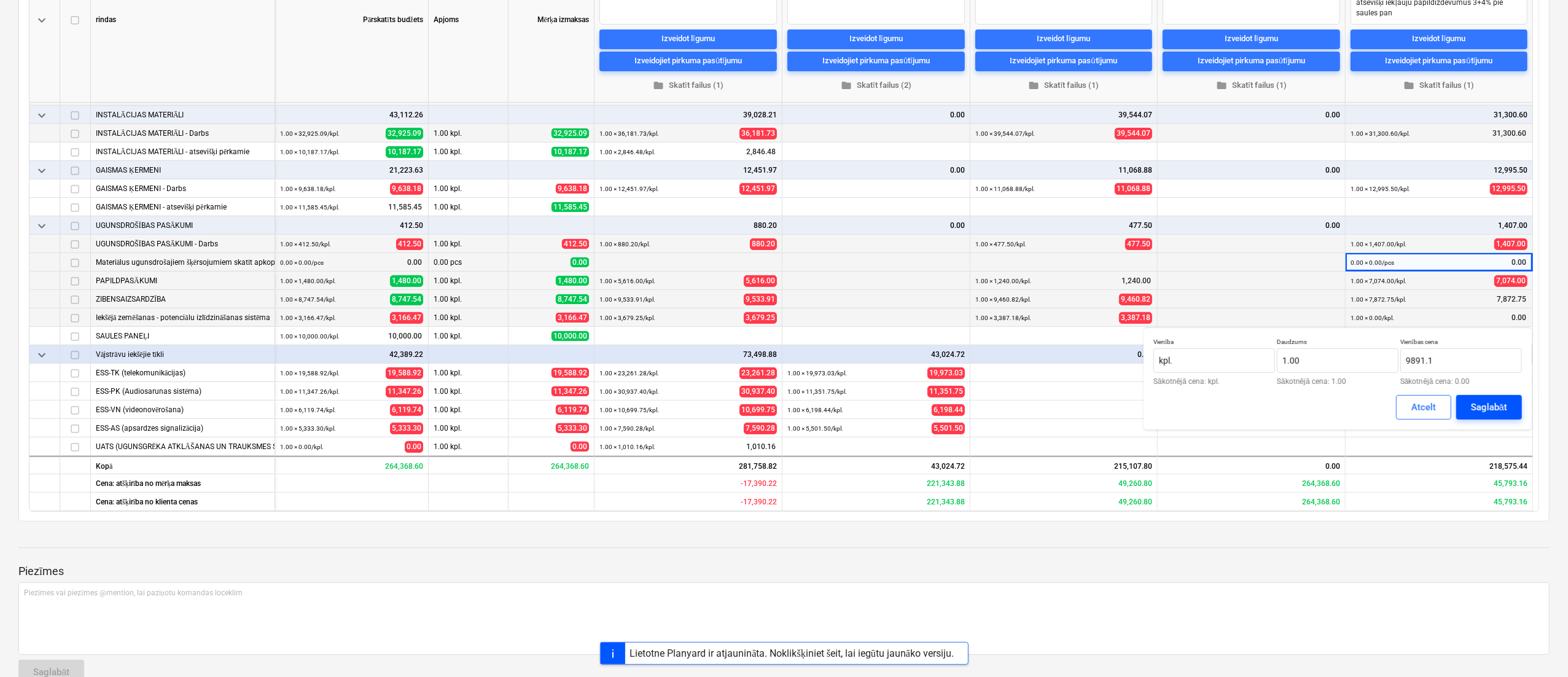 click on "Saglabāt" at bounding box center (1489, 407) 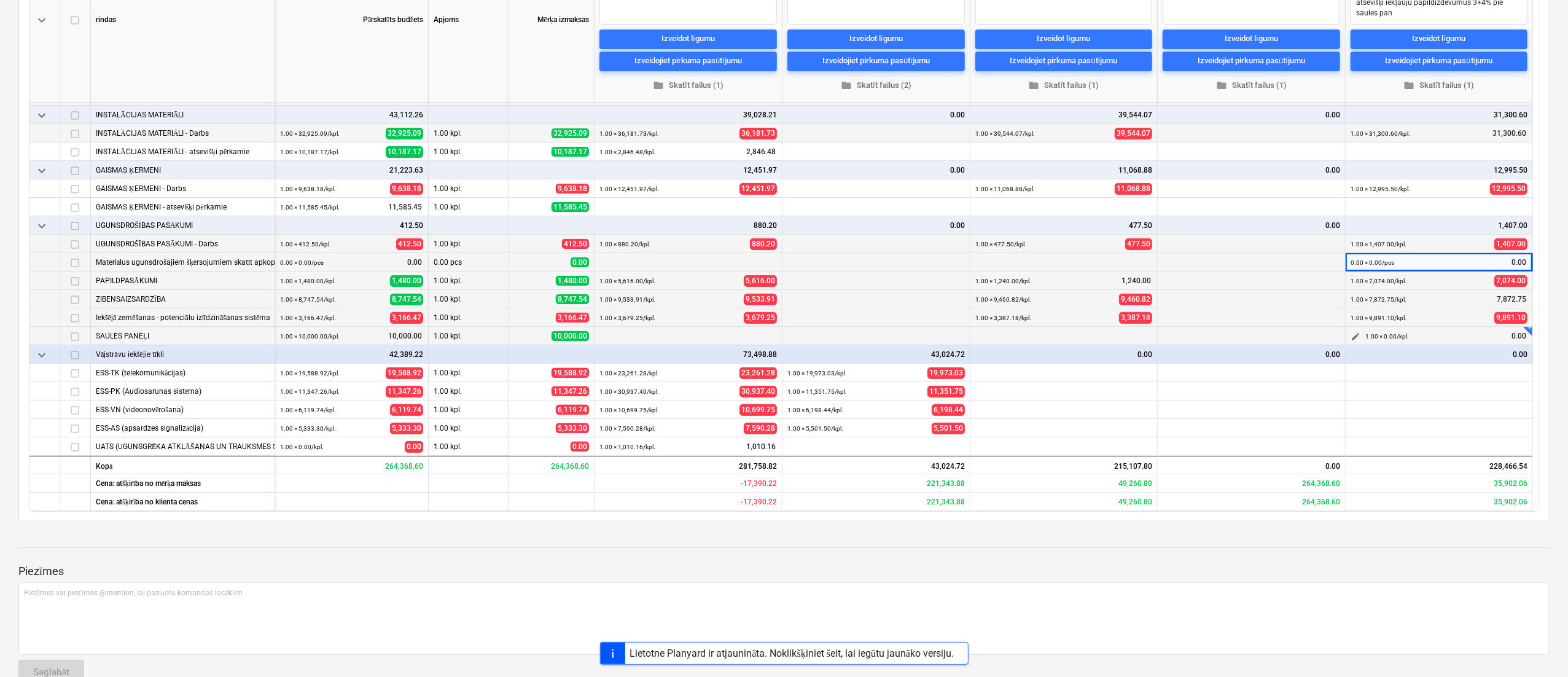 type on "x" 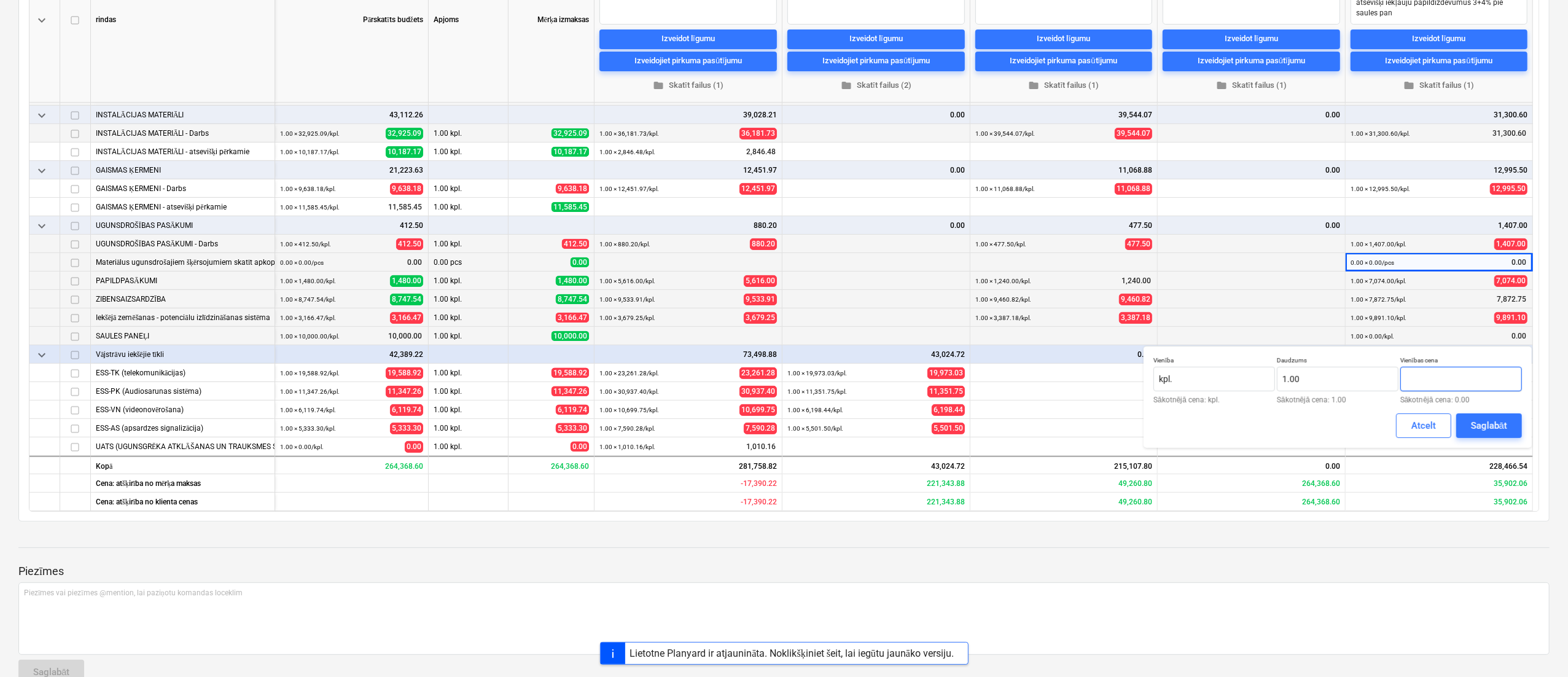 click at bounding box center (1461, 379) 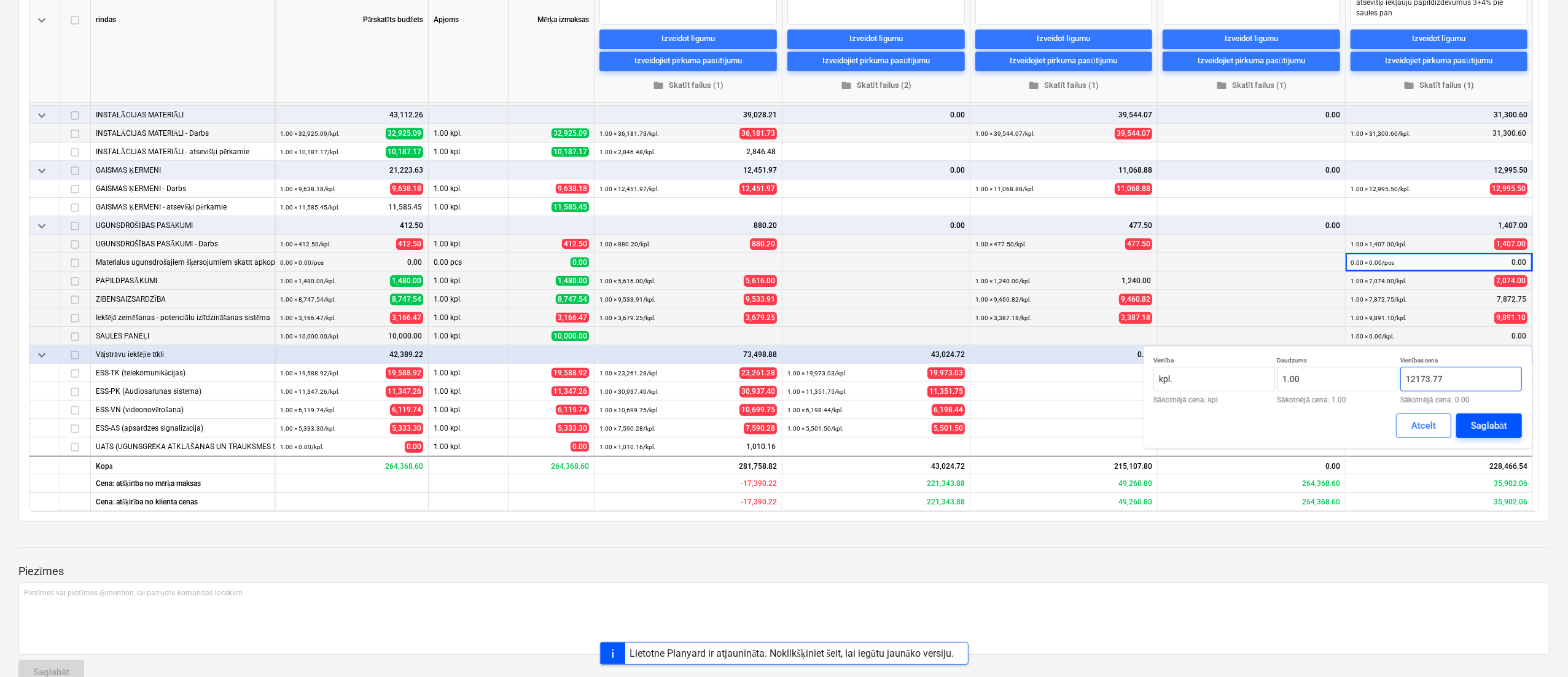 type on "12173.77" 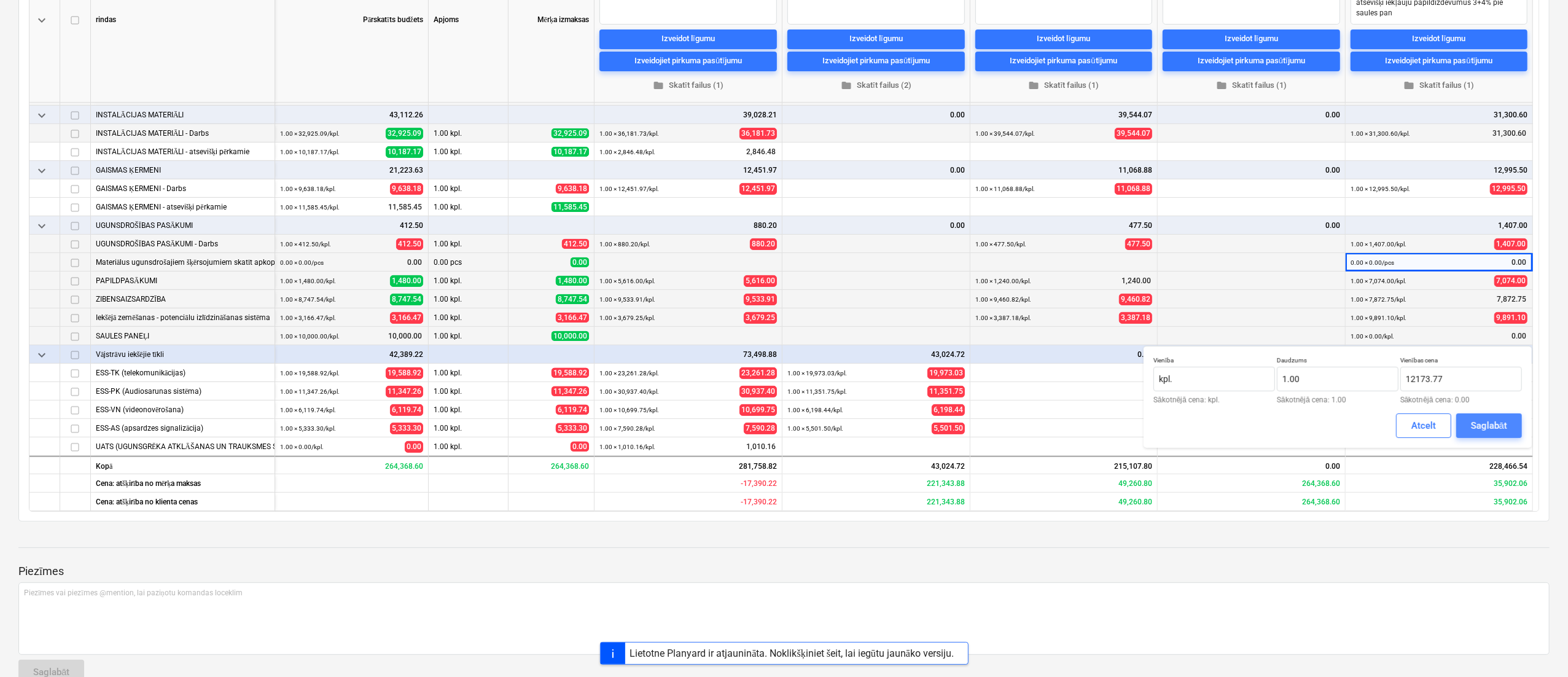 click on "Saglabāt" at bounding box center [1489, 426] 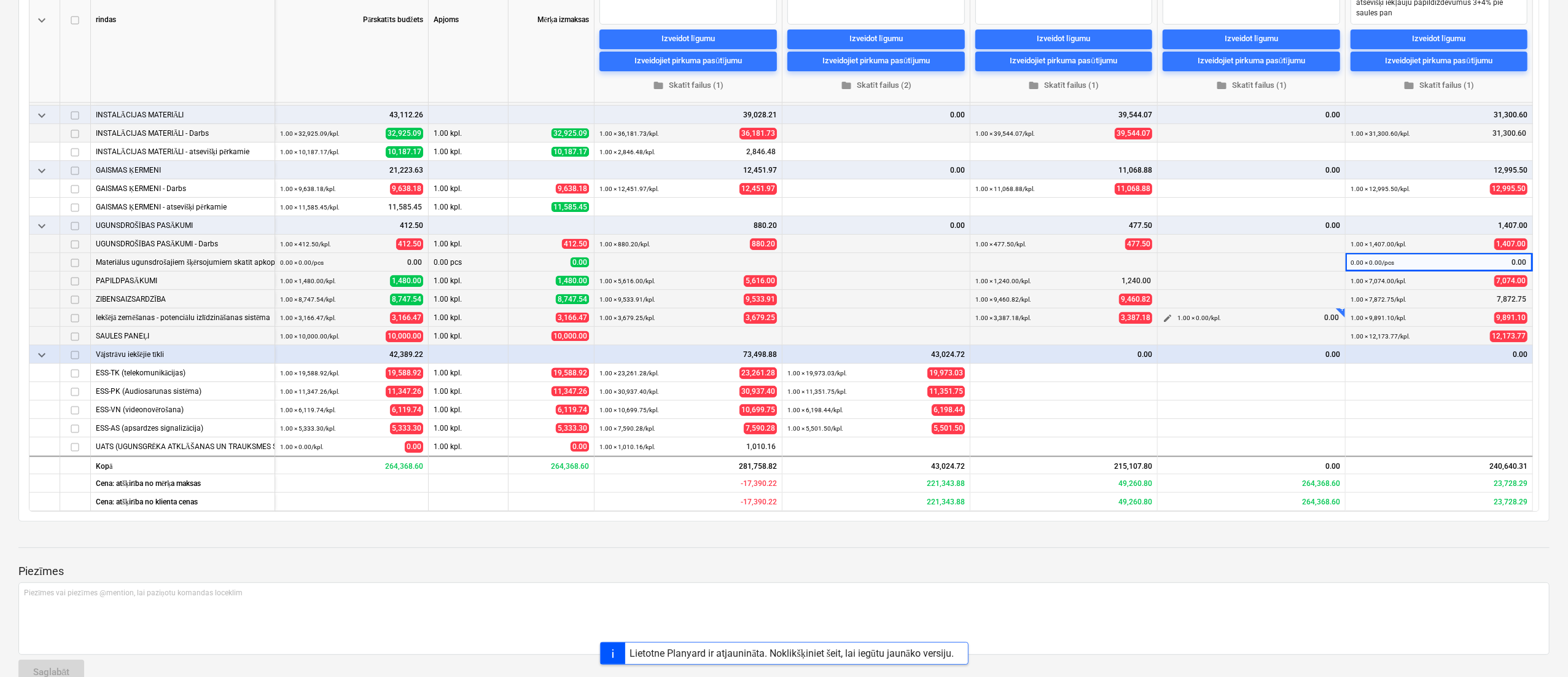scroll, scrollTop: 0, scrollLeft: 0, axis: both 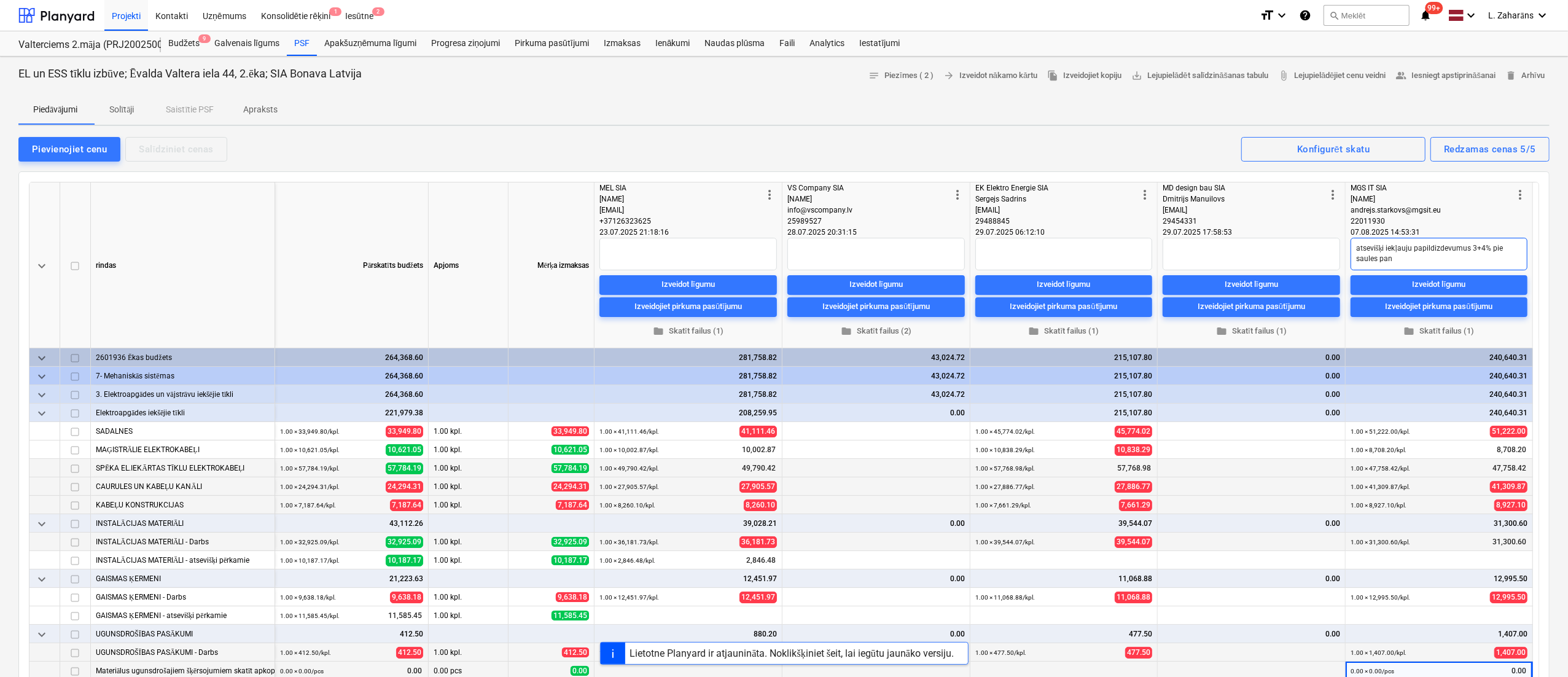 click on "atsevišķi iekļauju papildizdevumus 3+4% pie saules pan" at bounding box center [1439, 254] 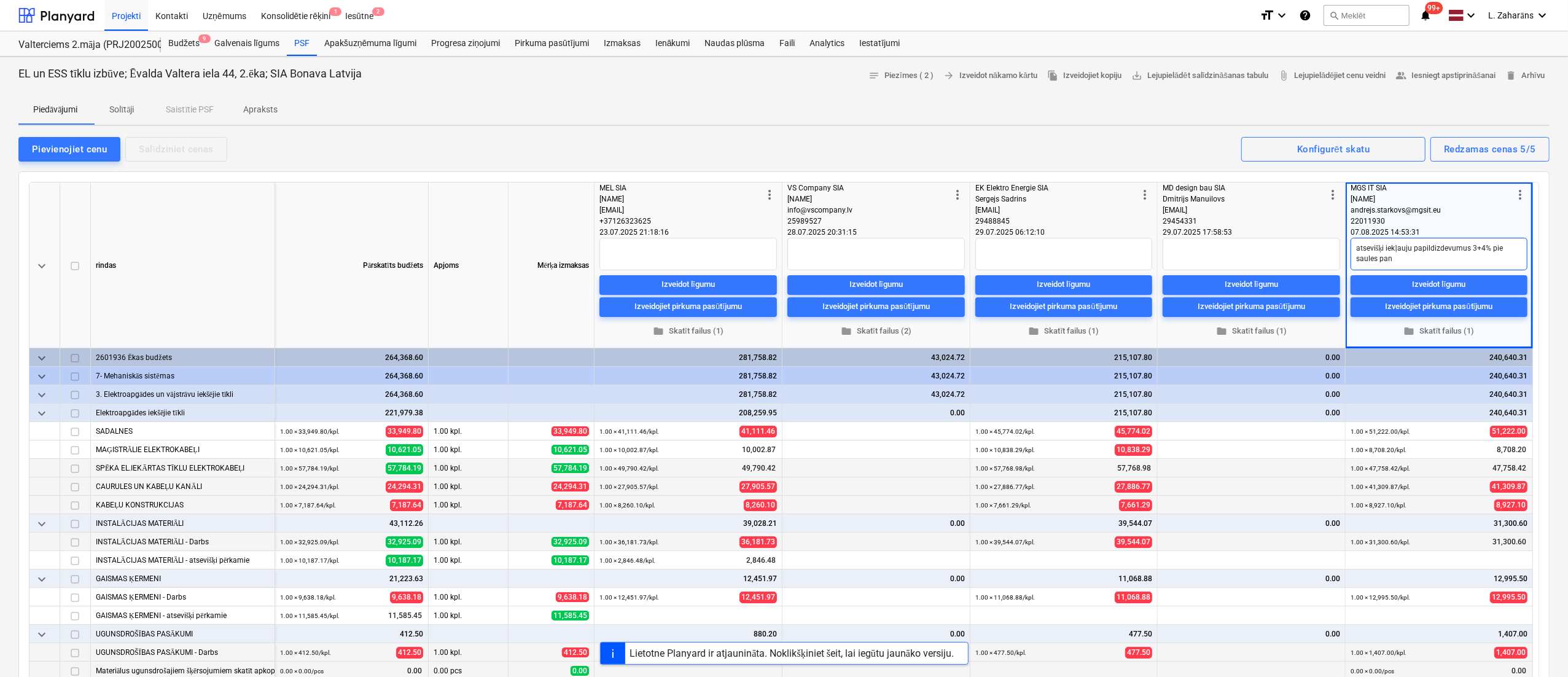 type on "x" 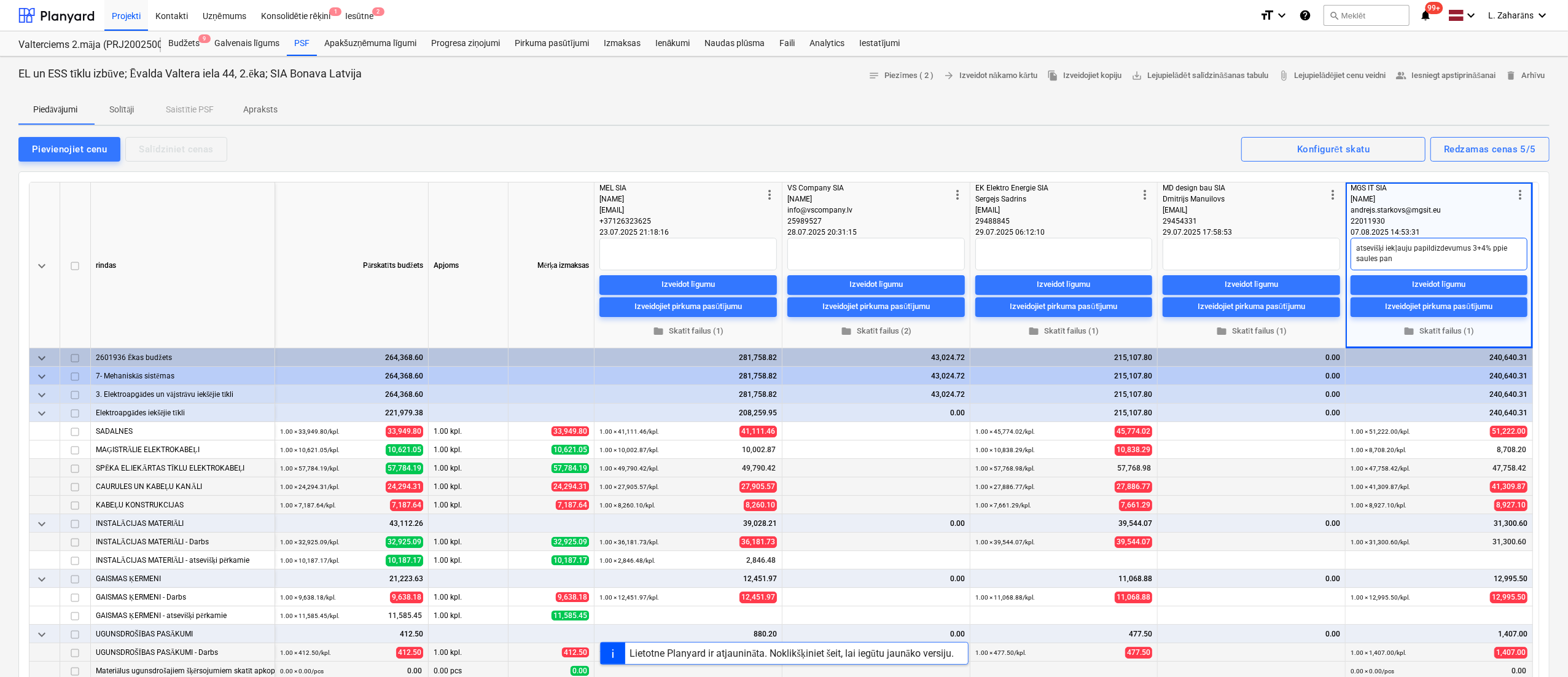 type on "x" 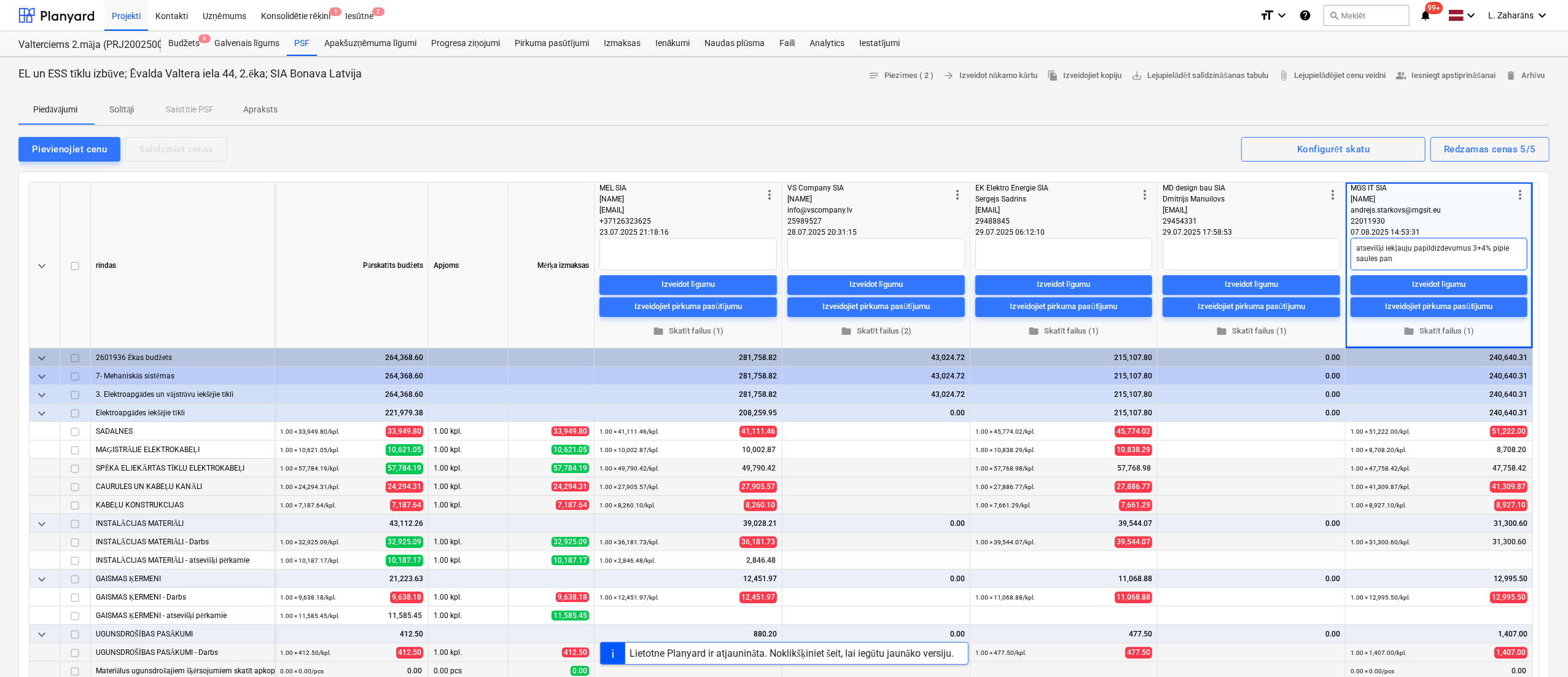 type on "x" 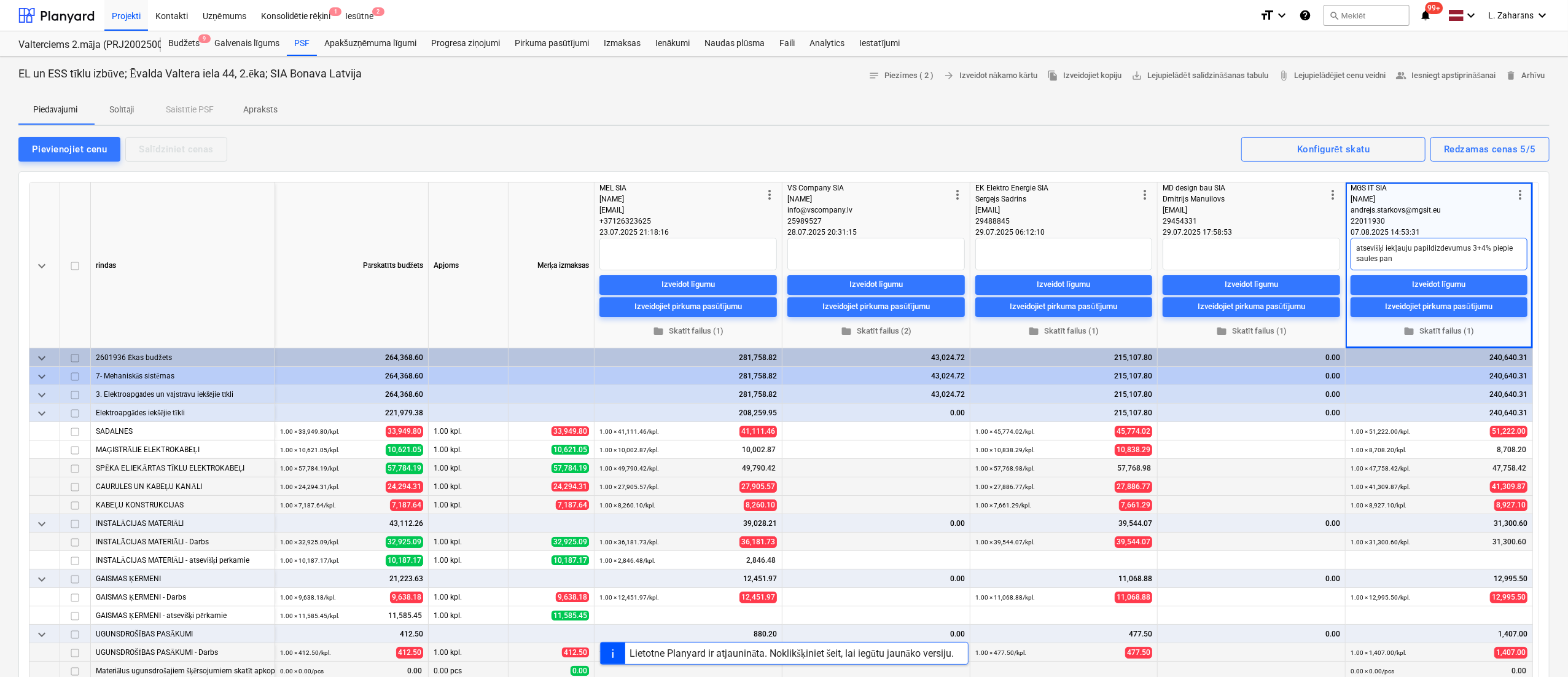 type on "x" 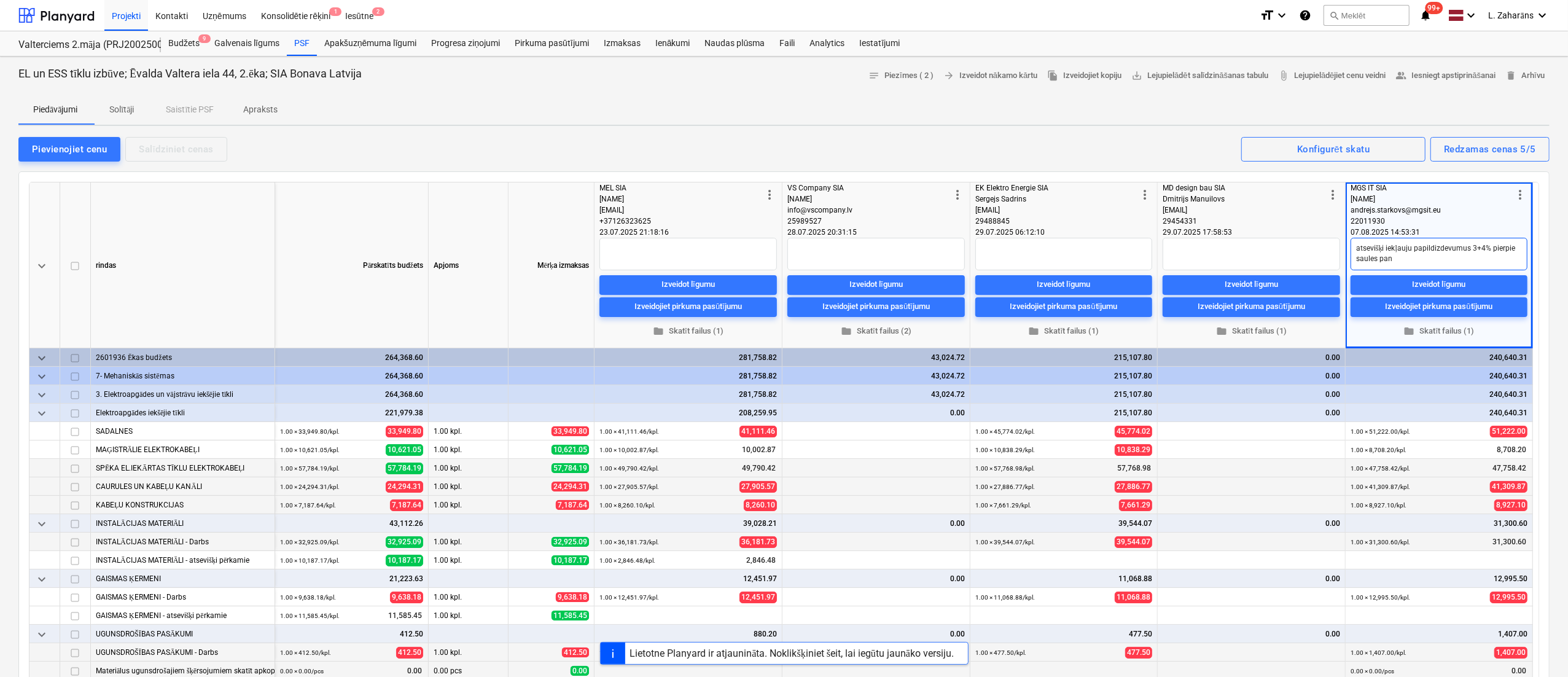type on "x" 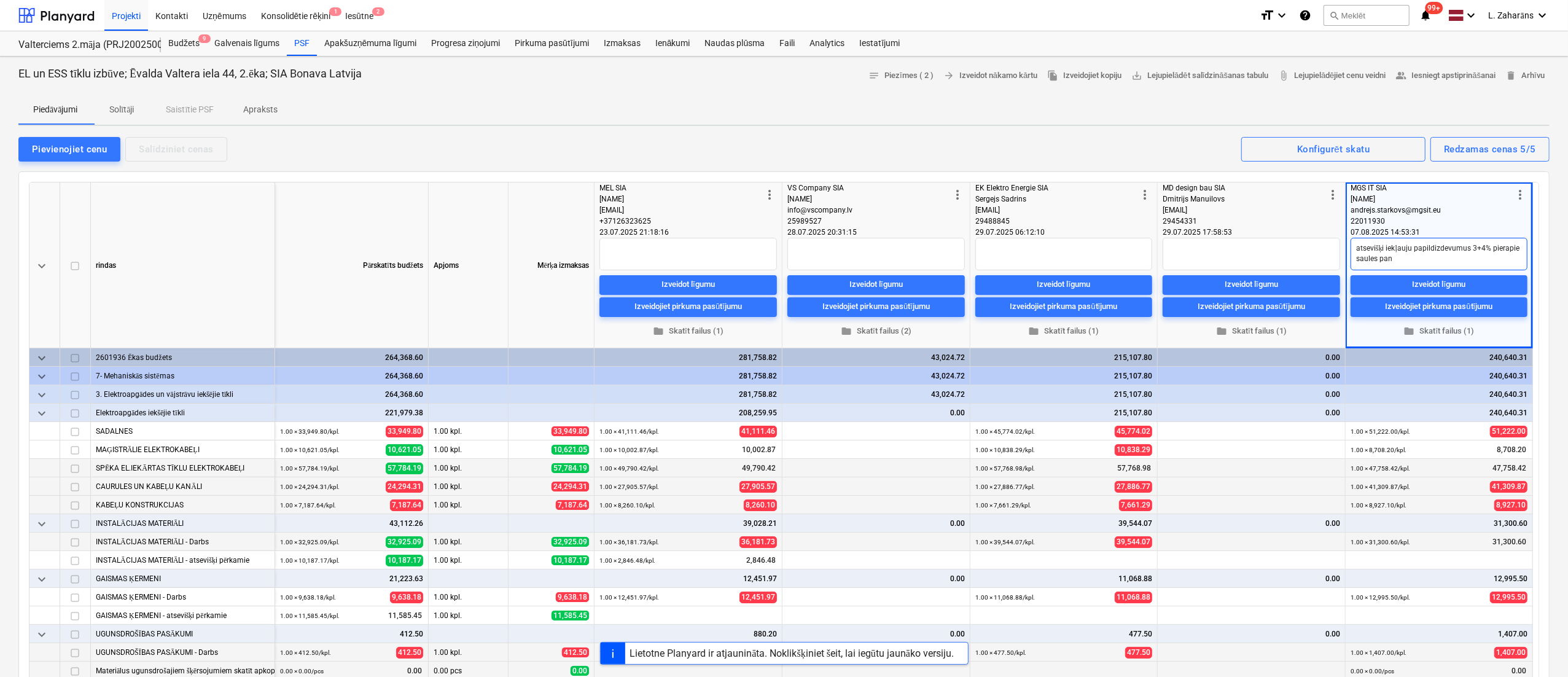 type on "x" 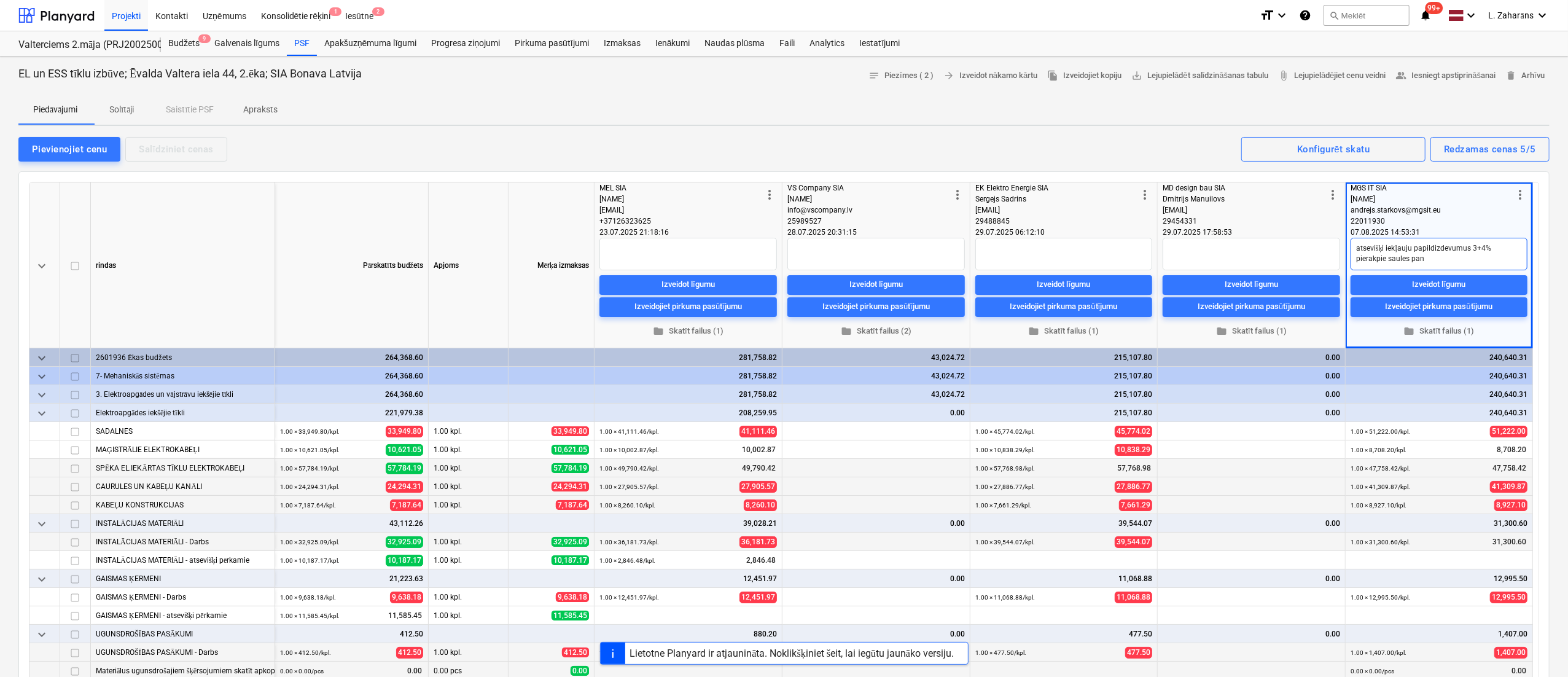 type on "x" 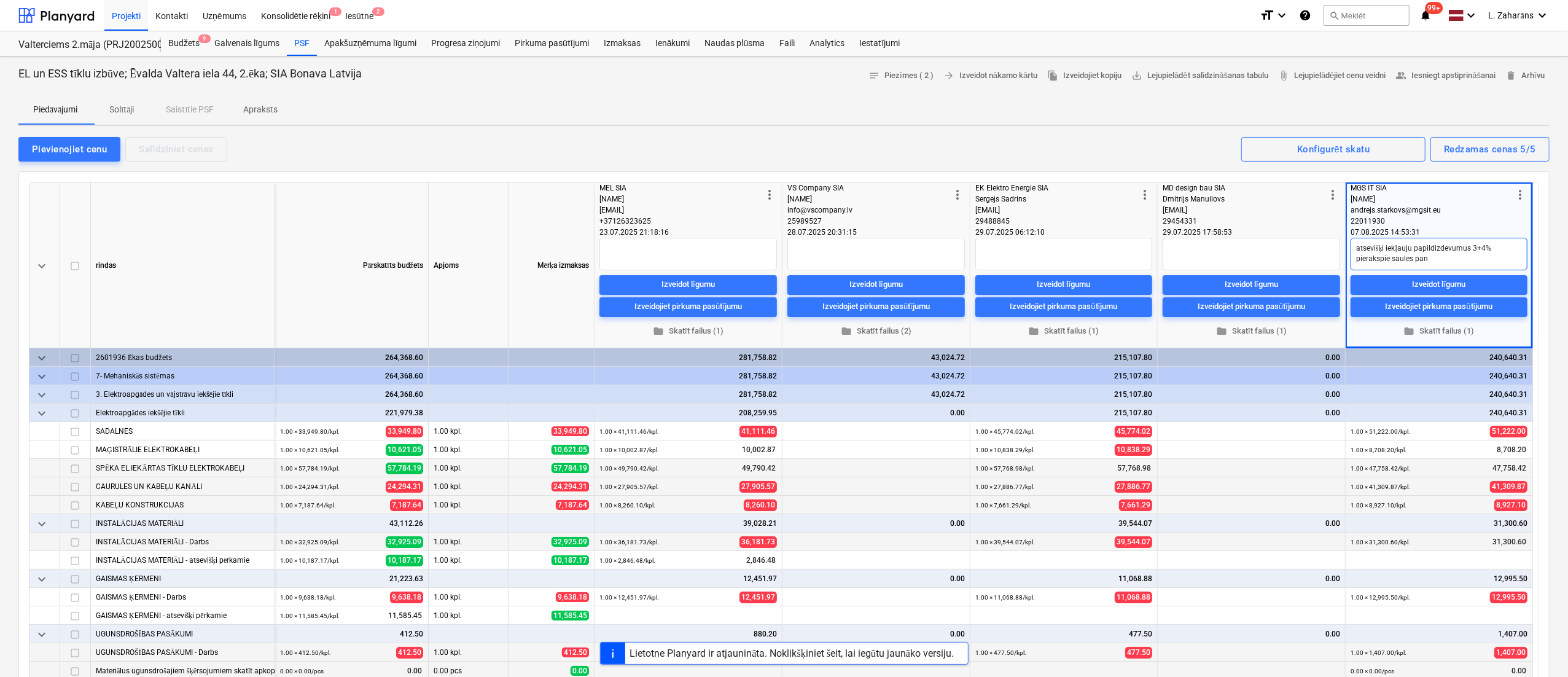 type on "x" 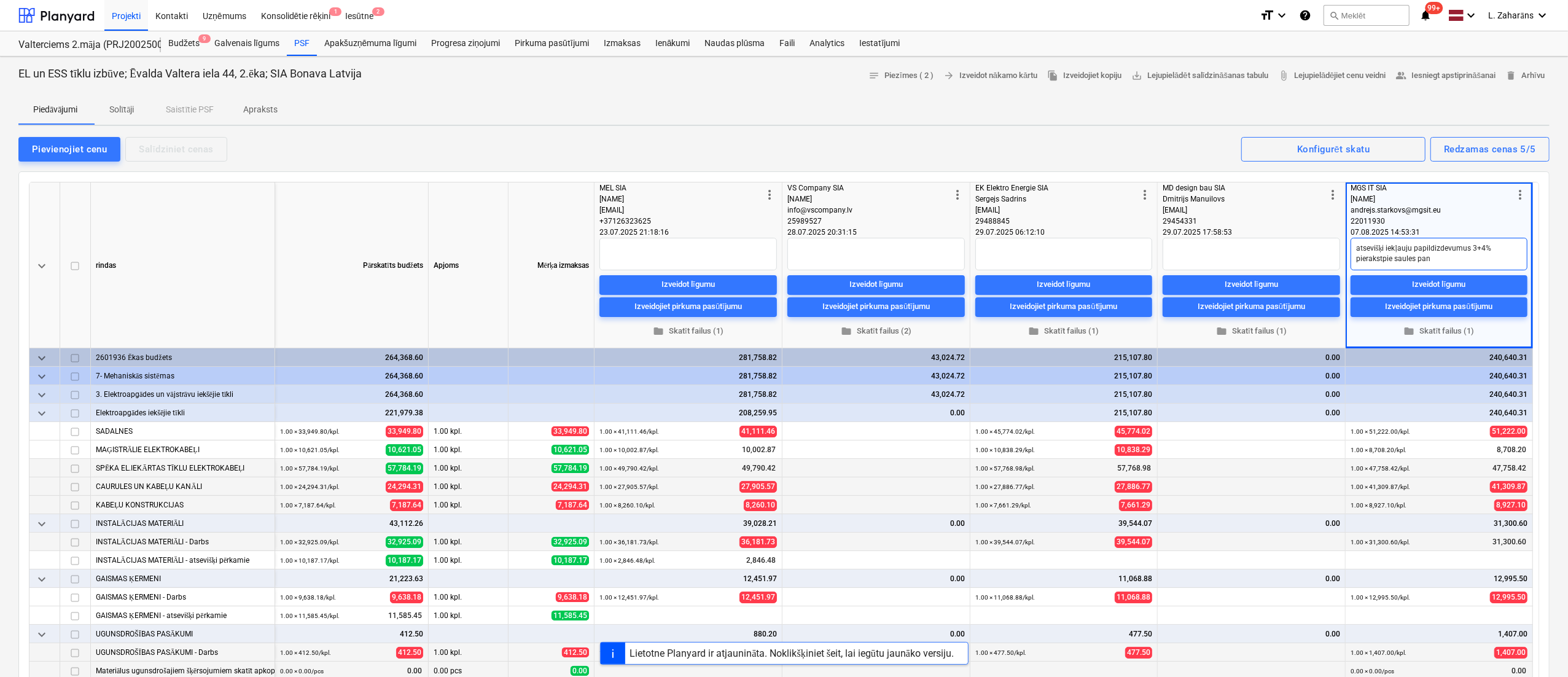 type on "x" 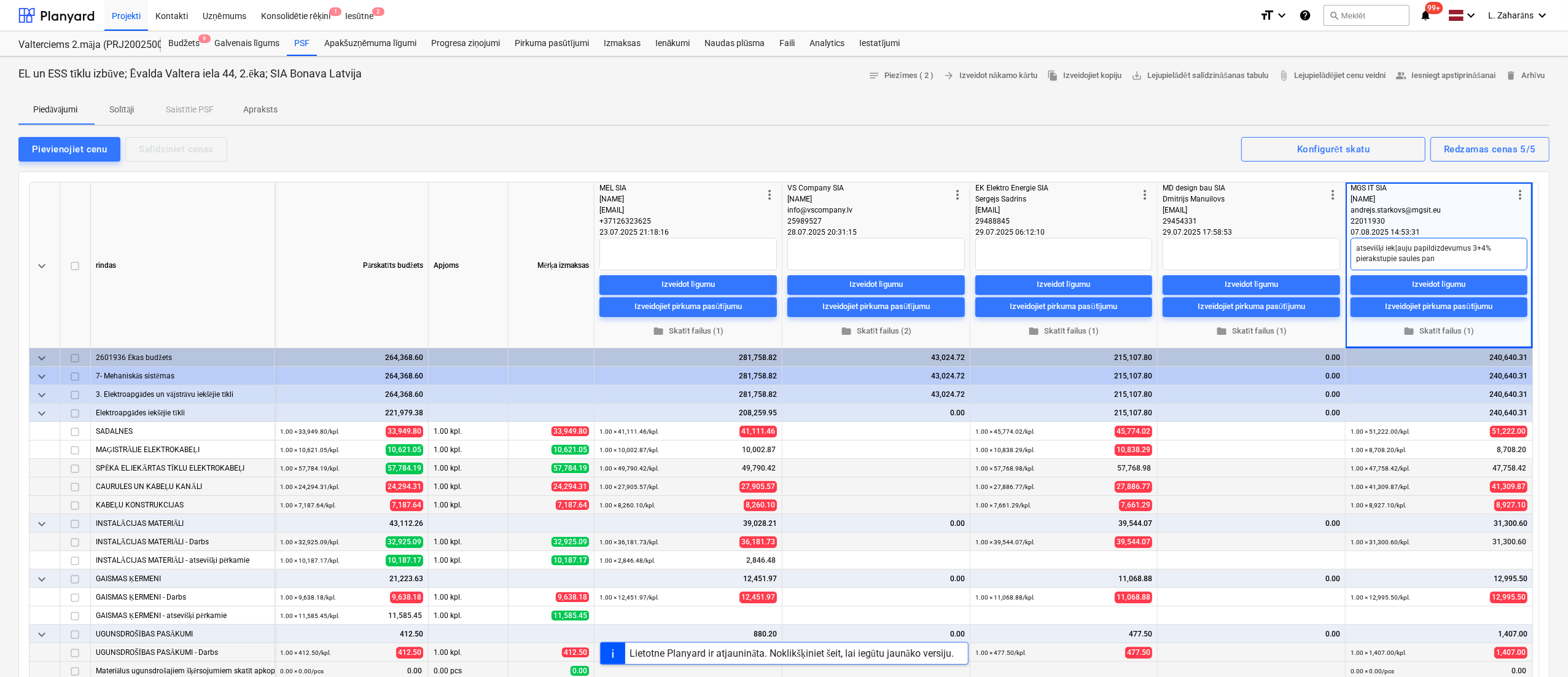 type on "atsevišķi iekļauju papildizdevumus 3+4% pierakstu pie saules pan" 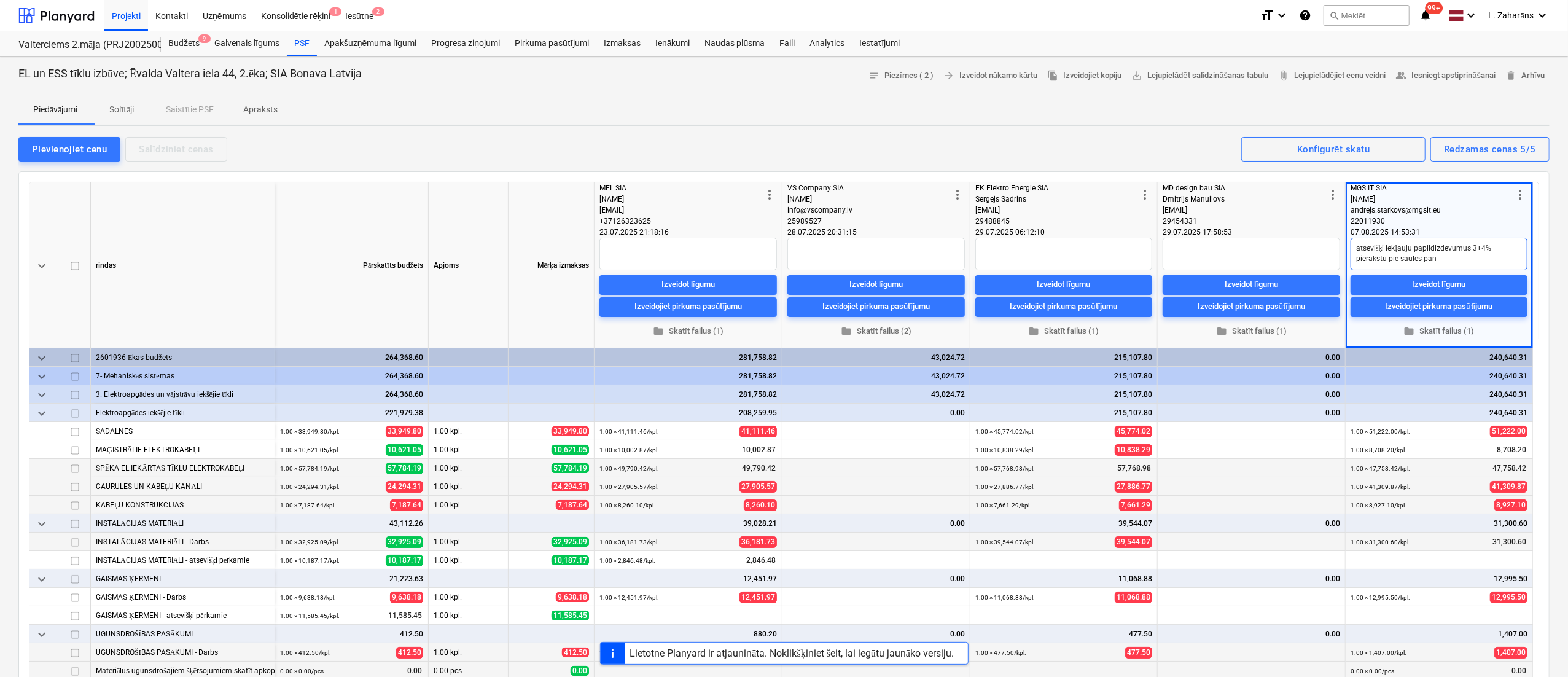 type on "x" 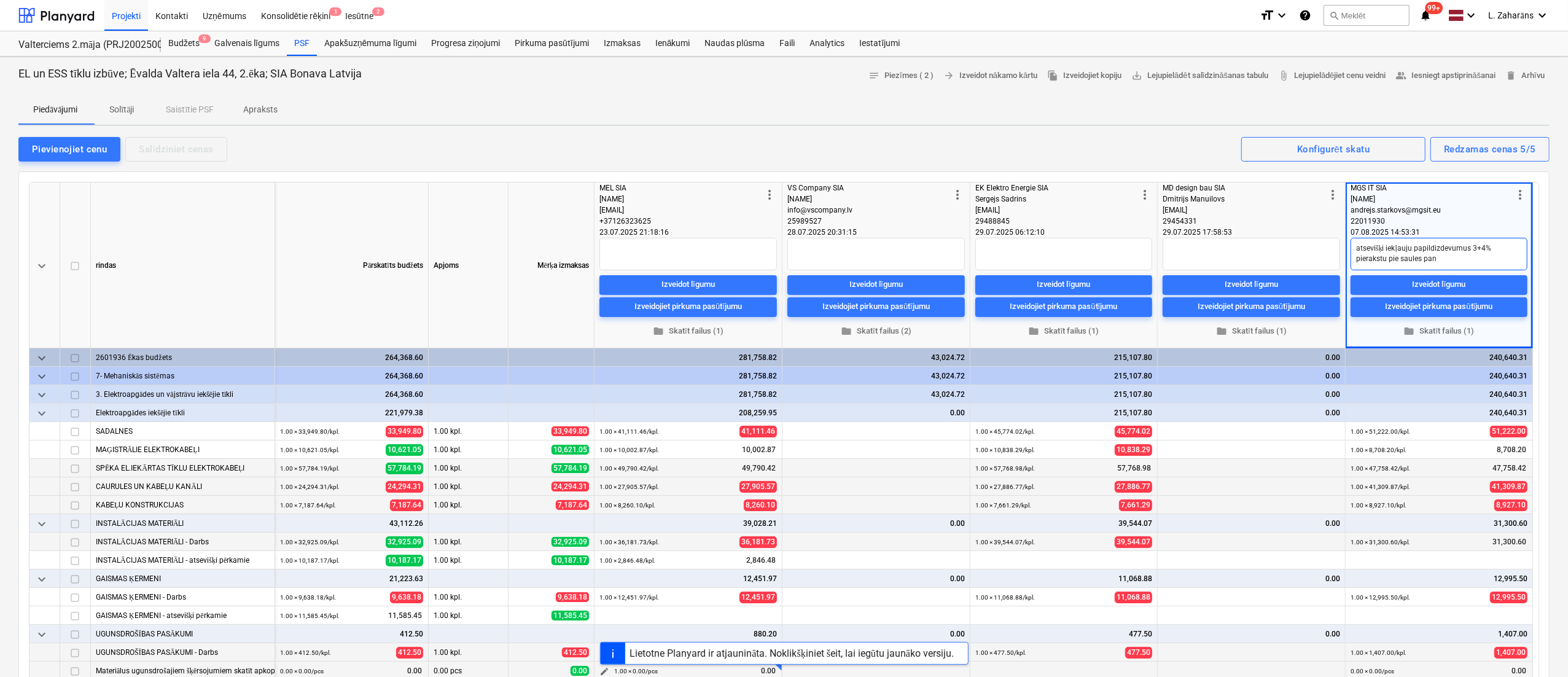 type on "atsevišķi iekļauju papildizdevumus 3+4% pierakstu pie saules pan" 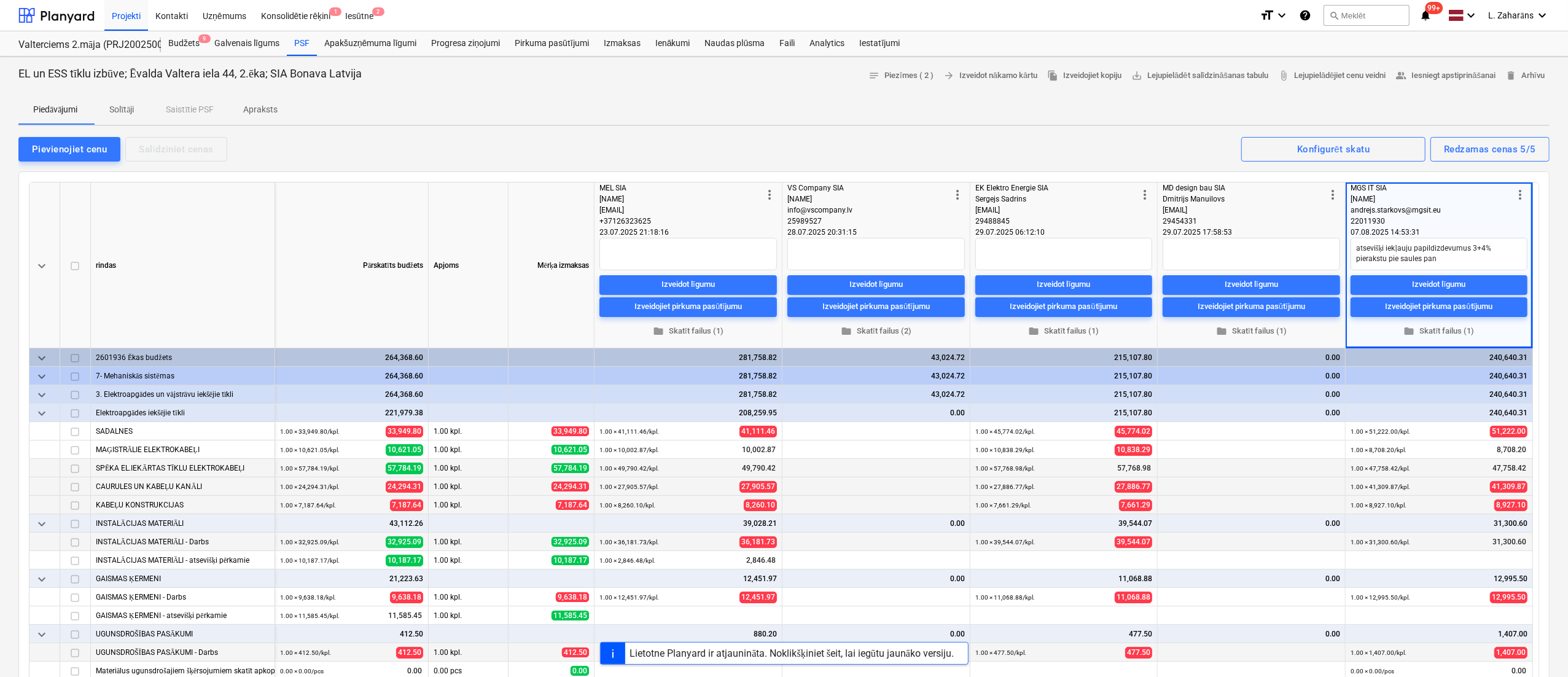 drag, startPoint x: 1472, startPoint y: 215, endPoint x: 1451, endPoint y: 206, distance: 22.847319 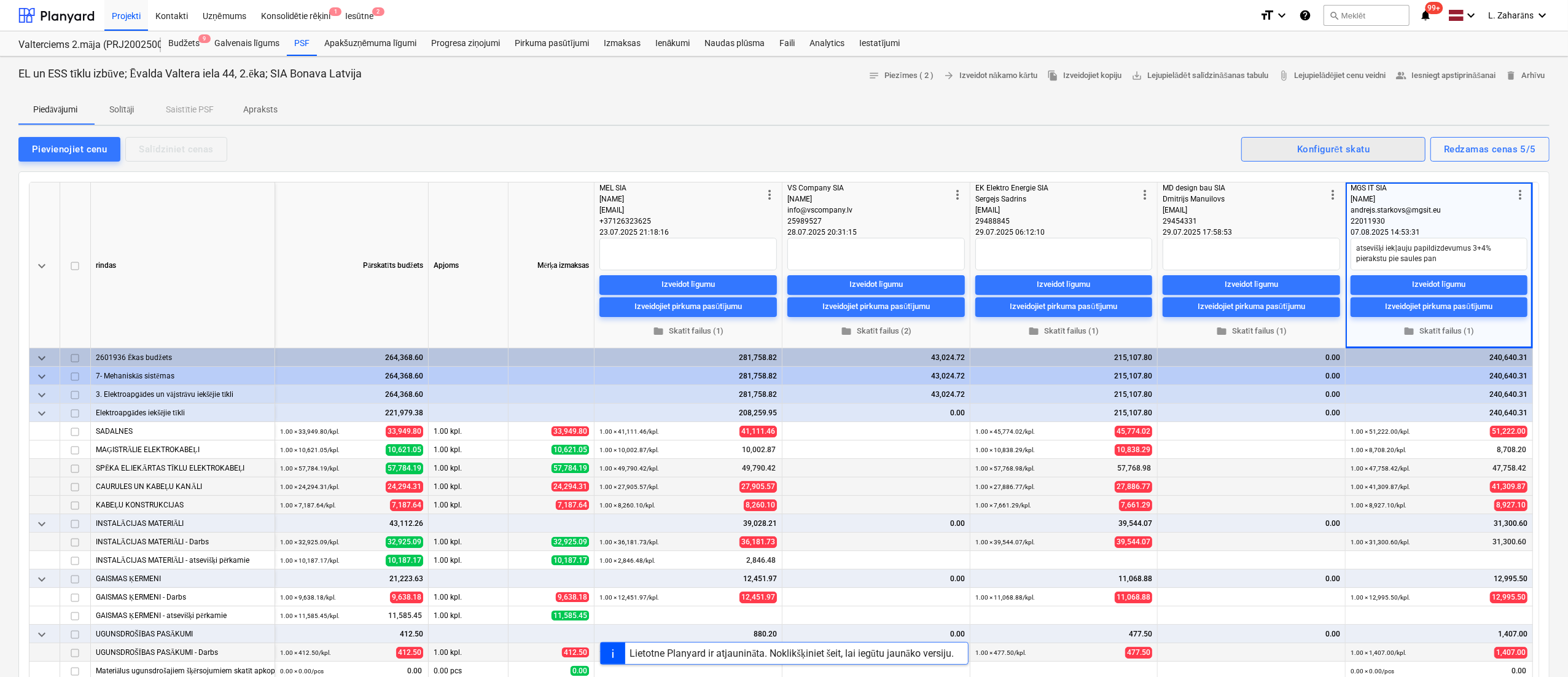 click on "Konfigurēt skatu" at bounding box center [1333, 149] 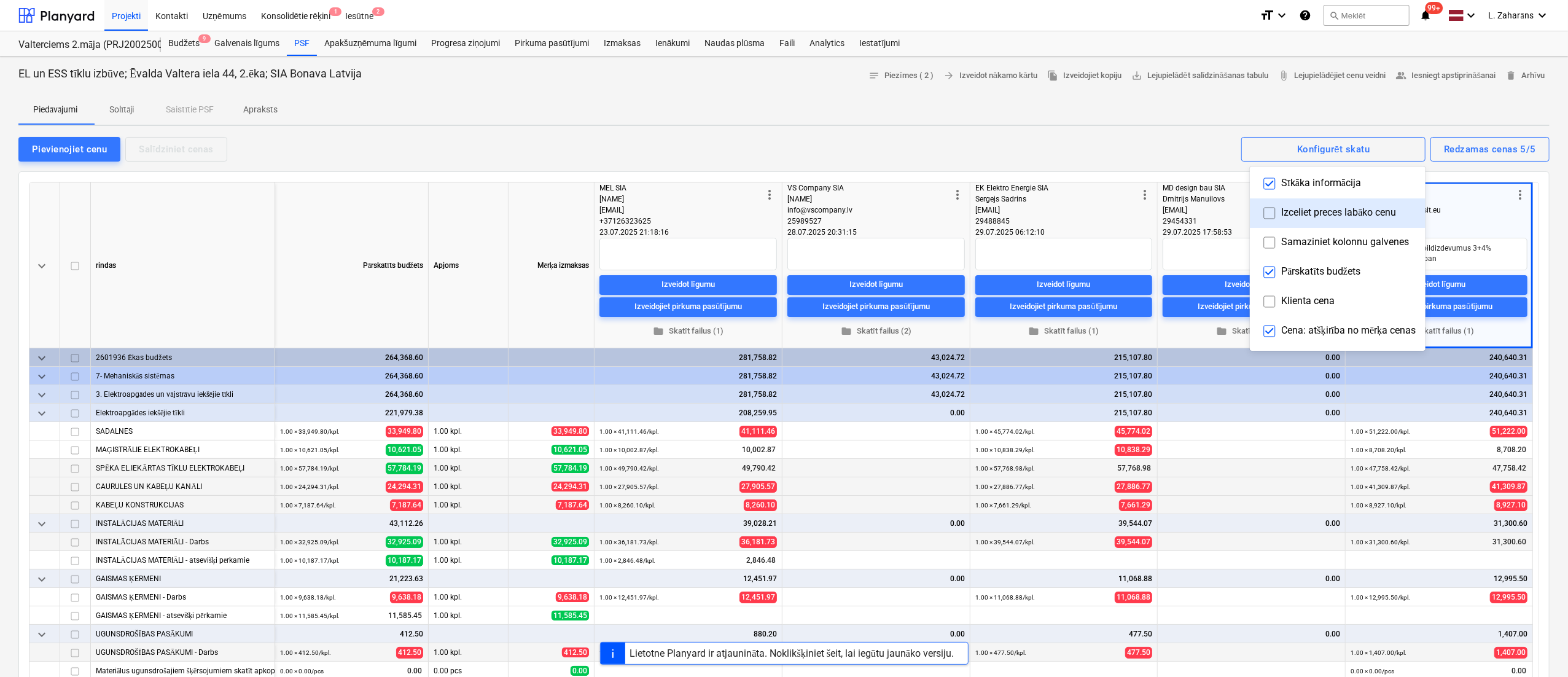 click at bounding box center [784, 338] 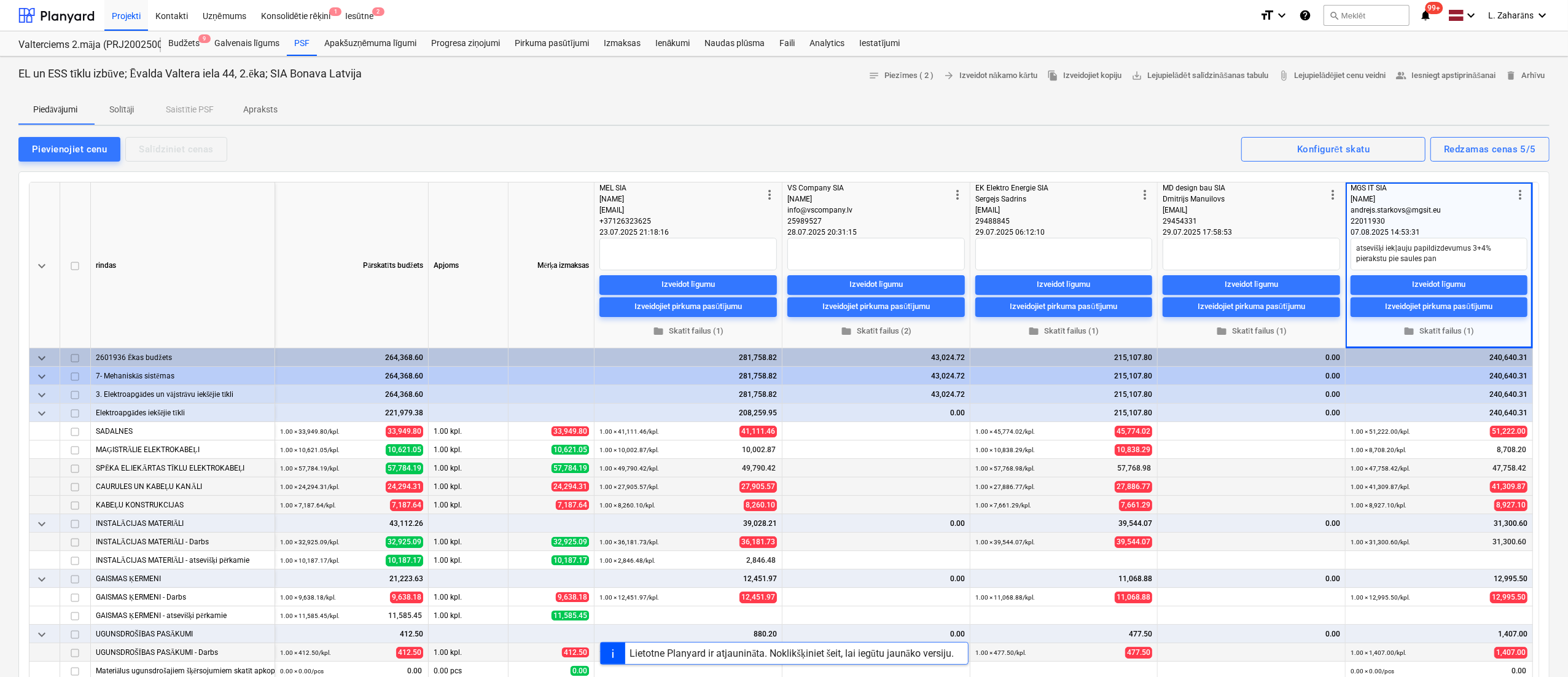 click on "more_vert" at bounding box center (1520, 195) 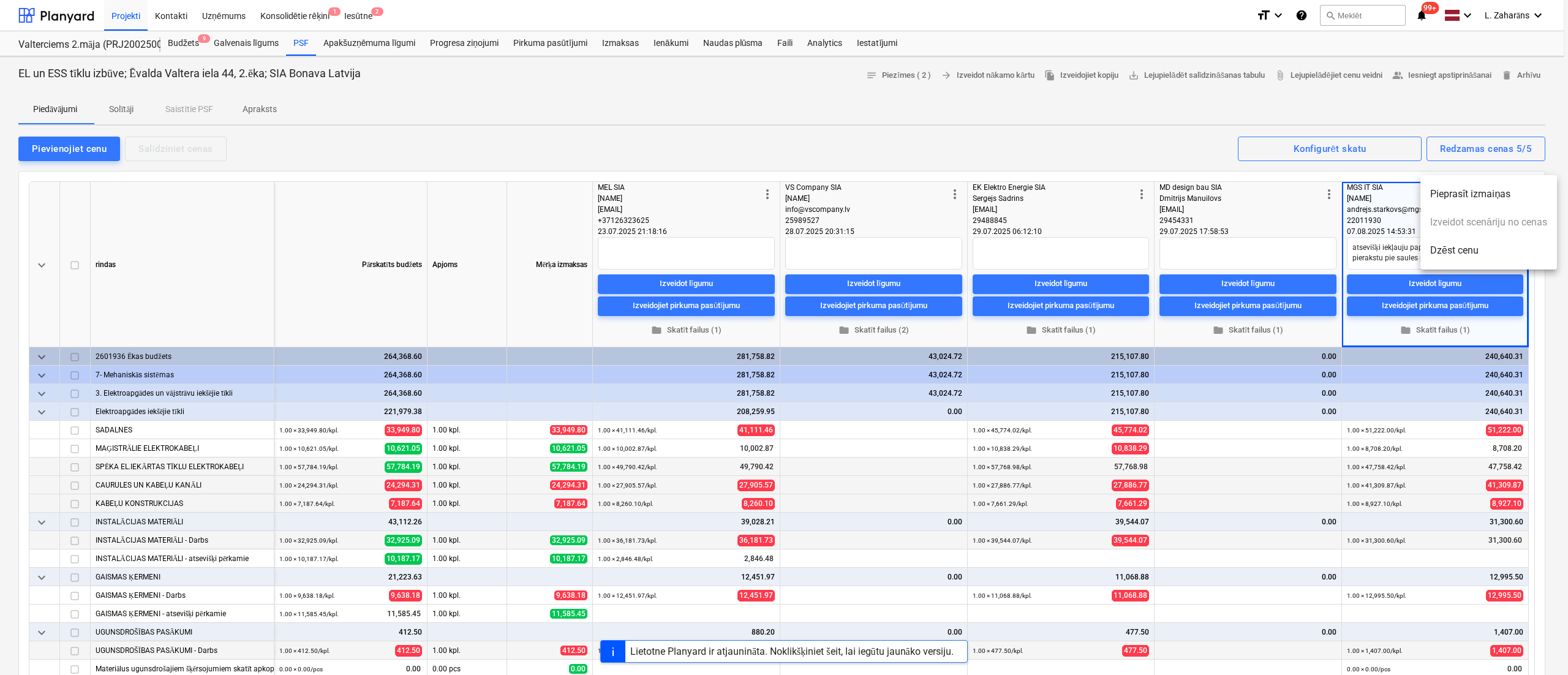 click at bounding box center (784, 338) 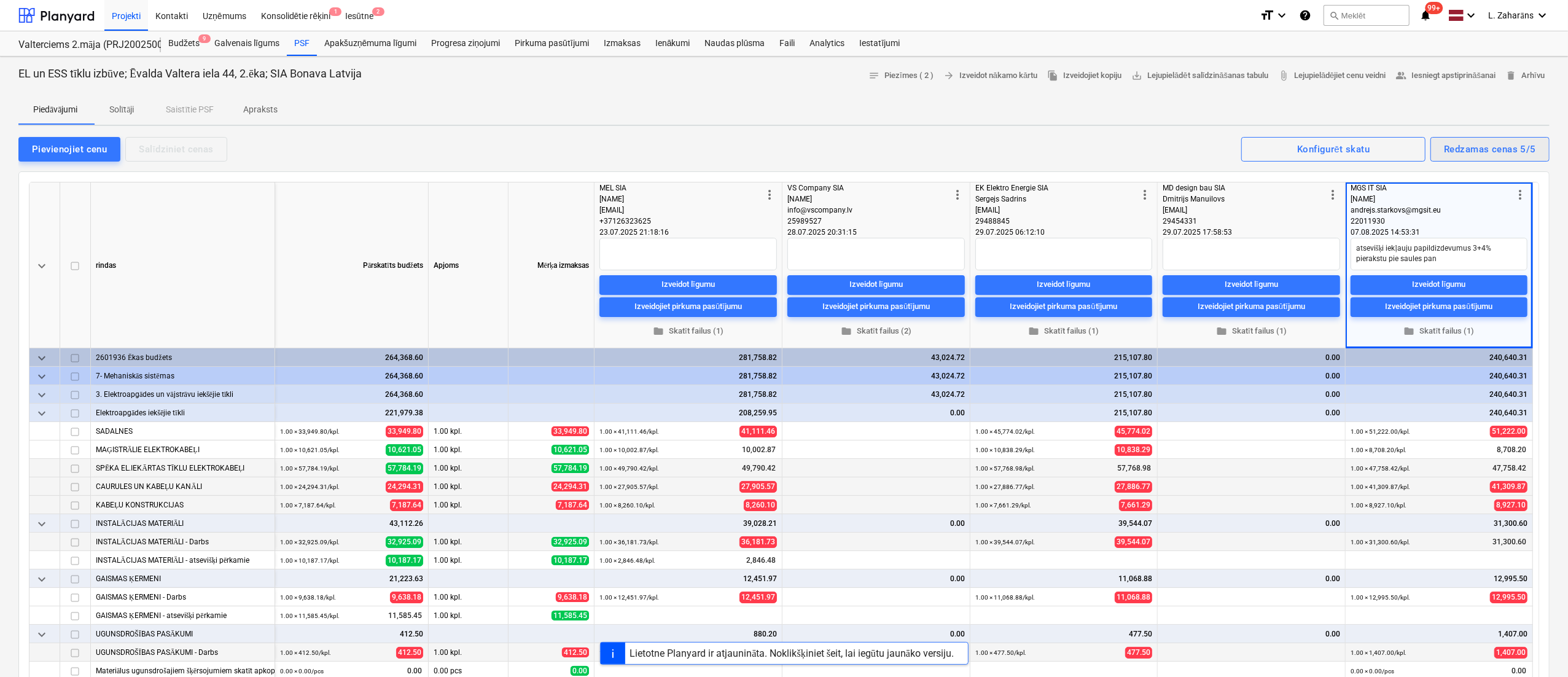 click on "Redzamas cenas 5/5" at bounding box center [1490, 149] 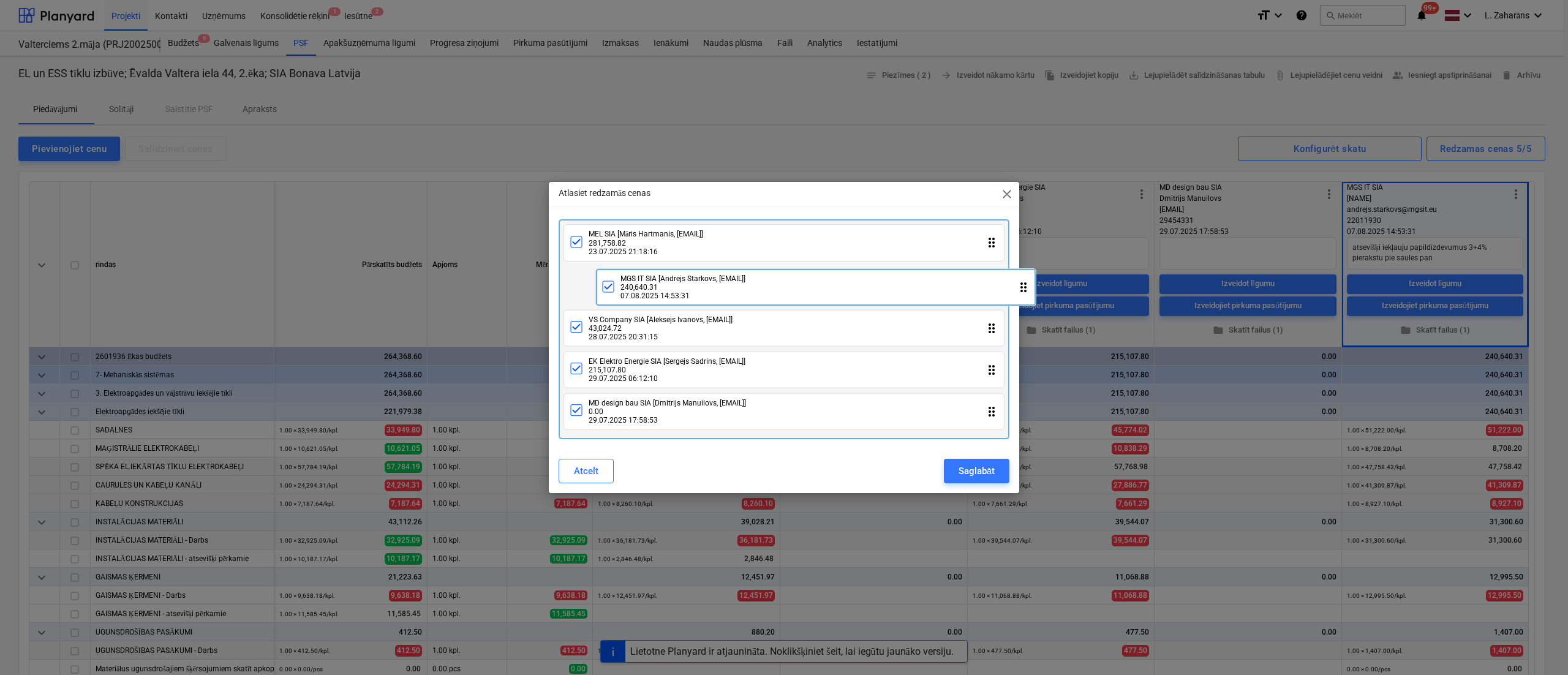 drag, startPoint x: 628, startPoint y: 418, endPoint x: 654, endPoint y: 286, distance: 134.53624 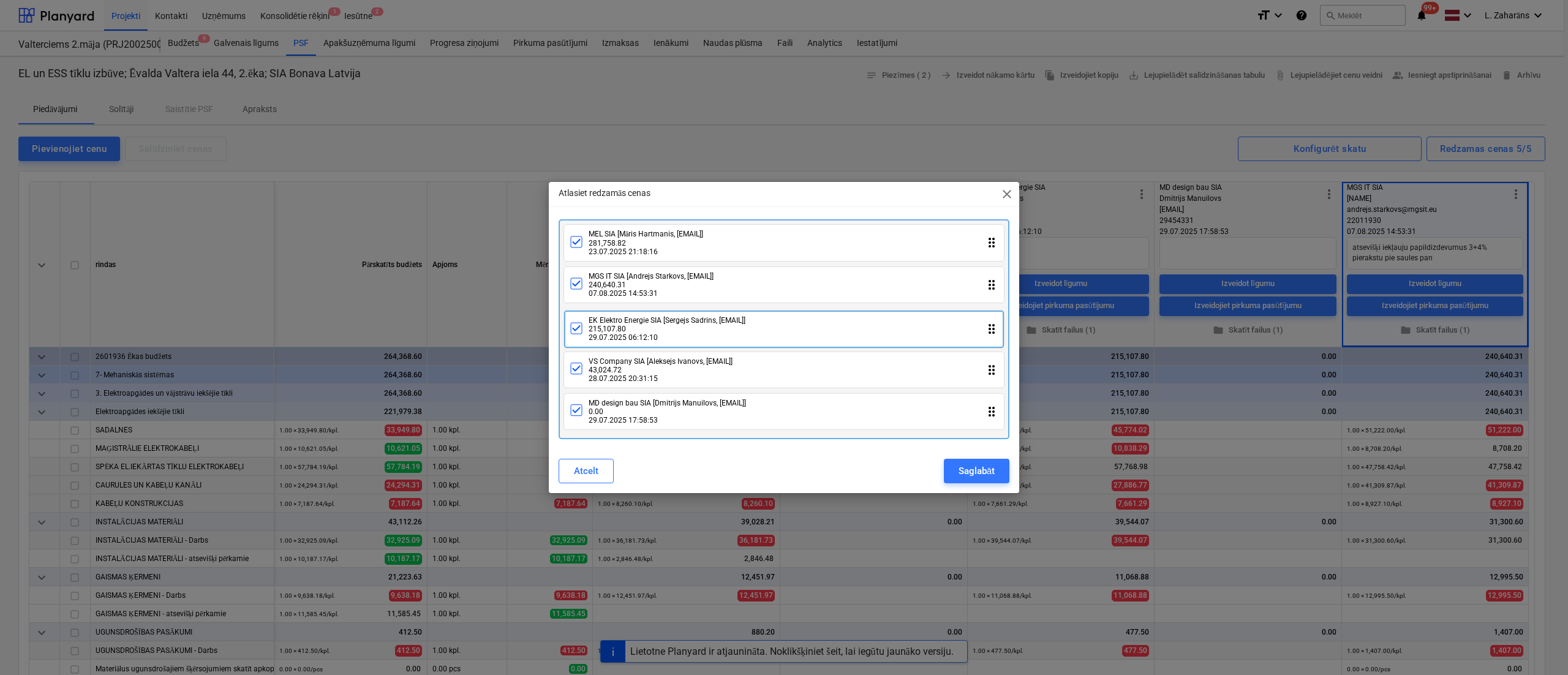 drag, startPoint x: 643, startPoint y: 371, endPoint x: 645, endPoint y: 323, distance: 48.04165 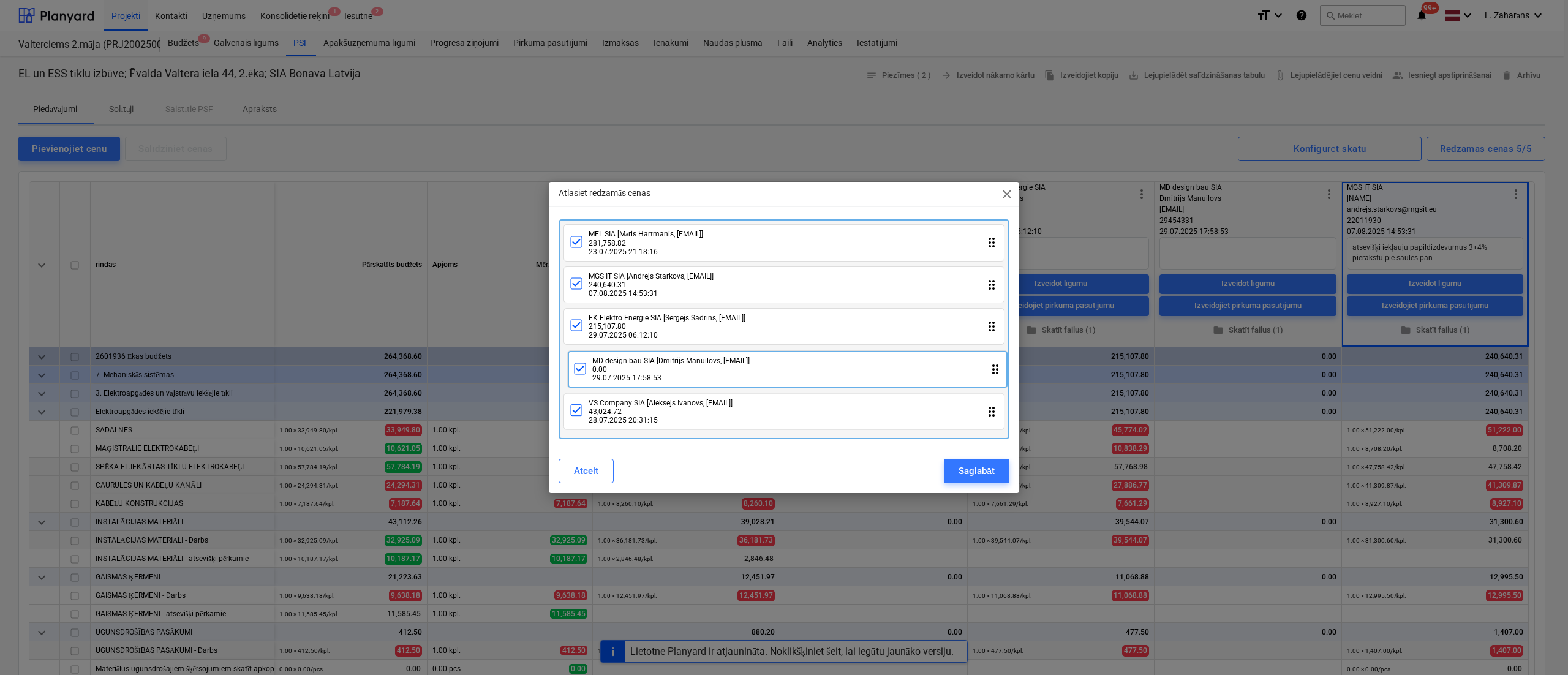 drag, startPoint x: 616, startPoint y: 417, endPoint x: 618, endPoint y: 366, distance: 51.0392 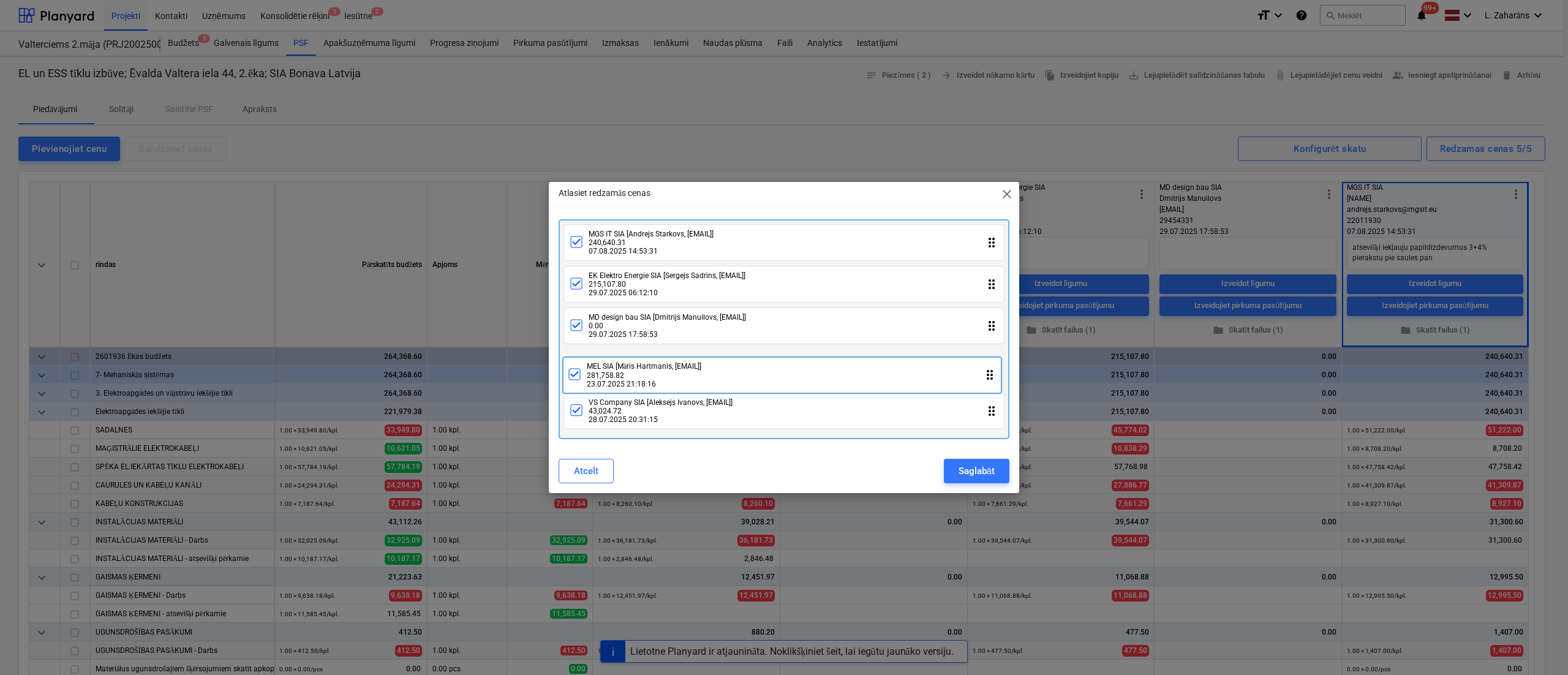 drag, startPoint x: 647, startPoint y: 247, endPoint x: 645, endPoint y: 386, distance: 139.01439 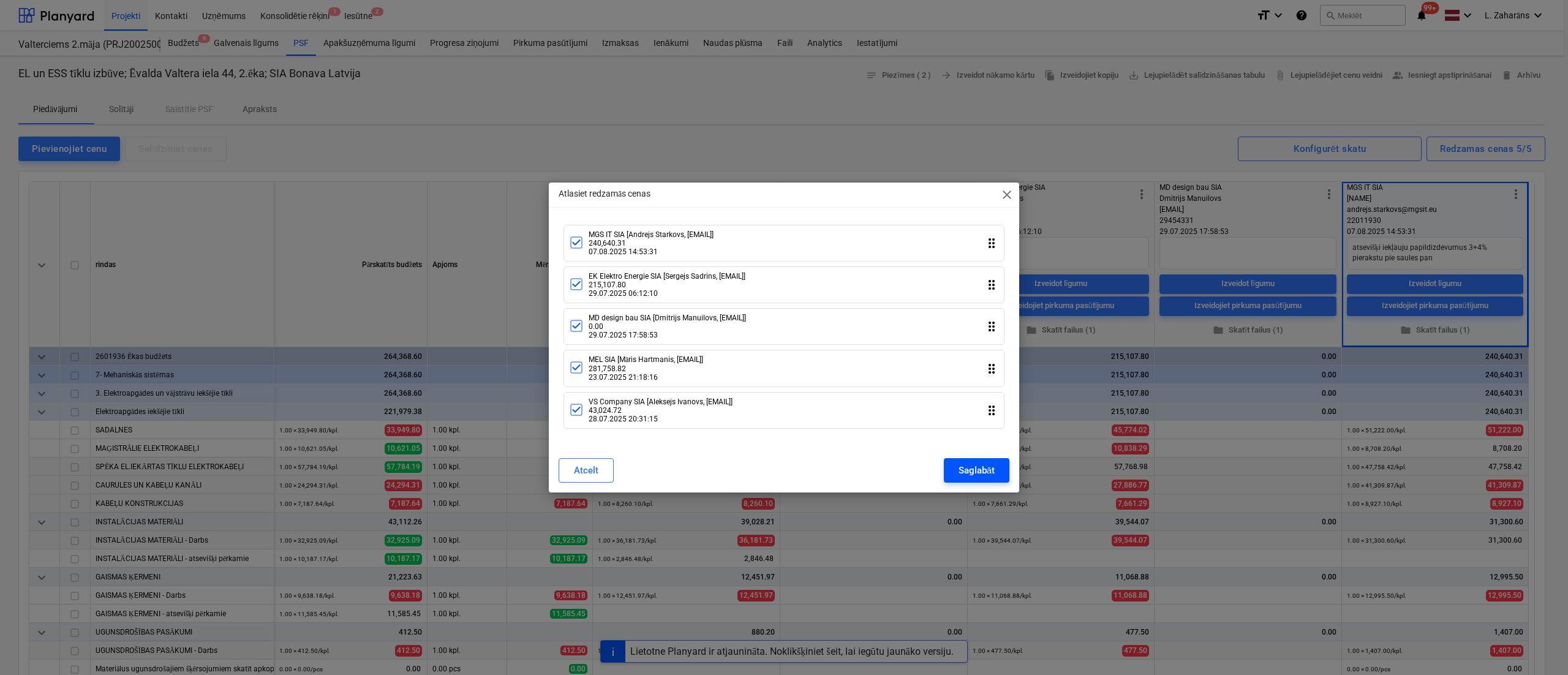 click on "Saglabāt" at bounding box center (976, 470) 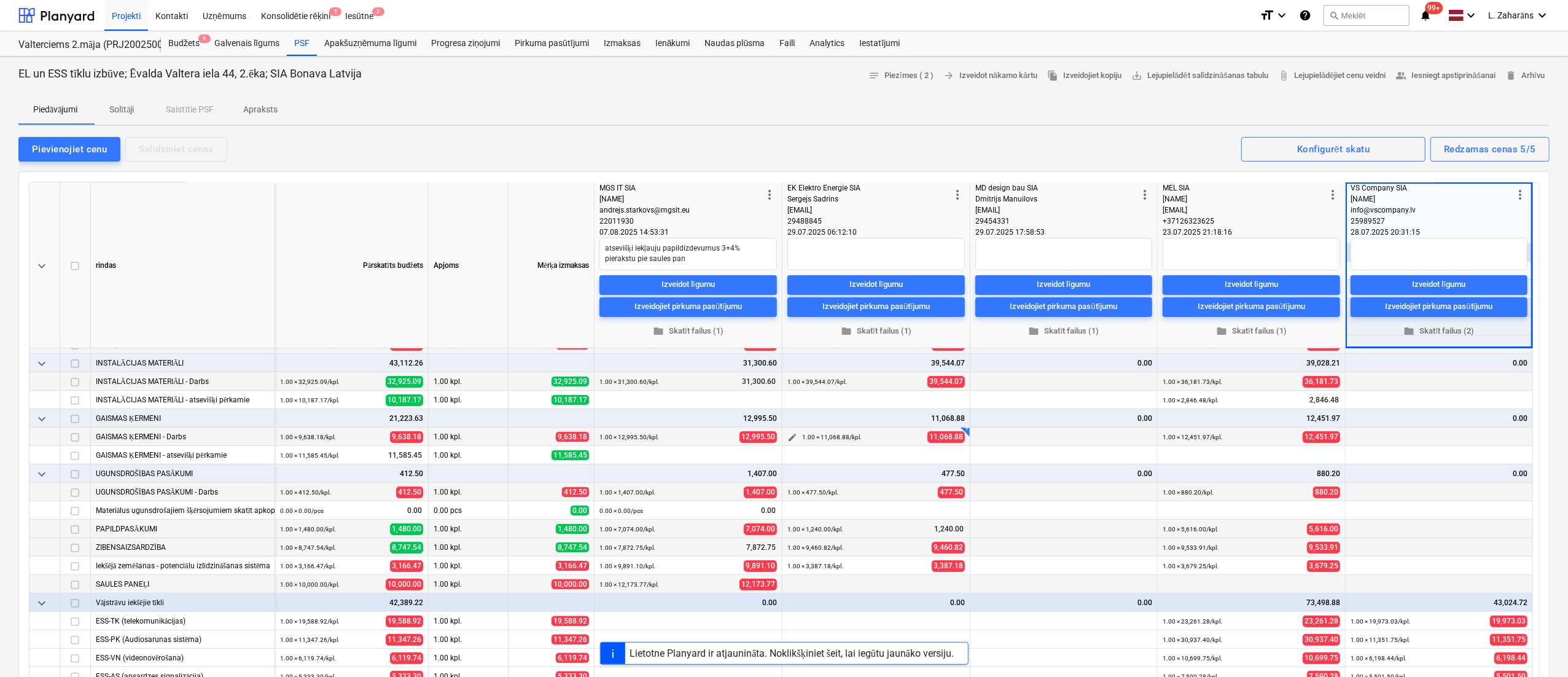scroll, scrollTop: 163, scrollLeft: 0, axis: vertical 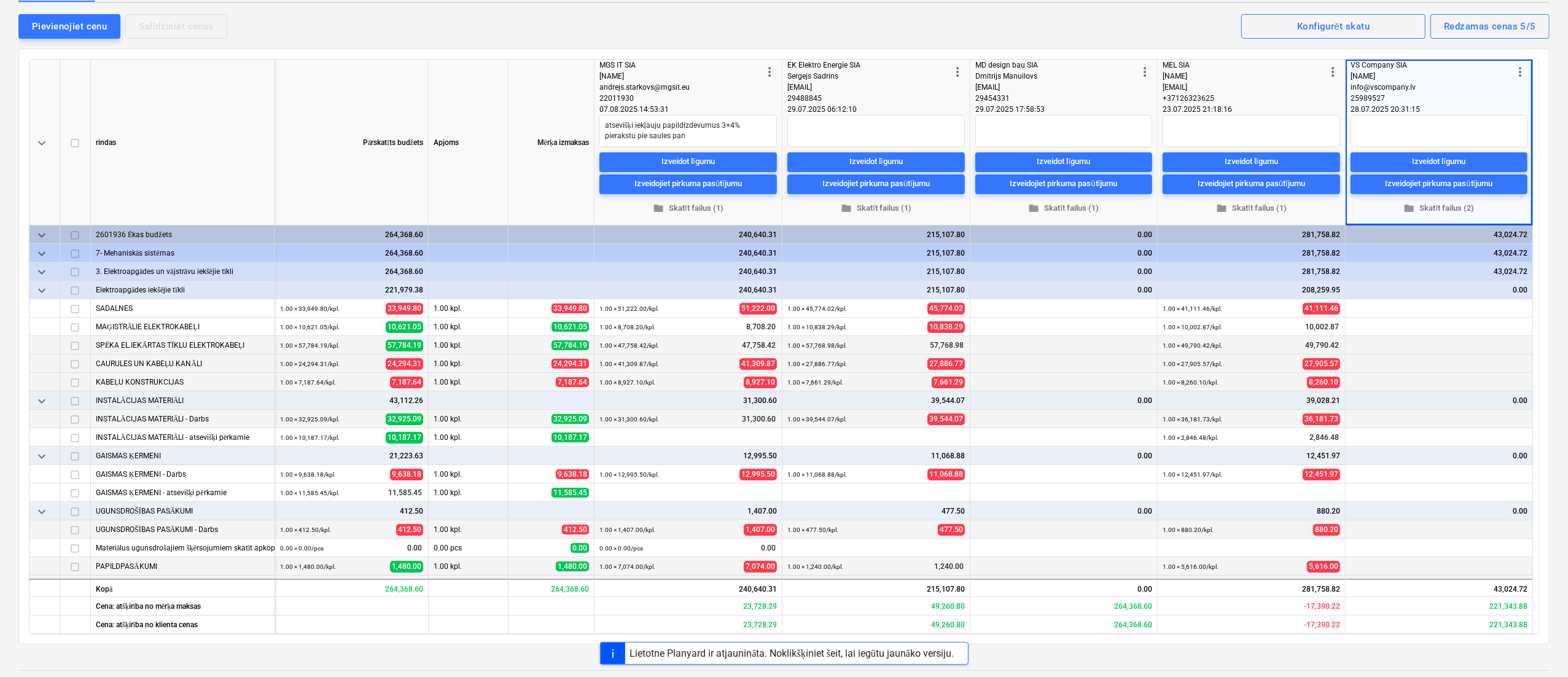 type on "x" 